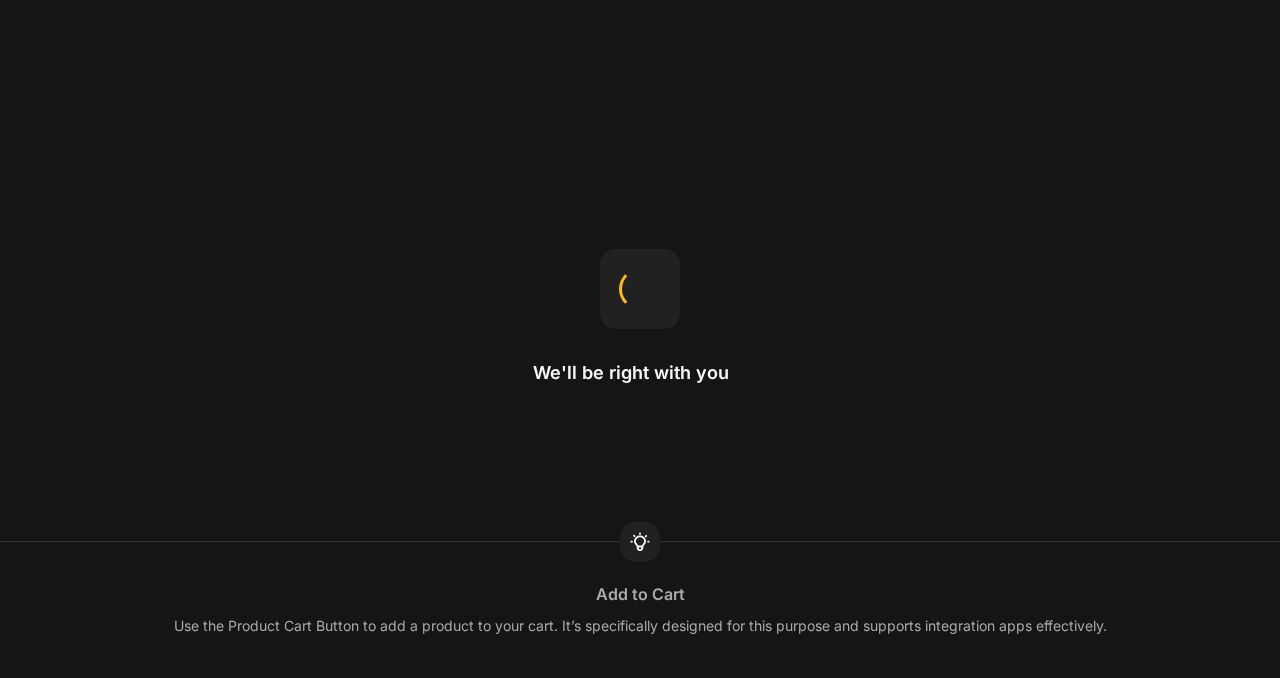 scroll, scrollTop: 0, scrollLeft: 0, axis: both 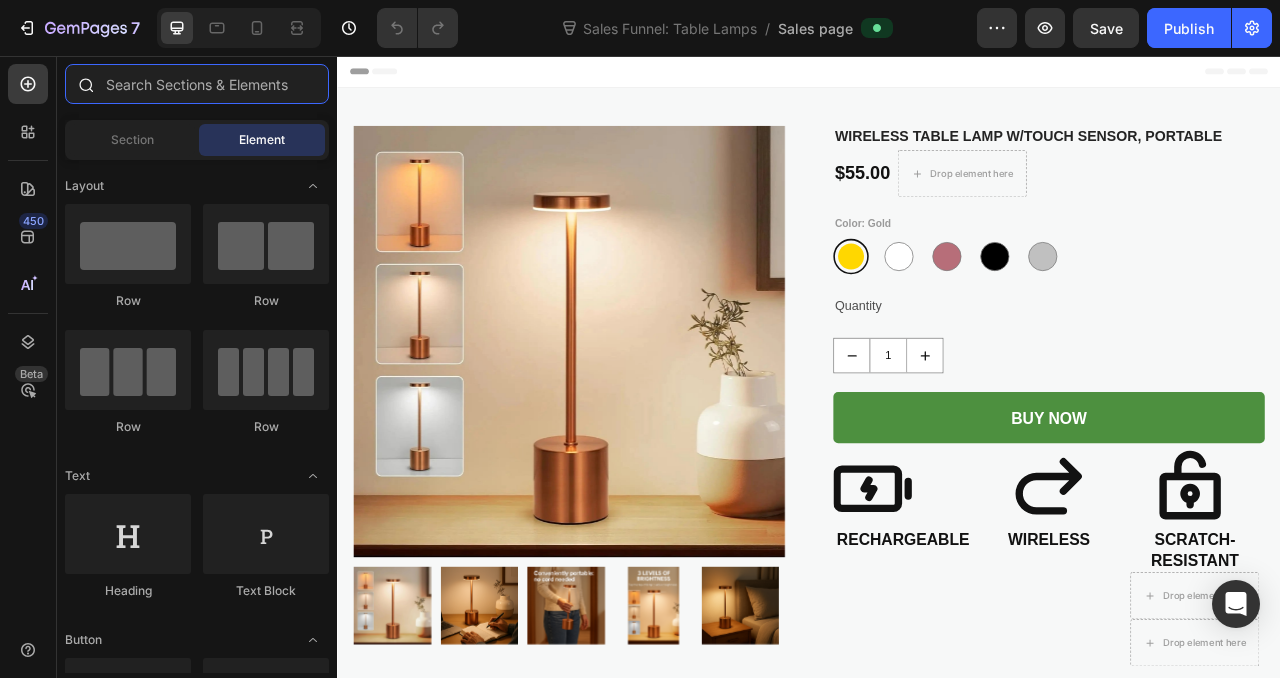 click at bounding box center [197, 84] 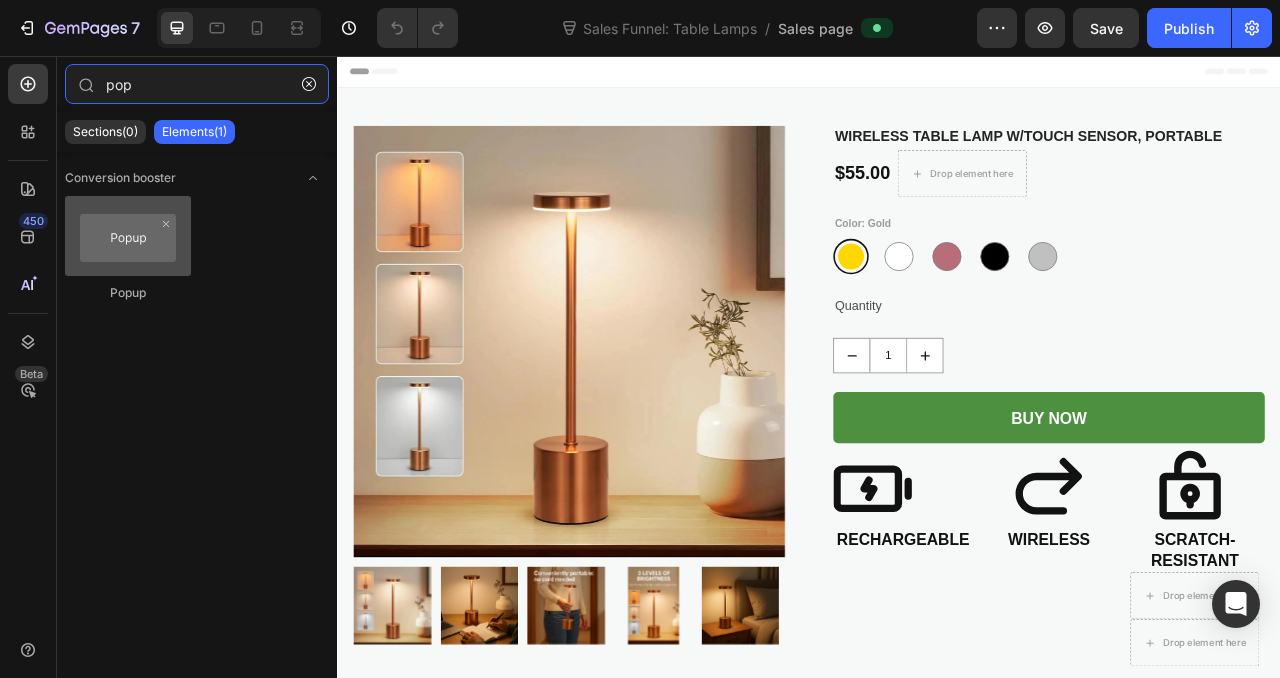 type on "pop" 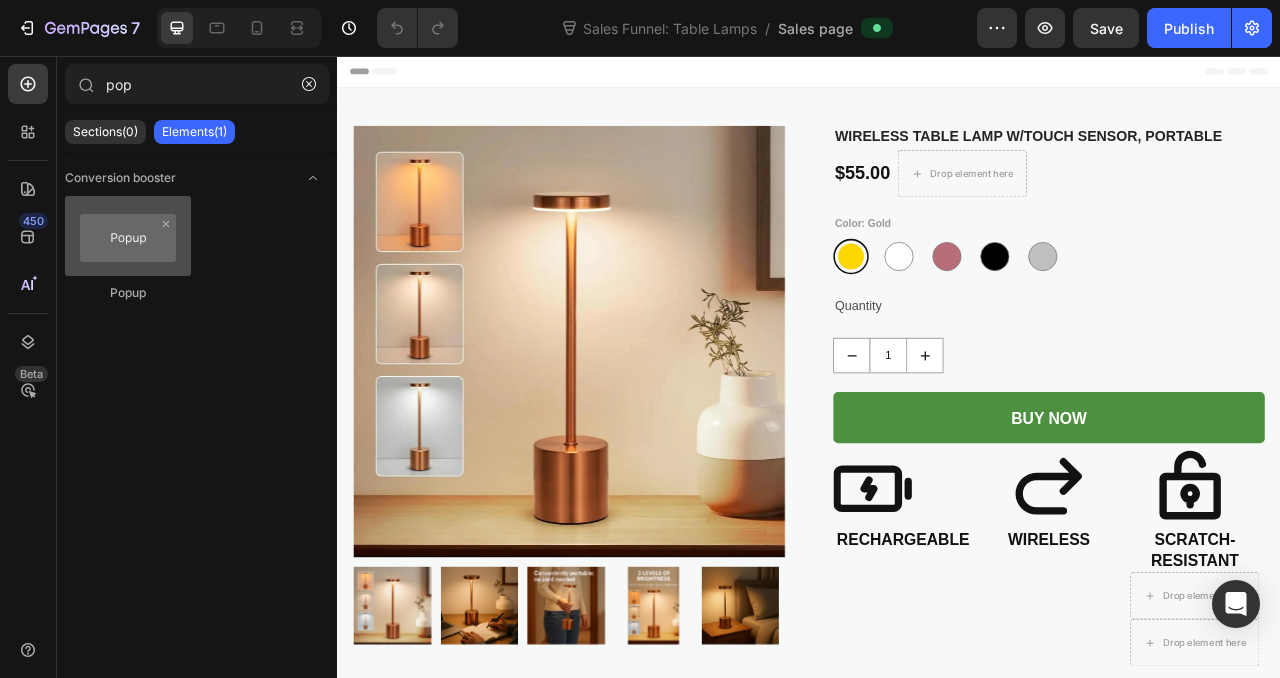 click at bounding box center (128, 236) 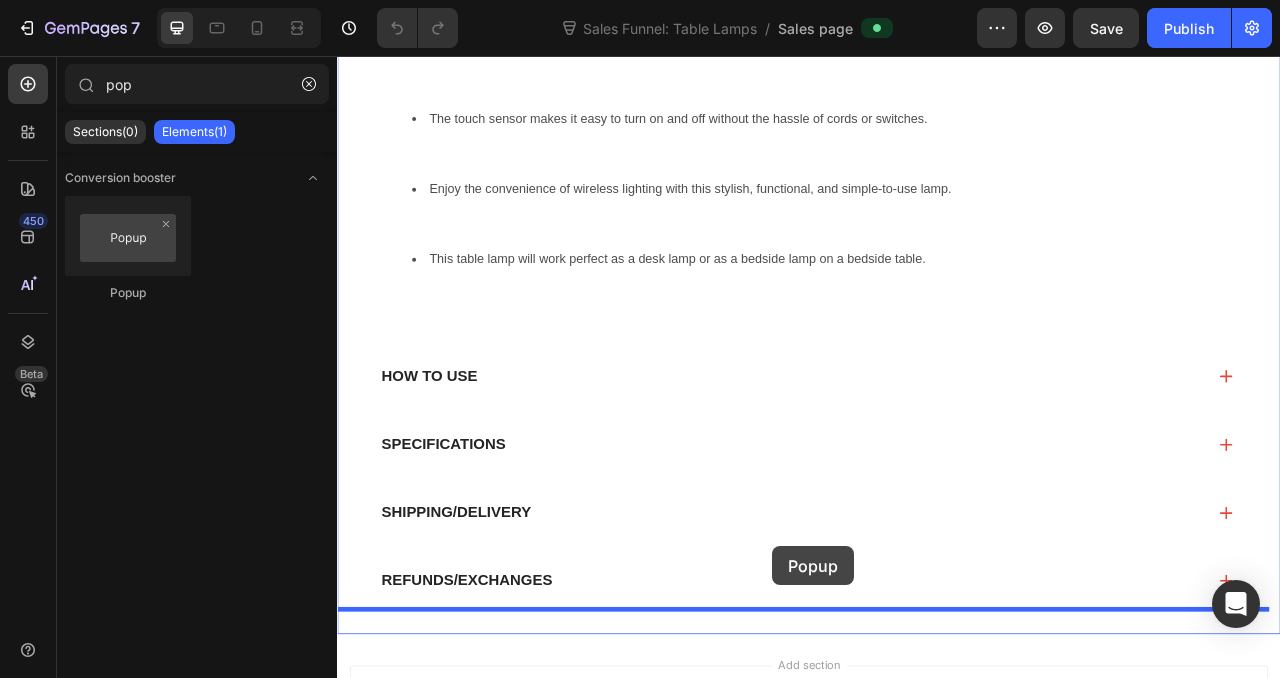 scroll, scrollTop: 1323, scrollLeft: 0, axis: vertical 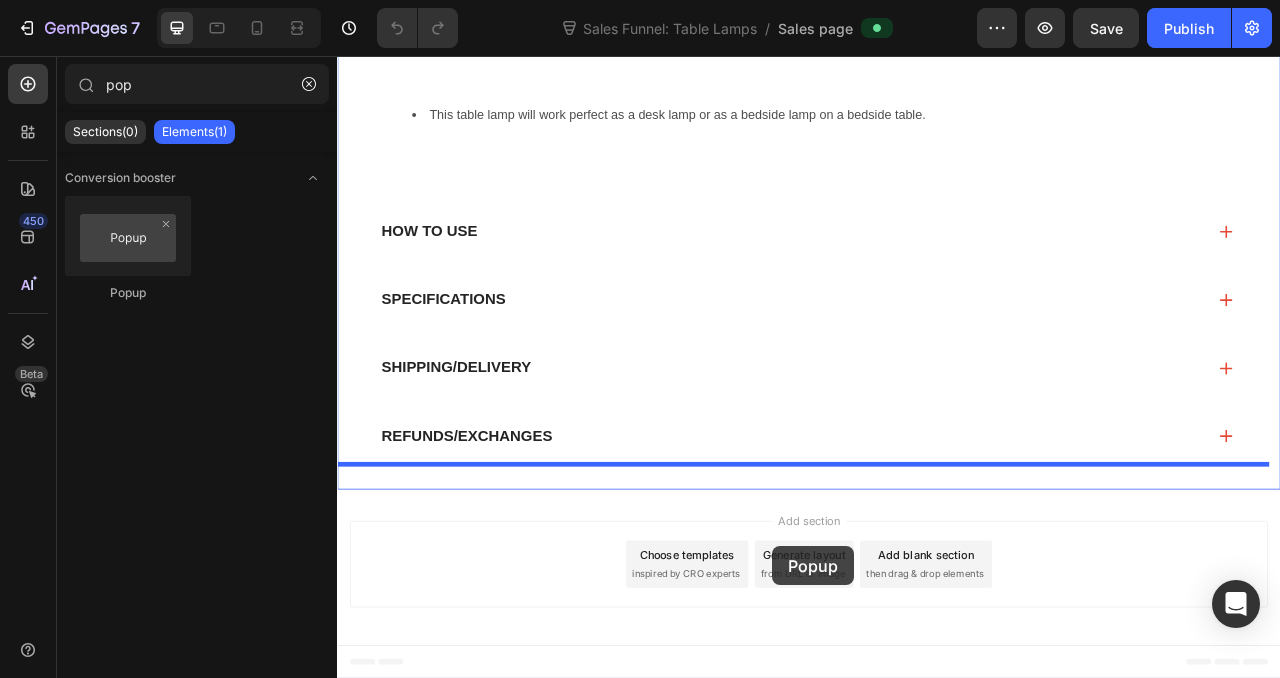 drag, startPoint x: 470, startPoint y: 306, endPoint x: 890, endPoint y: 680, distance: 562.3842 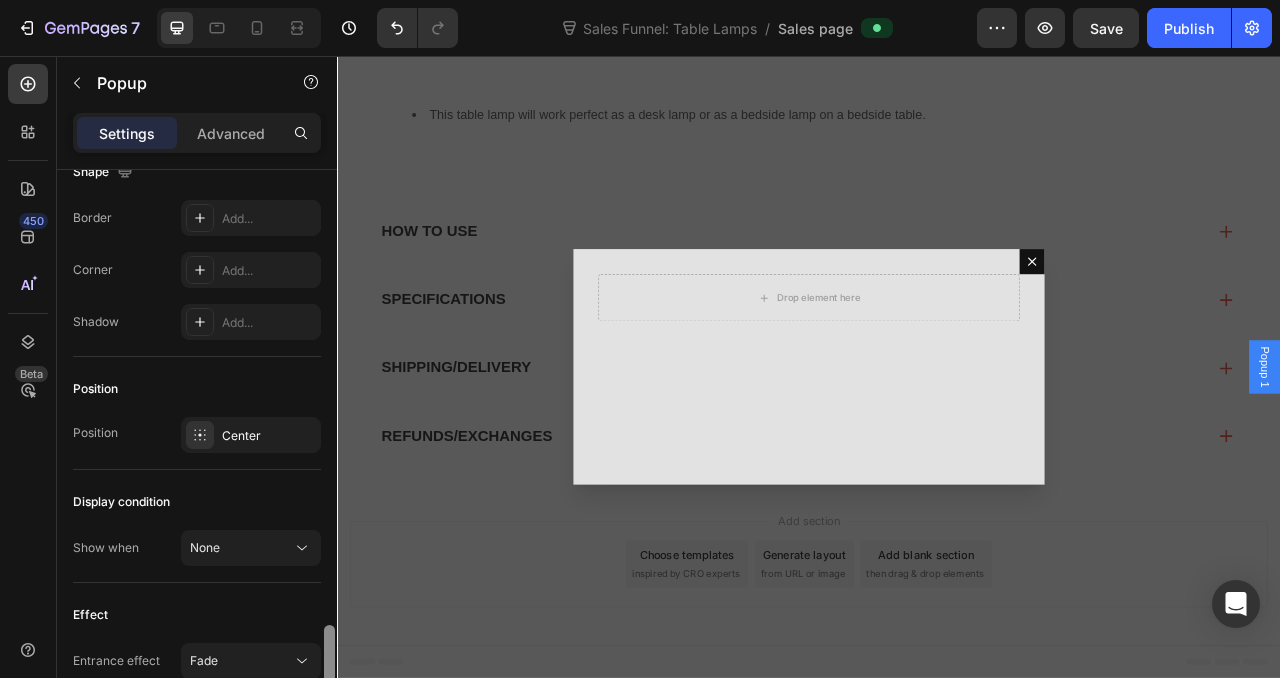 scroll, scrollTop: 1311, scrollLeft: 0, axis: vertical 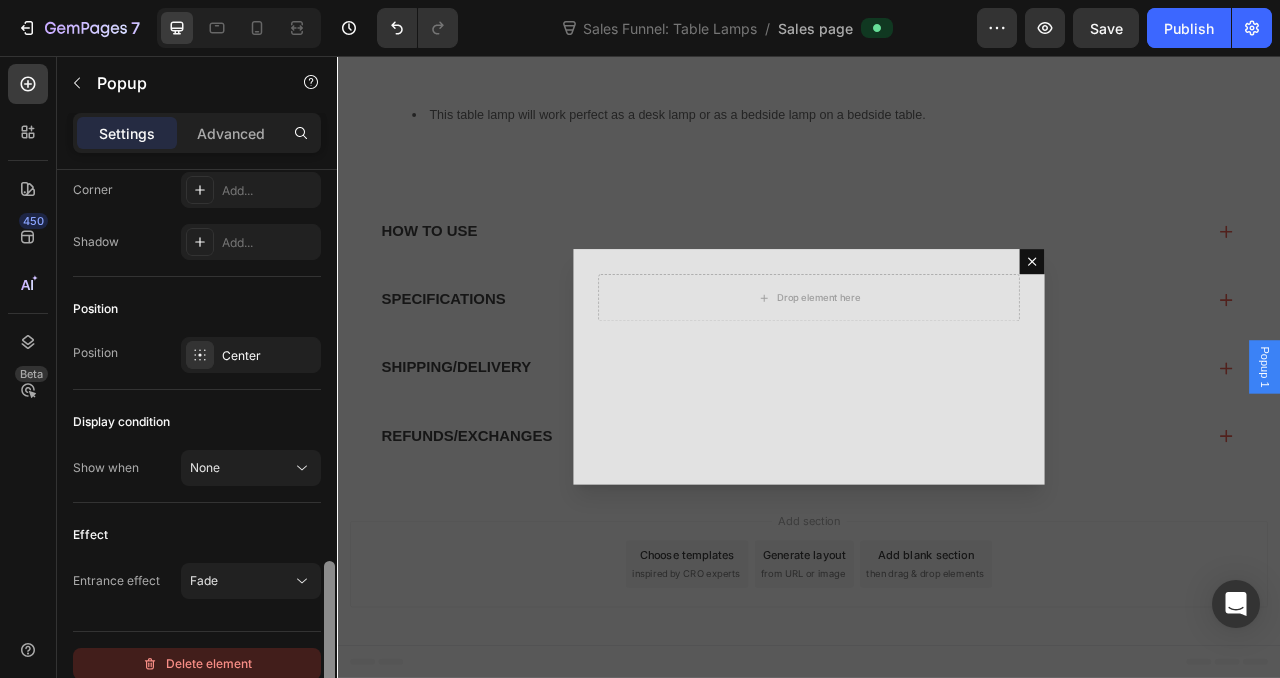 drag, startPoint x: 330, startPoint y: 266, endPoint x: 293, endPoint y: 656, distance: 391.7512 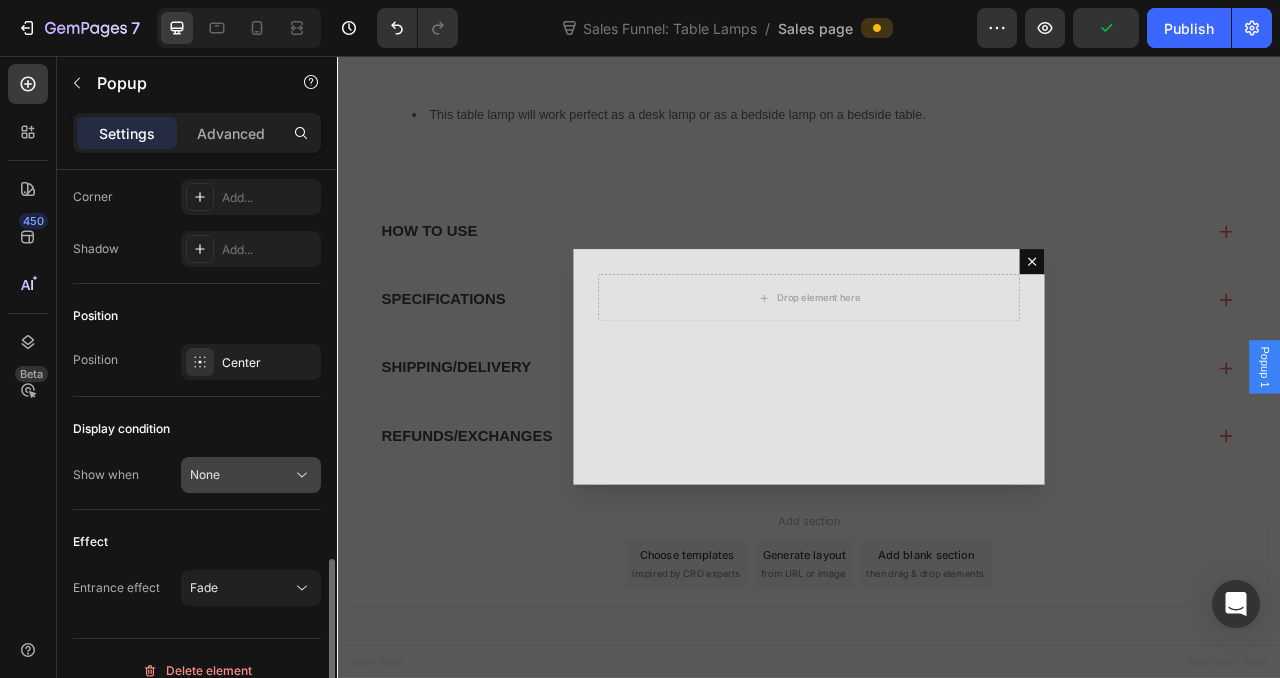 click on "None" at bounding box center (251, 475) 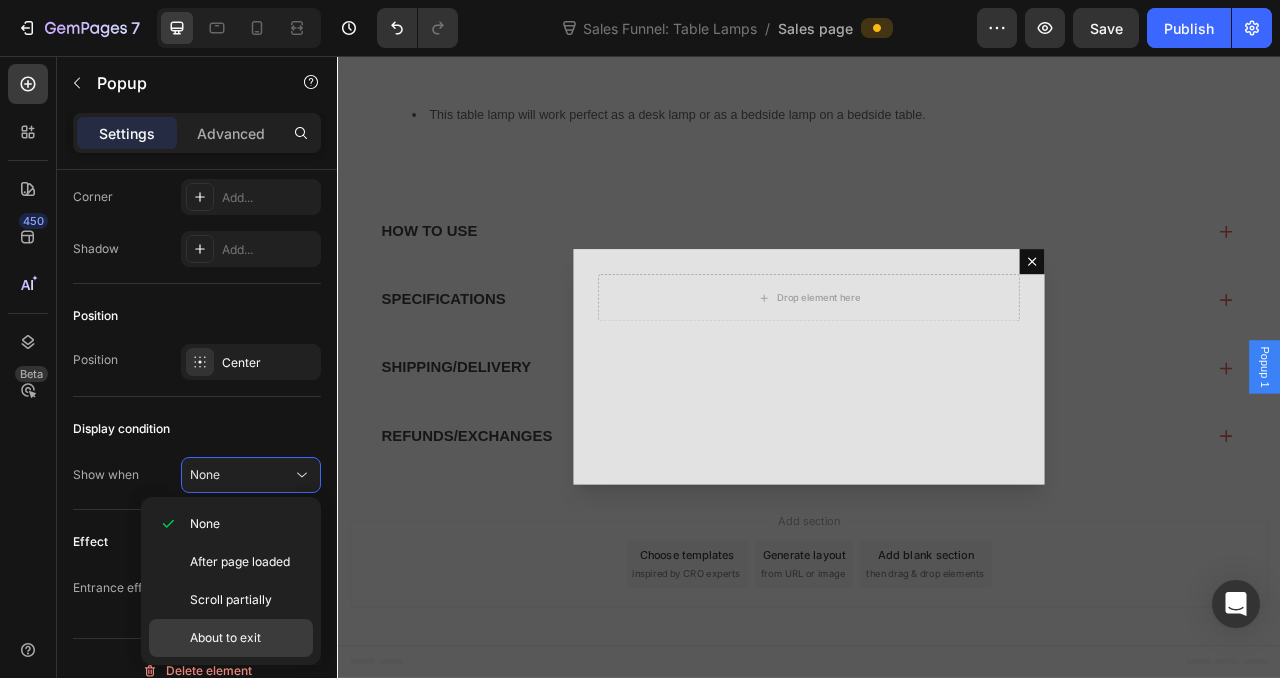 click on "About to exit" 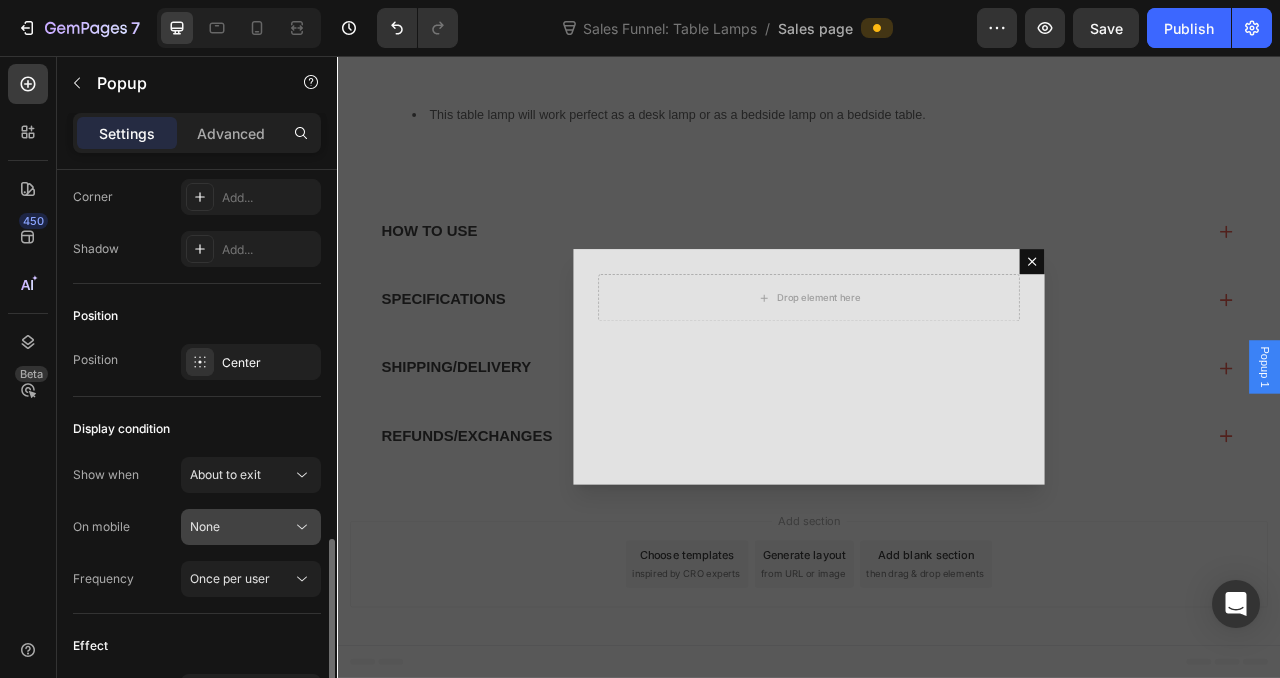 click on "None" 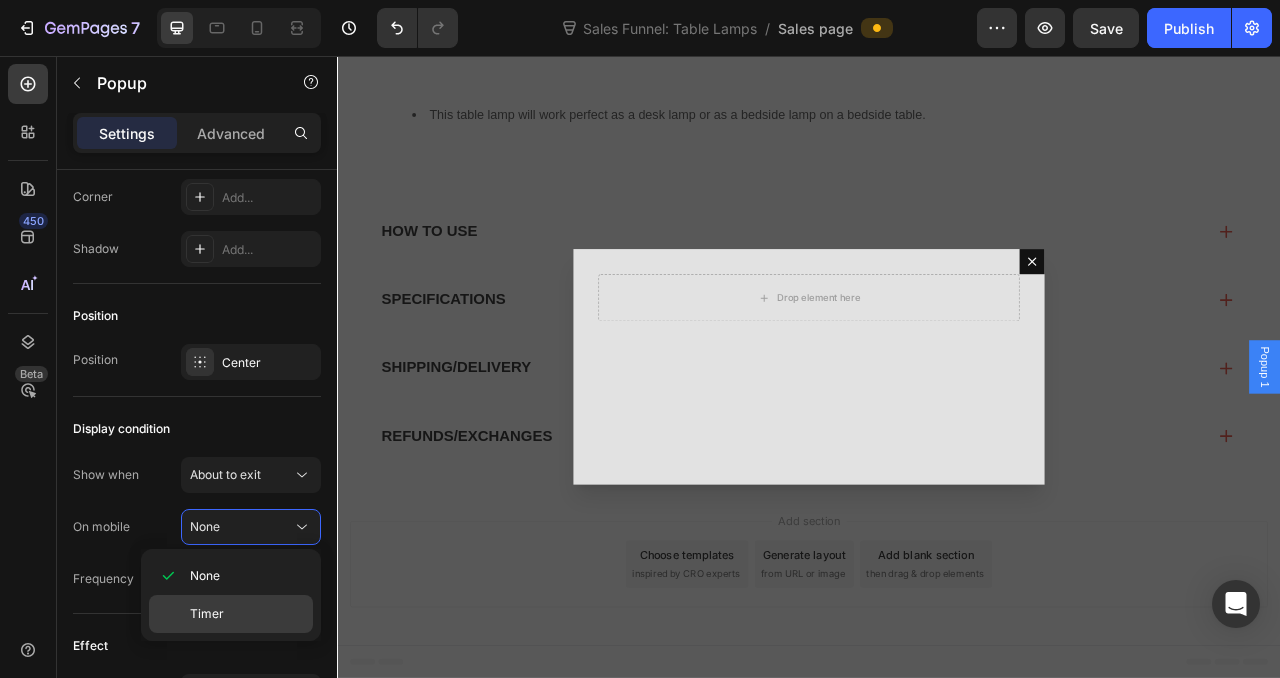 click on "Timer" 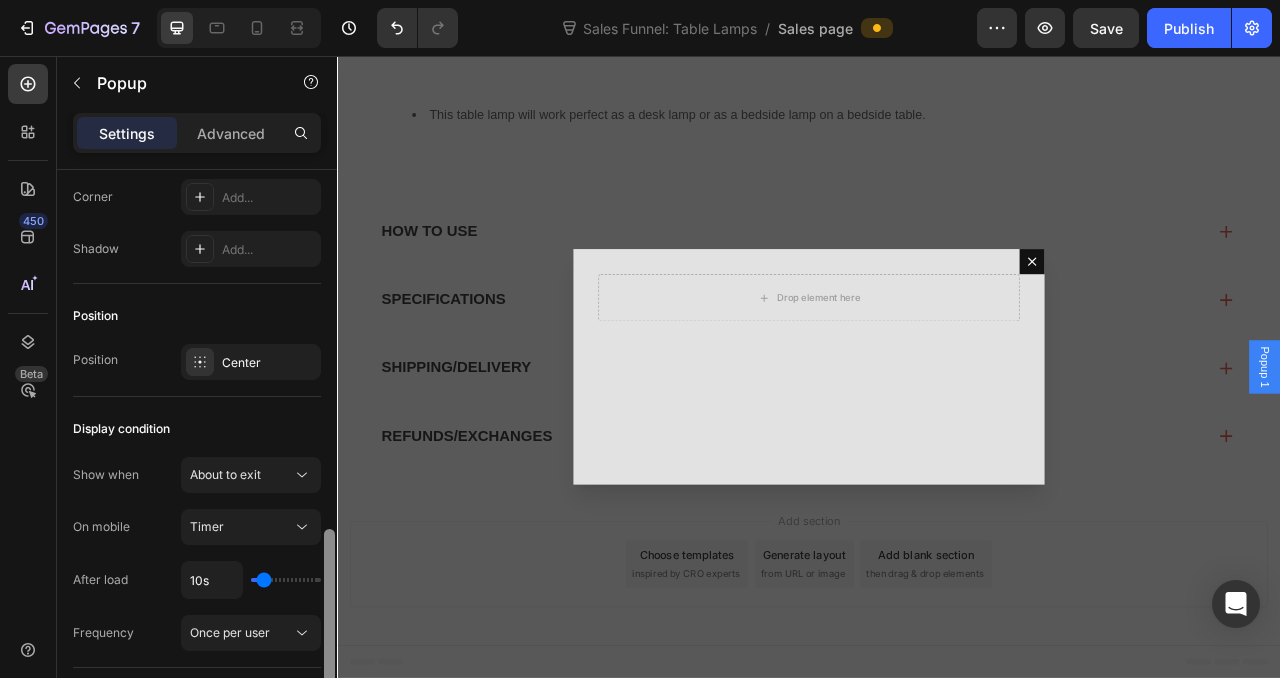 scroll, scrollTop: 1486, scrollLeft: 0, axis: vertical 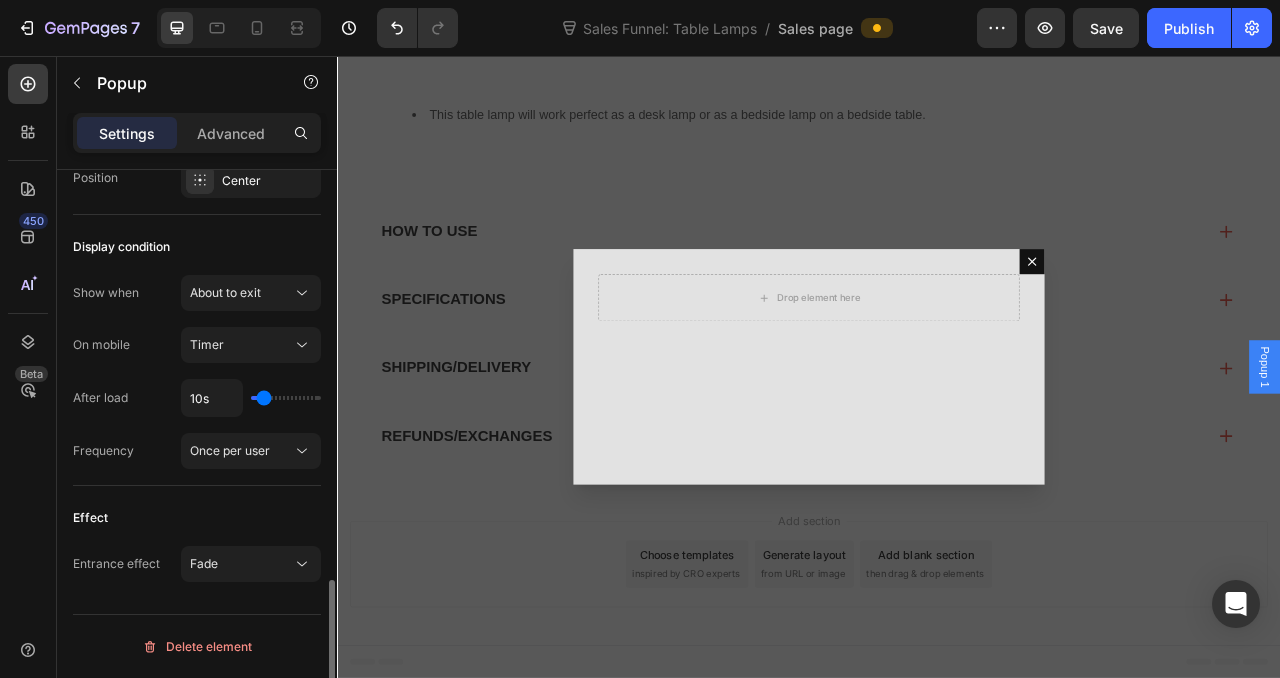 drag, startPoint x: 323, startPoint y: 575, endPoint x: 321, endPoint y: 588, distance: 13.152946 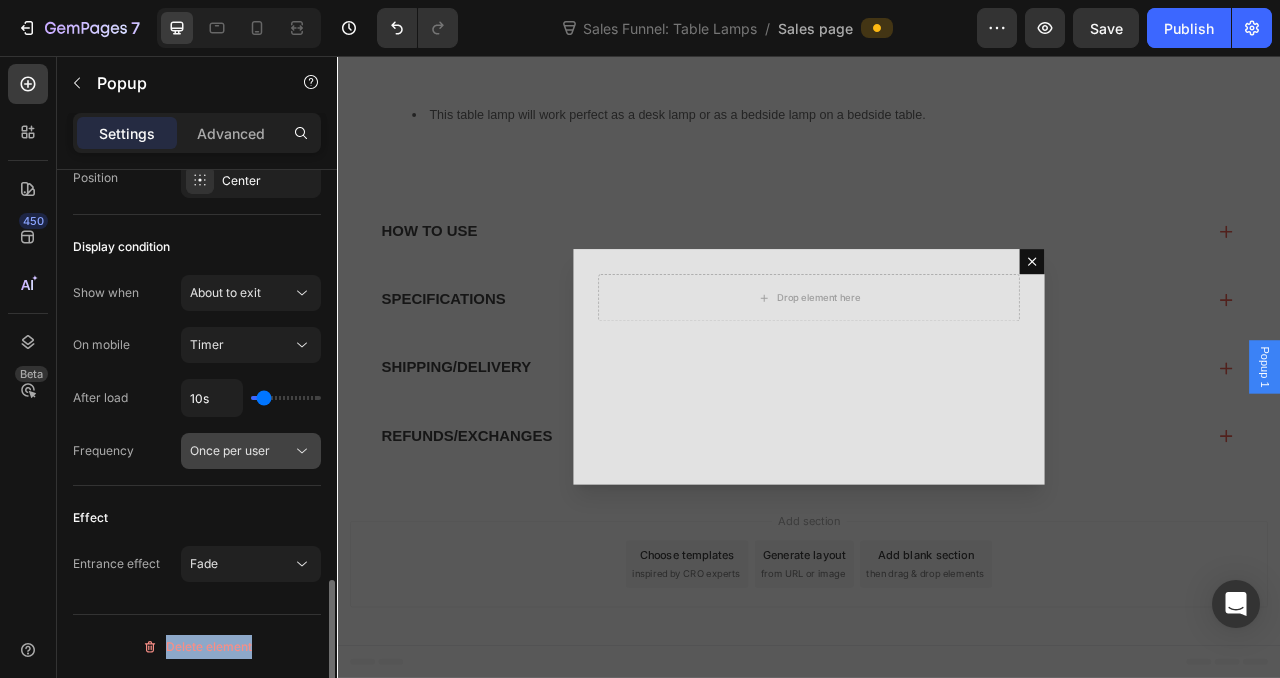 click on "Once per user" at bounding box center (241, 451) 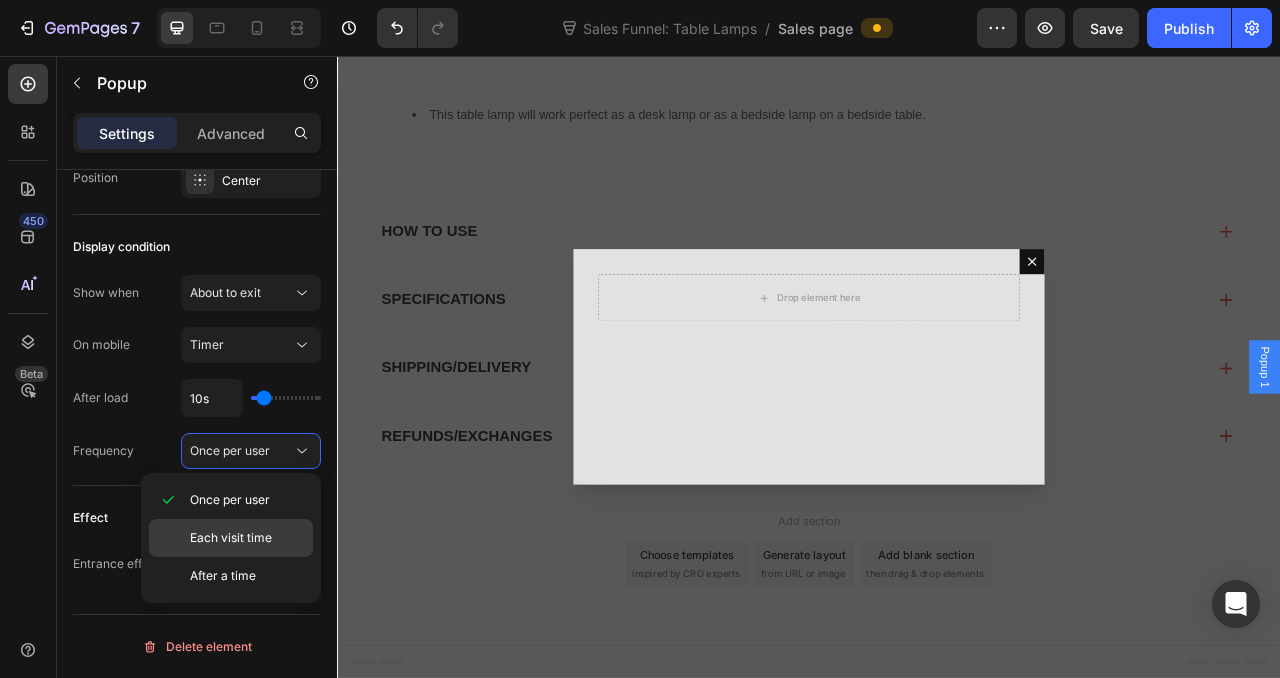 click on "Each visit time" at bounding box center [231, 538] 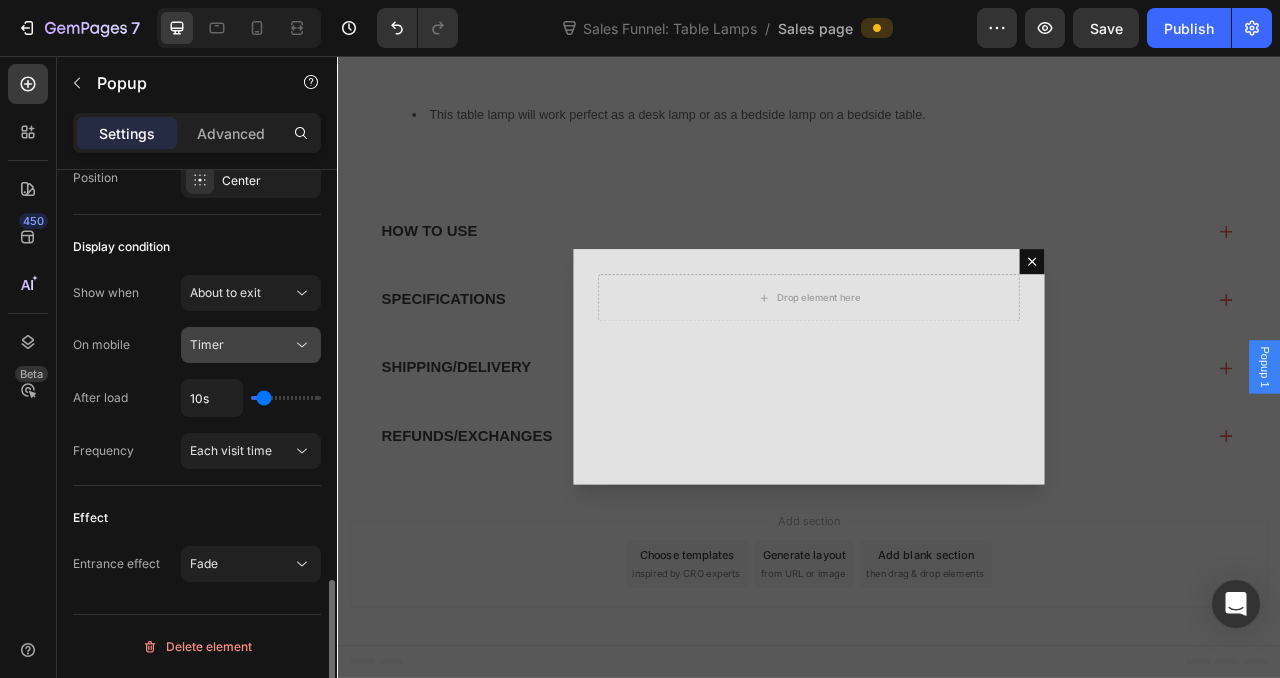 click 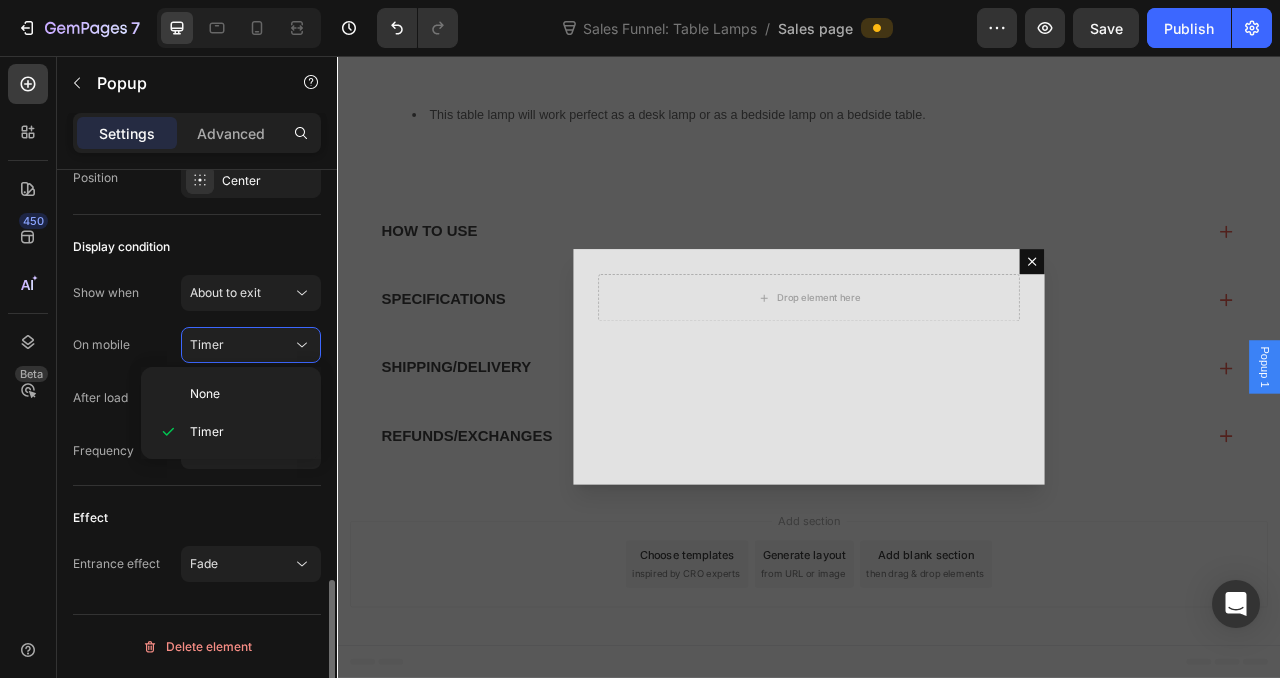 click on "Effect" at bounding box center [197, 518] 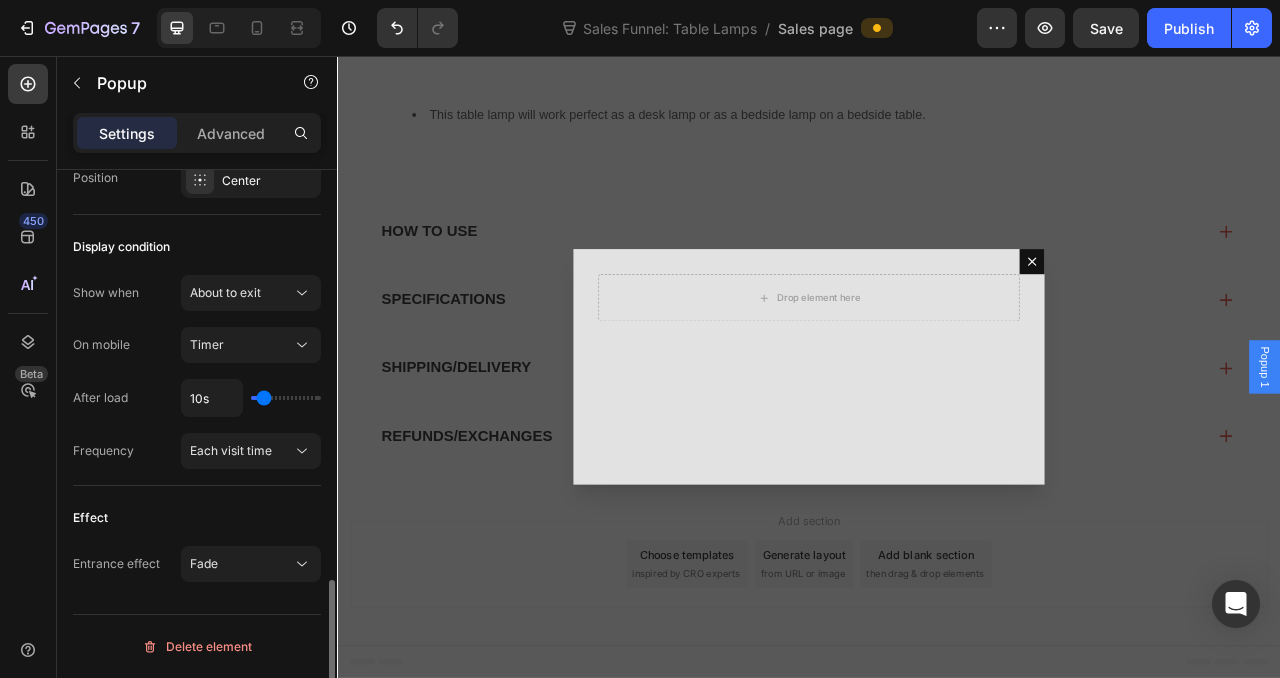 type on "14s" 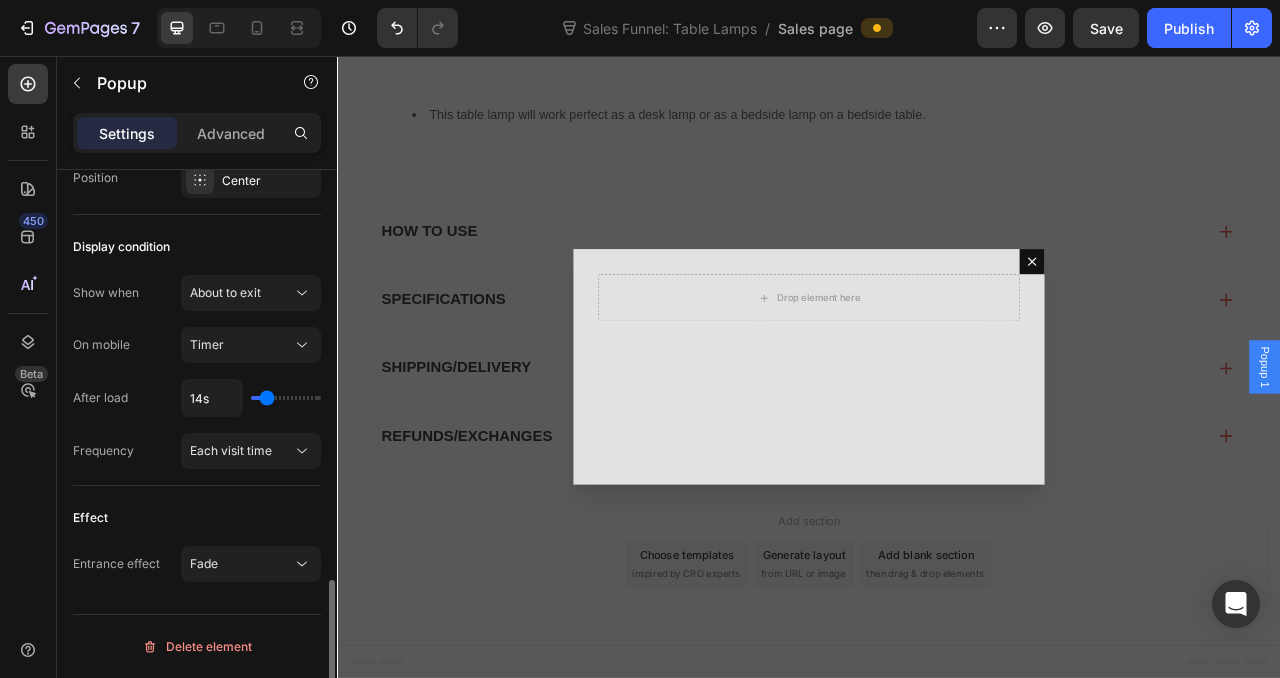type on "19s" 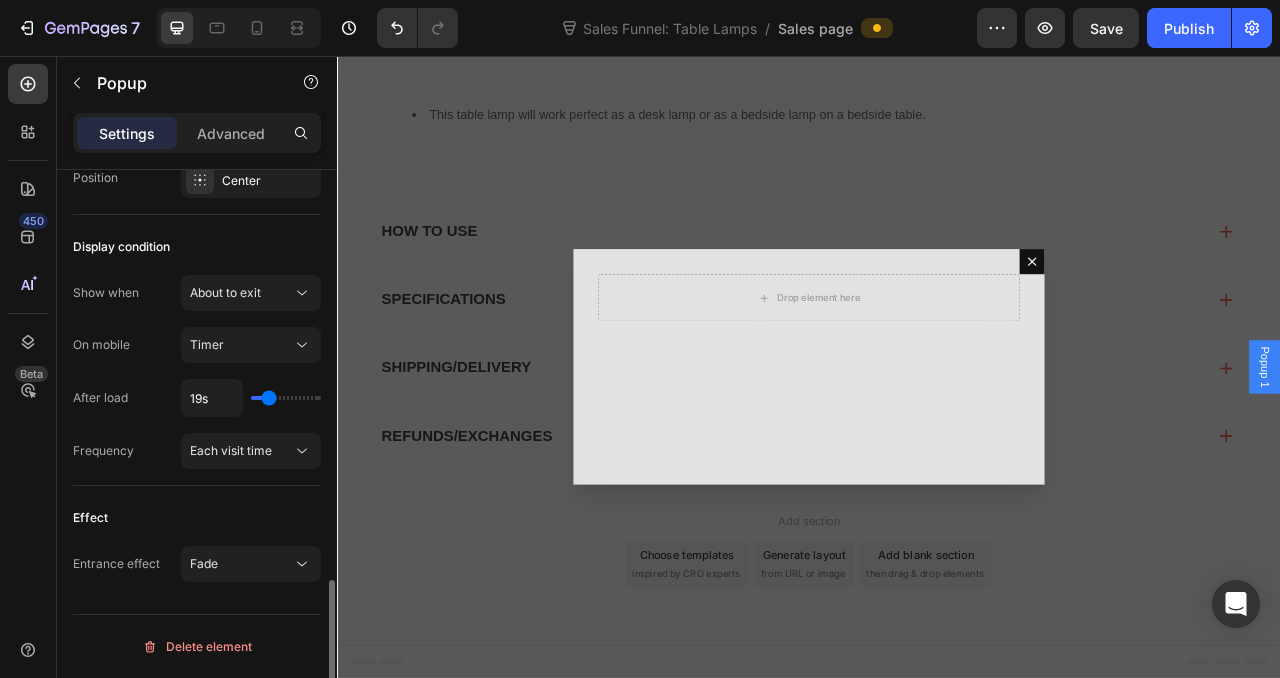 type on "27s" 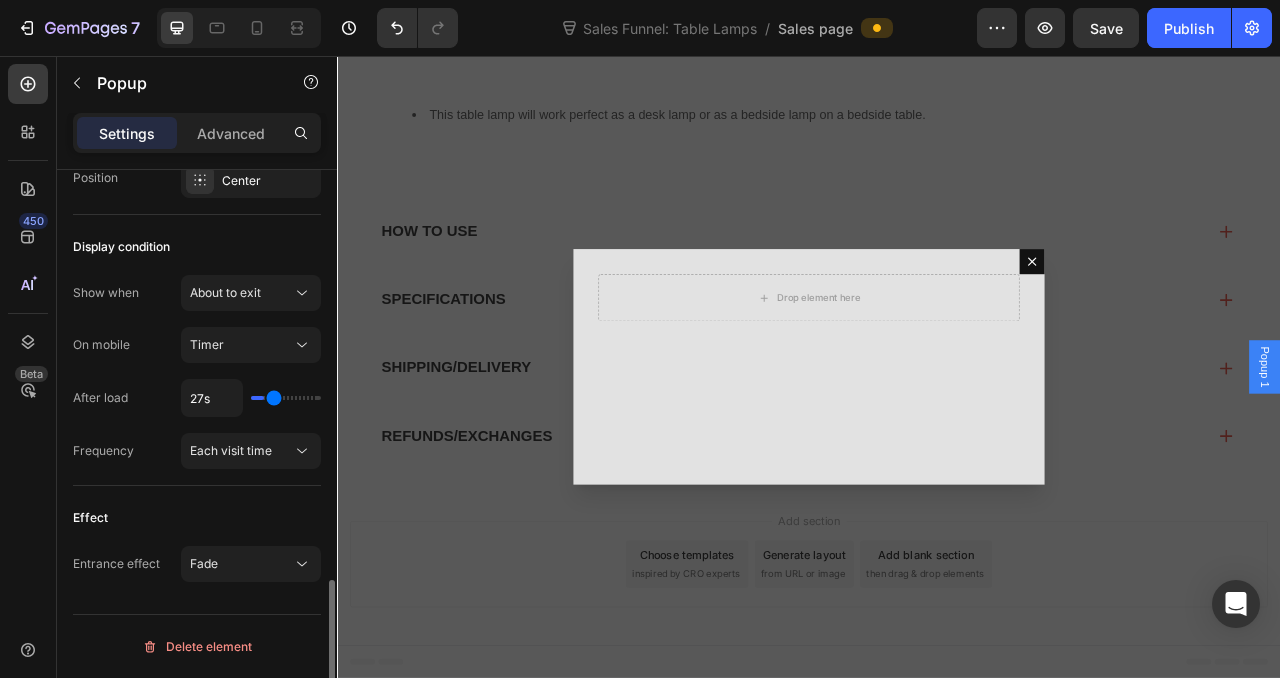 type on "38s" 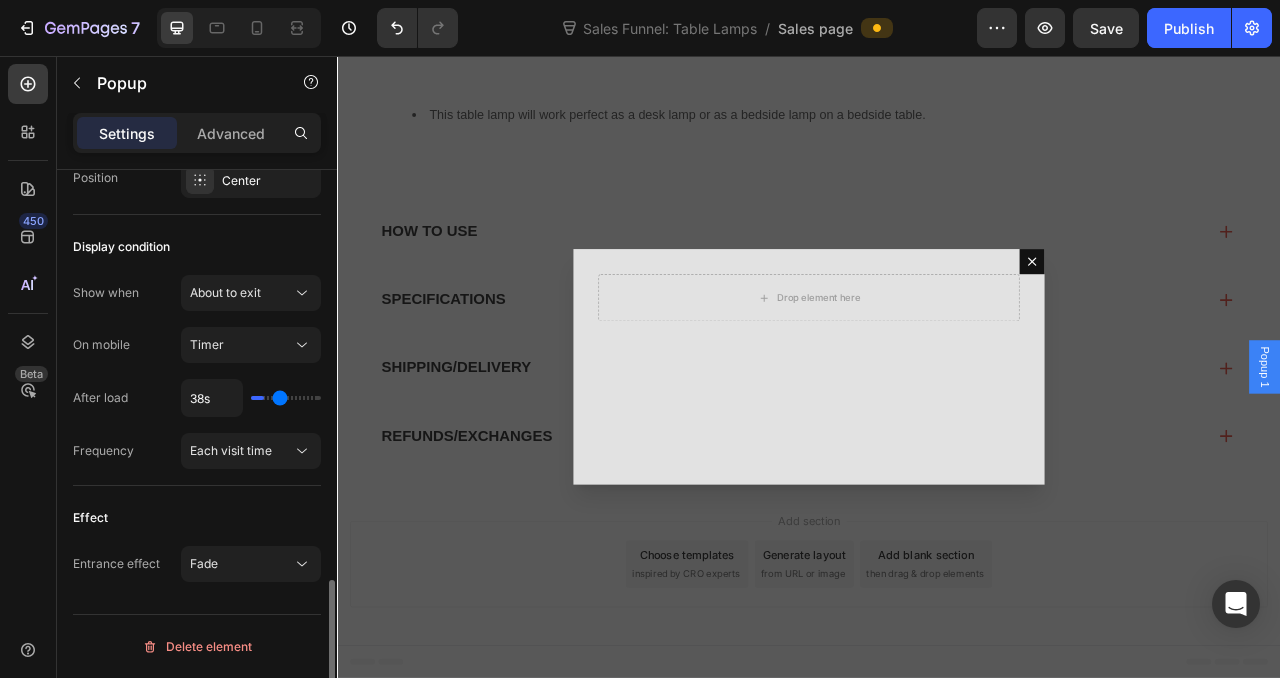 type on "50s" 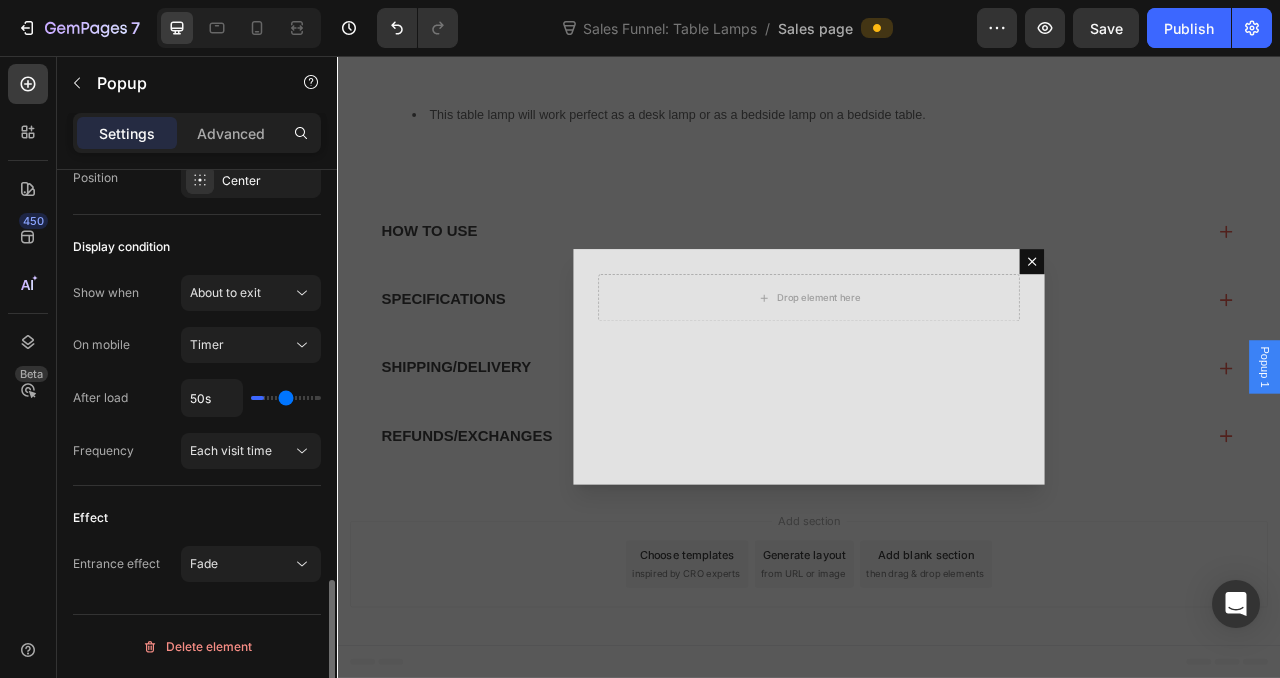 type on "59s" 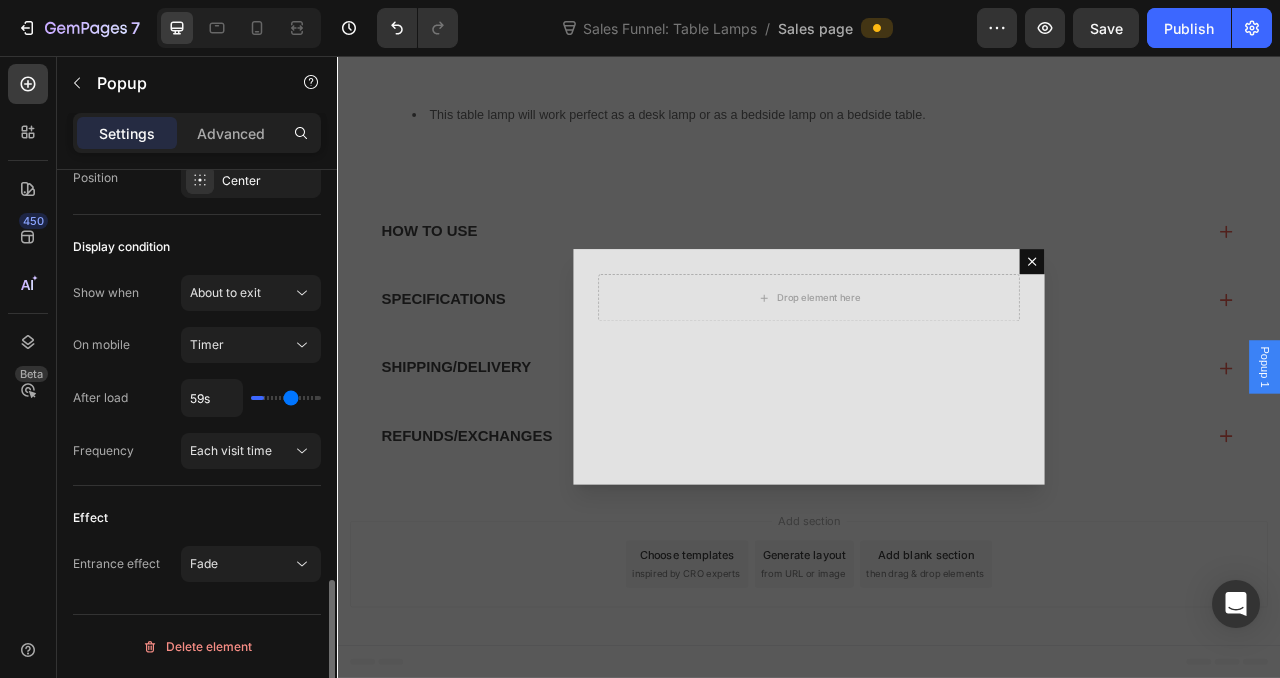 type on "68s" 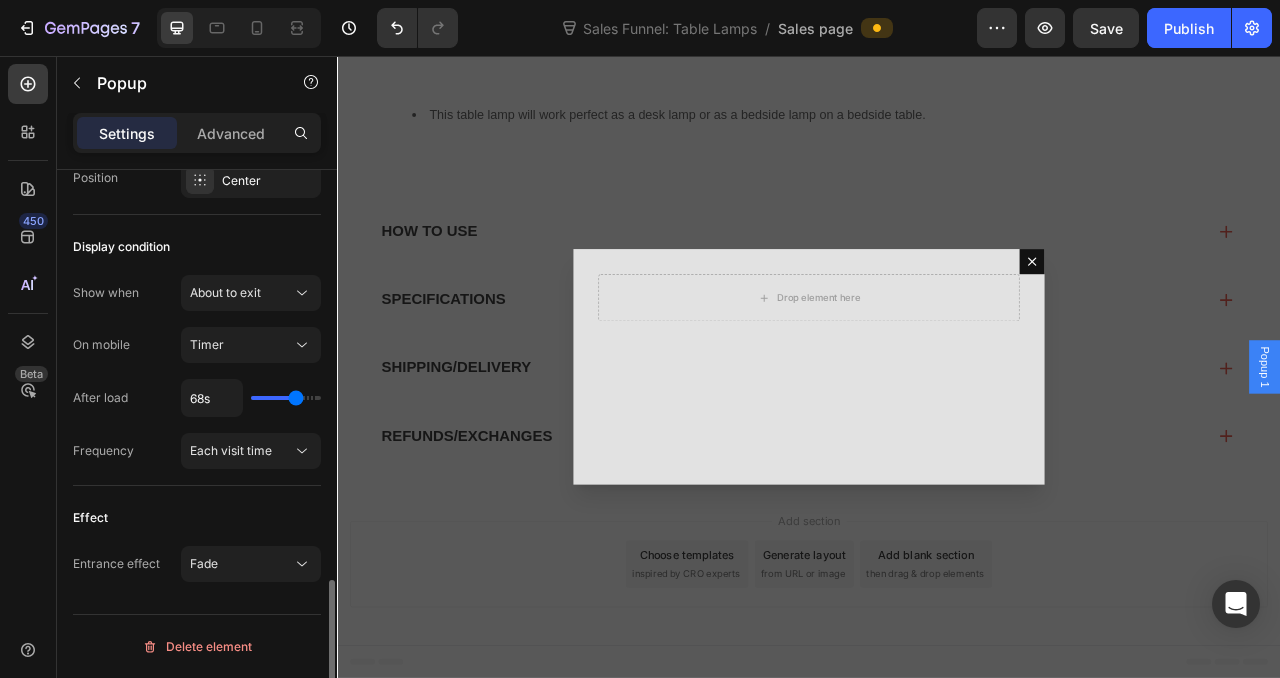type on "74s" 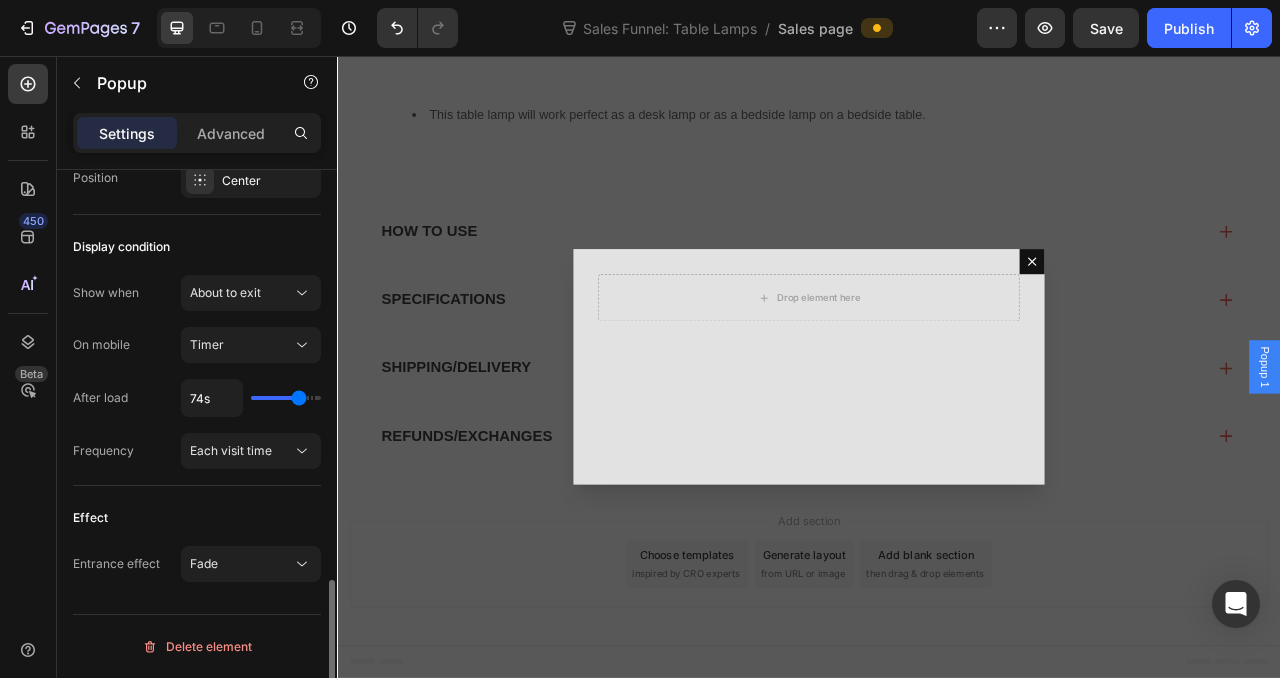 type on "79s" 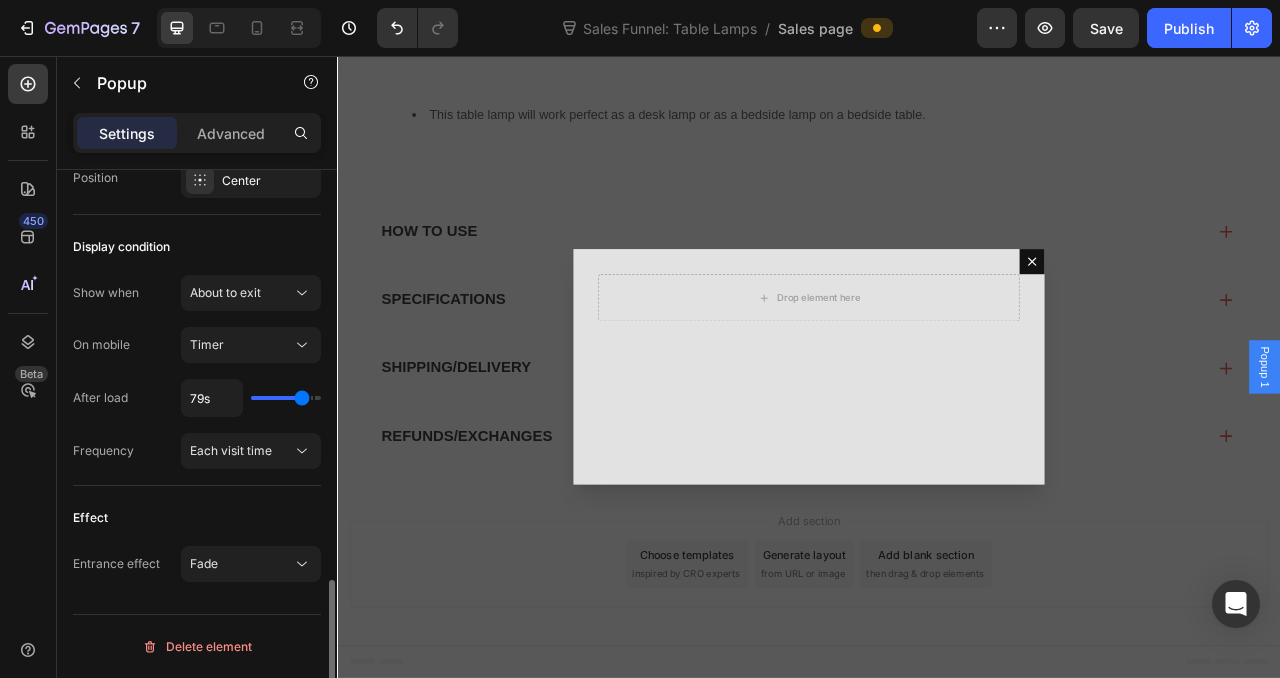 type on "81s" 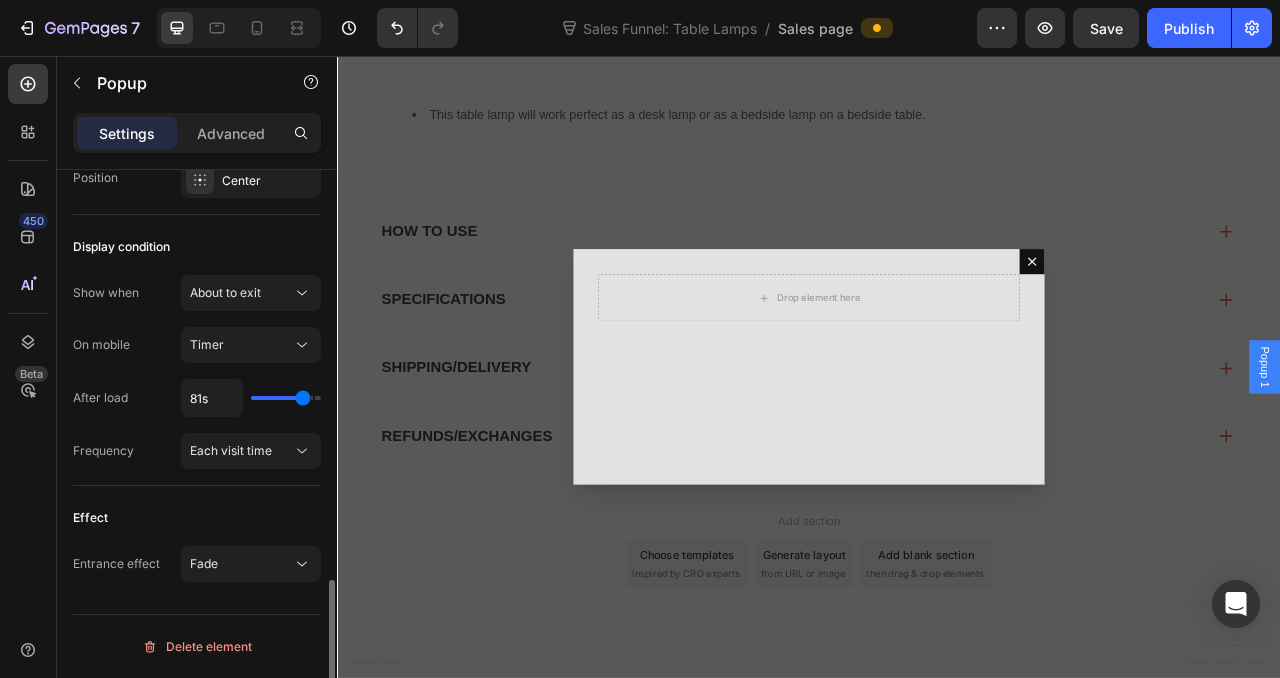 type on "82s" 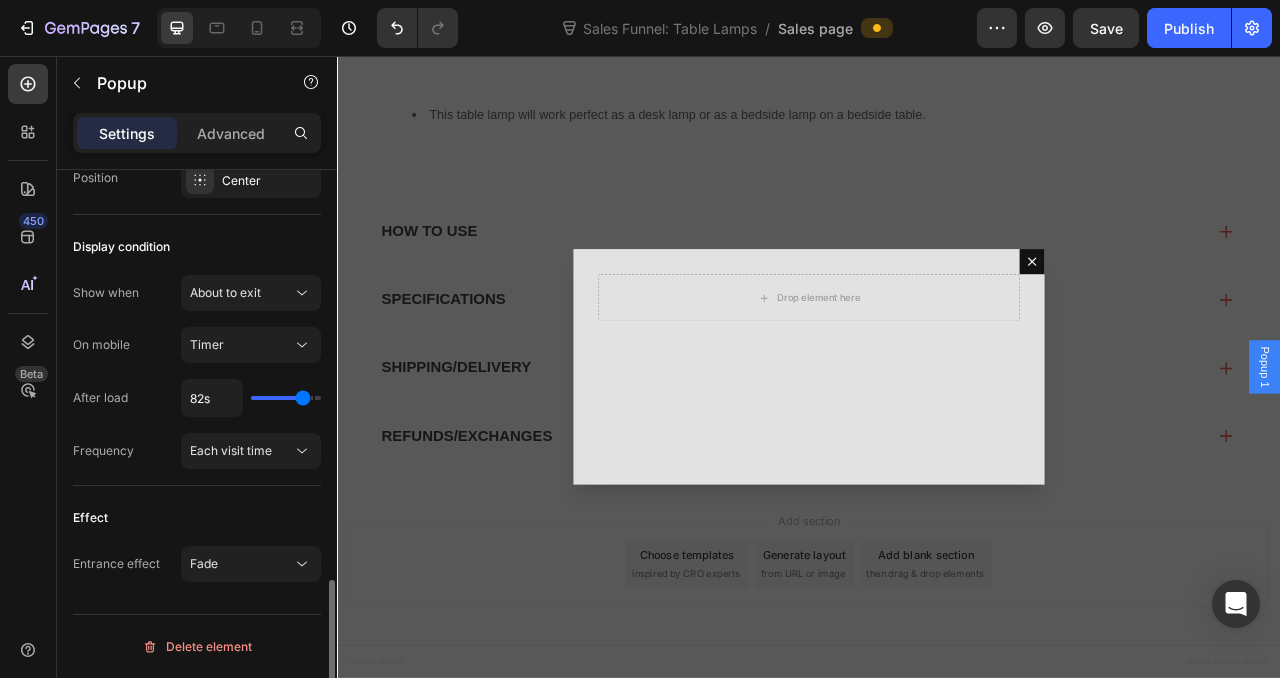 type on "83s" 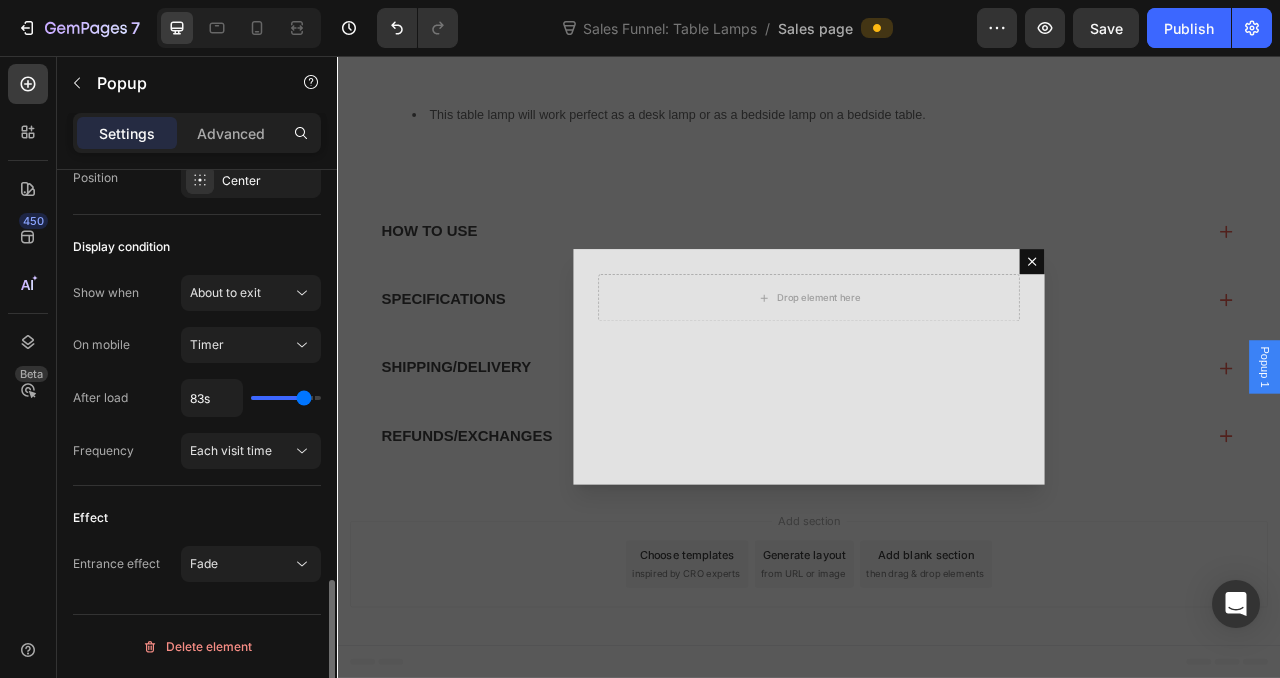 type on "84s" 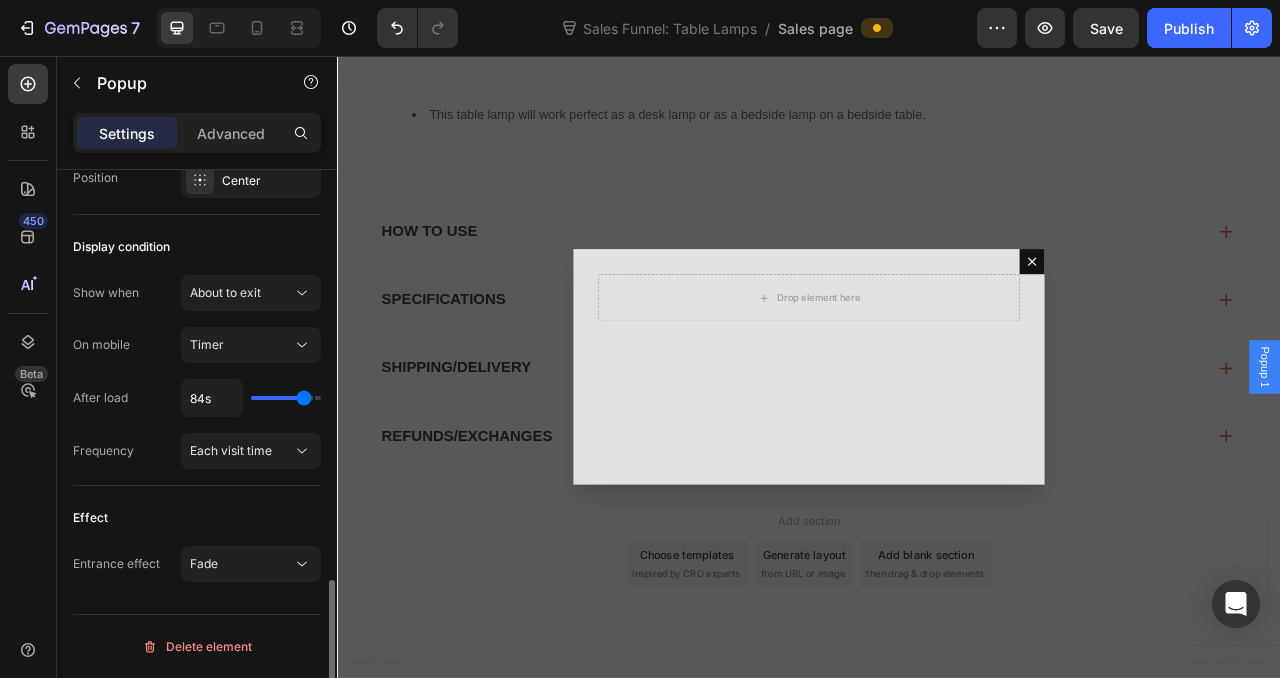 type on "86s" 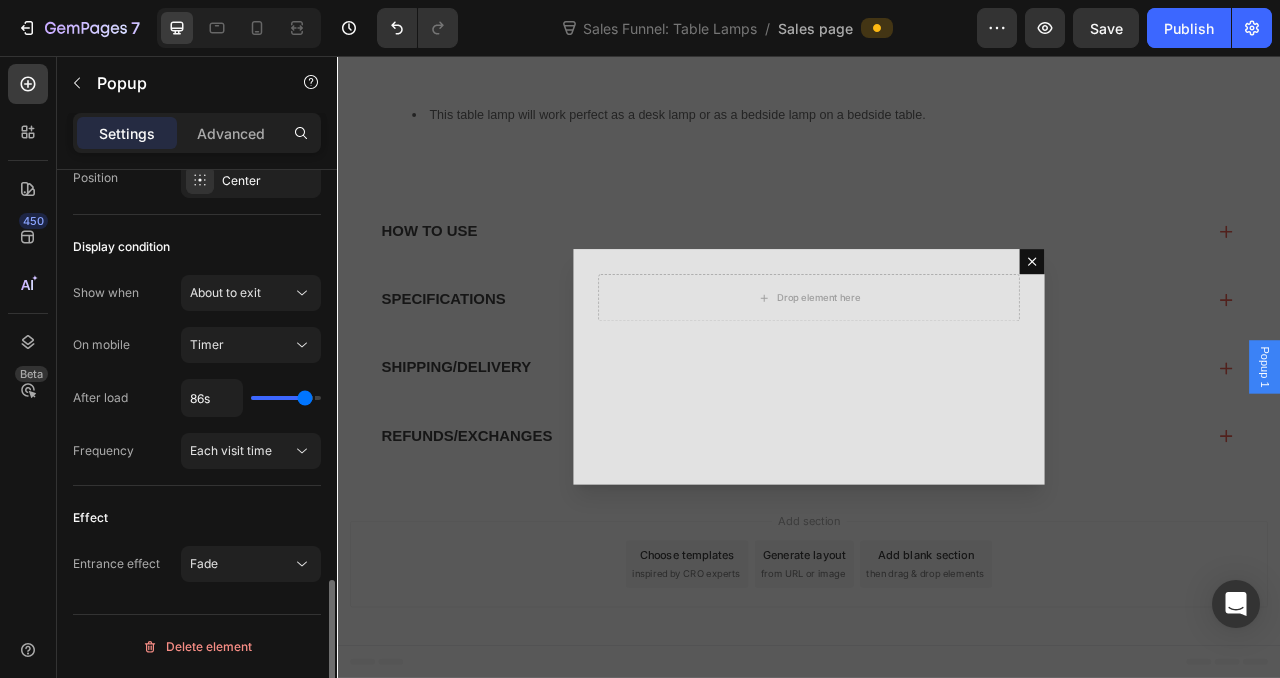 type on "90s" 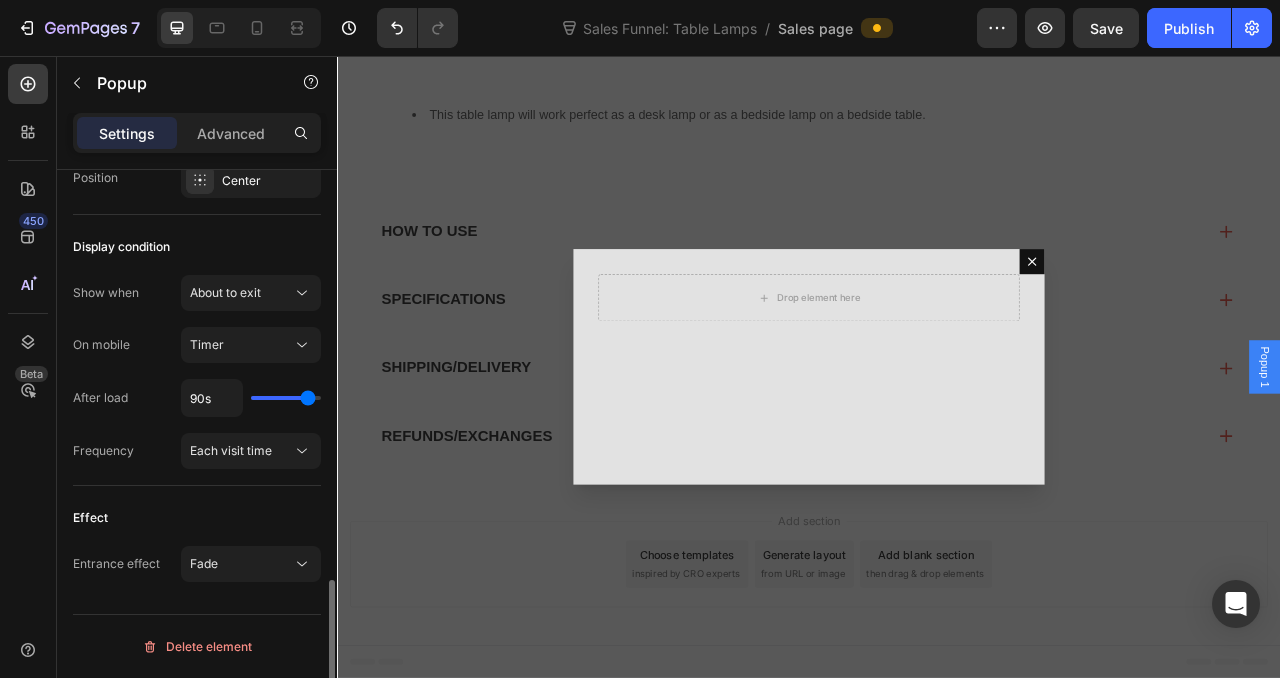 type on "95s" 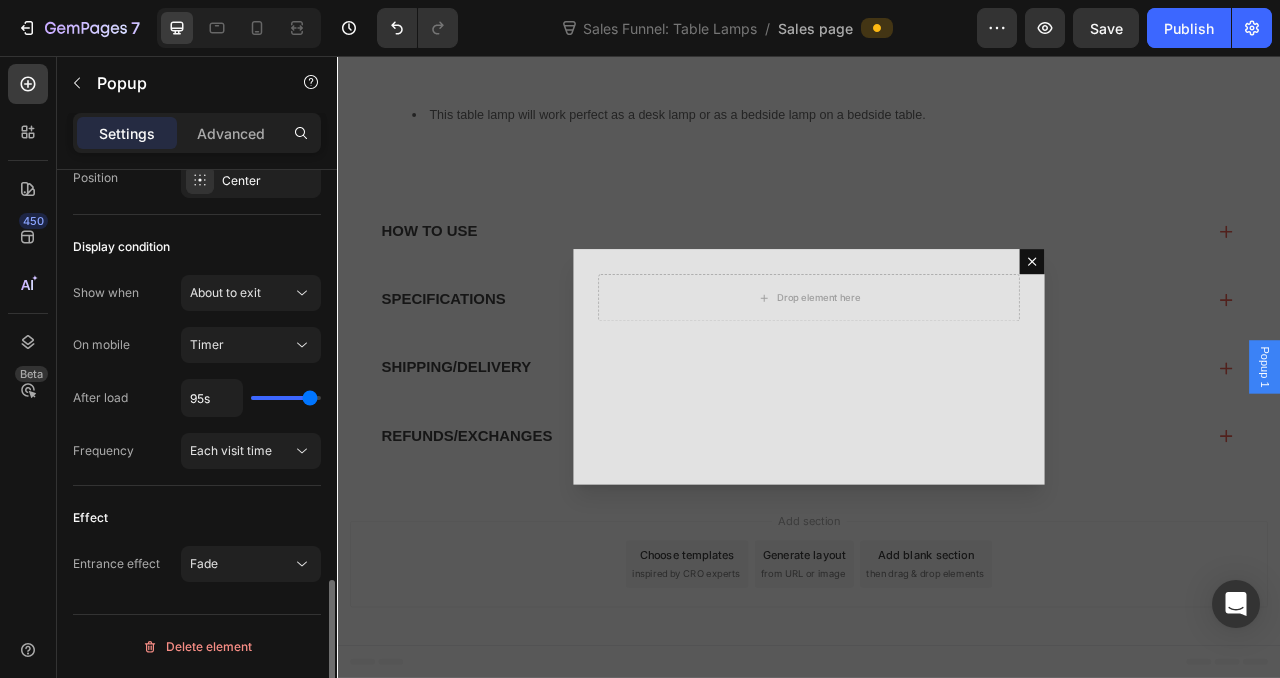type on "100s" 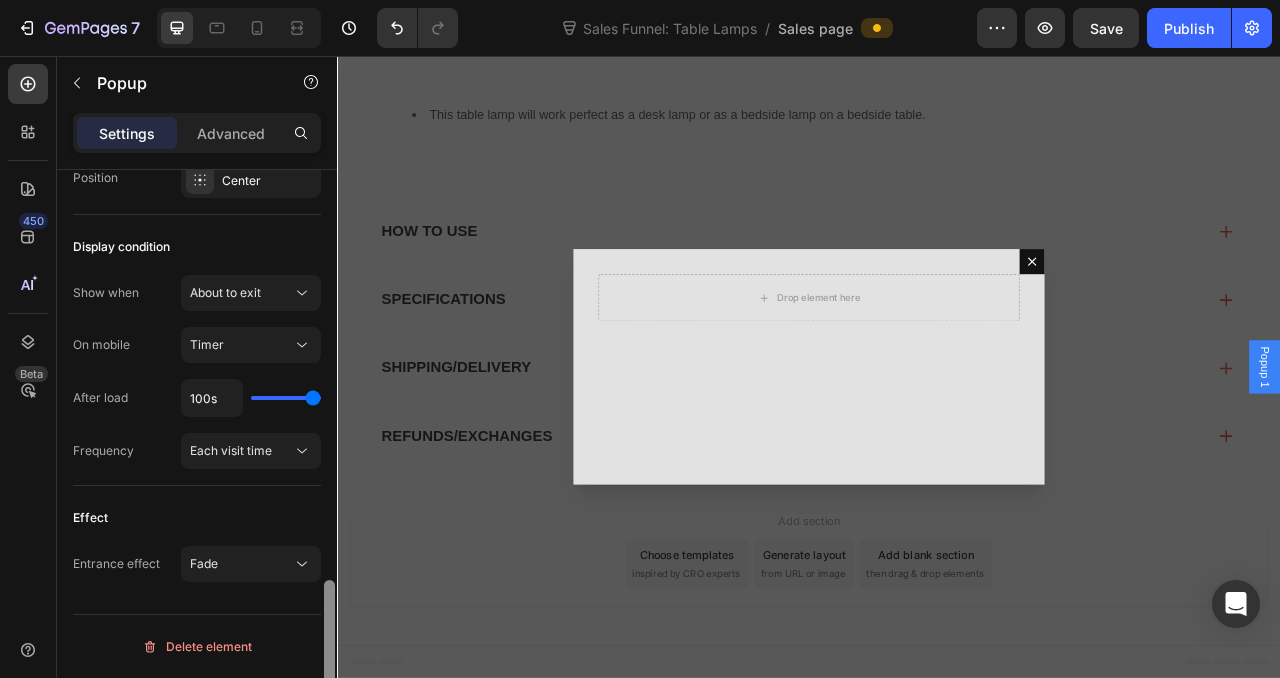 drag, startPoint x: 265, startPoint y: 403, endPoint x: 332, endPoint y: 397, distance: 67.26812 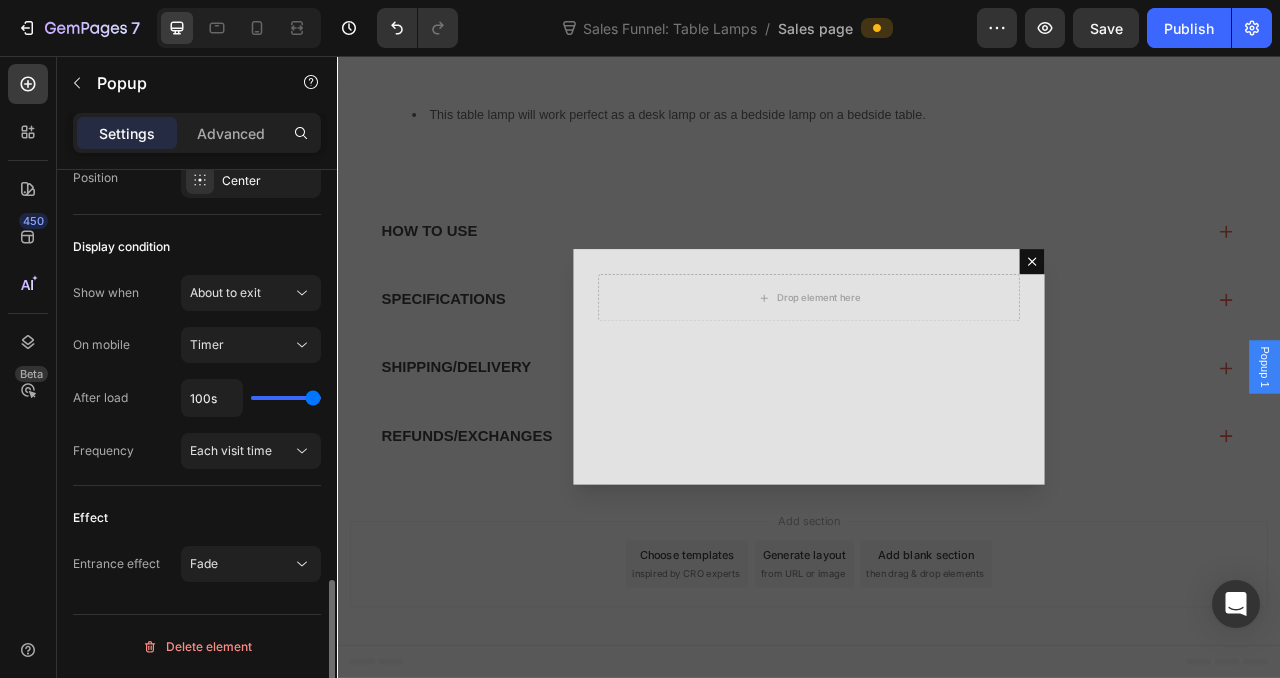 type on "99s" 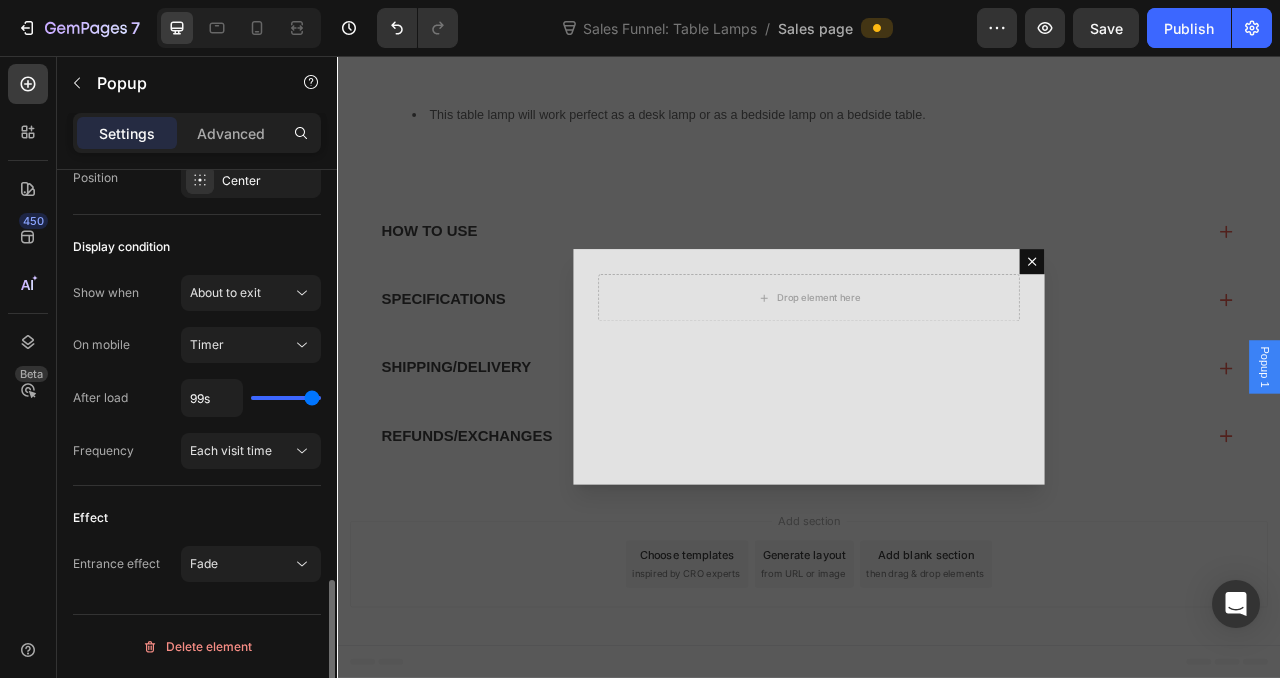 type on "98s" 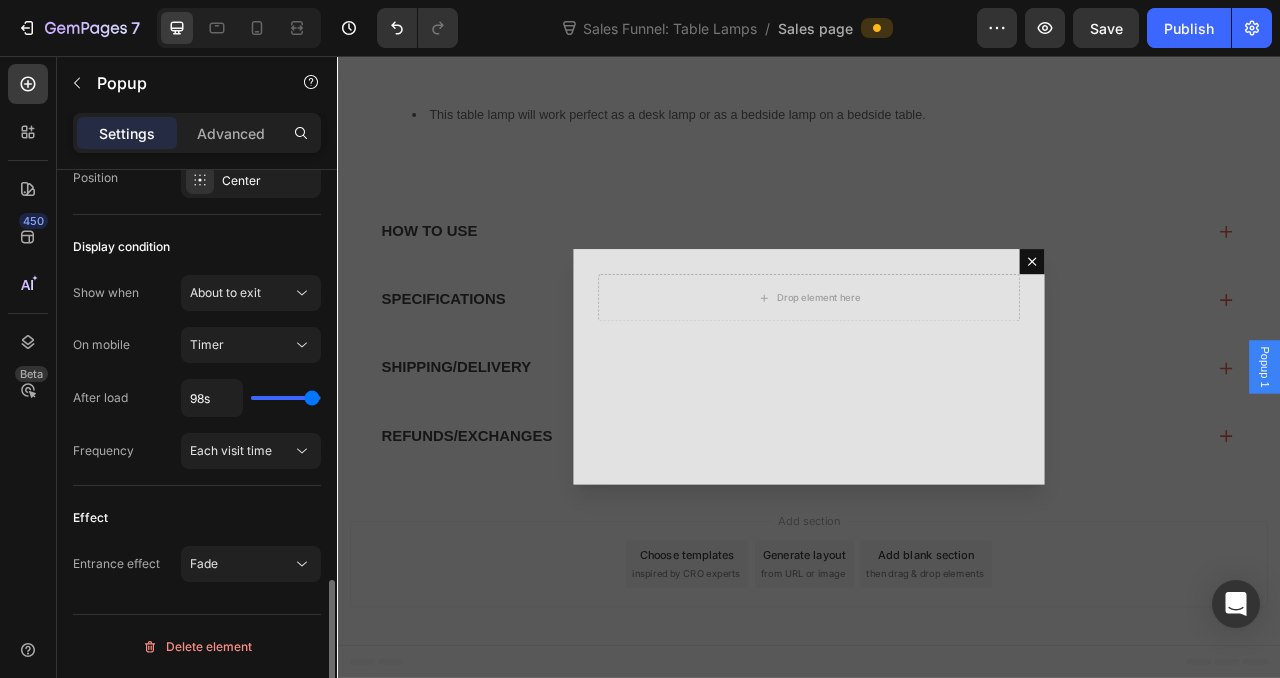type on "97s" 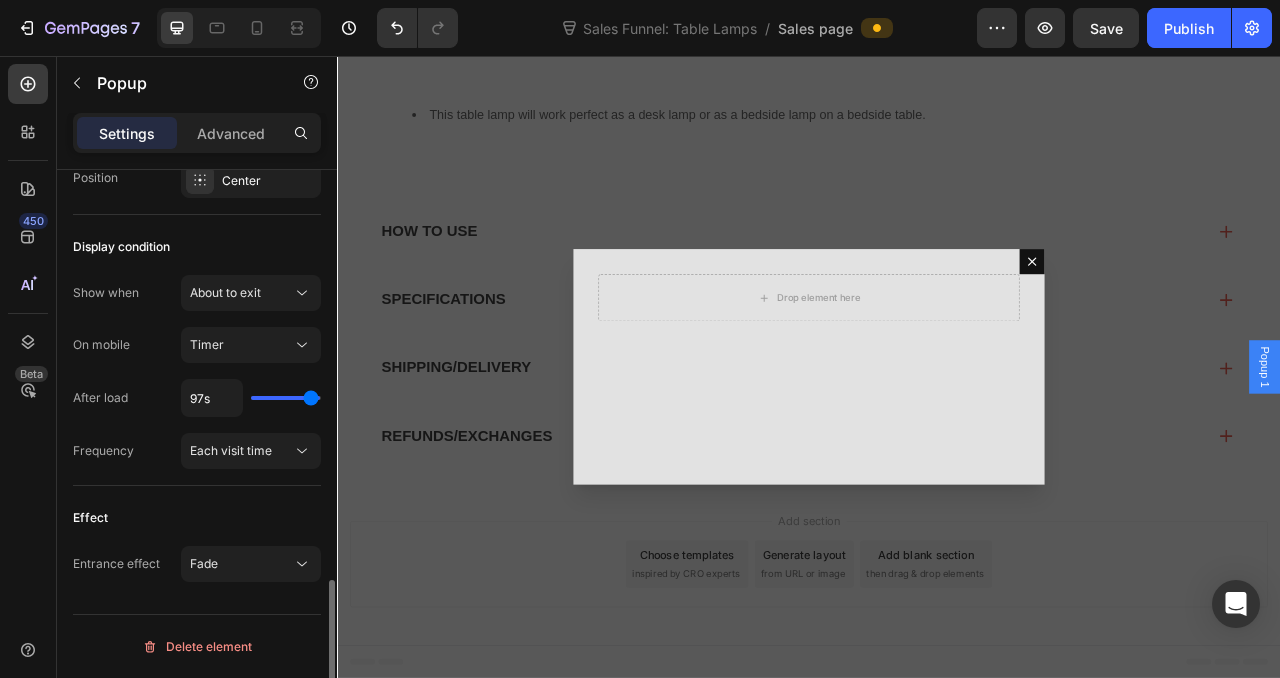 type on "96s" 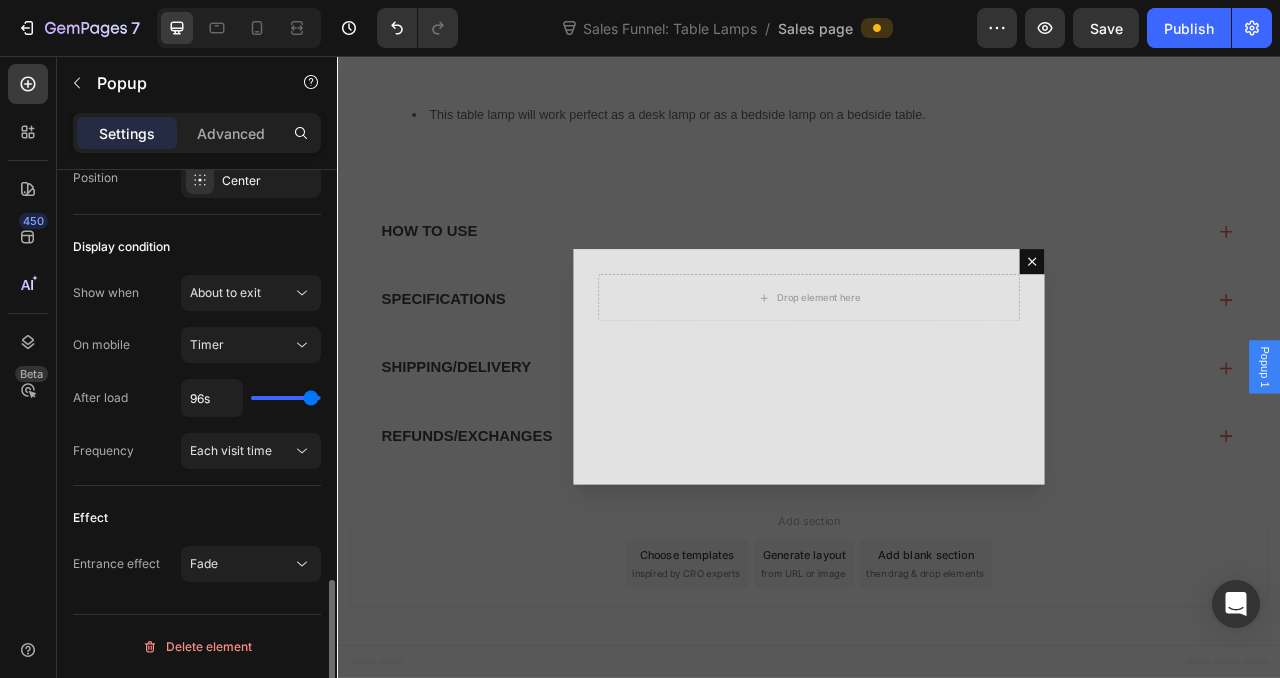 type on "95s" 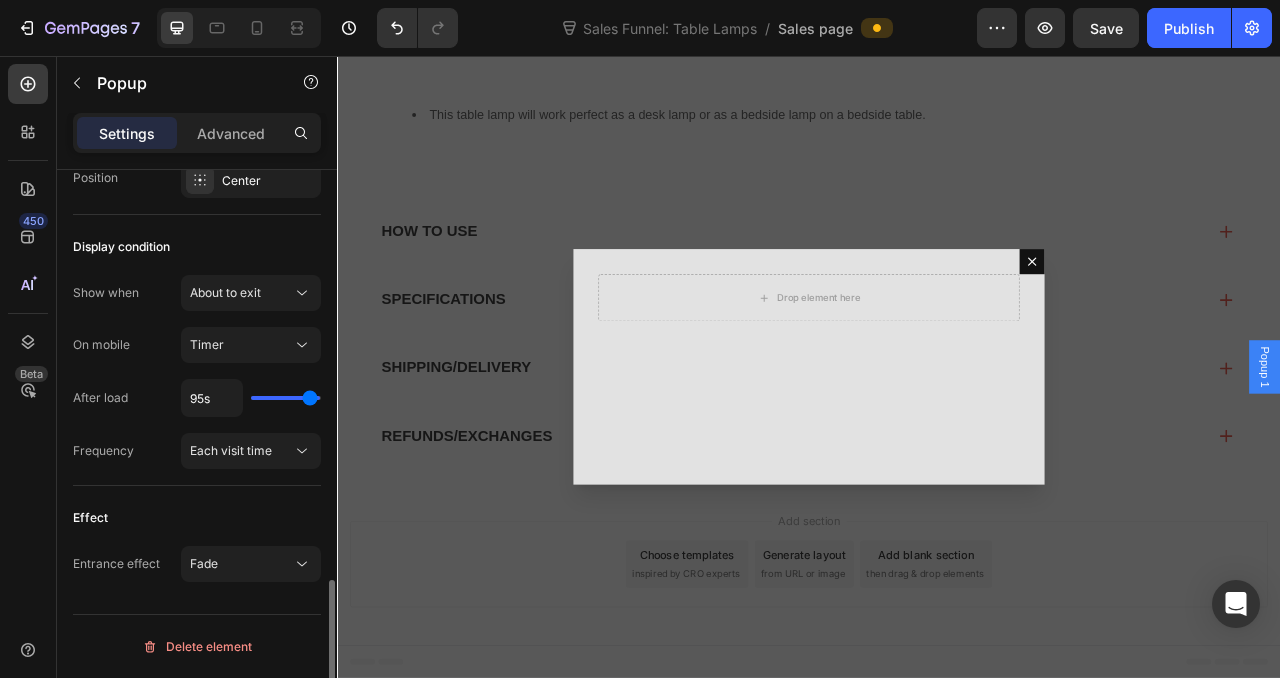 type on "94s" 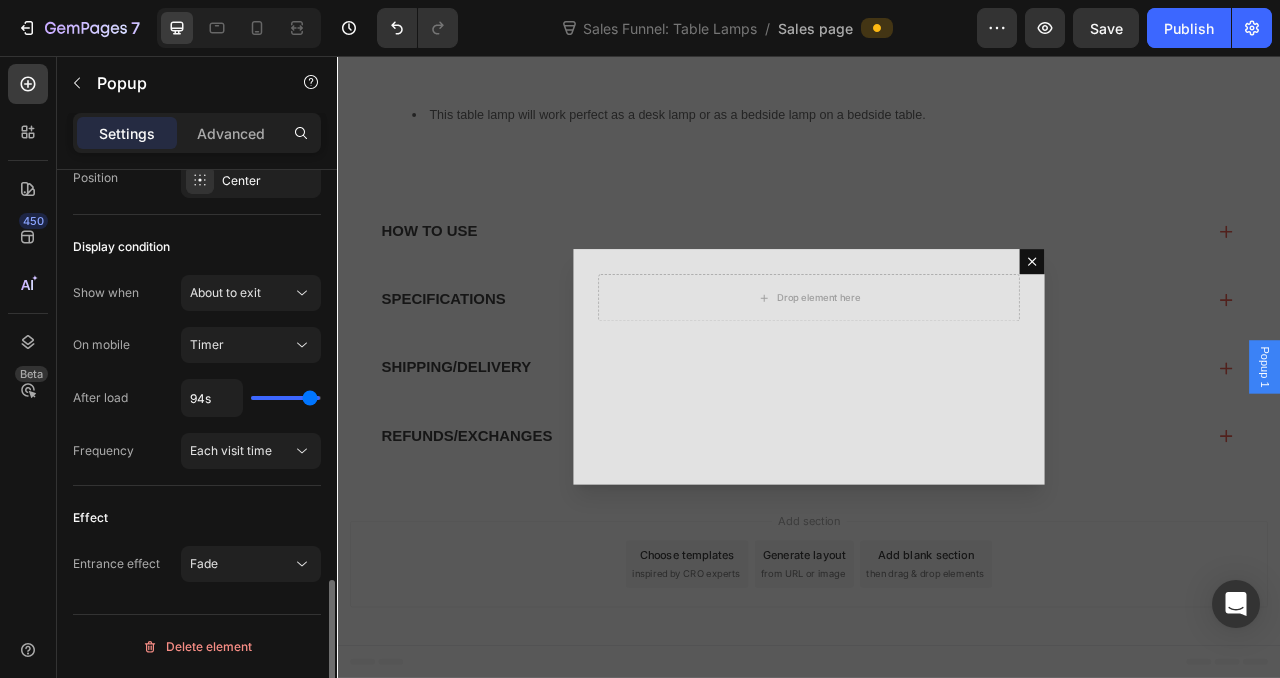 type on "93s" 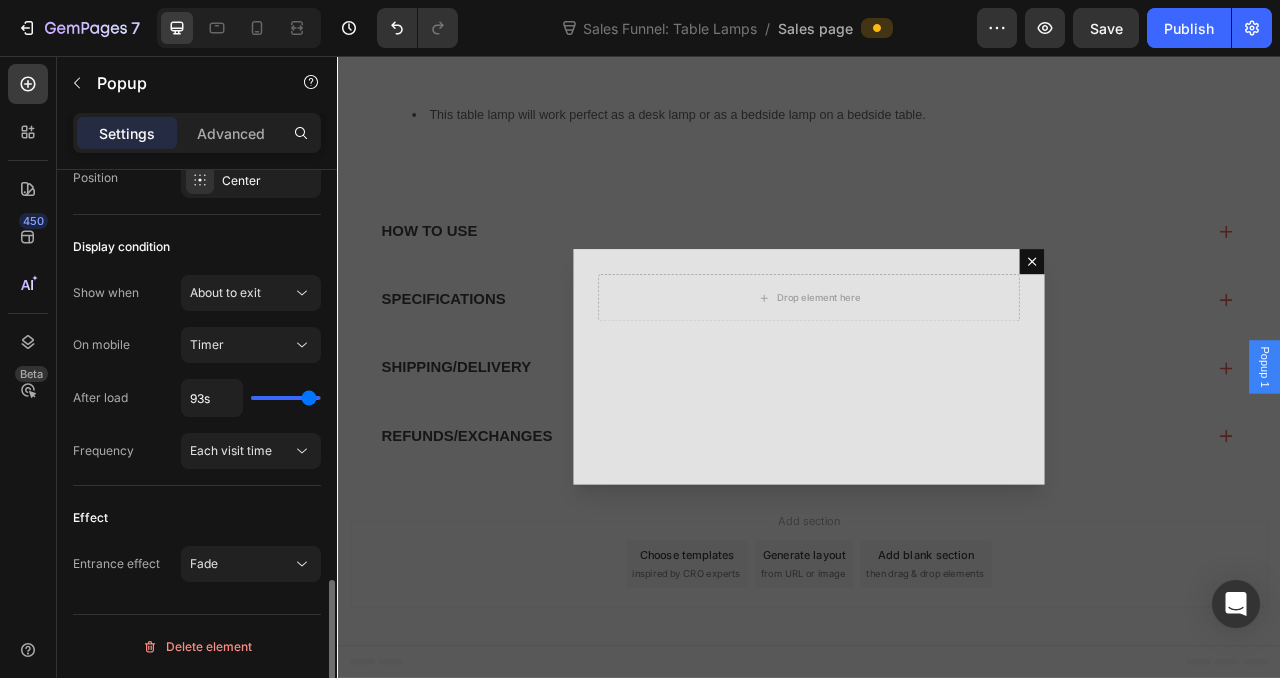 type on "92s" 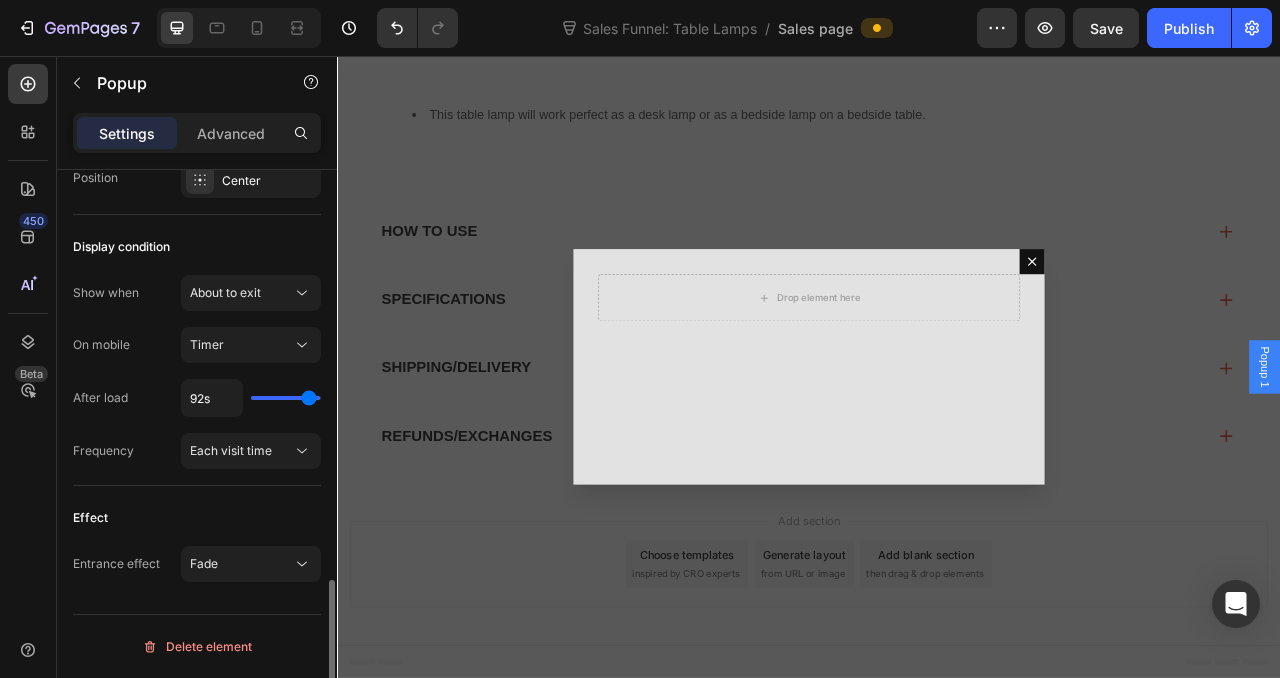 type on "91s" 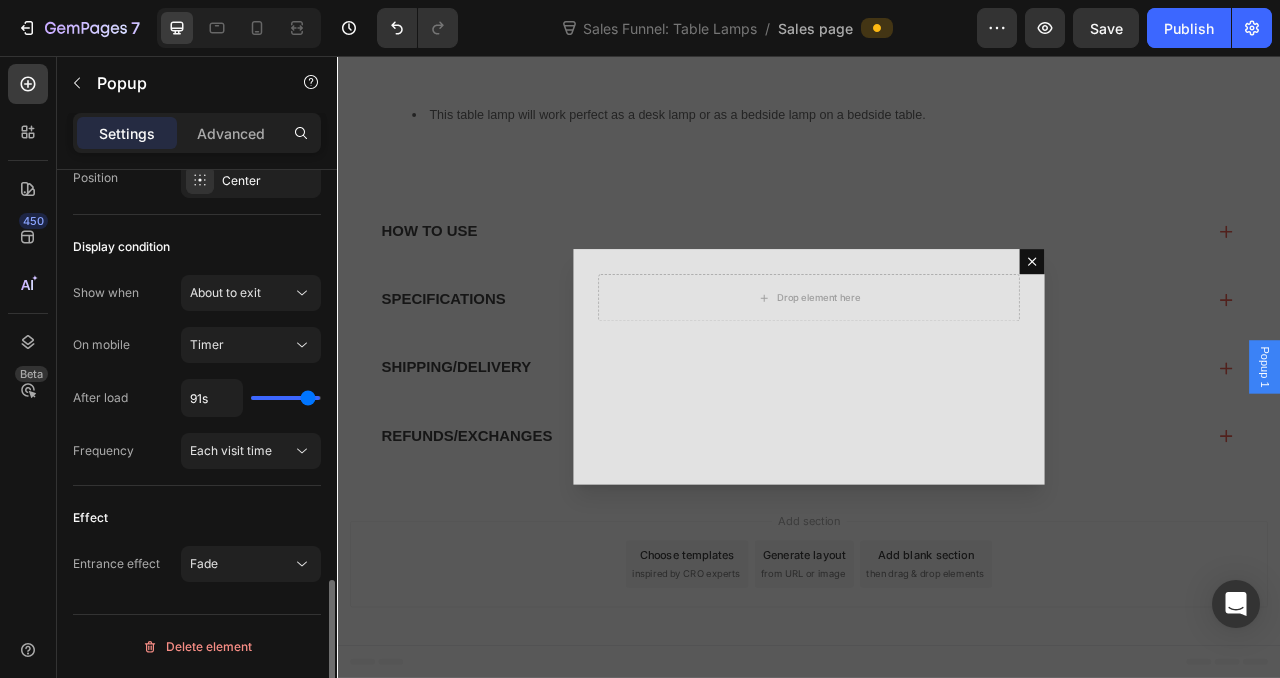 type on "90s" 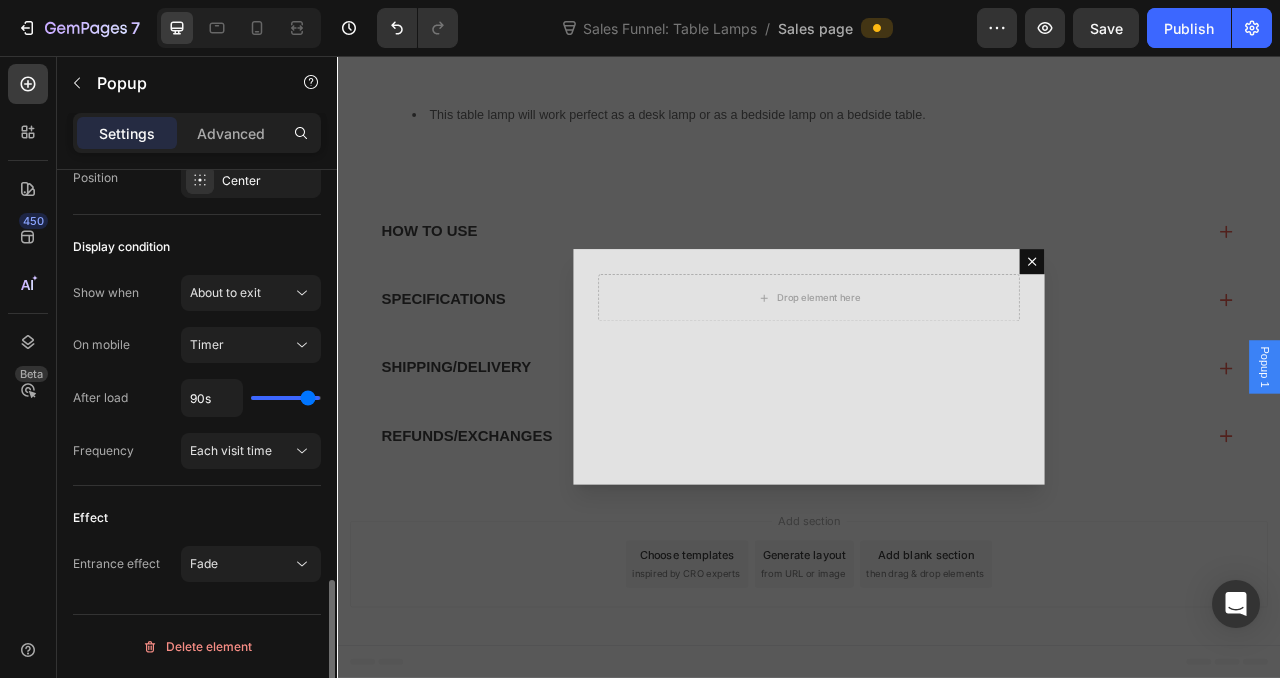 type on "89s" 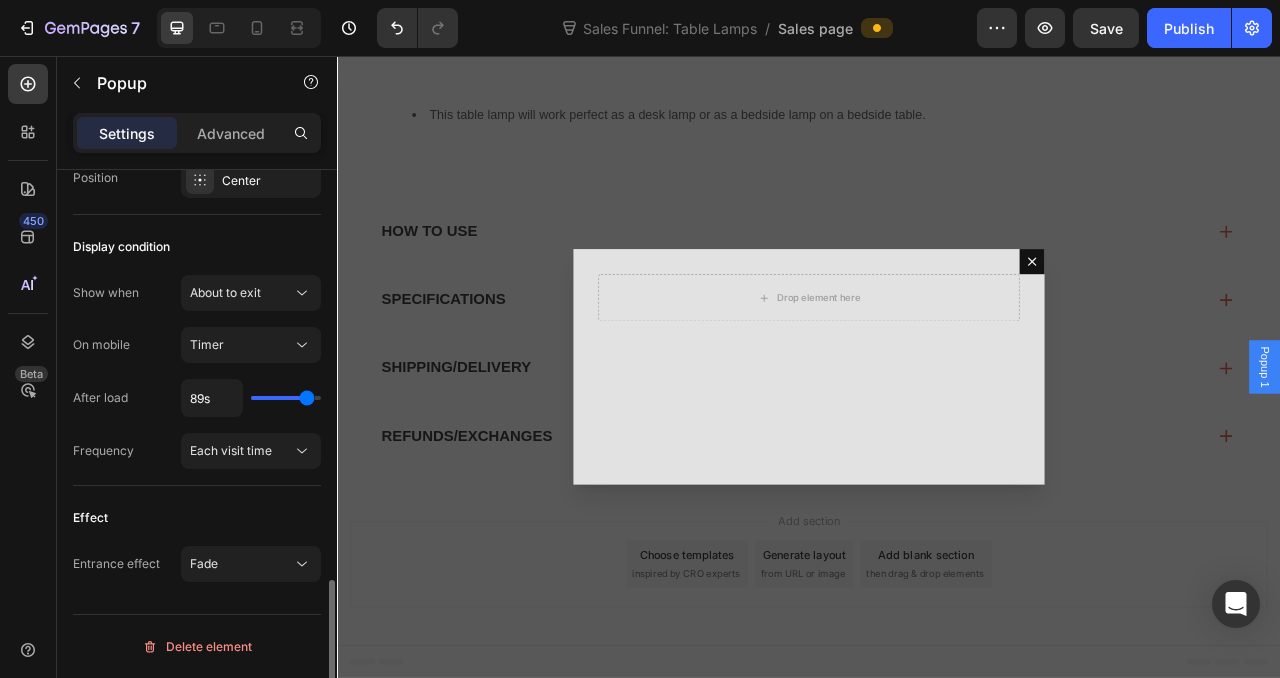 type on "88s" 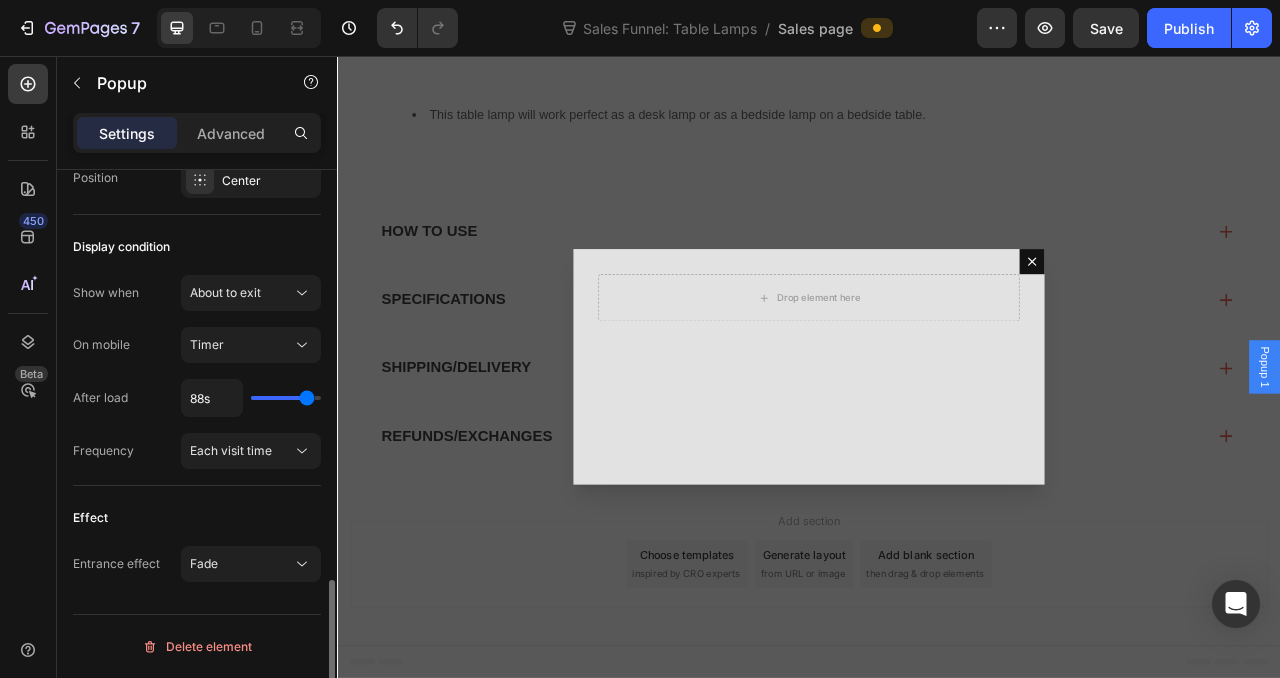 type on "87s" 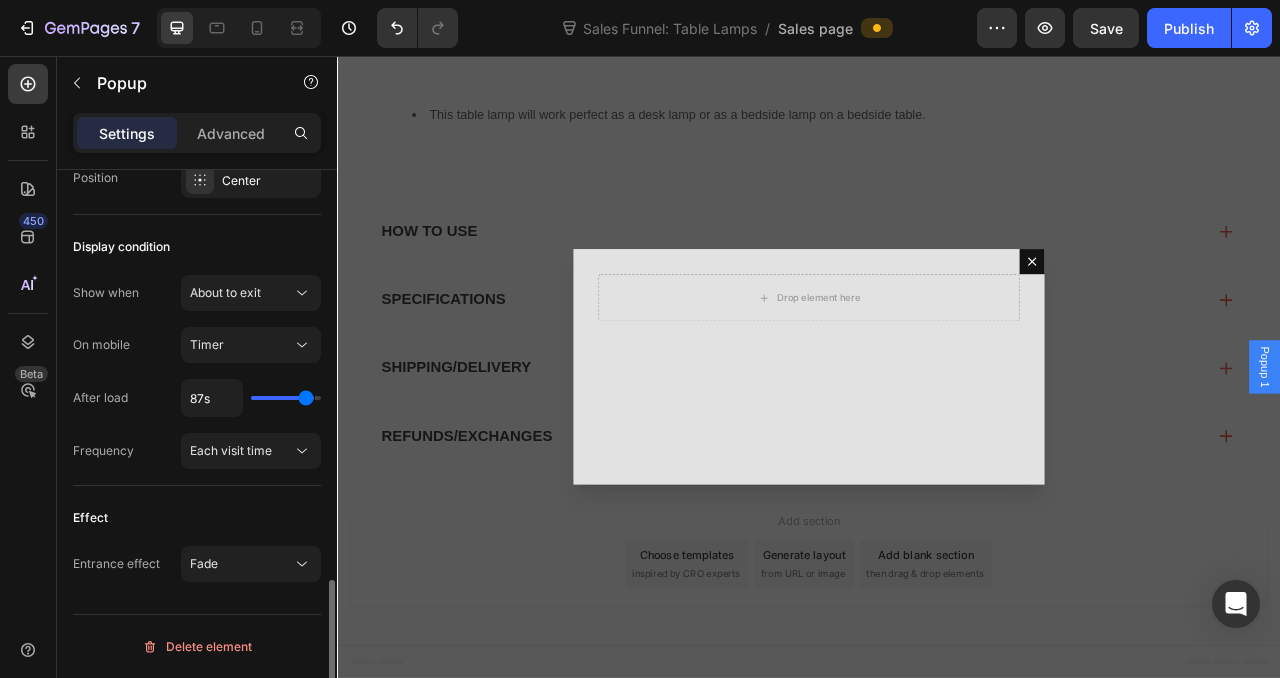 type on "86s" 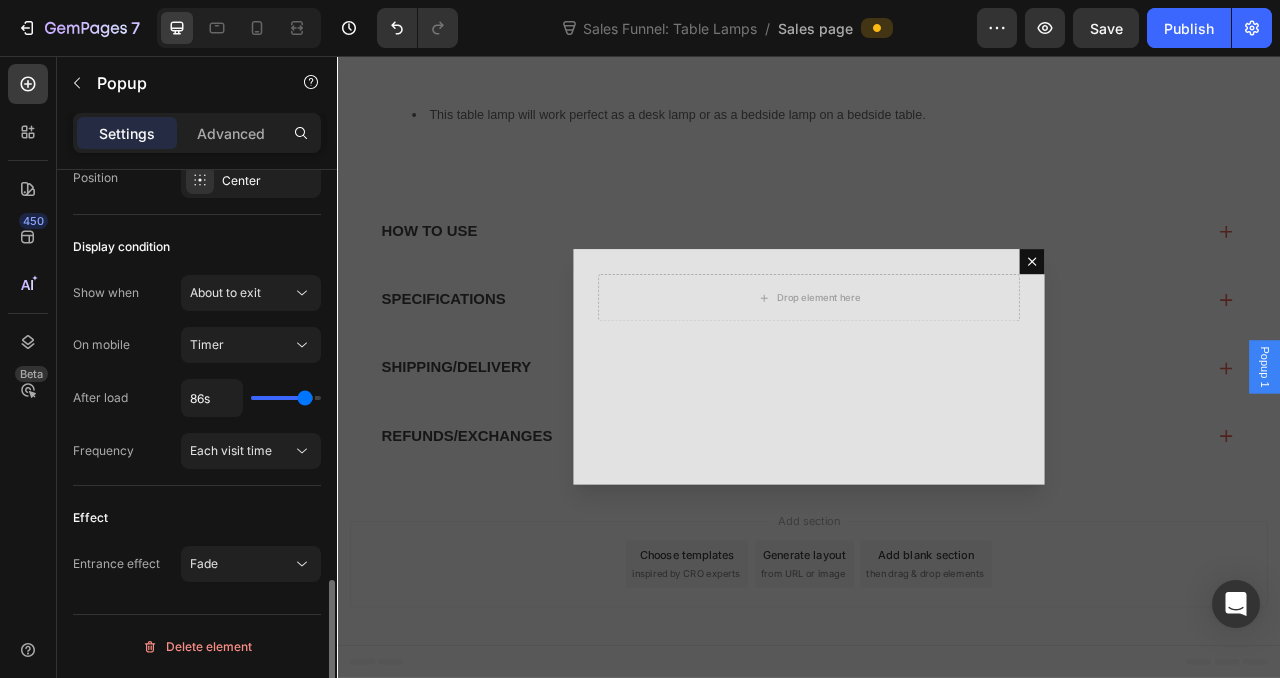 type on "85s" 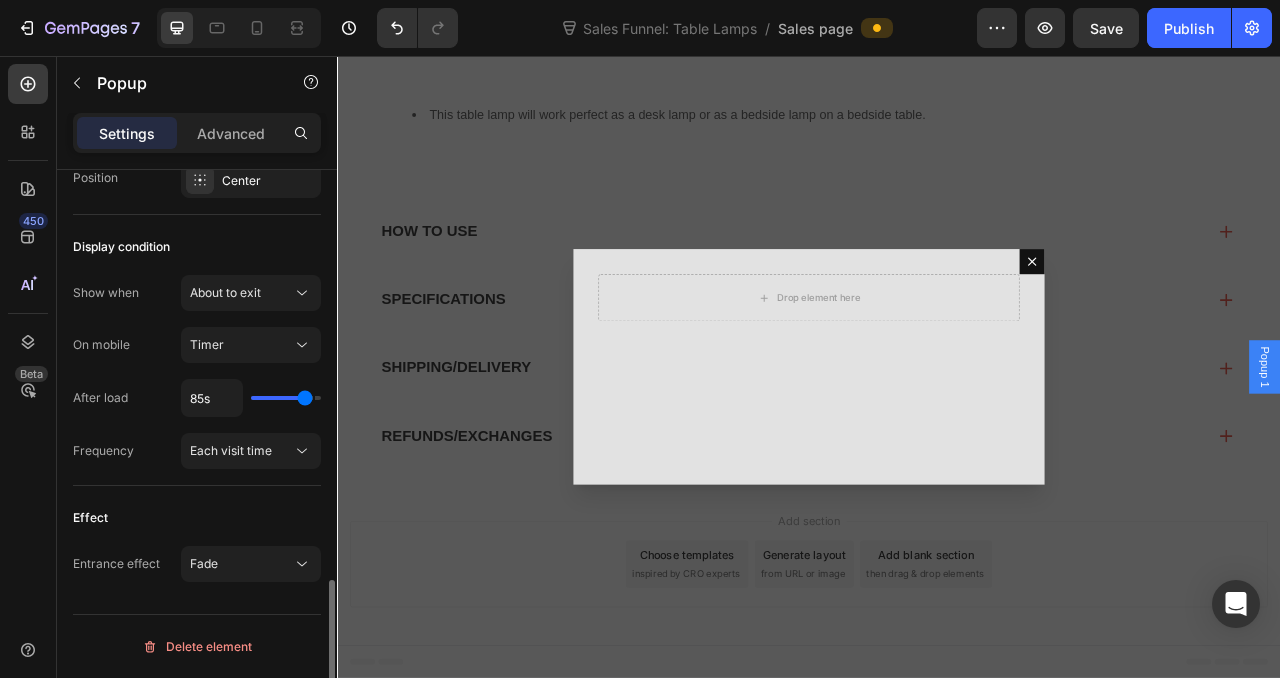 type on "84s" 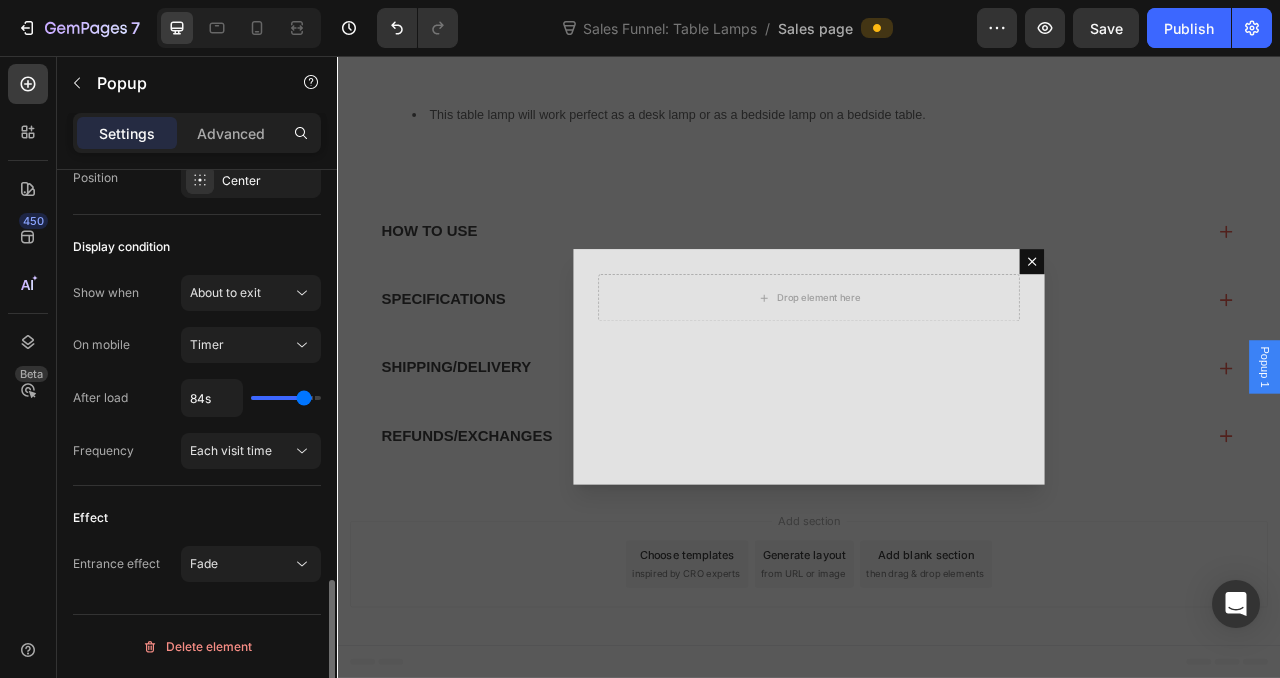 type on "83s" 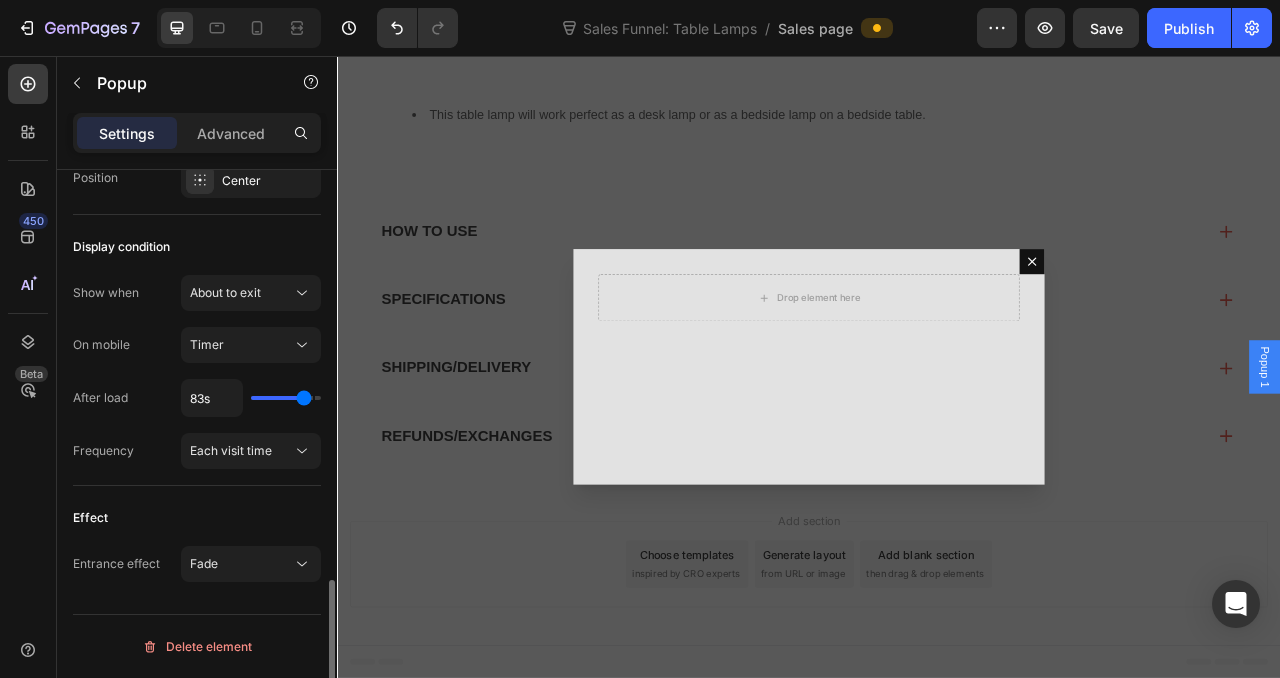 type on "82s" 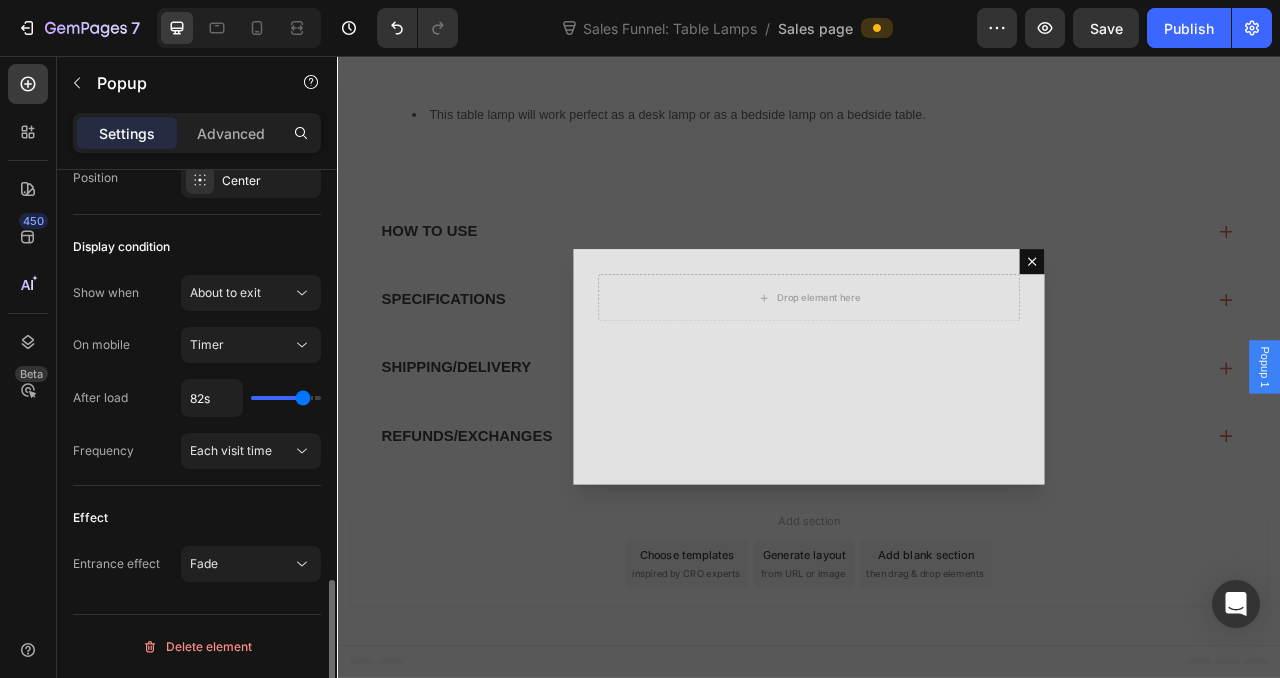 type on "81s" 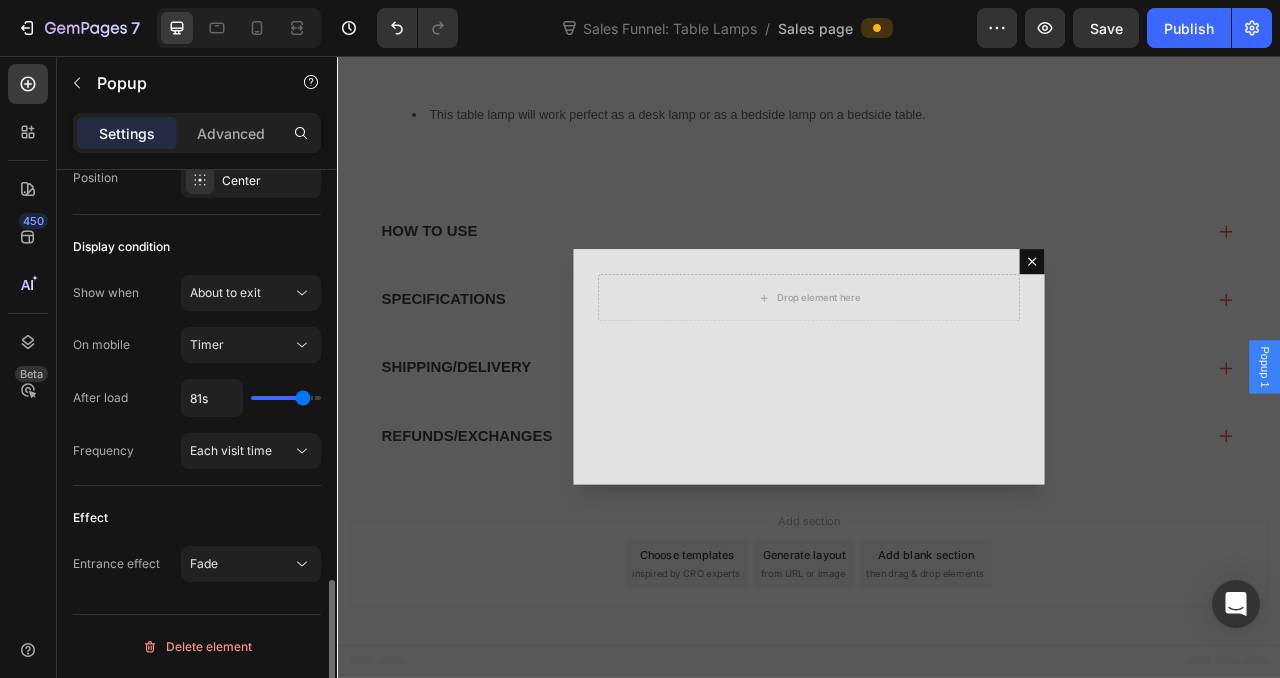 type on "80s" 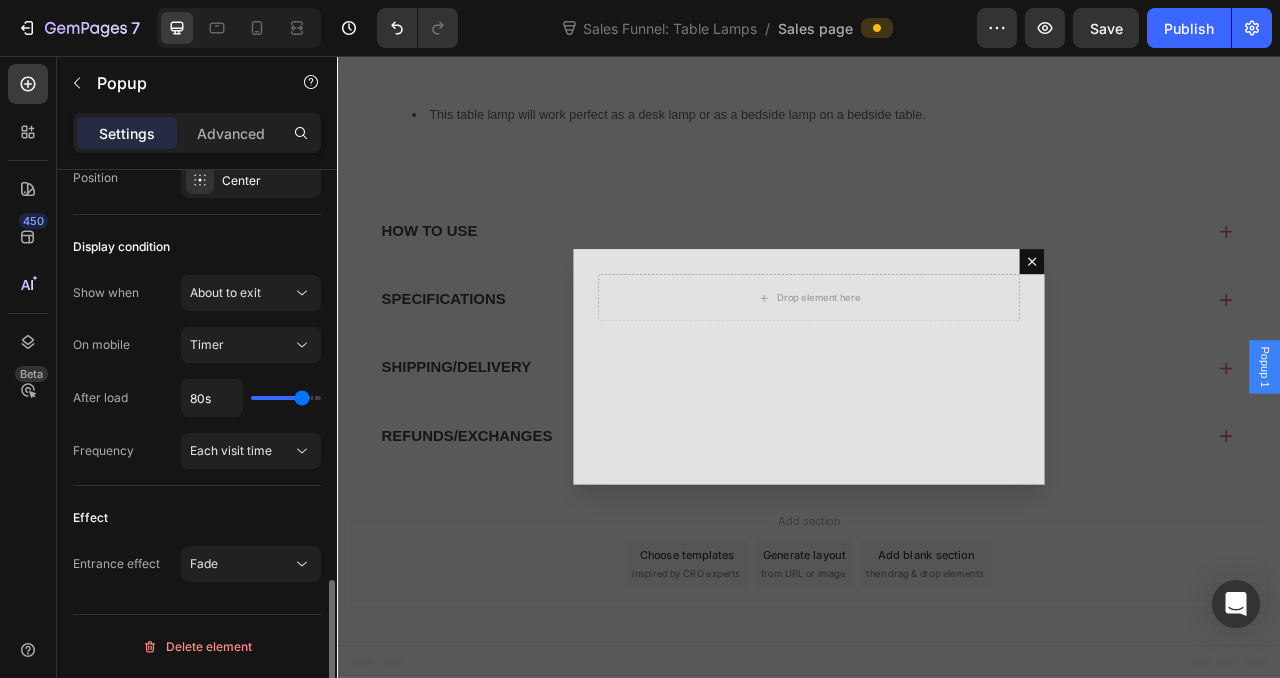 type on "79s" 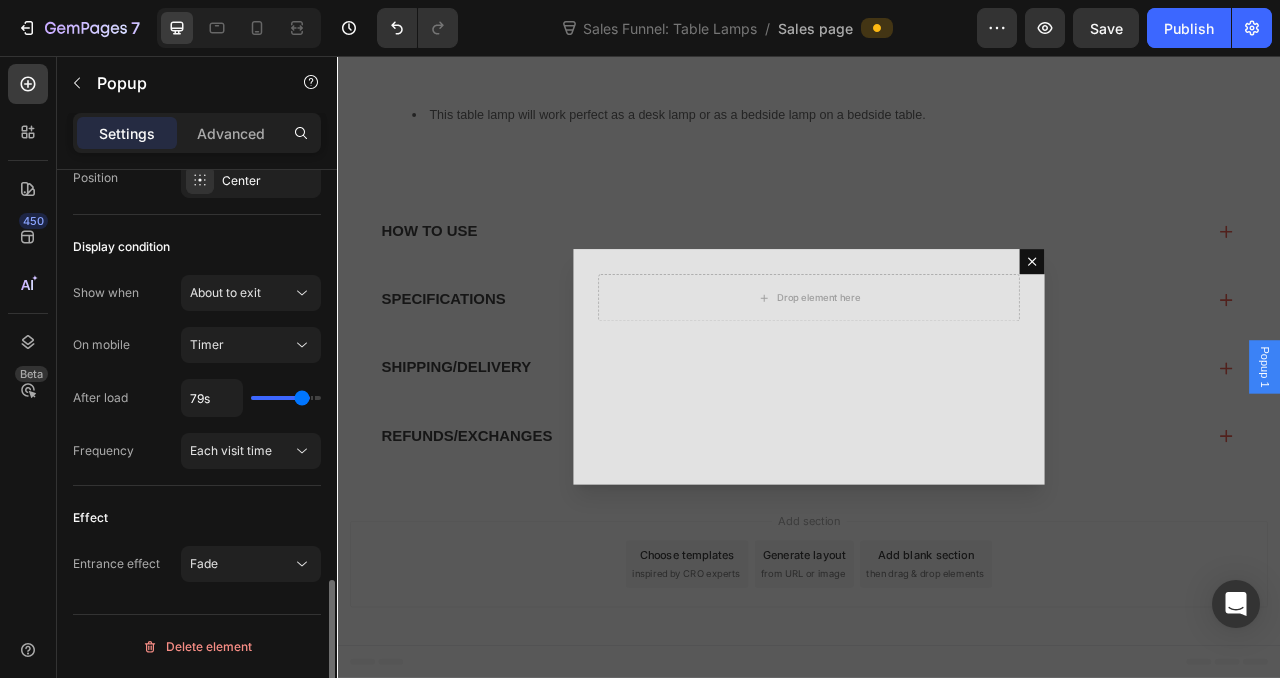 type on "78s" 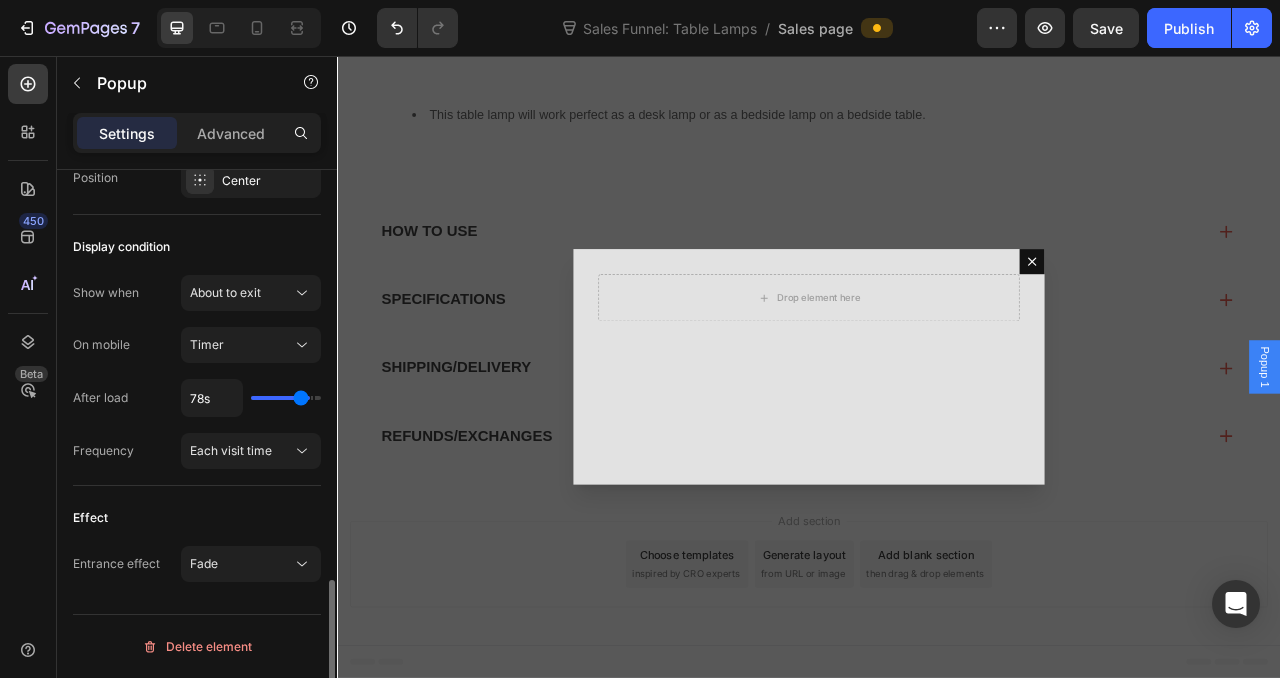 type on "77s" 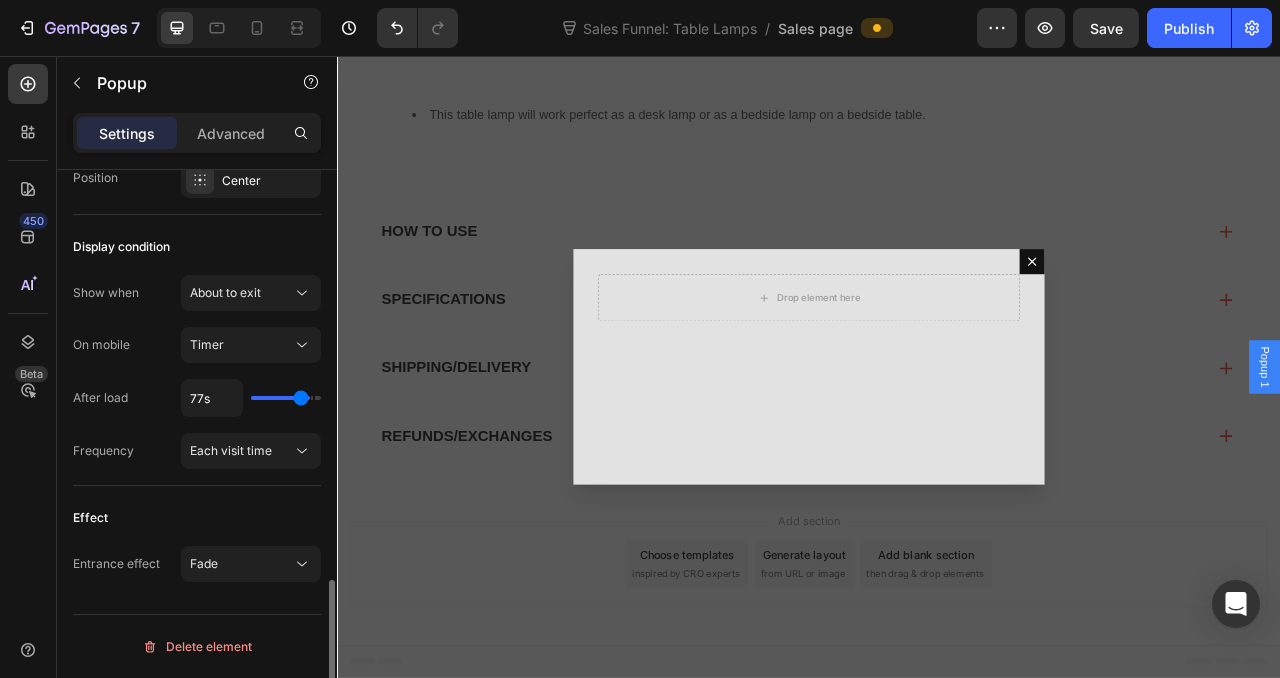 type on "76s" 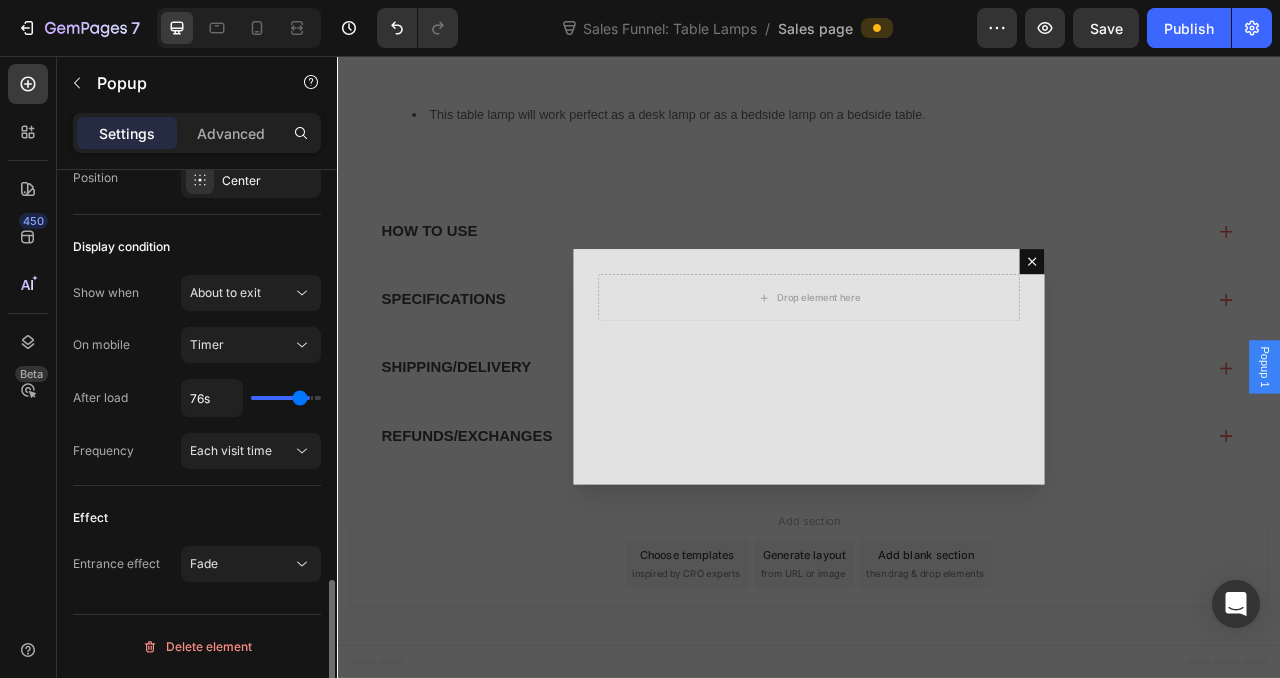 type on "75s" 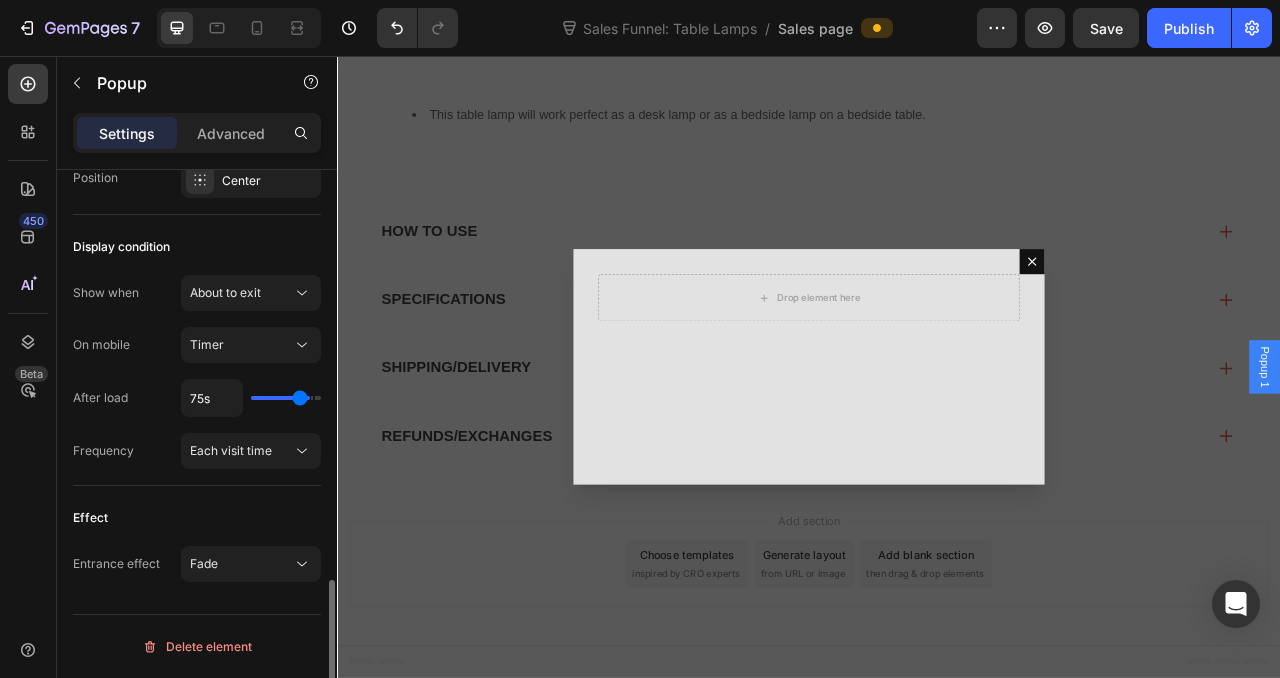 type on "74s" 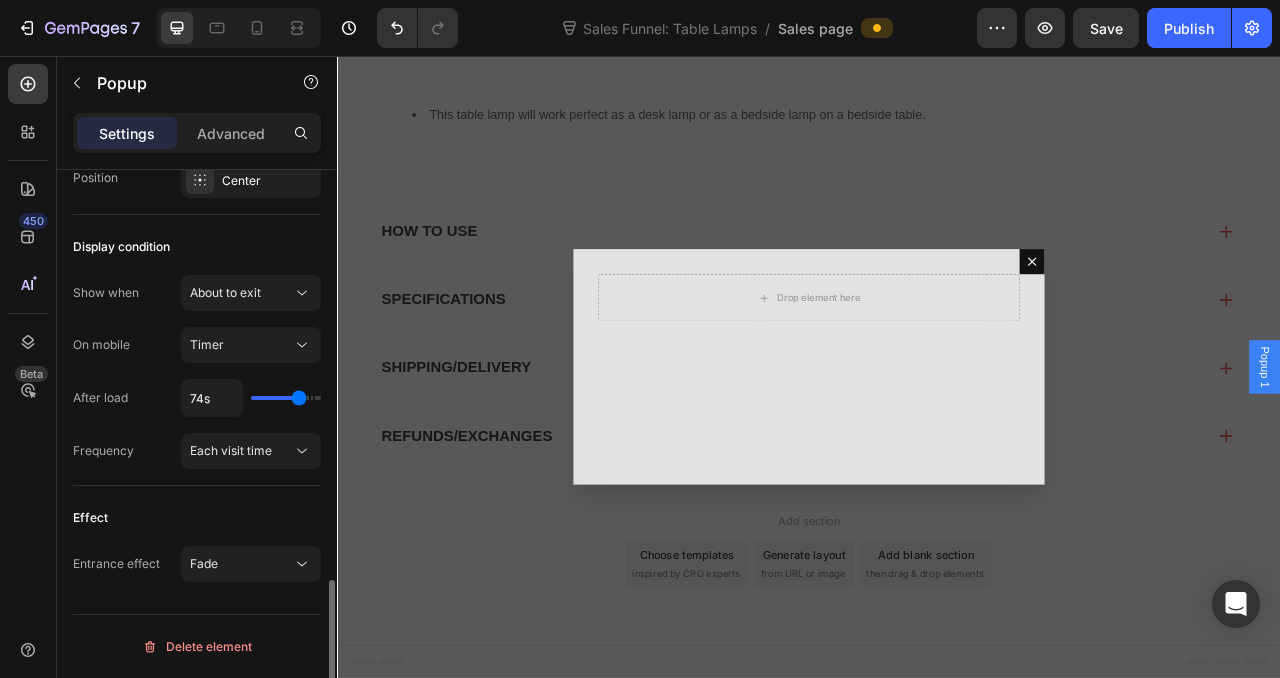 type on "72s" 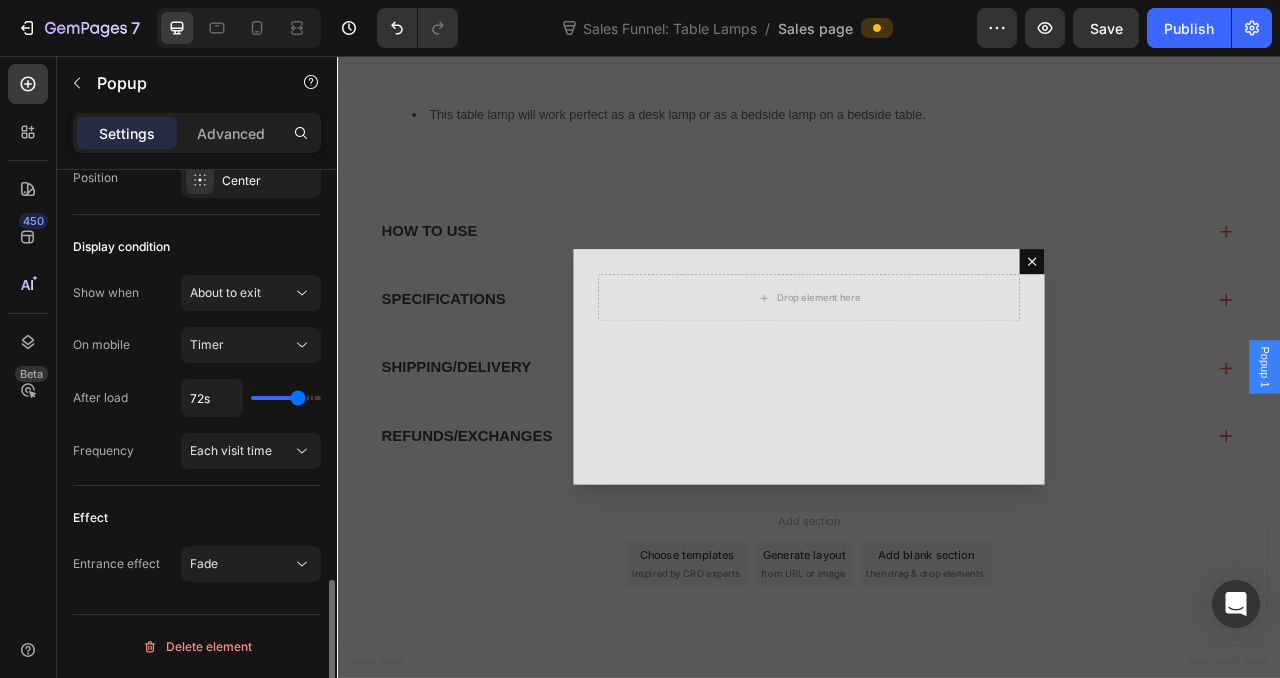 type on "71s" 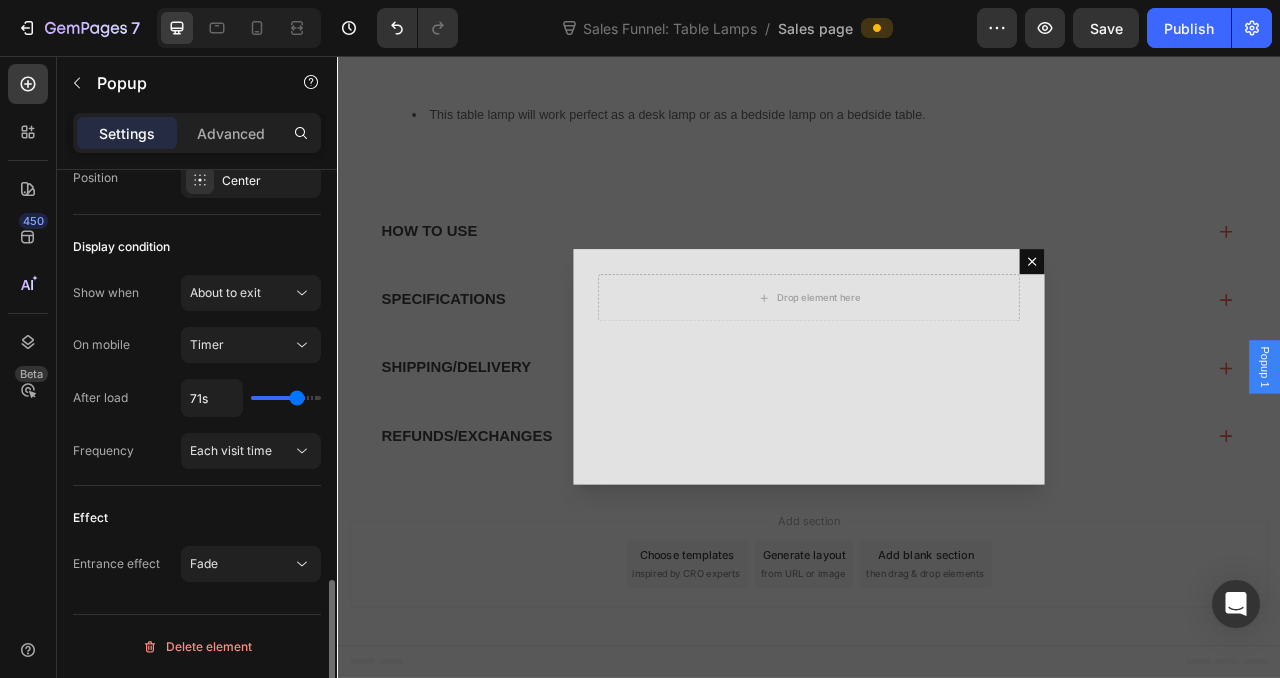 type on "69s" 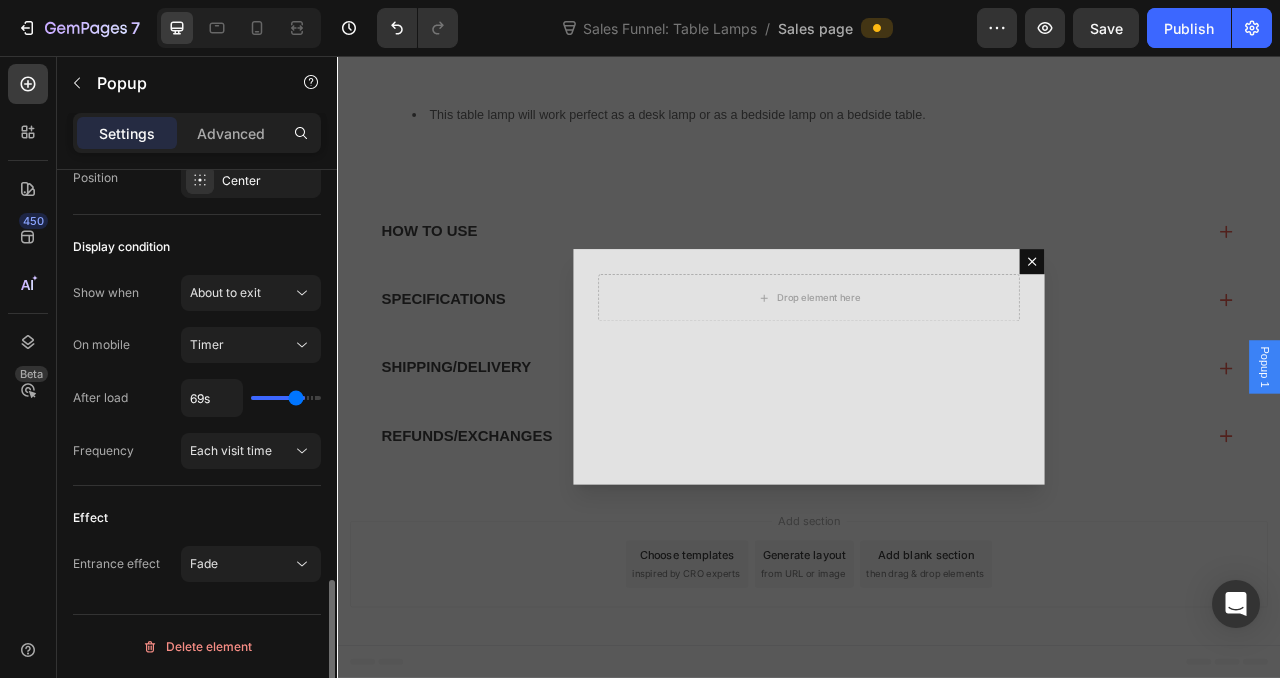 type on "67s" 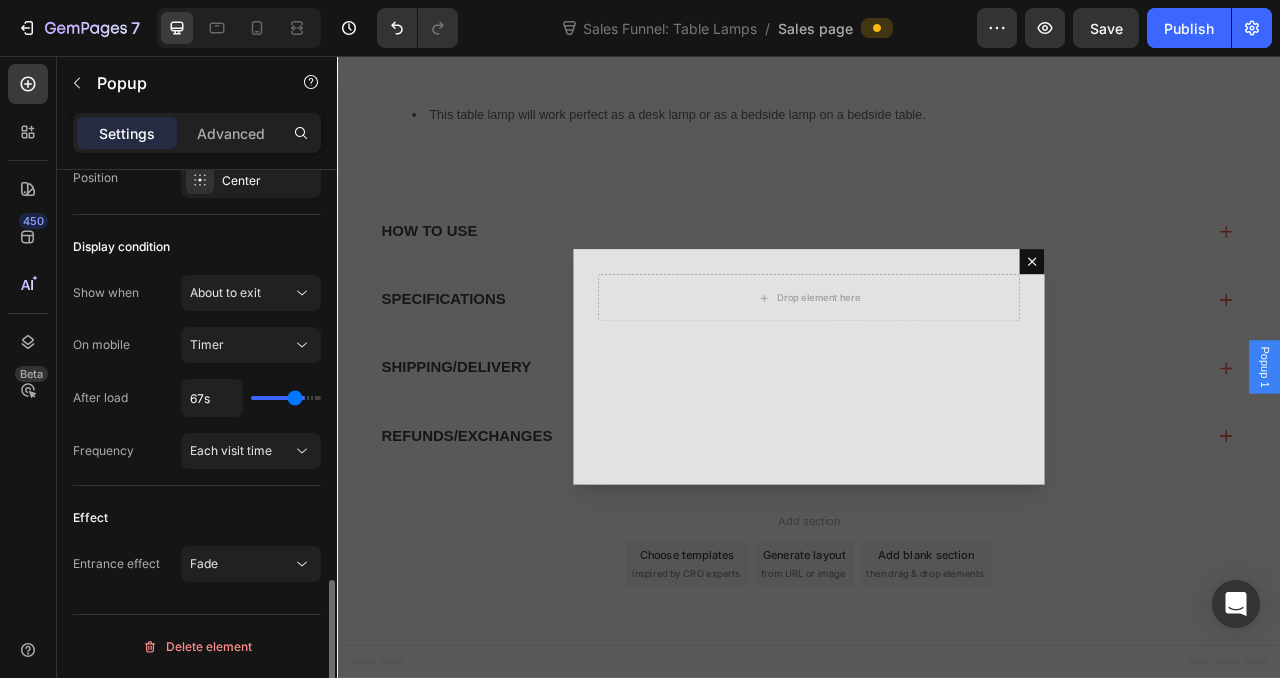 type on "65s" 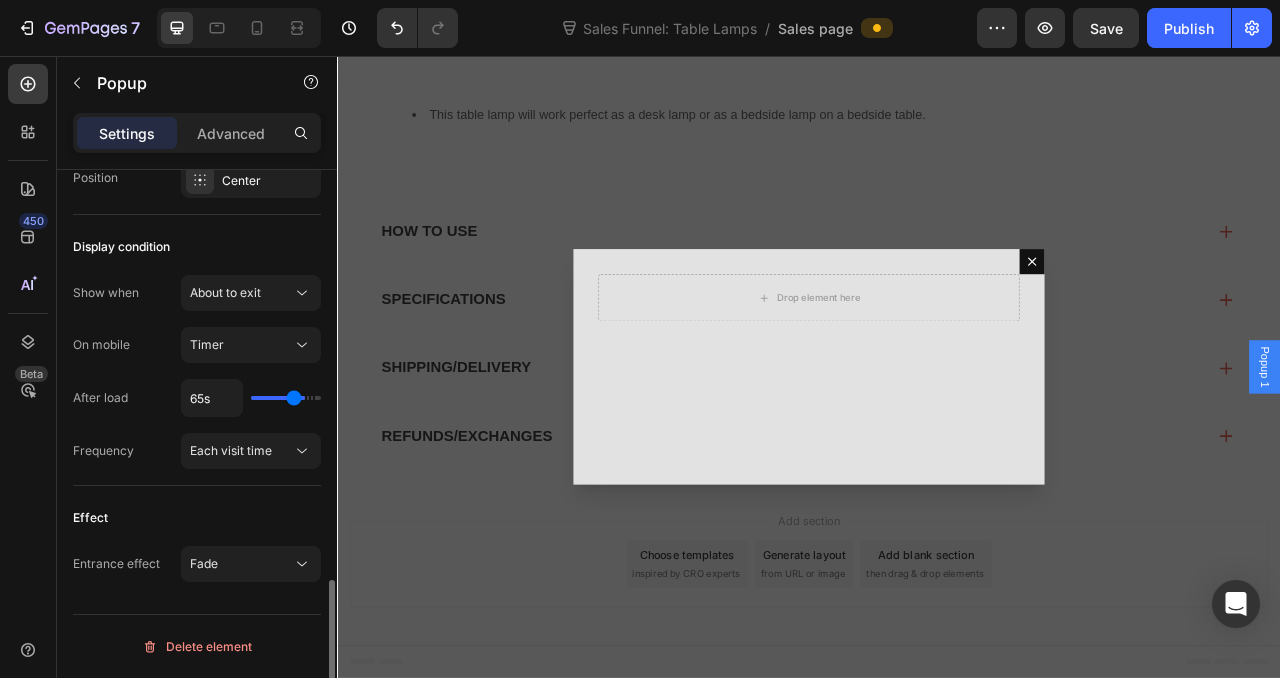type on "63s" 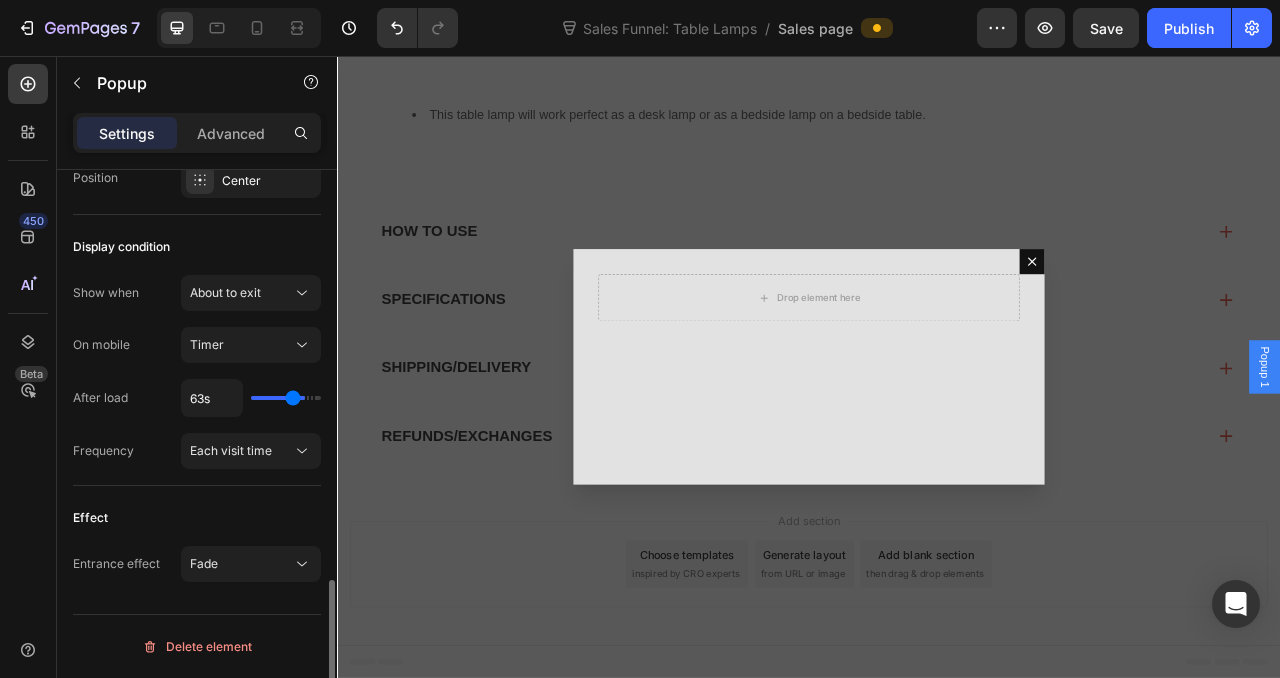 type on "61s" 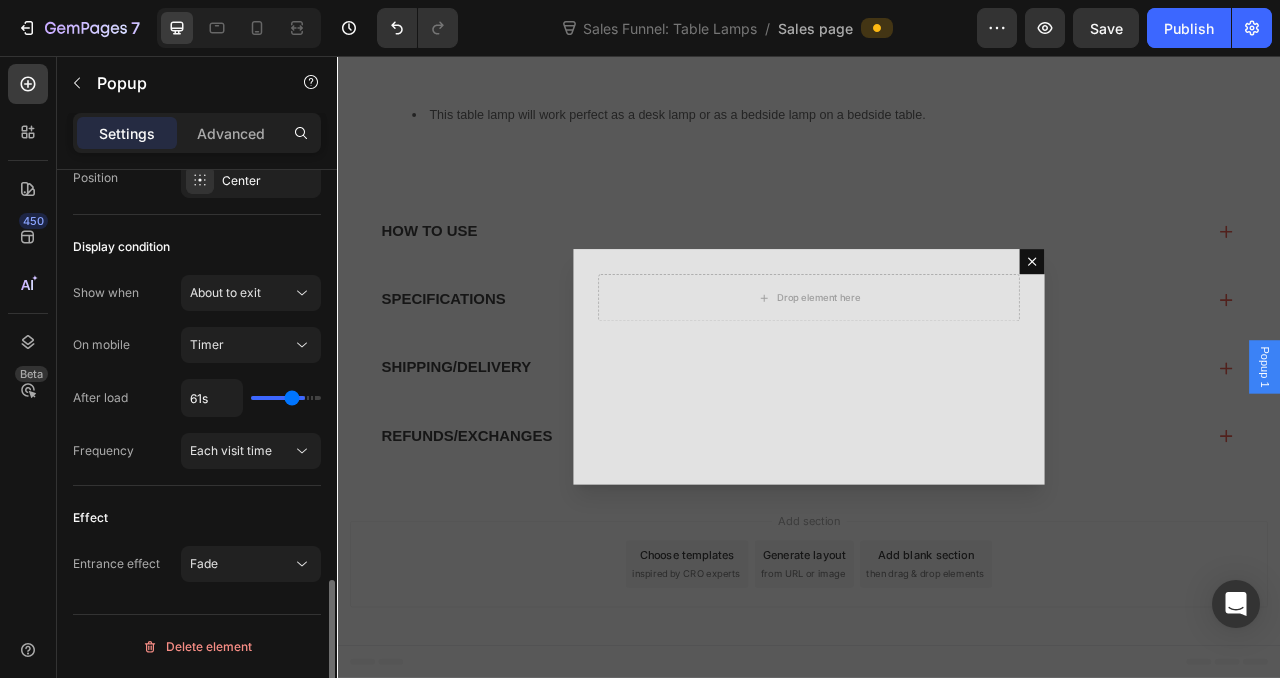 type on "59s" 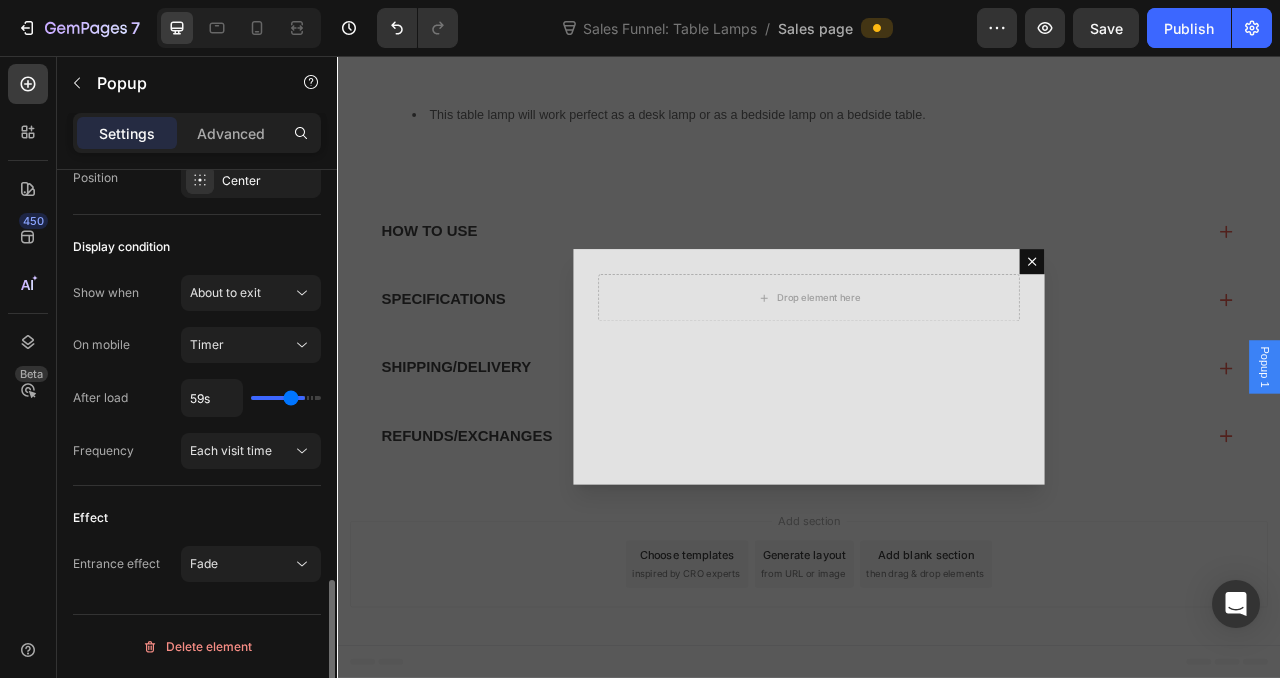 type on "58s" 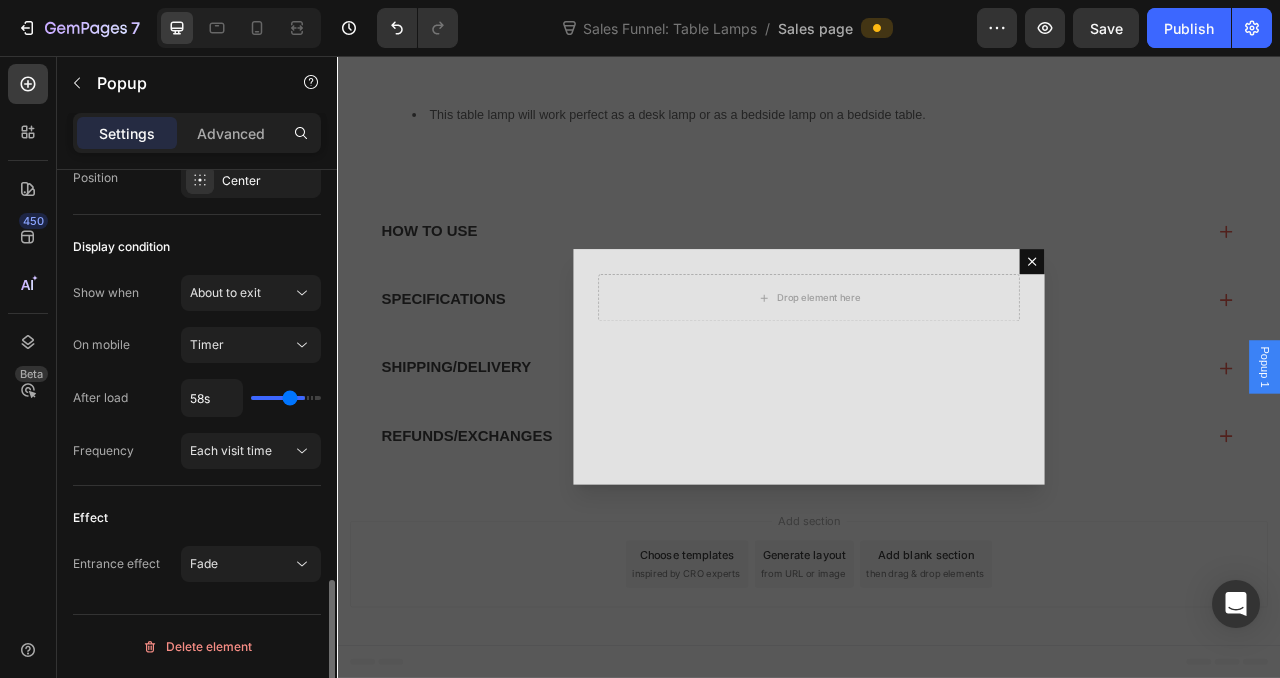 type on "56s" 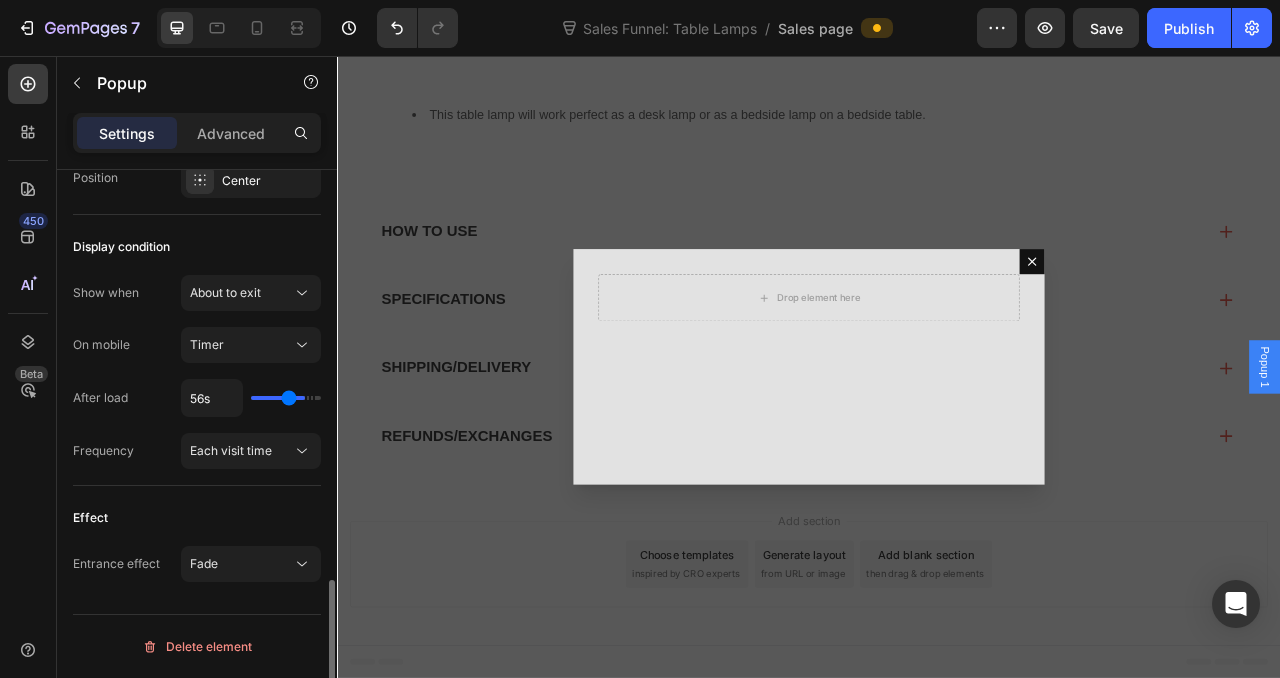 type on "54s" 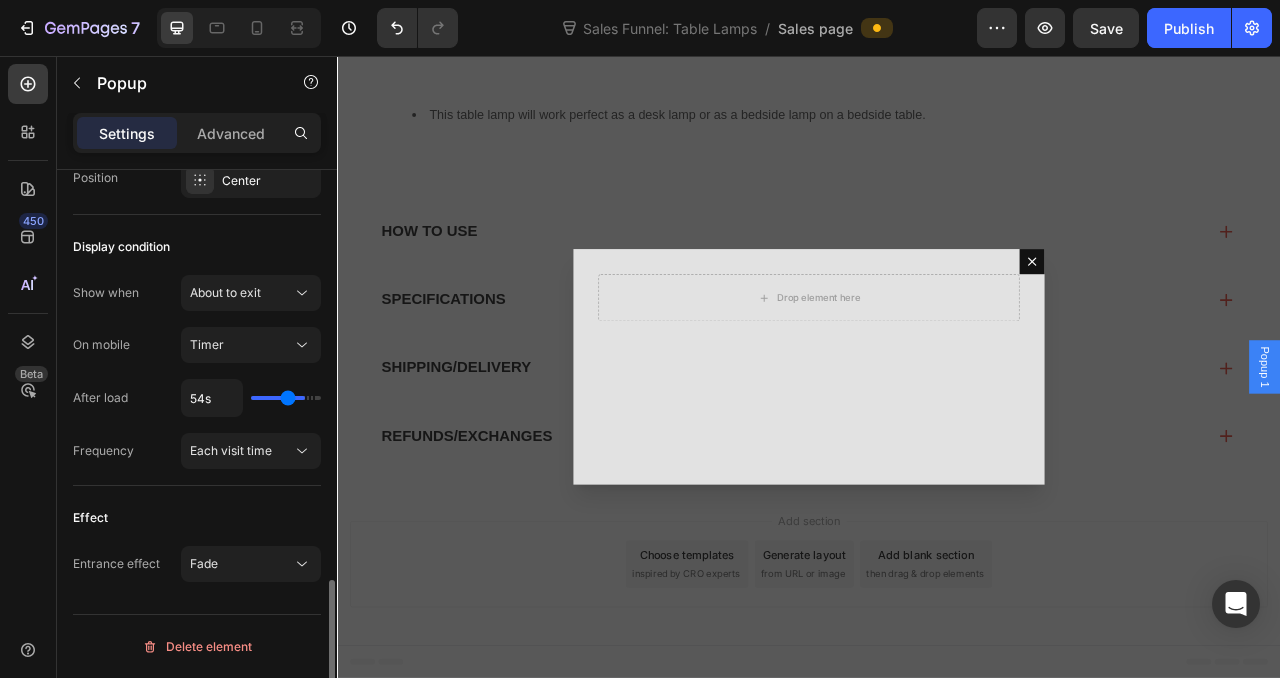 type on "52s" 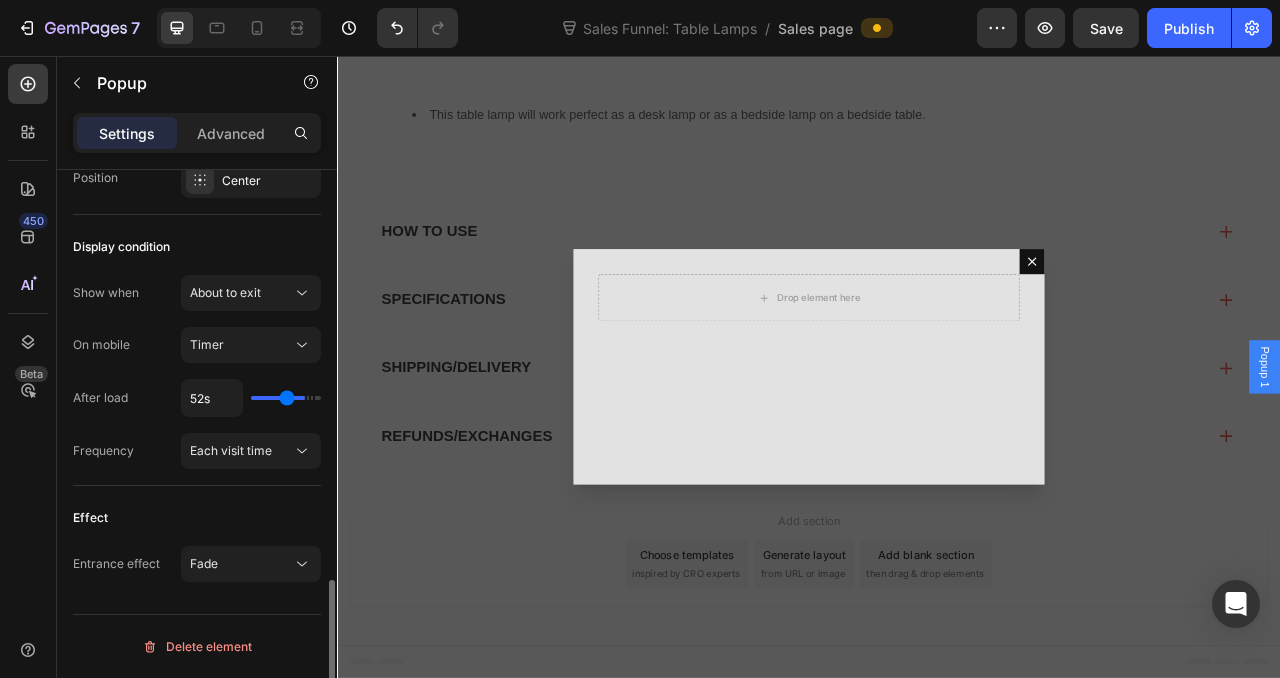 type on "51s" 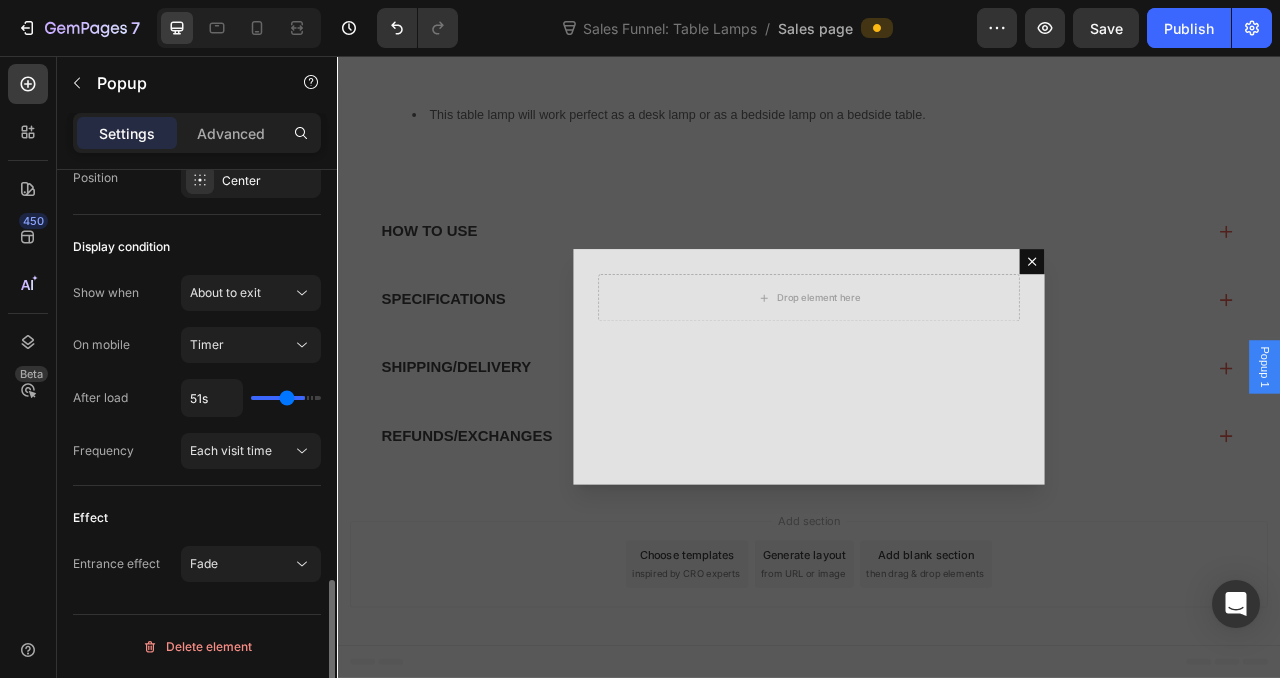 type on "51" 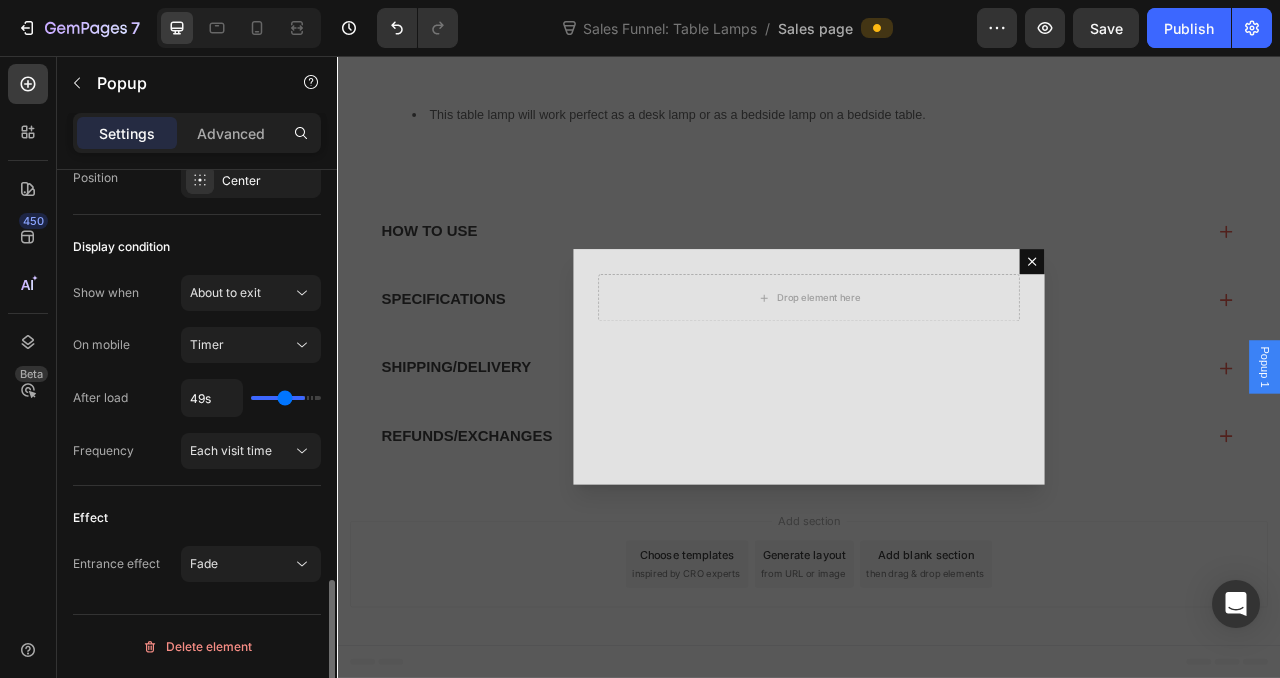 type on "48s" 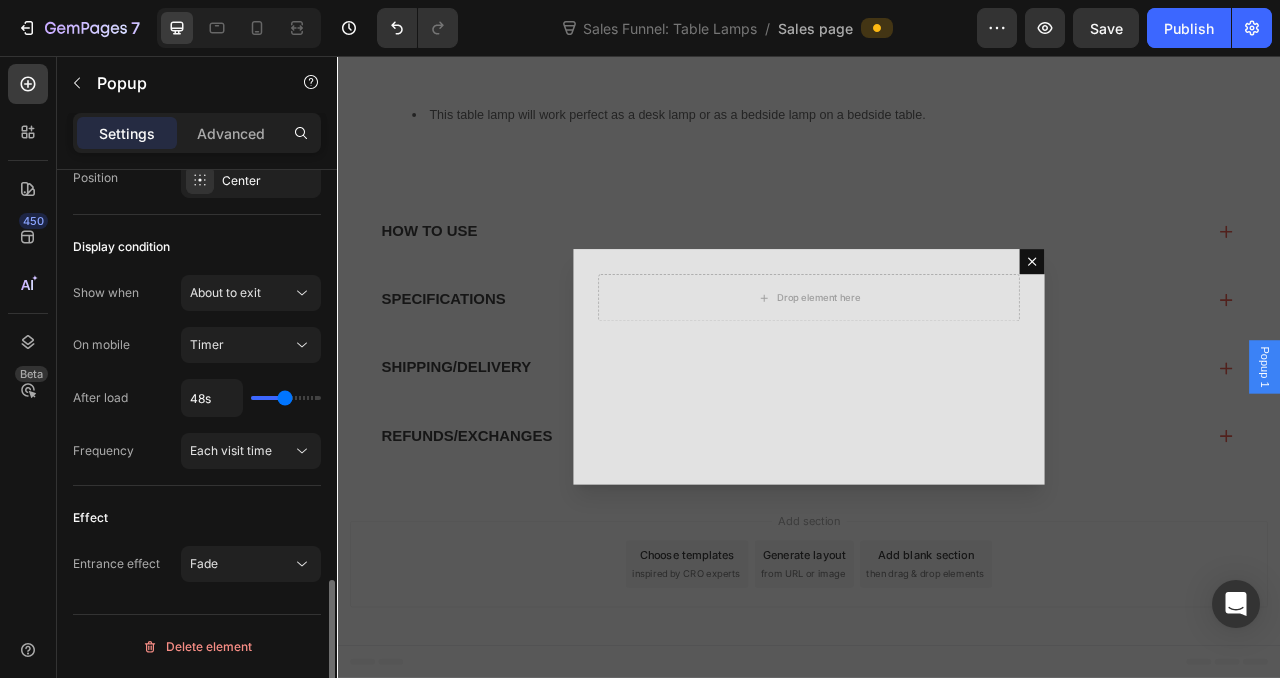 type on "47s" 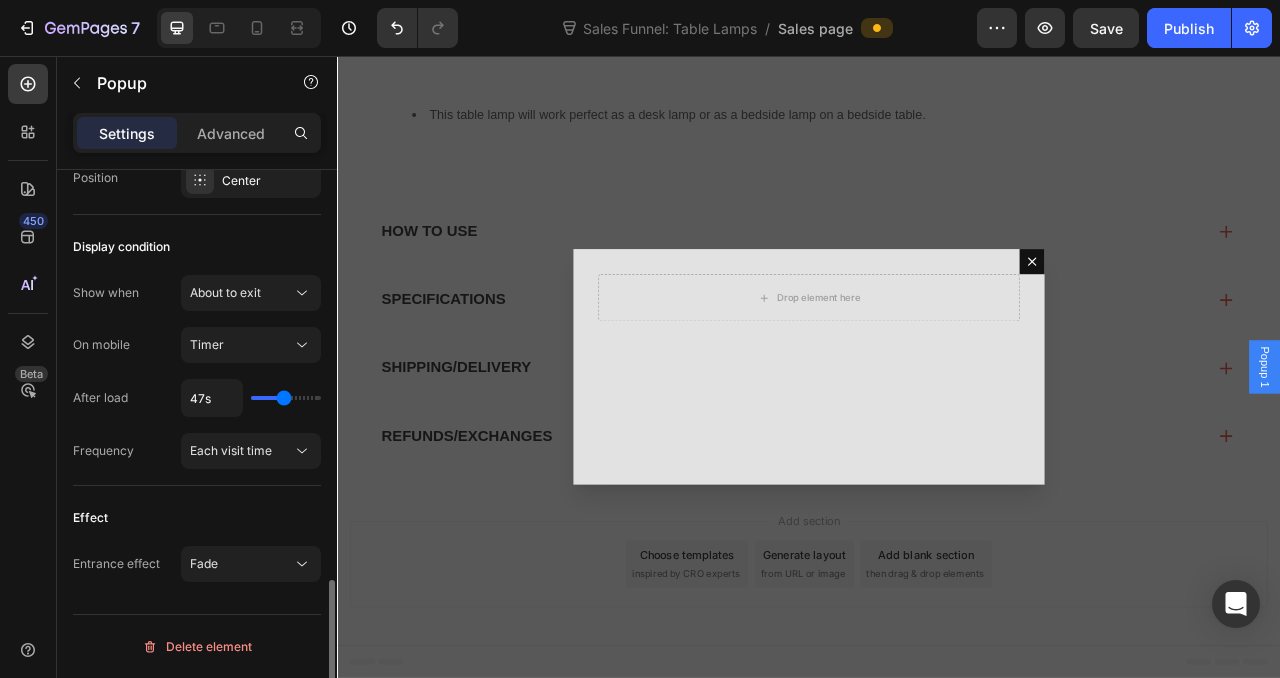 type on "46s" 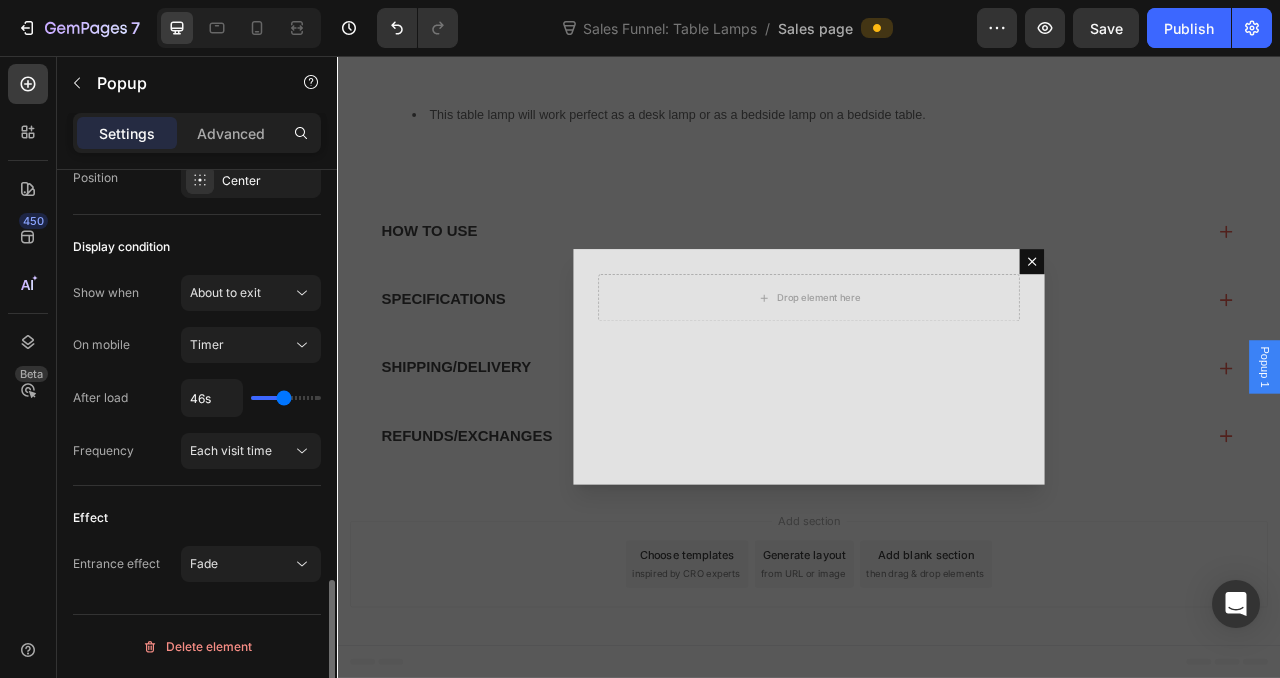 type on "44s" 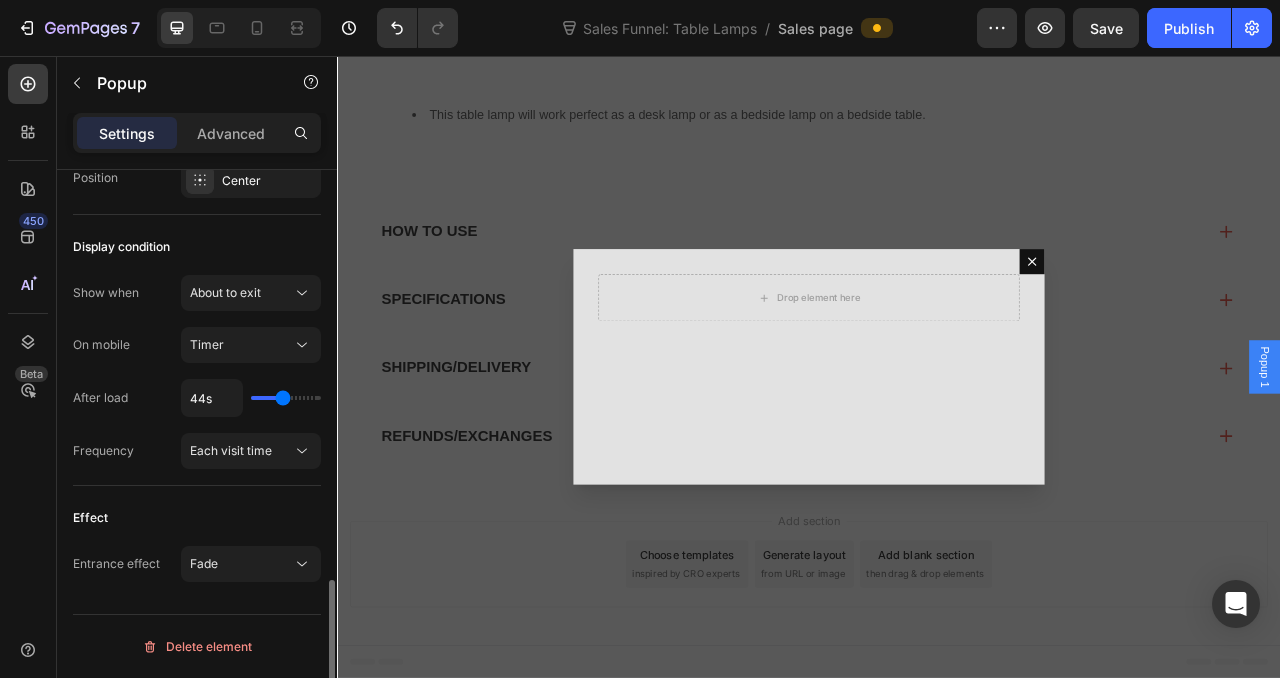 type on "43s" 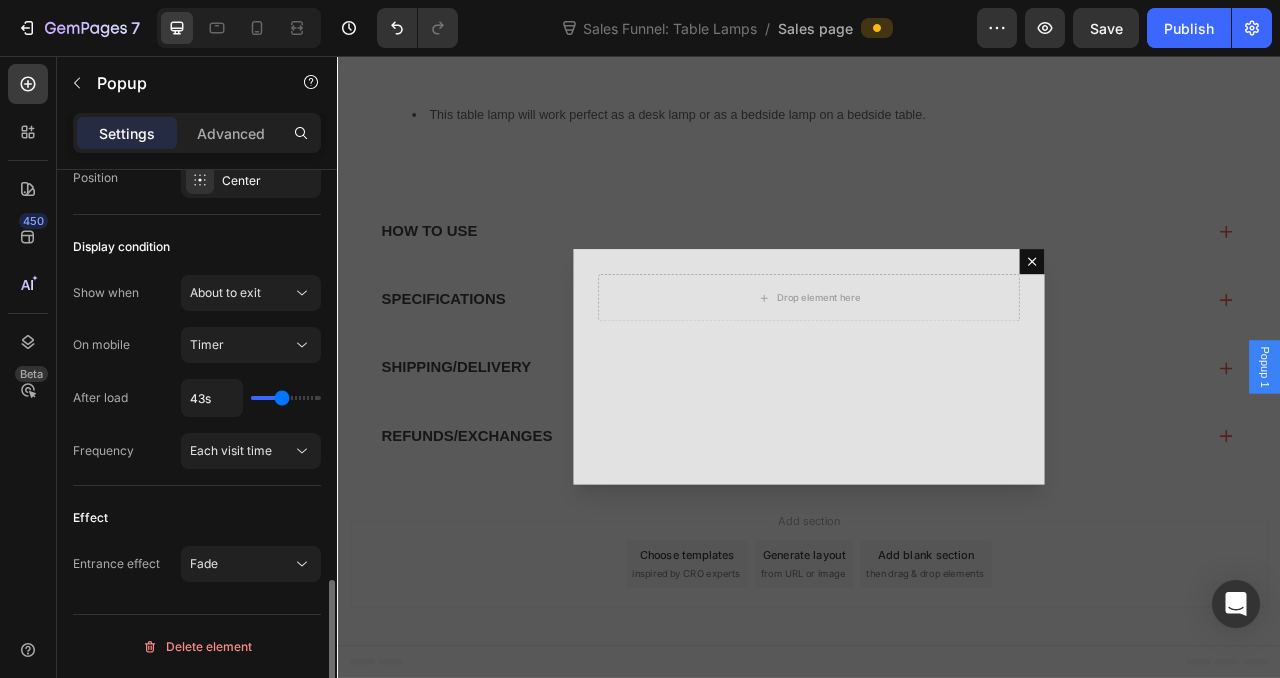 type on "41s" 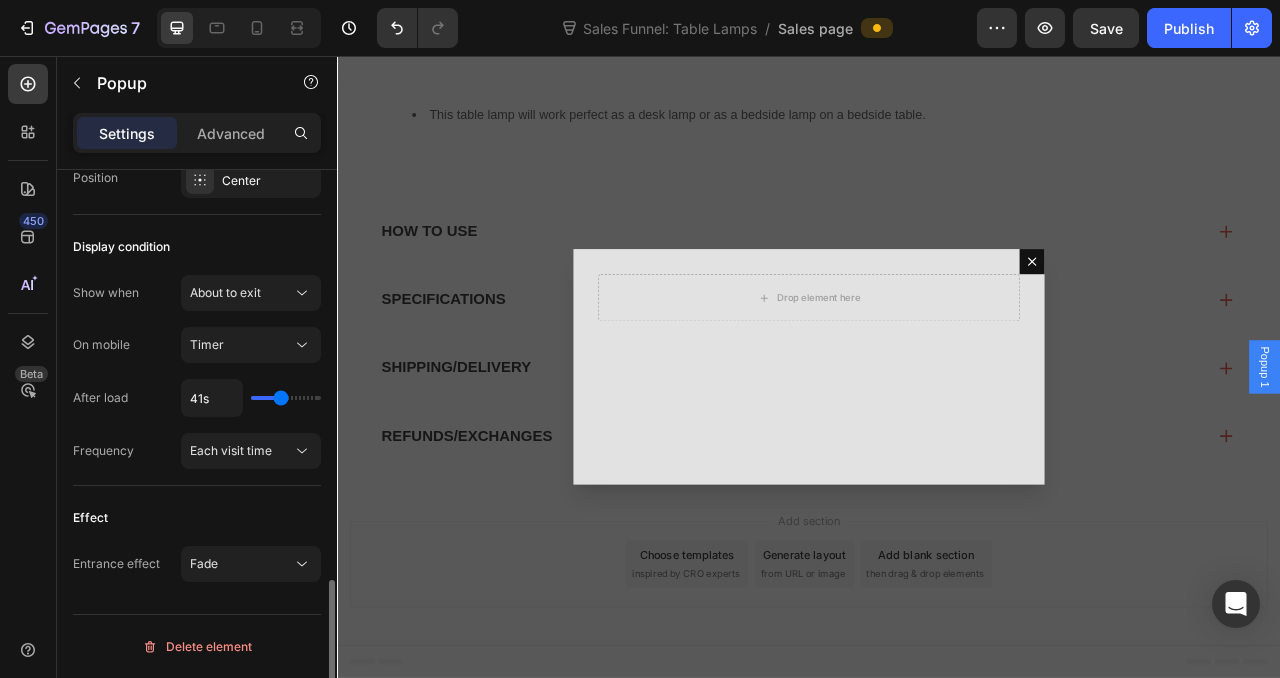 type on "40s" 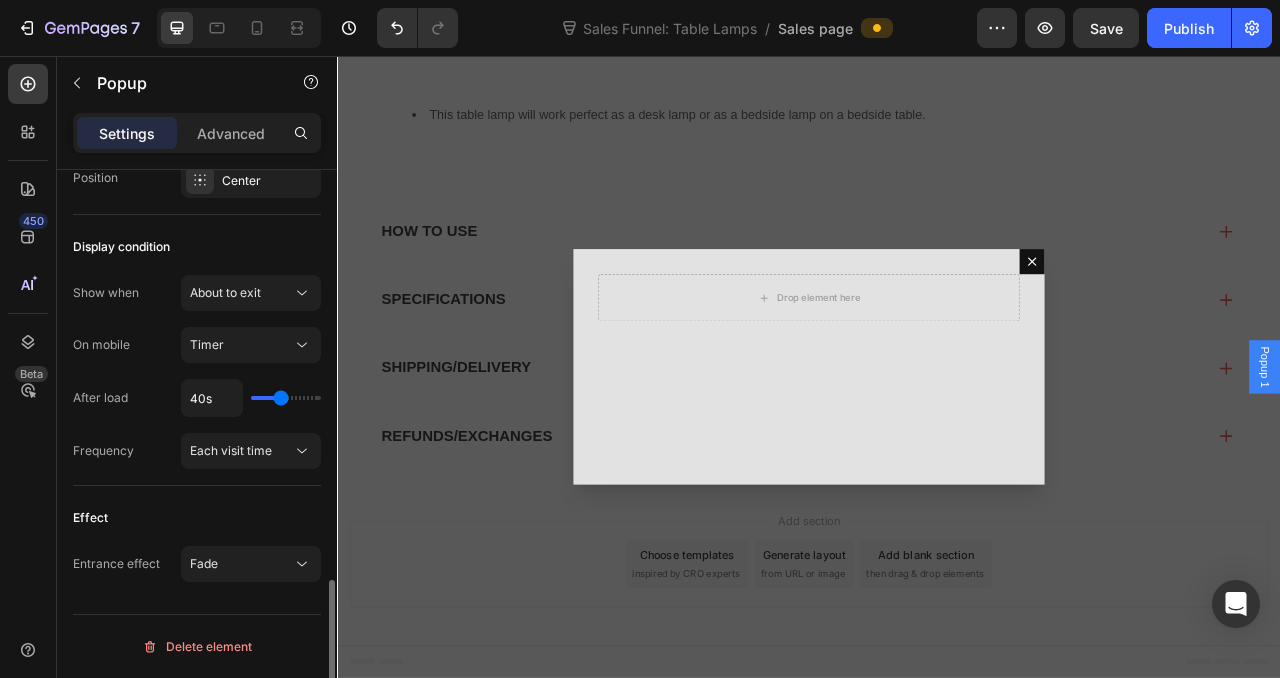 type on "39s" 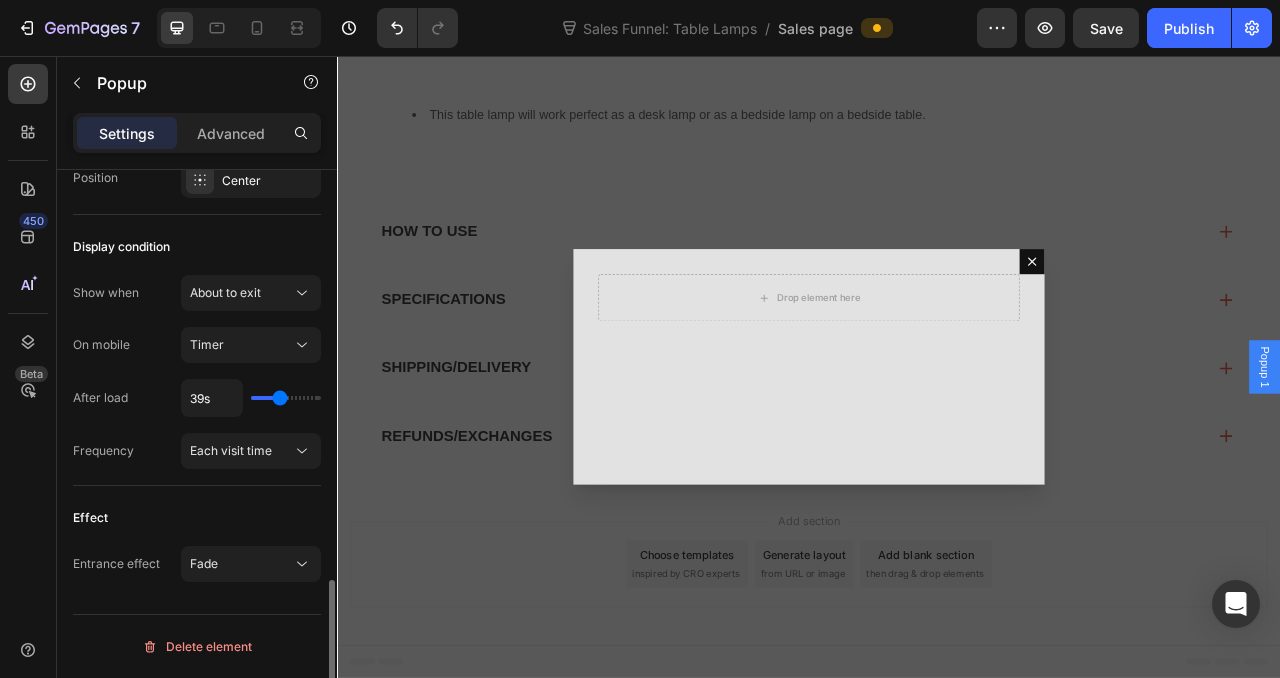type on "38s" 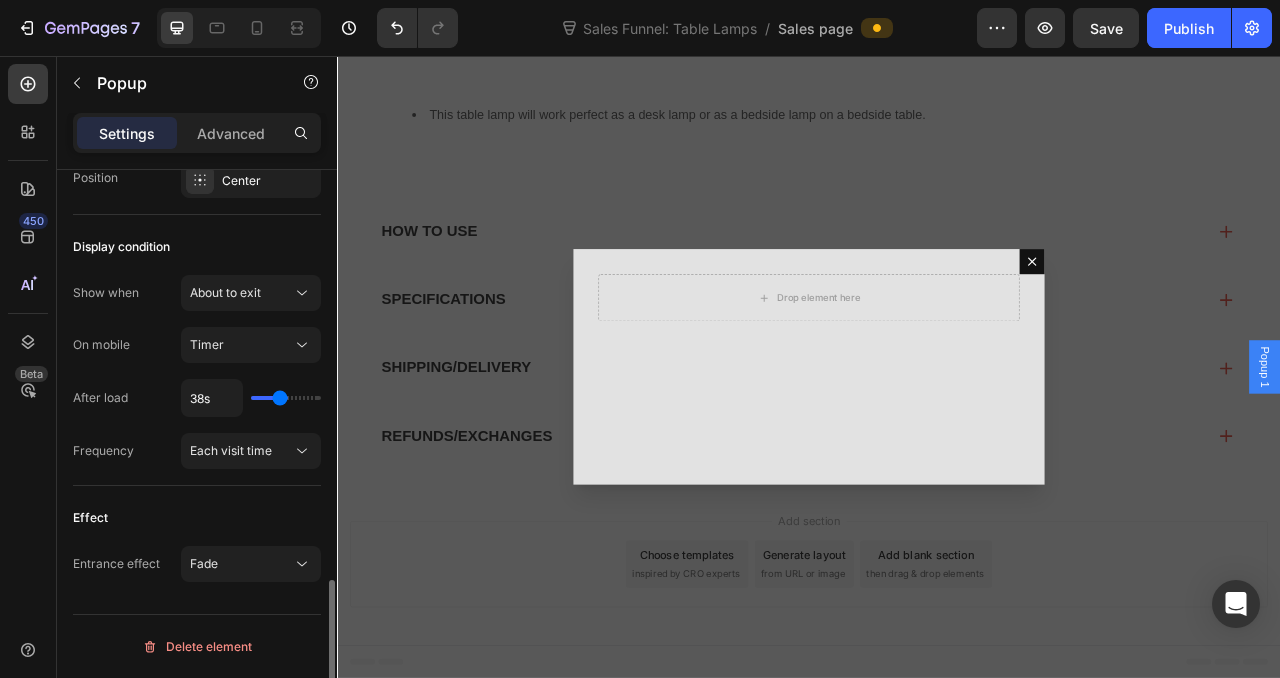 type on "36s" 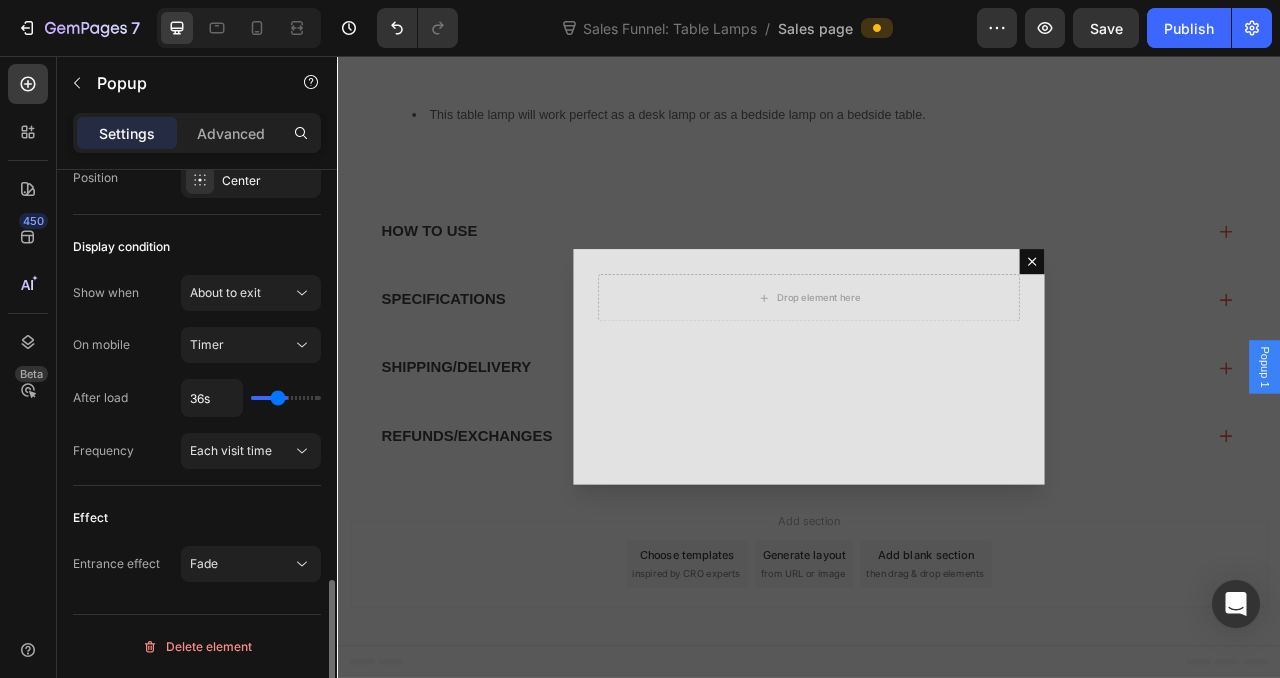 type on "35s" 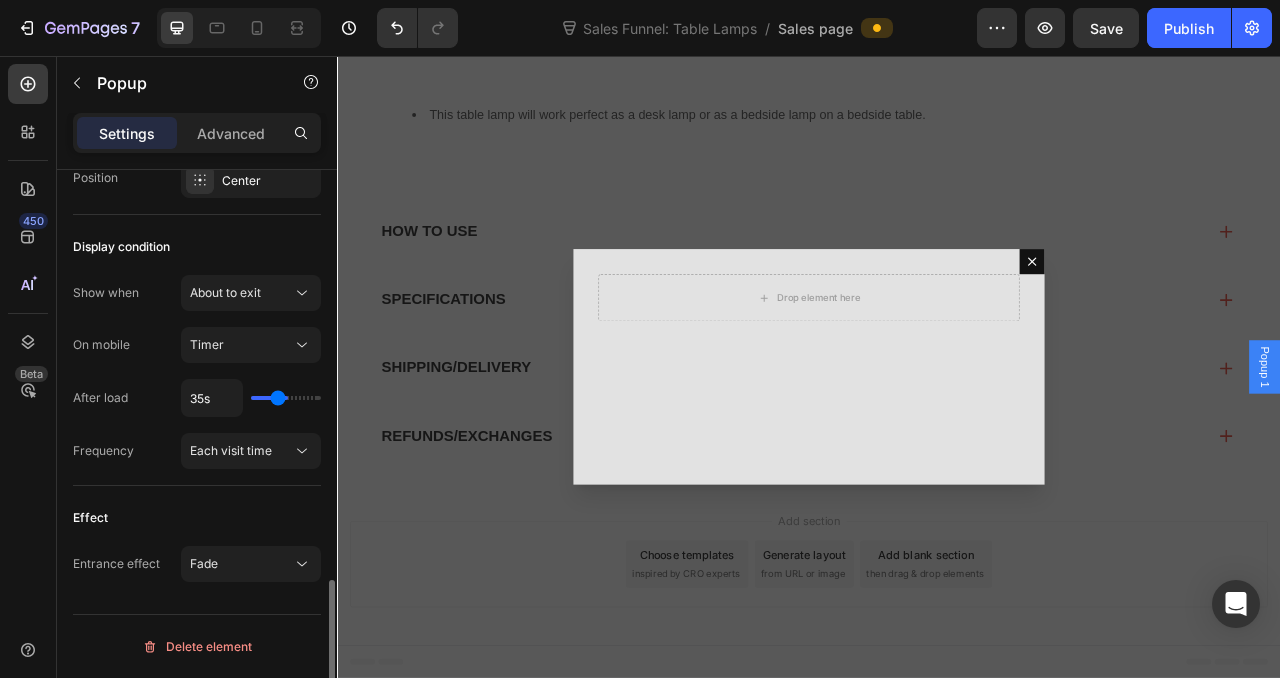 type on "33s" 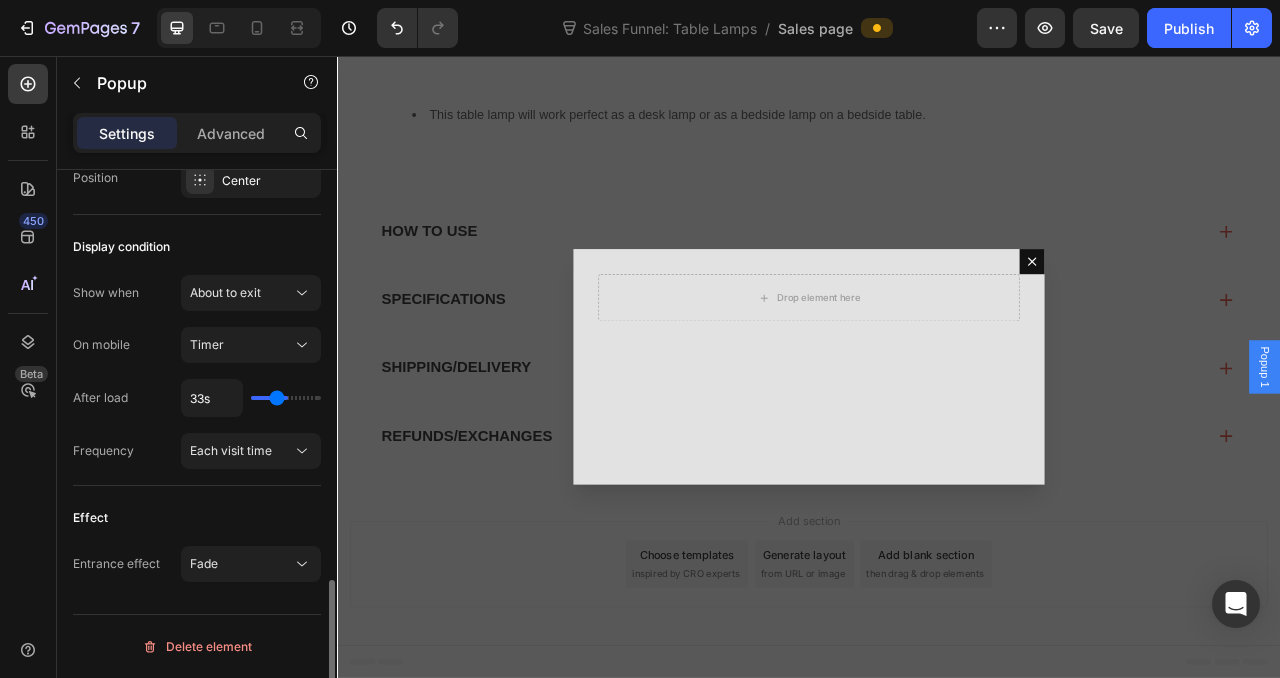 type on "32s" 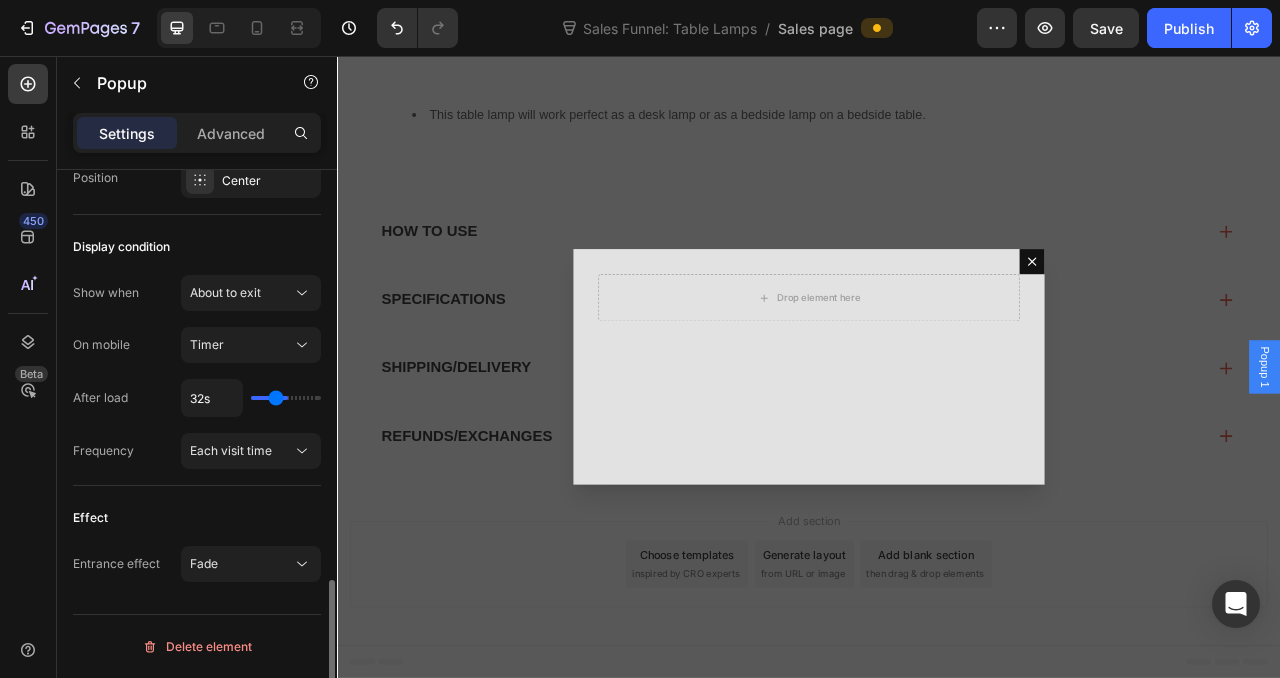 type on "31s" 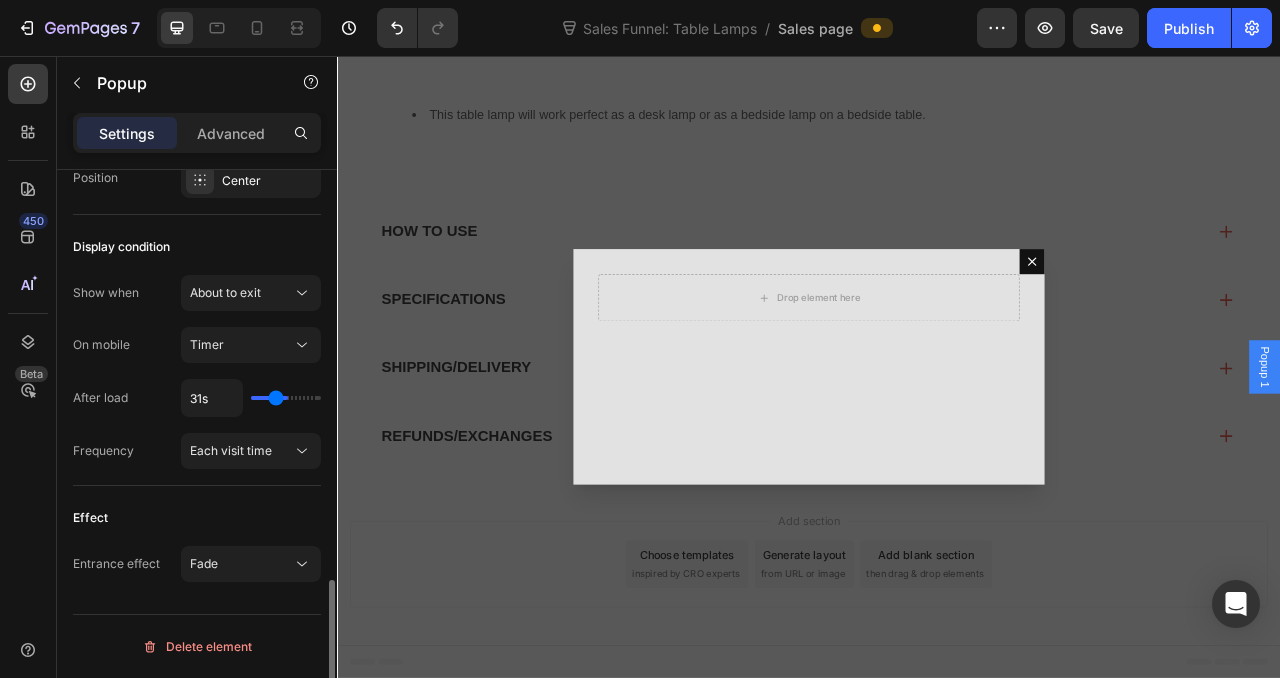 type on "30s" 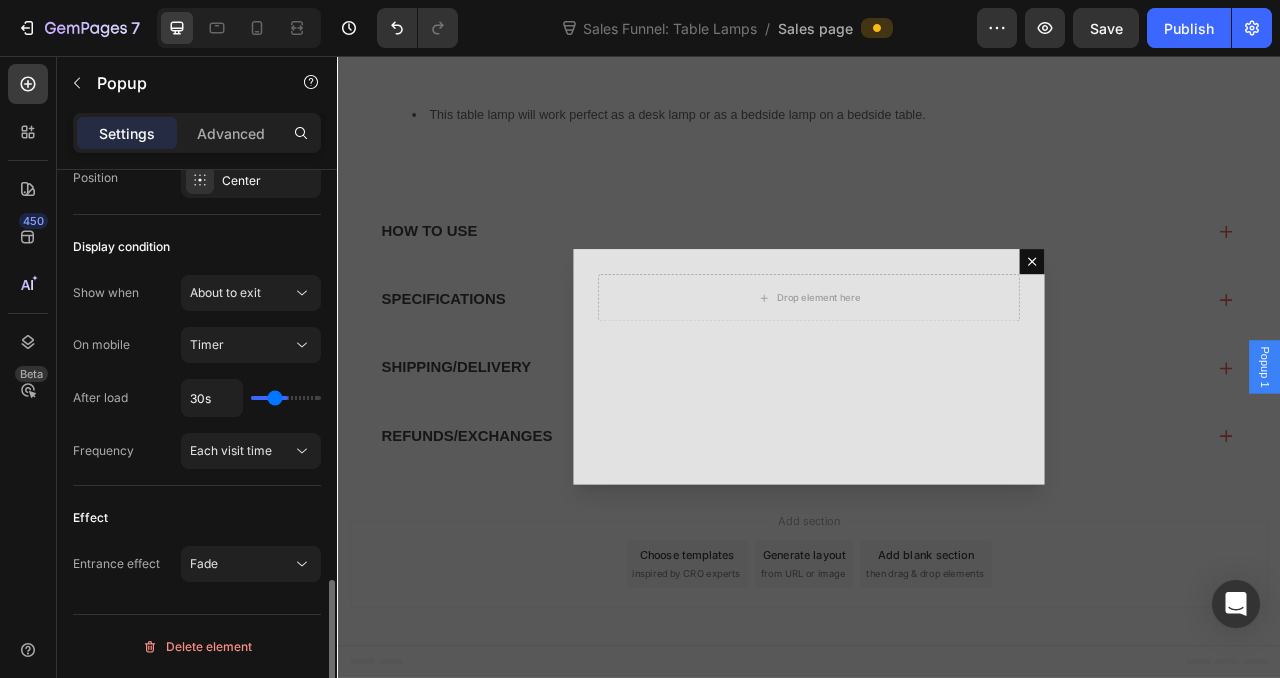 type on "29s" 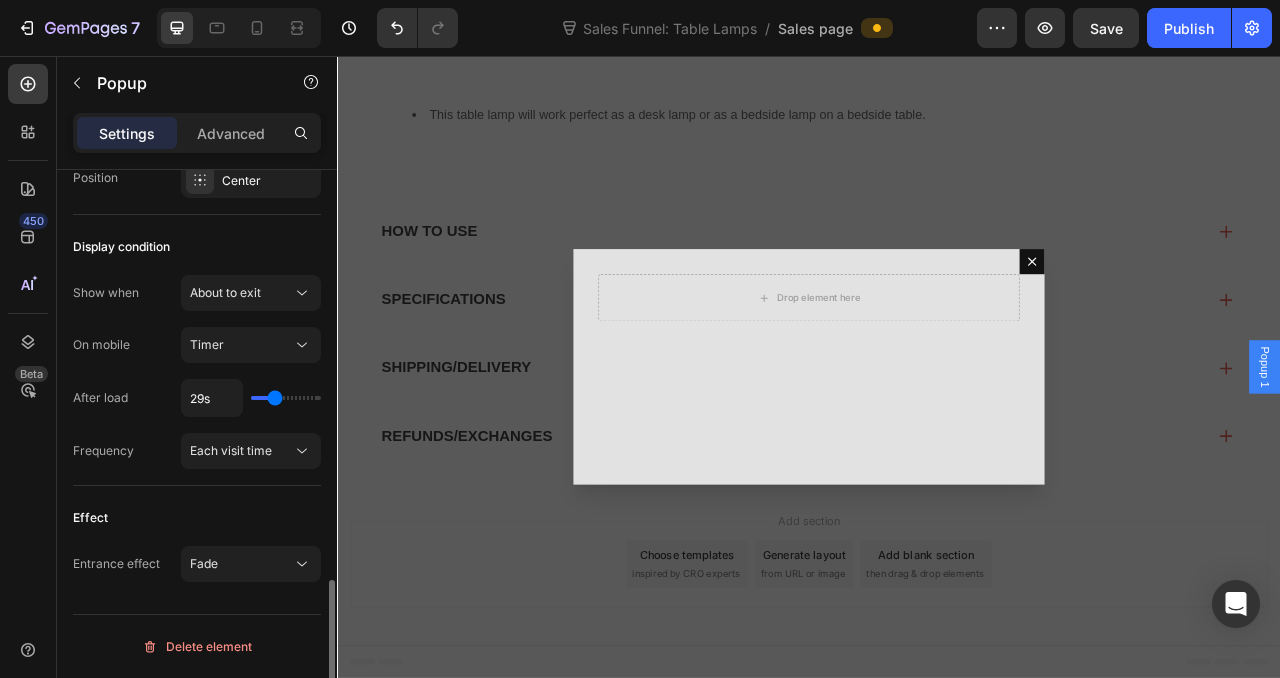 type on "28s" 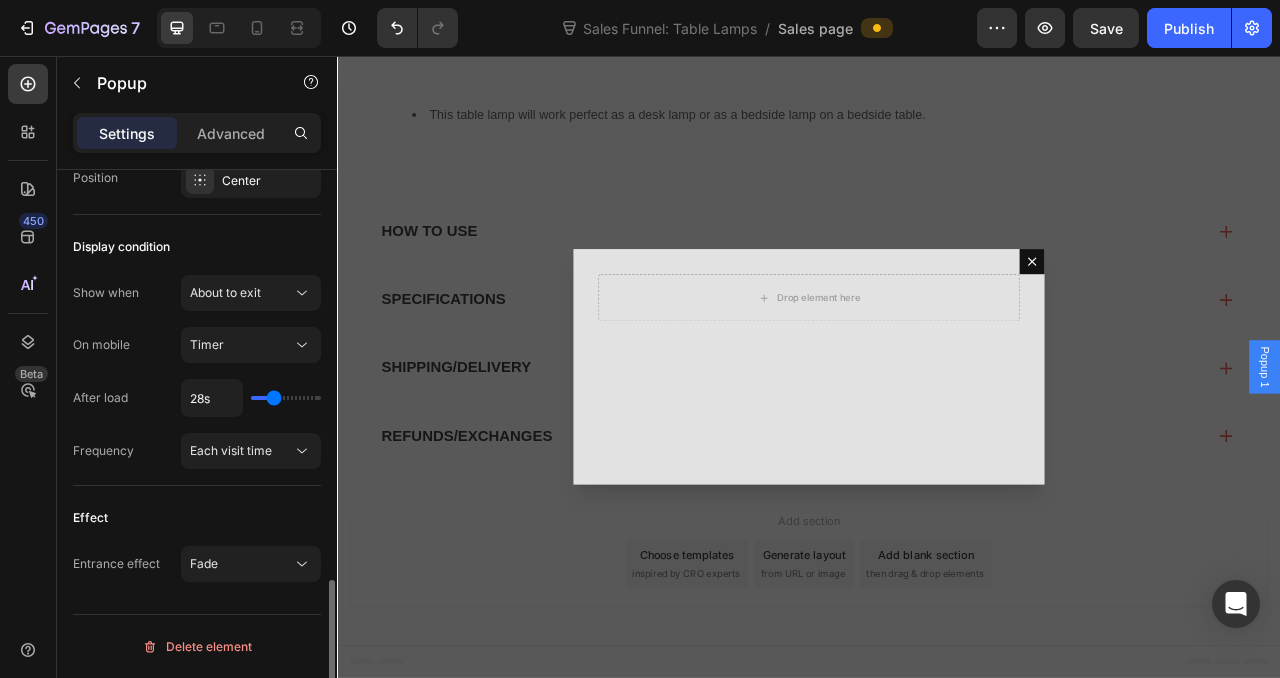 type on "26s" 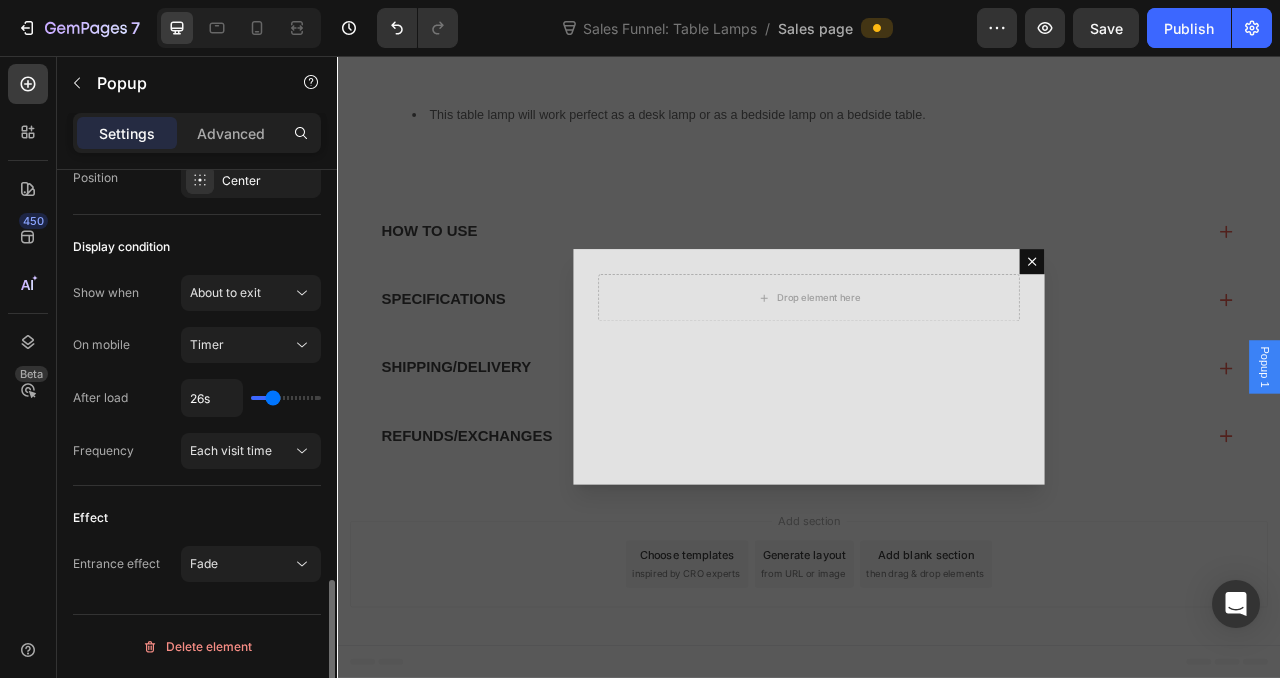 type on "25s" 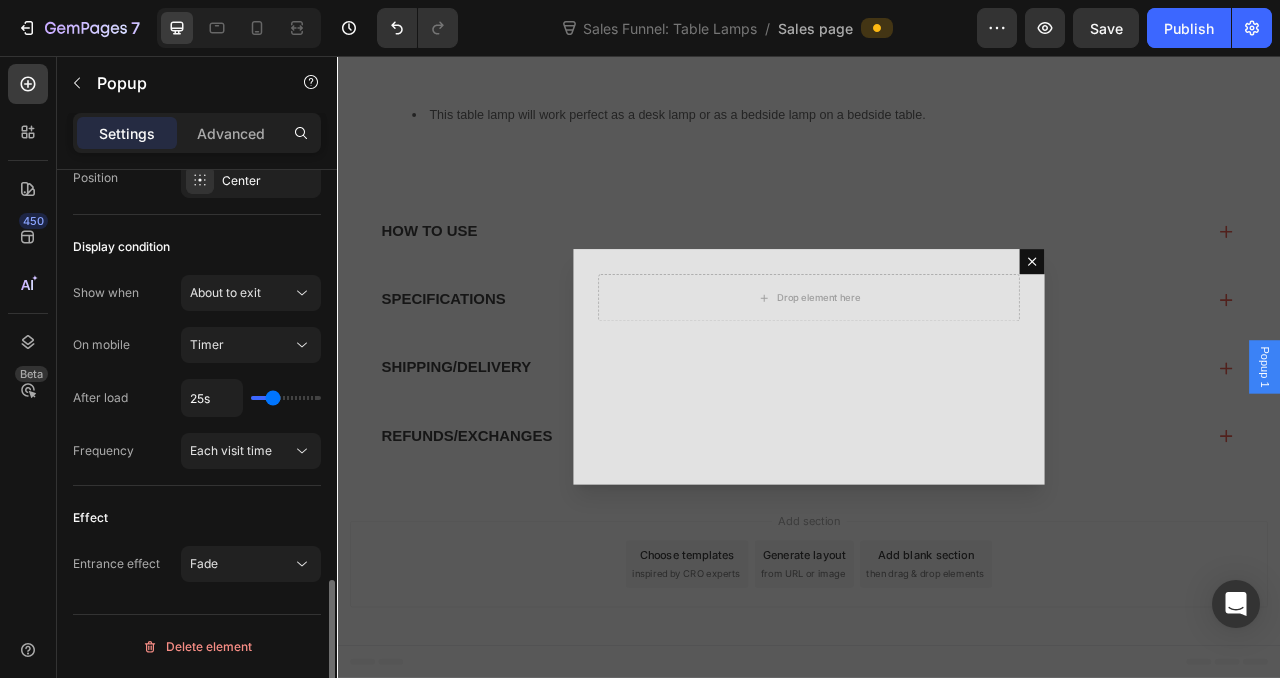 type on "24s" 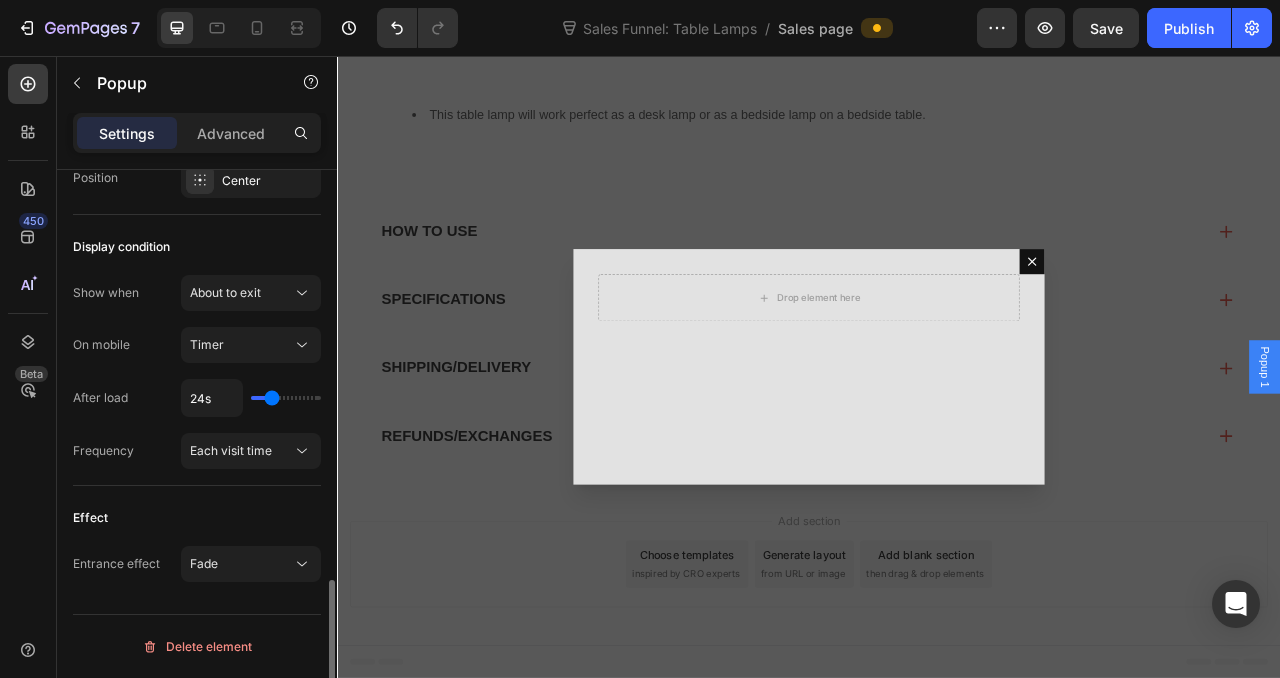 type on "23s" 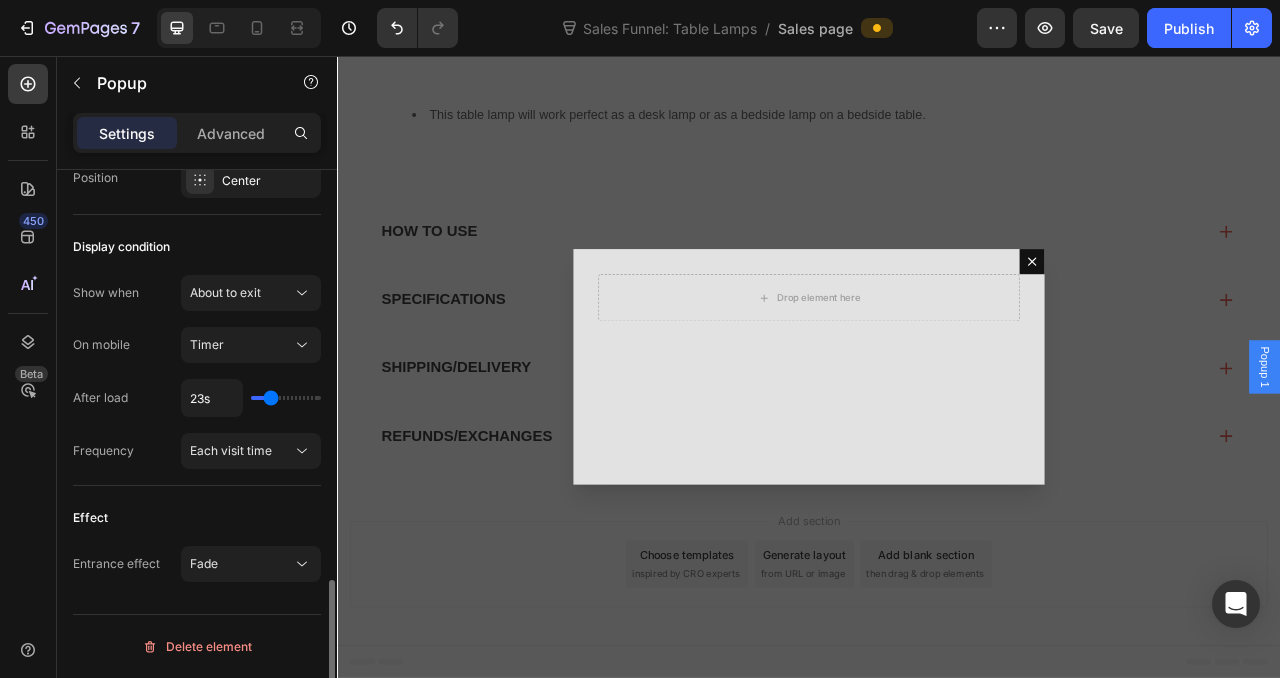 type on "22s" 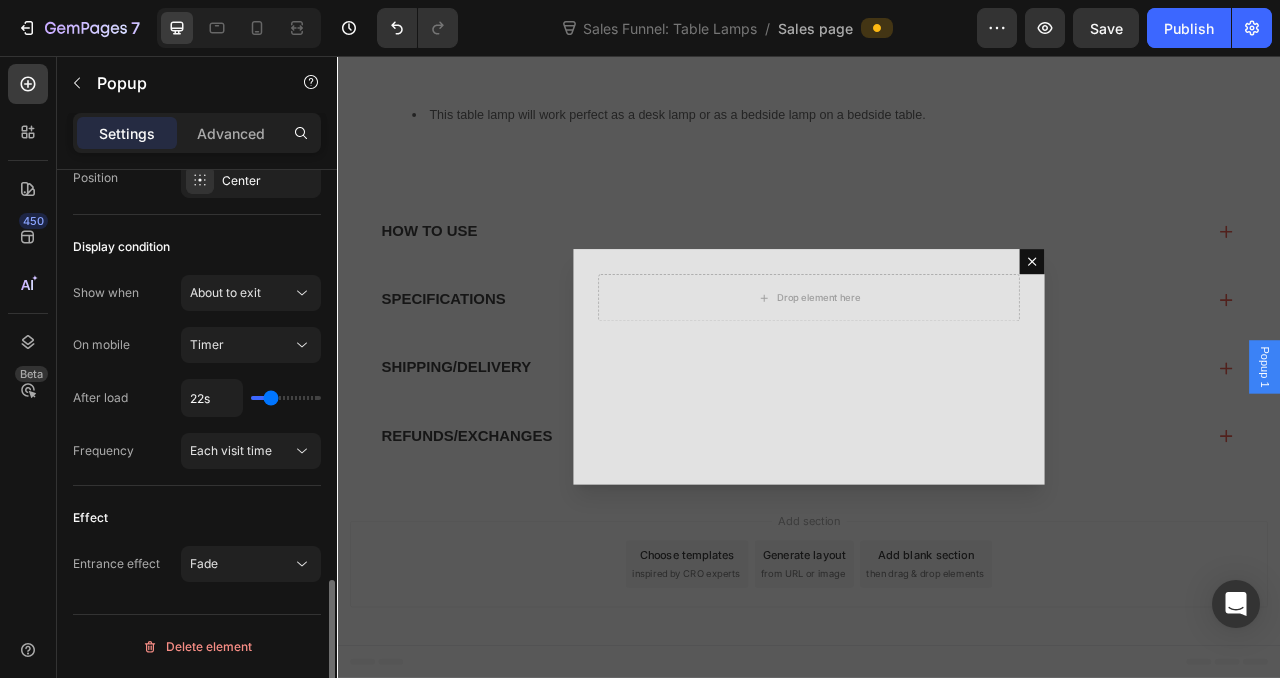 type on "21s" 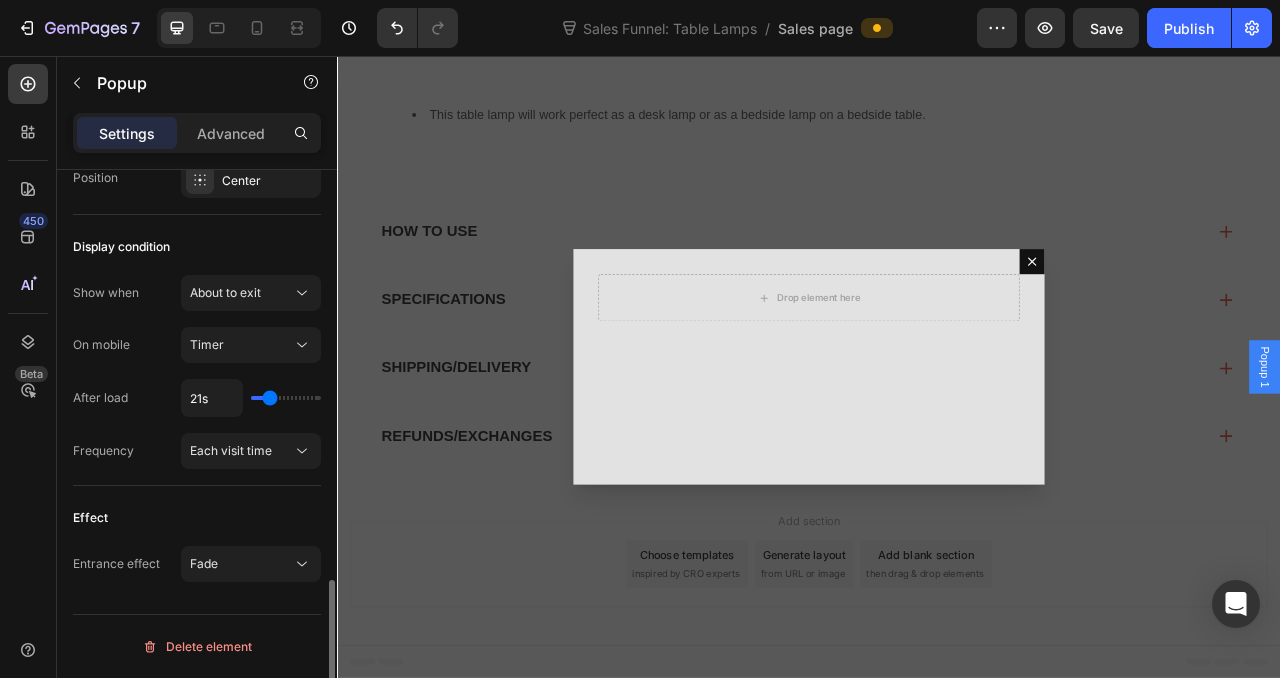 type on "20s" 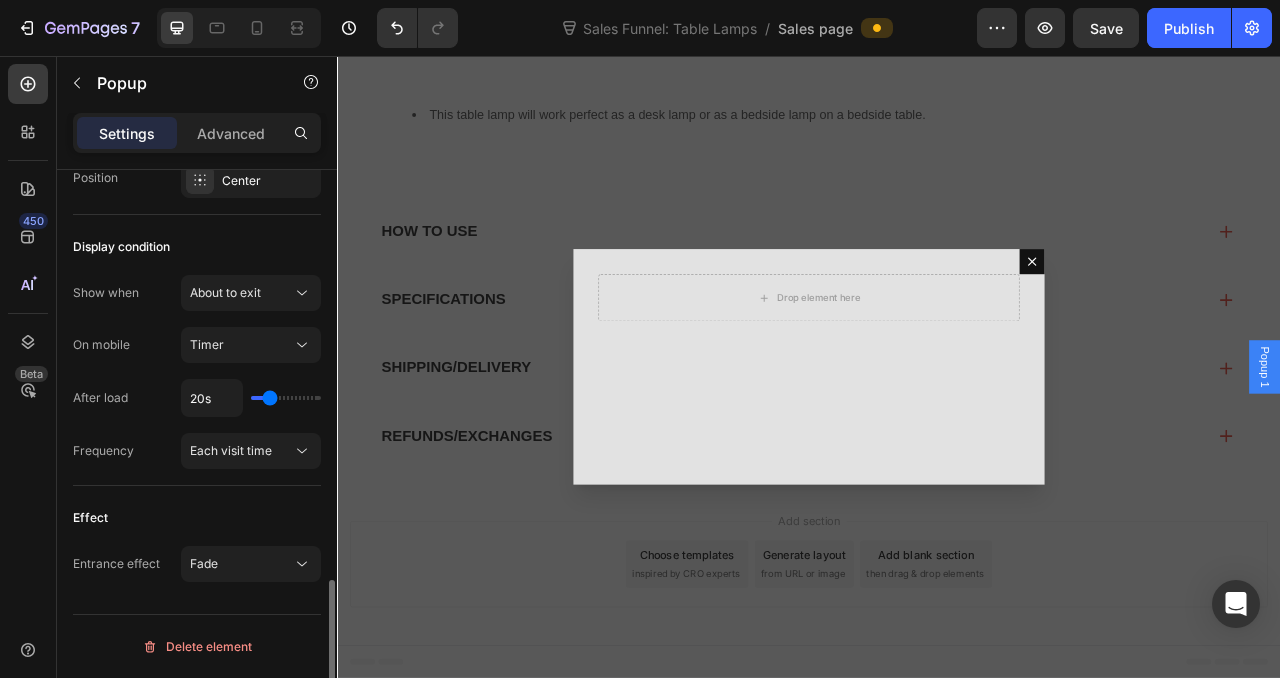 type on "19s" 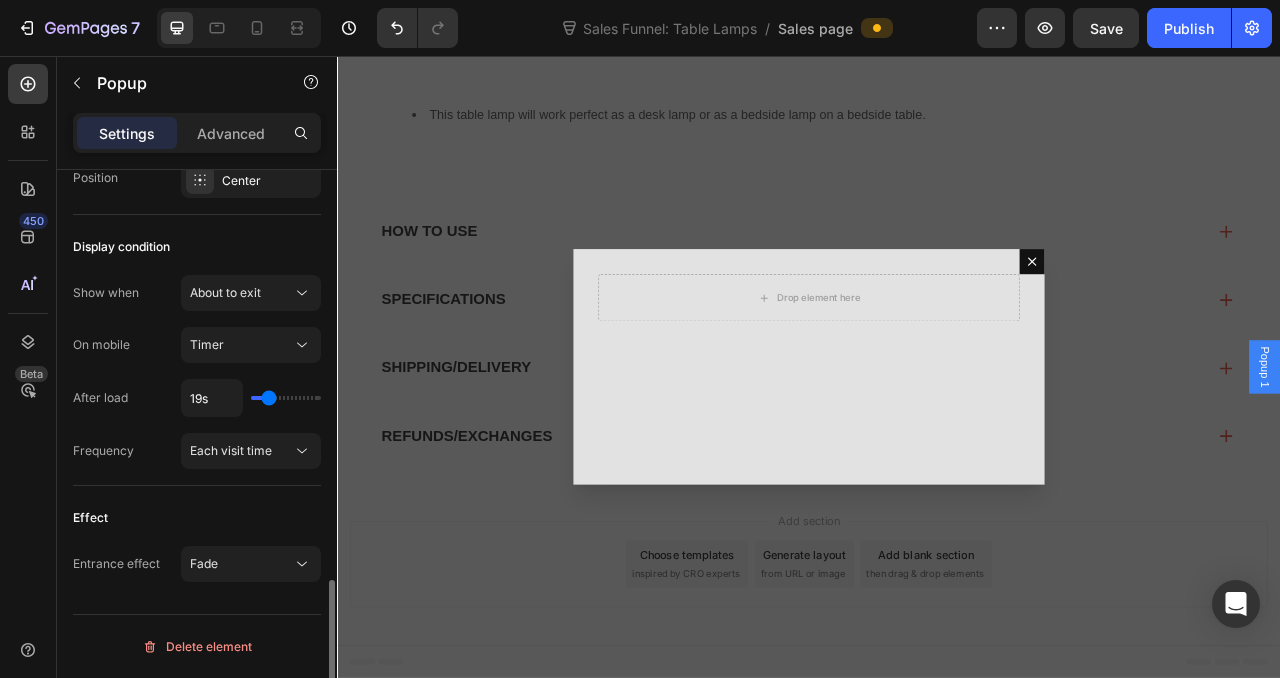type on "18s" 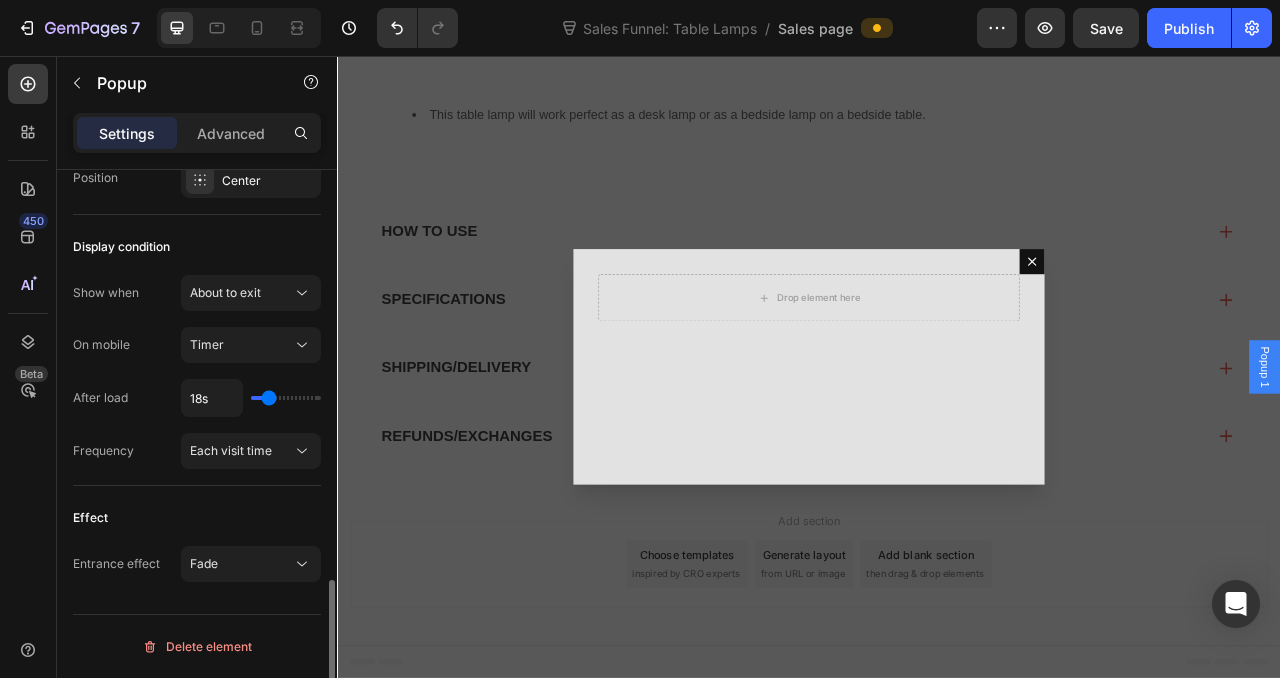 type on "17s" 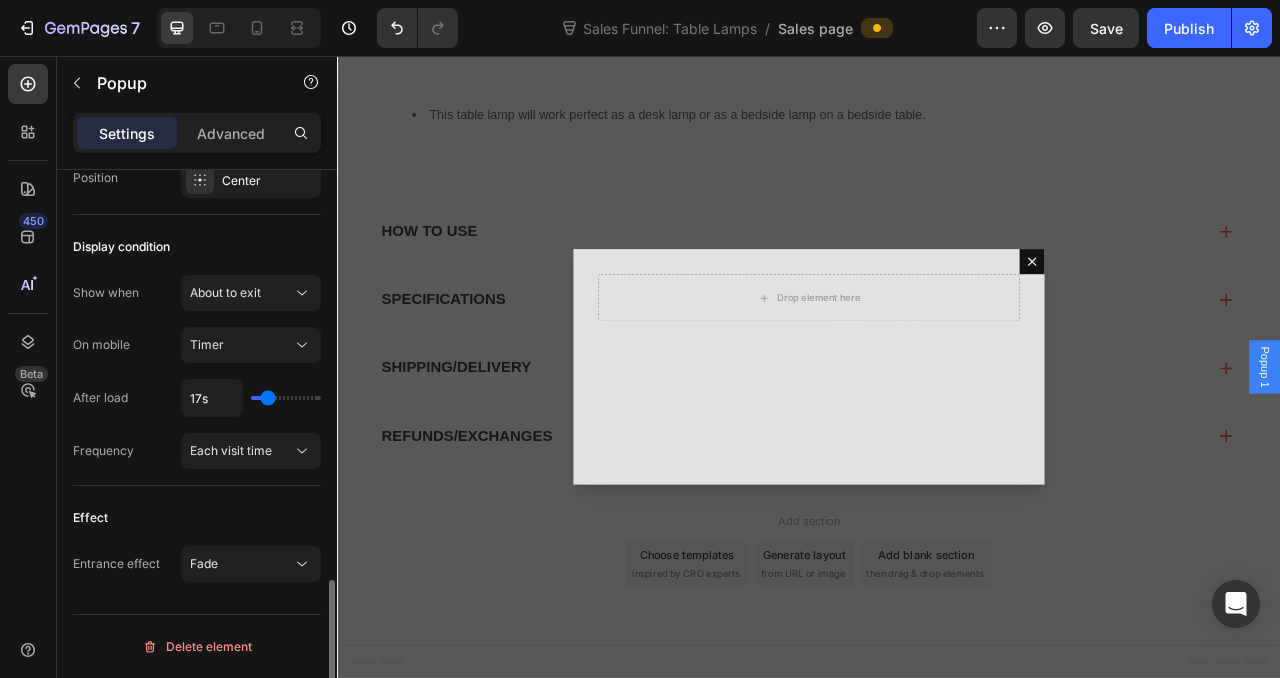 type on "16s" 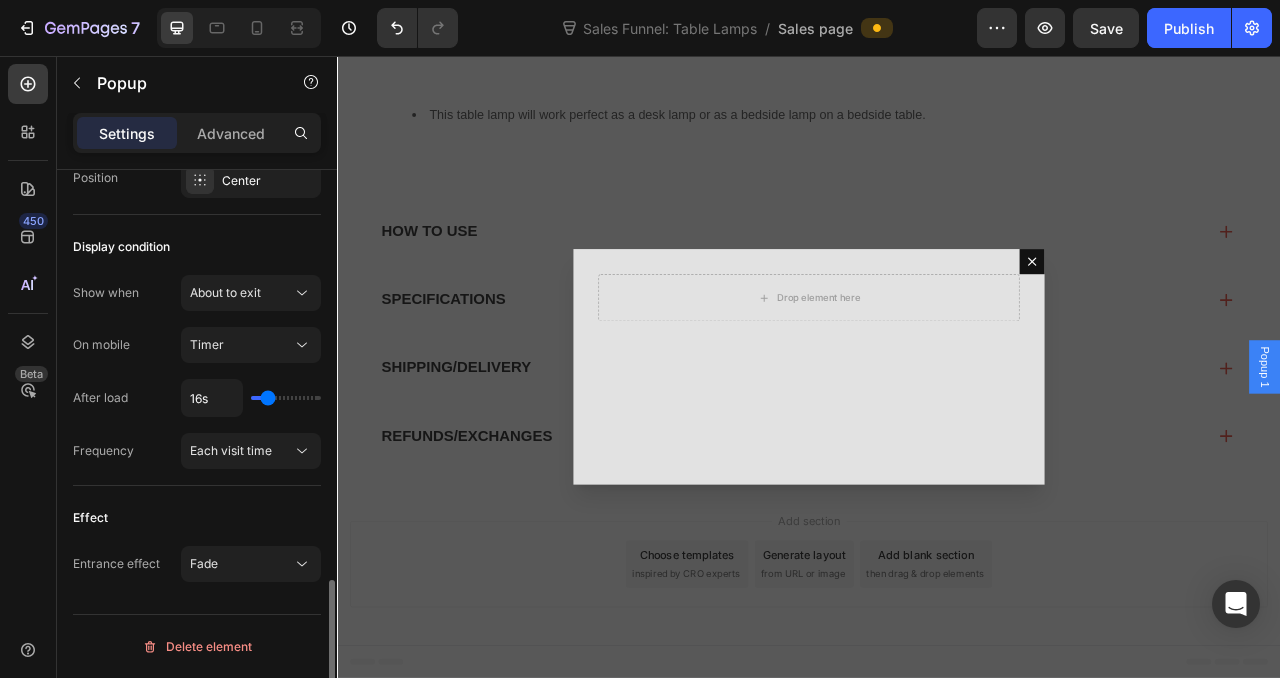 type on "15s" 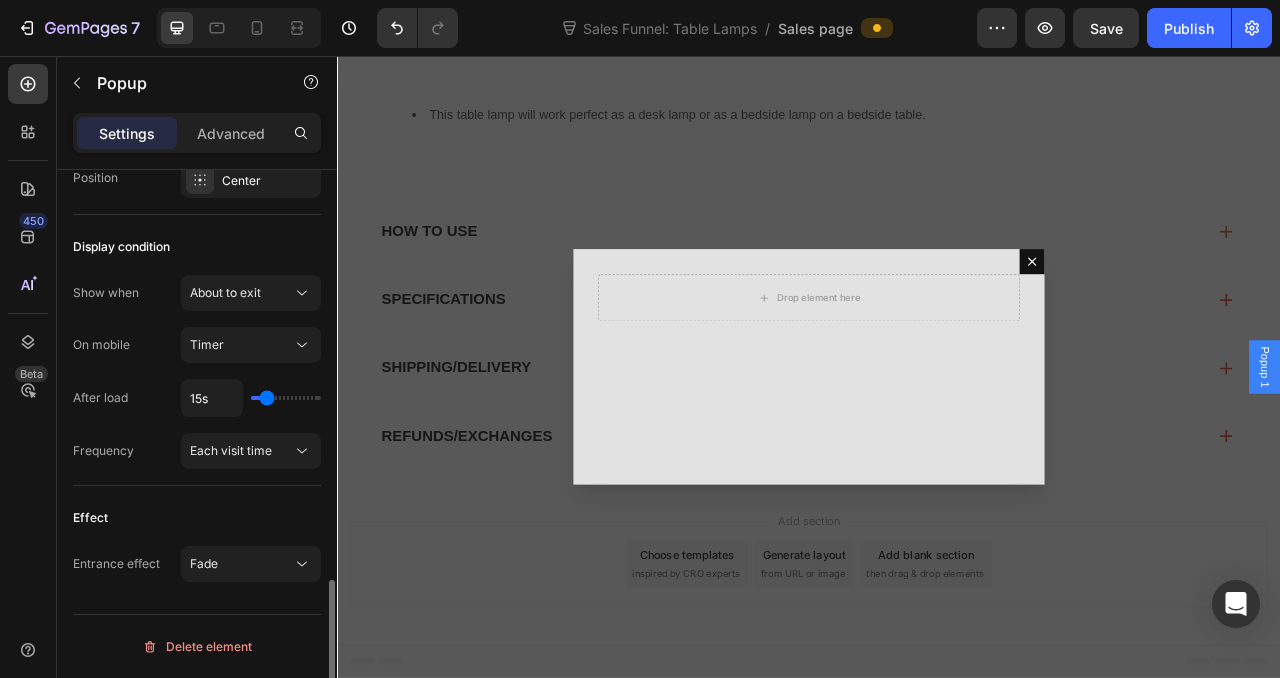 type on "14s" 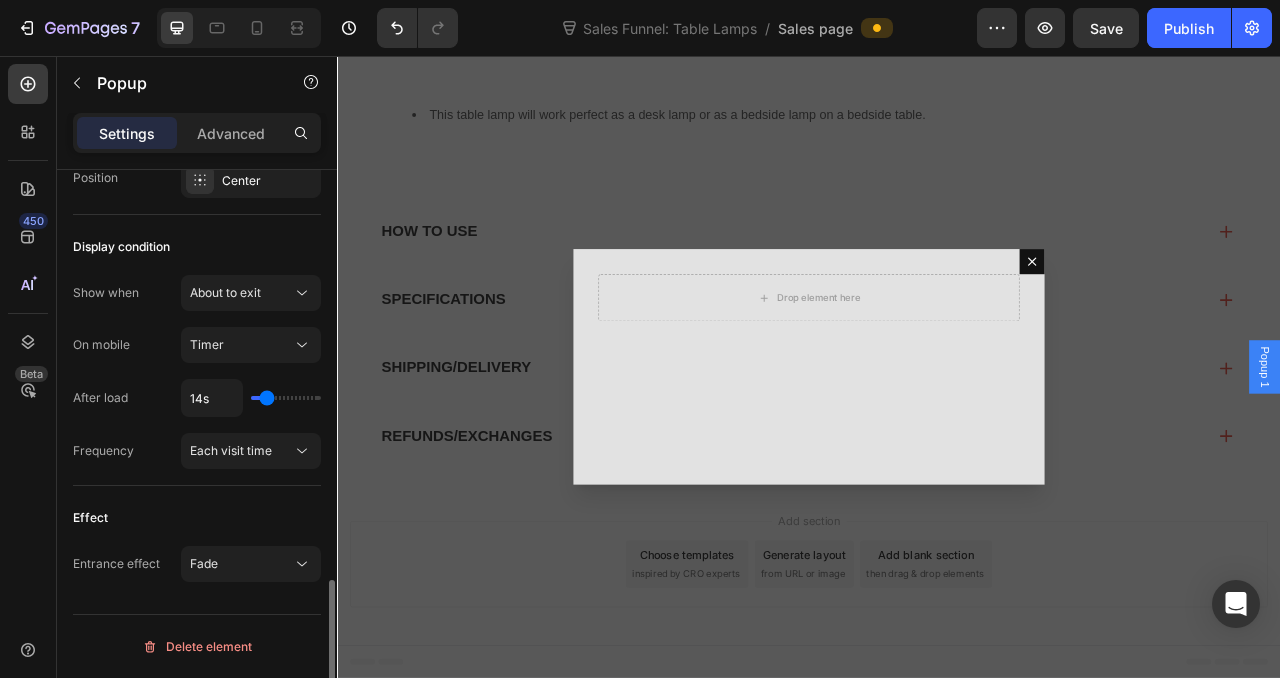 type on "13s" 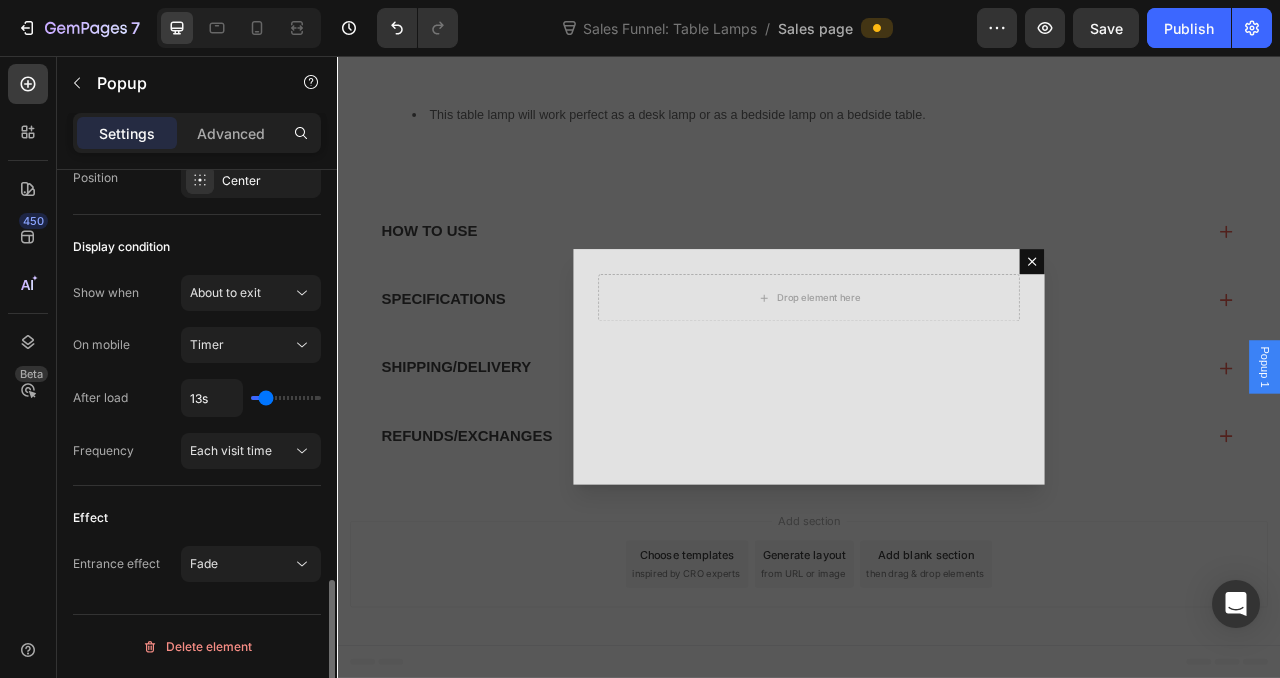 type on "12s" 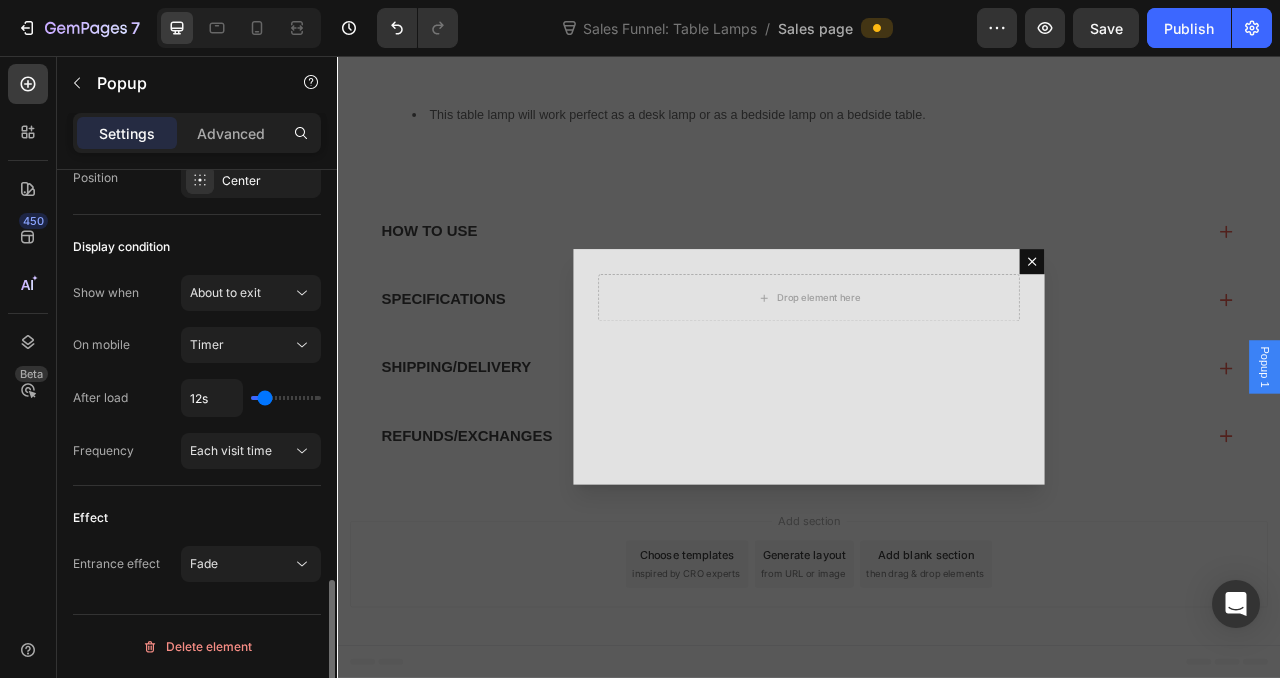 type on "11s" 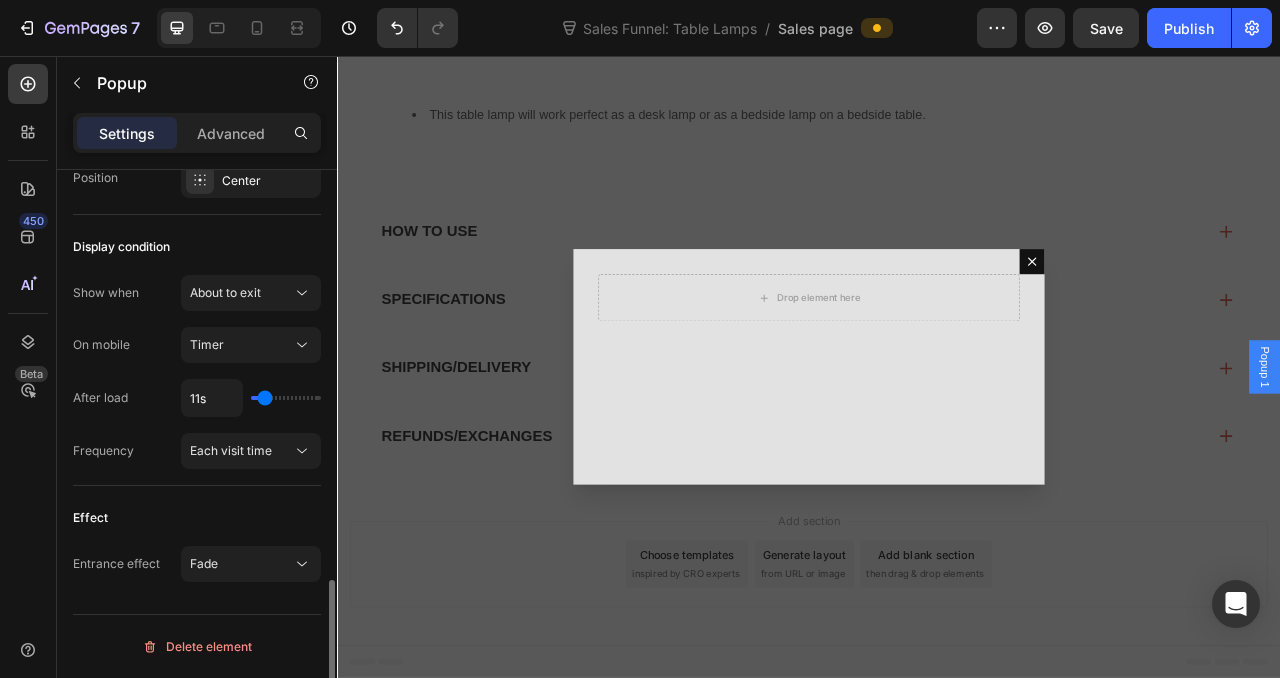type on "10s" 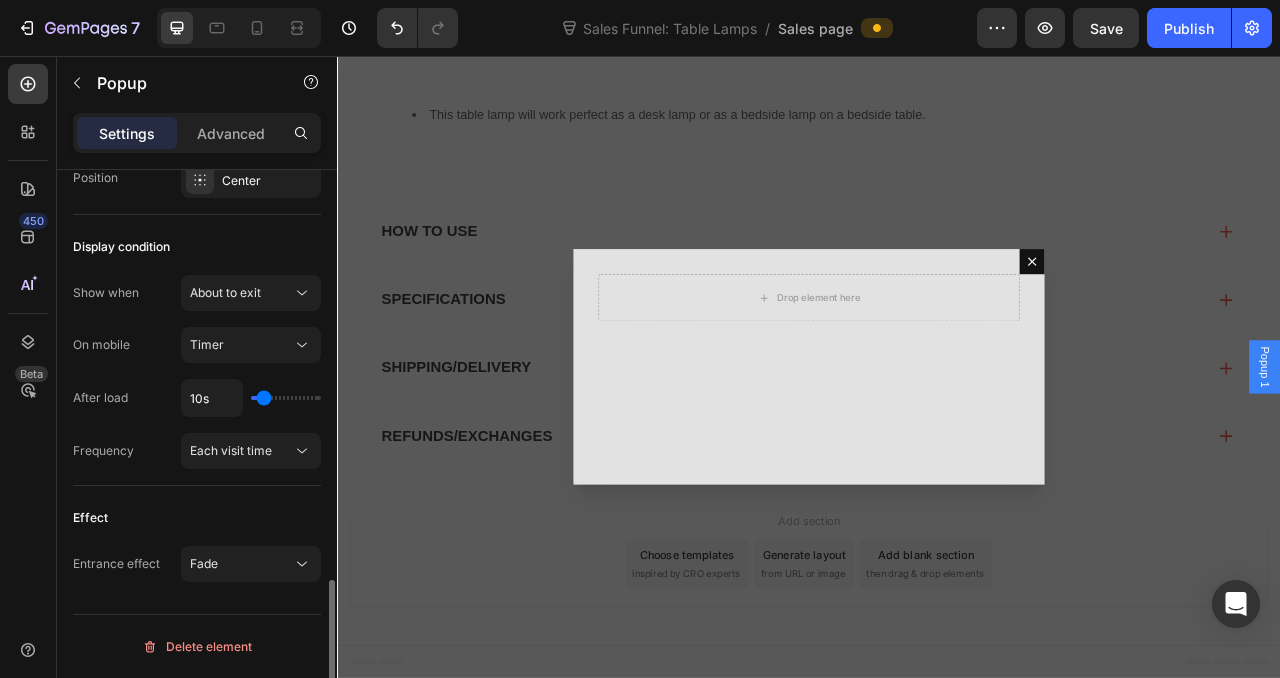 type on "9s" 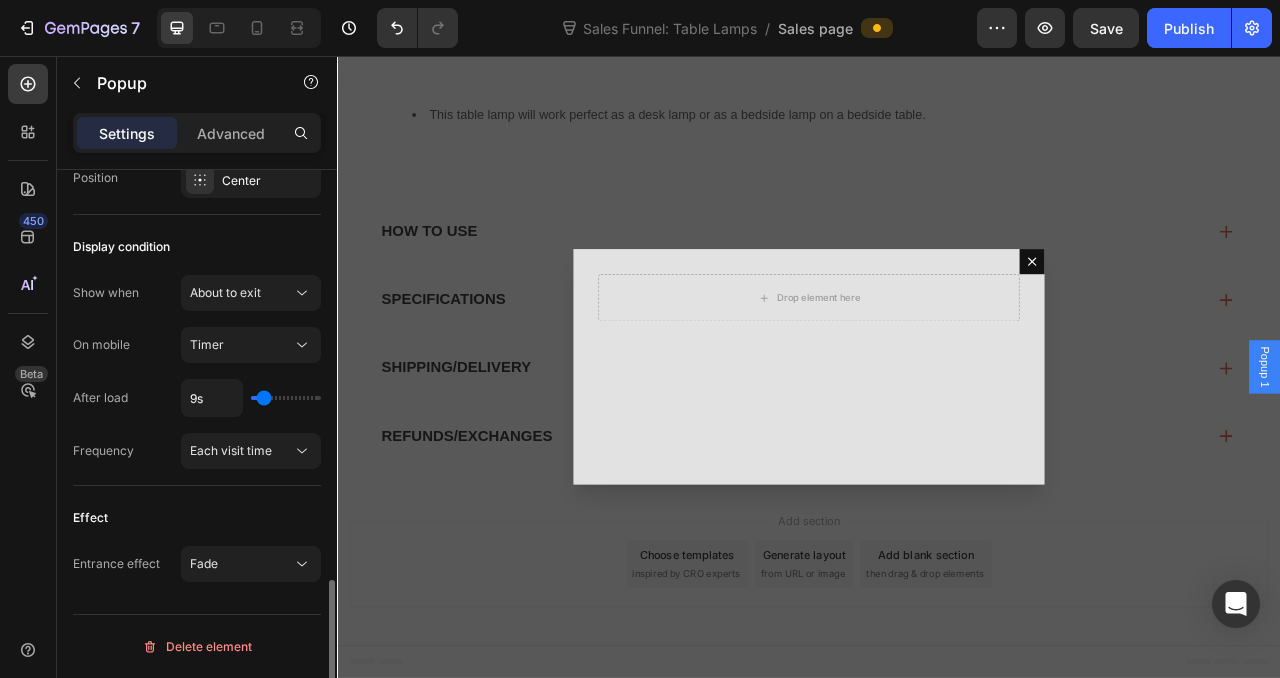 type on "8s" 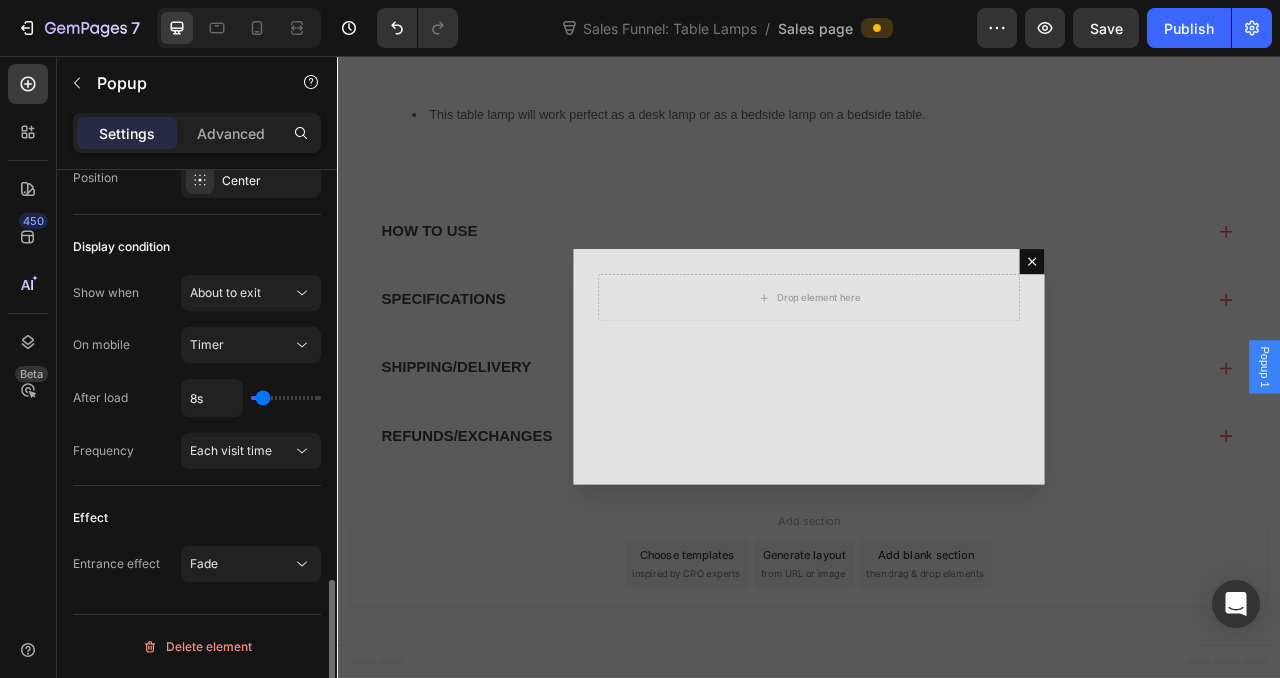 type on "7s" 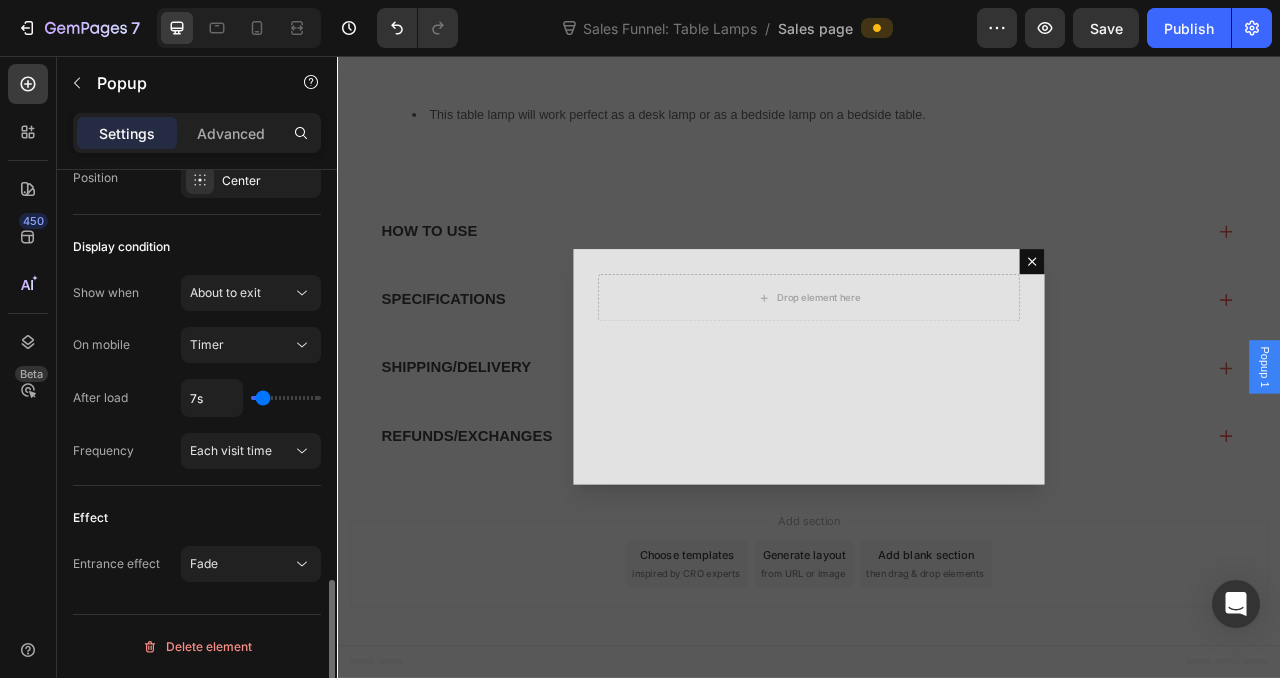 type on "6s" 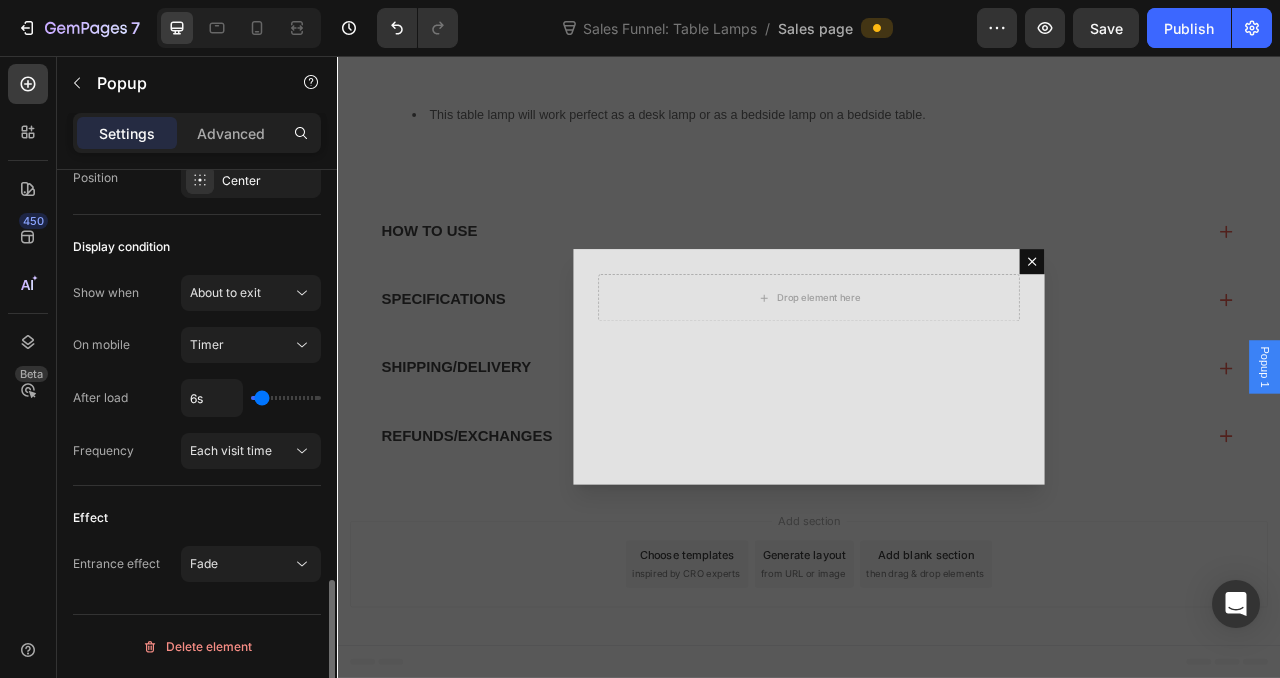 type on "5s" 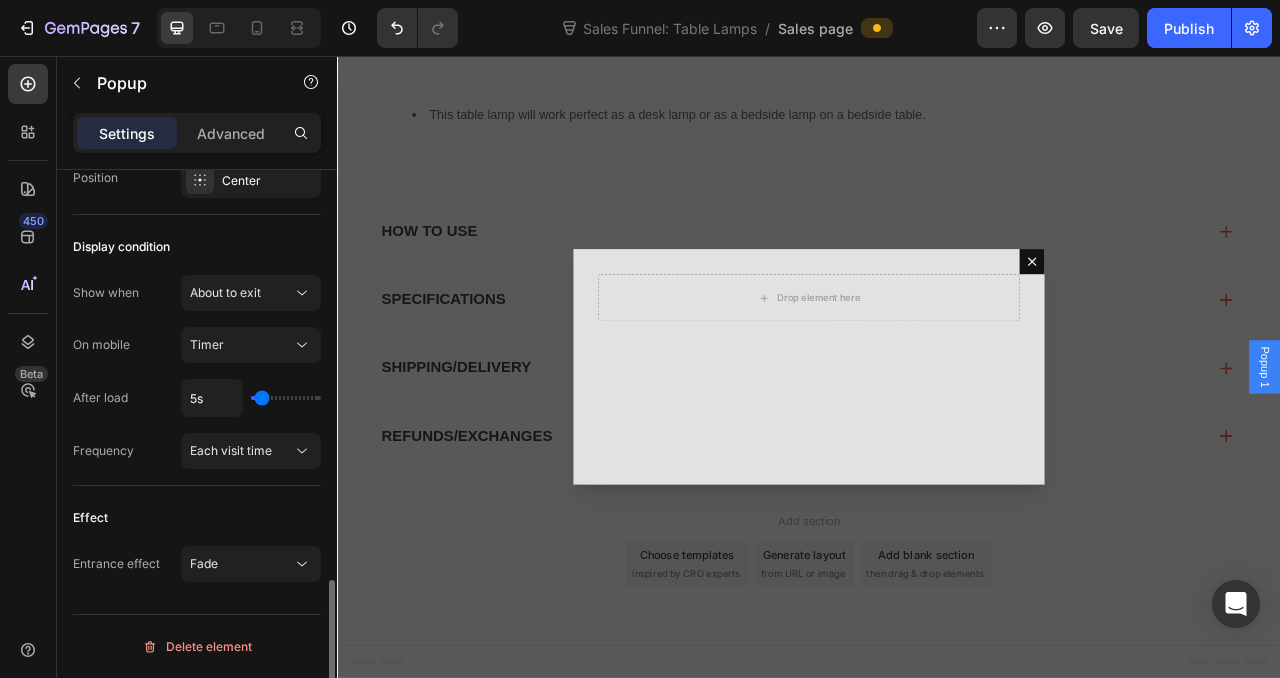 type on "4s" 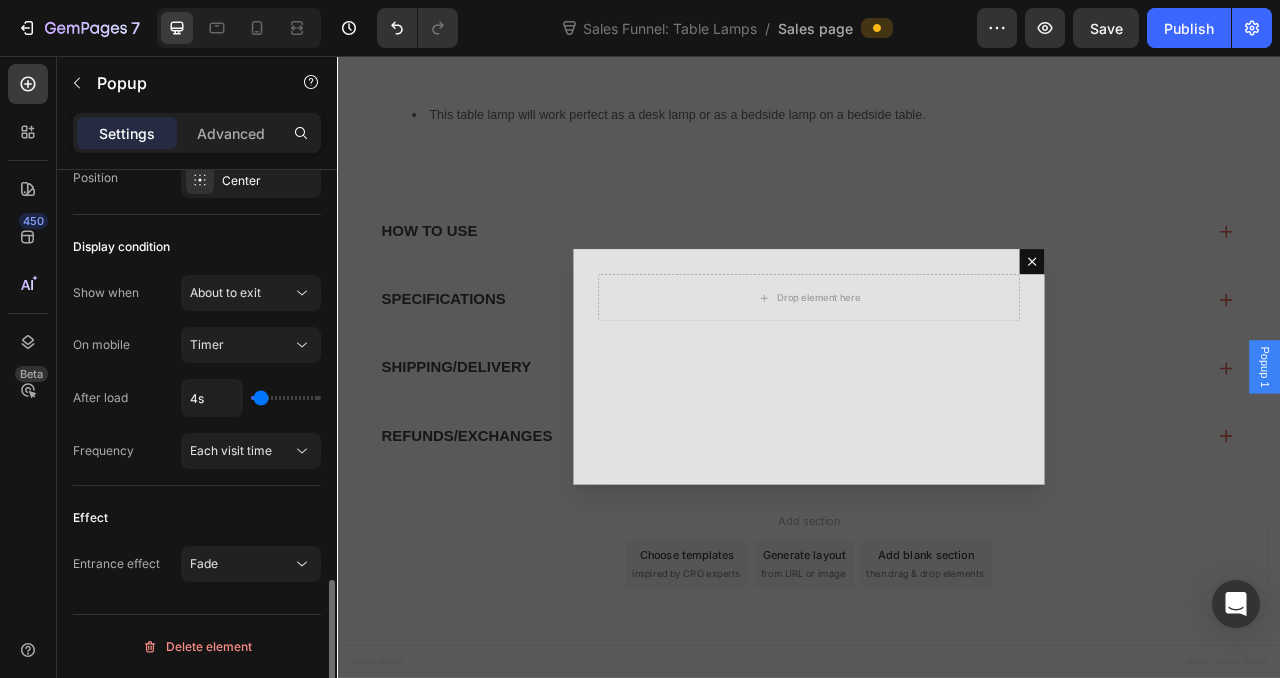 type on "3s" 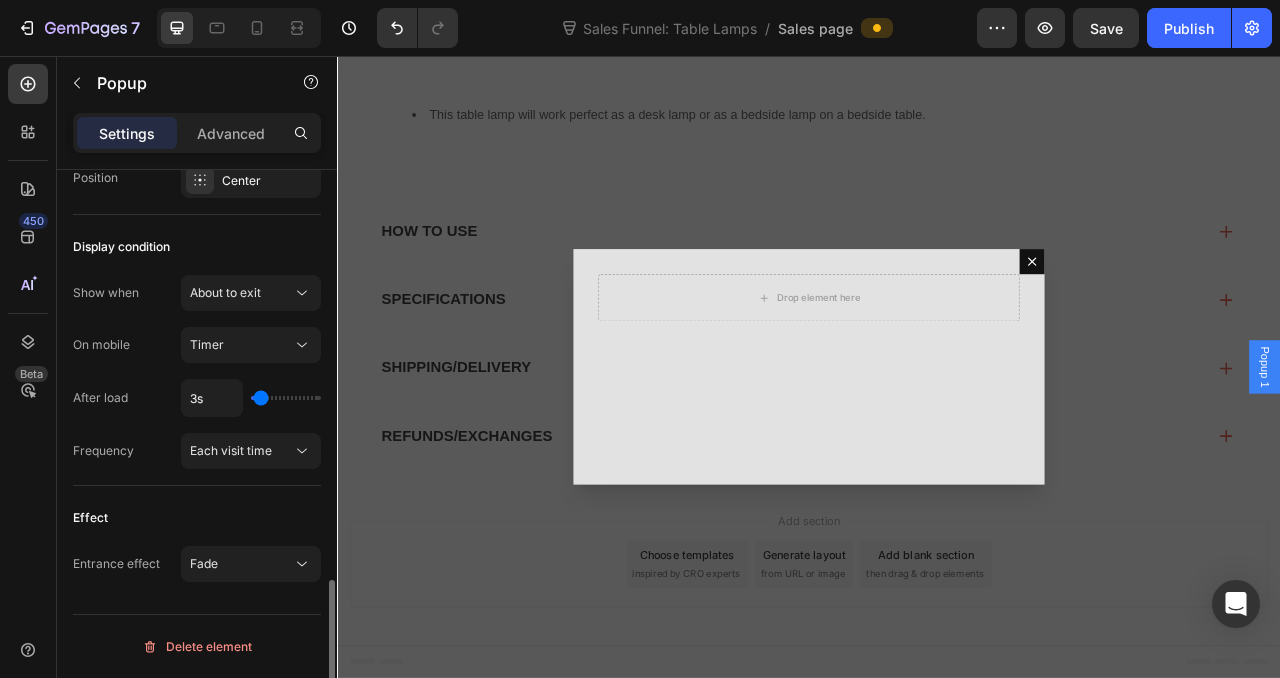 type on "2s" 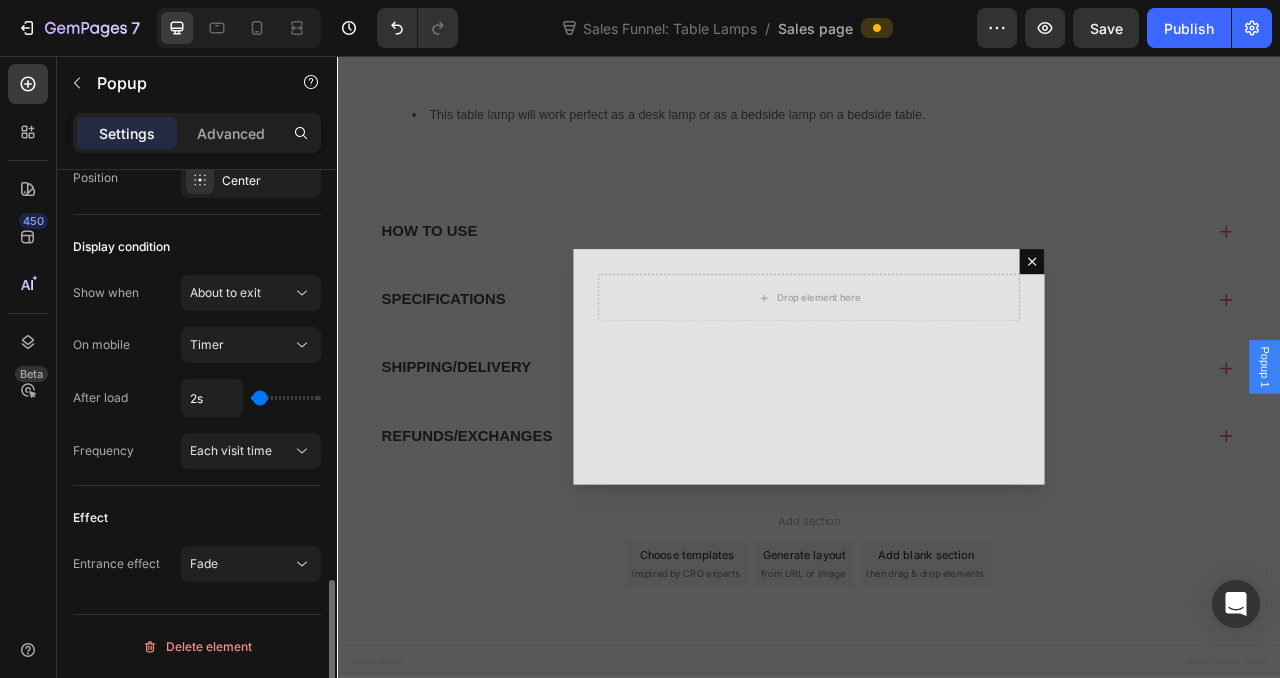 type on "1s" 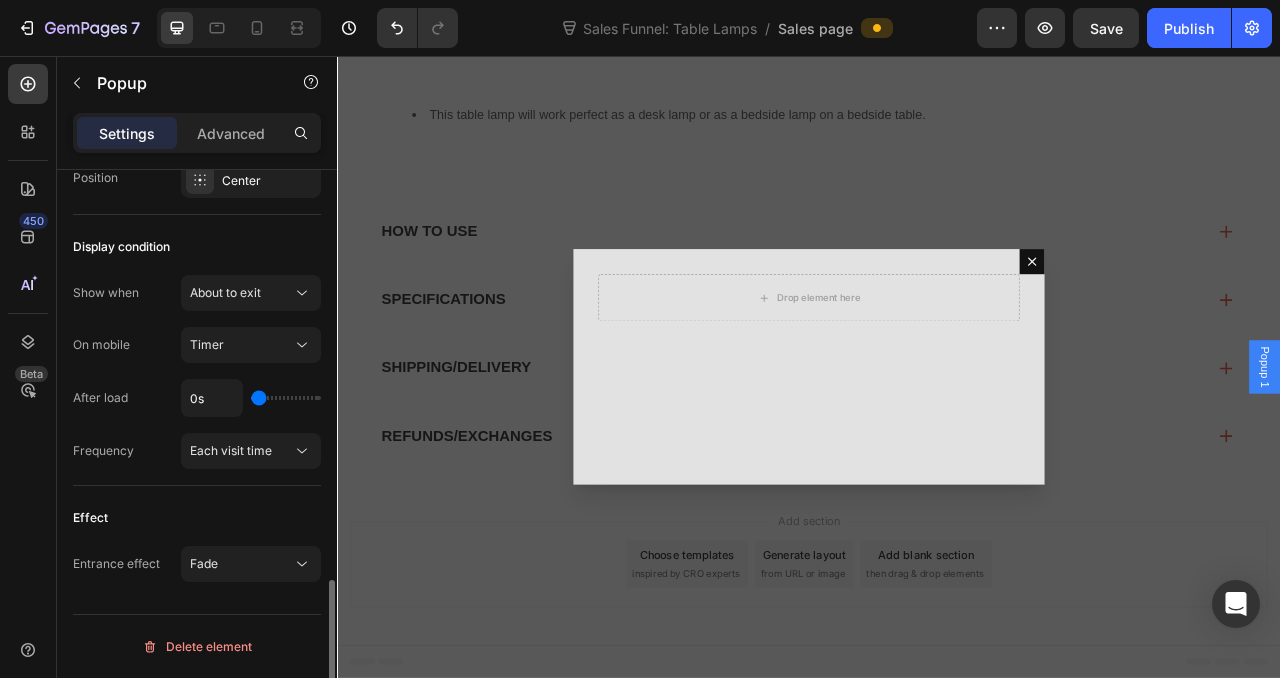 drag, startPoint x: 316, startPoint y: 401, endPoint x: 254, endPoint y: 394, distance: 62.39391 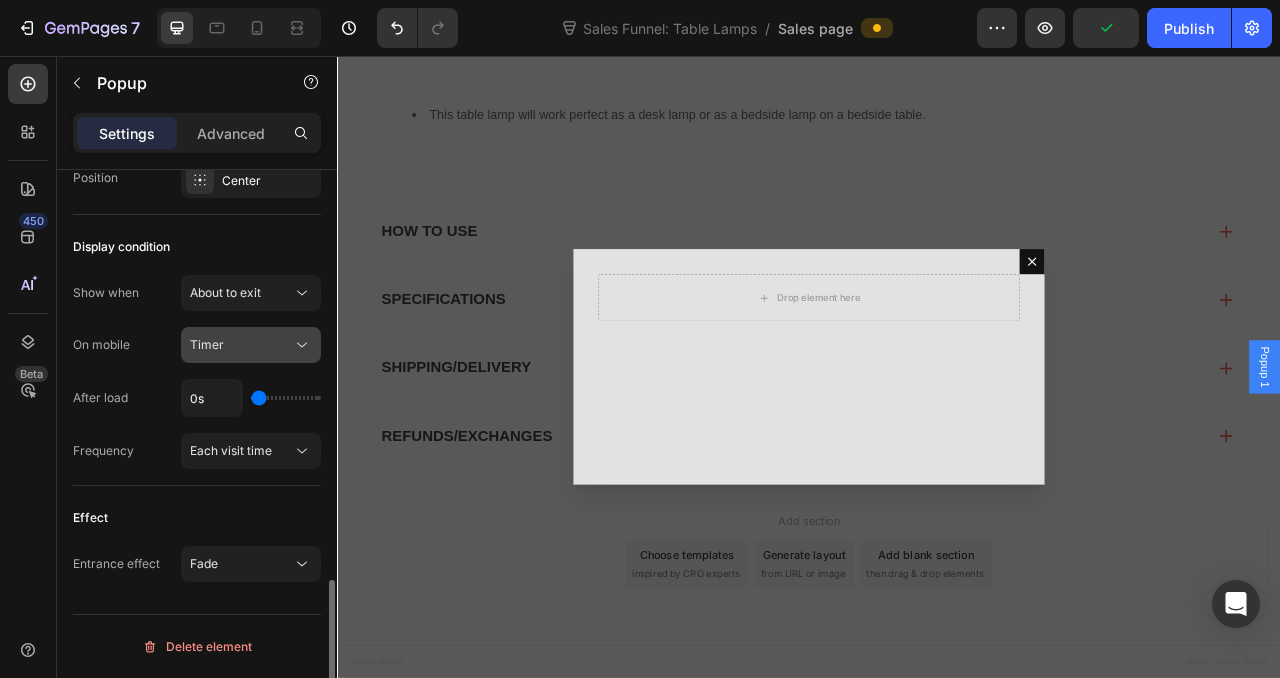 click 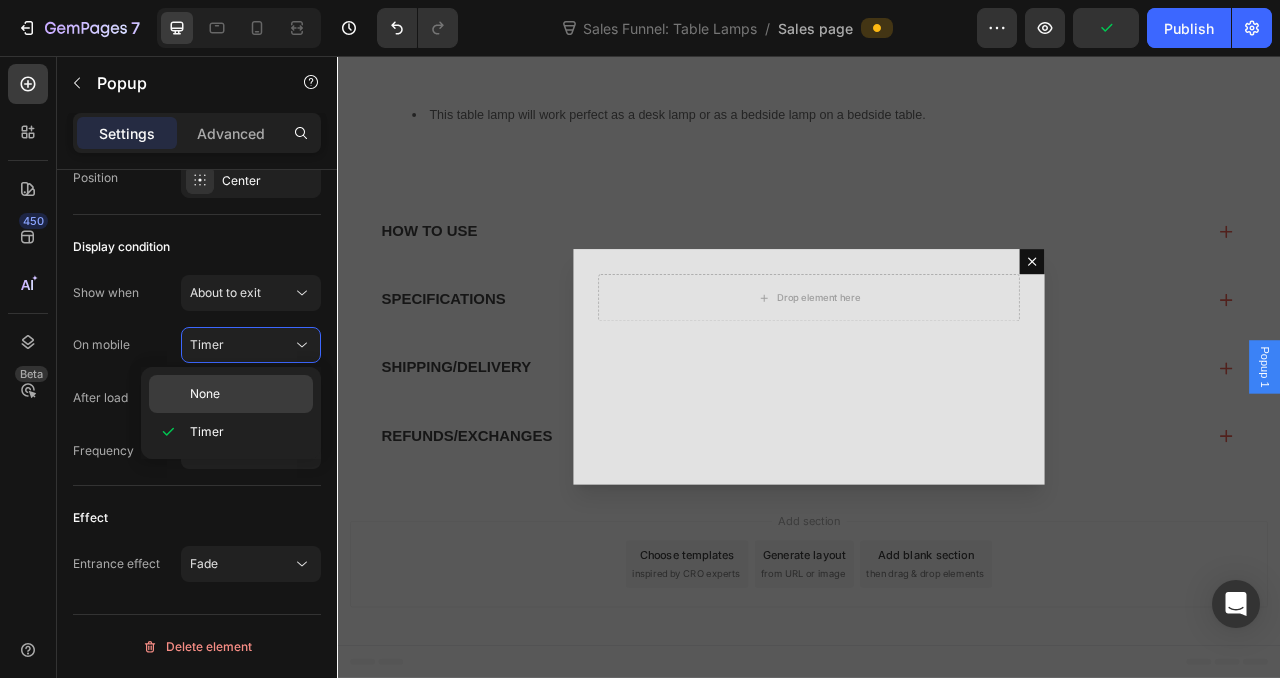 click on "None" 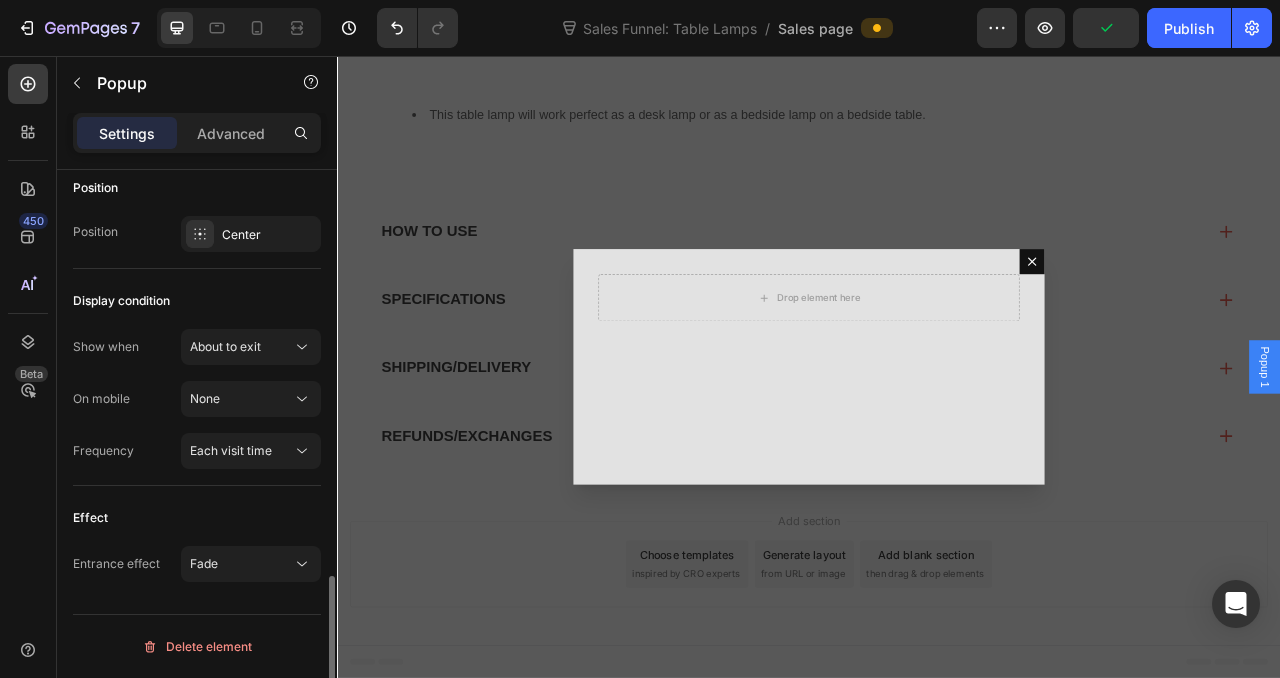 scroll, scrollTop: 1432, scrollLeft: 0, axis: vertical 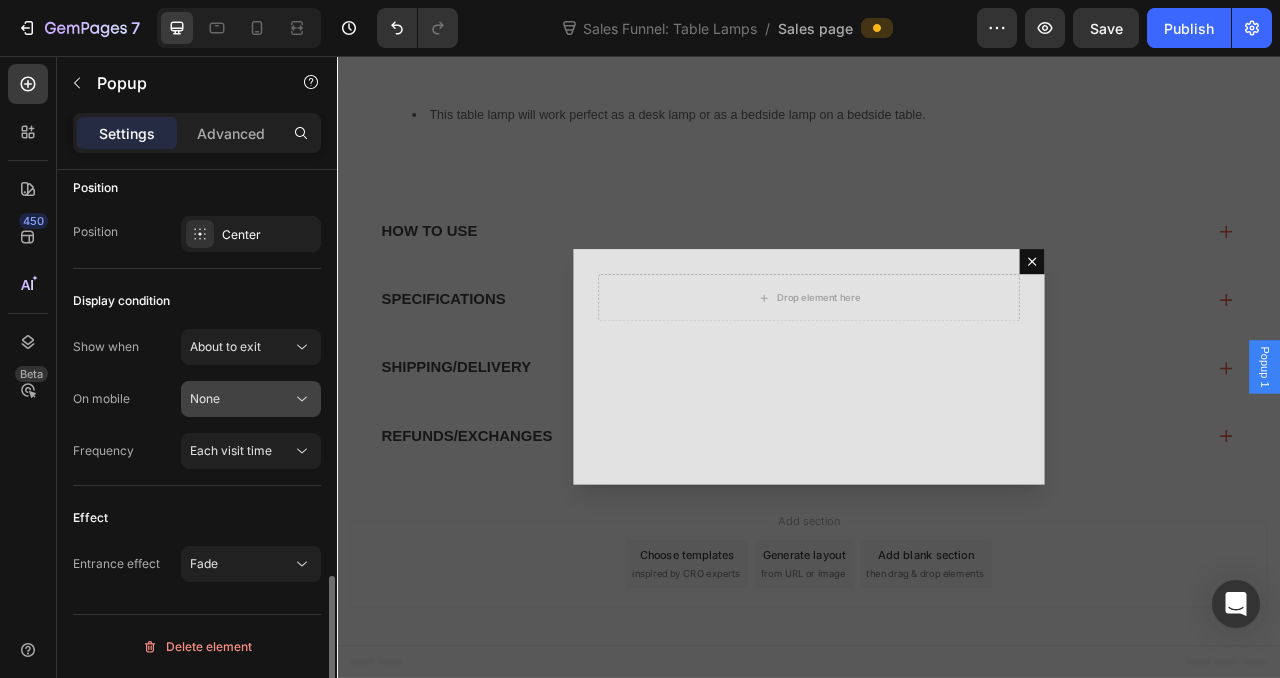 click on "None" at bounding box center [241, 399] 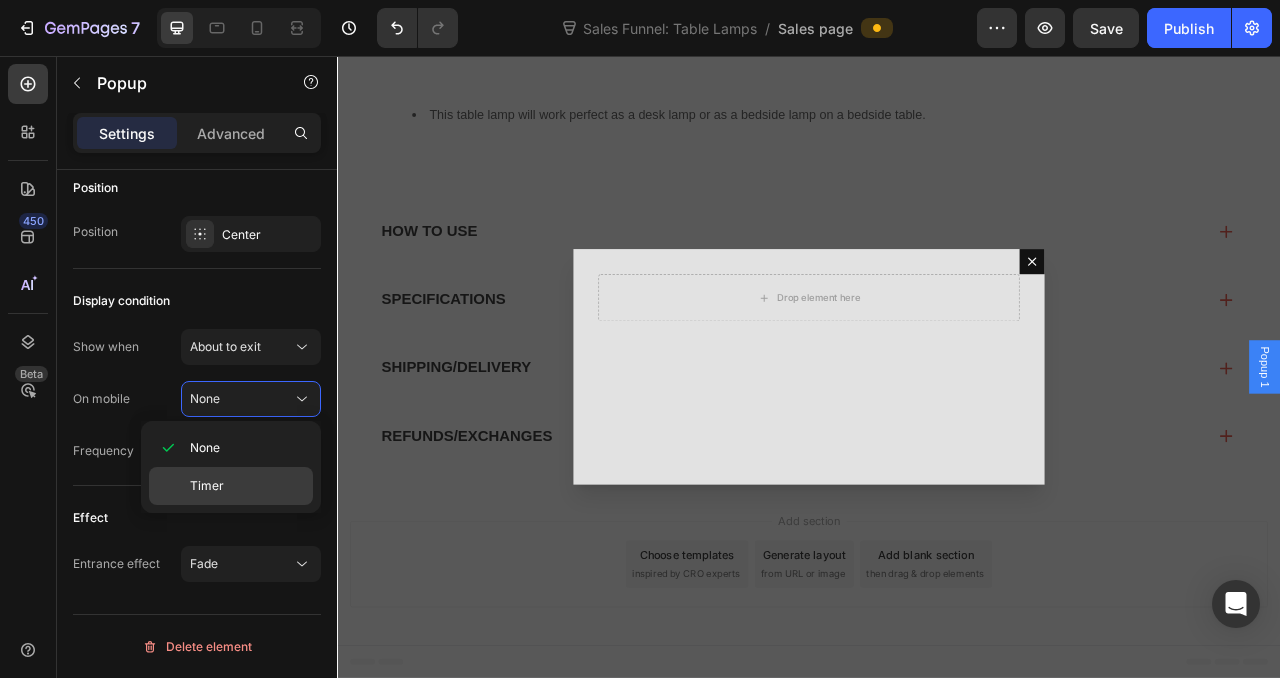 click on "Timer" at bounding box center (247, 486) 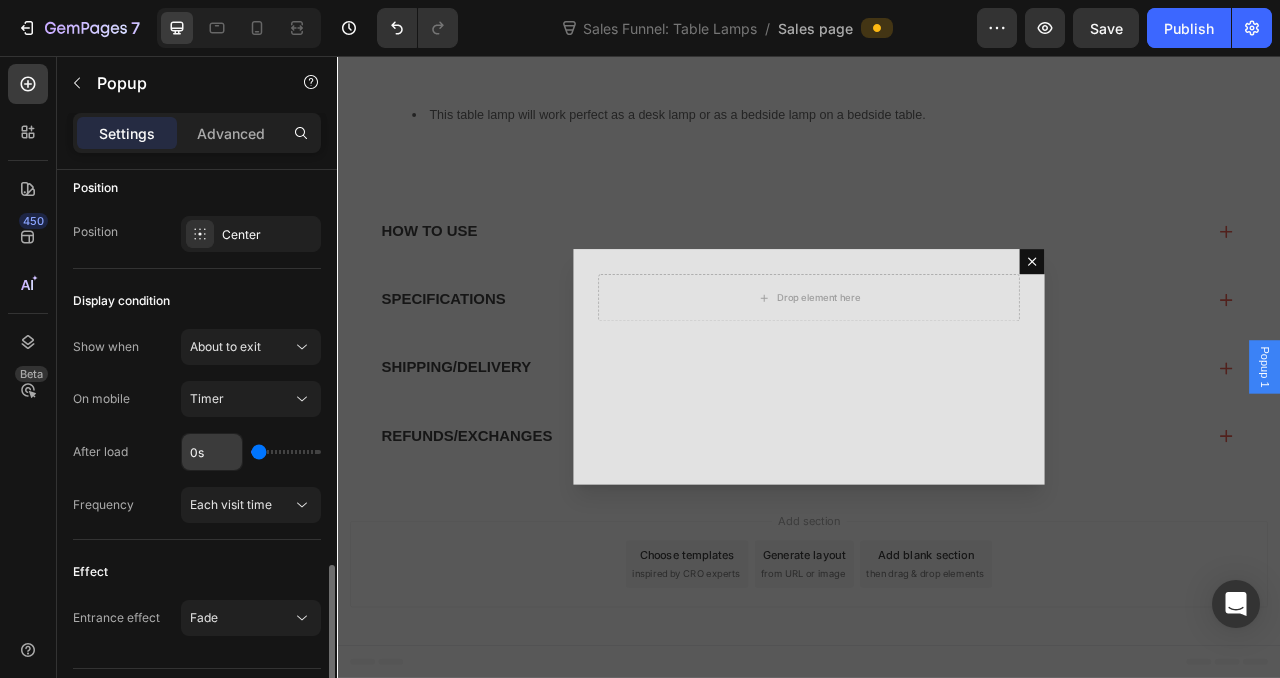 click on "0s" at bounding box center [212, 452] 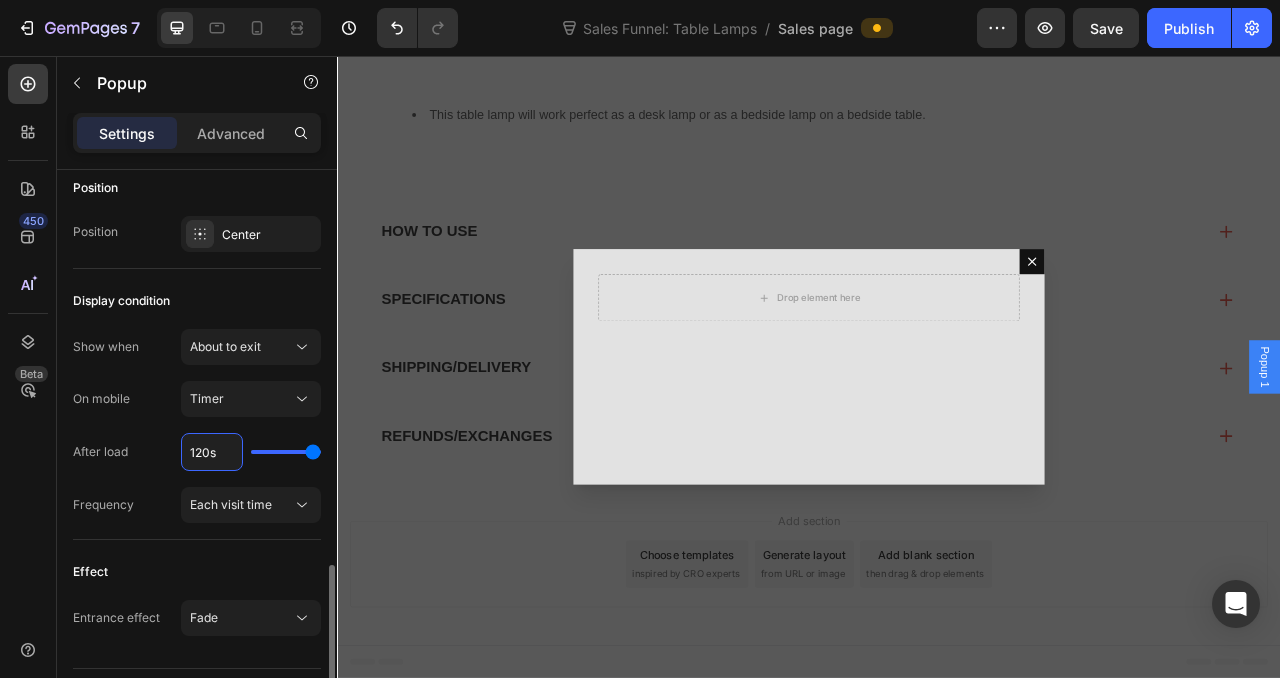click on "Effect" at bounding box center (197, 572) 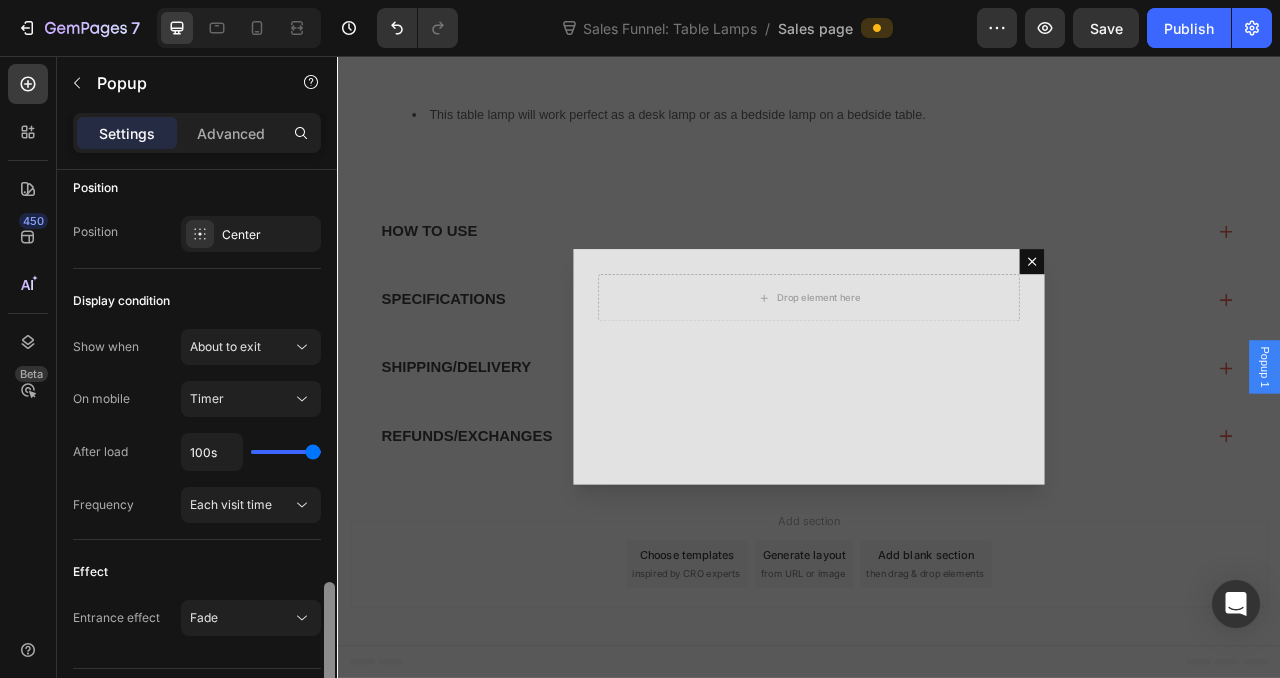 scroll, scrollTop: 1486, scrollLeft: 0, axis: vertical 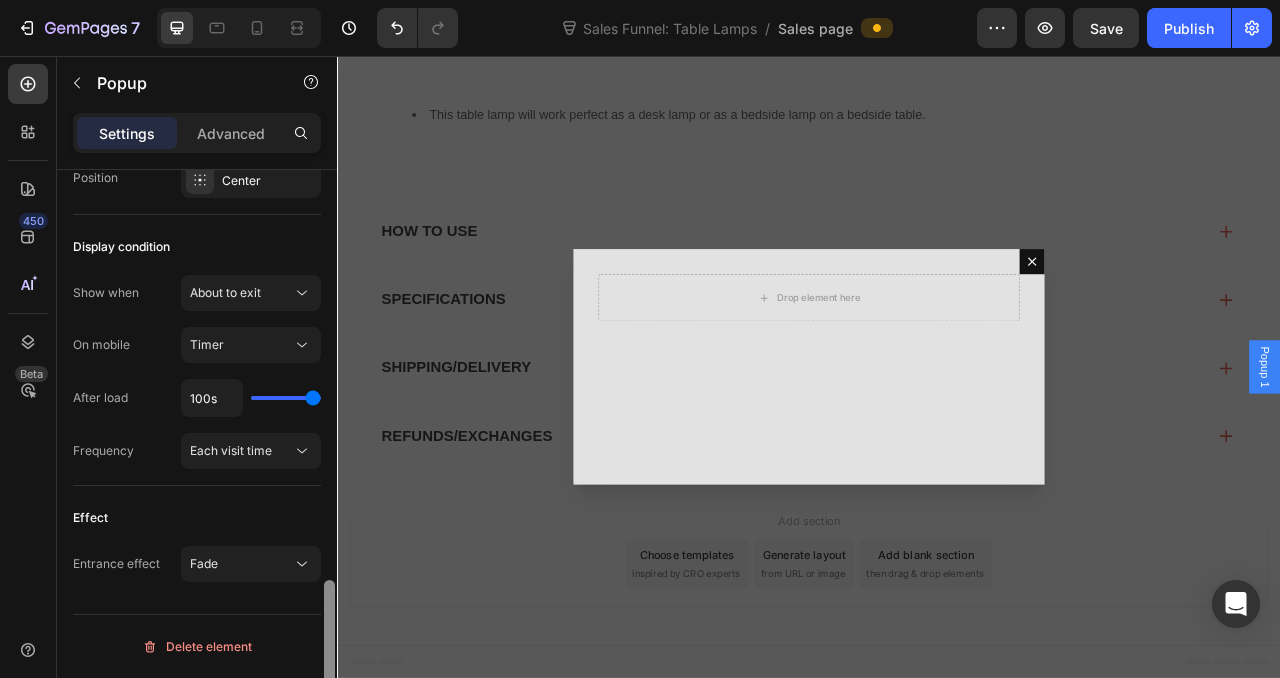 drag, startPoint x: 328, startPoint y: 603, endPoint x: 329, endPoint y: 668, distance: 65.00769 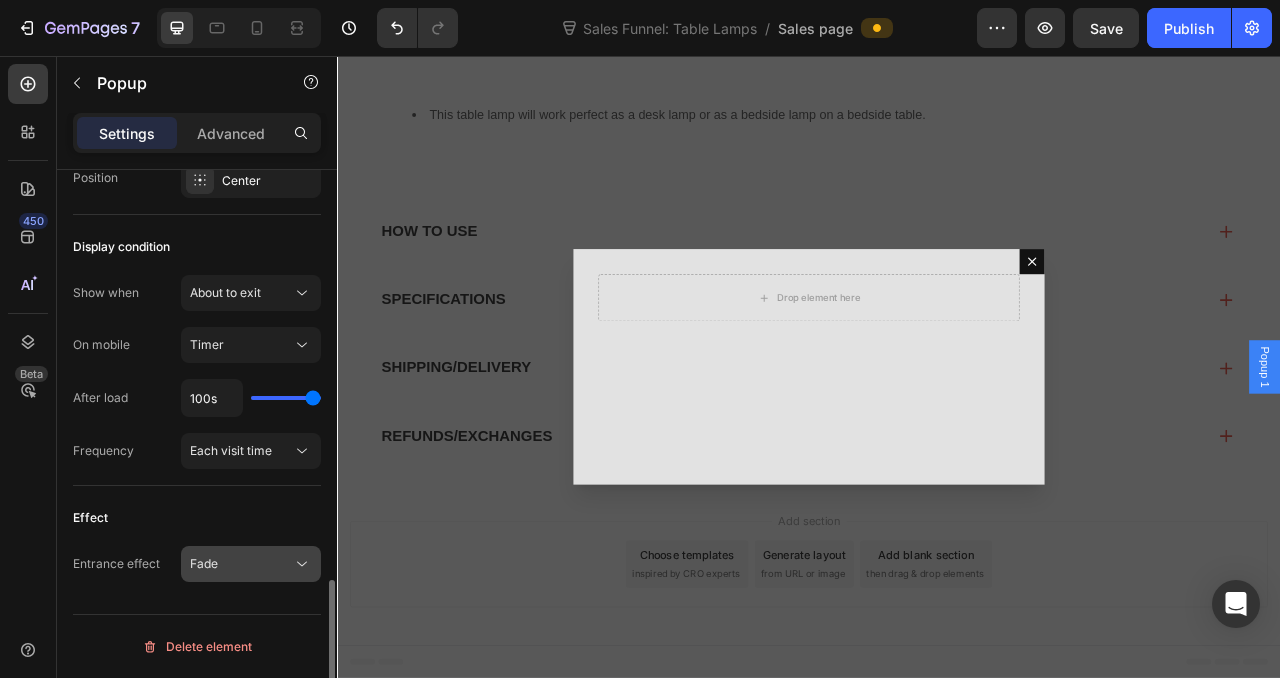 click 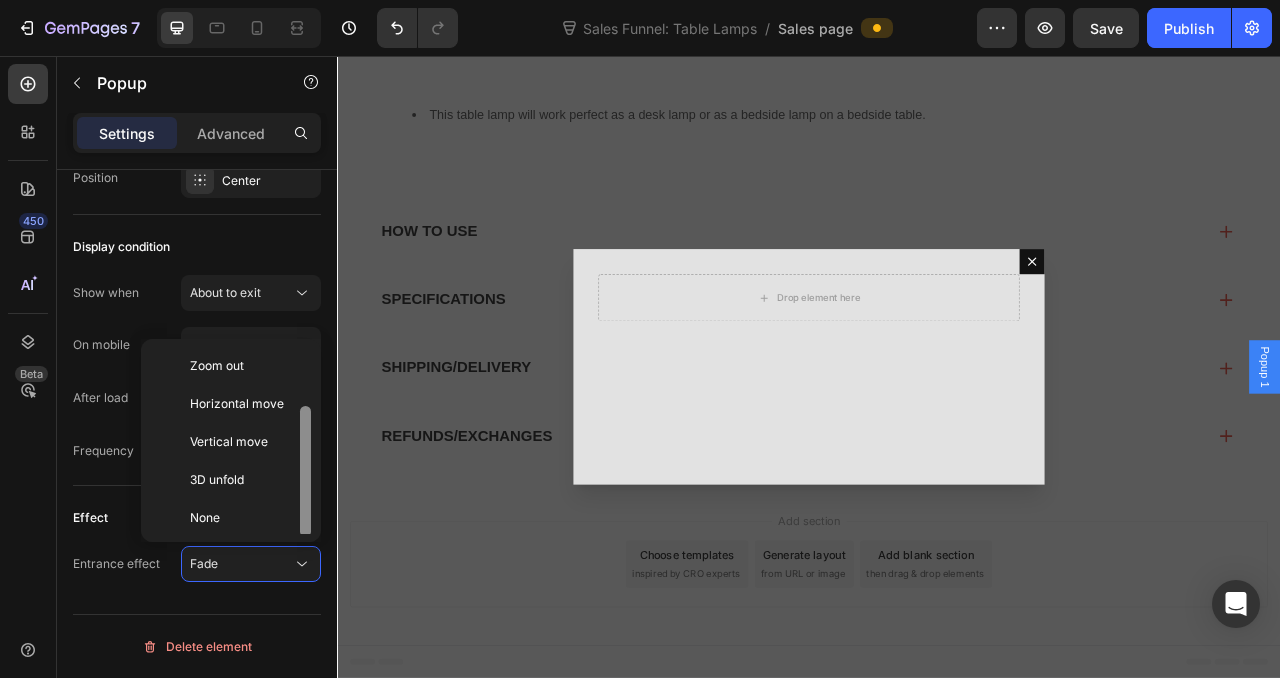 scroll, scrollTop: 79, scrollLeft: 0, axis: vertical 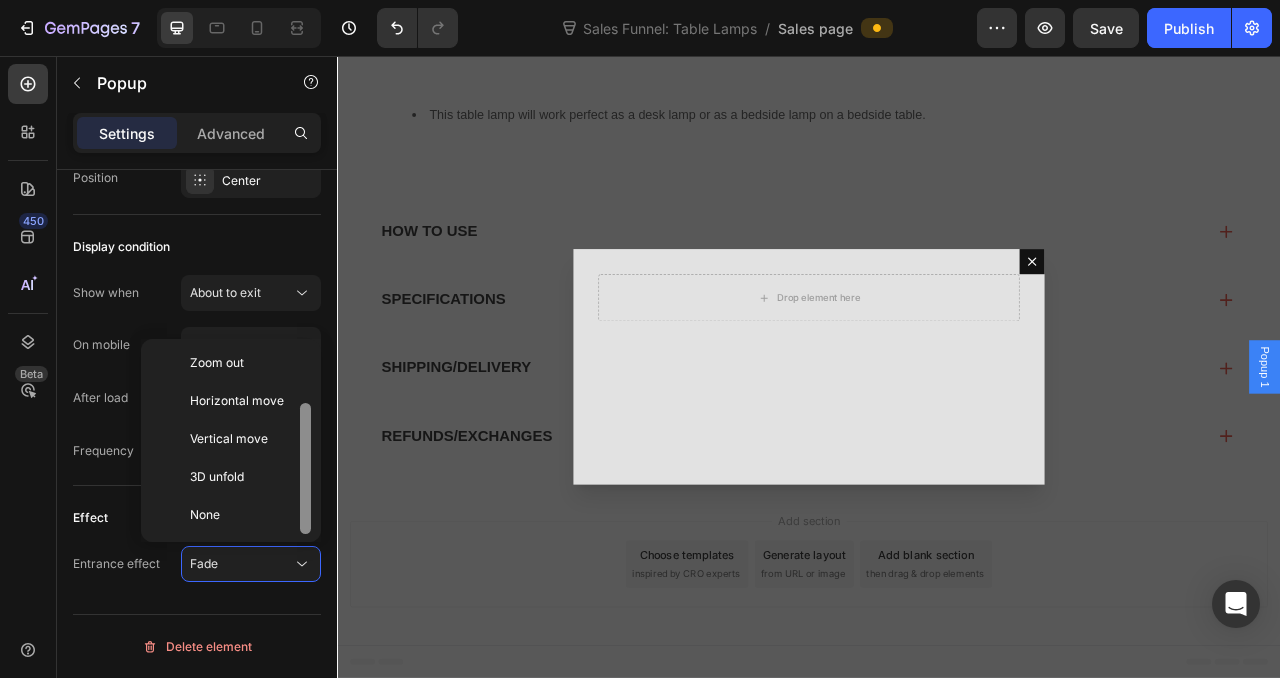 drag, startPoint x: 310, startPoint y: 448, endPoint x: 304, endPoint y: 513, distance: 65.27634 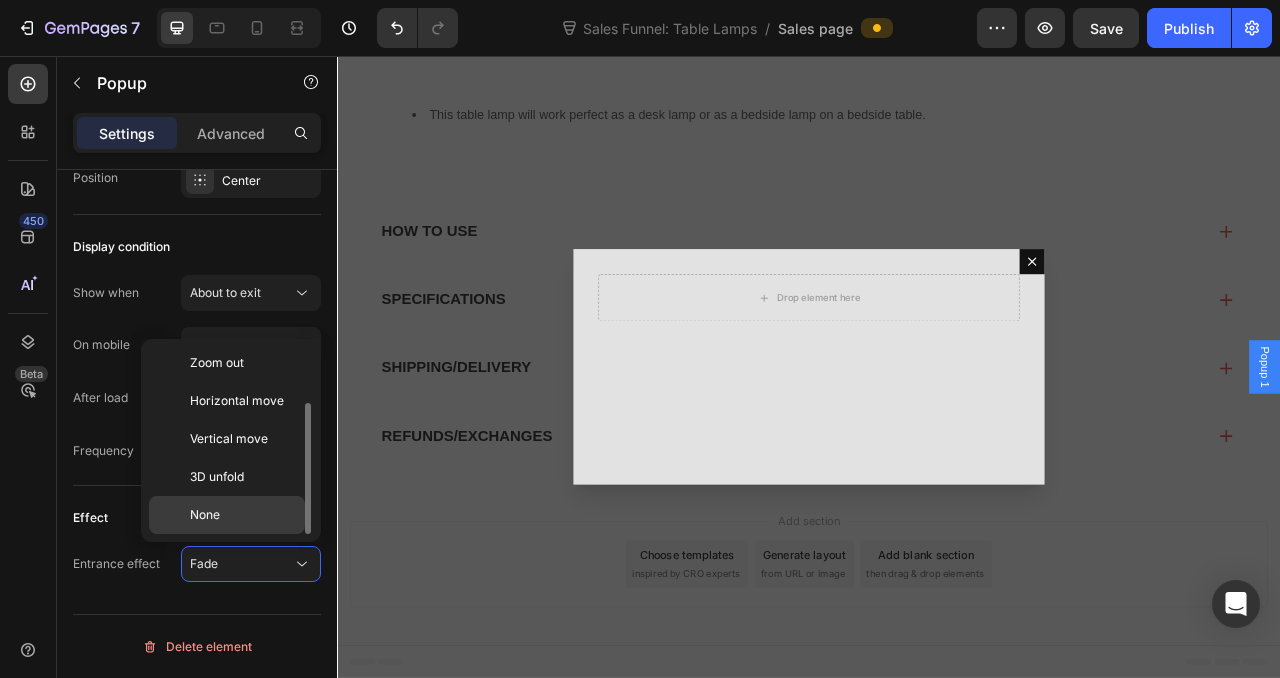 click on "None" at bounding box center (243, 515) 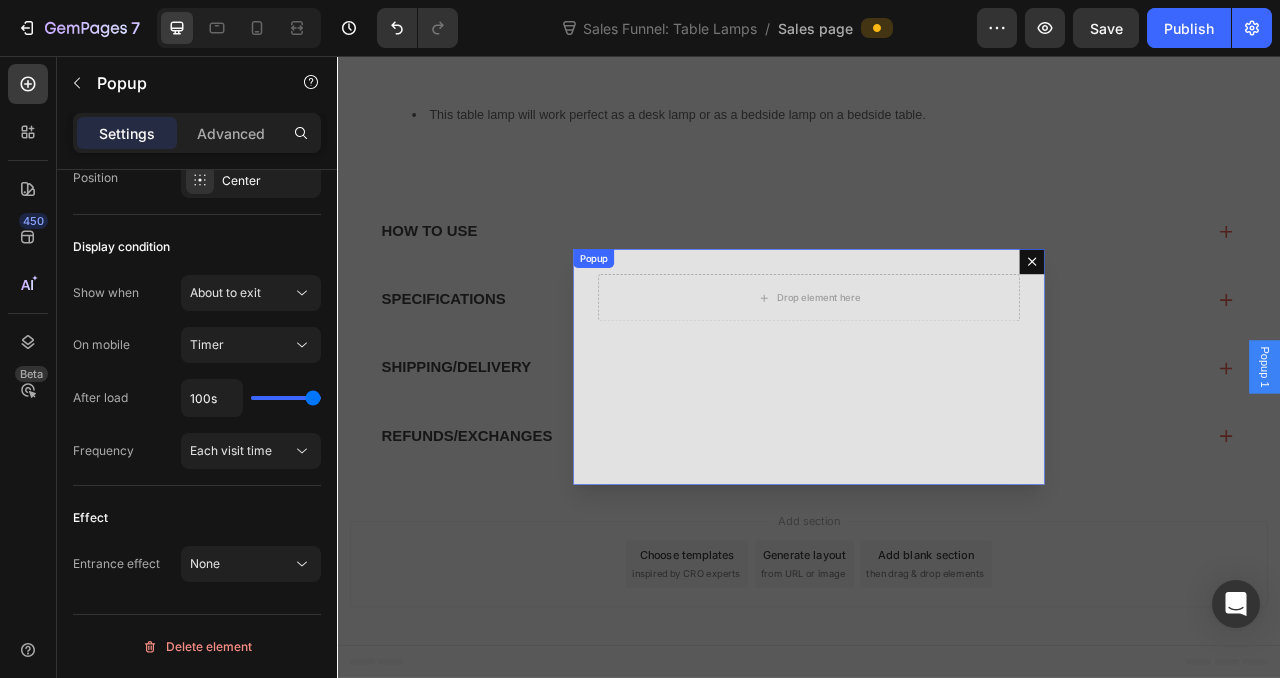 click on "Drop element here" at bounding box center [937, 452] 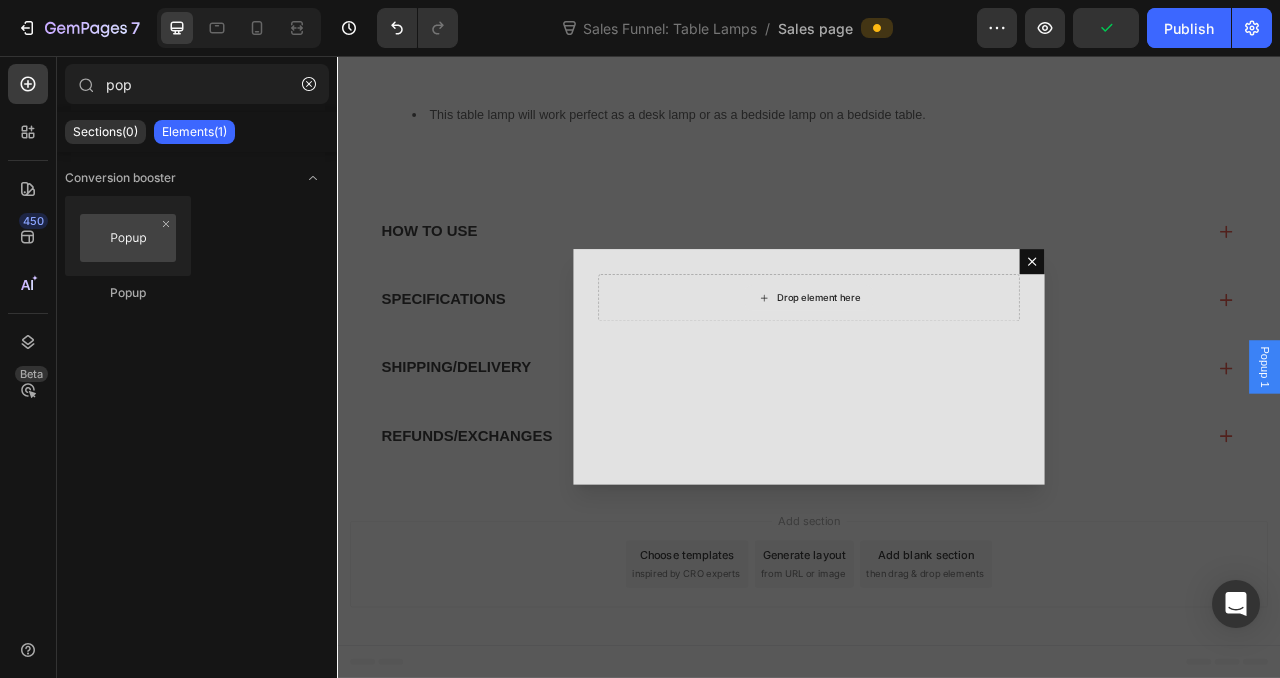 click on "Drop element here" at bounding box center [937, 364] 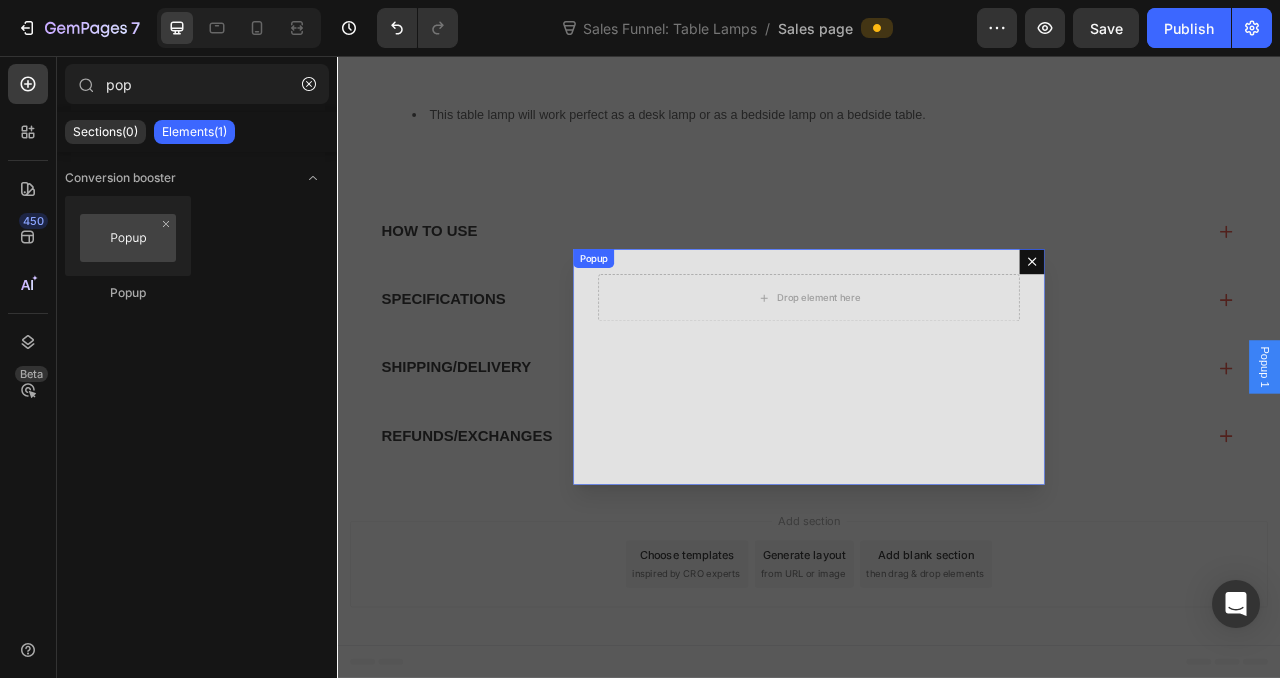 click on "Drop element here" at bounding box center (937, 364) 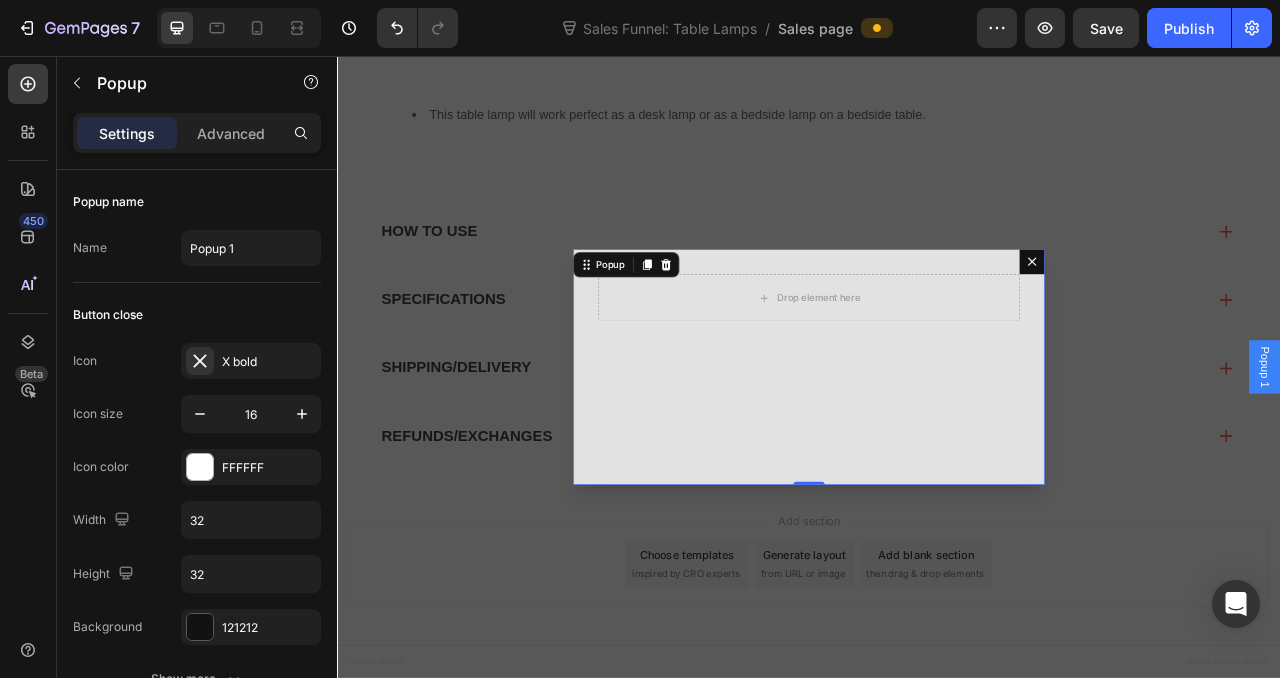 click on "Drop element here" at bounding box center [937, 452] 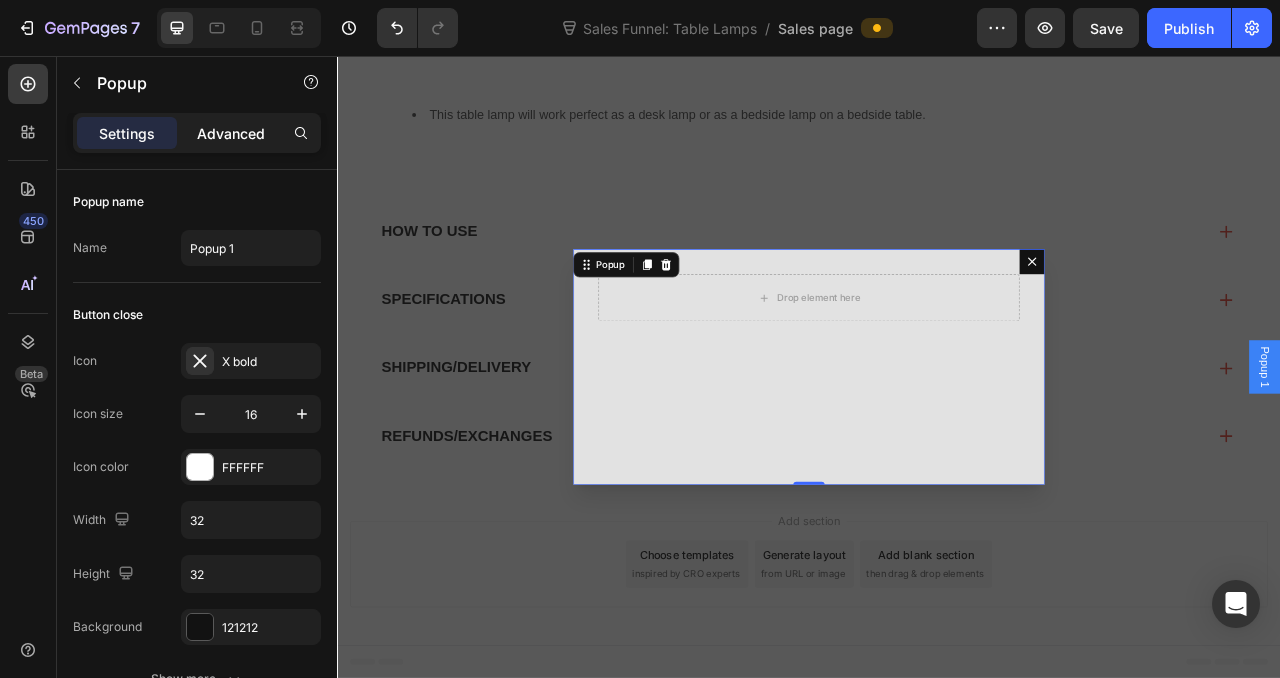 click on "Advanced" at bounding box center (231, 133) 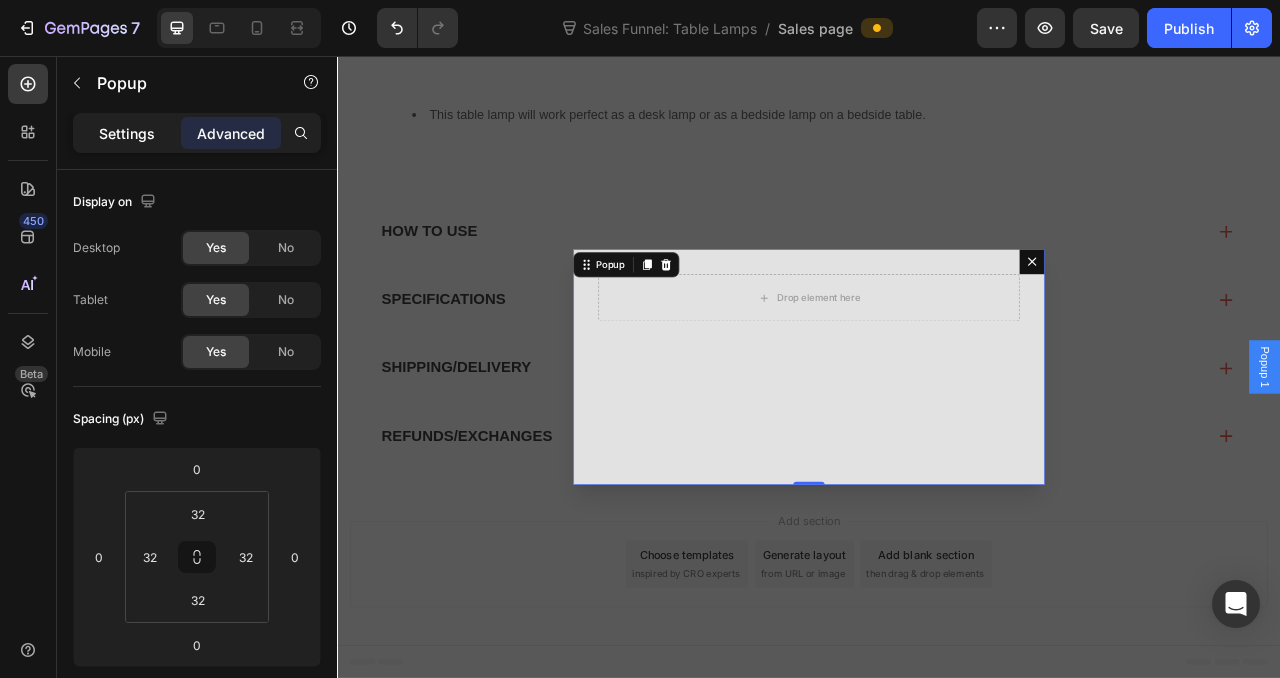 click on "Settings" at bounding box center [127, 133] 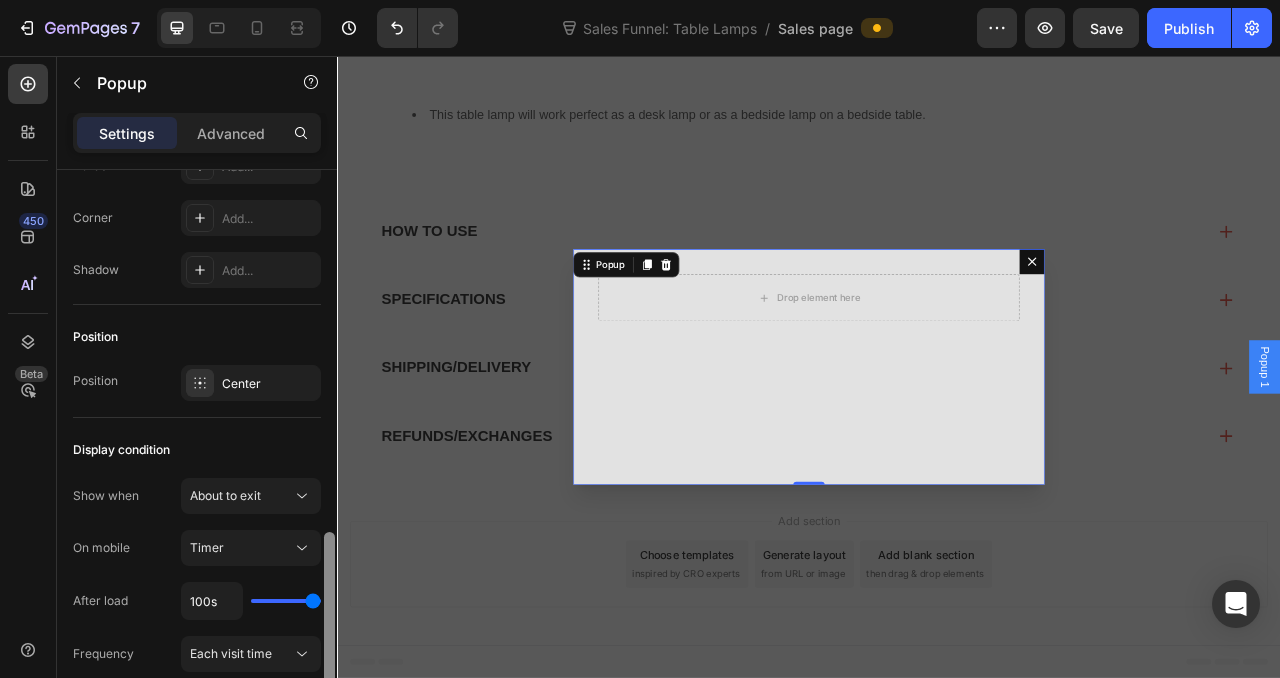 scroll, scrollTop: 1297, scrollLeft: 0, axis: vertical 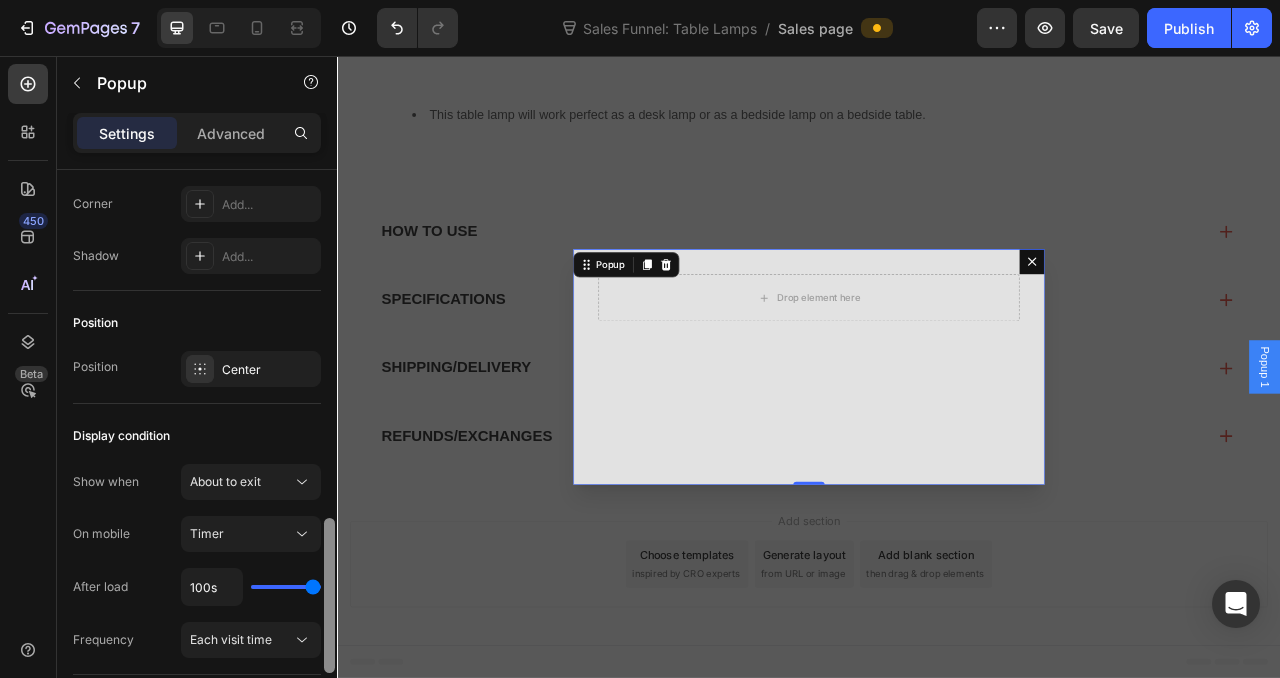 drag, startPoint x: 330, startPoint y: 225, endPoint x: 328, endPoint y: 583, distance: 358.00558 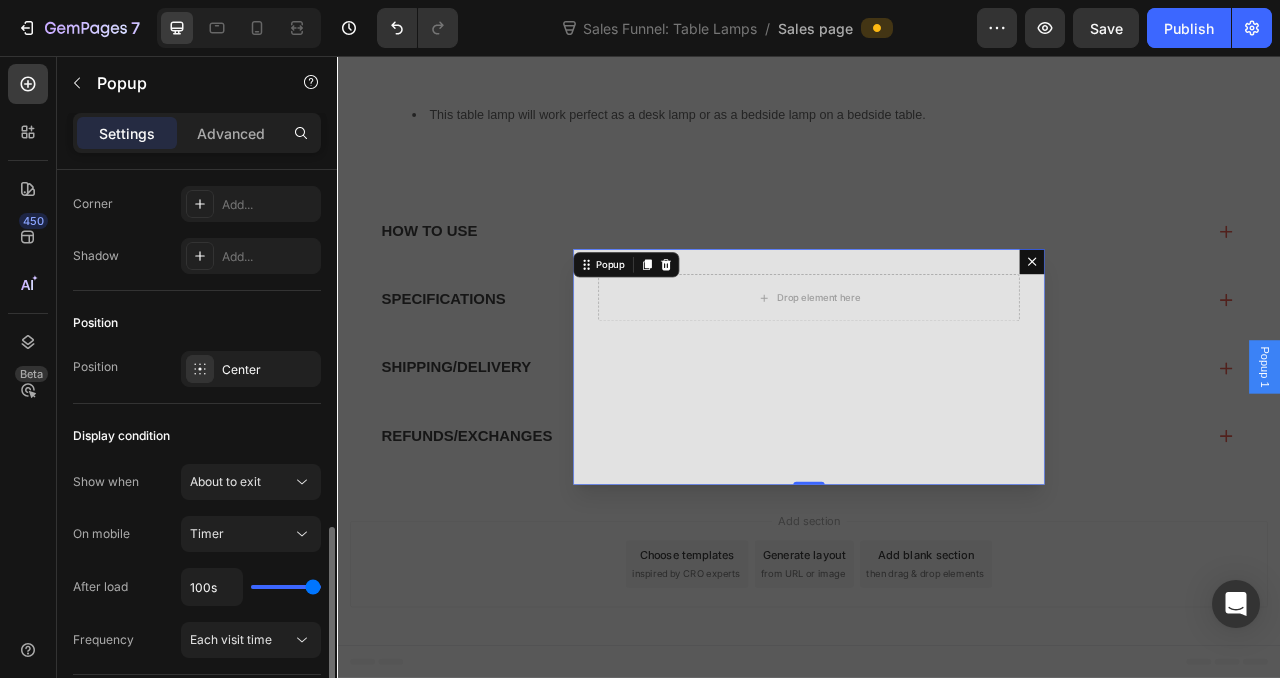 click on "Drop element here" at bounding box center [937, 452] 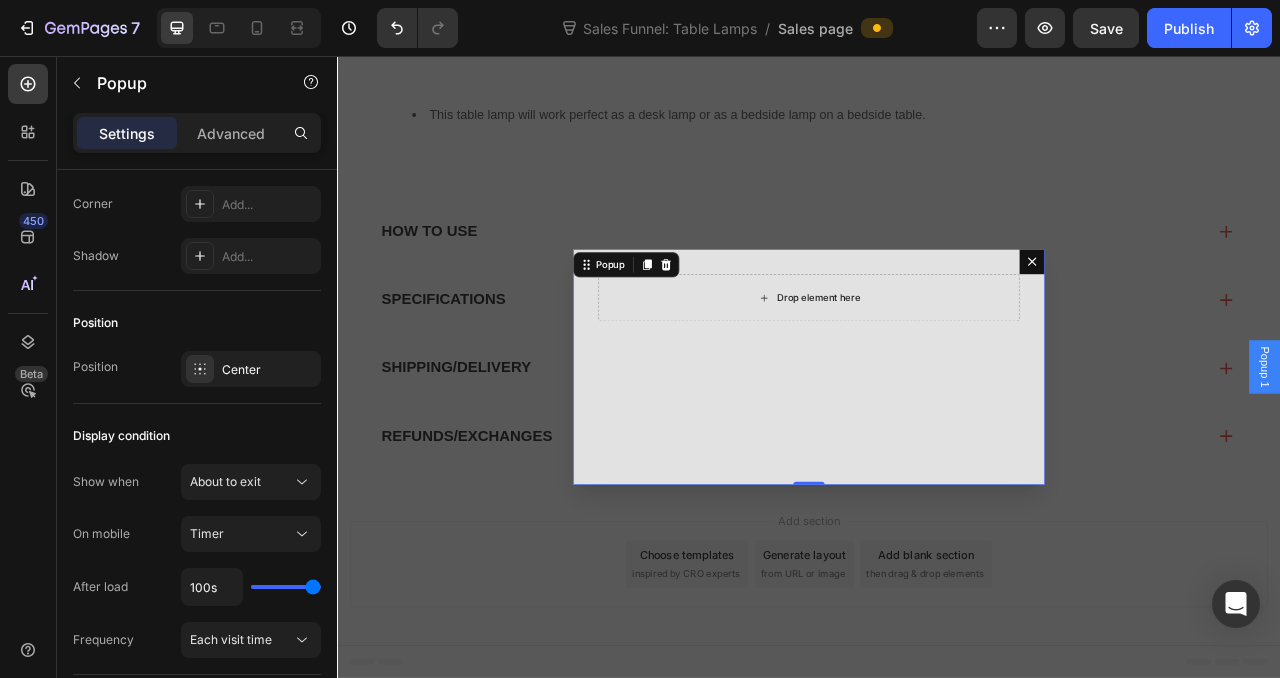 click on "Drop element here" at bounding box center (937, 364) 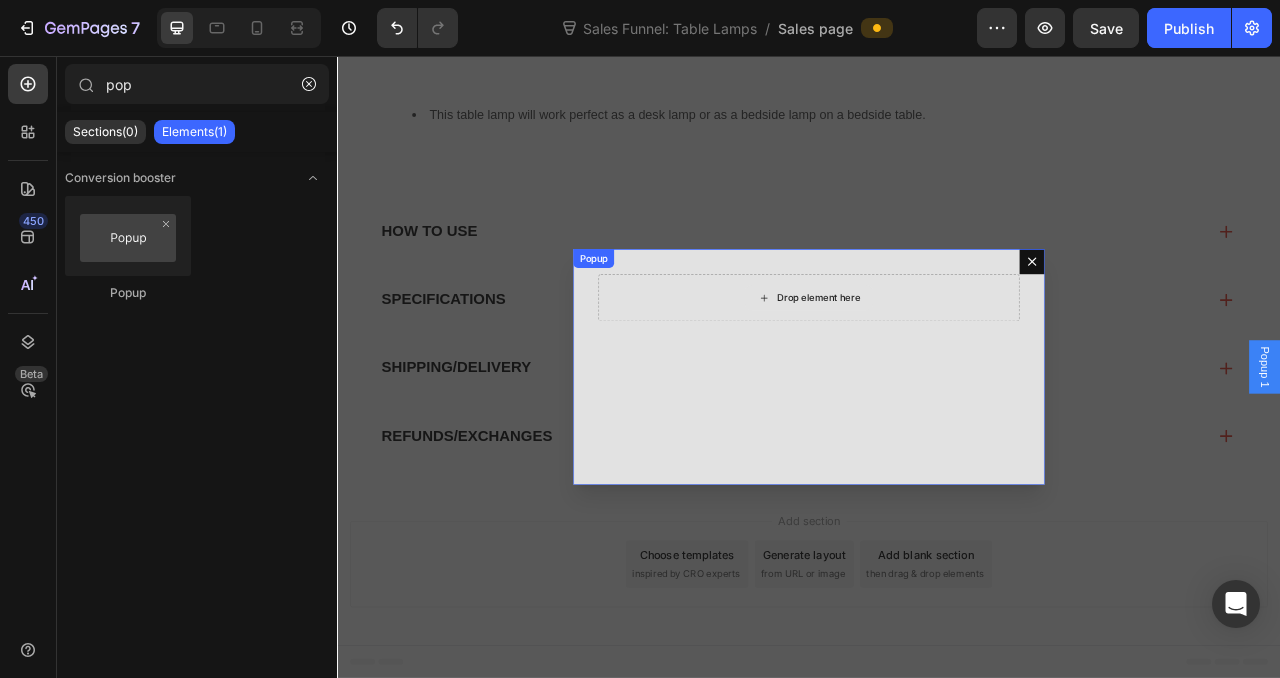 click on "Drop element here" at bounding box center (937, 364) 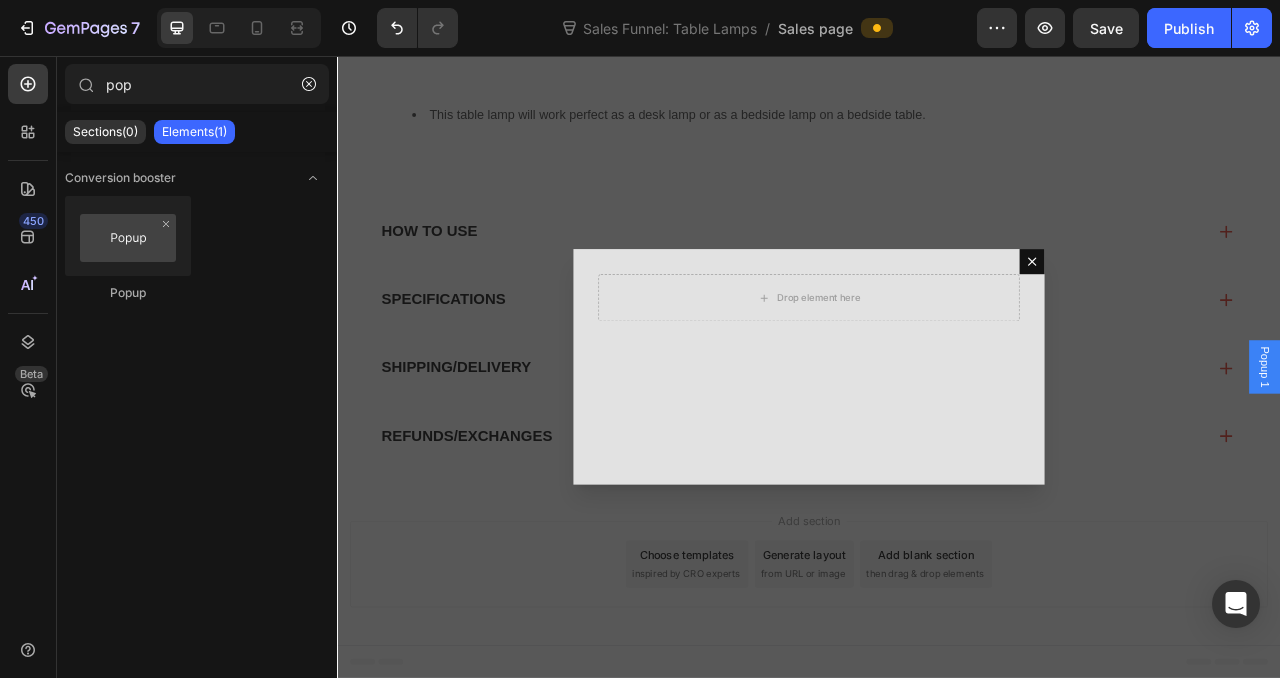 click on "Sections(0) Elements(1)" 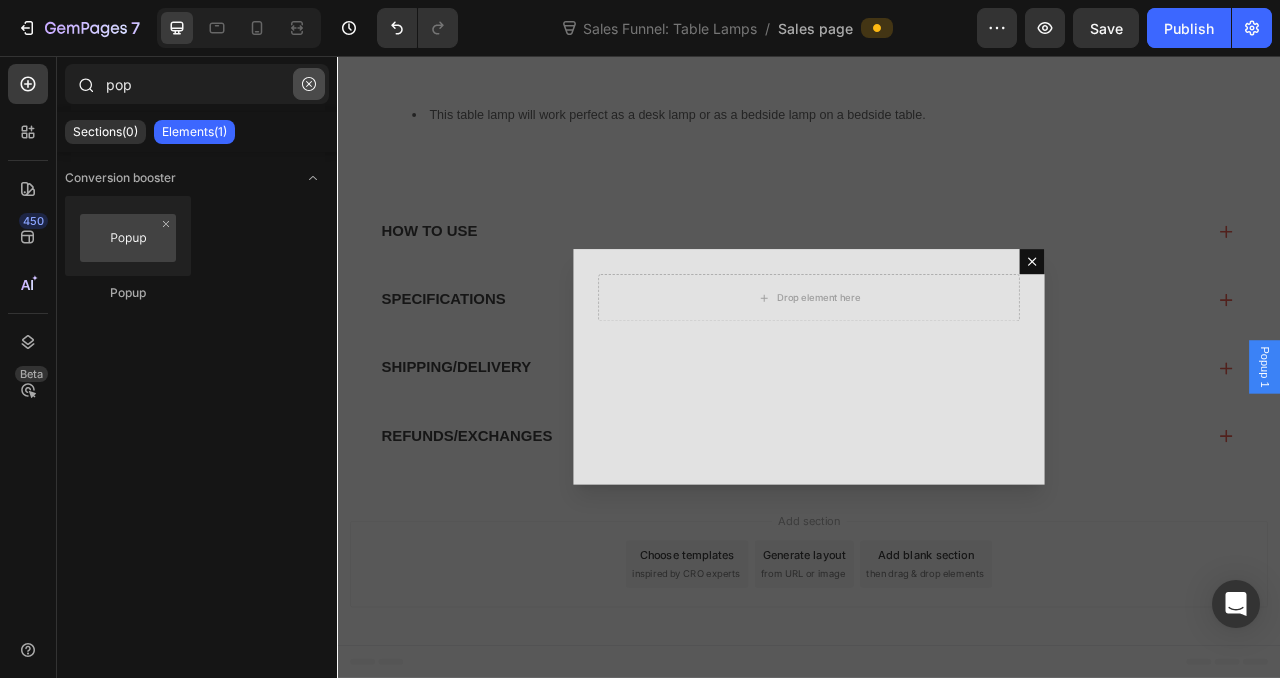 click 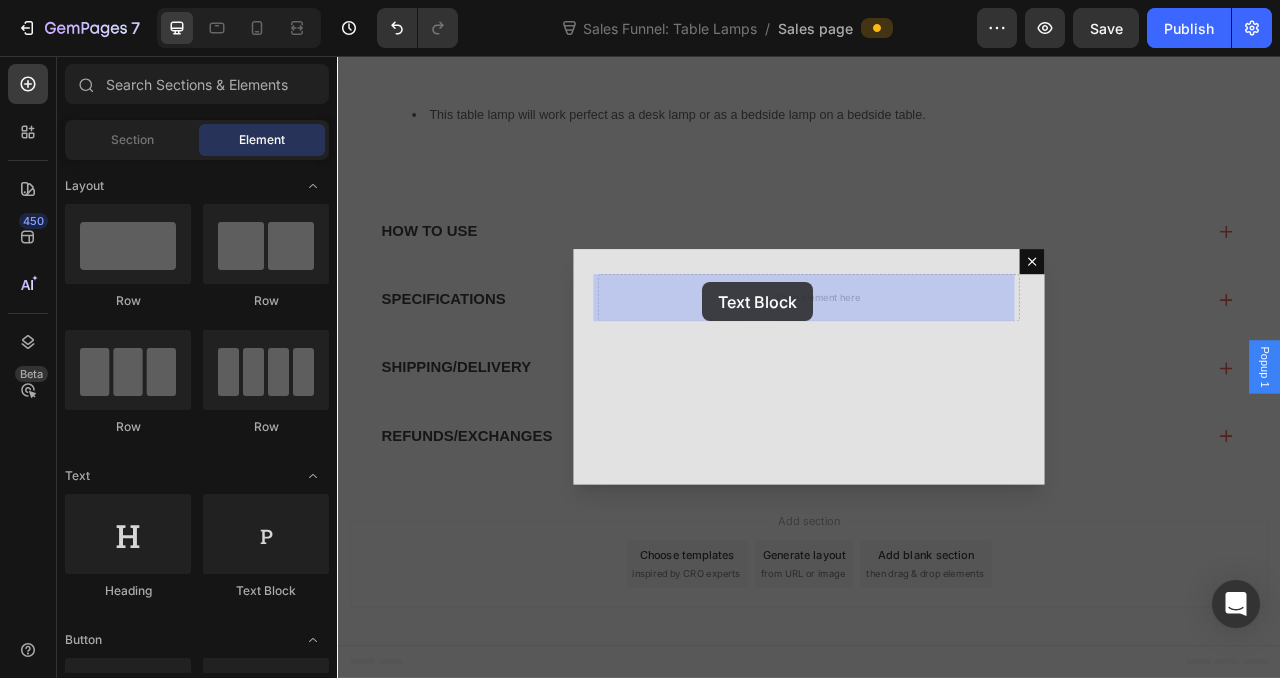 drag, startPoint x: 571, startPoint y: 591, endPoint x: 801, endPoint y: 344, distance: 337.50406 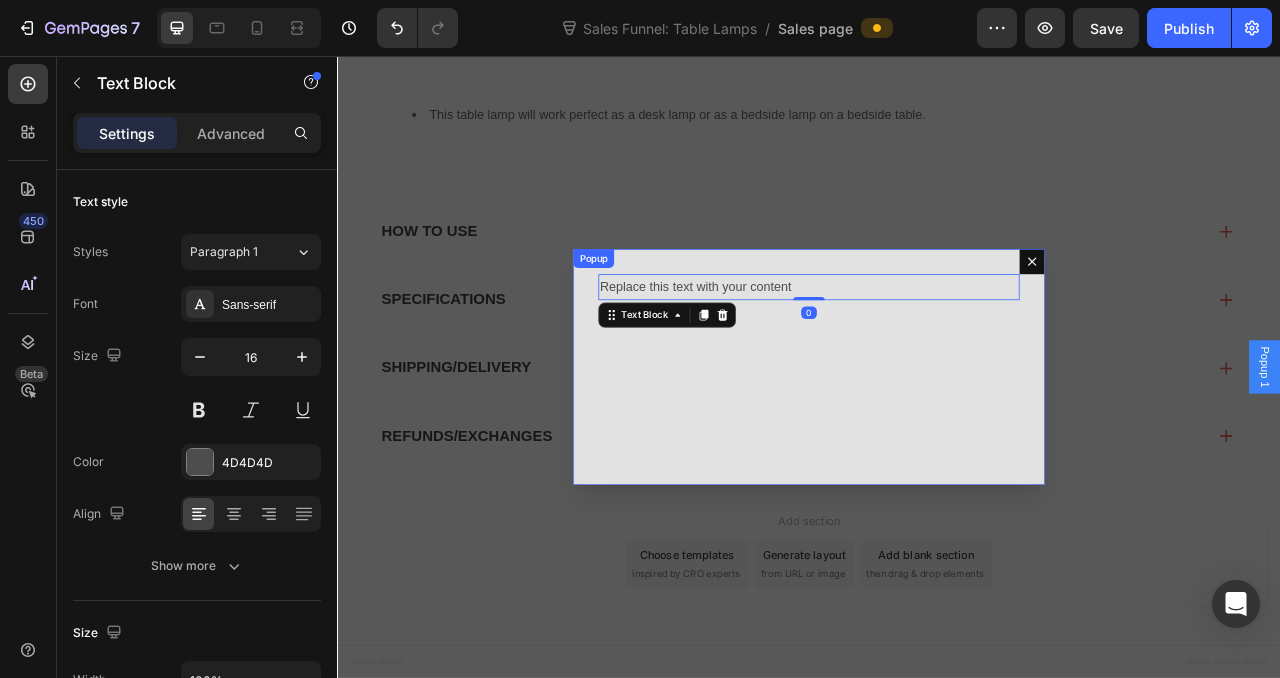 click on "Replace this text with your content Text Block   0" at bounding box center (937, 452) 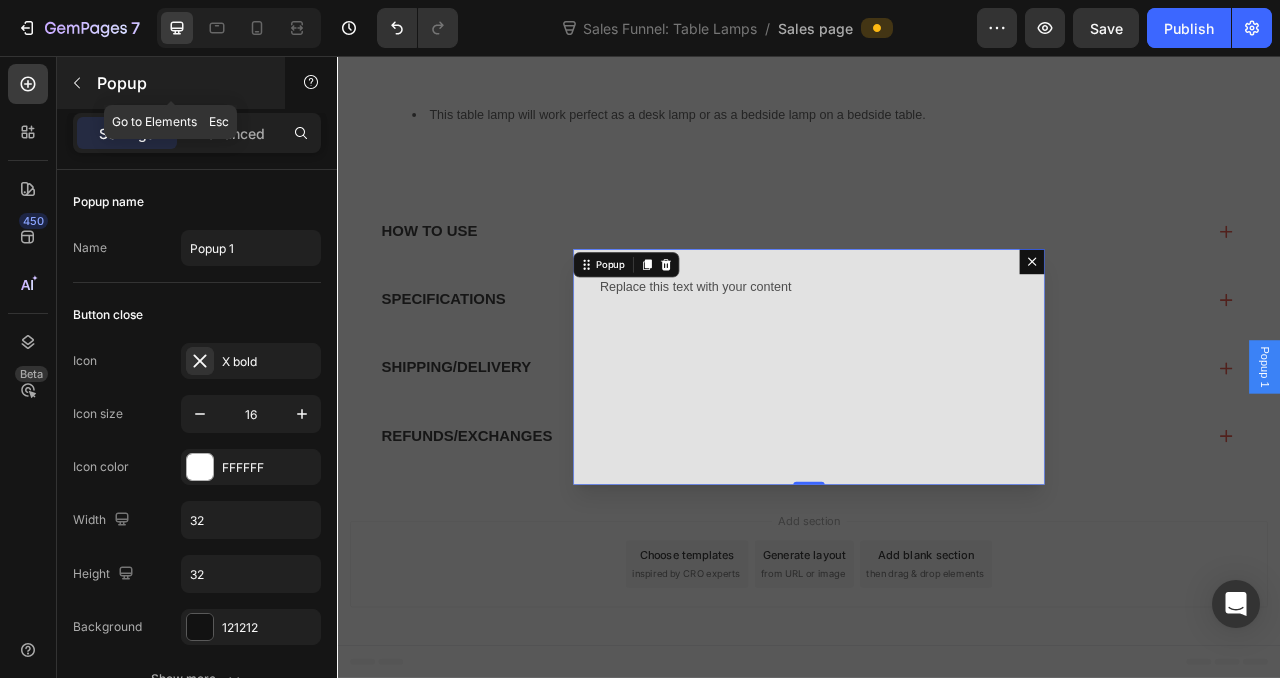 click 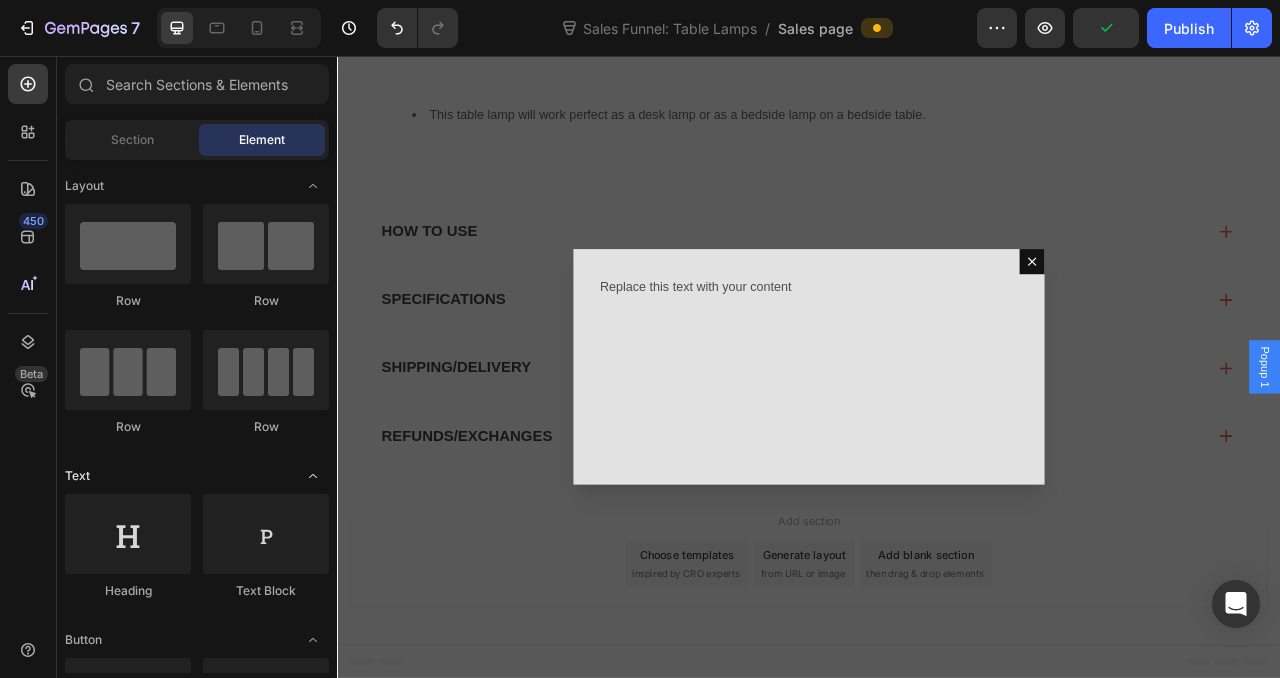 click on "Text" 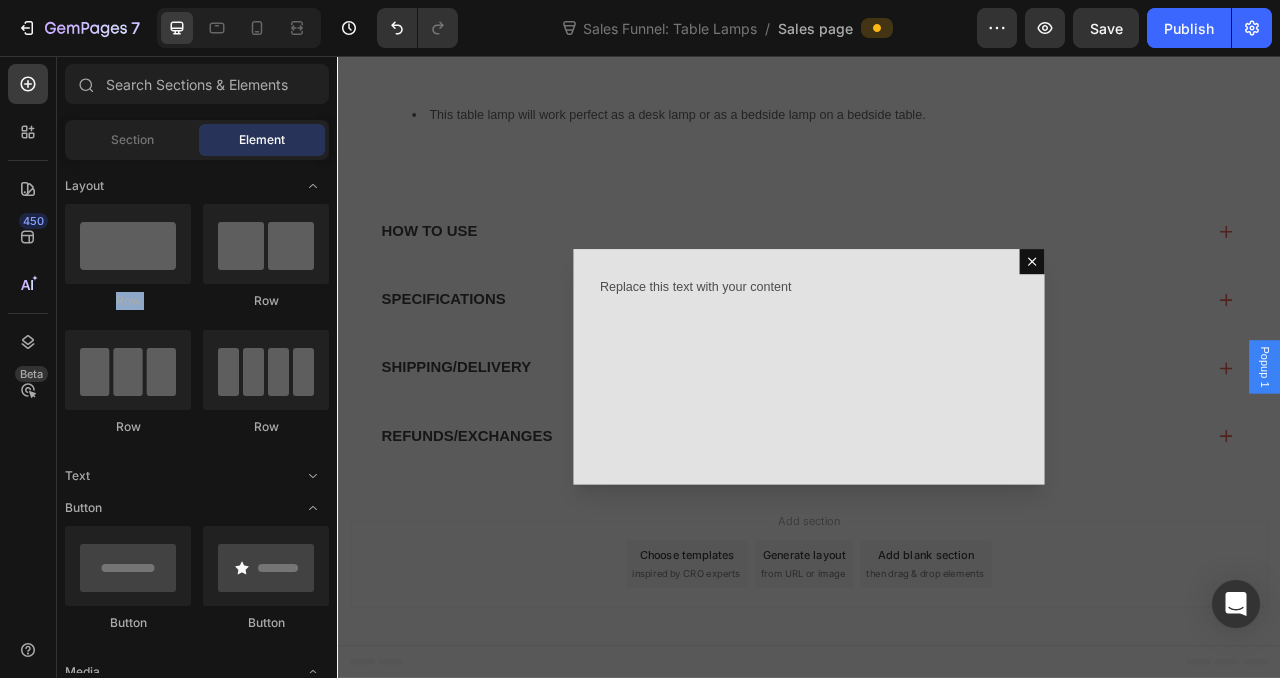 drag, startPoint x: 332, startPoint y: 147, endPoint x: 329, endPoint y: 285, distance: 138.03261 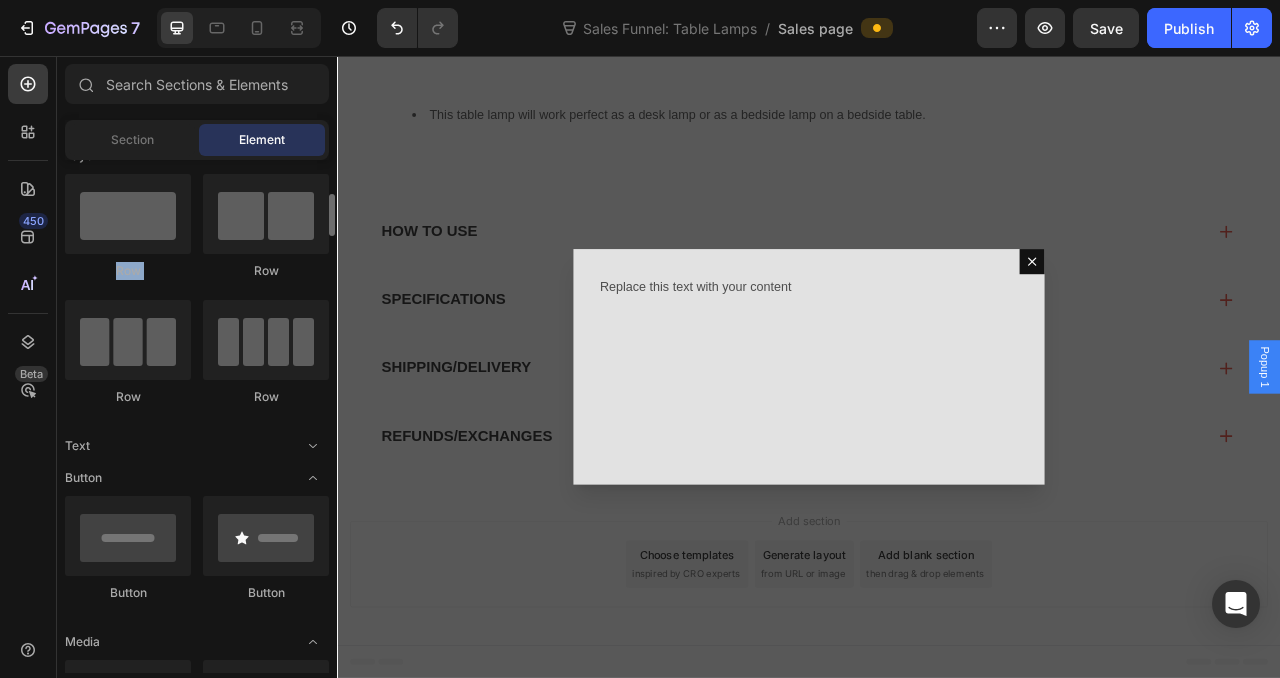 scroll, scrollTop: 60, scrollLeft: 0, axis: vertical 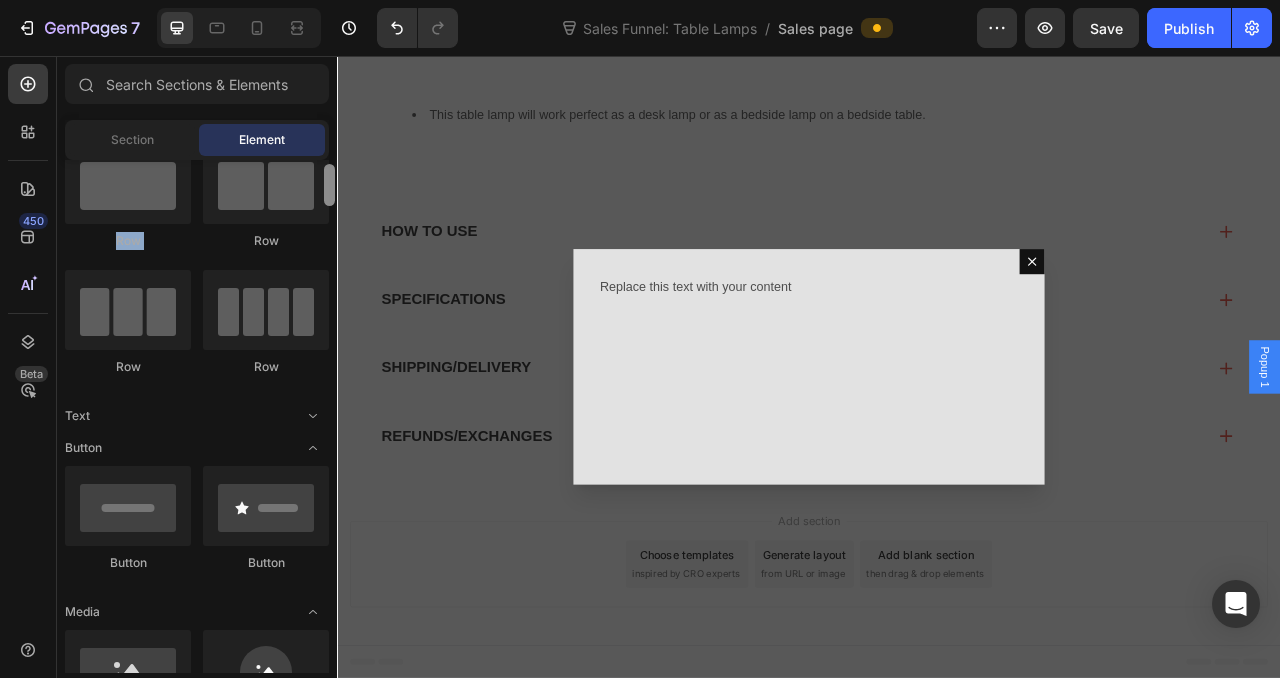 click at bounding box center (329, 185) 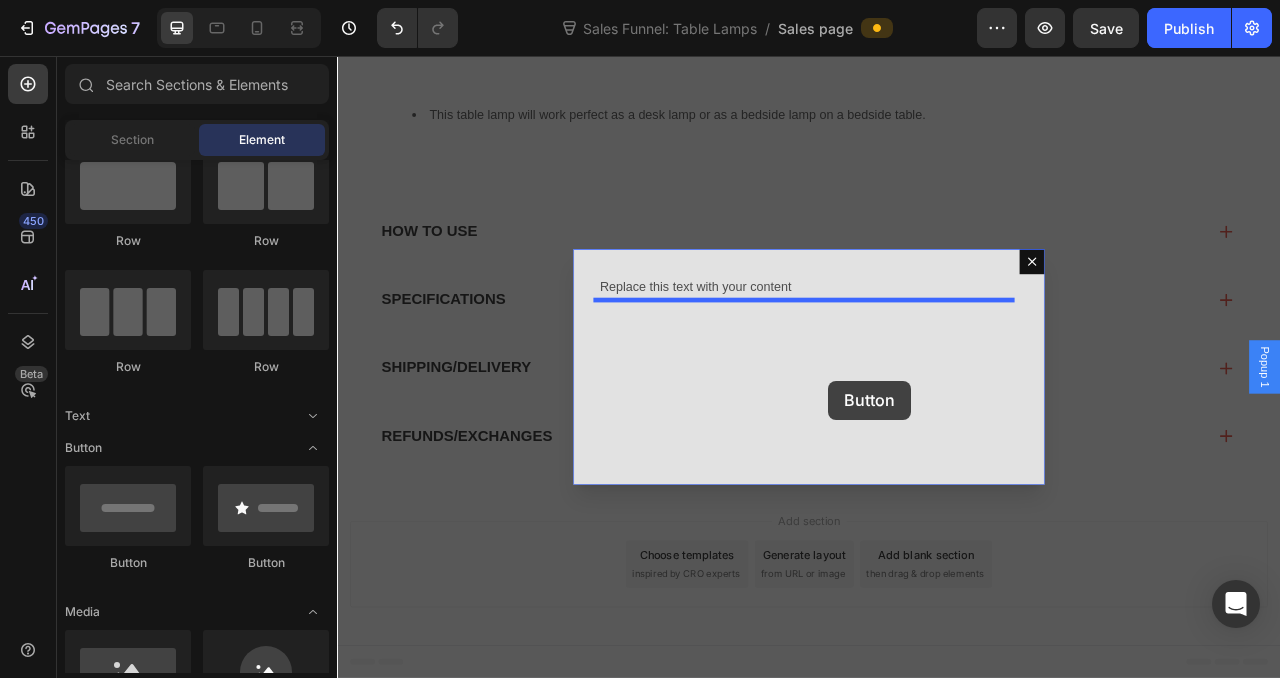 drag, startPoint x: 509, startPoint y: 562, endPoint x: 957, endPoint y: 472, distance: 456.95078 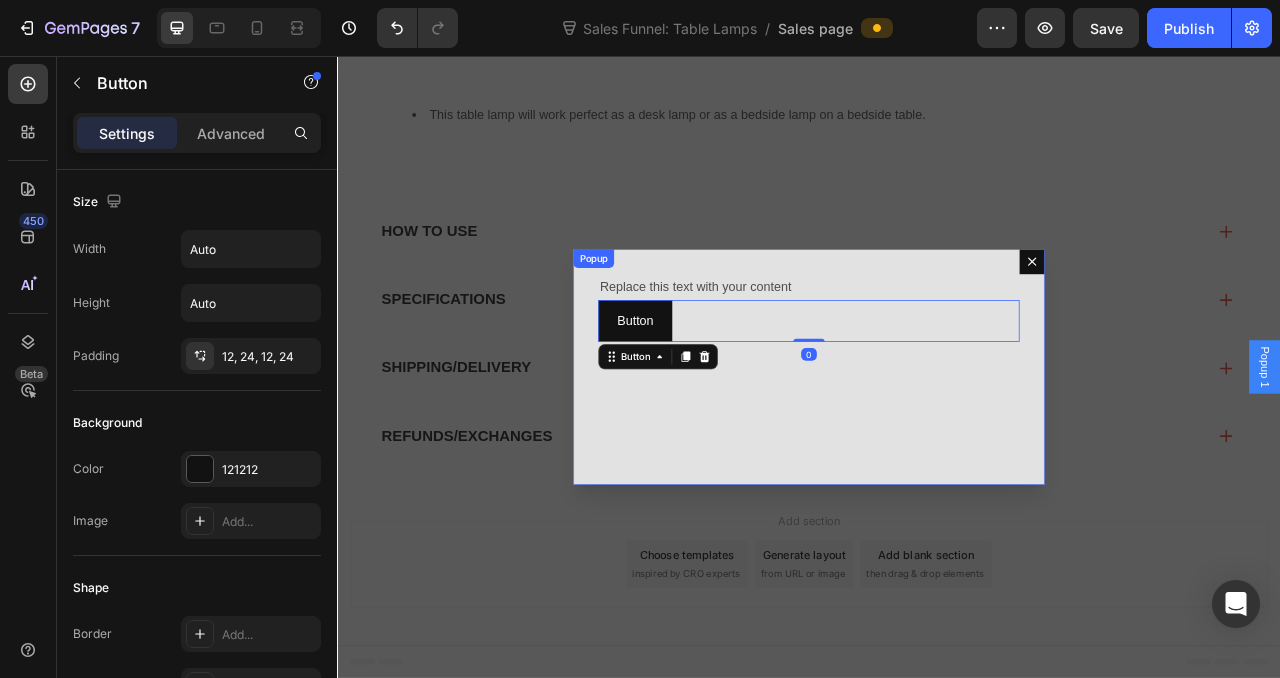 click on "Replace this text with your content Text Block Button Button   0" at bounding box center (937, 452) 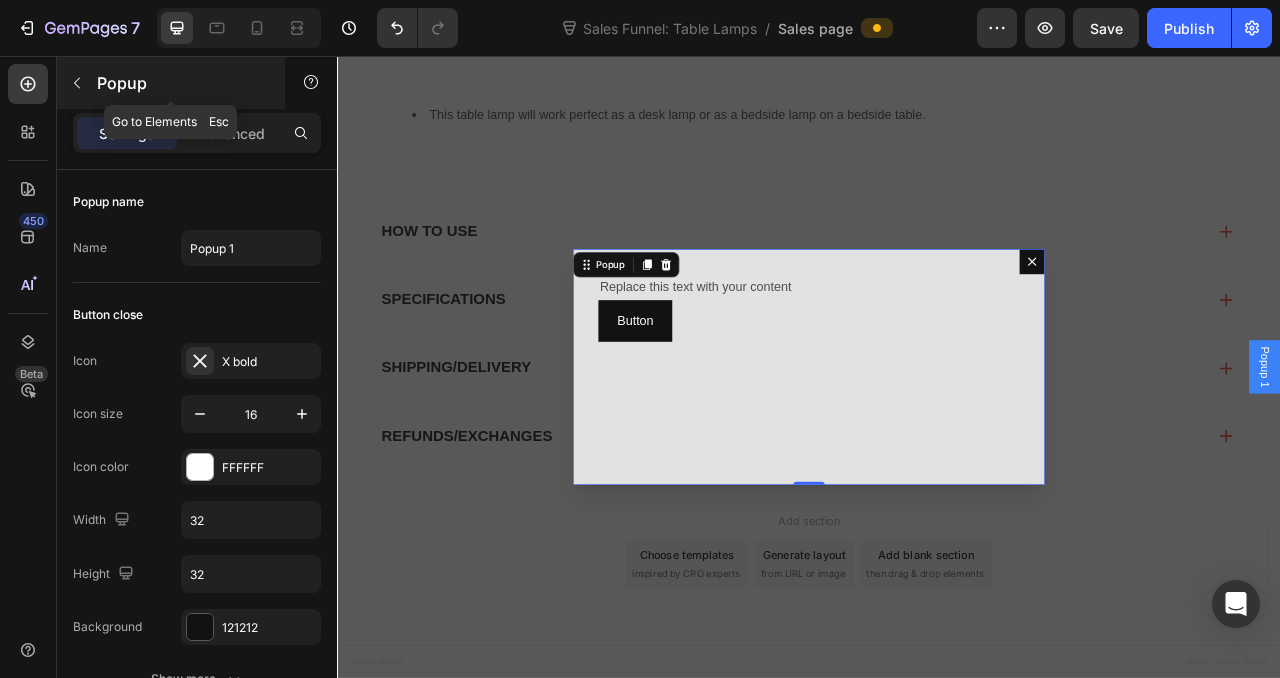 click at bounding box center (77, 83) 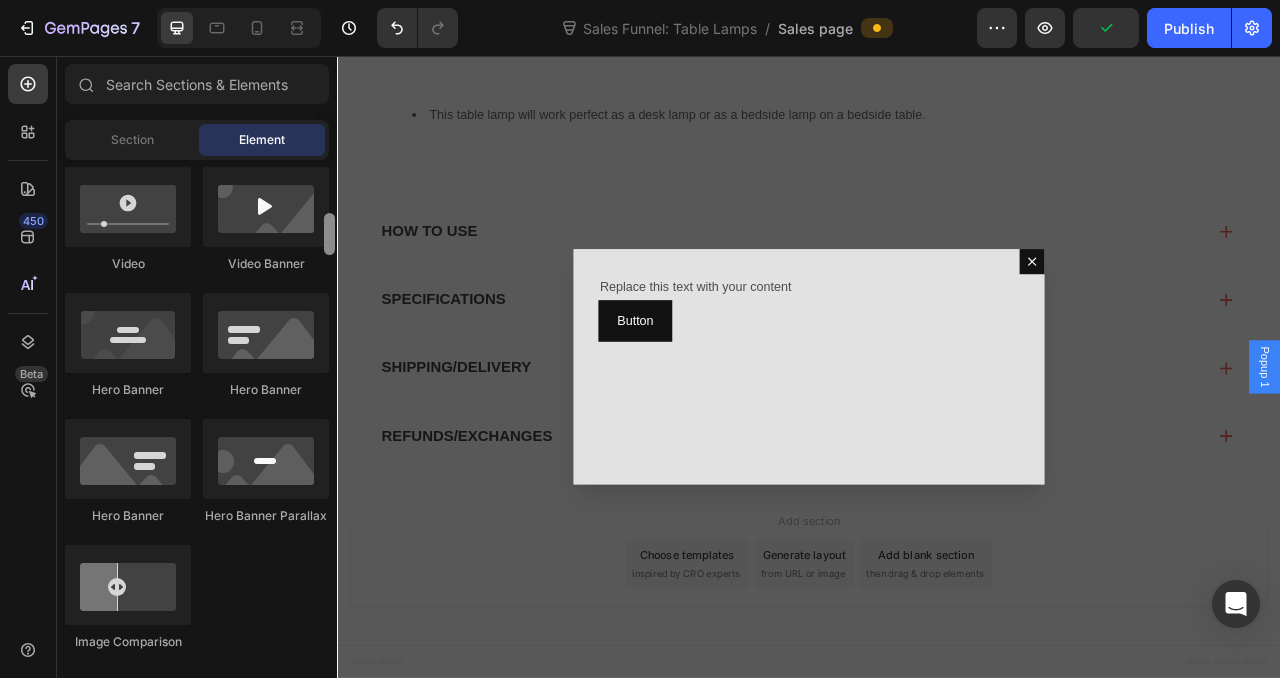 scroll, scrollTop: 661, scrollLeft: 0, axis: vertical 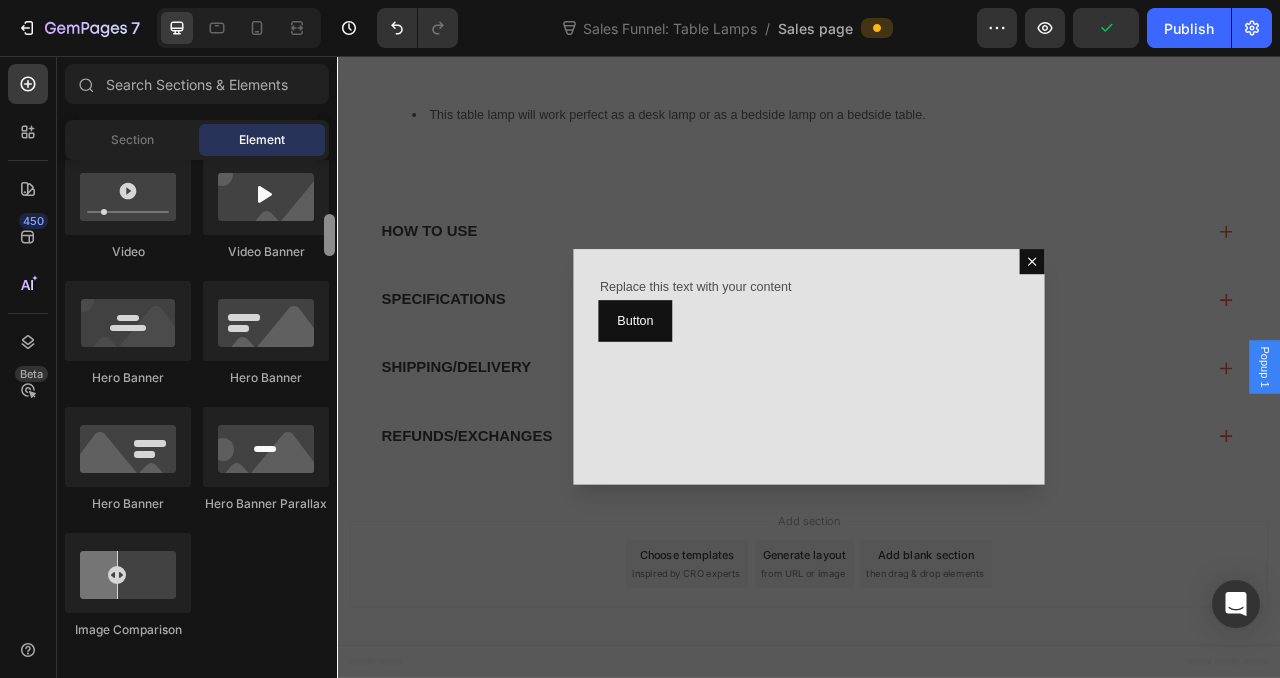 drag, startPoint x: 331, startPoint y: 192, endPoint x: 334, endPoint y: 239, distance: 47.095646 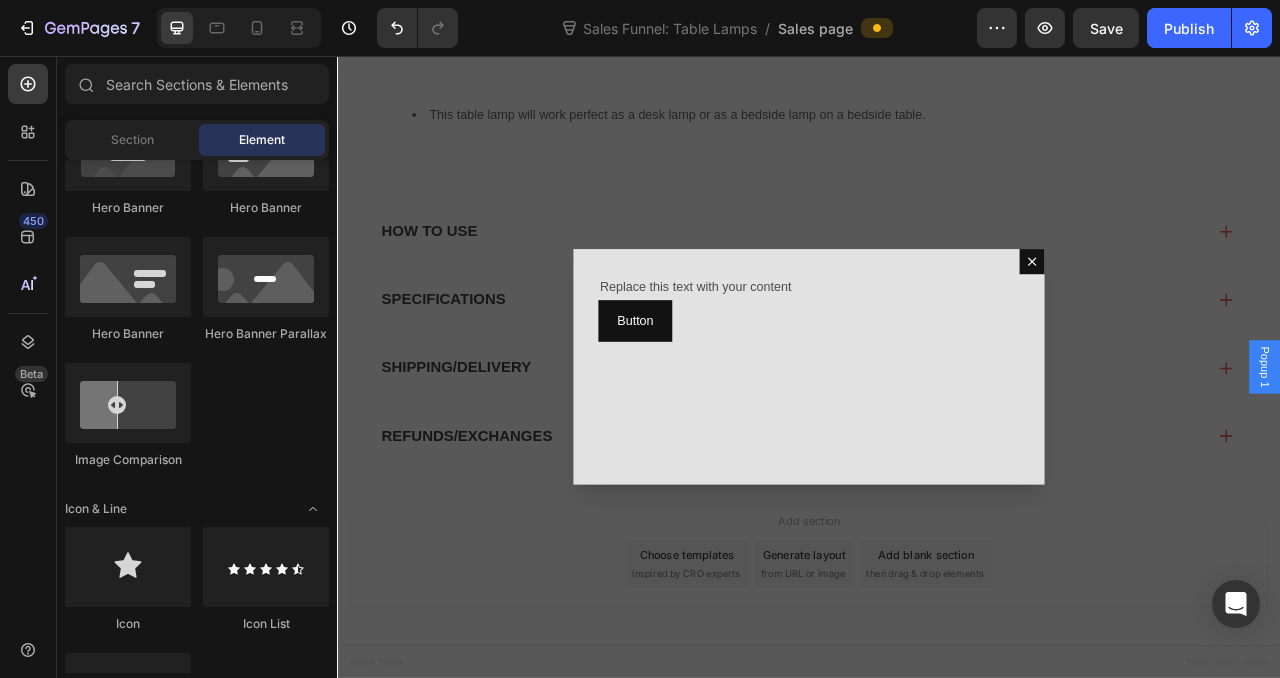 scroll, scrollTop: 1122, scrollLeft: 0, axis: vertical 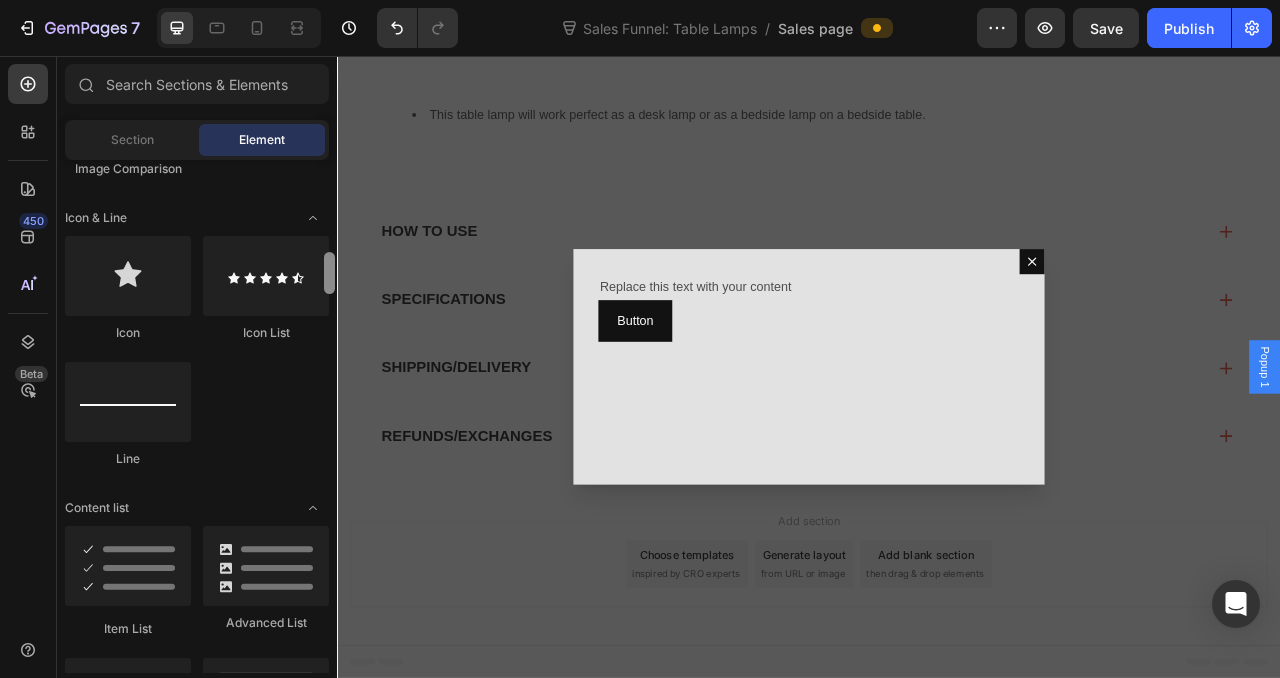 drag, startPoint x: 671, startPoint y: 295, endPoint x: 337, endPoint y: 431, distance: 360.62723 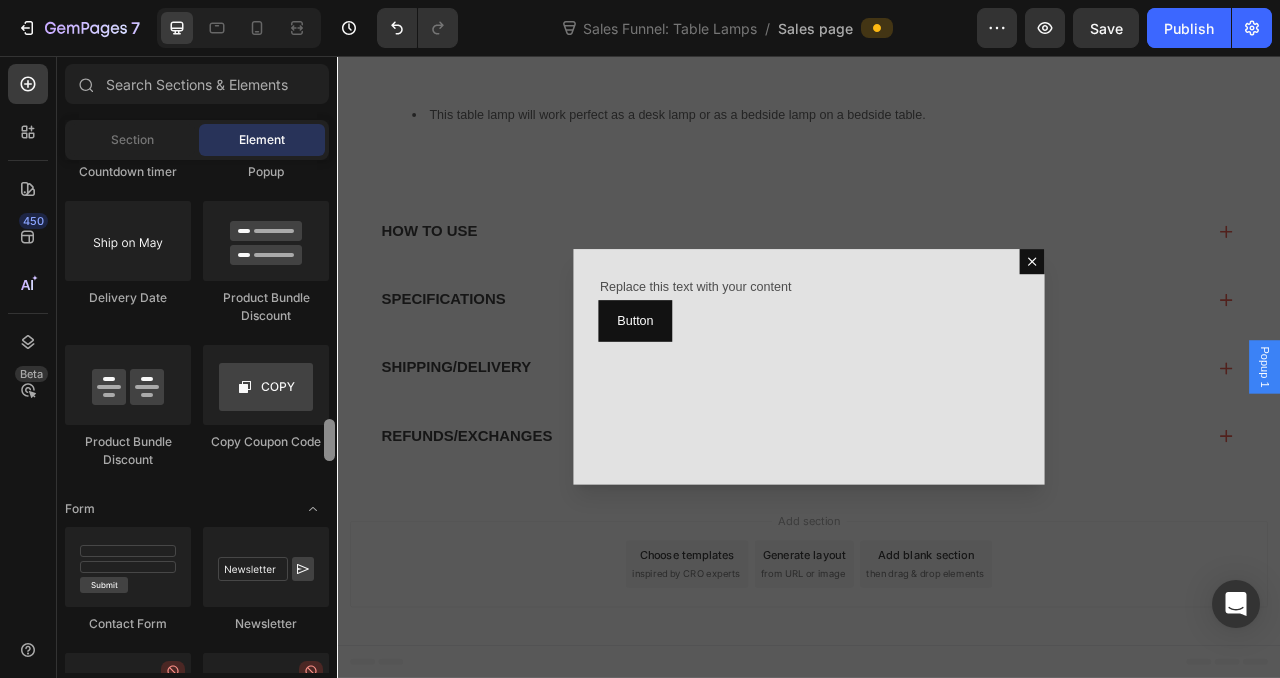 scroll, scrollTop: 4172, scrollLeft: 0, axis: vertical 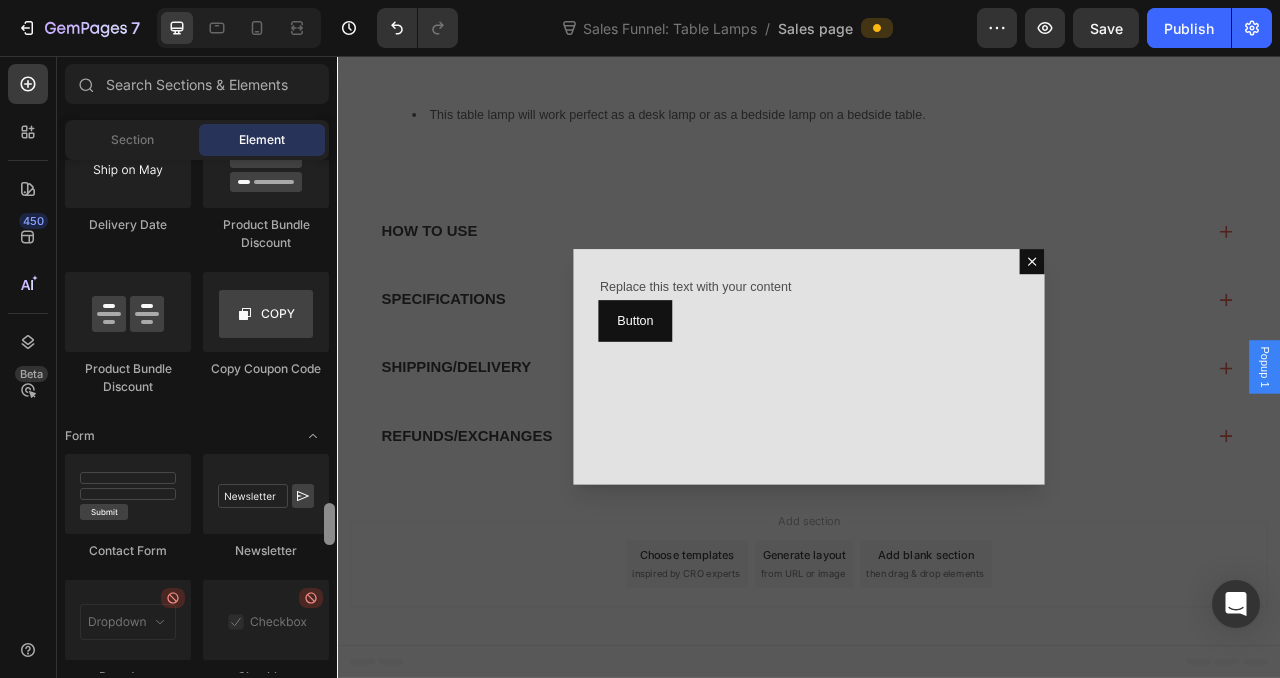 drag, startPoint x: 672, startPoint y: 365, endPoint x: 345, endPoint y: 676, distance: 451.27597 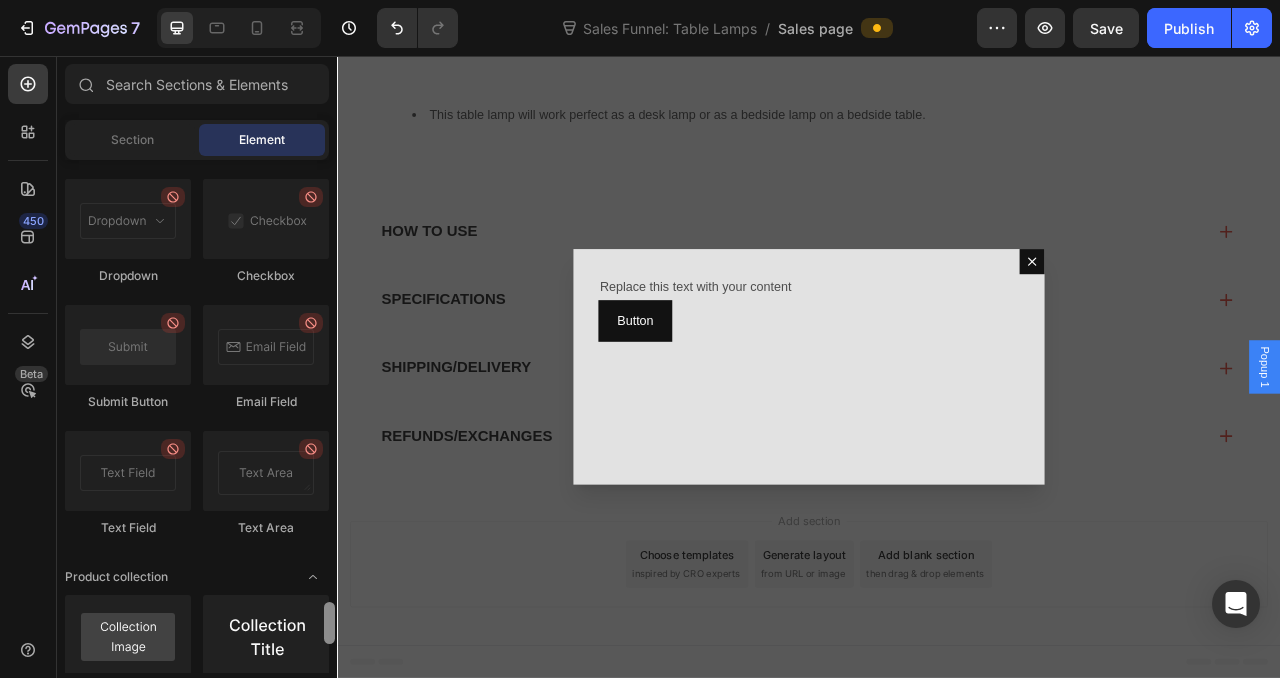 scroll, scrollTop: 4634, scrollLeft: 0, axis: vertical 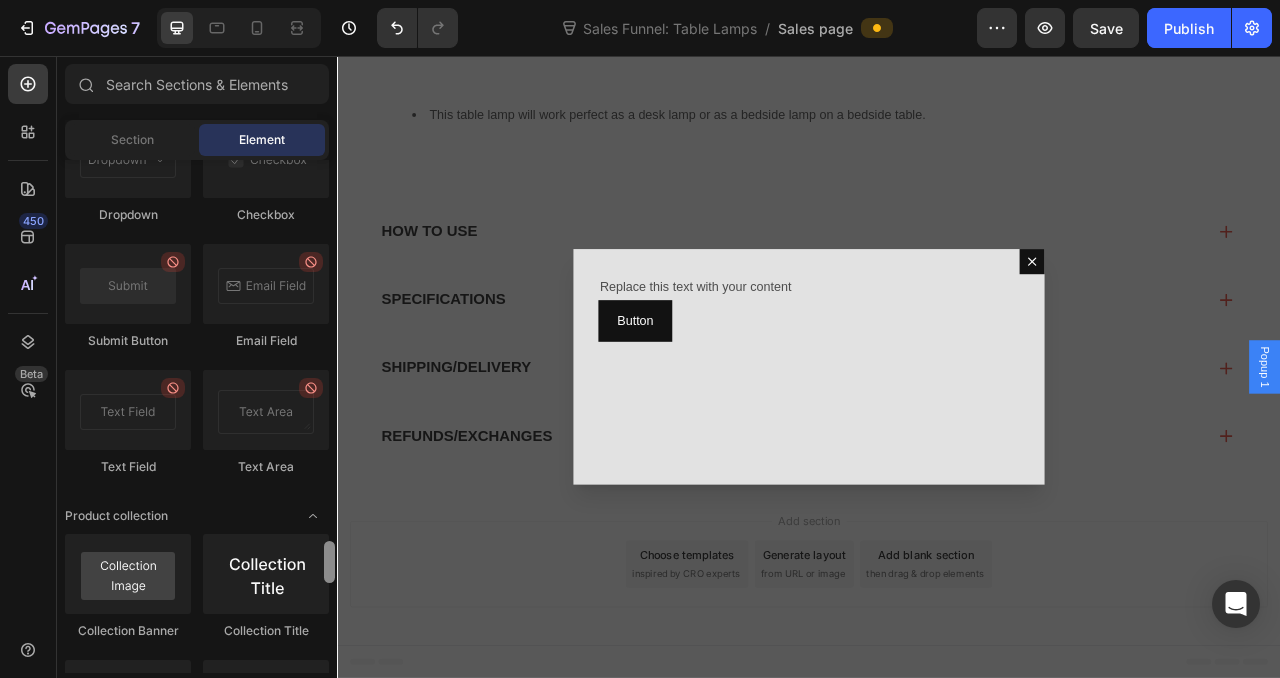 drag, startPoint x: 665, startPoint y: 578, endPoint x: 337, endPoint y: 765, distance: 377.56192 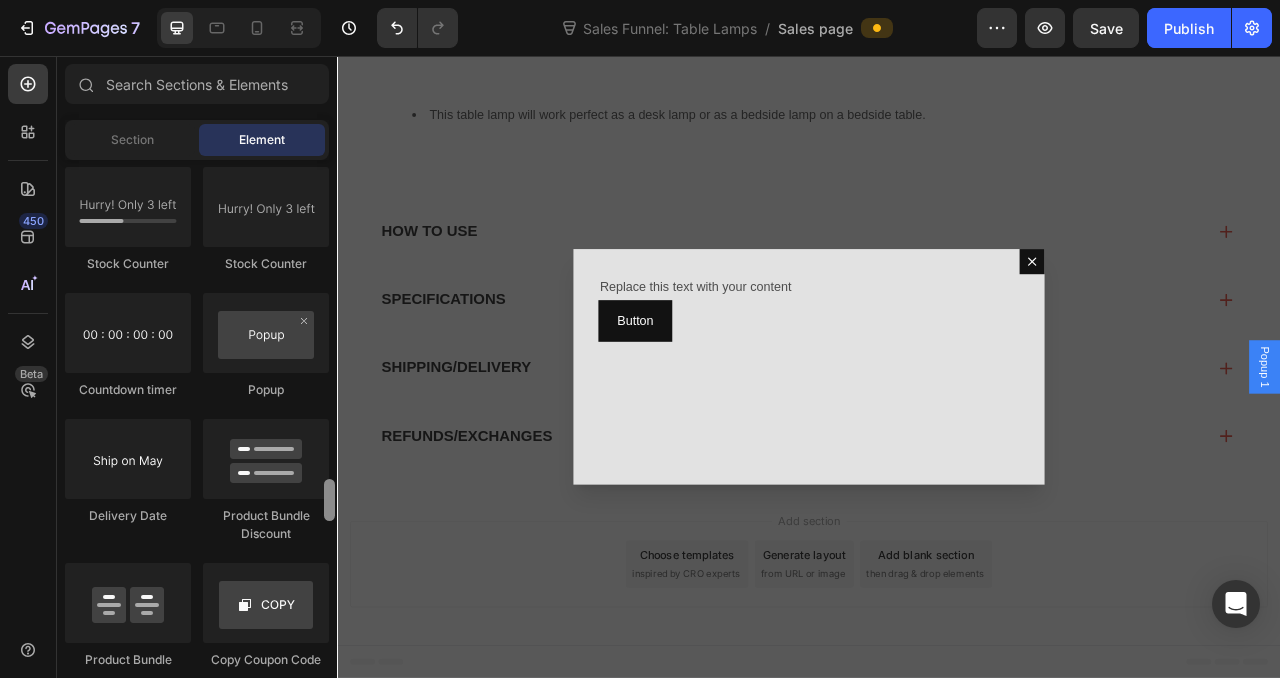 drag, startPoint x: 332, startPoint y: 588, endPoint x: 327, endPoint y: 499, distance: 89.140335 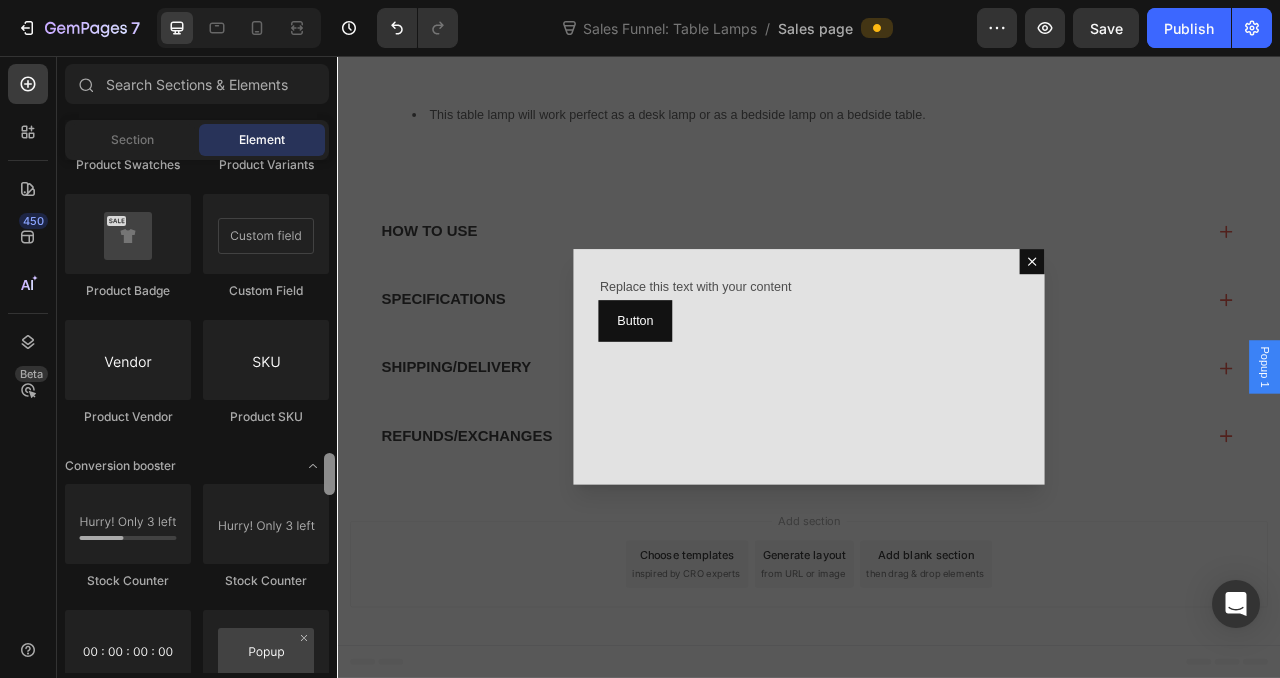 scroll, scrollTop: 3577, scrollLeft: 0, axis: vertical 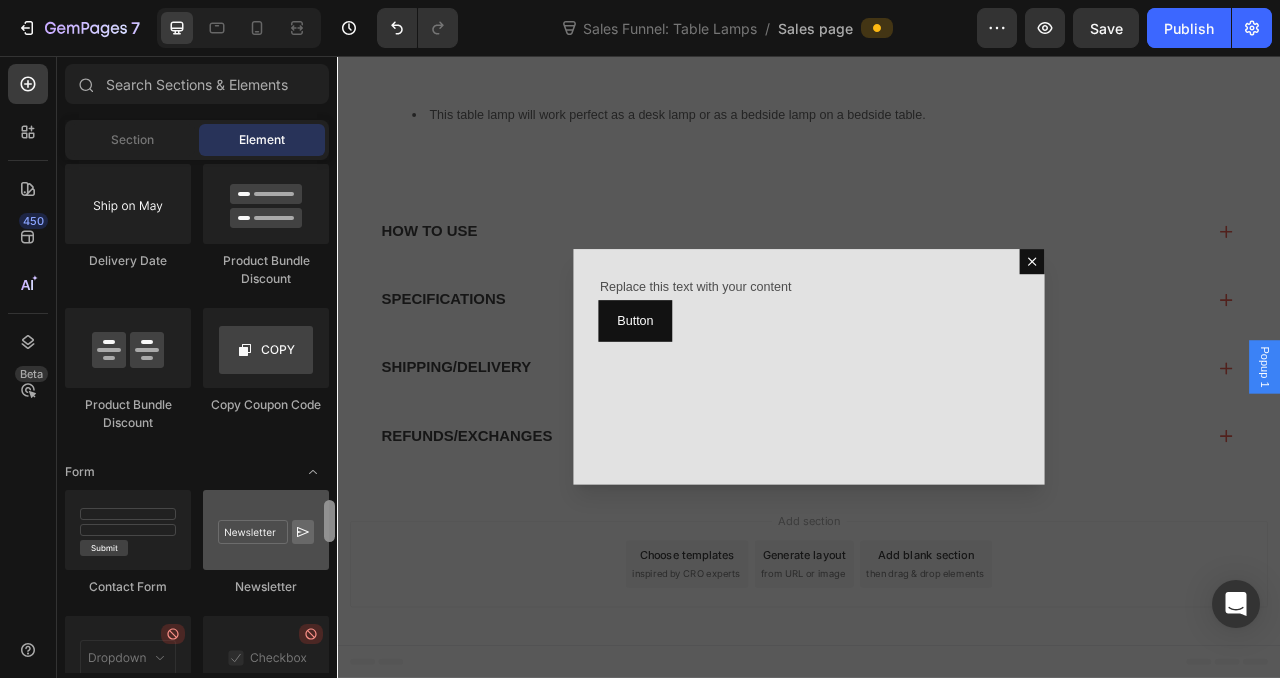 drag, startPoint x: 327, startPoint y: 499, endPoint x: 320, endPoint y: 521, distance: 23.086792 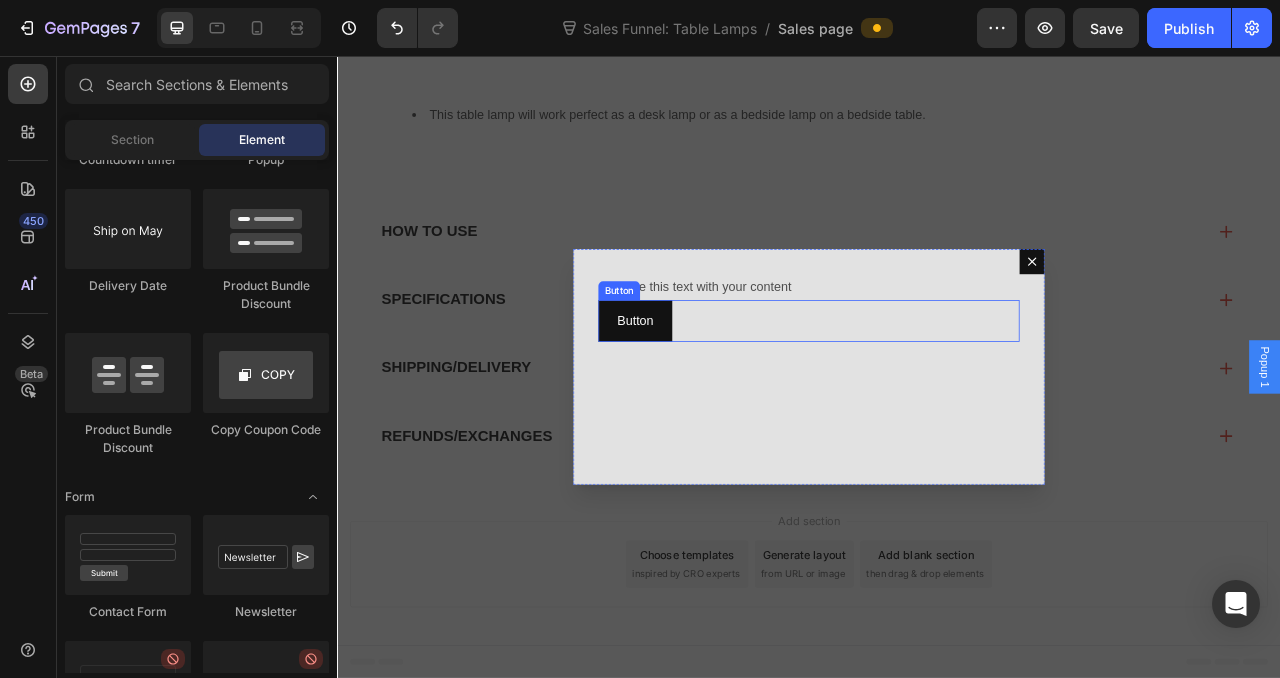 click on "Button Button" at bounding box center (937, 393) 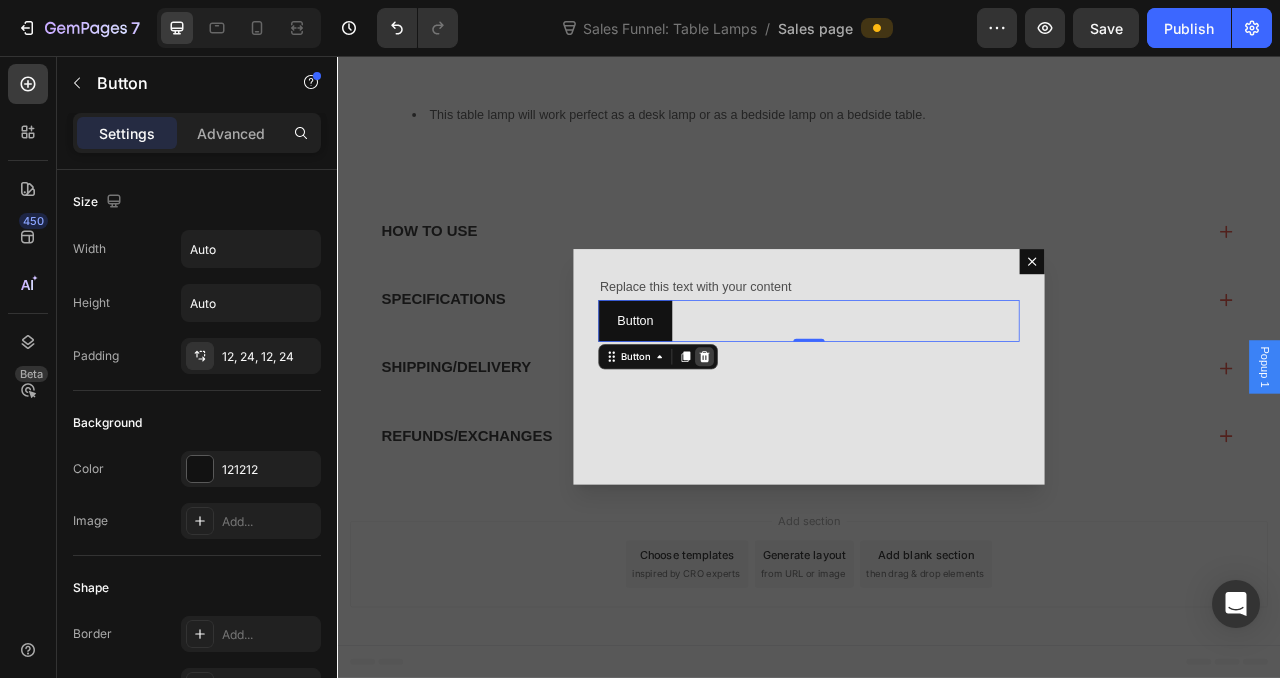 click at bounding box center [804, 439] 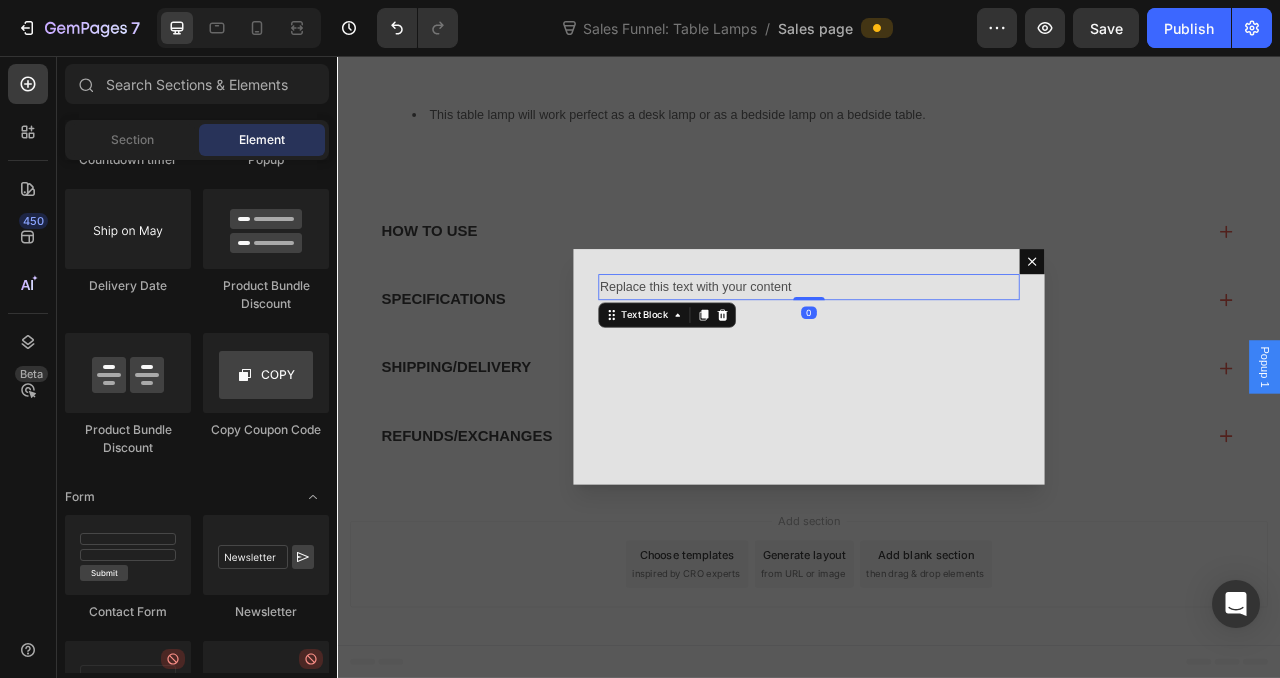 click on "Replace this text with your content" at bounding box center [937, 350] 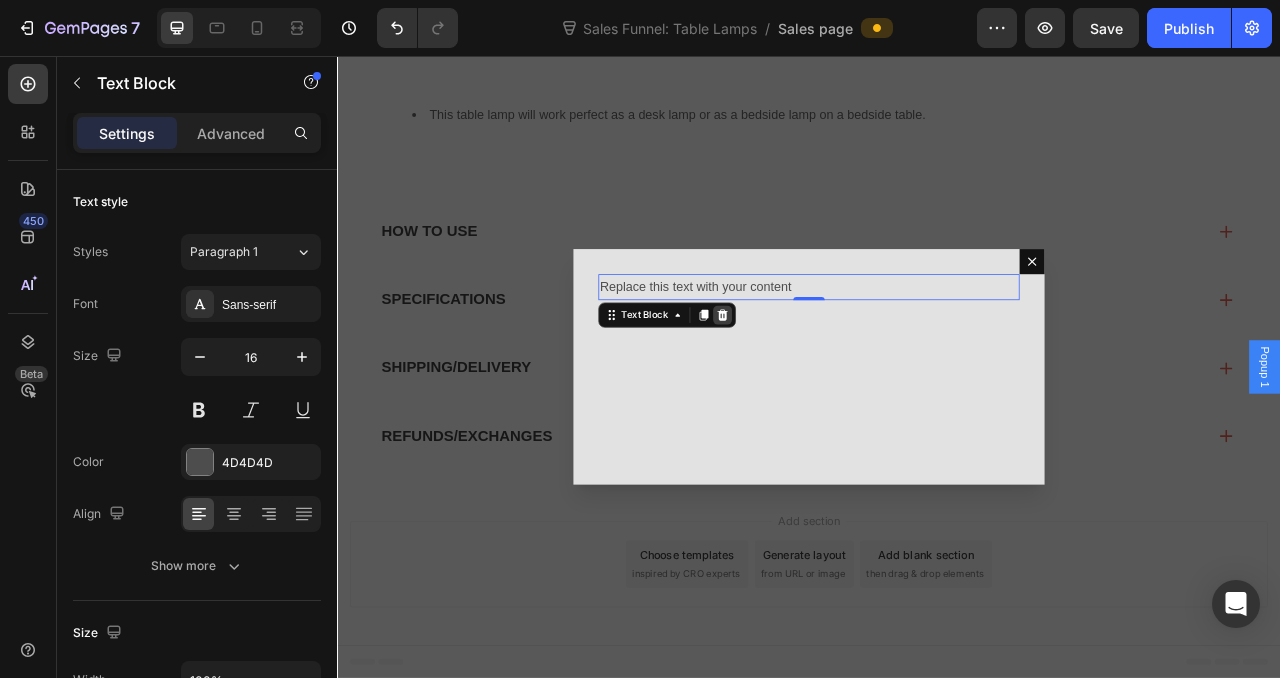 click 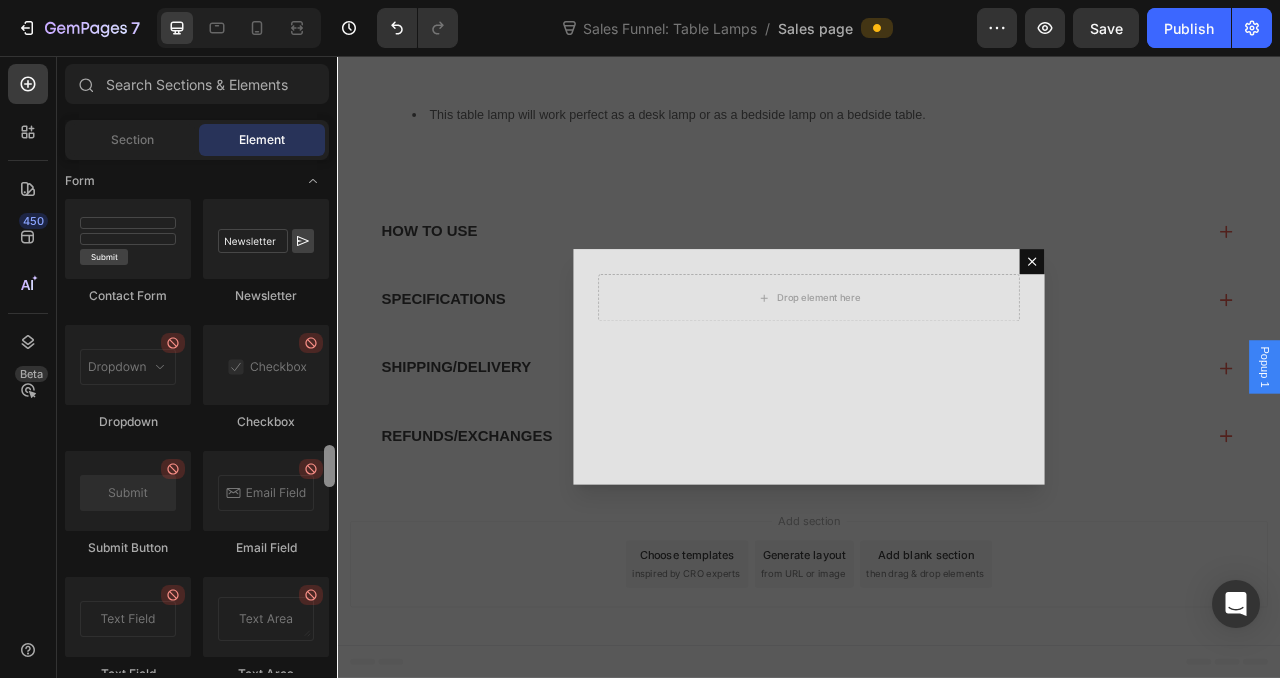 scroll, scrollTop: 4512, scrollLeft: 0, axis: vertical 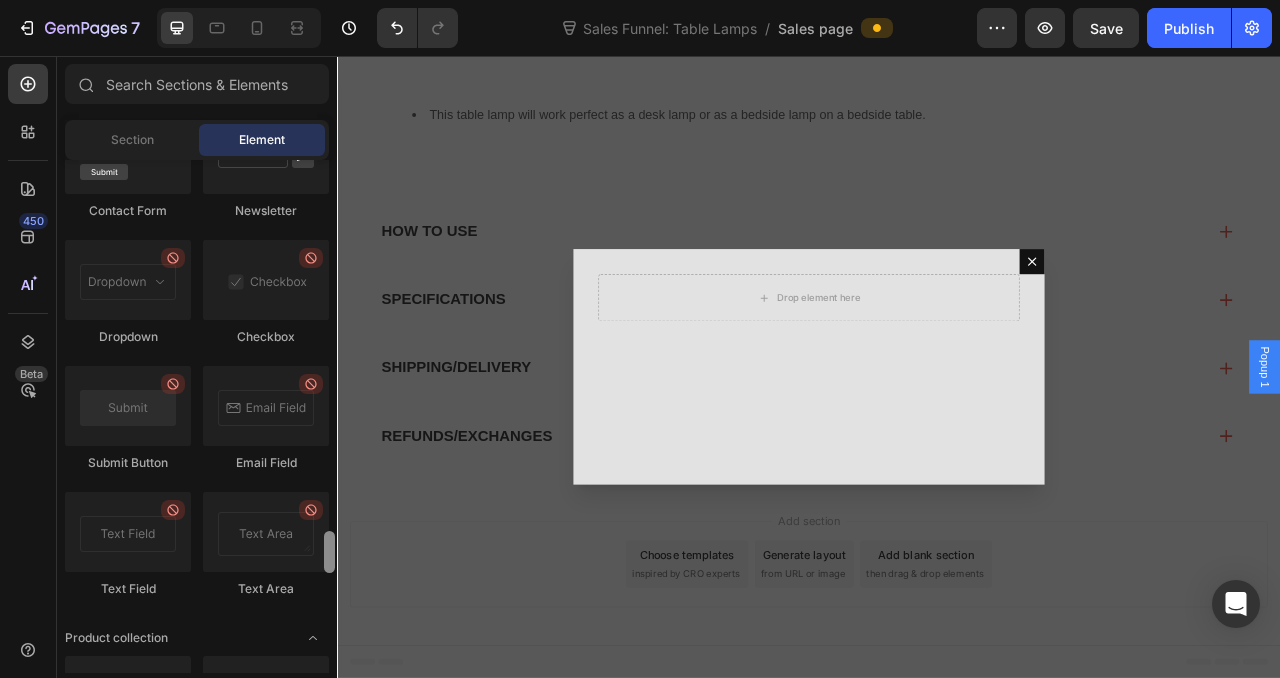 drag, startPoint x: 667, startPoint y: 585, endPoint x: 341, endPoint y: 725, distance: 354.79007 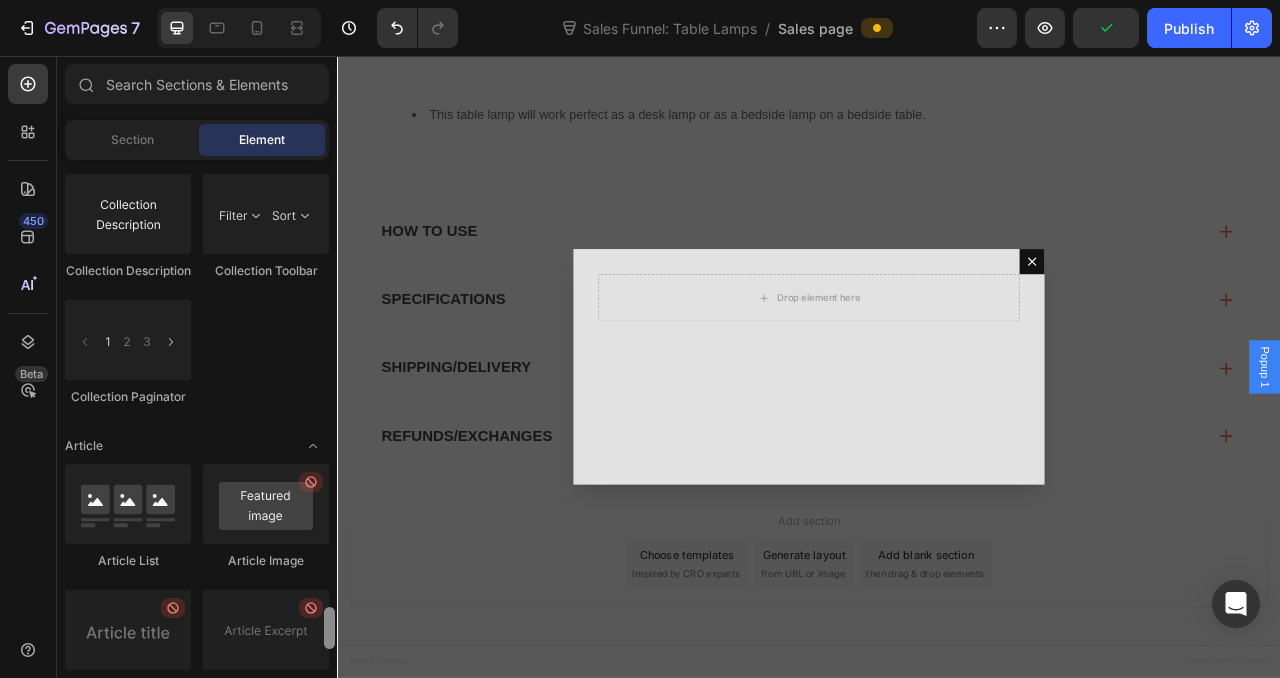 scroll, scrollTop: 5059, scrollLeft: 0, axis: vertical 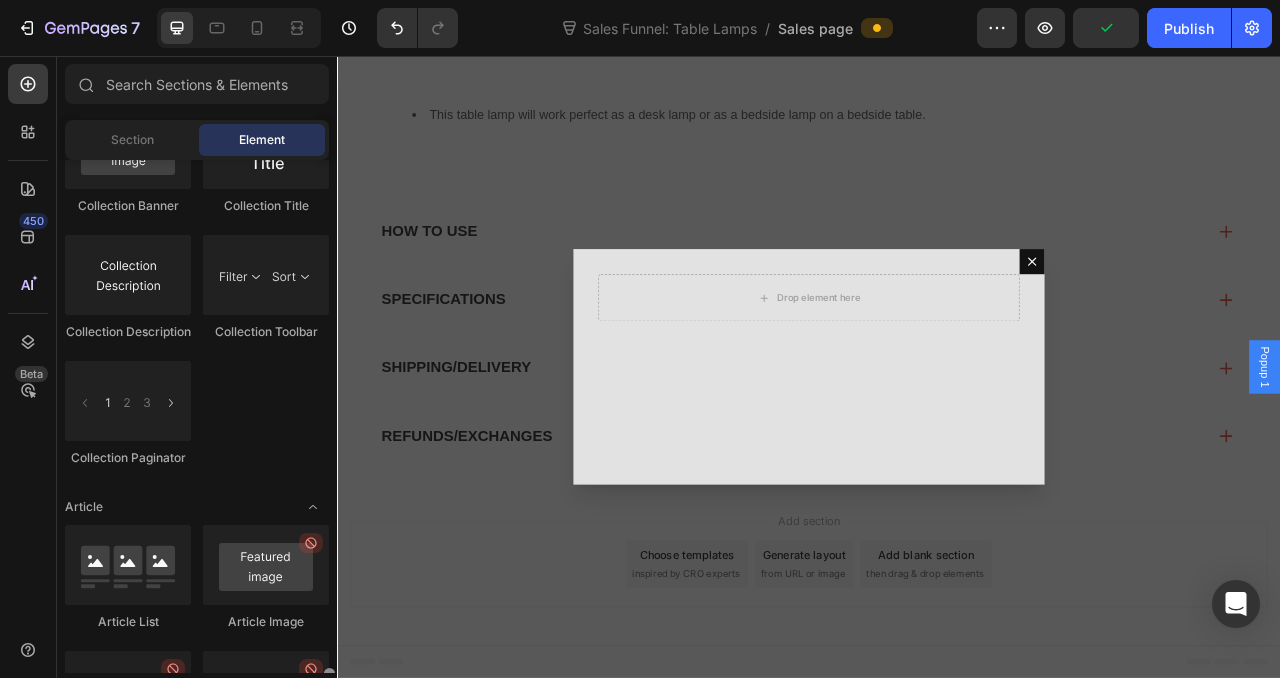 drag, startPoint x: 330, startPoint y: 555, endPoint x: 315, endPoint y: 607, distance: 54.120235 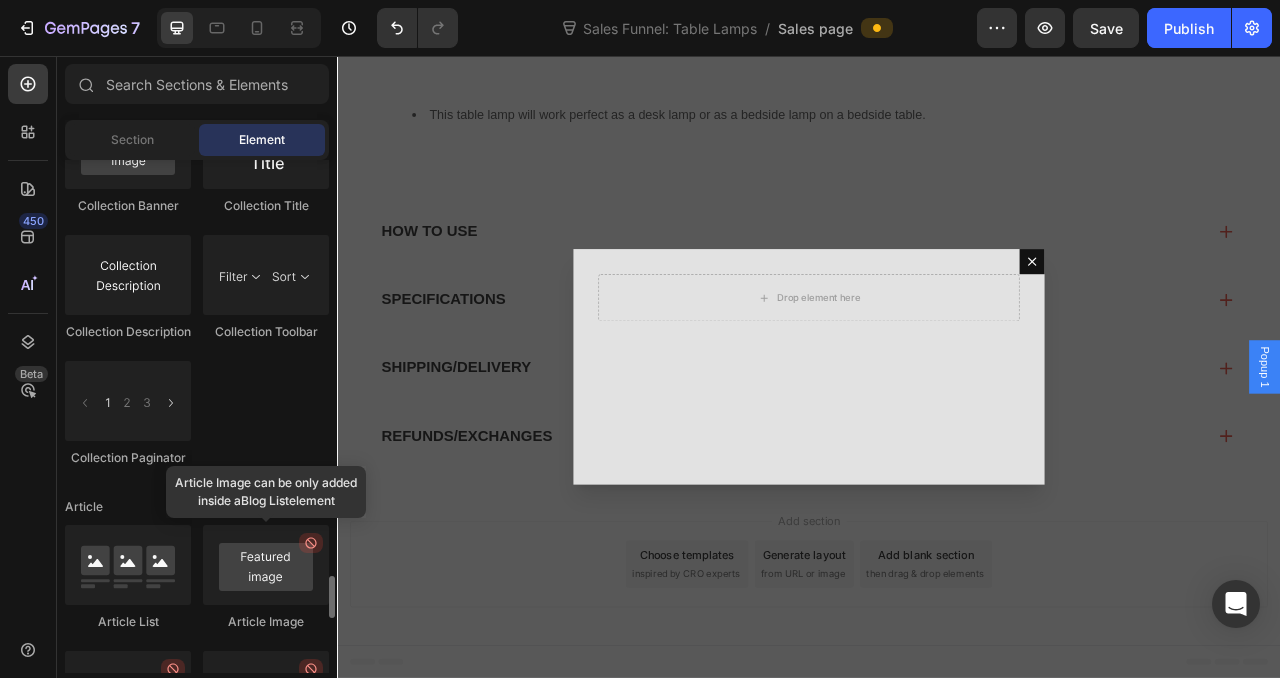 click at bounding box center (266, 565) 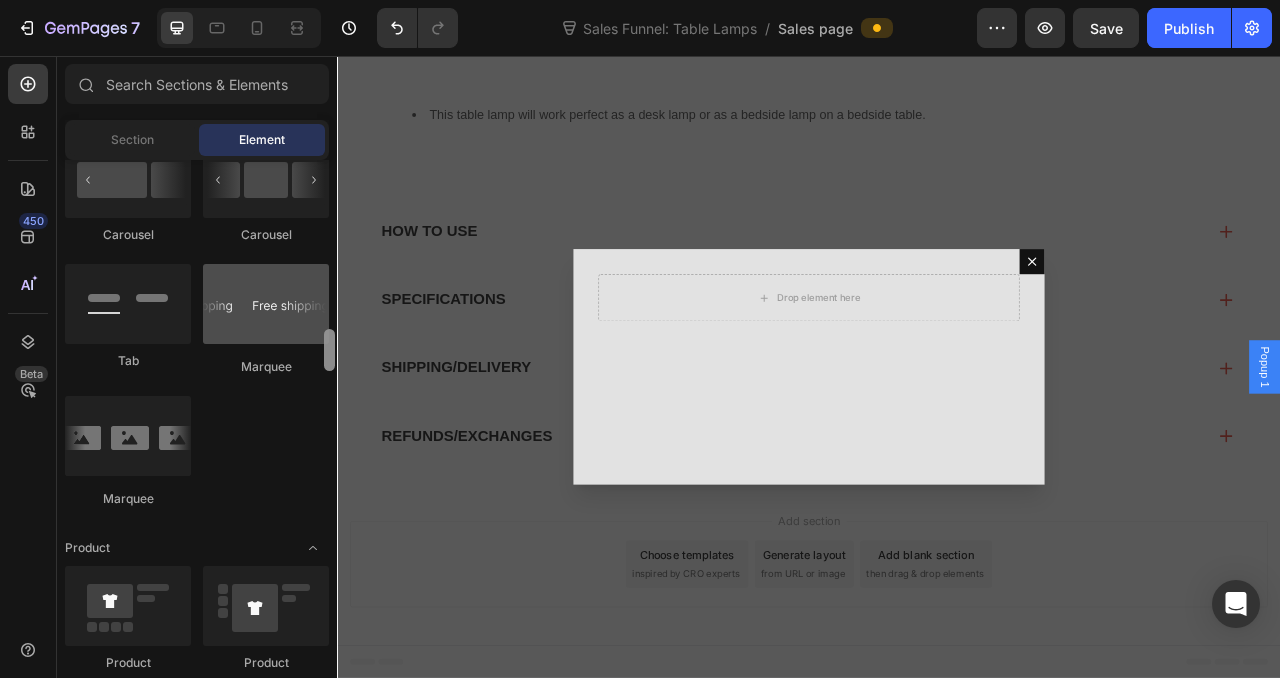 scroll, scrollTop: 1997, scrollLeft: 0, axis: vertical 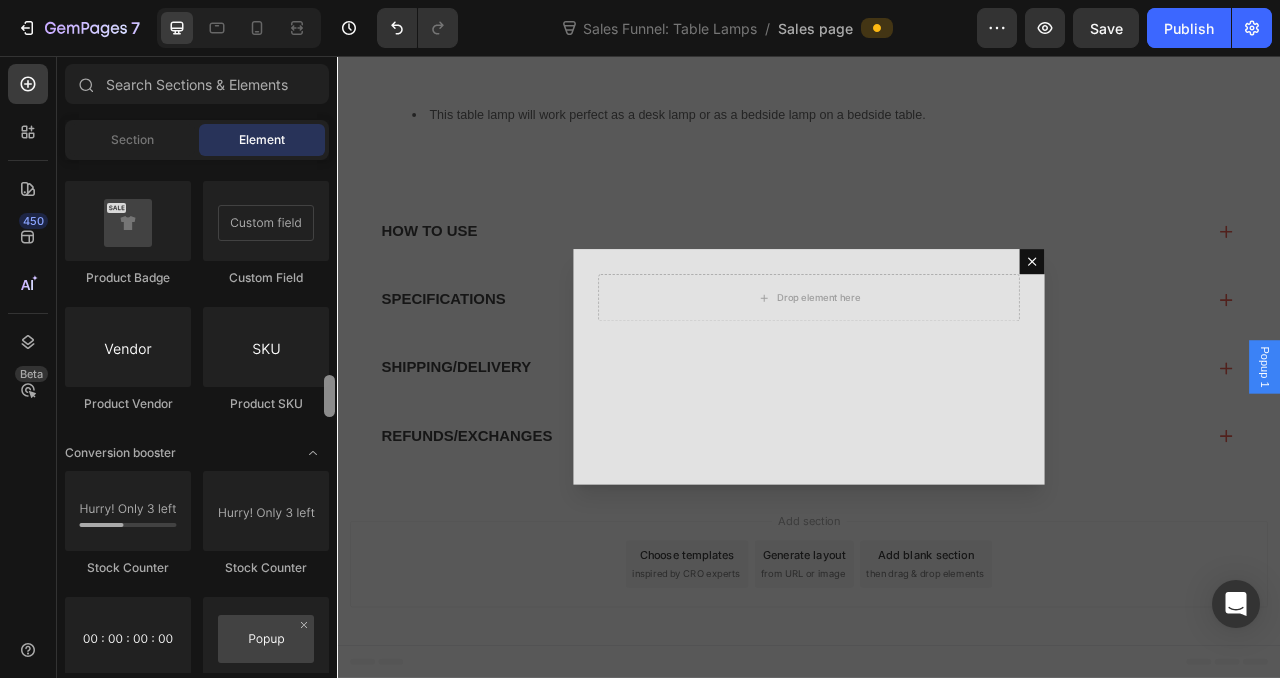 drag, startPoint x: 330, startPoint y: 607, endPoint x: 323, endPoint y: 483, distance: 124.197426 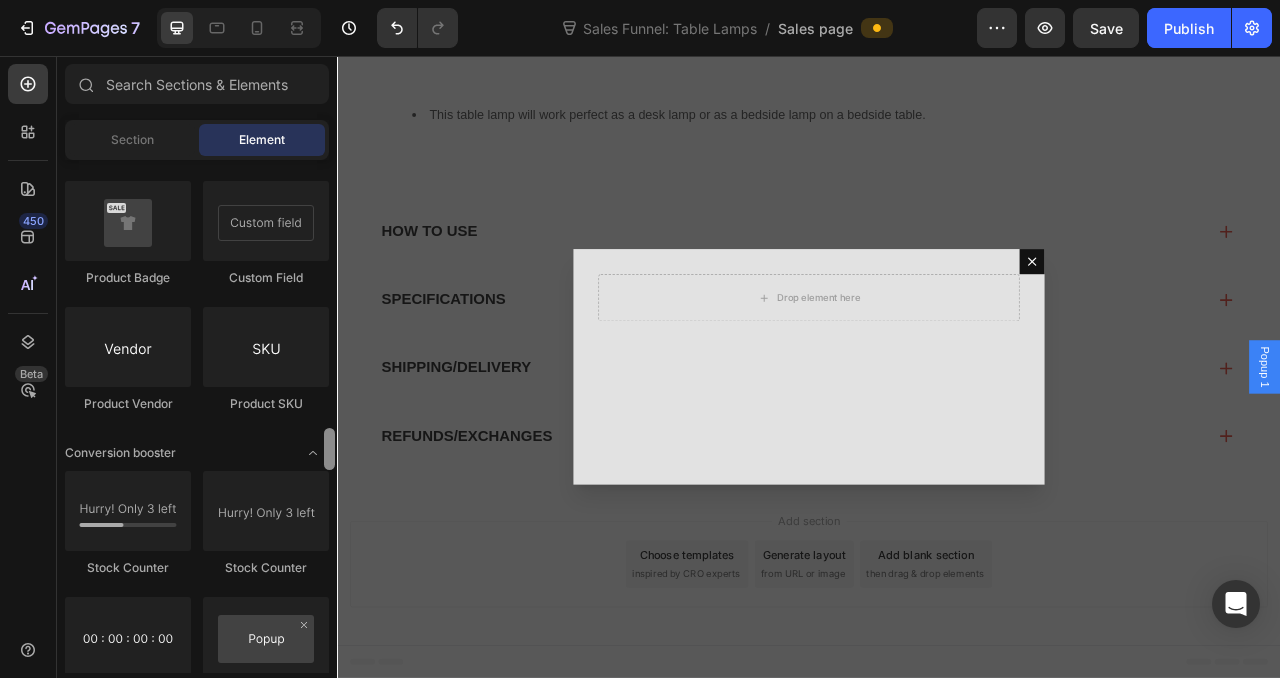 scroll, scrollTop: 3553, scrollLeft: 0, axis: vertical 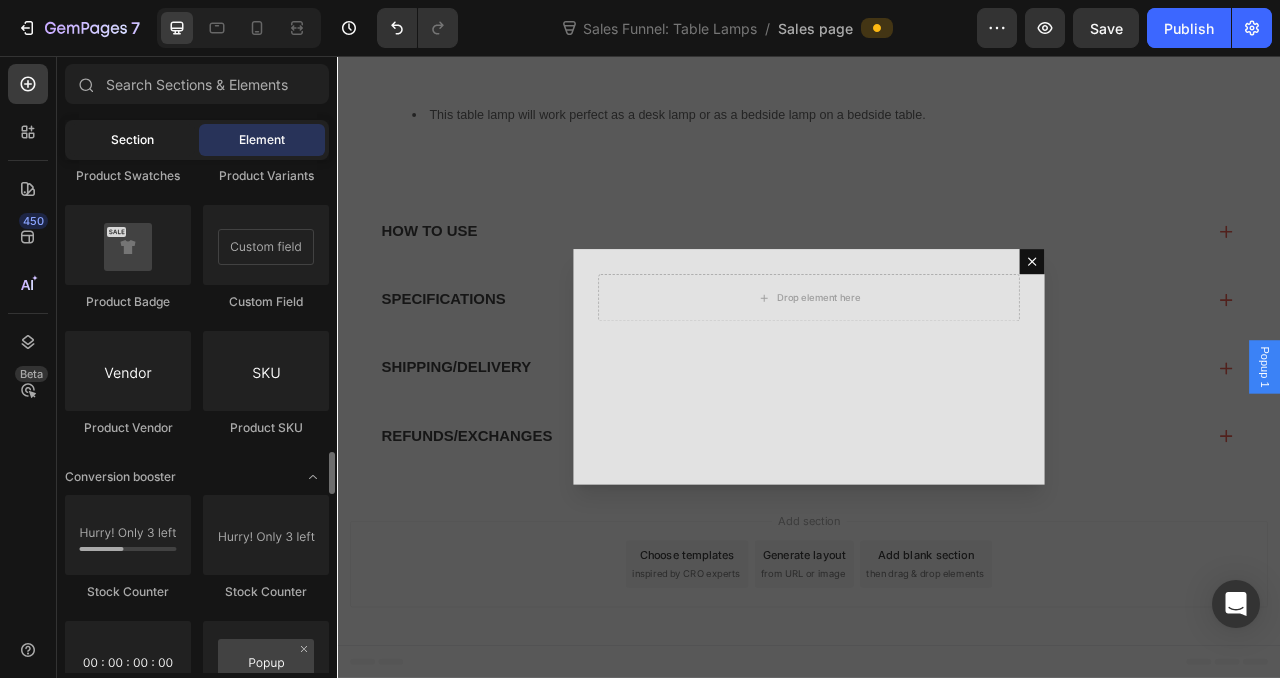 click on "Section" at bounding box center [132, 140] 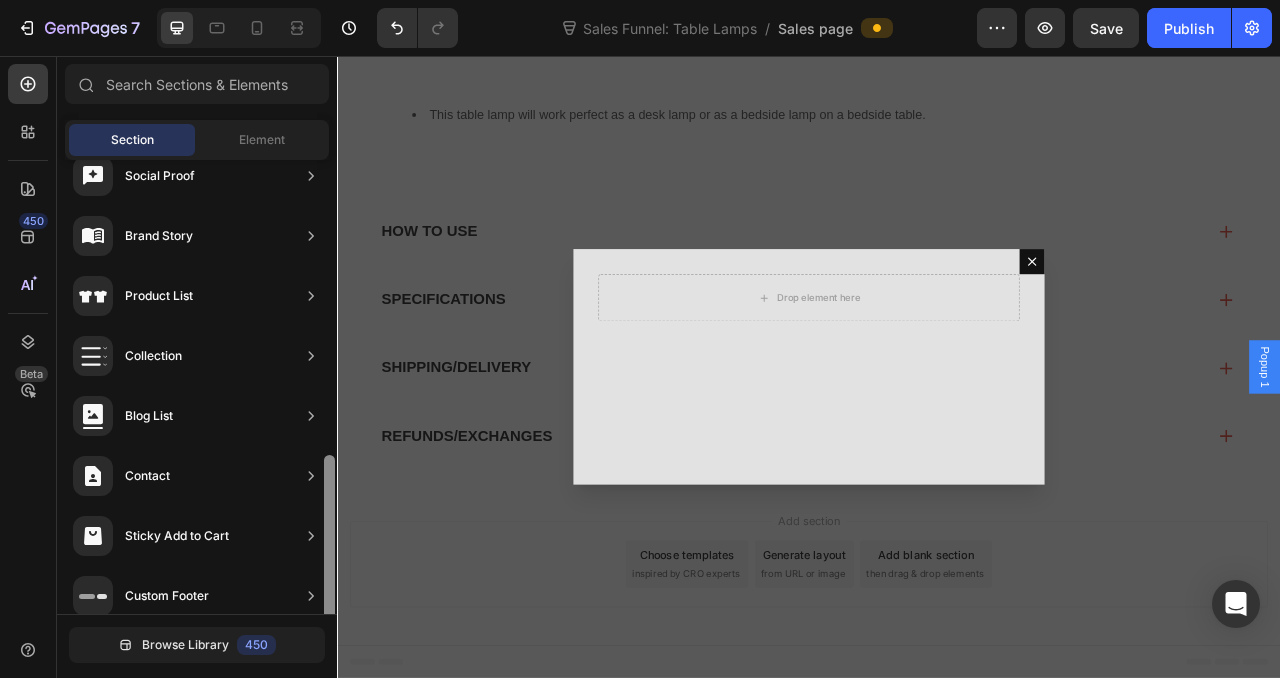 scroll, scrollTop: 706, scrollLeft: 0, axis: vertical 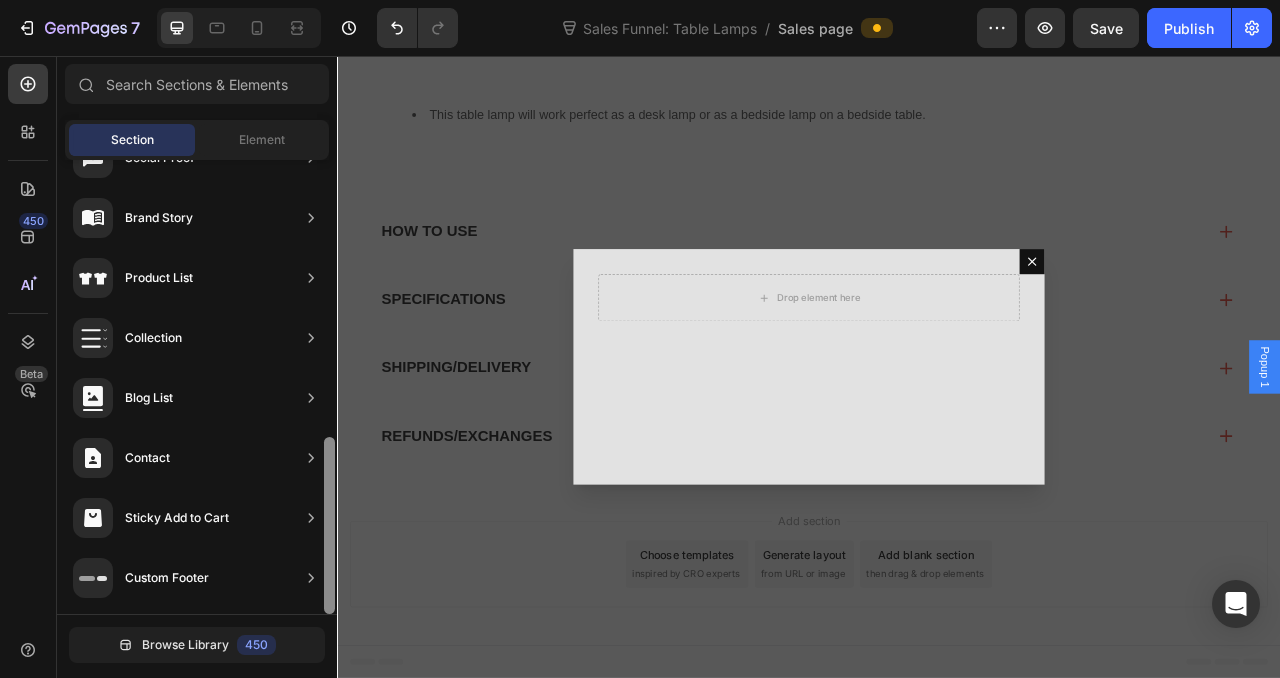 drag, startPoint x: 331, startPoint y: 277, endPoint x: 318, endPoint y: 583, distance: 306.27603 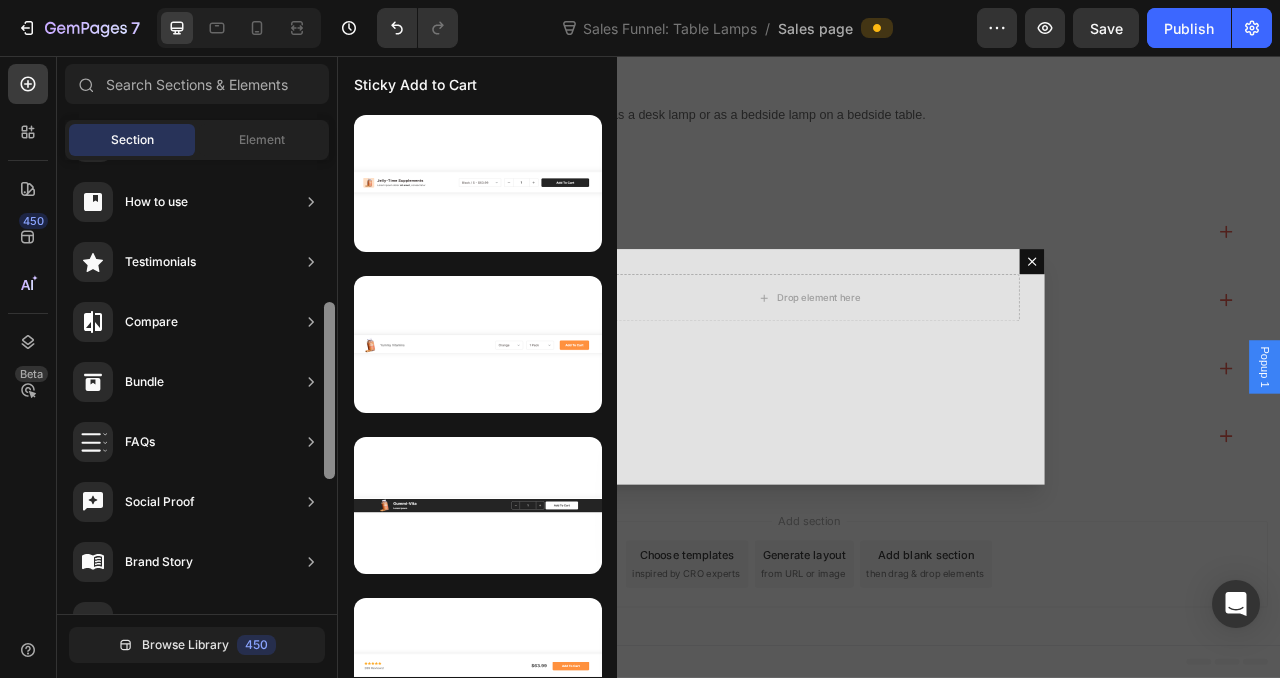 drag, startPoint x: 332, startPoint y: 511, endPoint x: 321, endPoint y: 377, distance: 134.45073 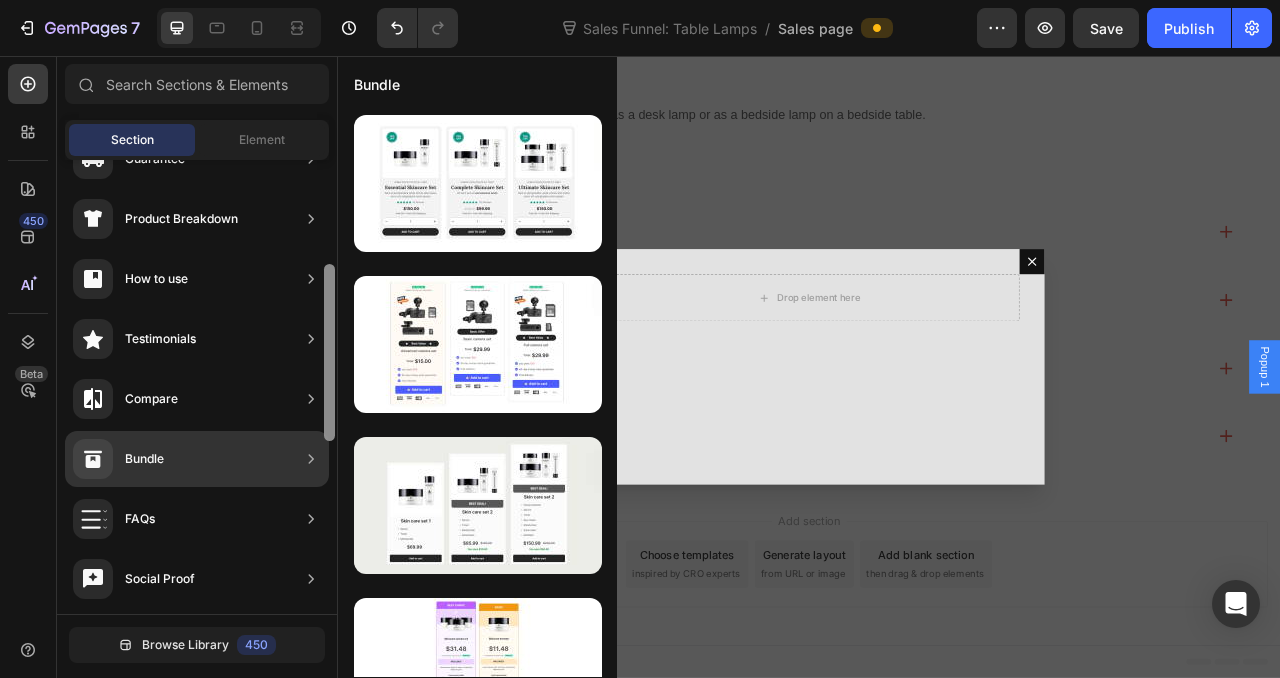 scroll, scrollTop: 278, scrollLeft: 0, axis: vertical 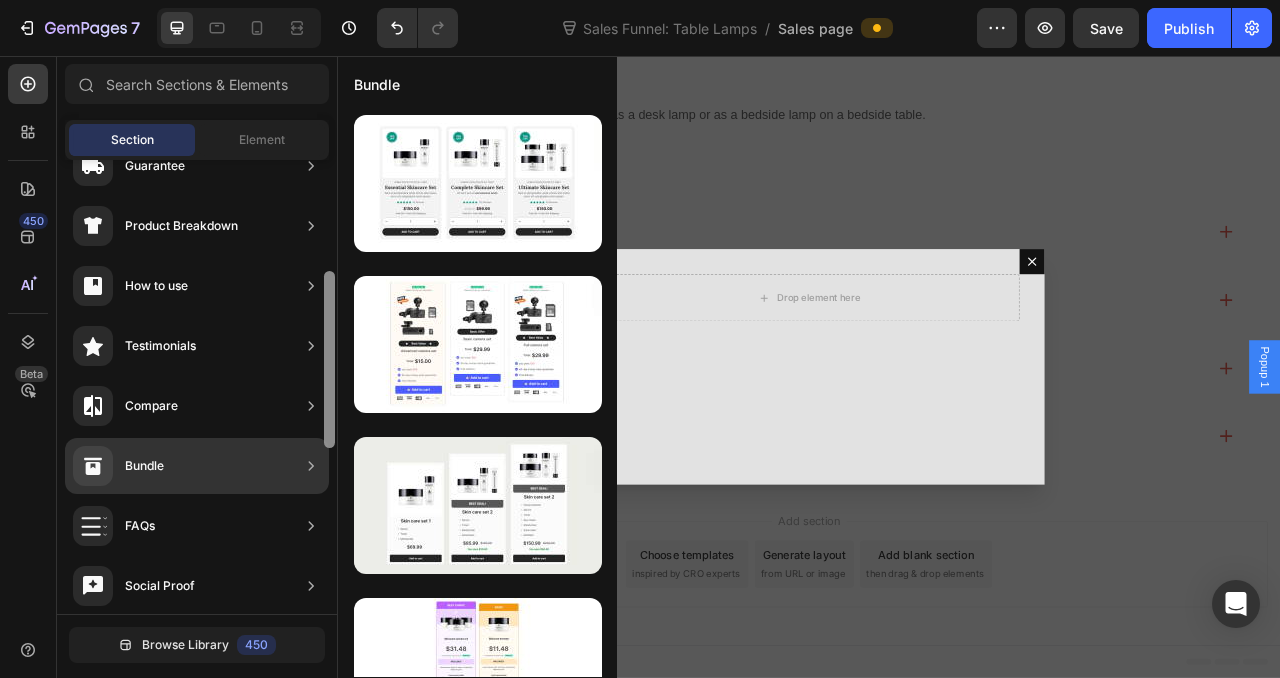 drag, startPoint x: 324, startPoint y: 378, endPoint x: 324, endPoint y: 344, distance: 34 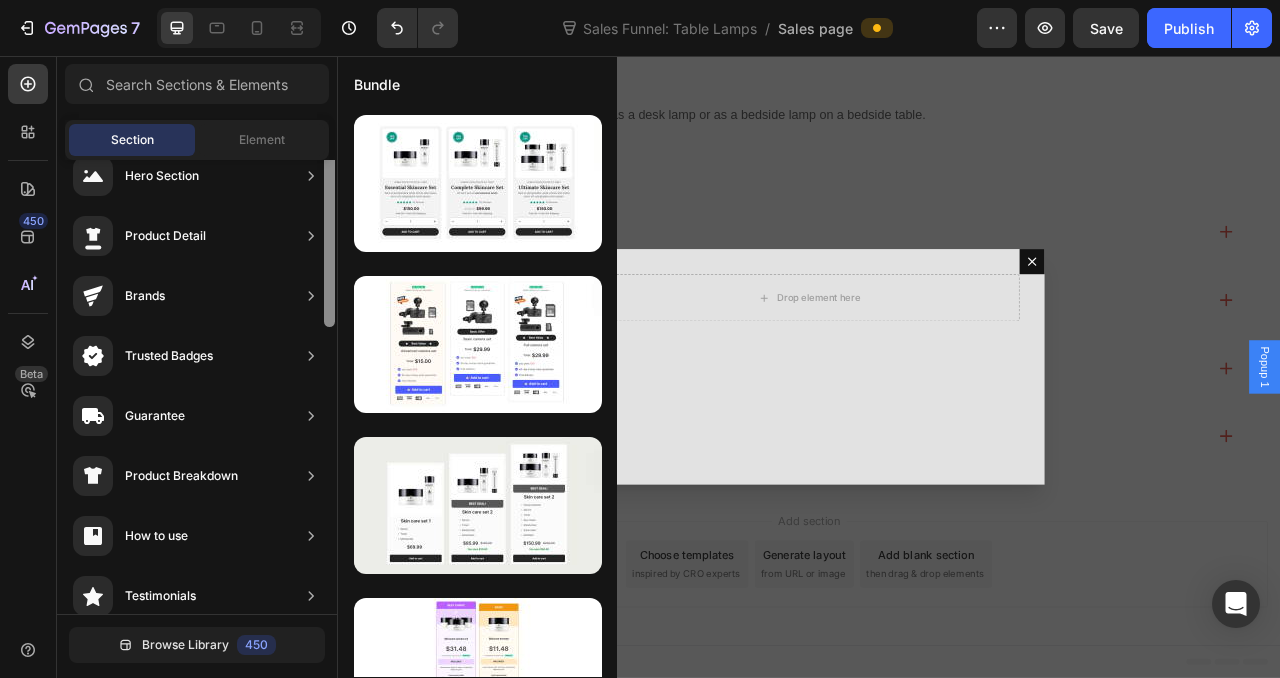 scroll, scrollTop: 0, scrollLeft: 0, axis: both 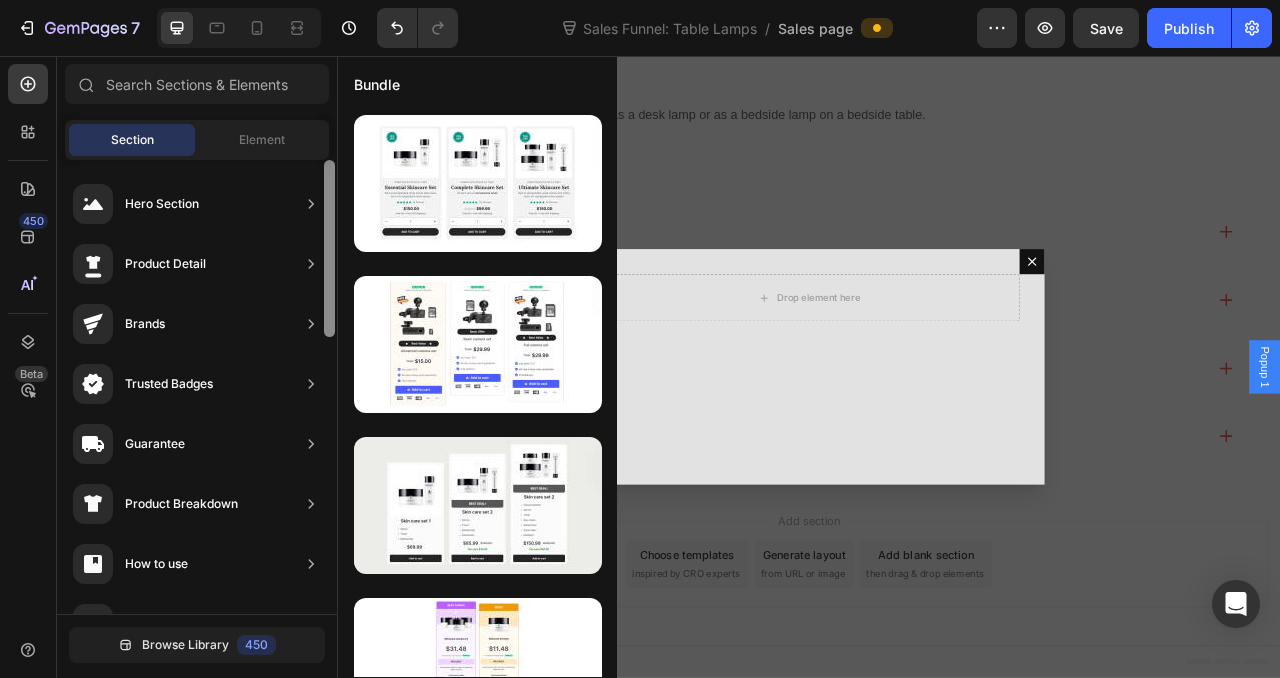 drag, startPoint x: 331, startPoint y: 348, endPoint x: 323, endPoint y: 220, distance: 128.24976 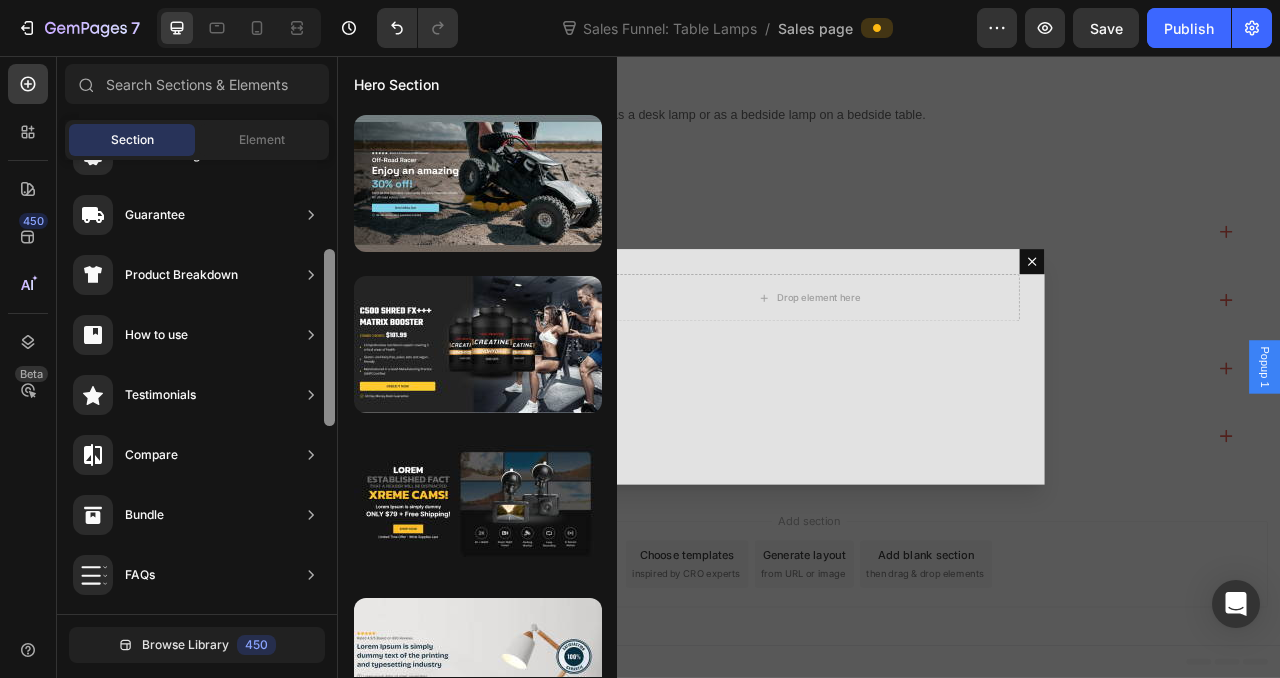 drag, startPoint x: 332, startPoint y: 287, endPoint x: 330, endPoint y: 377, distance: 90.02222 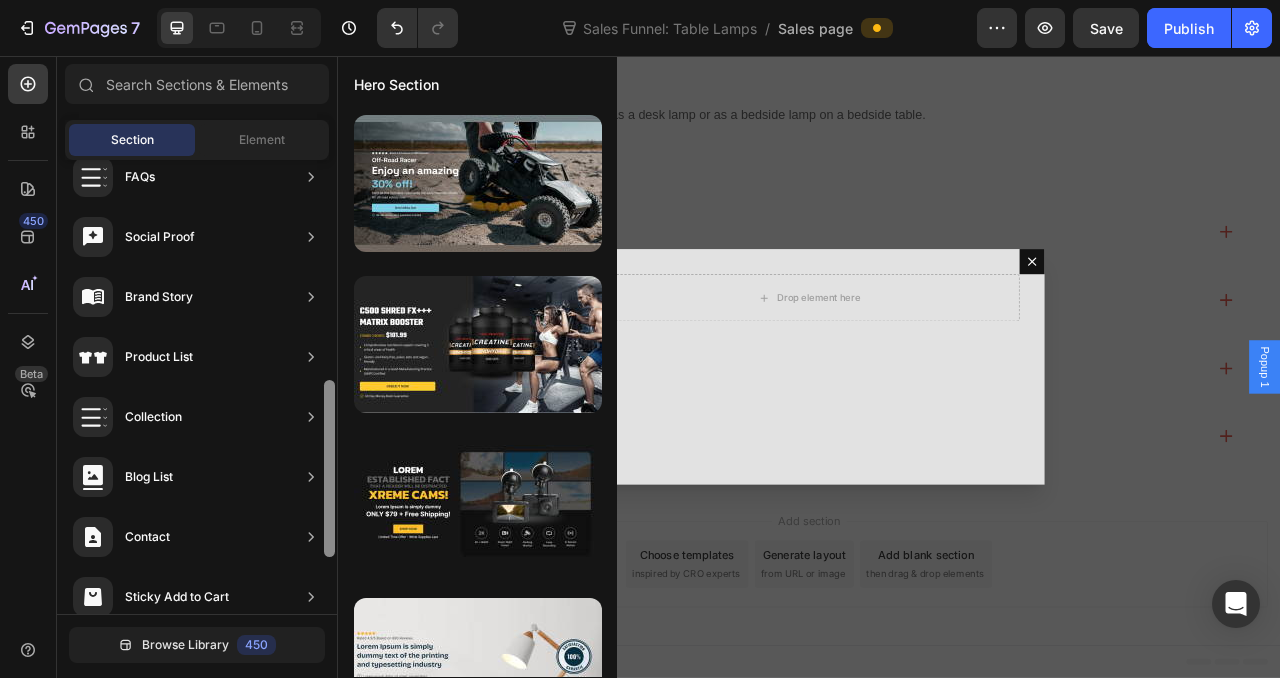 scroll, scrollTop: 680, scrollLeft: 0, axis: vertical 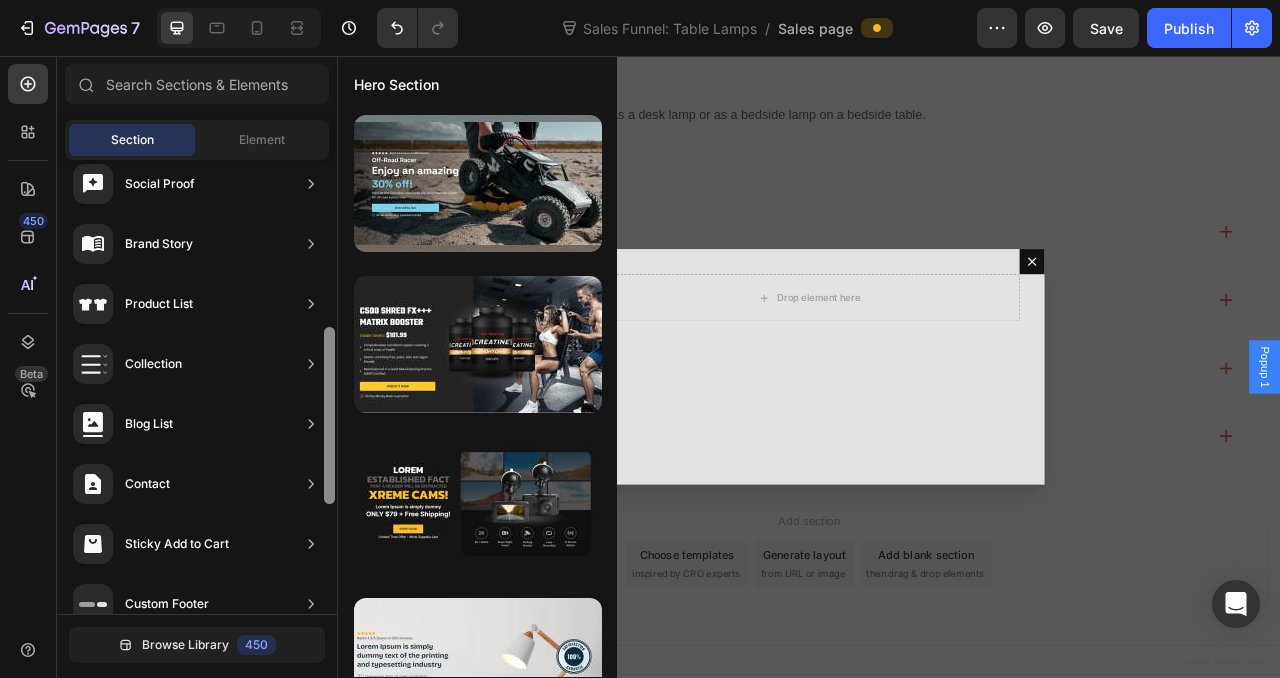 drag, startPoint x: 330, startPoint y: 381, endPoint x: 325, endPoint y: 558, distance: 177.0706 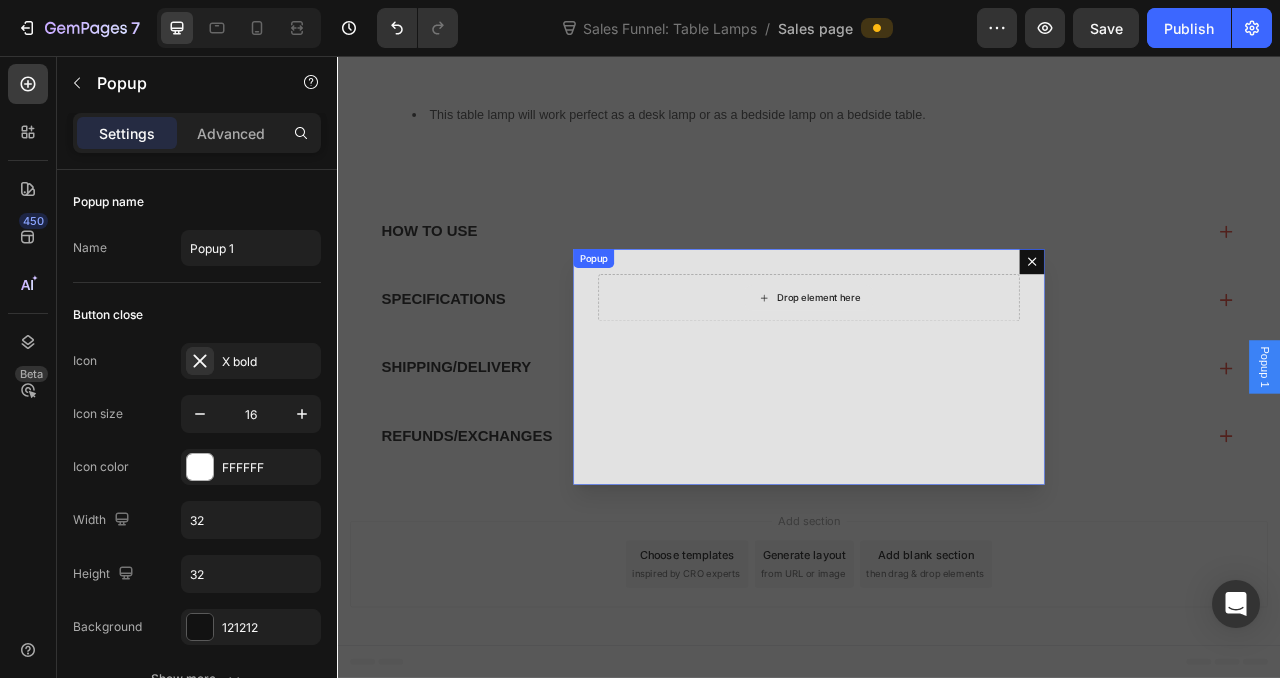 click on "Drop element here" at bounding box center (937, 364) 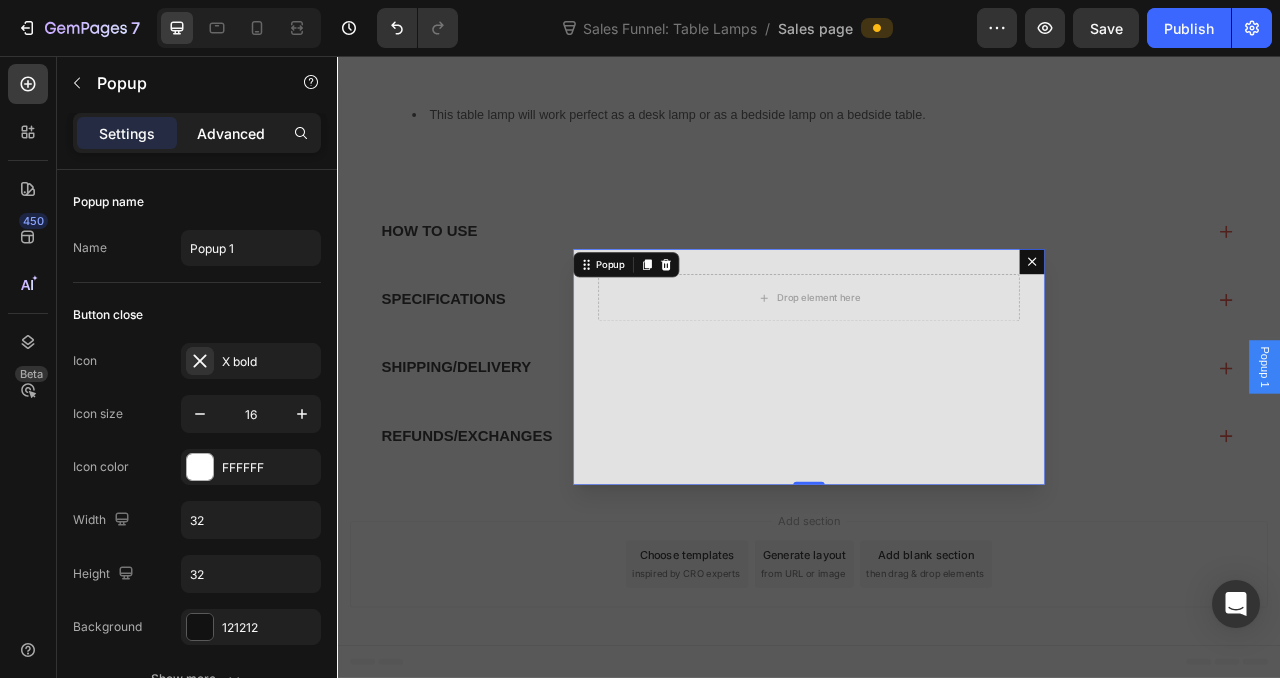 click on "Advanced" at bounding box center (231, 133) 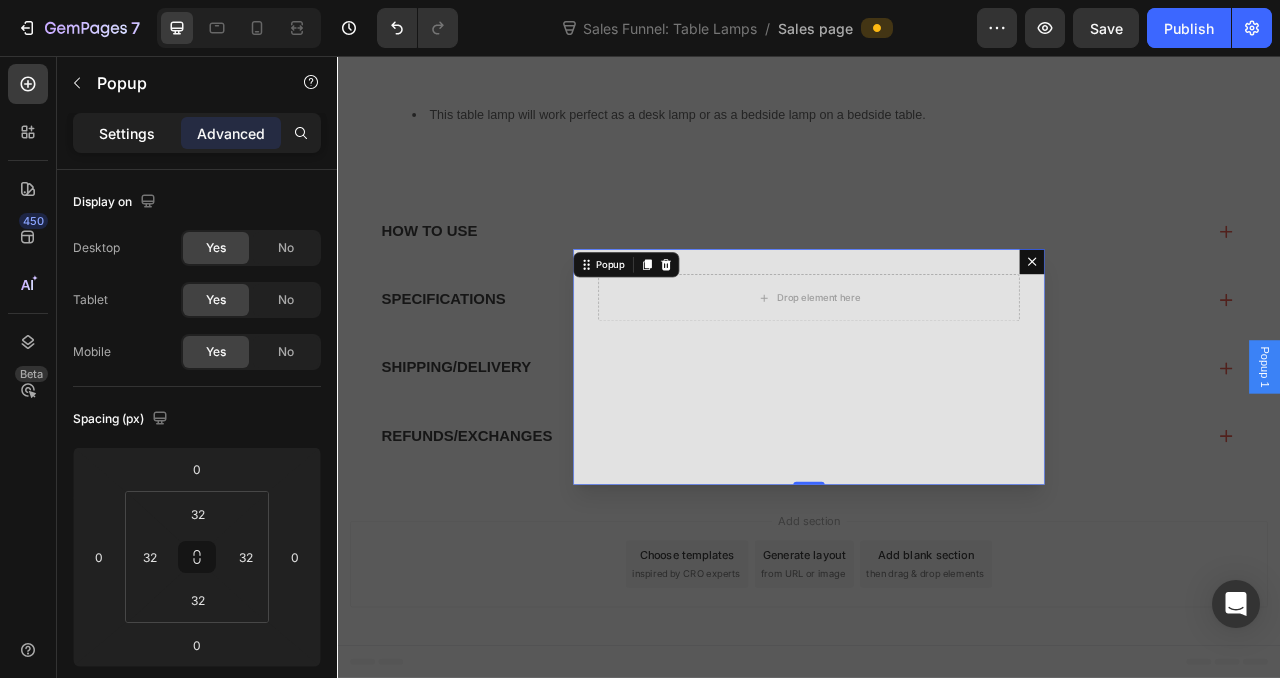 click on "Settings" at bounding box center (127, 133) 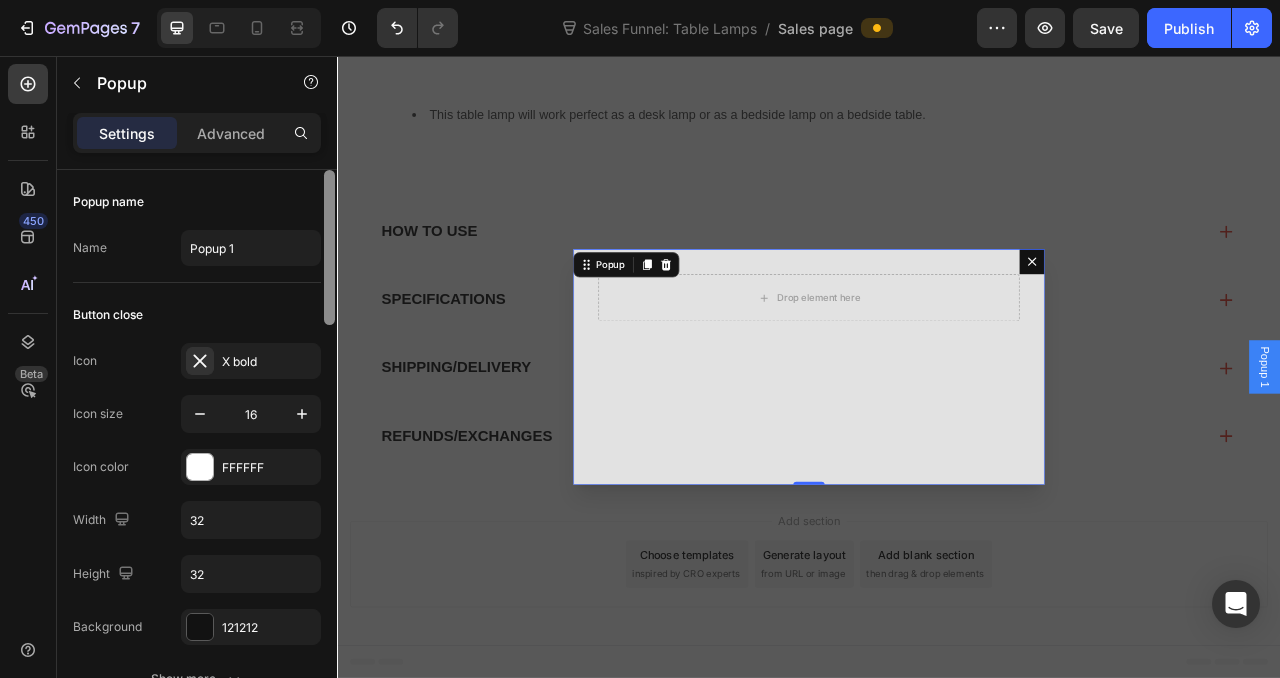 scroll, scrollTop: 163, scrollLeft: 0, axis: vertical 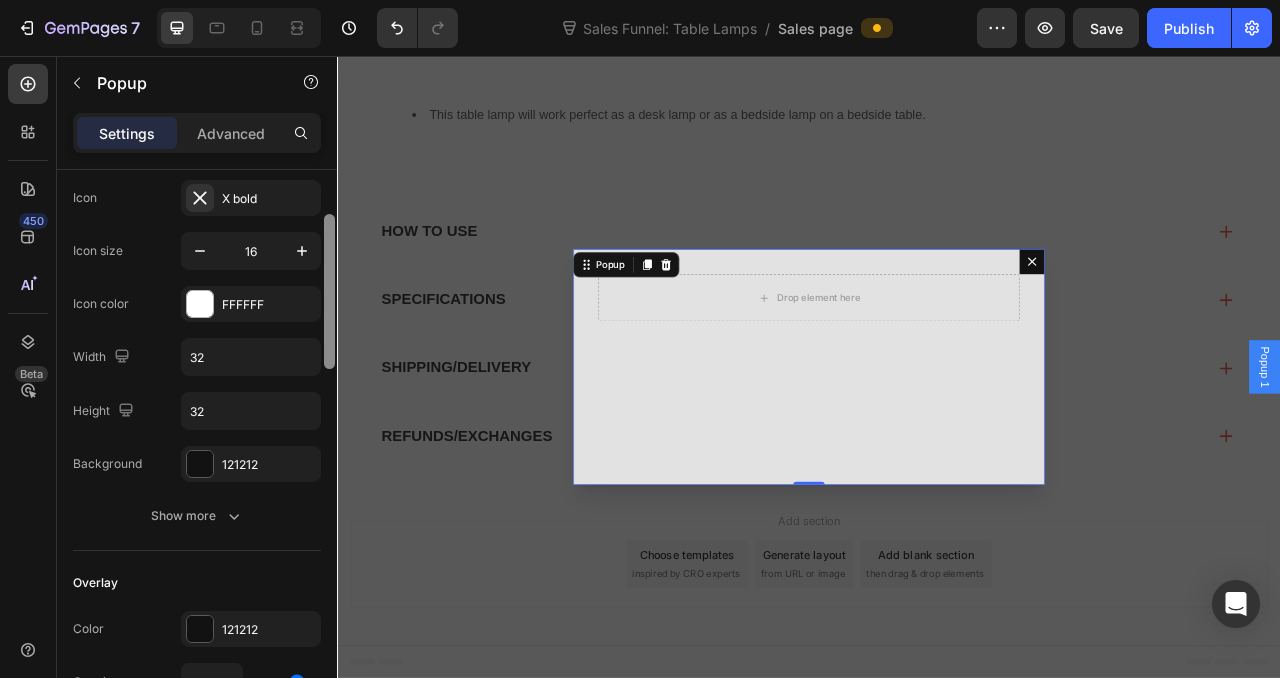 drag, startPoint x: 665, startPoint y: 355, endPoint x: 350, endPoint y: 582, distance: 388.27054 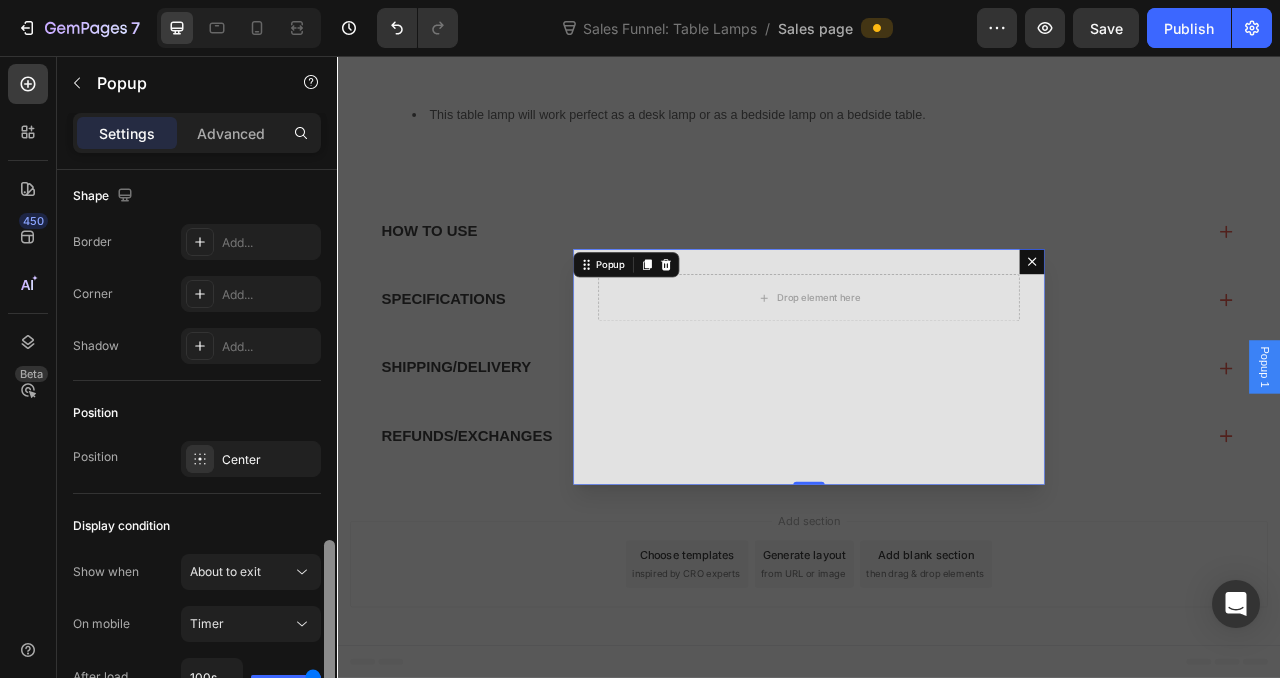 scroll, scrollTop: 1243, scrollLeft: 0, axis: vertical 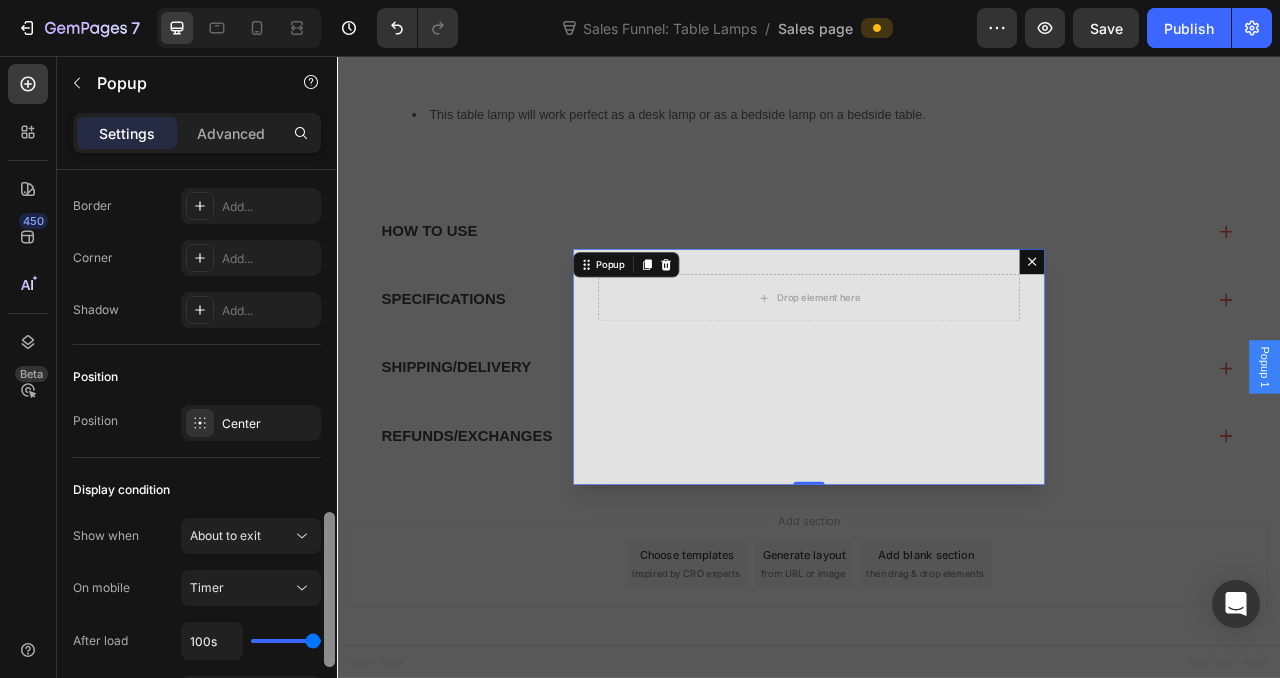 drag, startPoint x: 327, startPoint y: 352, endPoint x: 316, endPoint y: 642, distance: 290.20856 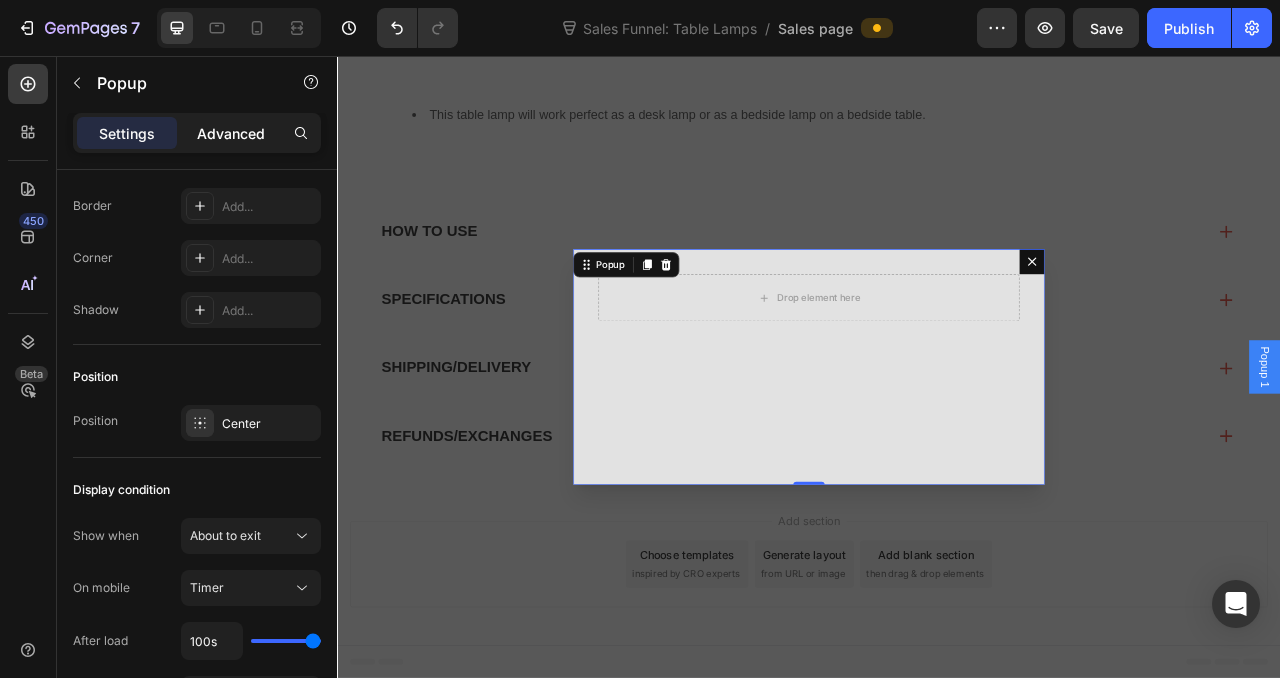 click on "Advanced" at bounding box center (231, 133) 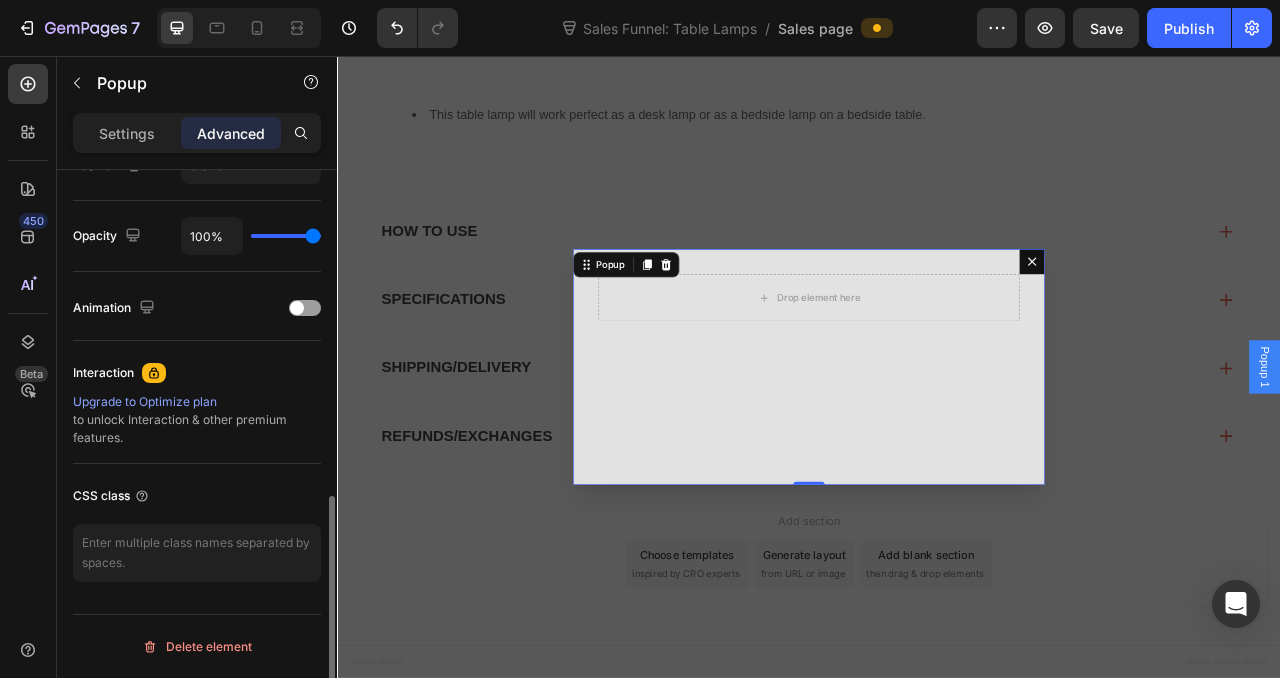 scroll, scrollTop: 769, scrollLeft: 0, axis: vertical 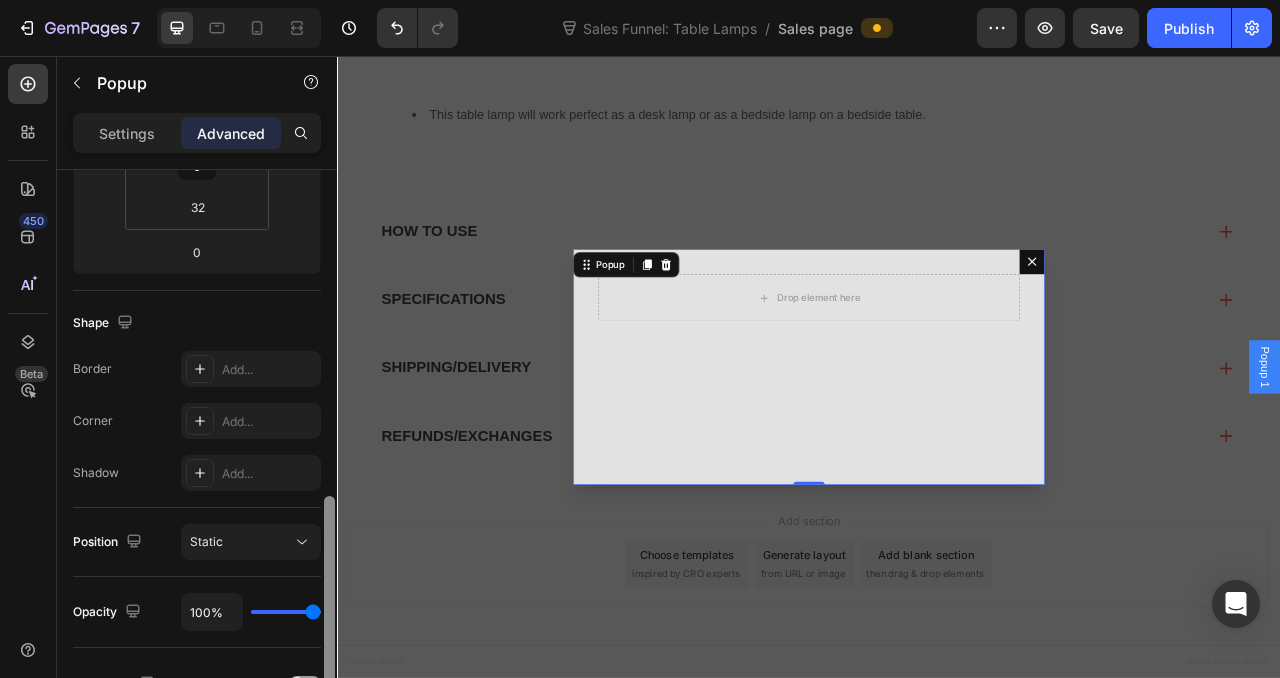 drag, startPoint x: 330, startPoint y: 548, endPoint x: 308, endPoint y: 369, distance: 180.3469 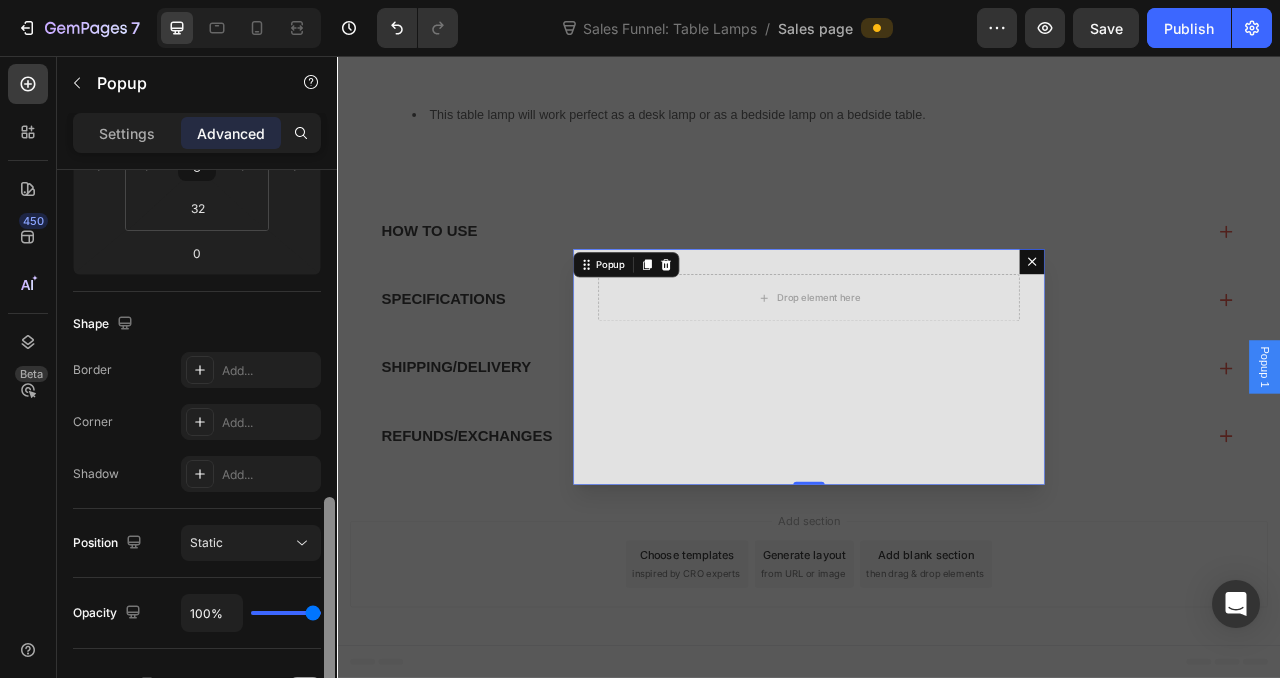 click on "Display on Desktop Yes No Tablet Yes No Mobile Yes No Spacing (px) 0 0 0 0 32 32 32 32 Shape Border Add... Corner Add... Shadow Add... Position Static Opacity 100% Animation Interaction Upgrade to Optimize plan  to unlock Interaction & other premium features. CSS class Delete element" at bounding box center [197, 452] 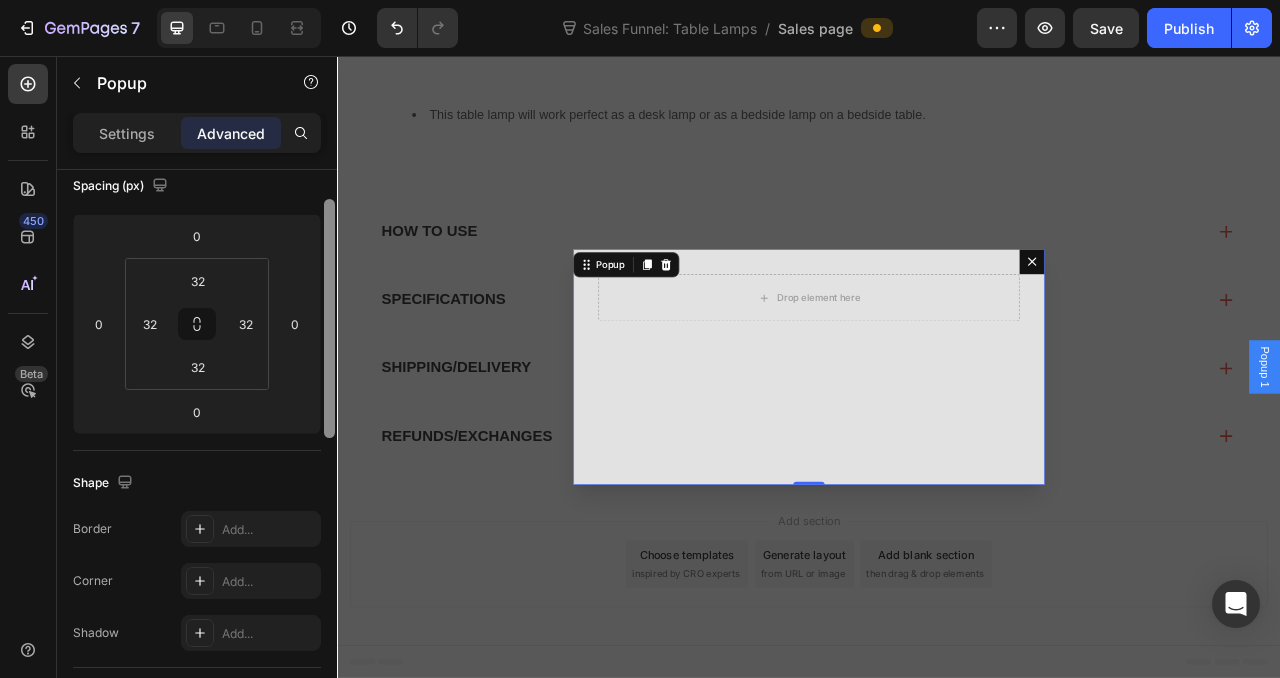 scroll, scrollTop: 0, scrollLeft: 0, axis: both 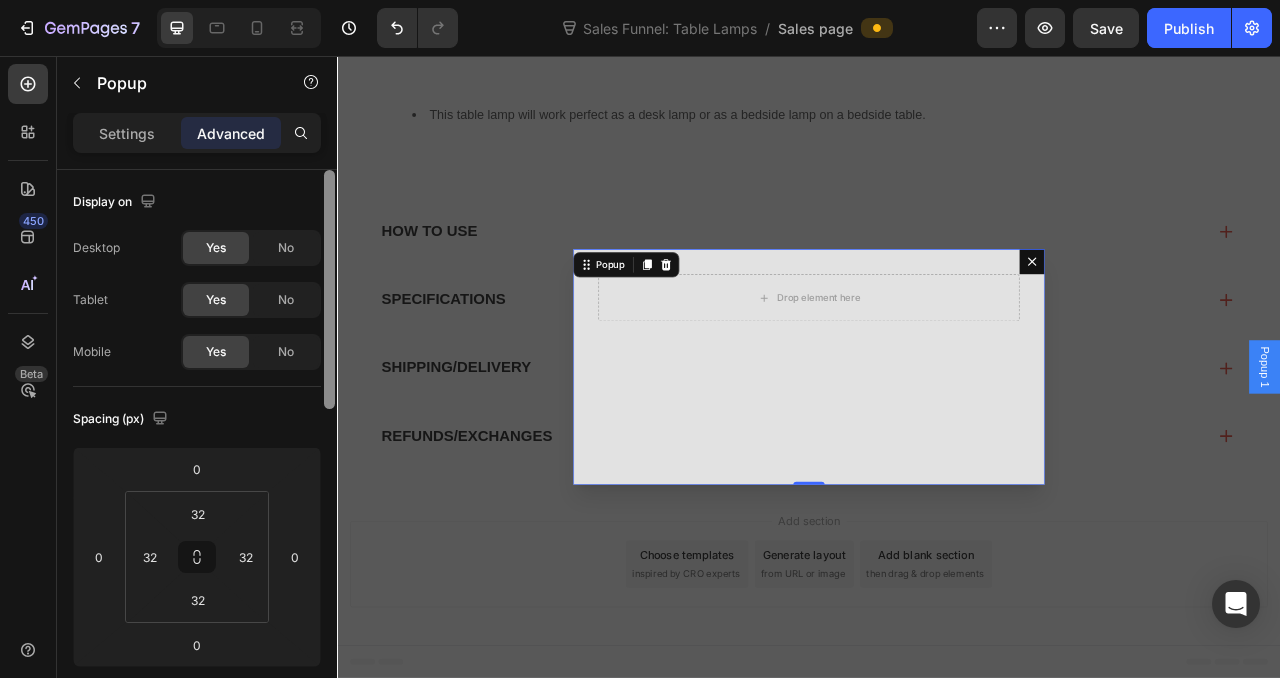 drag, startPoint x: 328, startPoint y: 371, endPoint x: 306, endPoint y: 159, distance: 213.13846 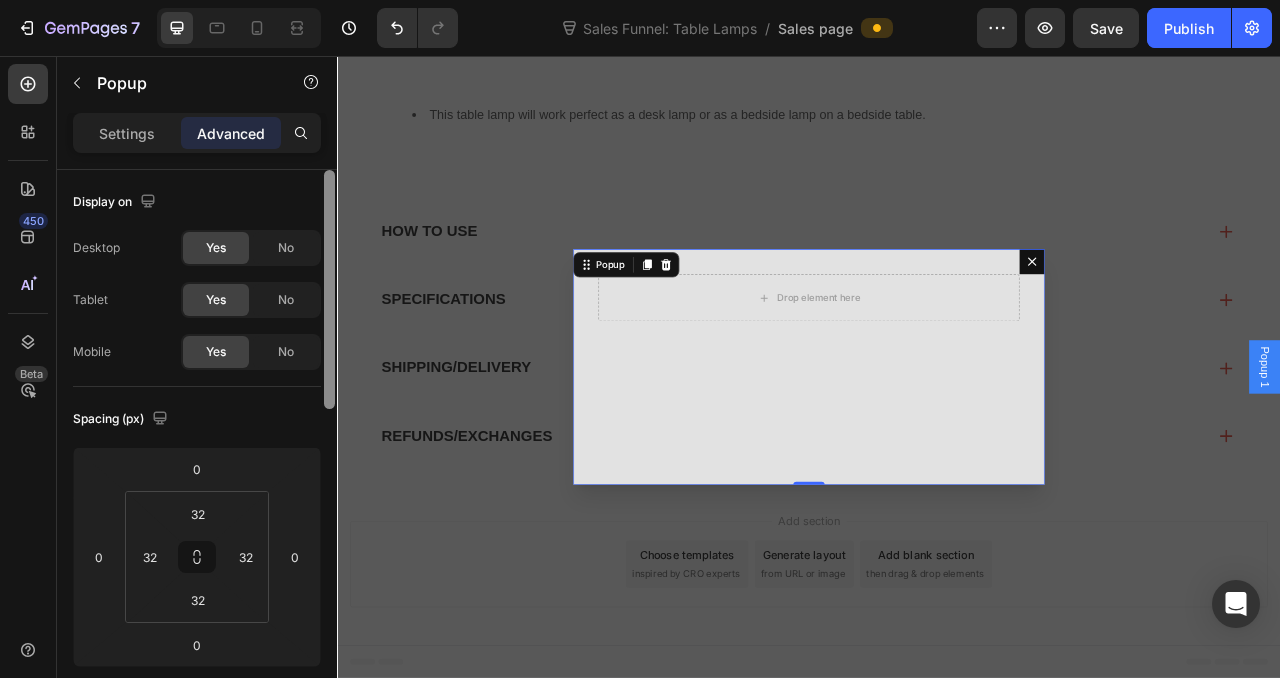 click on "Settings Advanced Display on Desktop Yes No Tablet Yes No Mobile Yes No Spacing (px) 0 0 0 0 32 32 32 32 Shape Border Add... Corner Add... Shadow Add... Position Static Opacity 100% Animation Interaction Upgrade to Optimize plan  to unlock Interaction & other premium features. CSS class Delete element" at bounding box center (197, 424) 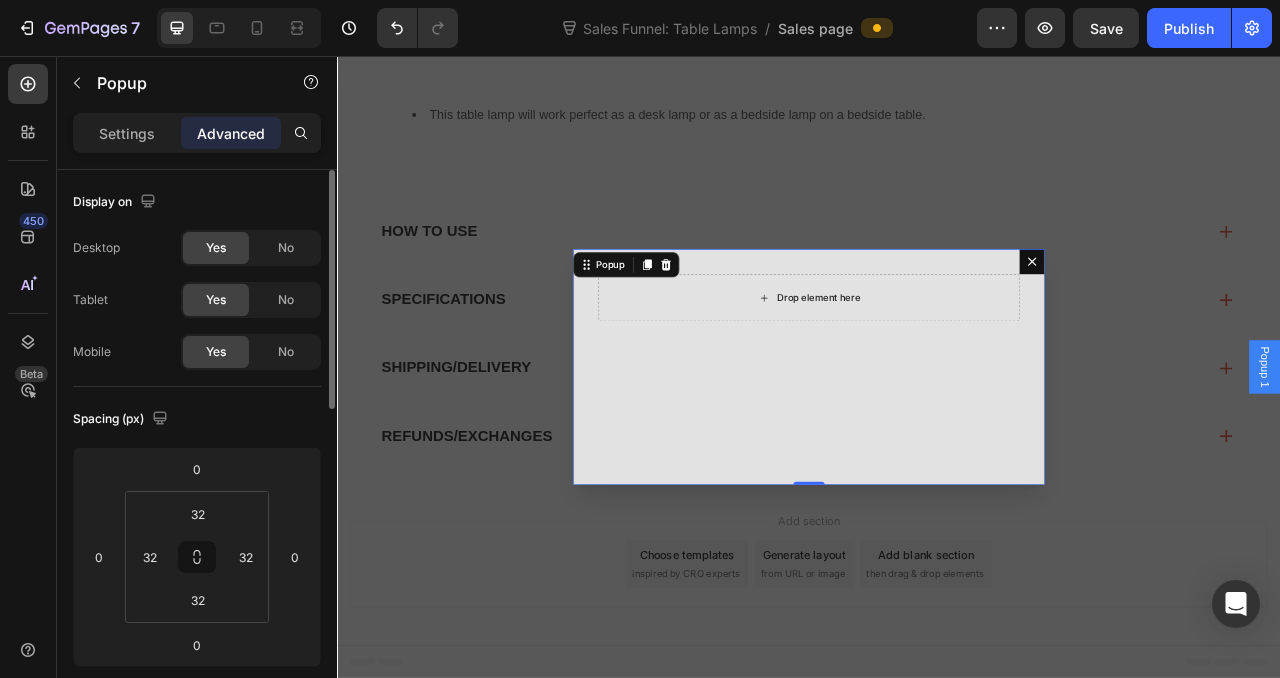 click on "Drop element here" at bounding box center (937, 364) 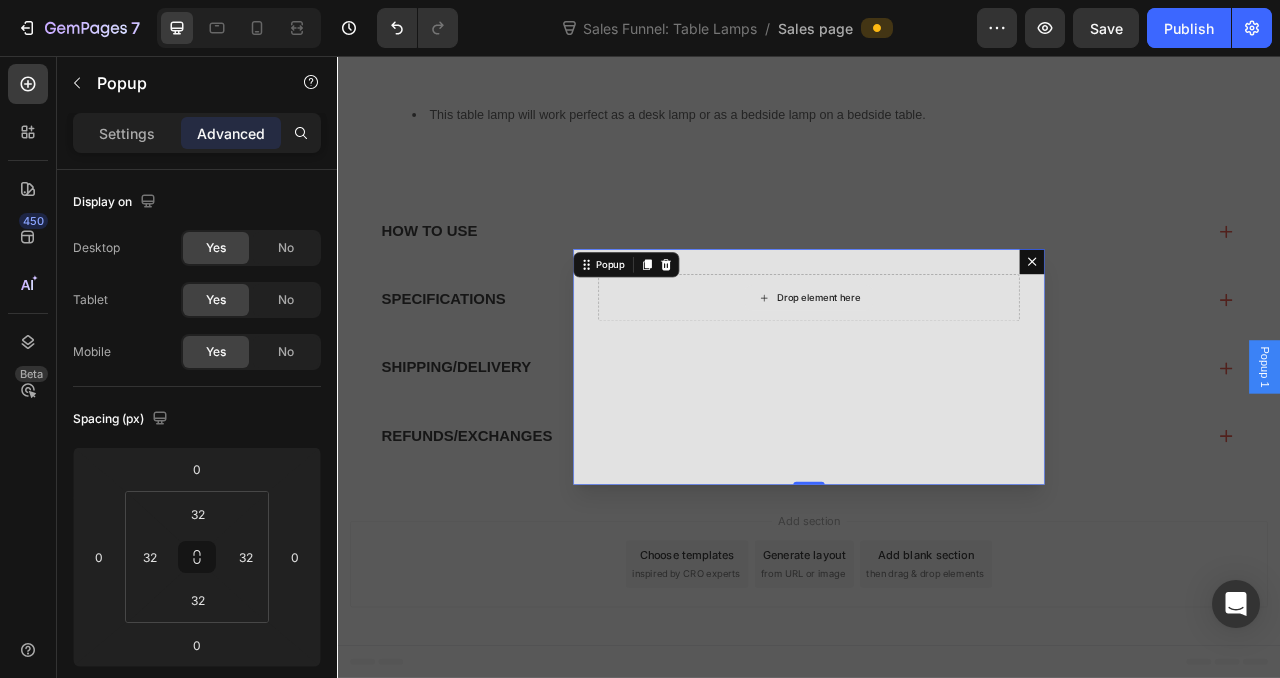 click on "Drop element here" at bounding box center [937, 364] 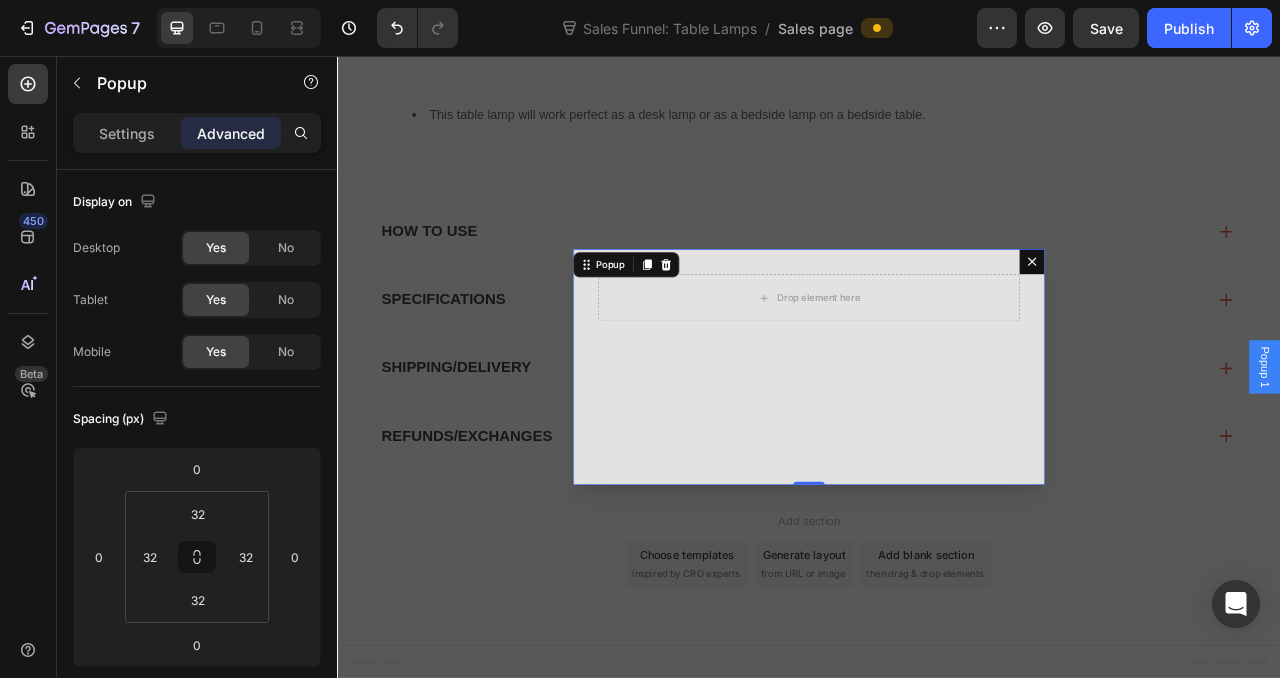 click on "Drop element here" at bounding box center [937, 452] 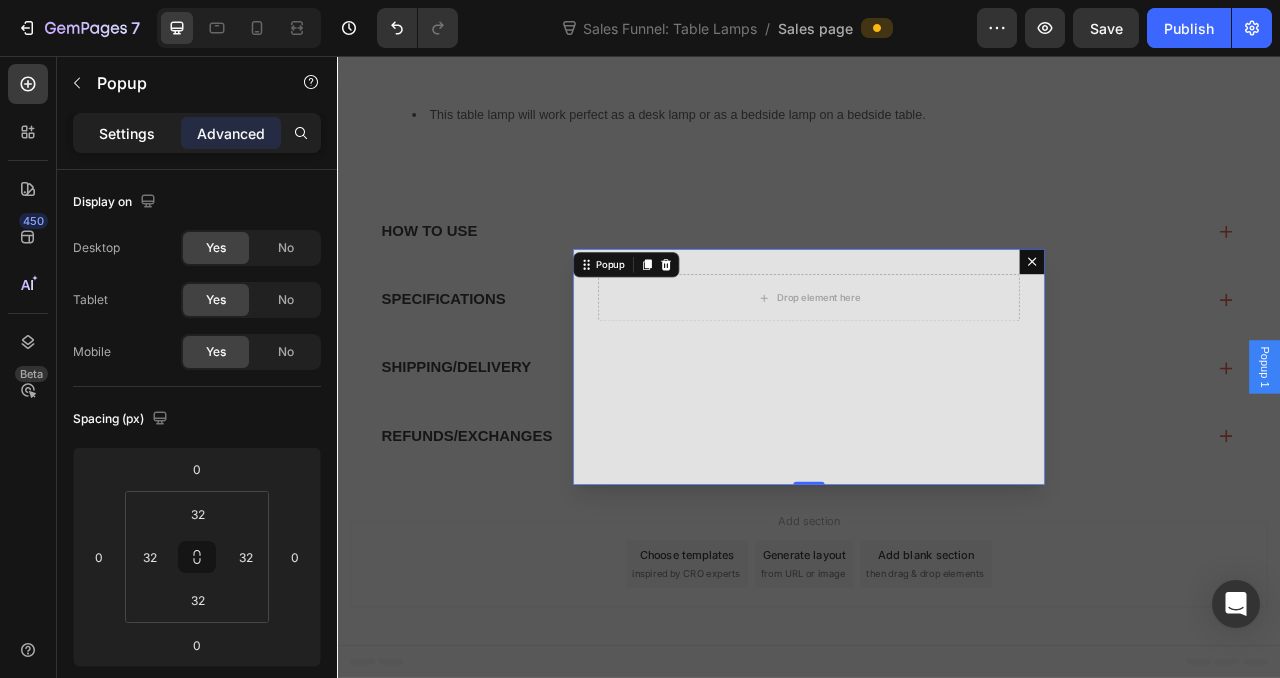 click on "Settings" at bounding box center (127, 133) 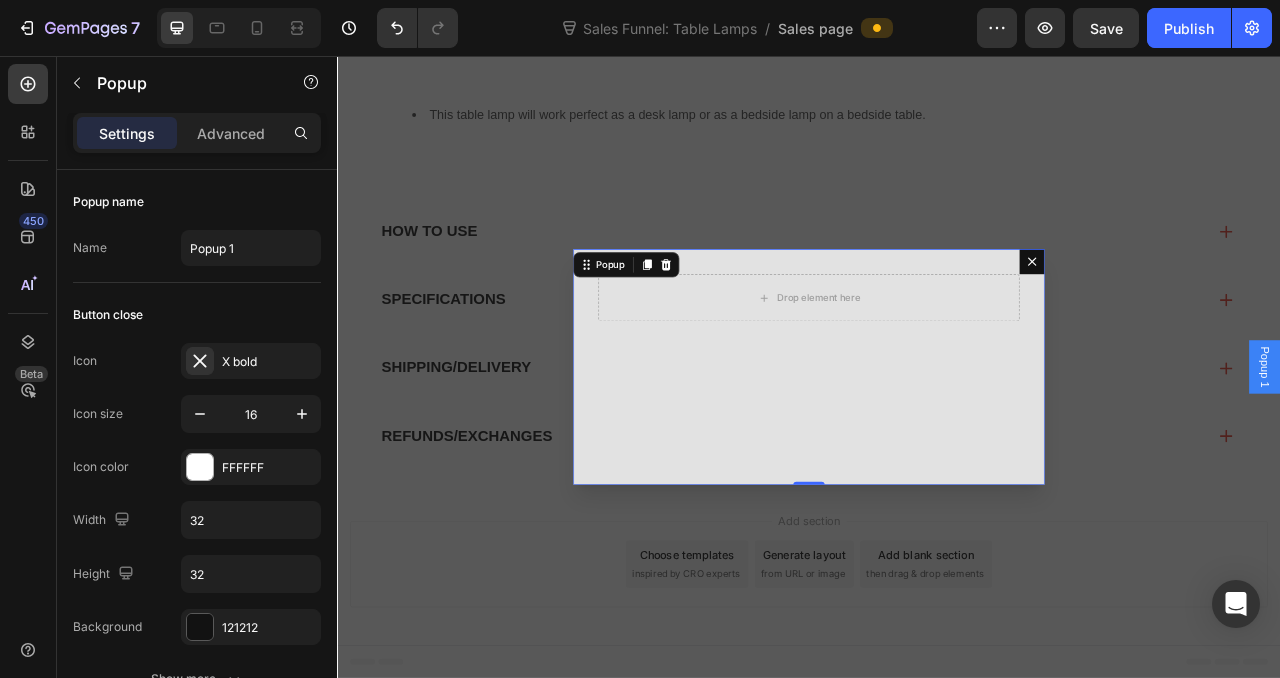 click on "Drop element here" at bounding box center [937, 452] 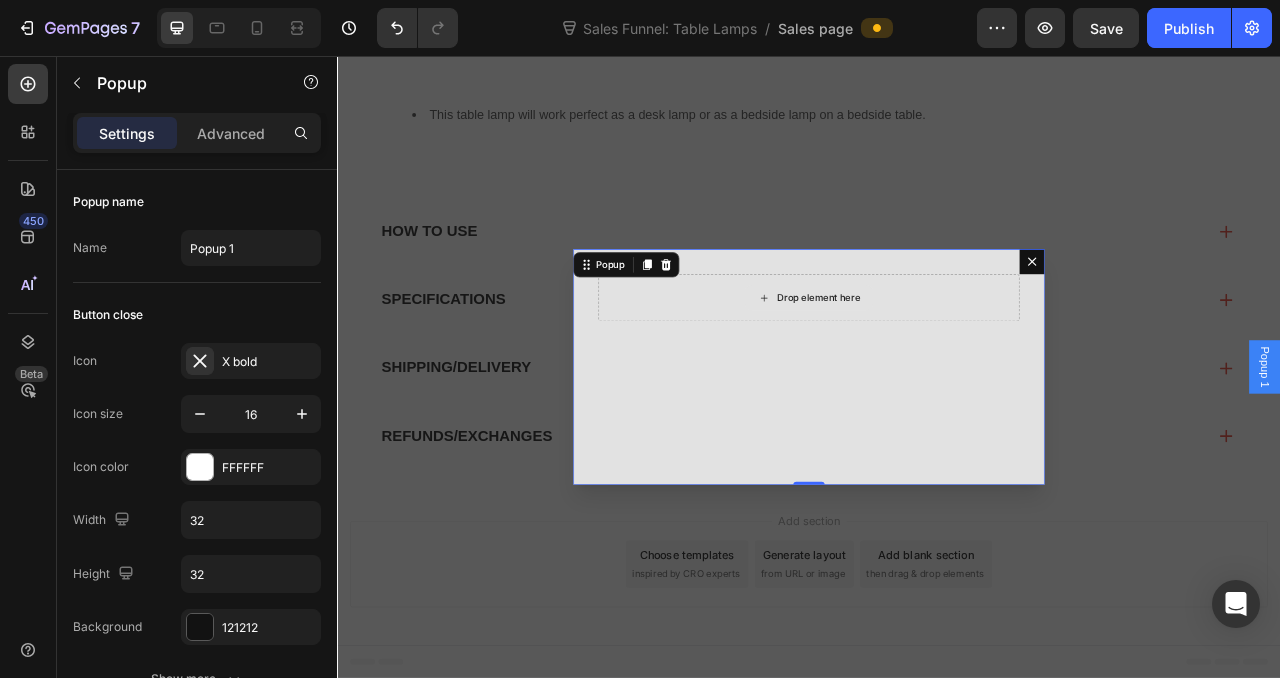 click on "Drop element here" at bounding box center (937, 364) 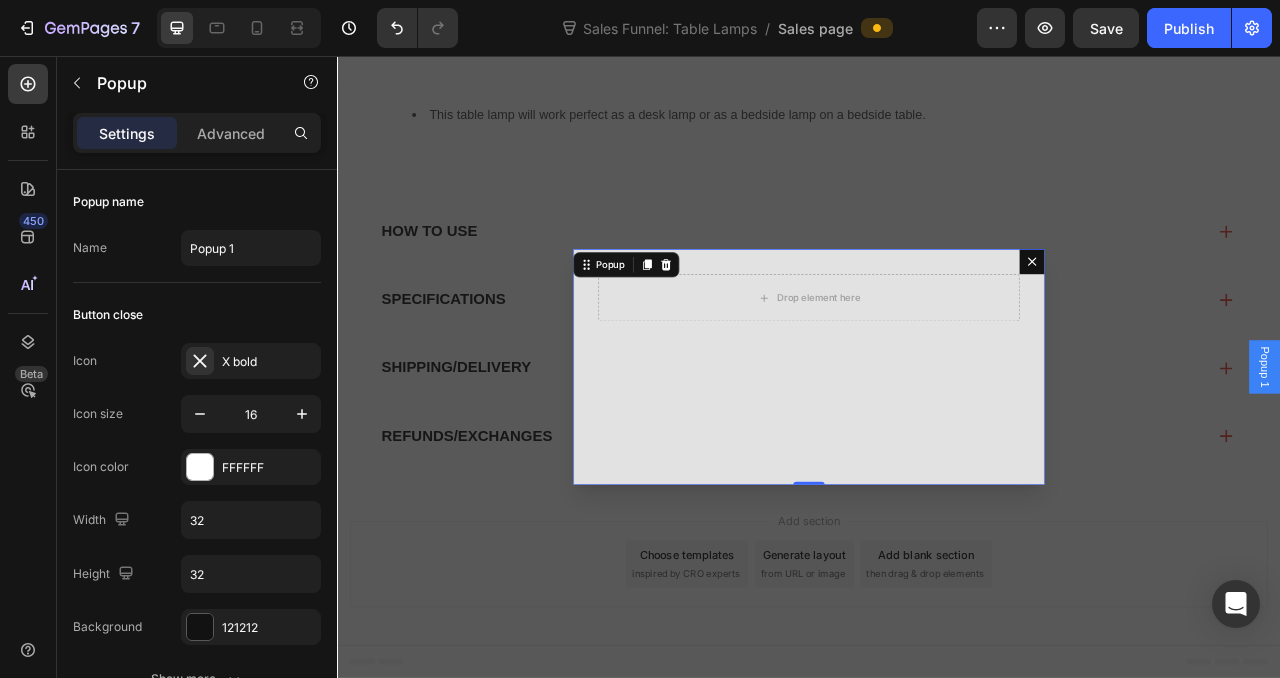 click on "Settings Advanced" at bounding box center [197, 133] 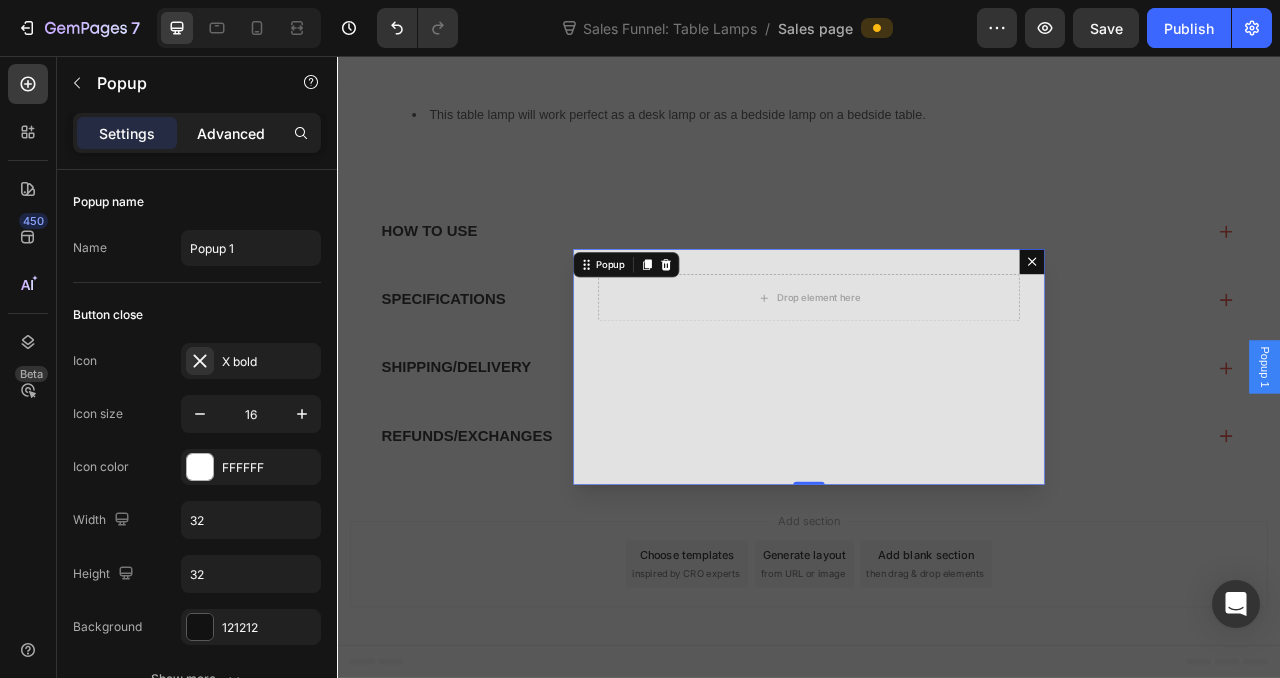 click on "Advanced" 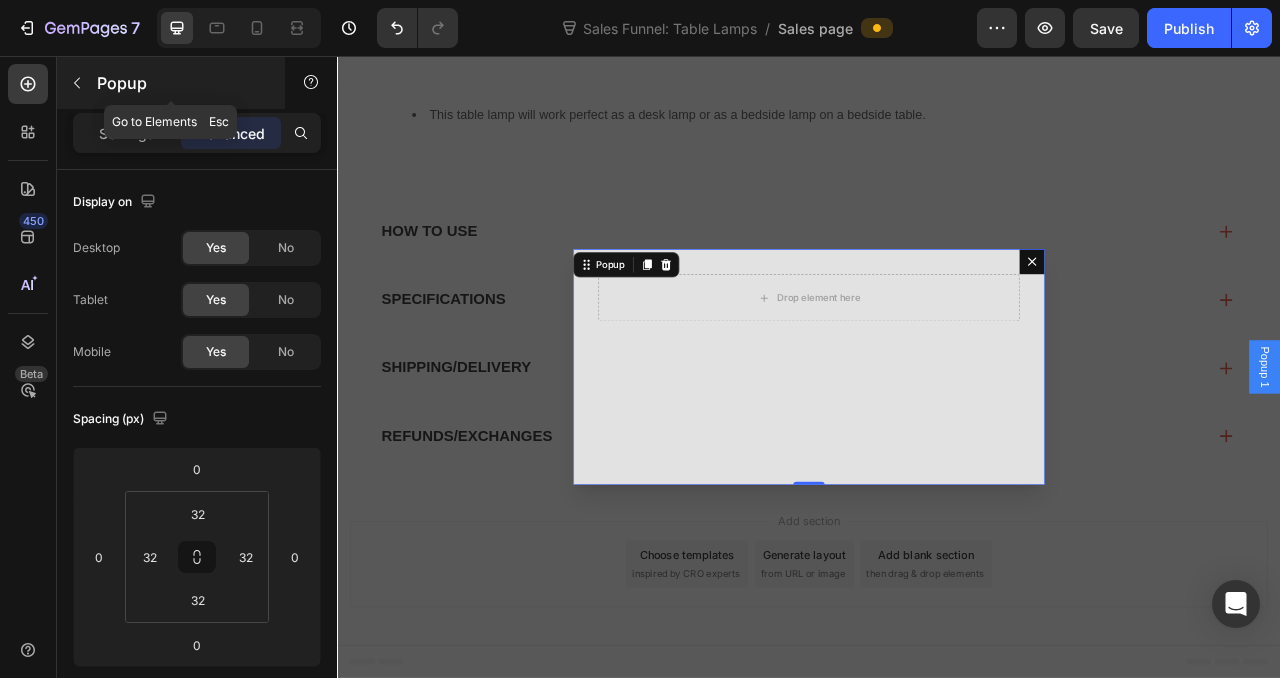 click at bounding box center [77, 83] 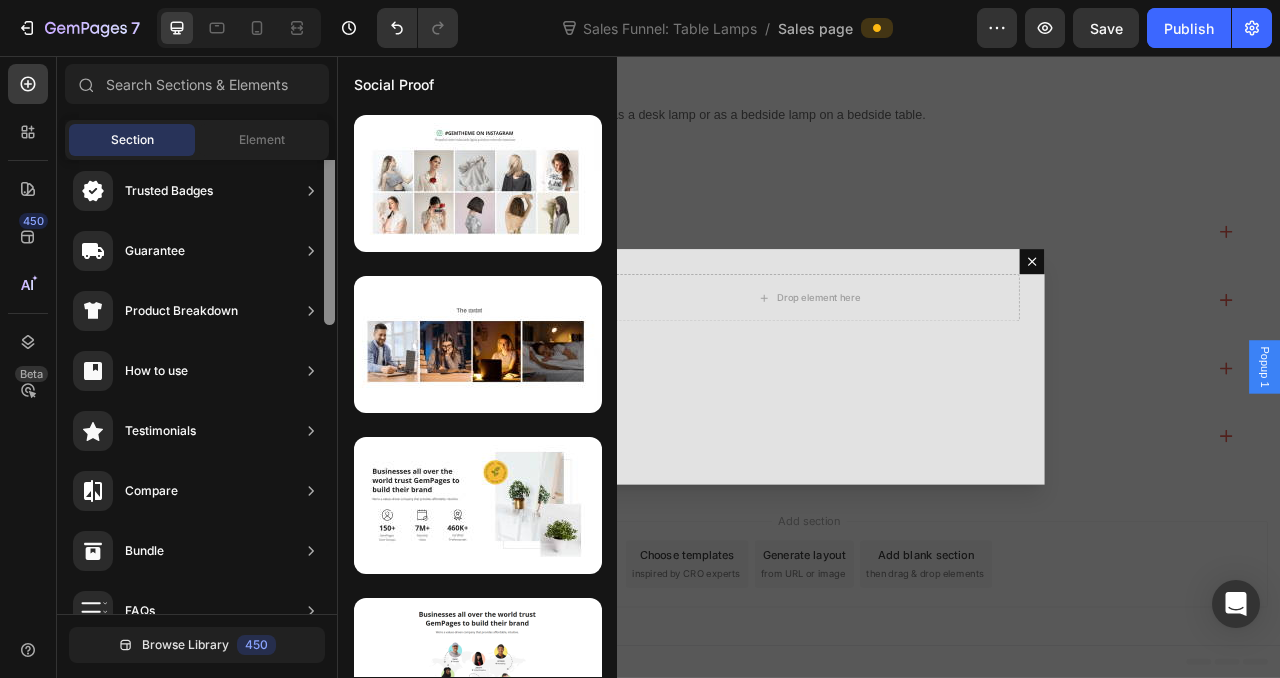 scroll, scrollTop: 130, scrollLeft: 0, axis: vertical 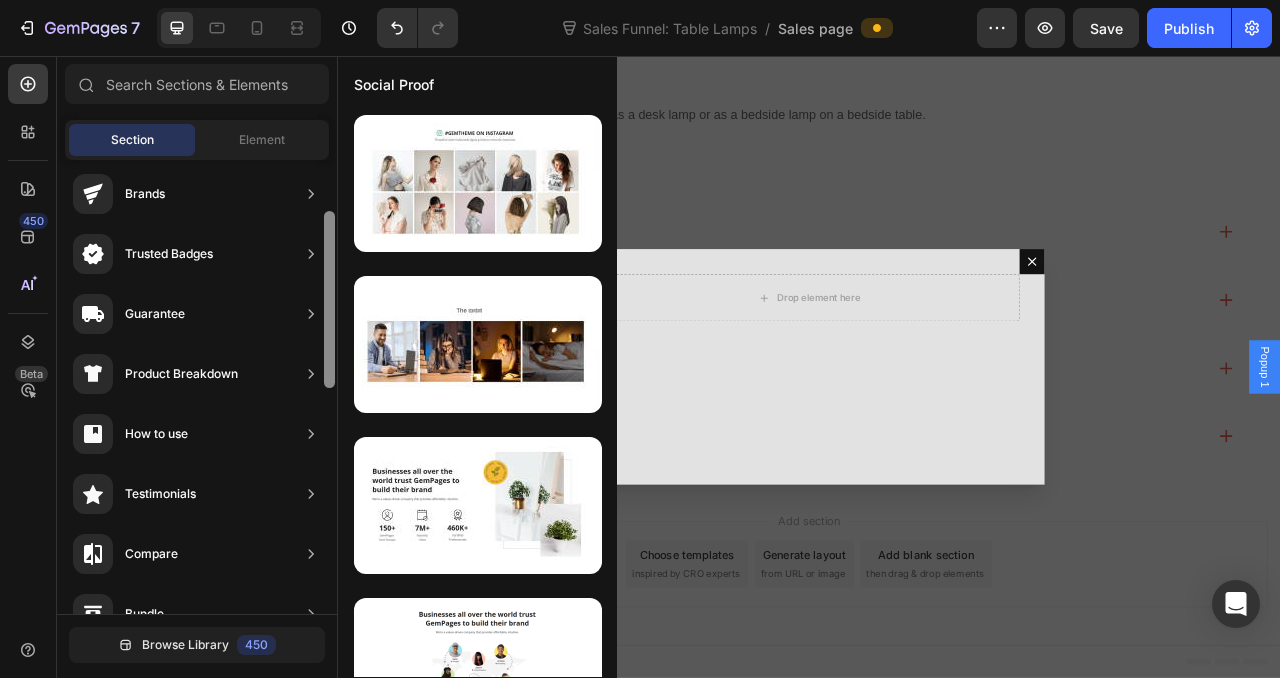 drag, startPoint x: 330, startPoint y: 455, endPoint x: 310, endPoint y: 239, distance: 216.92395 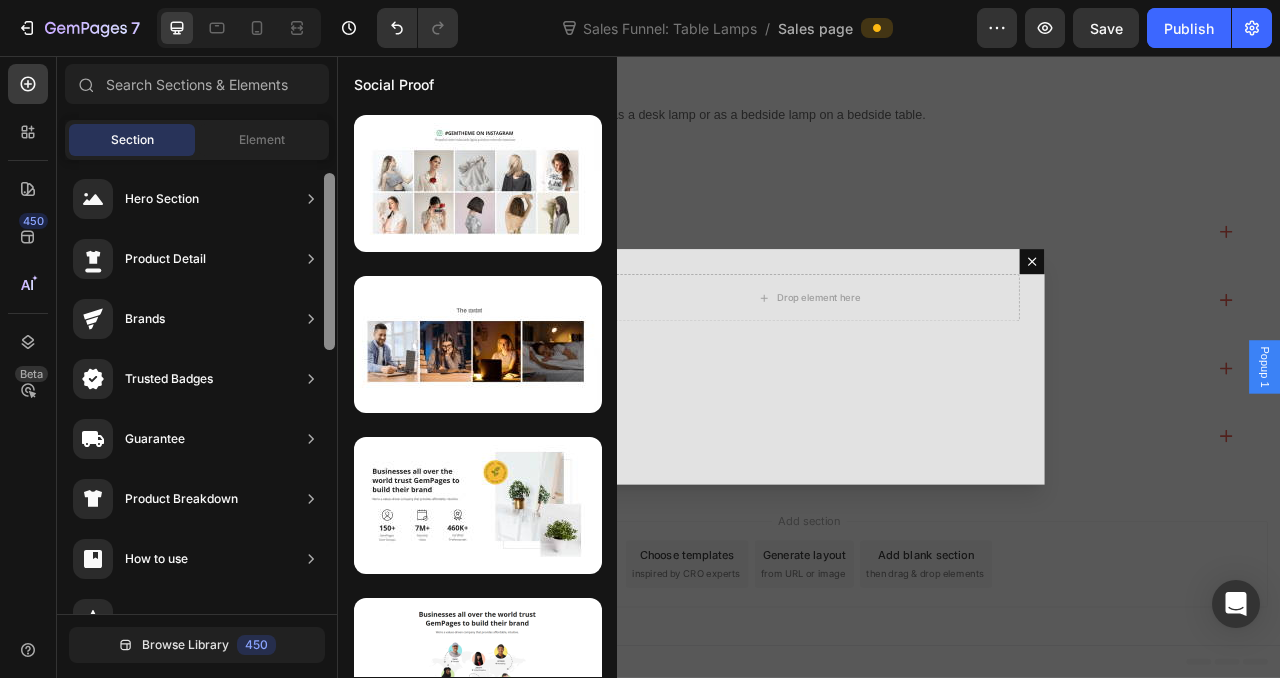 scroll, scrollTop: 0, scrollLeft: 0, axis: both 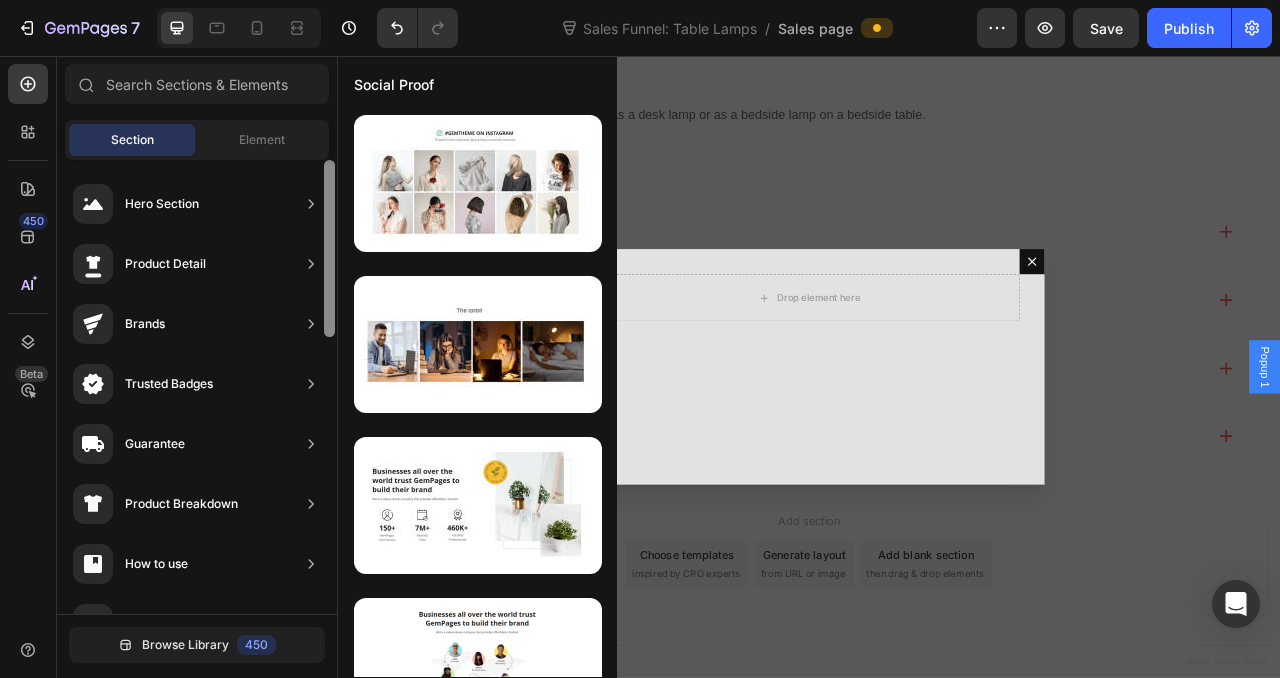 drag, startPoint x: 331, startPoint y: 256, endPoint x: 325, endPoint y: 179, distance: 77.23341 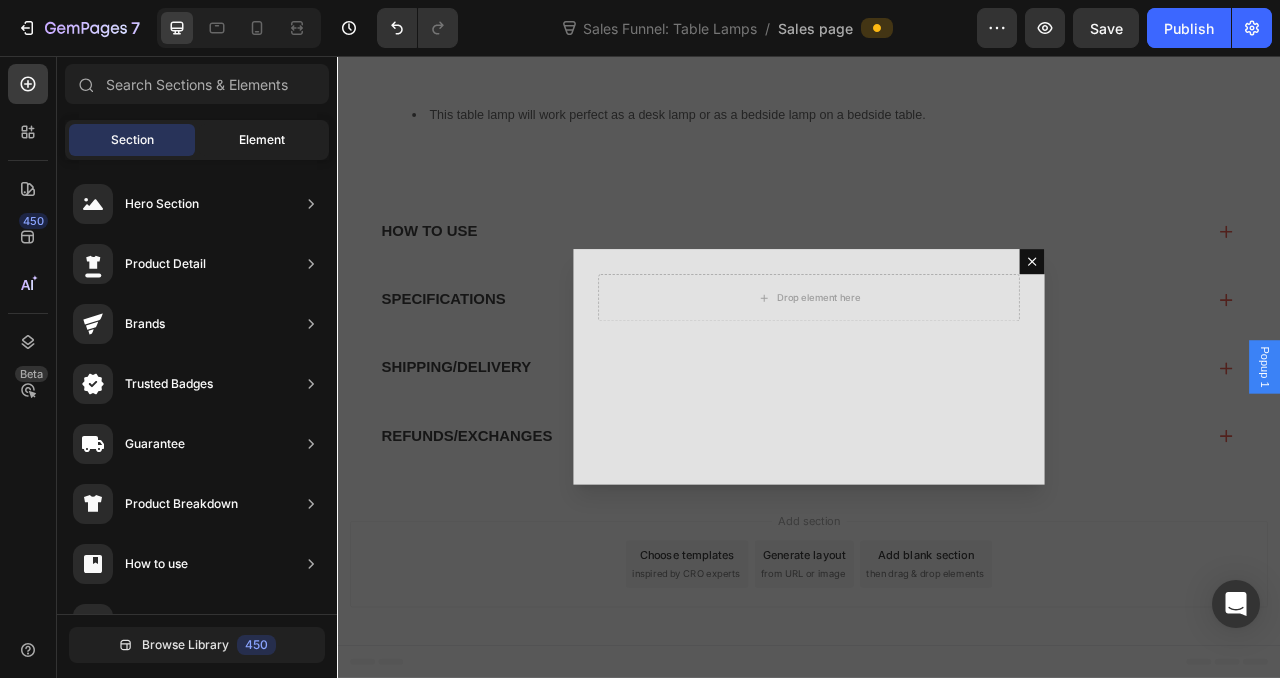 click on "Element" at bounding box center (262, 140) 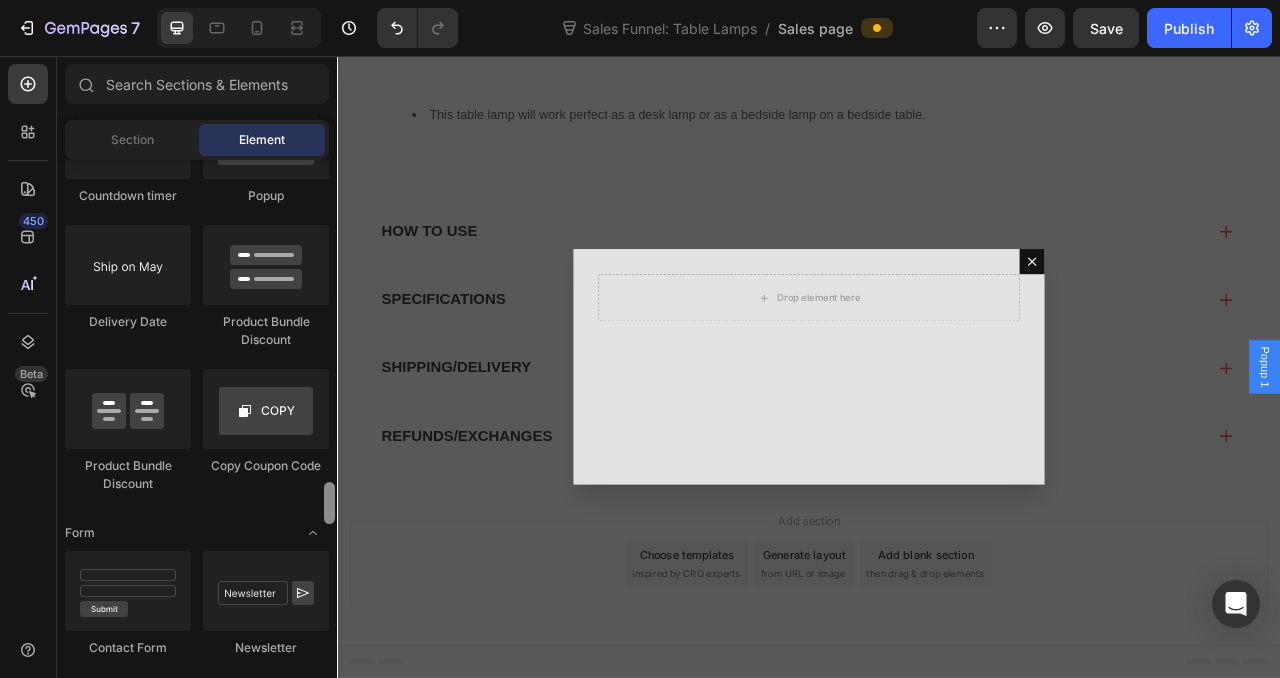 scroll, scrollTop: 4051, scrollLeft: 0, axis: vertical 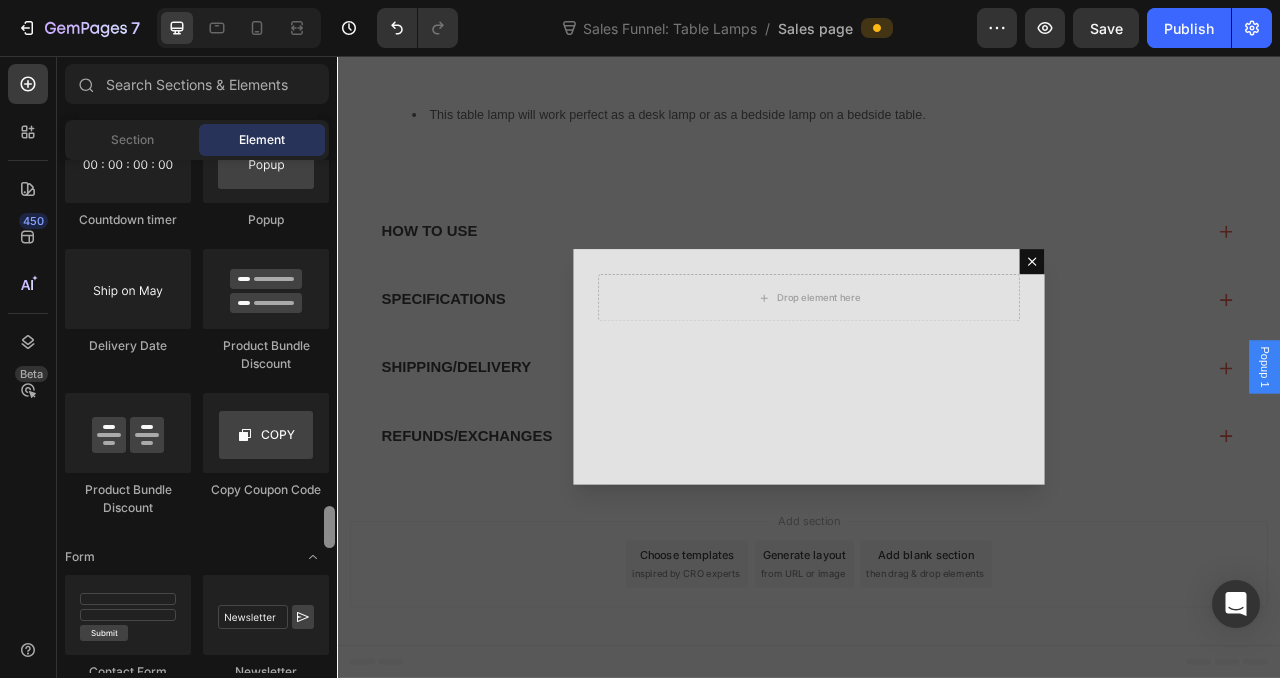 drag, startPoint x: 330, startPoint y: 474, endPoint x: 311, endPoint y: 515, distance: 45.188496 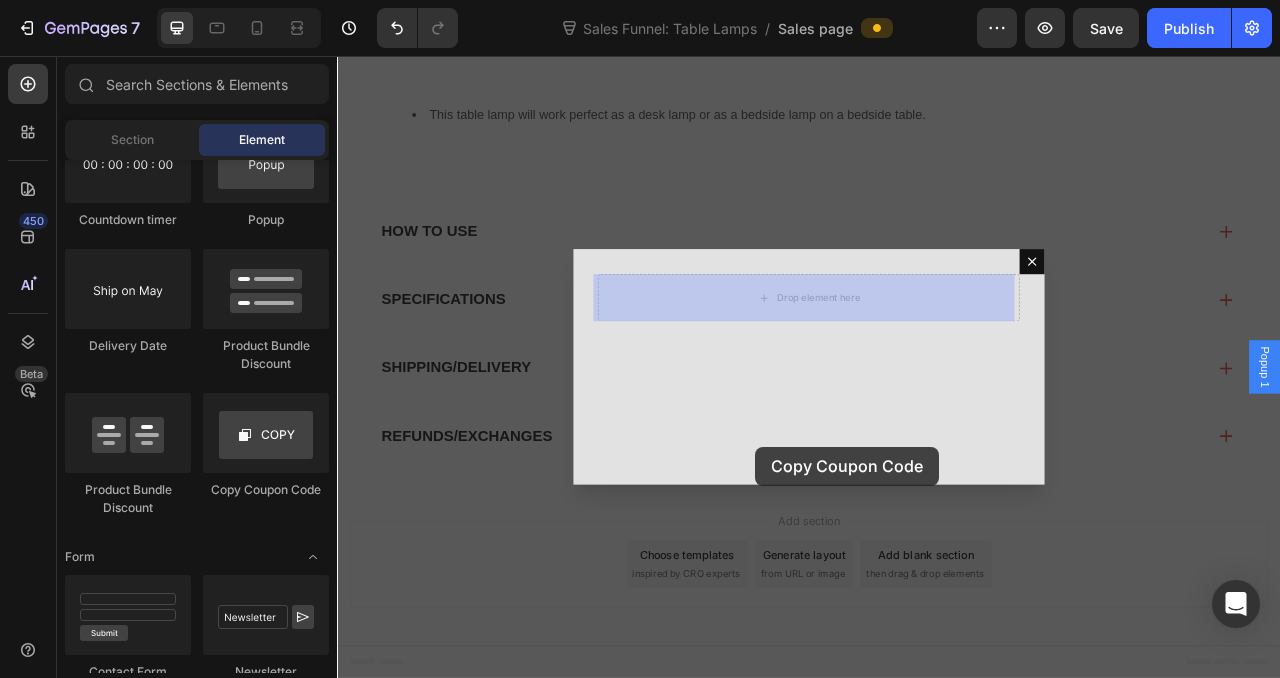 drag, startPoint x: 620, startPoint y: 500, endPoint x: 866, endPoint y: 550, distance: 251.02988 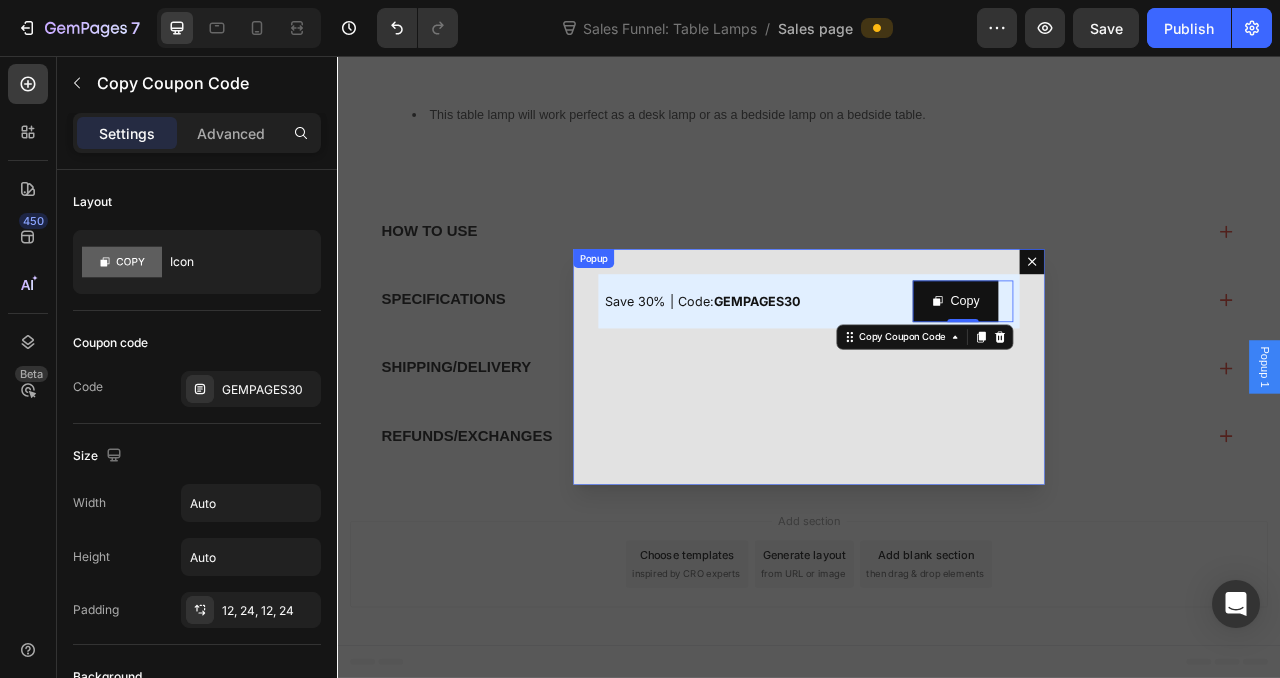 click on "Save 30% | Code:  GEMPAGES30 Text Block Copy Copy Coupon Code   0 Row Row" at bounding box center [937, 452] 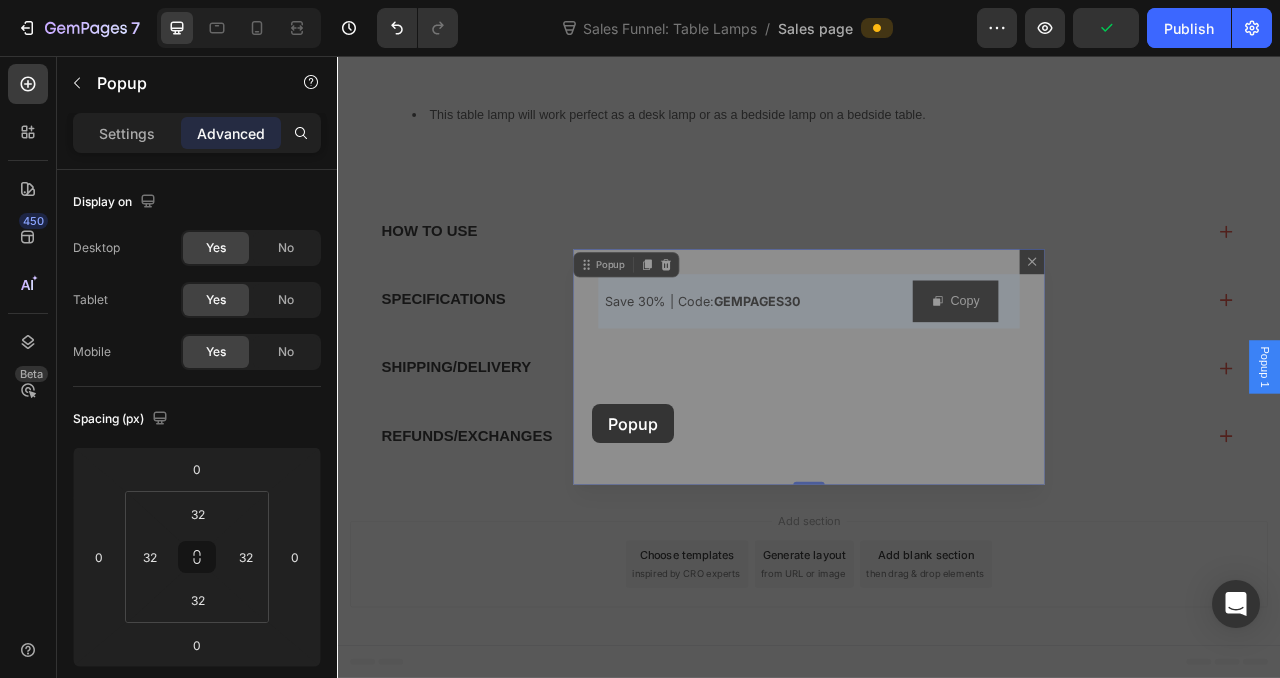 drag, startPoint x: 645, startPoint y: 327, endPoint x: 667, endPoint y: 511, distance: 185.31055 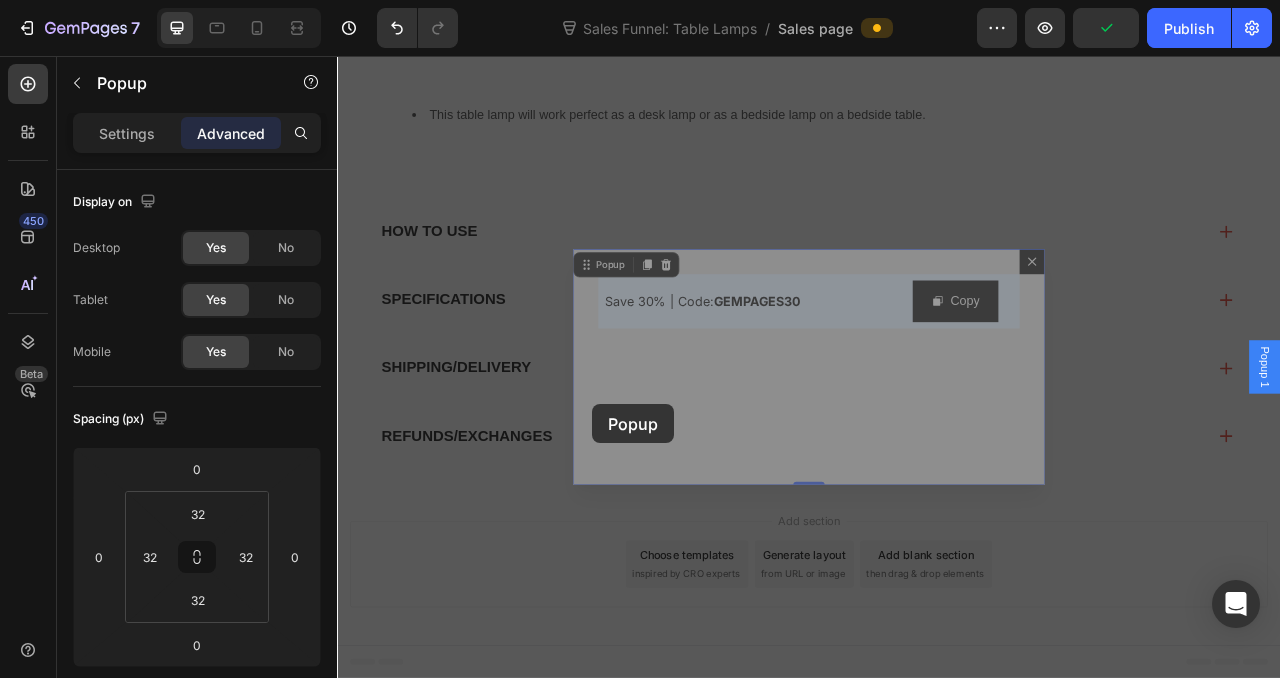 click on "Header
DESCRIPTION This Wireless Table Lamp with a touch sensor is the perfect solution for portable lighting.   With wireless capabilities, you can easily move the lamp from room to room or even a nightstand.   The touch sensor makes it easy to turn on and off without the hassle of cords or switches.   Enjoy the convenience of wireless lighting with this stylish, functional, and simple-to-use lamp.   This table lamp will work perfect as a desk lamp or as a bedside lamp on a bedside table.   Text Block Text Block
HOW TO USE
SPECIFICATIONS
SHIPPING/DELIVERY
REFUNDS/EXCHANGES Accordion Section 2
Save 30% | Code:  GEMPAGES30 Text Block Copy Copy Coupon Code Row Row Popup   0
Save 30% | Code:  GEMPAGES30 Text Block Copy Copy Coupon Code Row Row Popup   0 Root Start building with Sections/Elements or Use existing page designs Explore templates Start with Generating from URL or image Add section Choose templates inspired by CRO experts Generate layout" at bounding box center [937, -210] 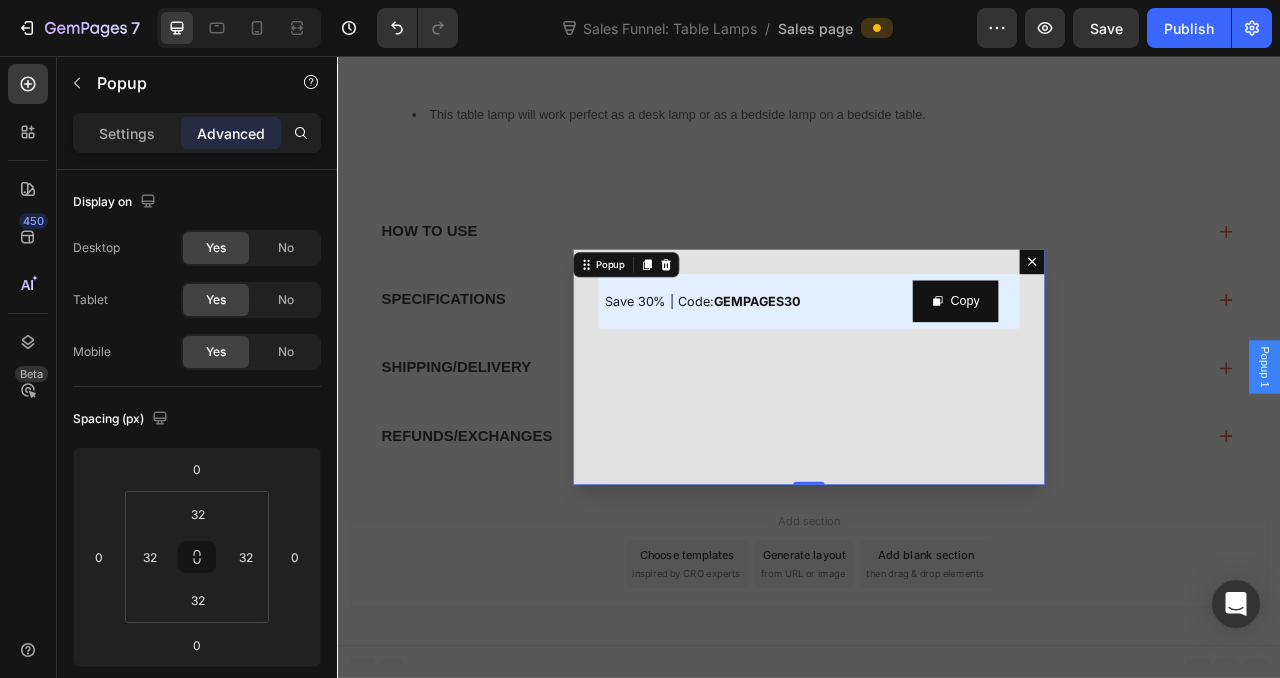 click on "Save 30% | Code:  GEMPAGES30 Text Block Copy Copy Coupon Code Row Row" at bounding box center [937, 452] 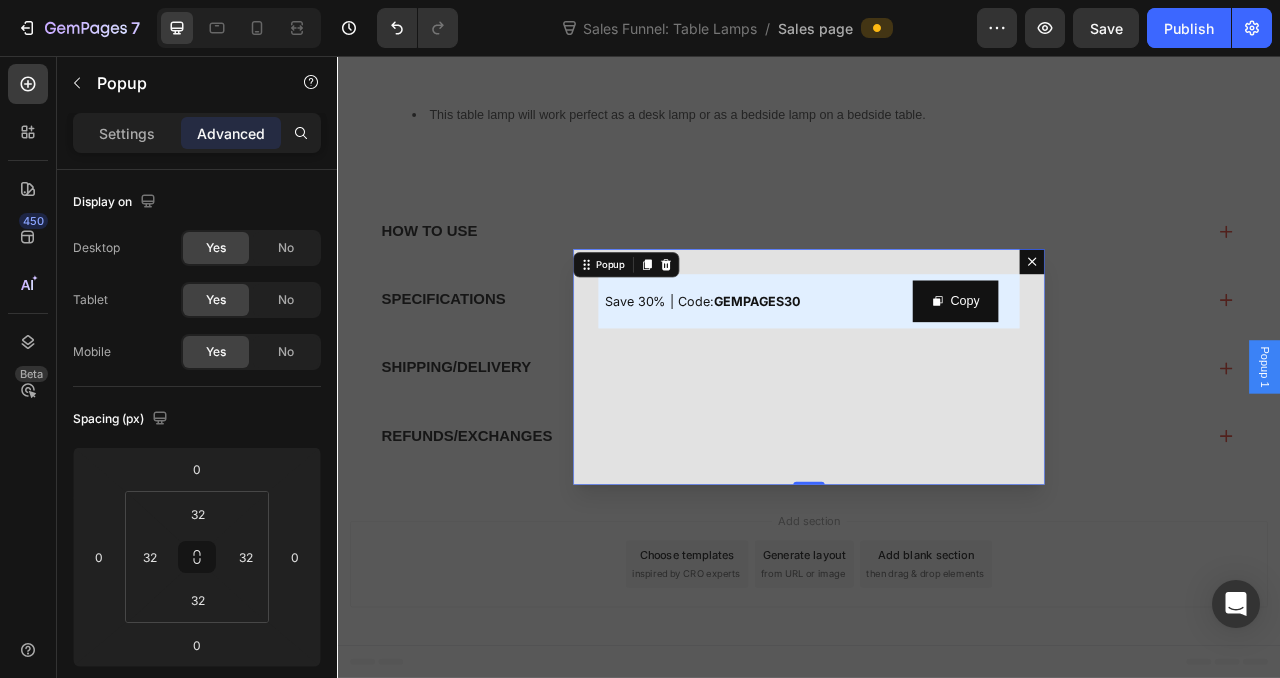 click on "Save 30% | Code:  GEMPAGES30 Text Block Copy Copy Coupon Code Row Row" at bounding box center (937, 452) 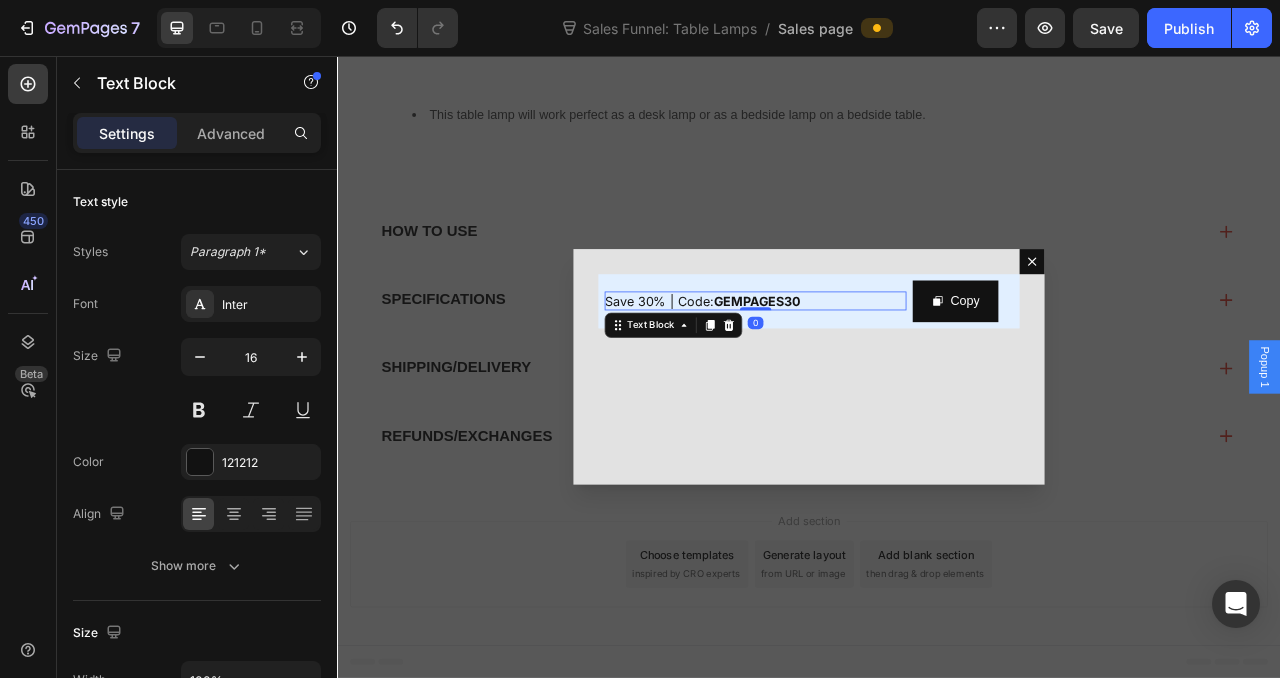 click on "Save 30% | Code:  GEMPAGES30" at bounding box center (869, 368) 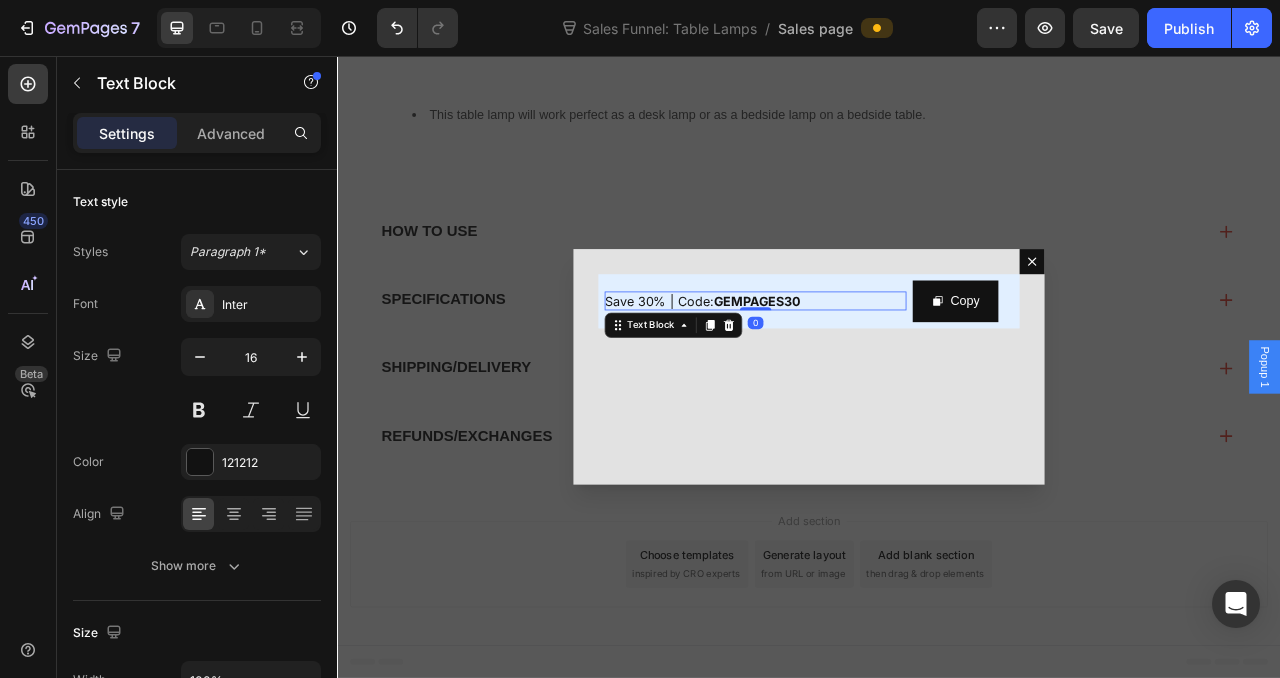 click on "GEMPAGES30" at bounding box center [871, 368] 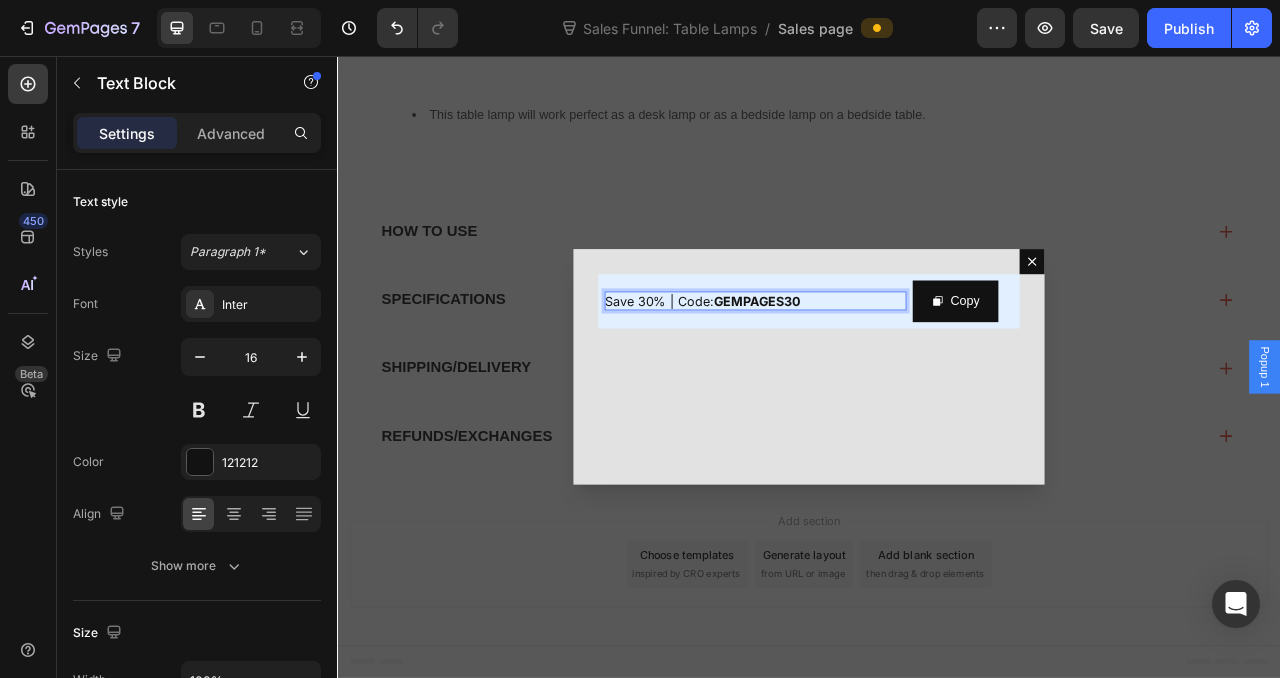 click on "Save 30% | Code:  GEMPAGES30" at bounding box center [869, 368] 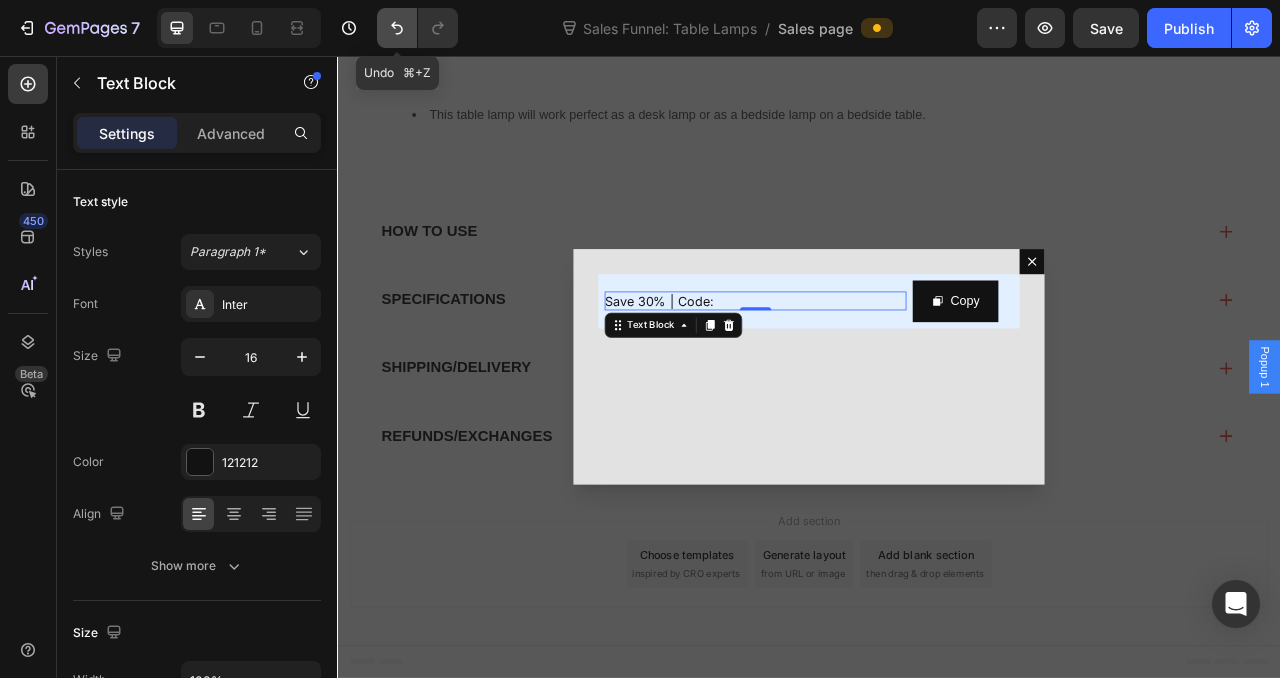 click 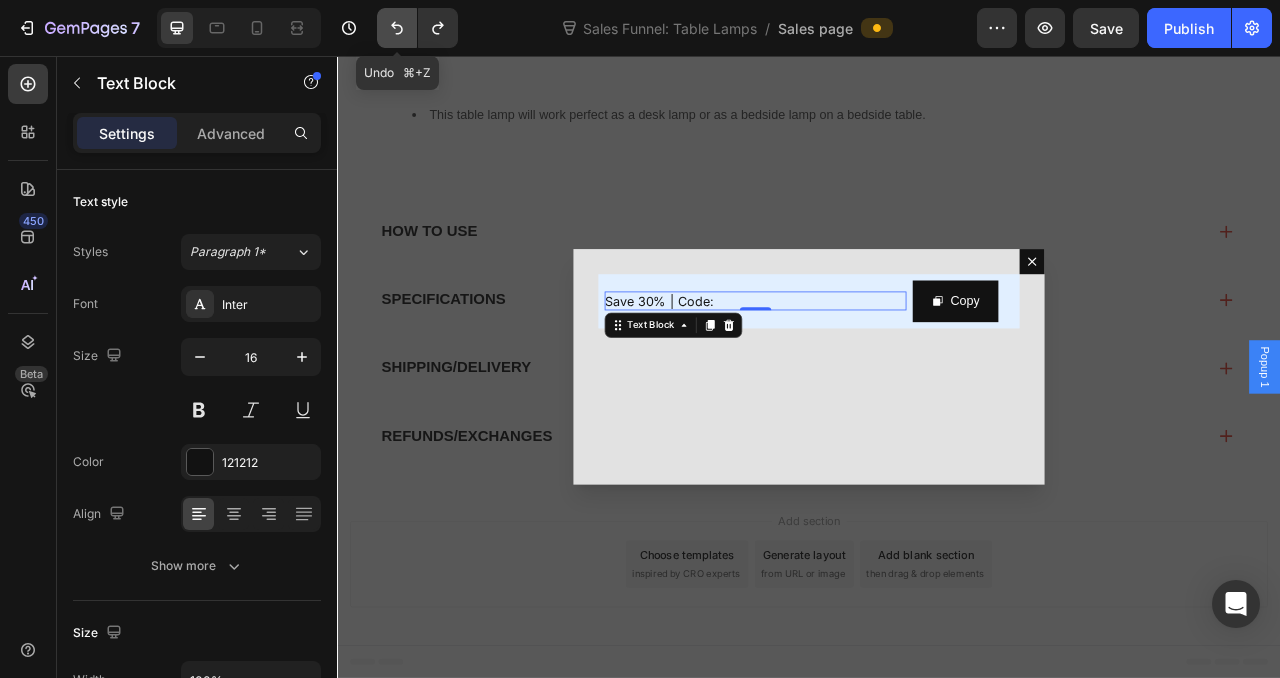 click 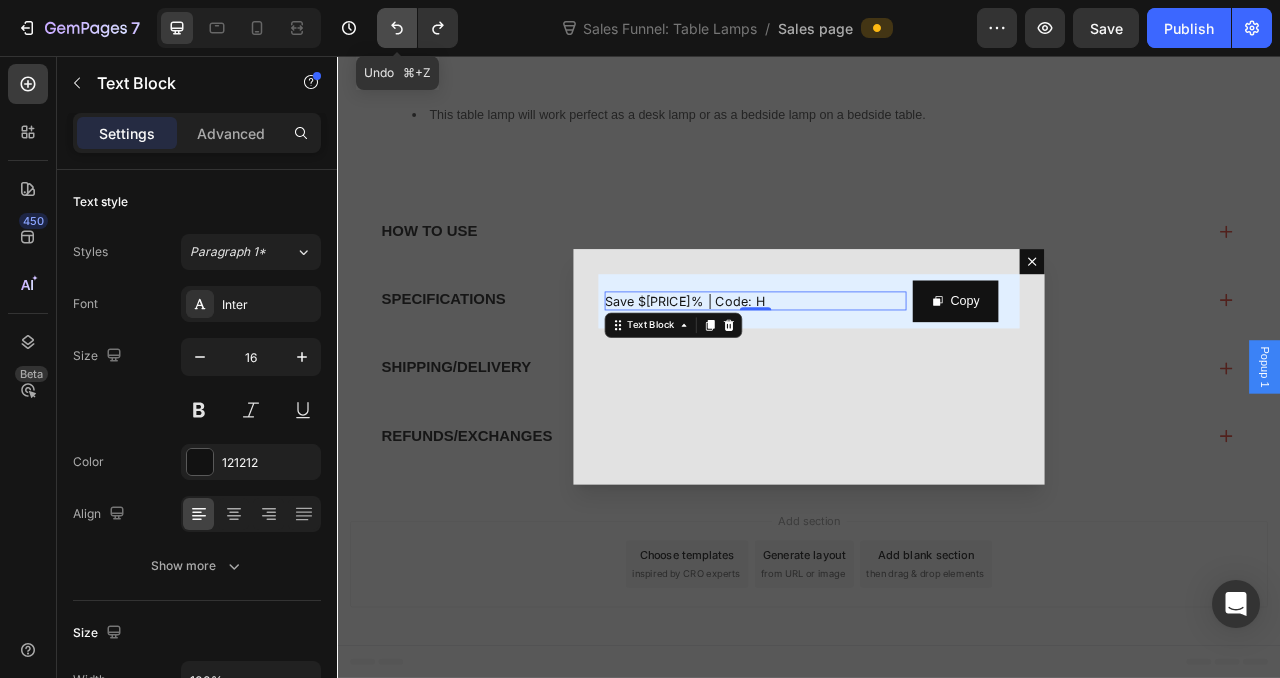 click 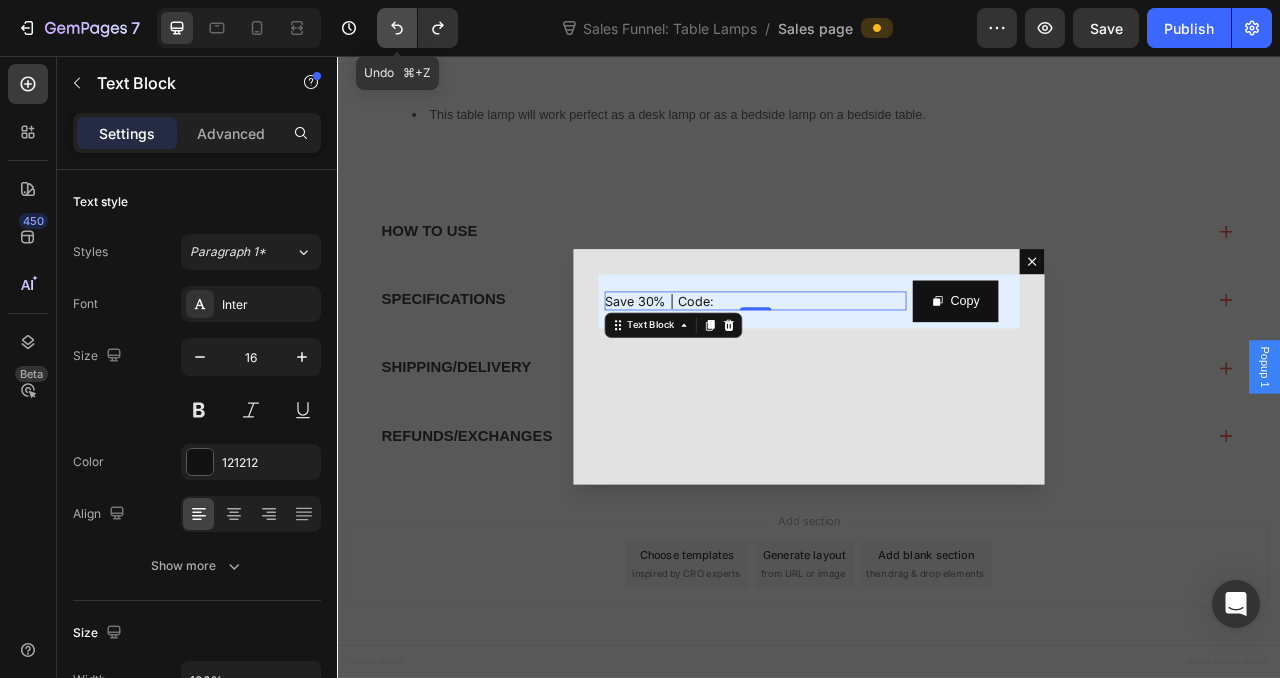 click 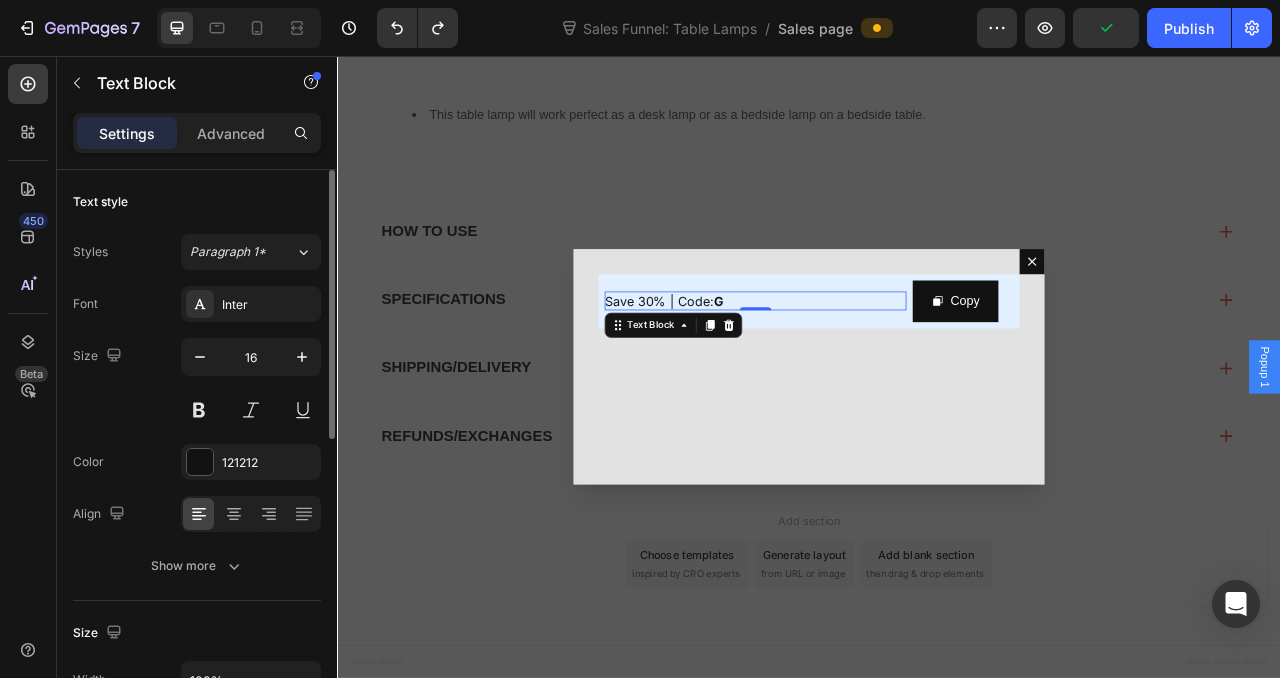 click 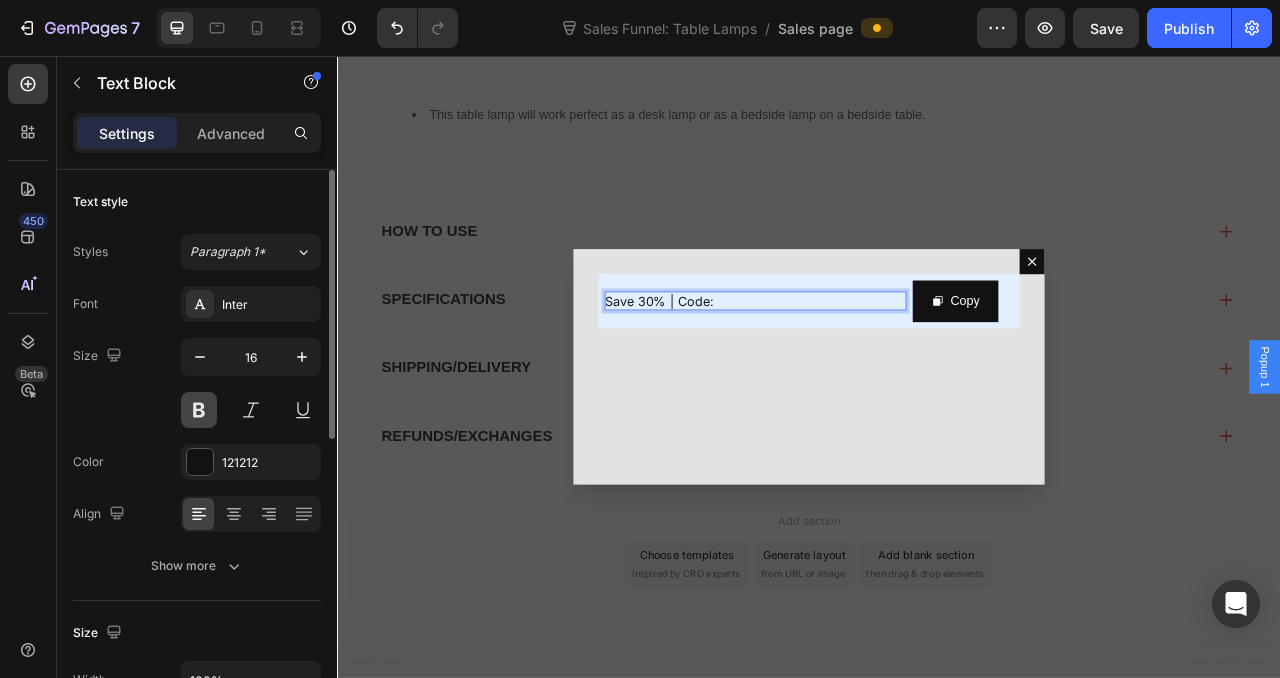 click at bounding box center (199, 410) 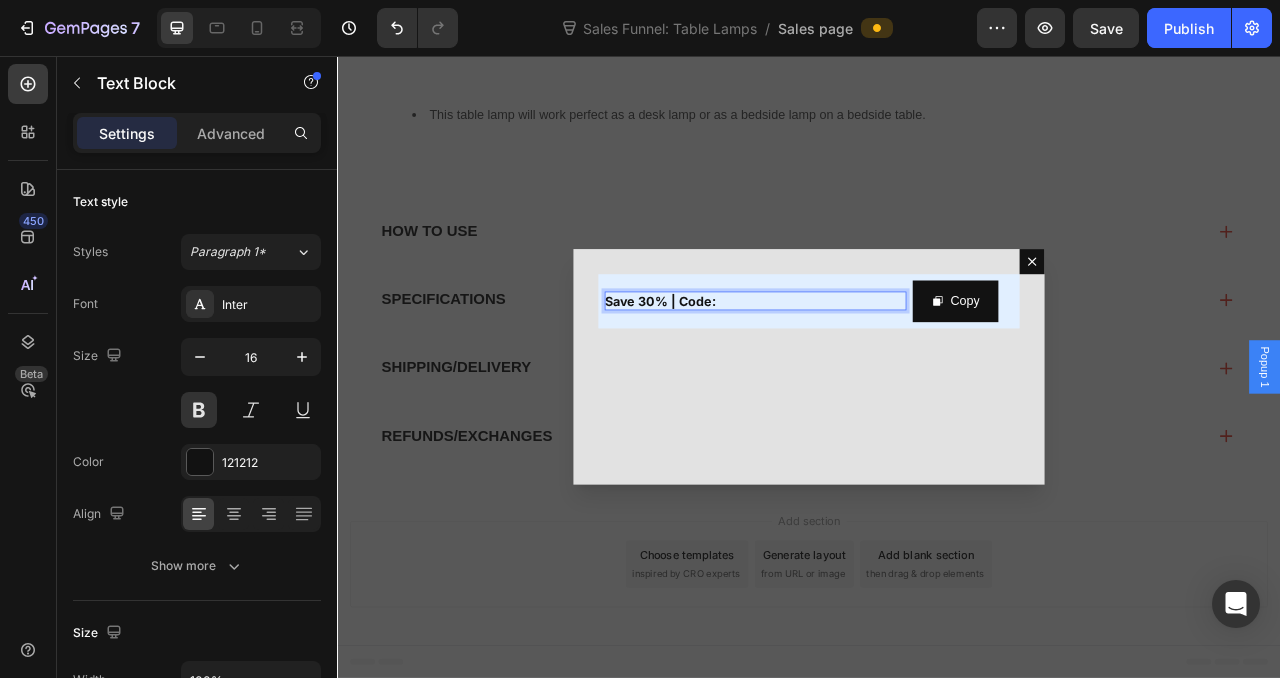 click on "Save 30% | Code:" at bounding box center (869, 368) 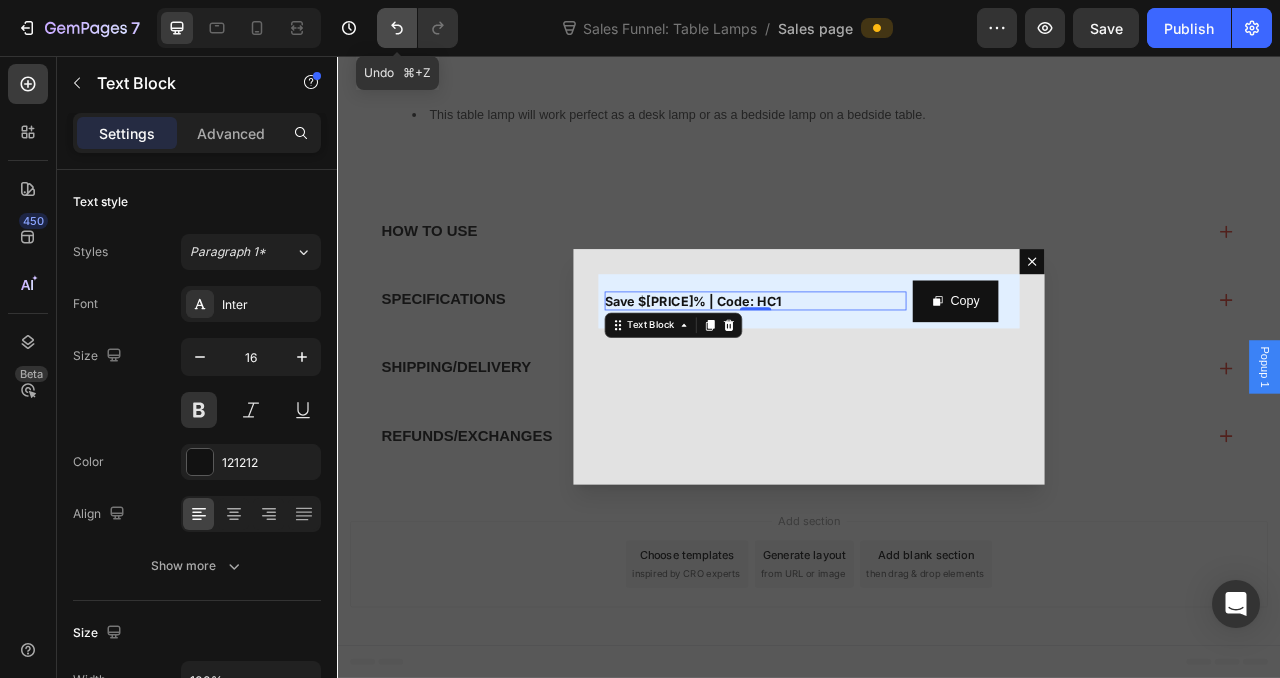 click 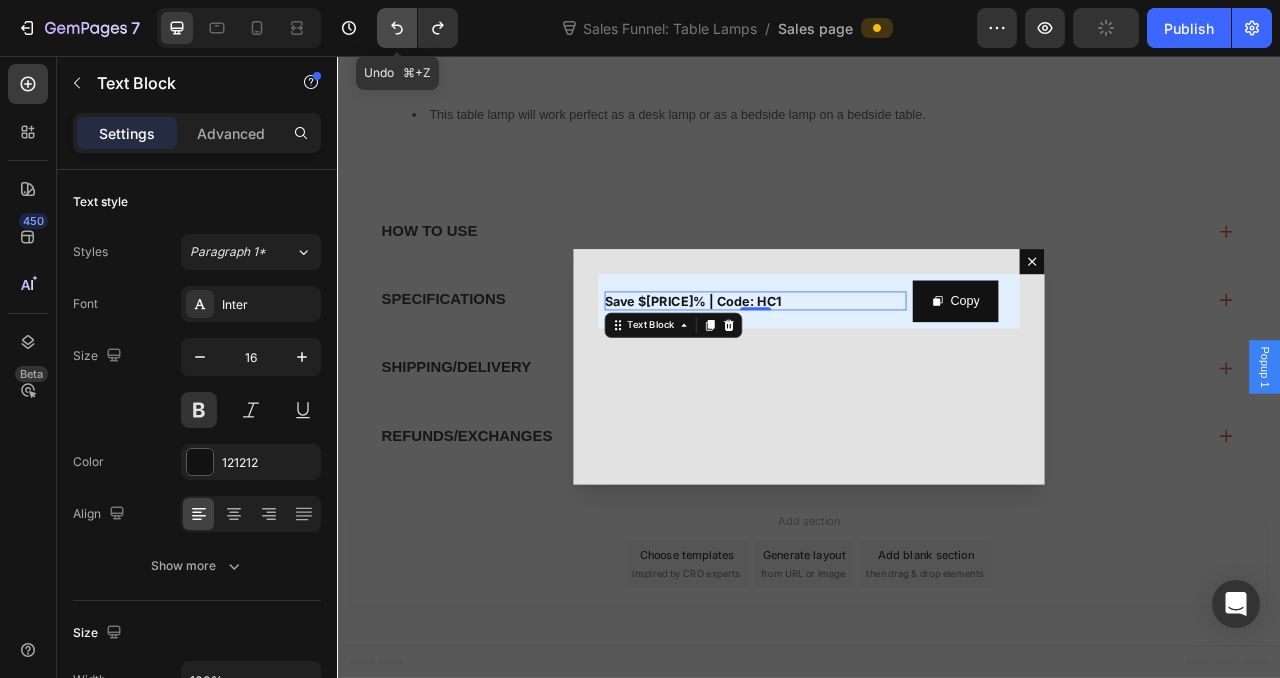 click 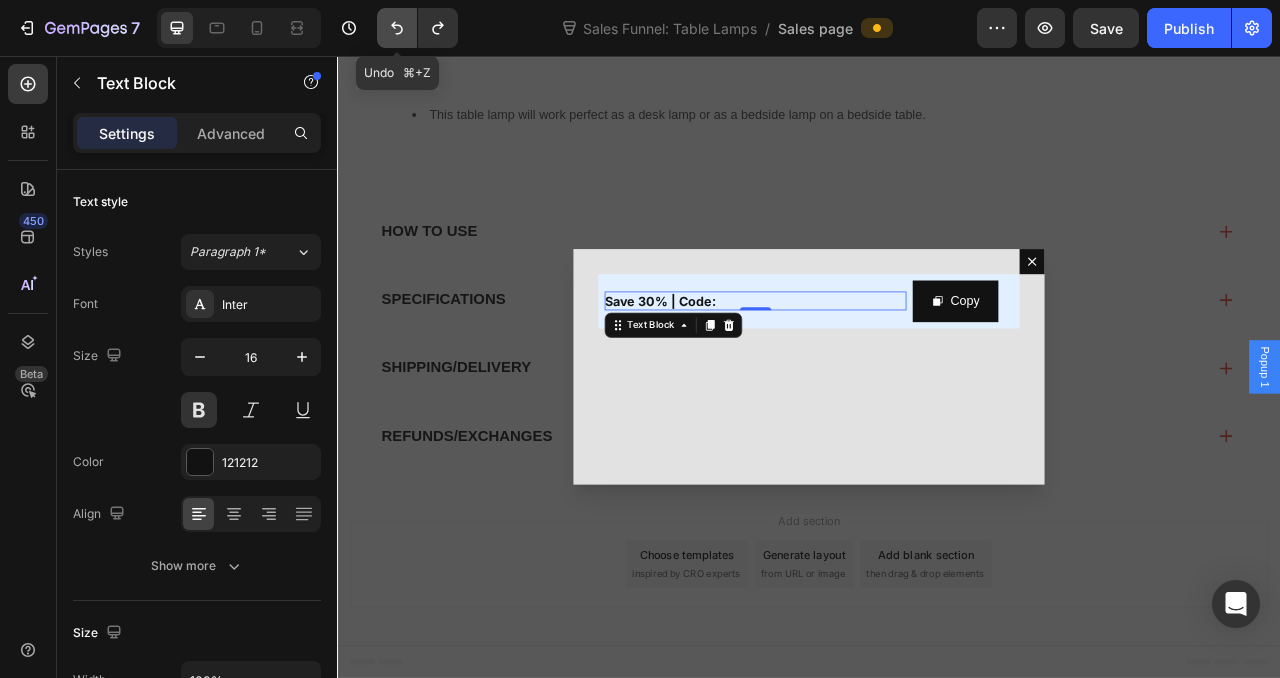 click 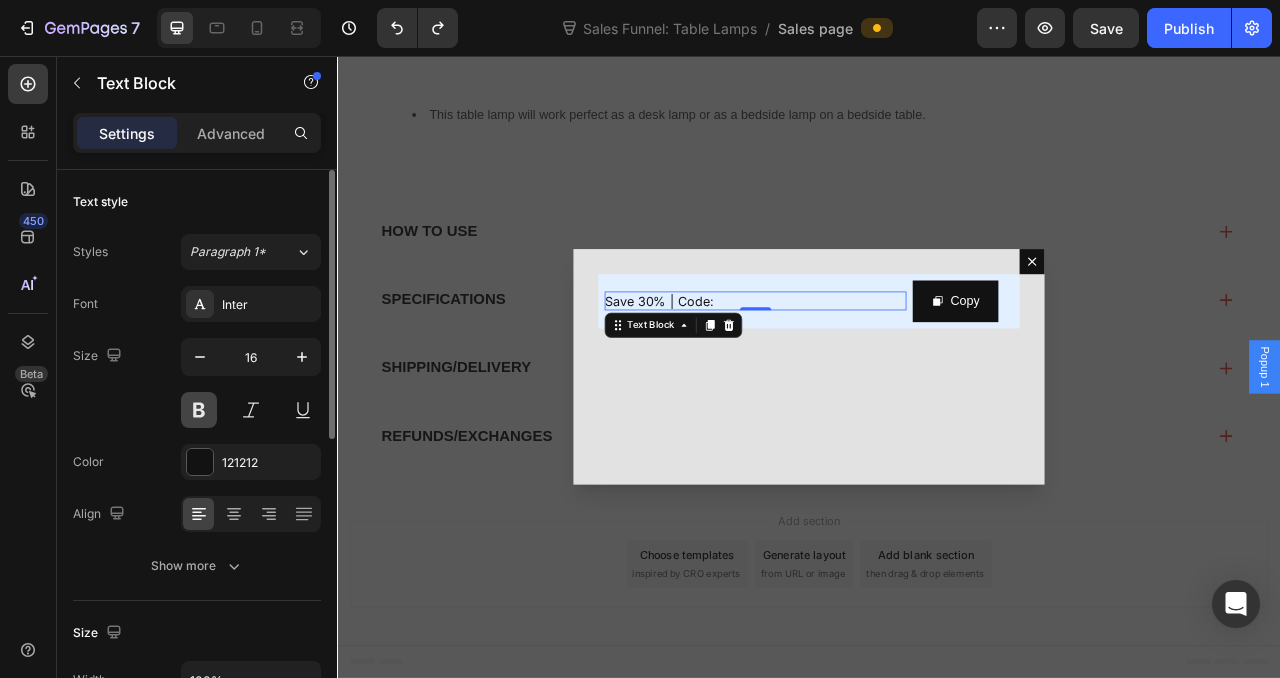 click at bounding box center (199, 410) 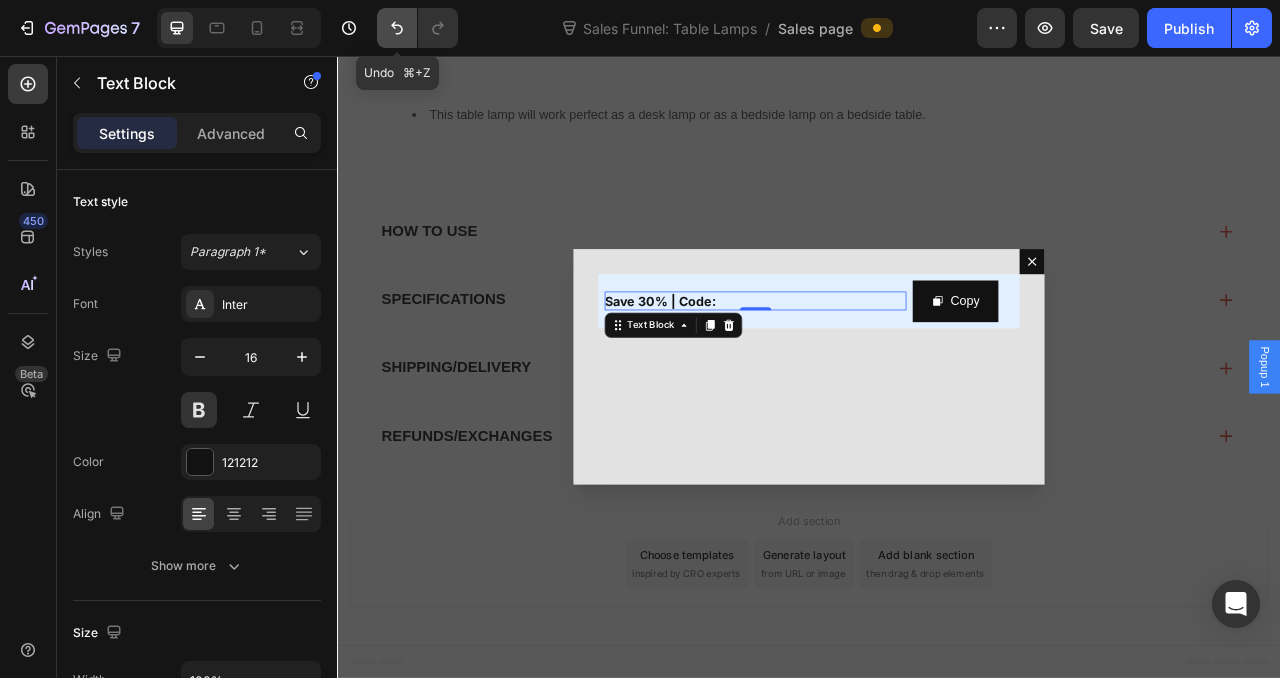 drag, startPoint x: 404, startPoint y: 29, endPoint x: 122, endPoint y: 16, distance: 282.2995 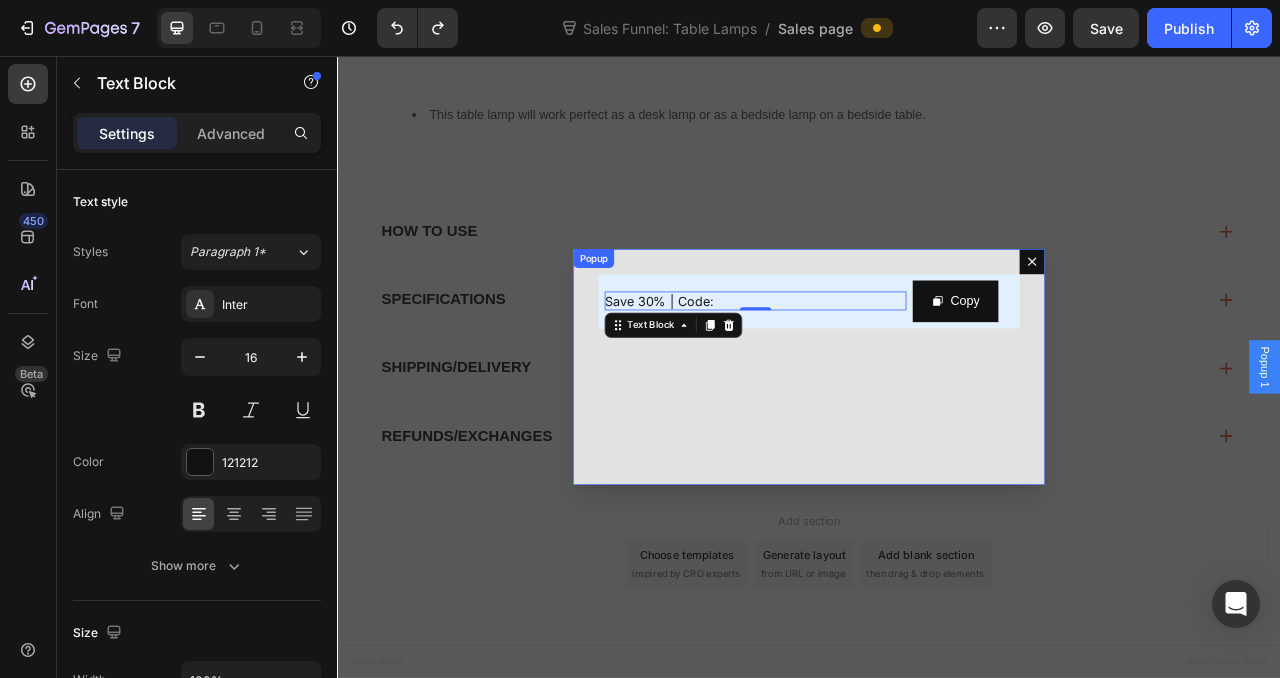 click on "Save 30% | Code:  Text Block   0 Copy Copy Coupon Code Row Row" at bounding box center (937, 452) 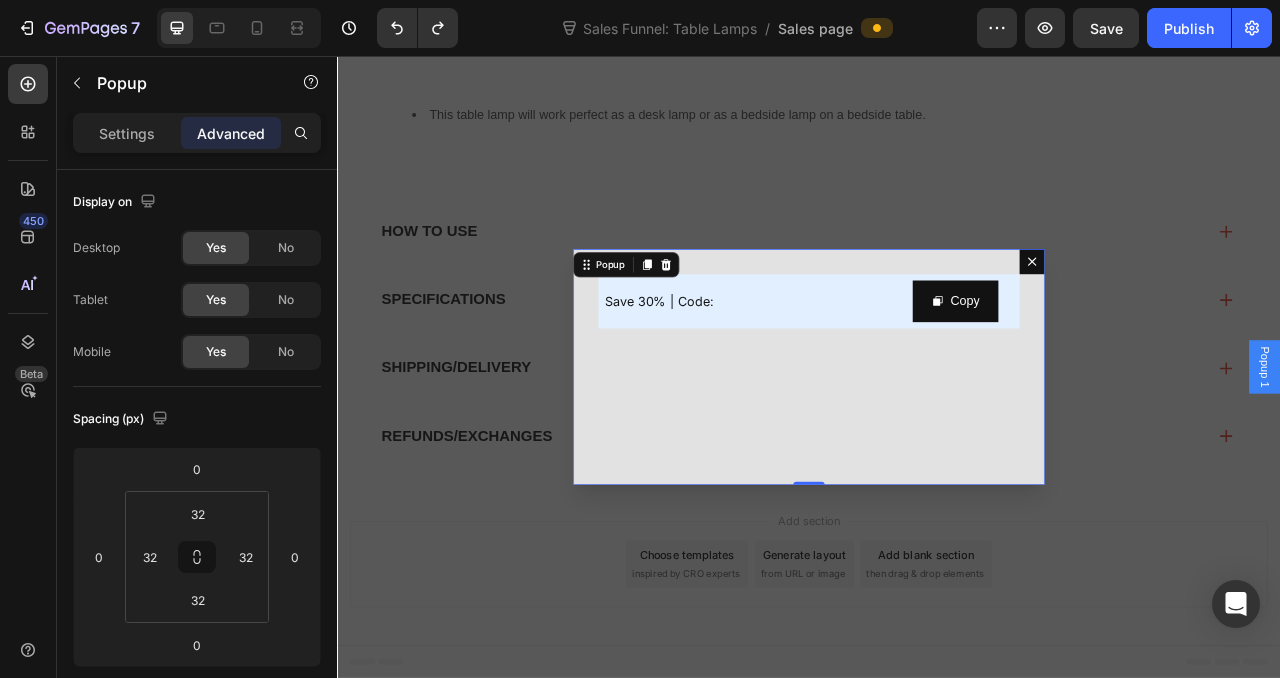 click on "Save 30% | Code:  Text Block Copy Copy Coupon Code Row Row" at bounding box center (937, 452) 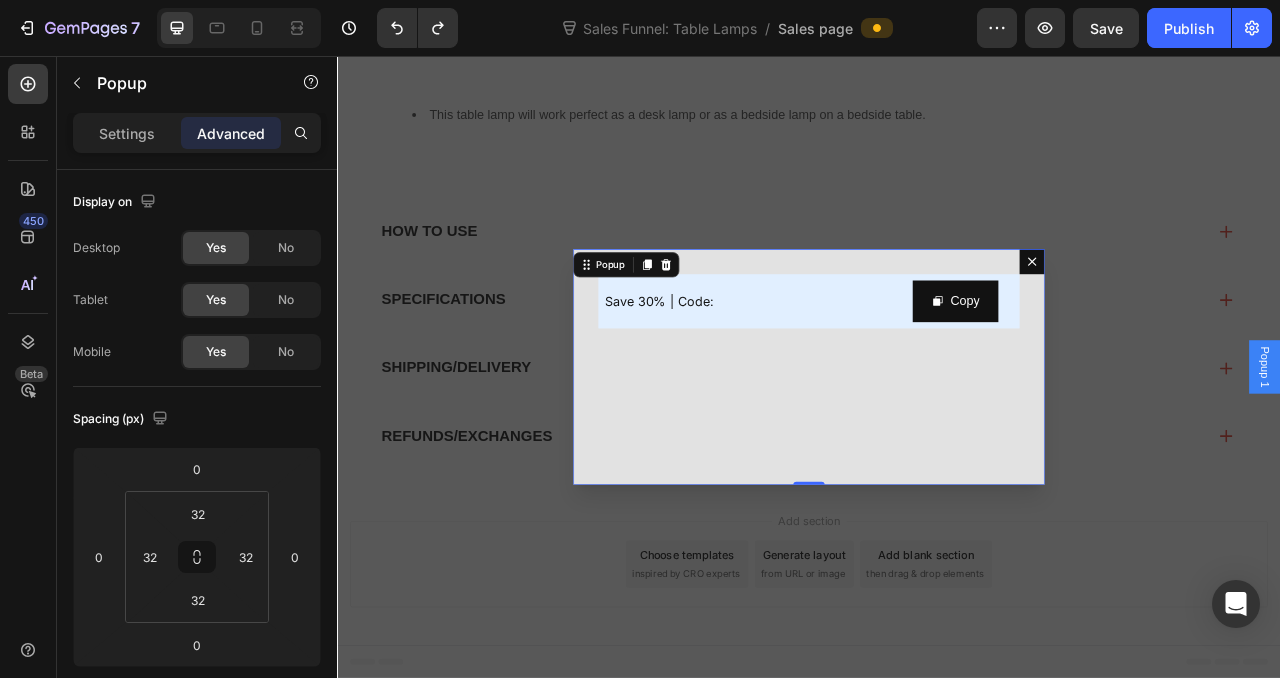 click on "Save 30% | Code:  Text Block Copy Copy Coupon Code Row Row" at bounding box center [937, 452] 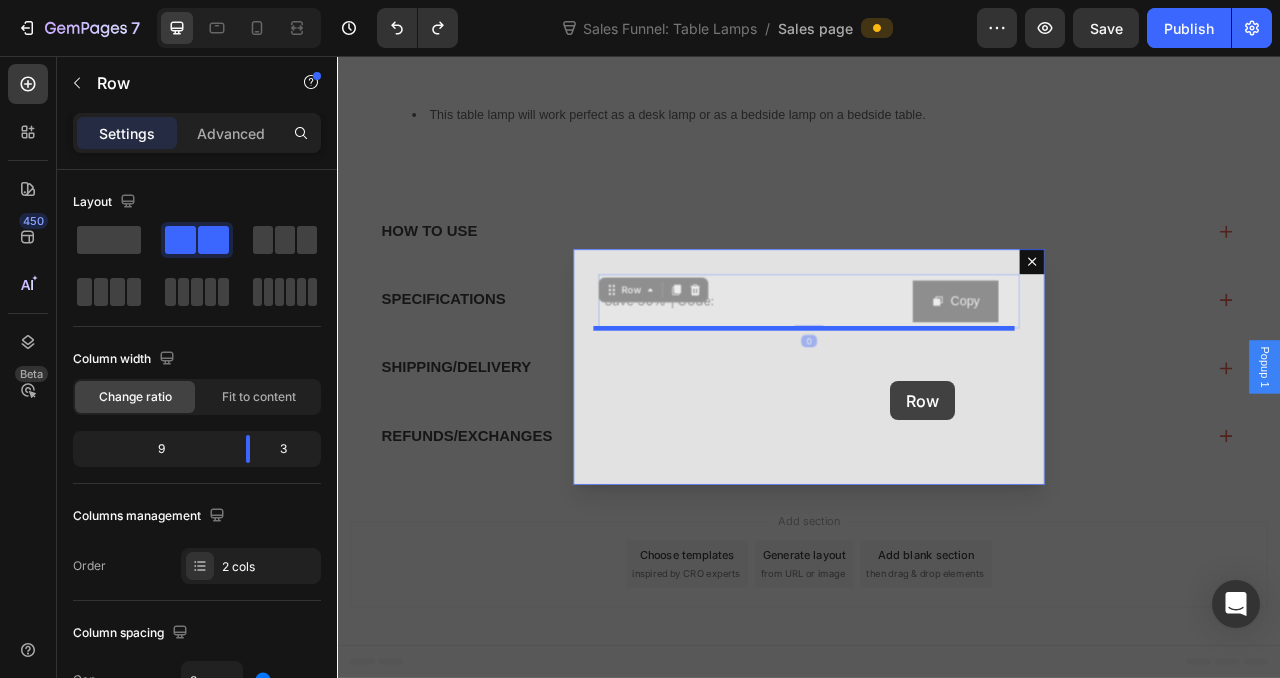 drag, startPoint x: 1043, startPoint y: 341, endPoint x: 1038, endPoint y: 465, distance: 124.10077 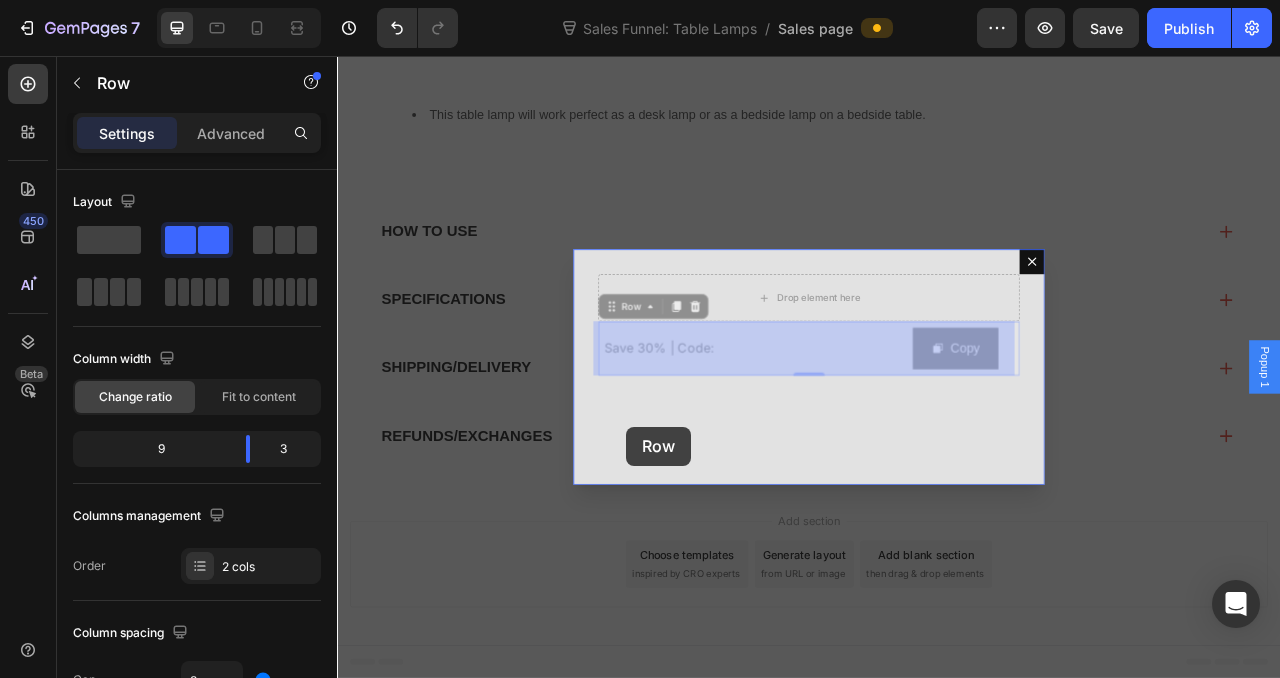 drag, startPoint x: 678, startPoint y: 380, endPoint x: 700, endPoint y: 536, distance: 157.54364 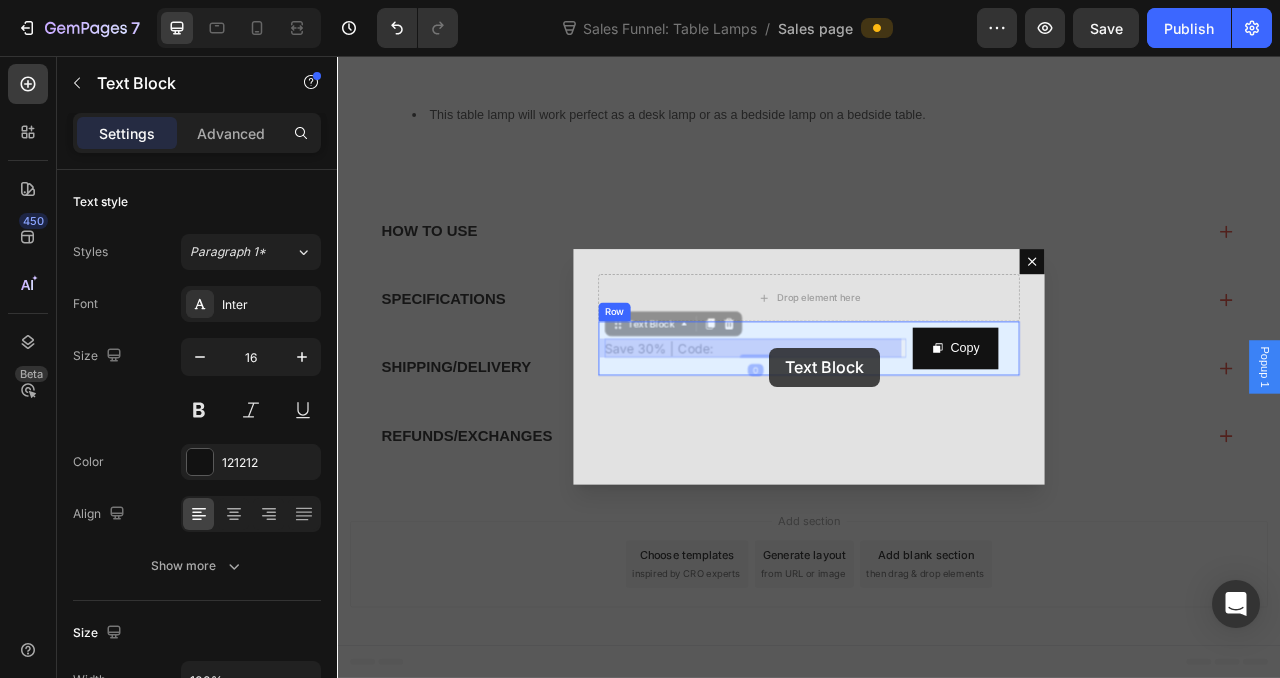 drag, startPoint x: 927, startPoint y: 435, endPoint x: 887, endPoint y: 426, distance: 41 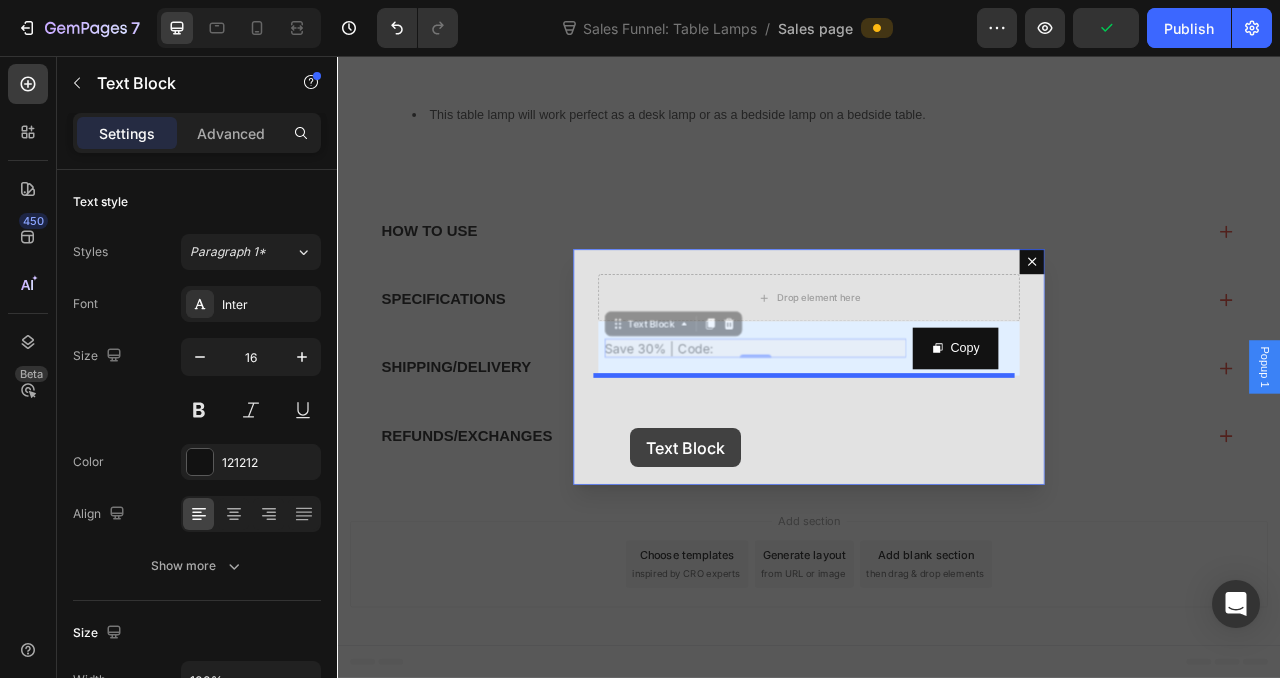 drag, startPoint x: 689, startPoint y: 396, endPoint x: 708, endPoint y: 529, distance: 134.3503 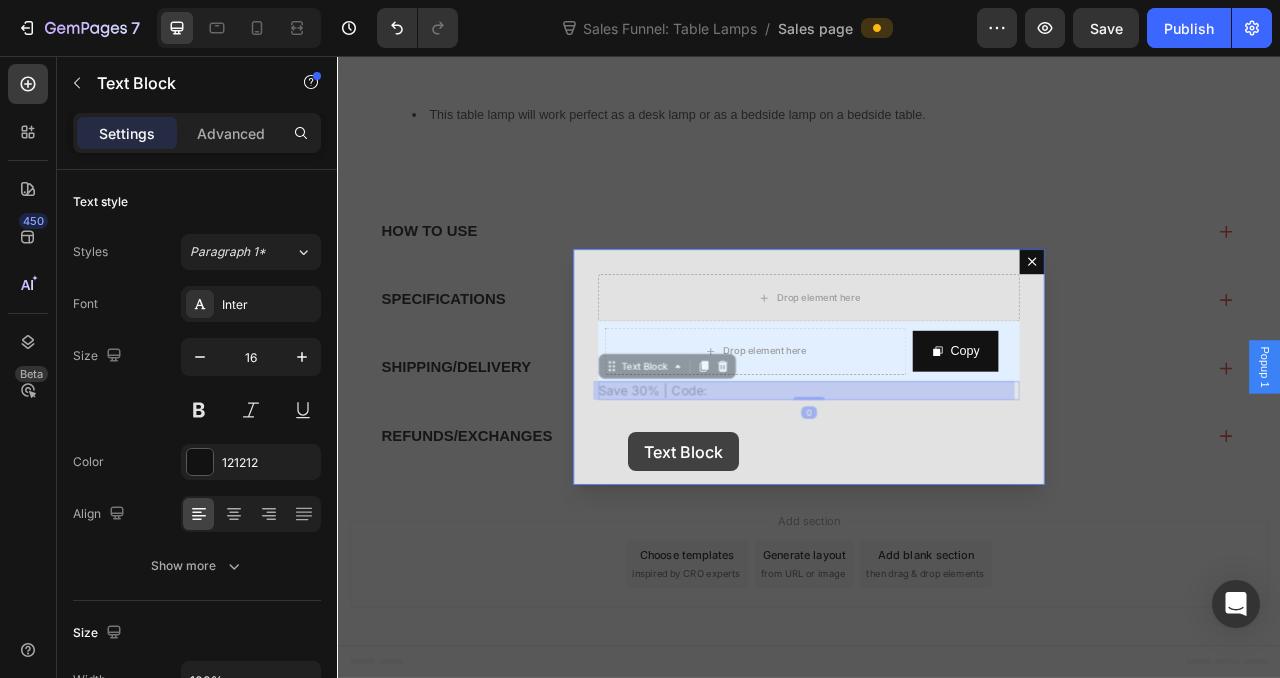 drag, startPoint x: 678, startPoint y: 457, endPoint x: 702, endPoint y: 534, distance: 80.65358 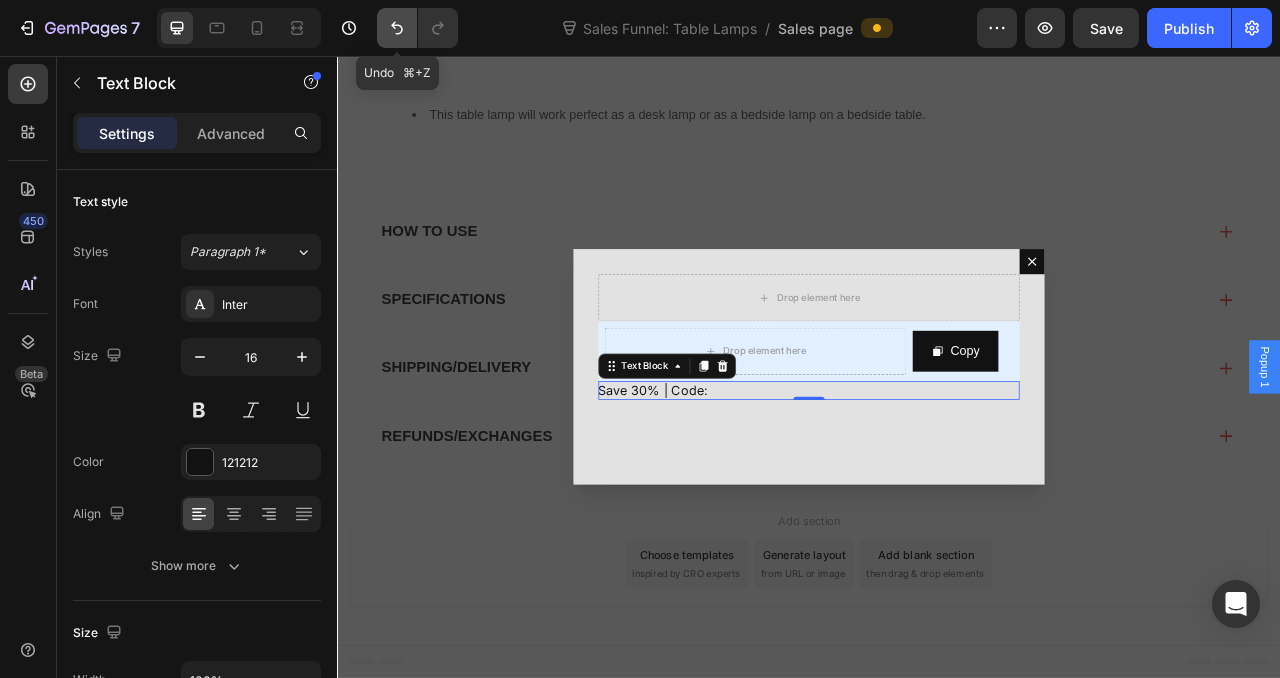 click 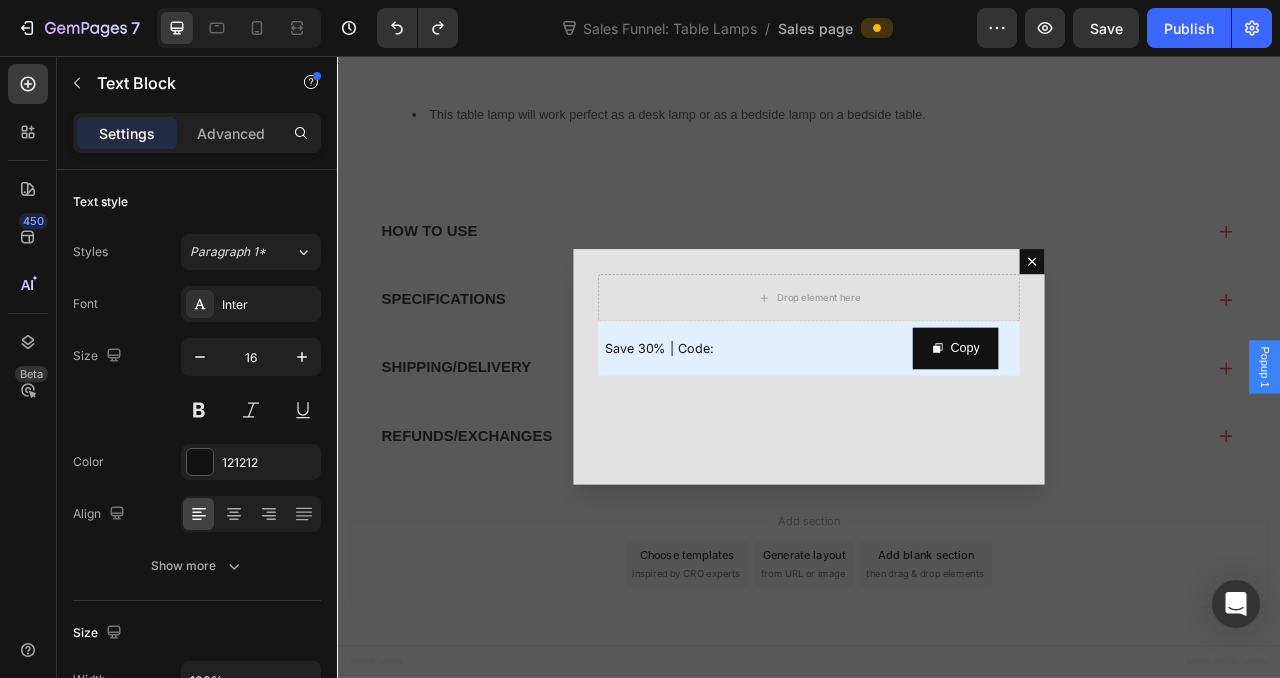 click on "Save 30% | Code:" at bounding box center (869, 428) 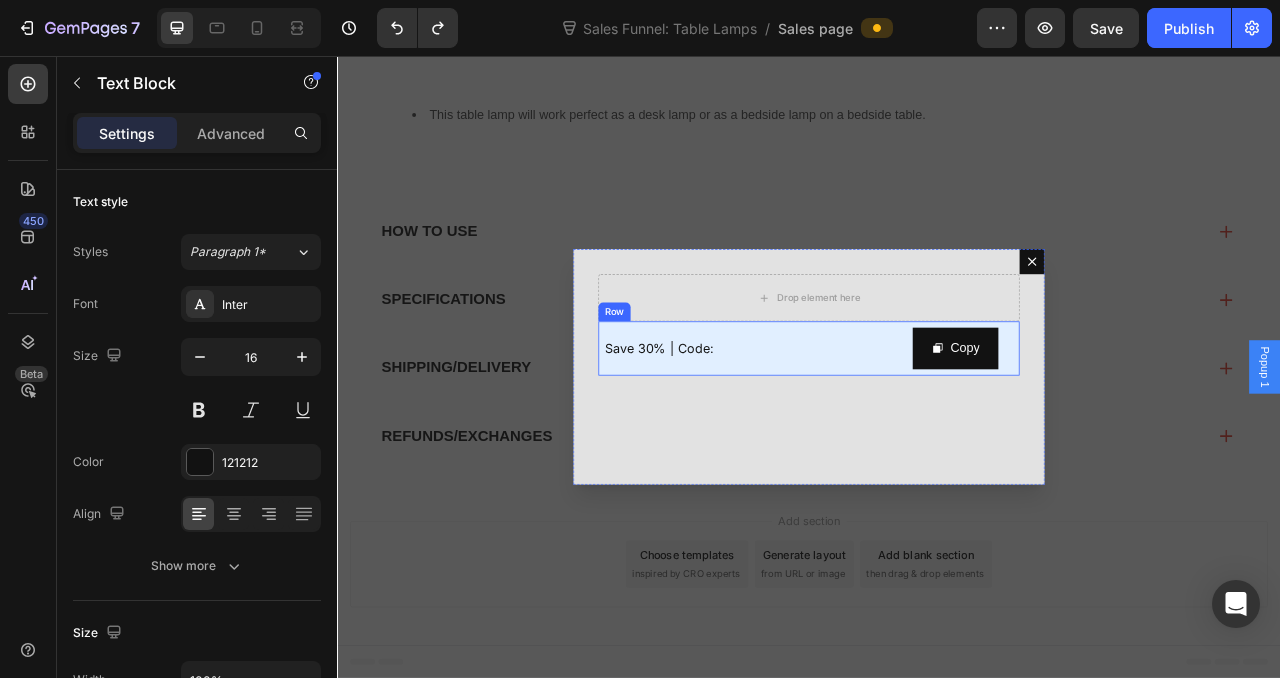 click on "Row" at bounding box center (689, 382) 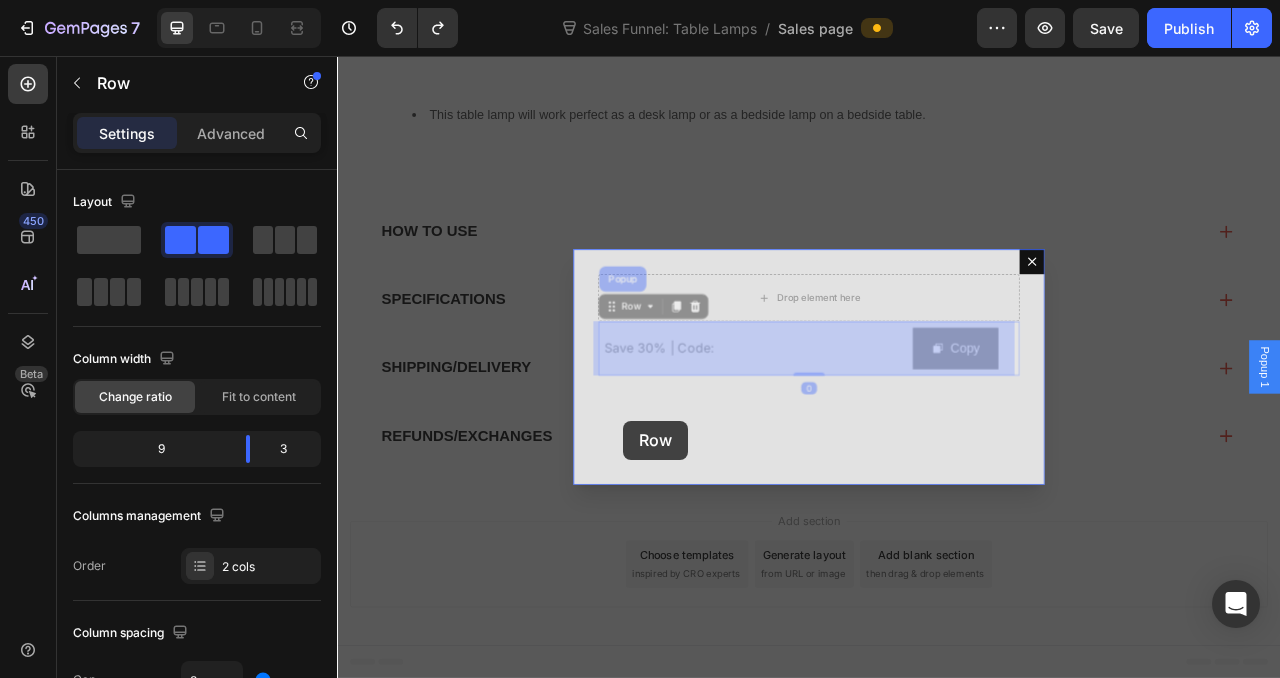 drag, startPoint x: 680, startPoint y: 385, endPoint x: 697, endPoint y: 517, distance: 133.0902 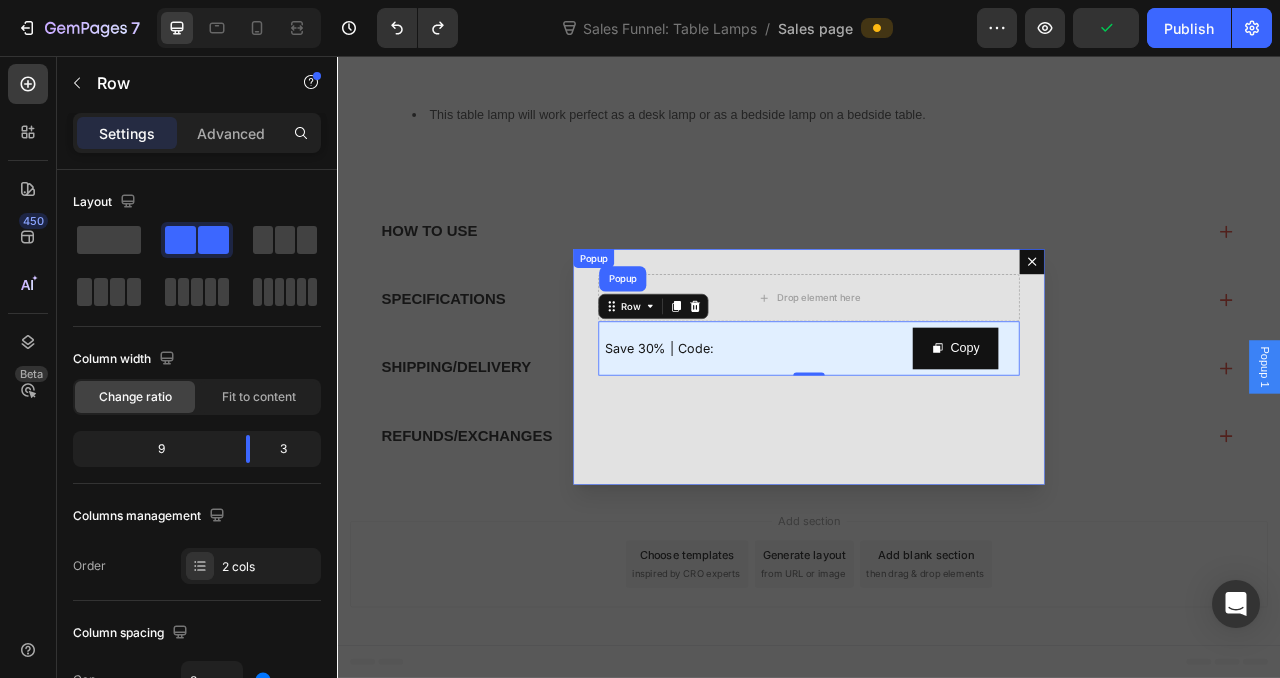 click on "Drop element here Row Save 30% | Code:  Text Block Copy Copy Coupon Code Row Popup   0" at bounding box center [937, 452] 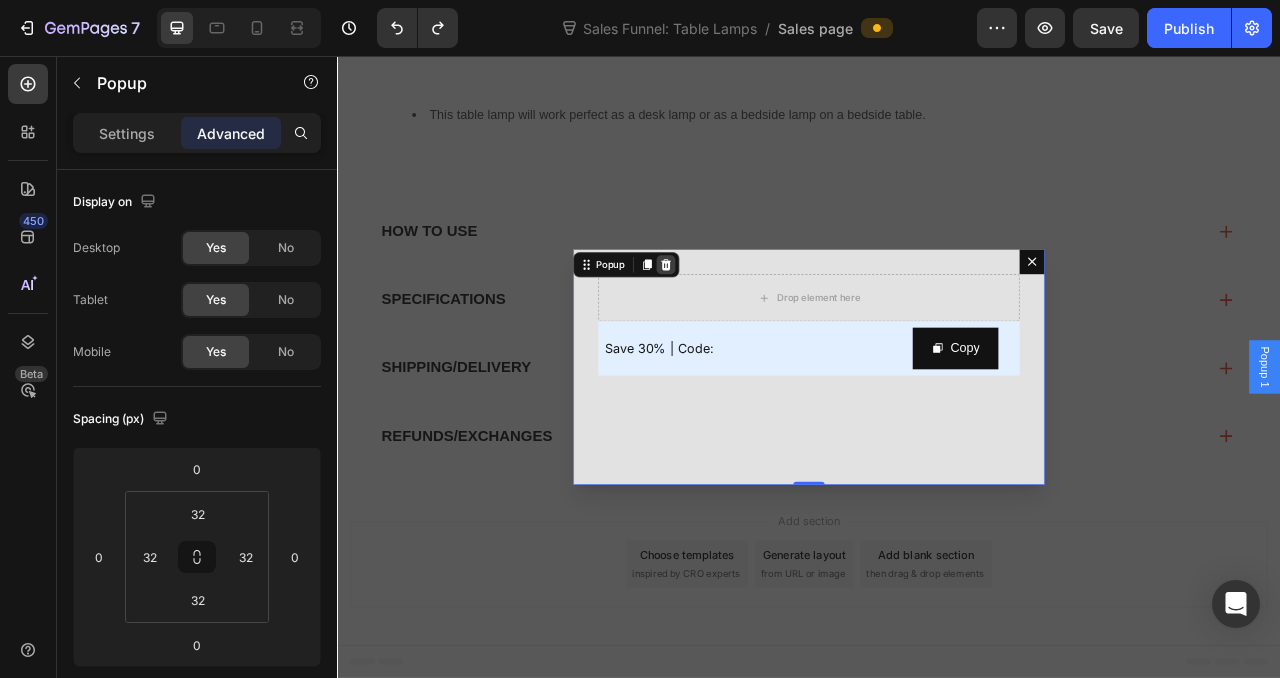 click 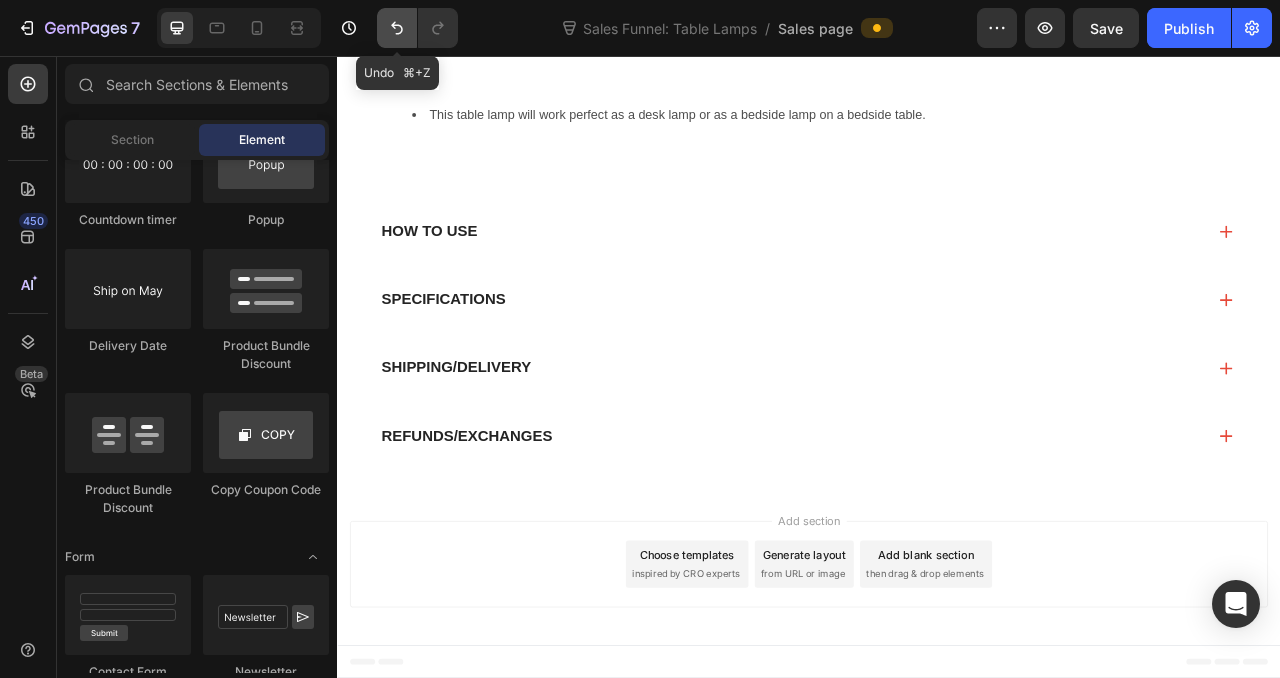 click 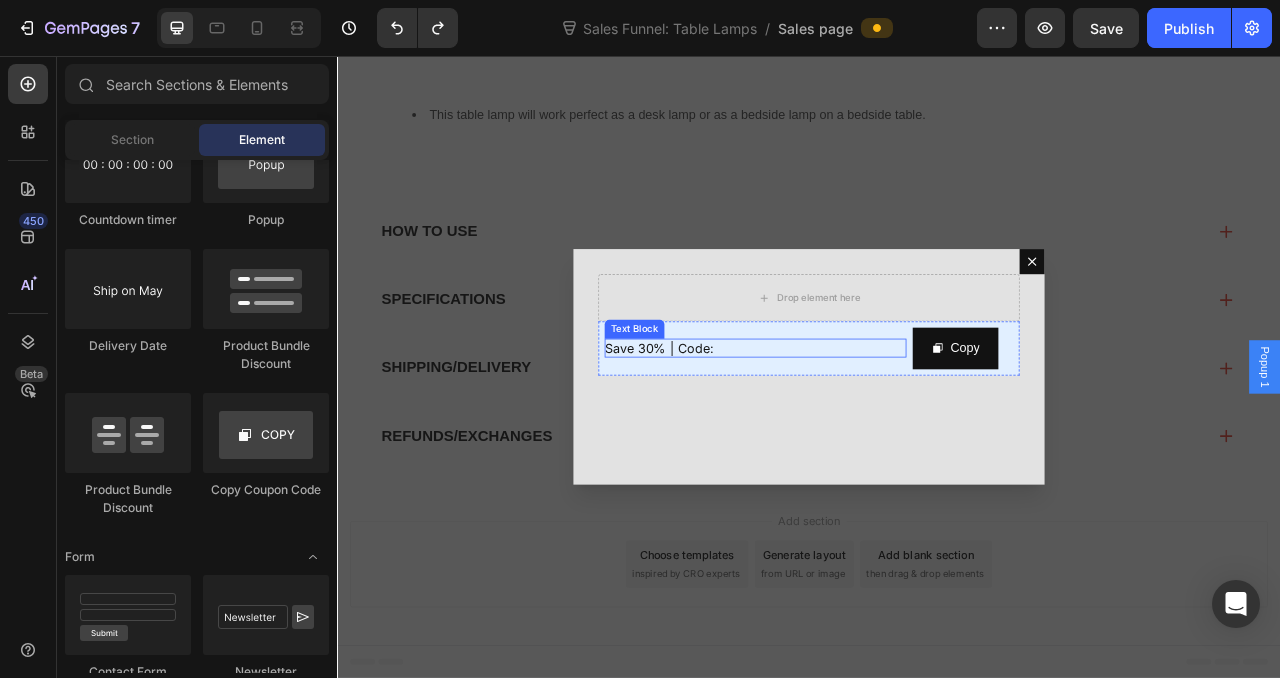 click on "Save 30% | Code:" at bounding box center [869, 428] 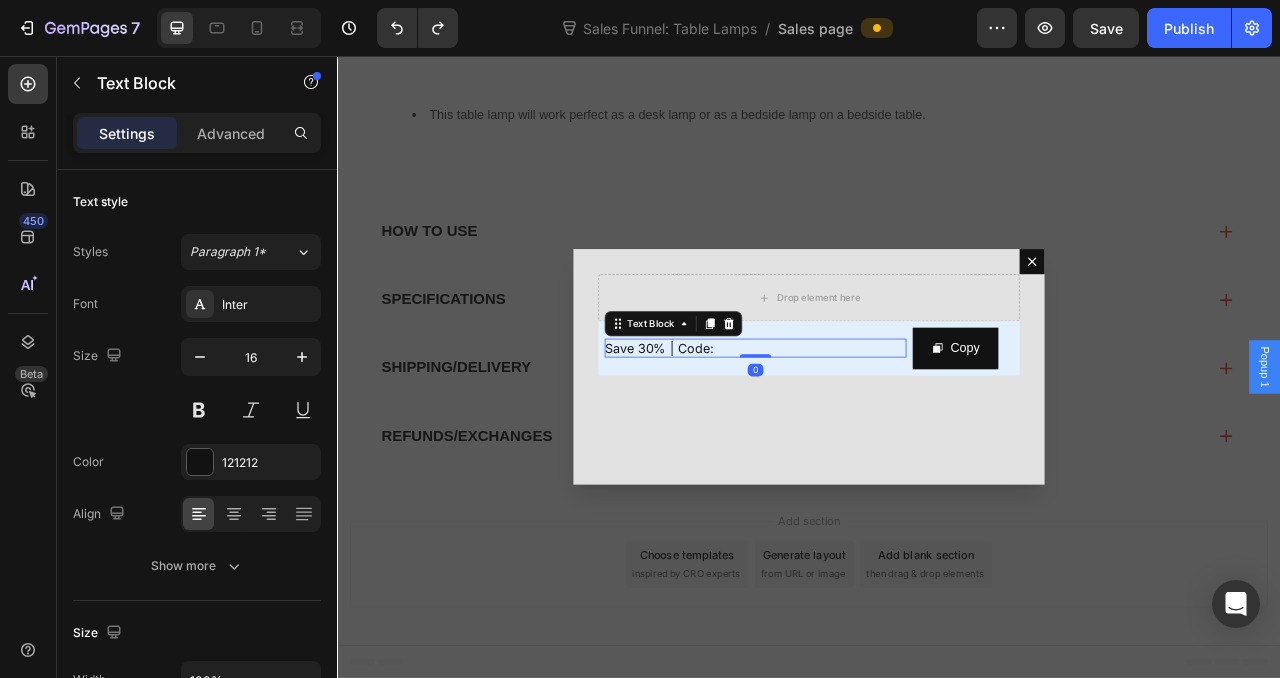 click on "Save 30% | Code:" at bounding box center (869, 428) 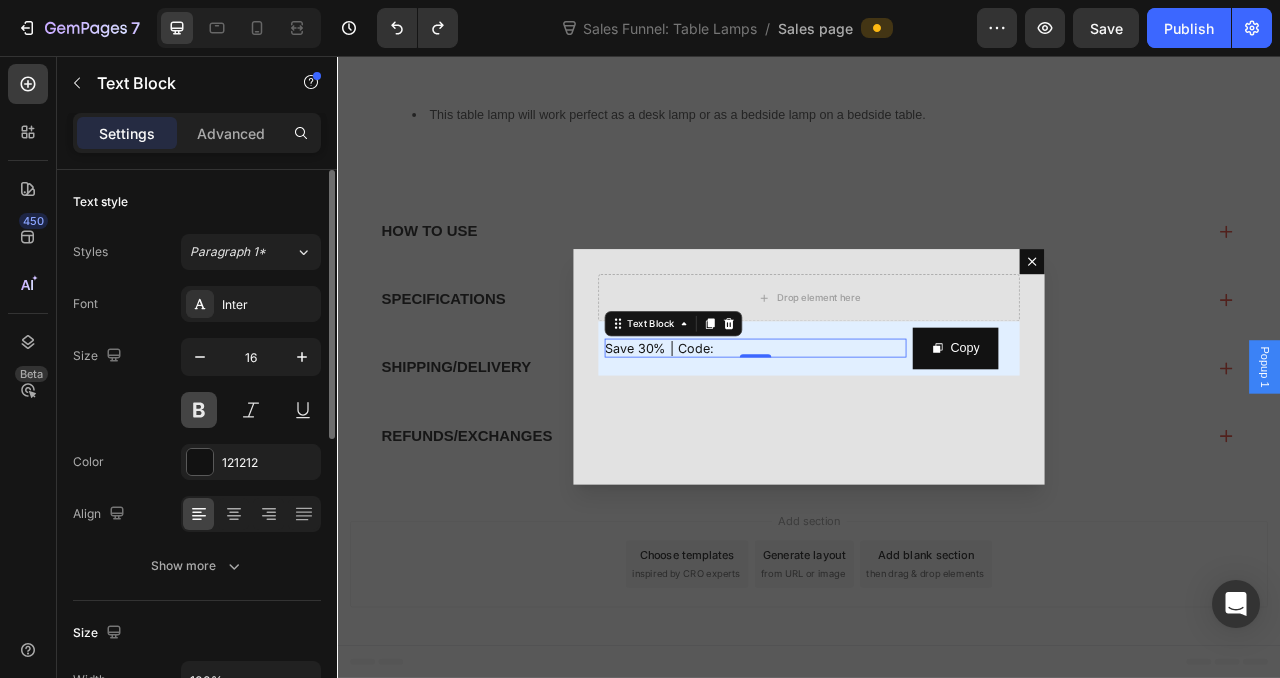 click at bounding box center (199, 410) 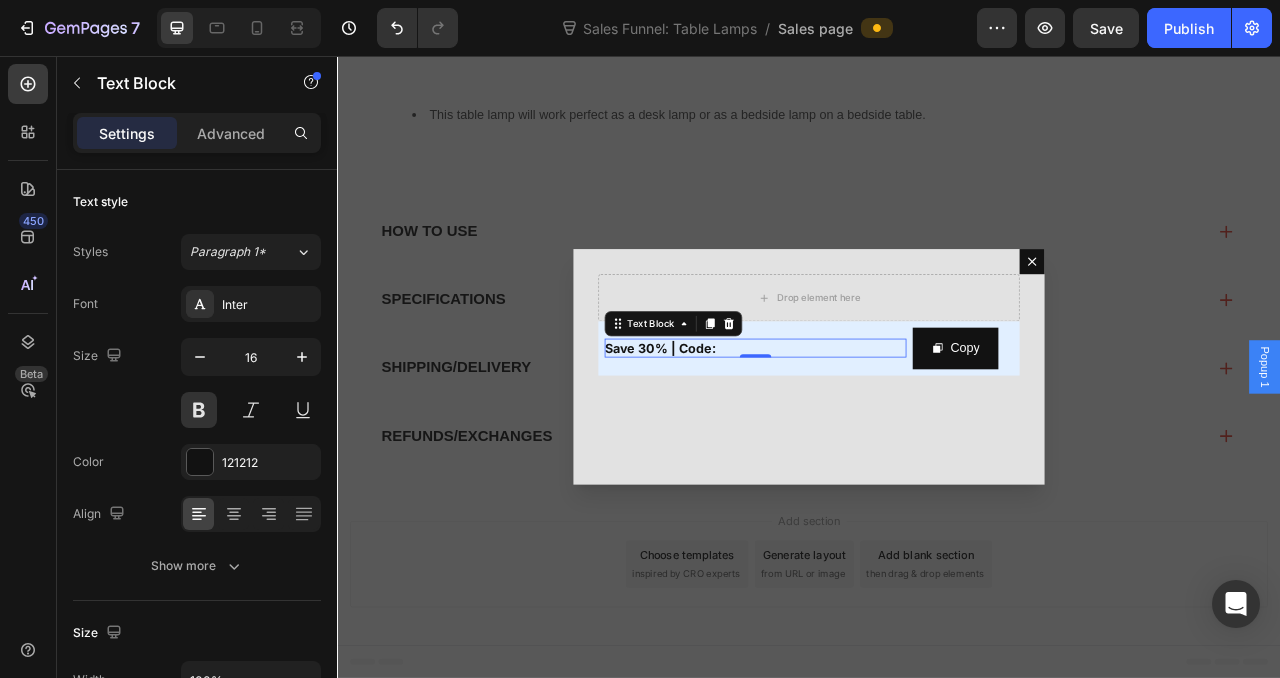 click on "Save 30% | Code:" at bounding box center (869, 428) 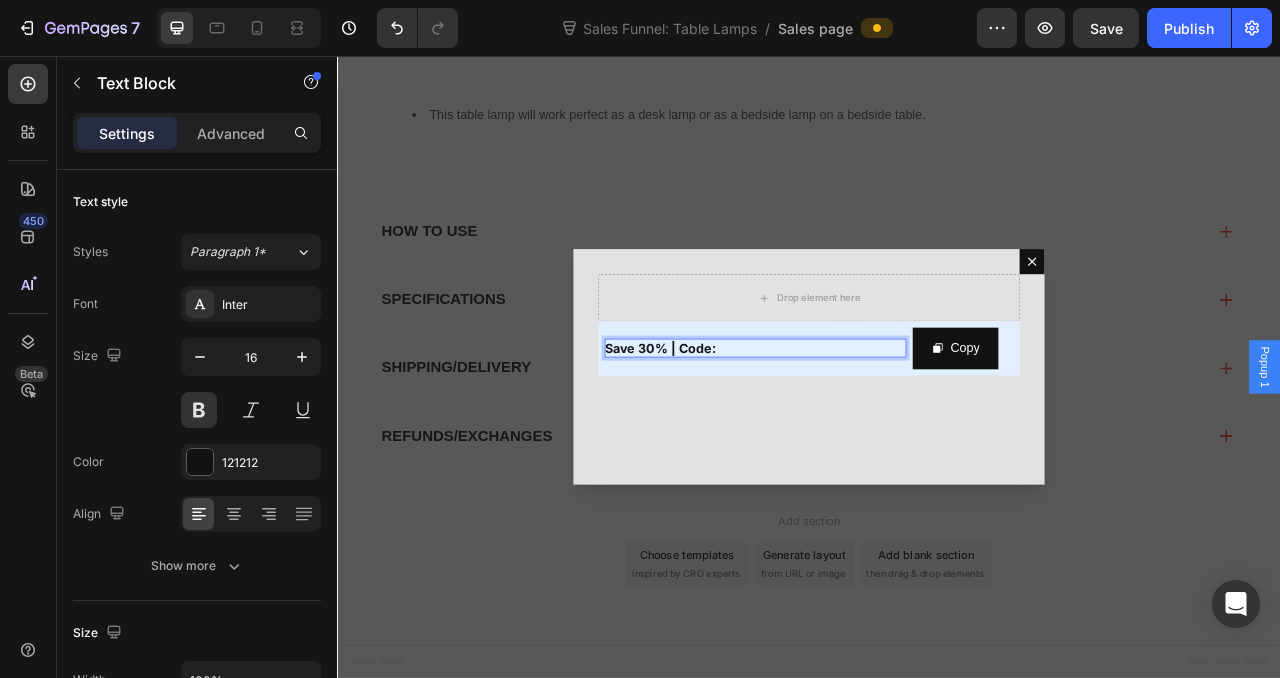 click on "Save 30% | Code:" at bounding box center (747, 428) 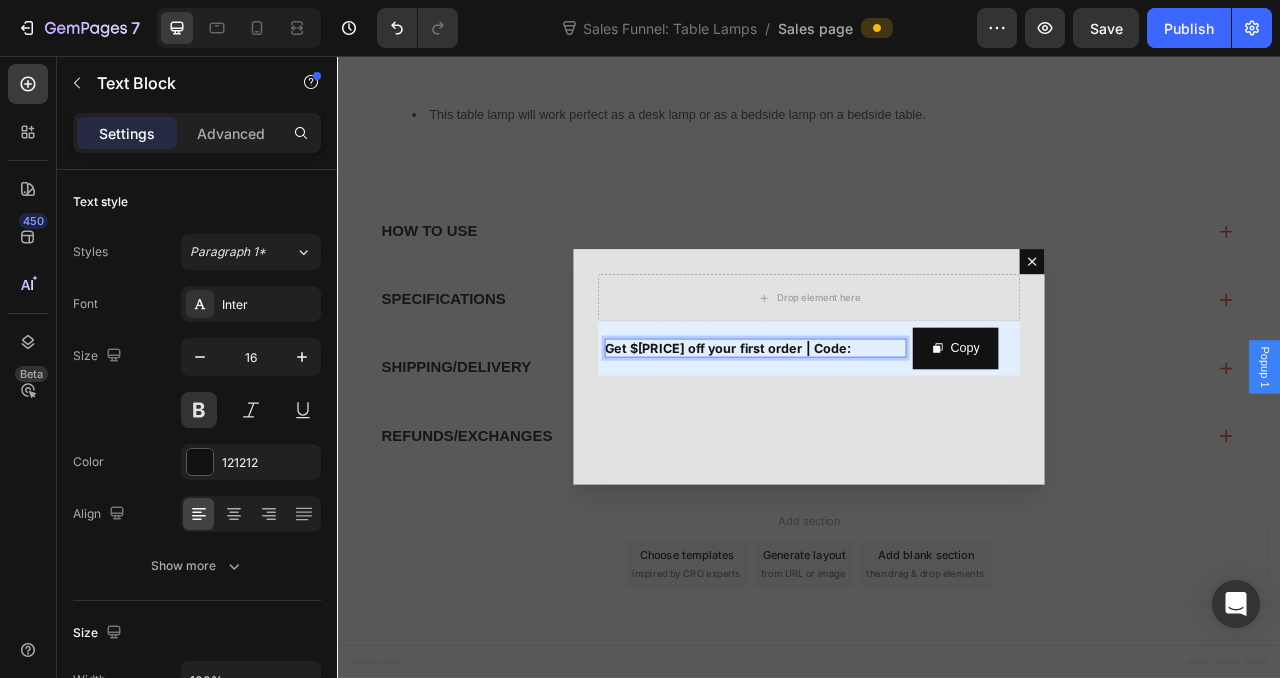 click on "Get $5 off your first order | Code:" at bounding box center [869, 428] 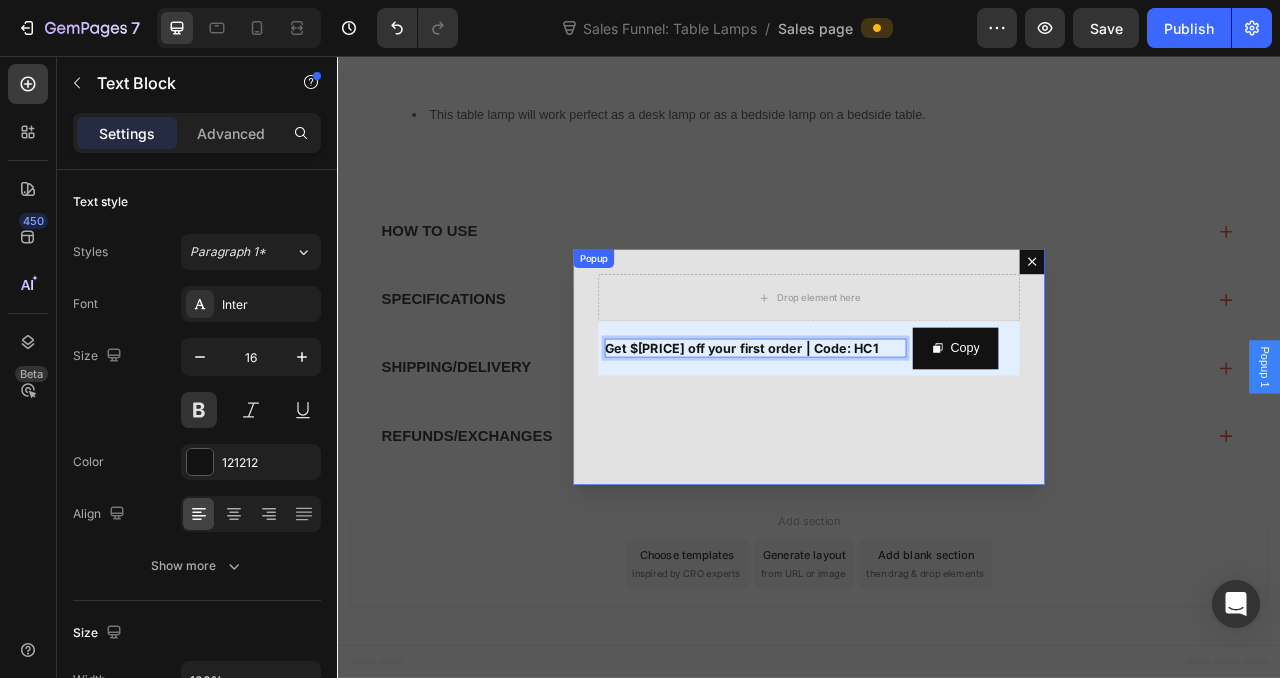 click on "Drop element here Row Get $5 off your first order | Code: HC1 Text Block   0 Copy Copy Coupon Code Row" at bounding box center (937, 452) 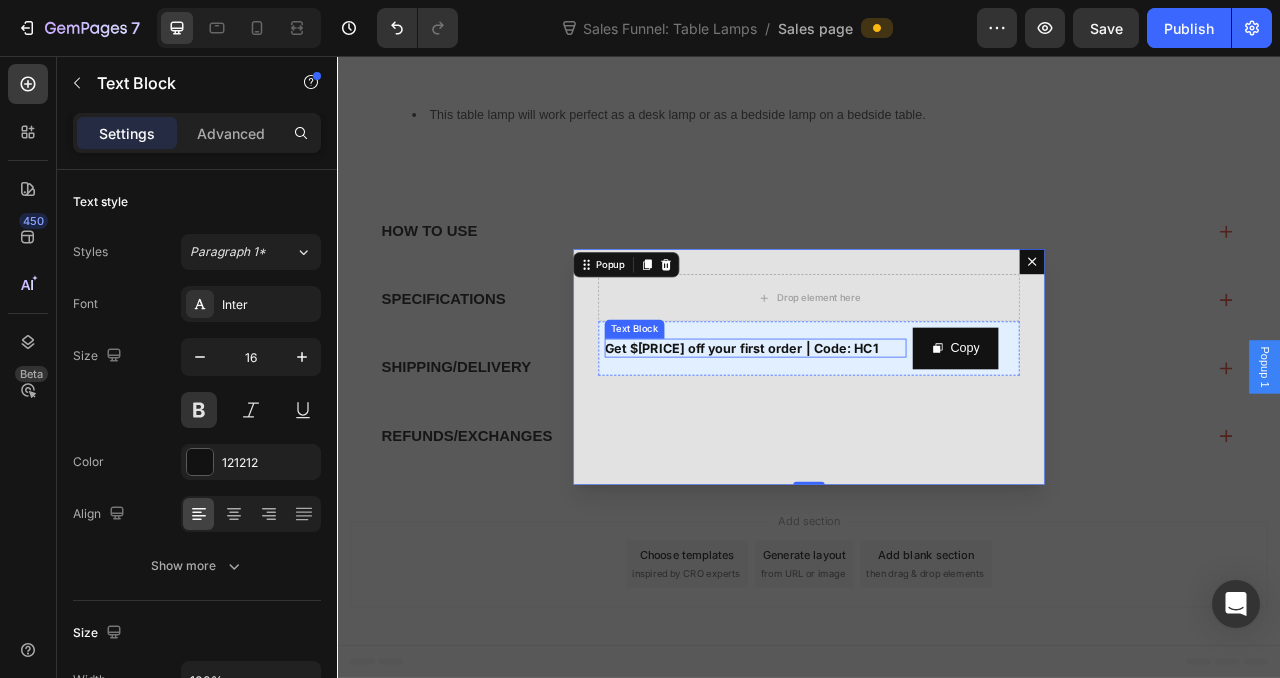 click on "Get $5 off your first order | Code: HC1" at bounding box center (851, 428) 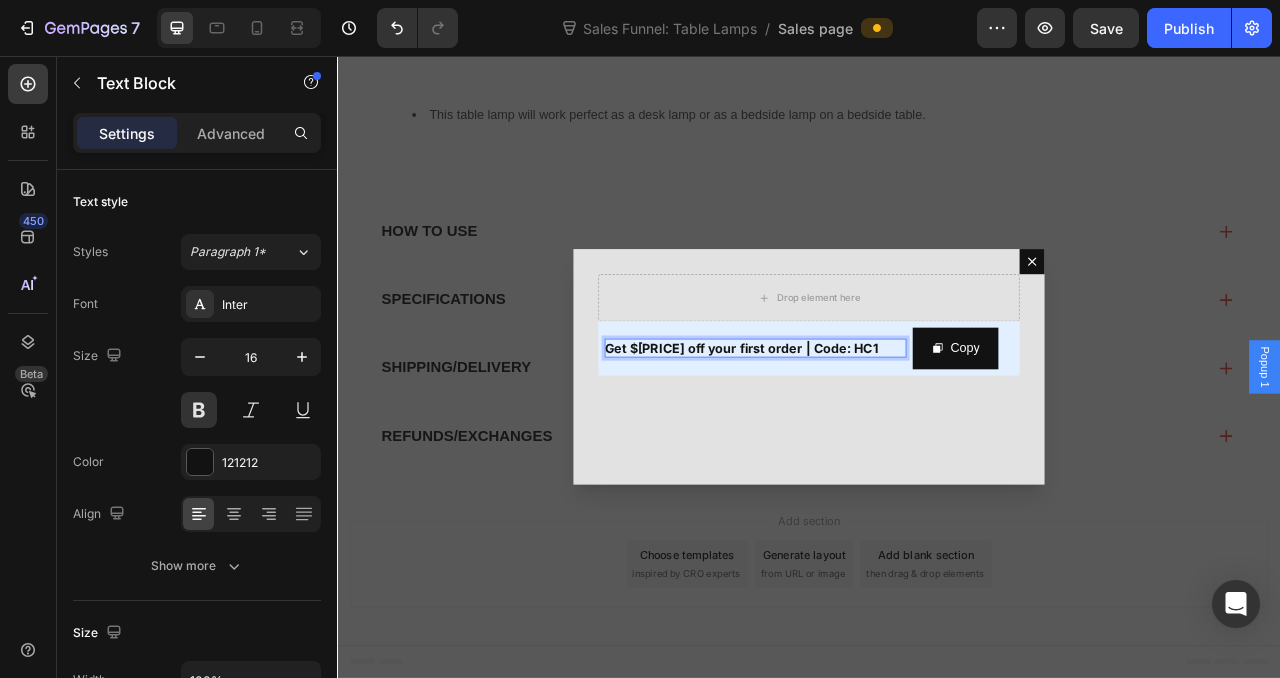 click on "Get $5 off your first order | Code: HC1" at bounding box center (851, 428) 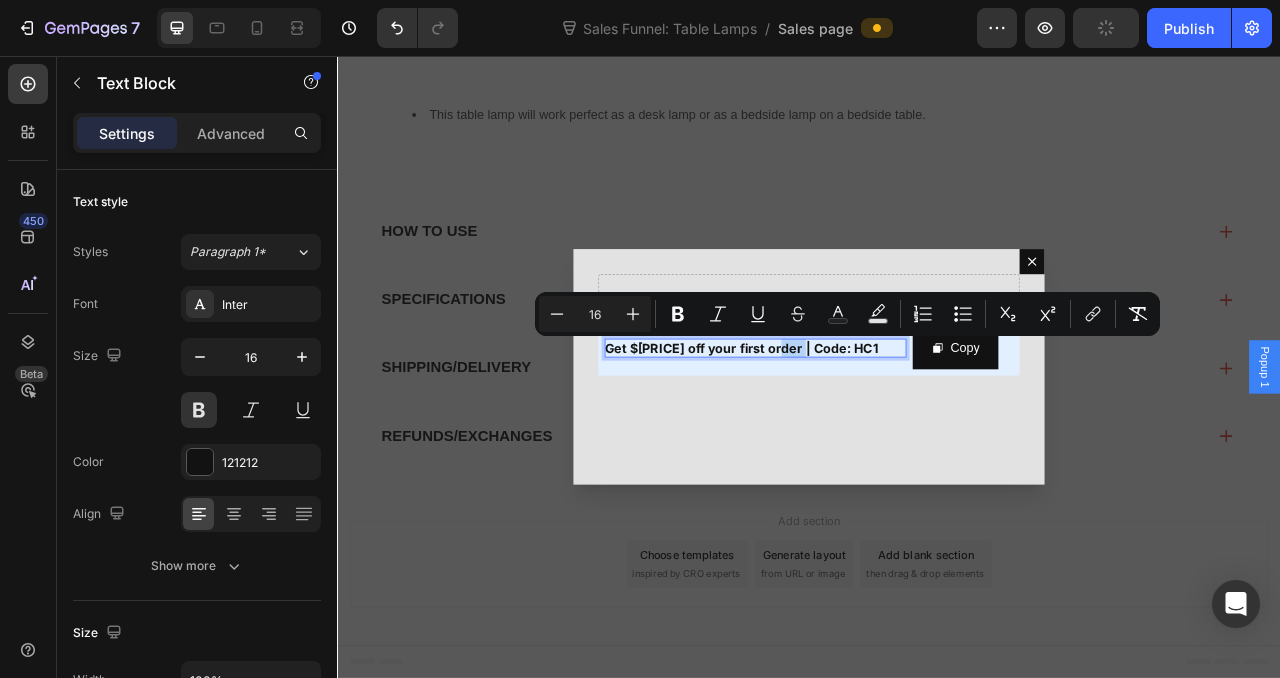 drag, startPoint x: 882, startPoint y: 427, endPoint x: 924, endPoint y: 432, distance: 42.296574 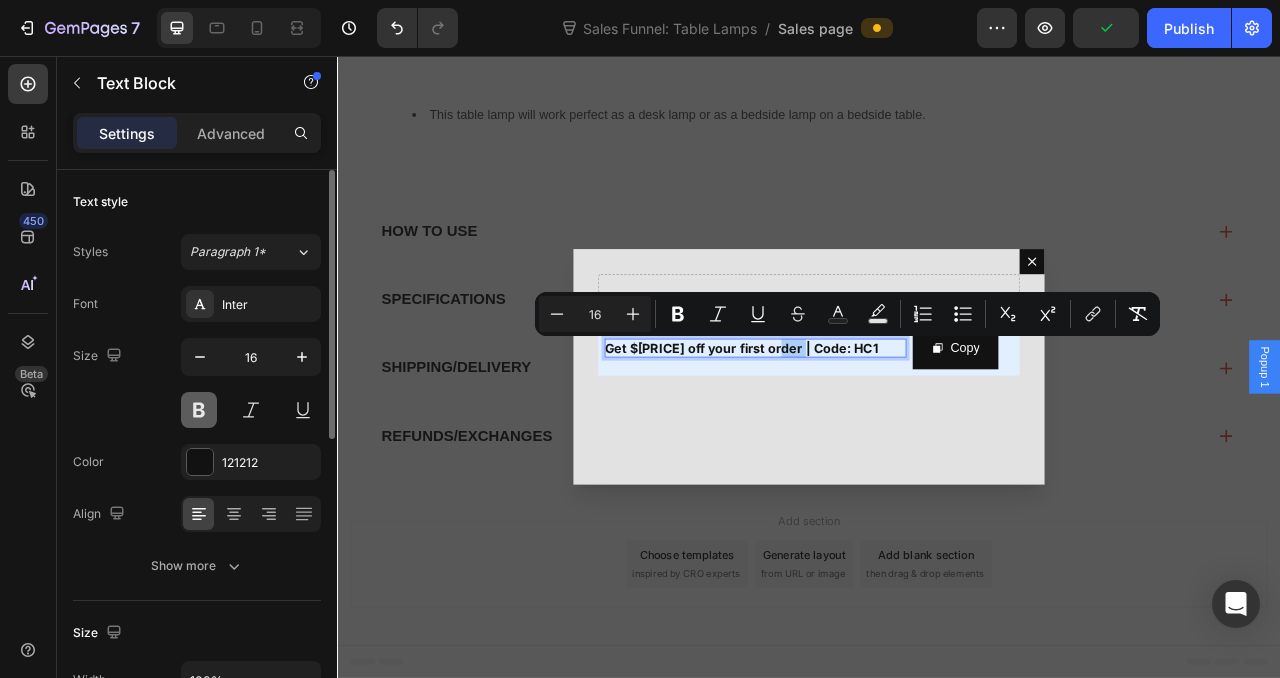 click at bounding box center (199, 410) 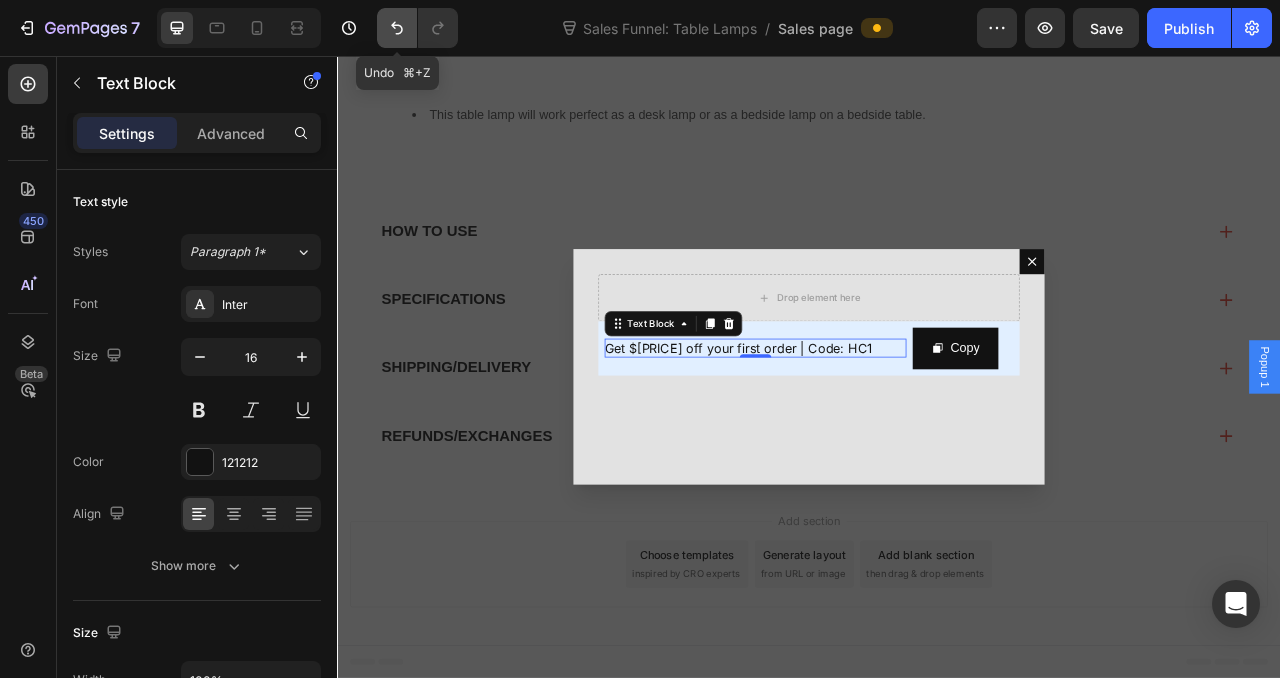 click 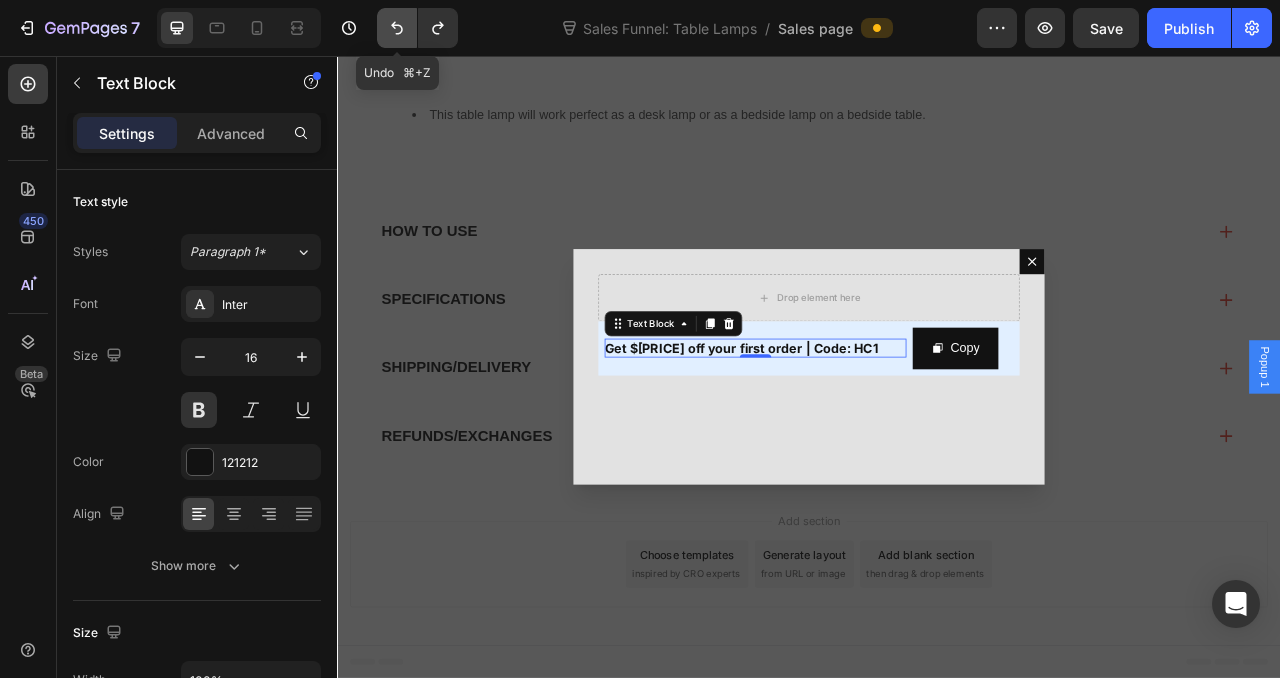 click 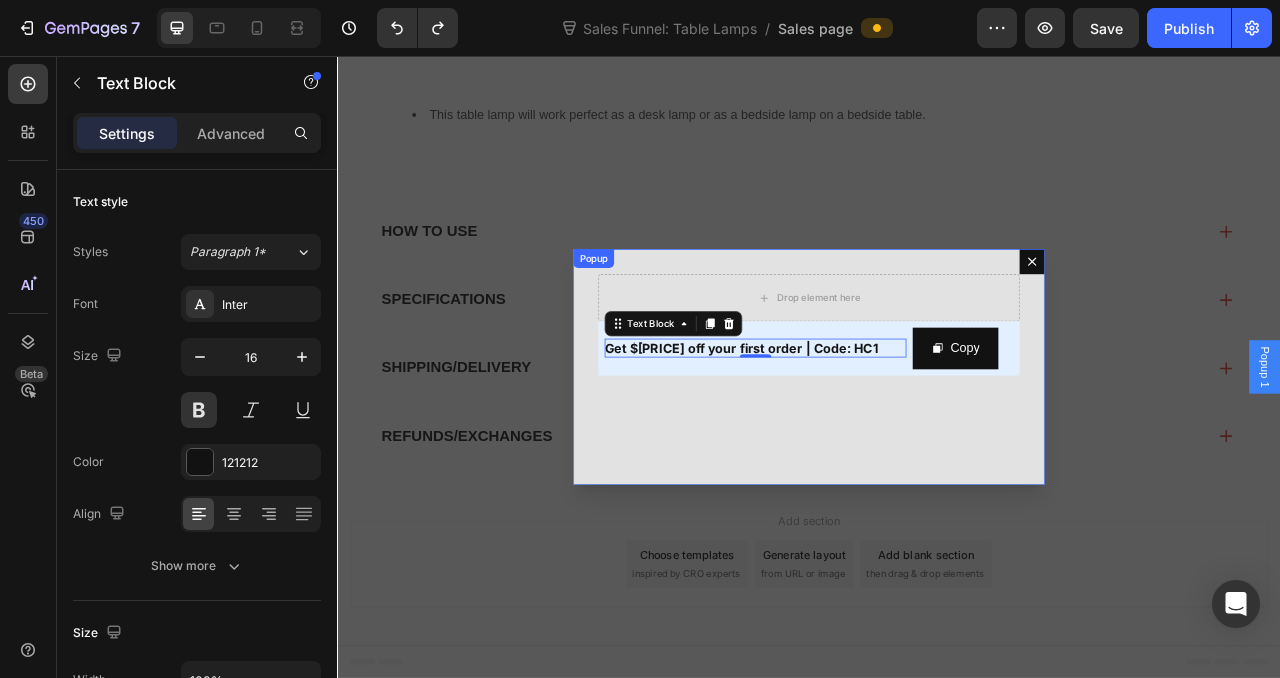 click on "Drop element here Row Get $5 off your first order | Code: HC1 Text Block   0 Copy Copy Coupon Code Row" at bounding box center (937, 452) 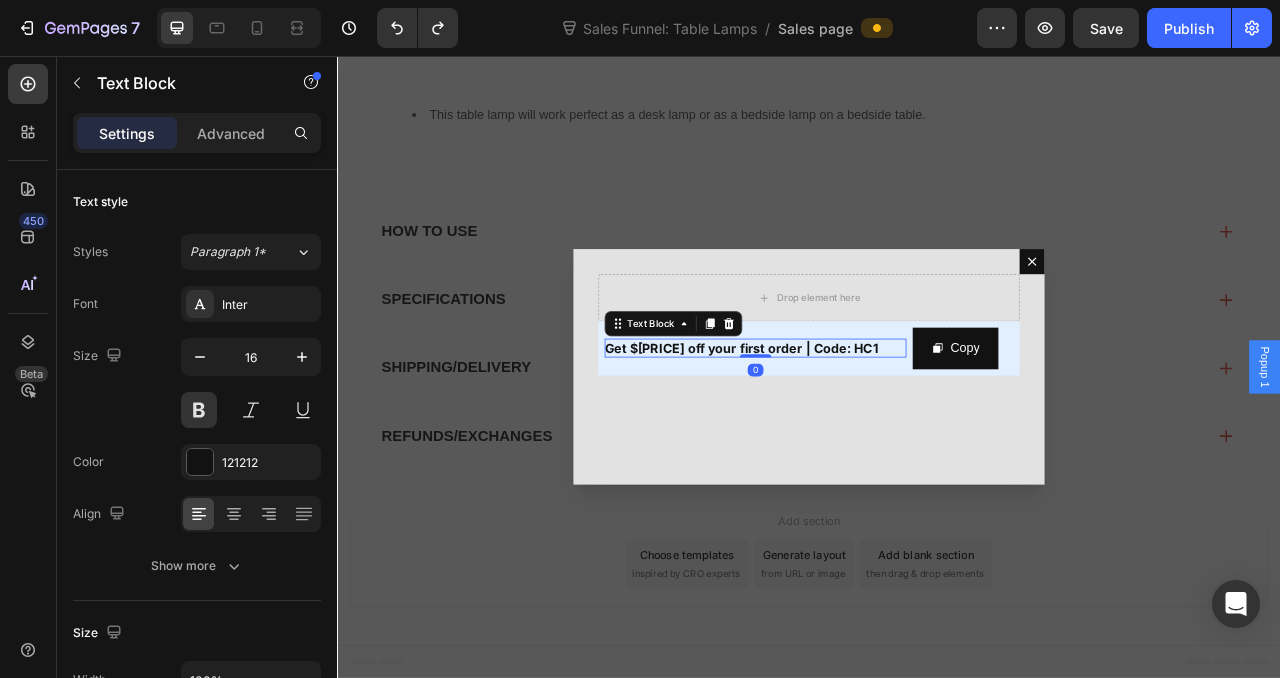 click on "Get $5 off your first order | Code: HC1" at bounding box center (851, 428) 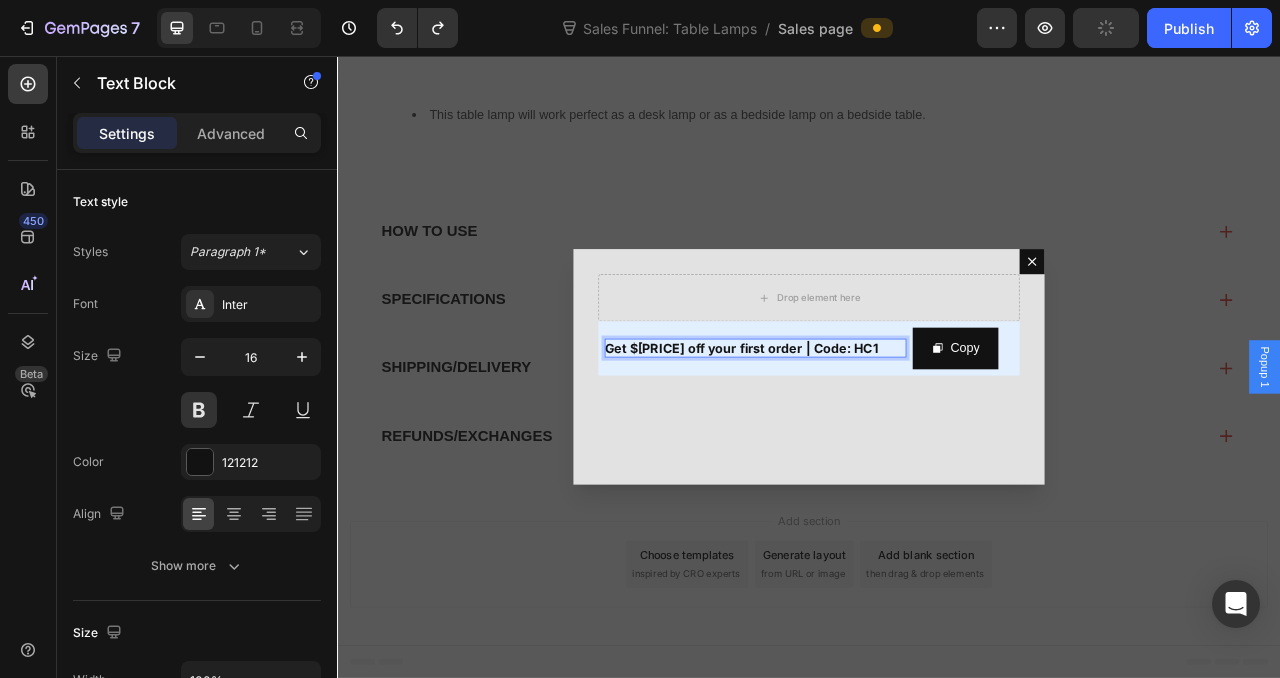 click on "Get $5 off your first order | Code: HC1" at bounding box center (851, 428) 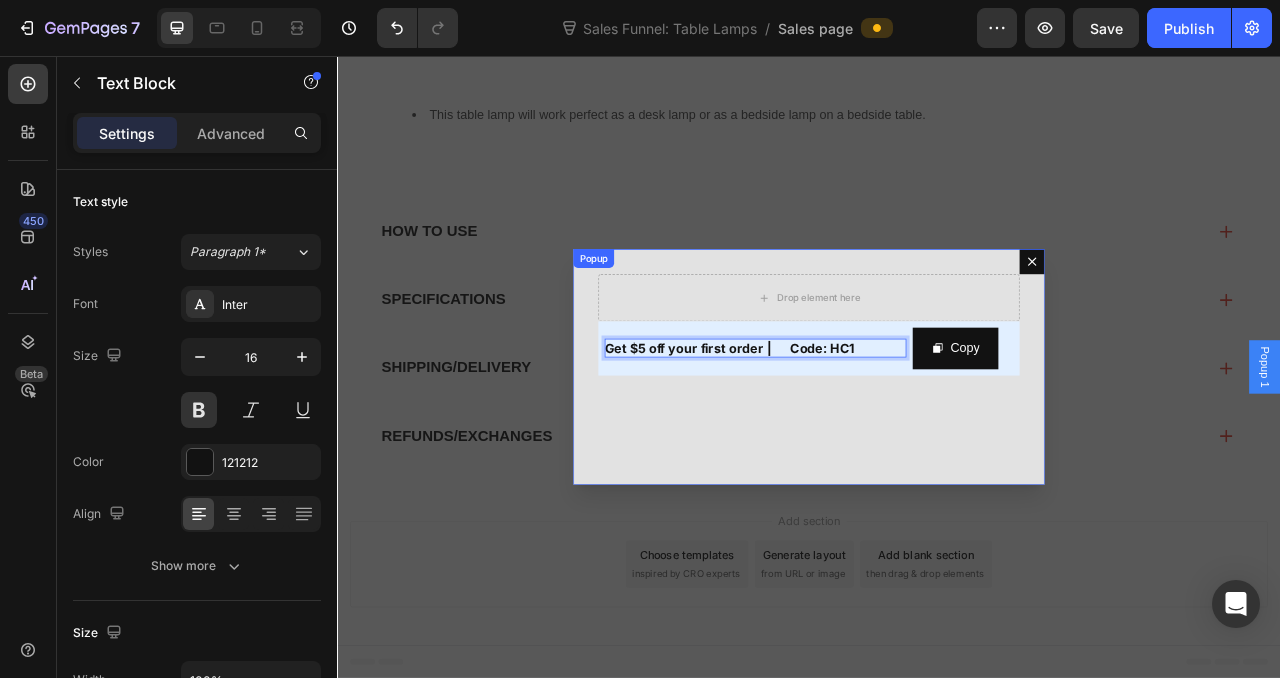 click on "Drop element here Row Get $5 off your first order |      Code: HC1 Text Block   0 Copy Copy Coupon Code Row" at bounding box center [937, 452] 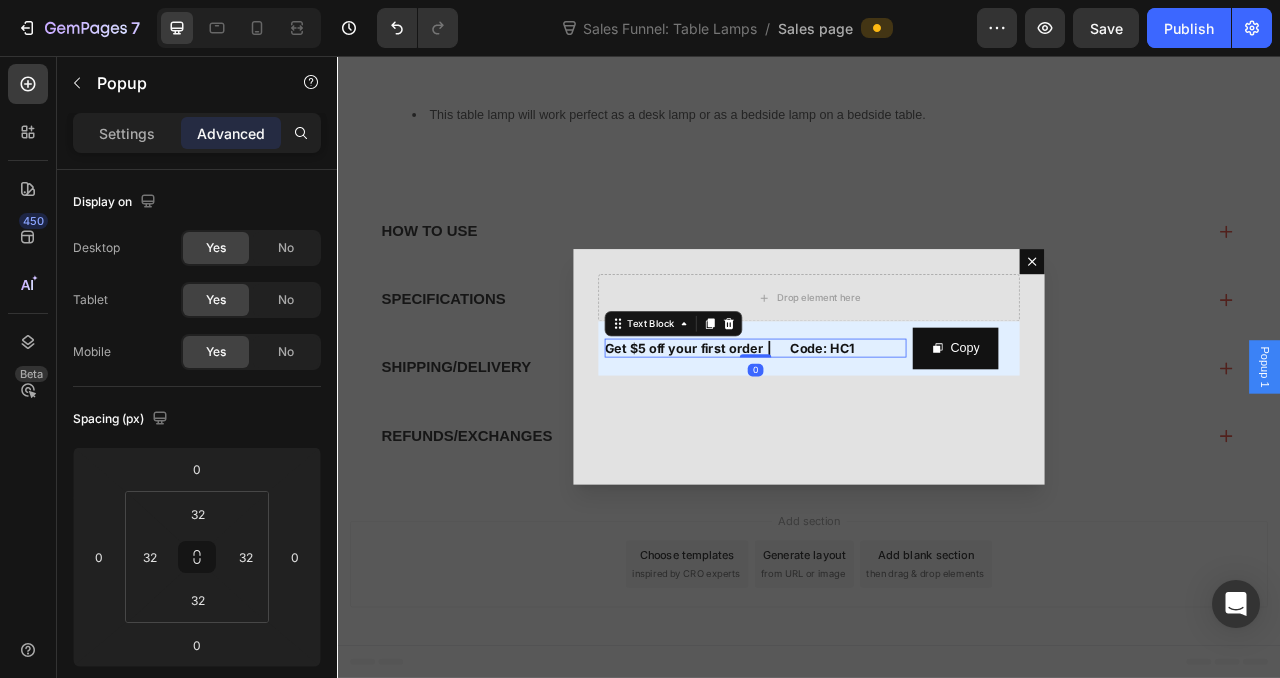 click on "Get $5 off your first order |      Code: HC1" at bounding box center (836, 428) 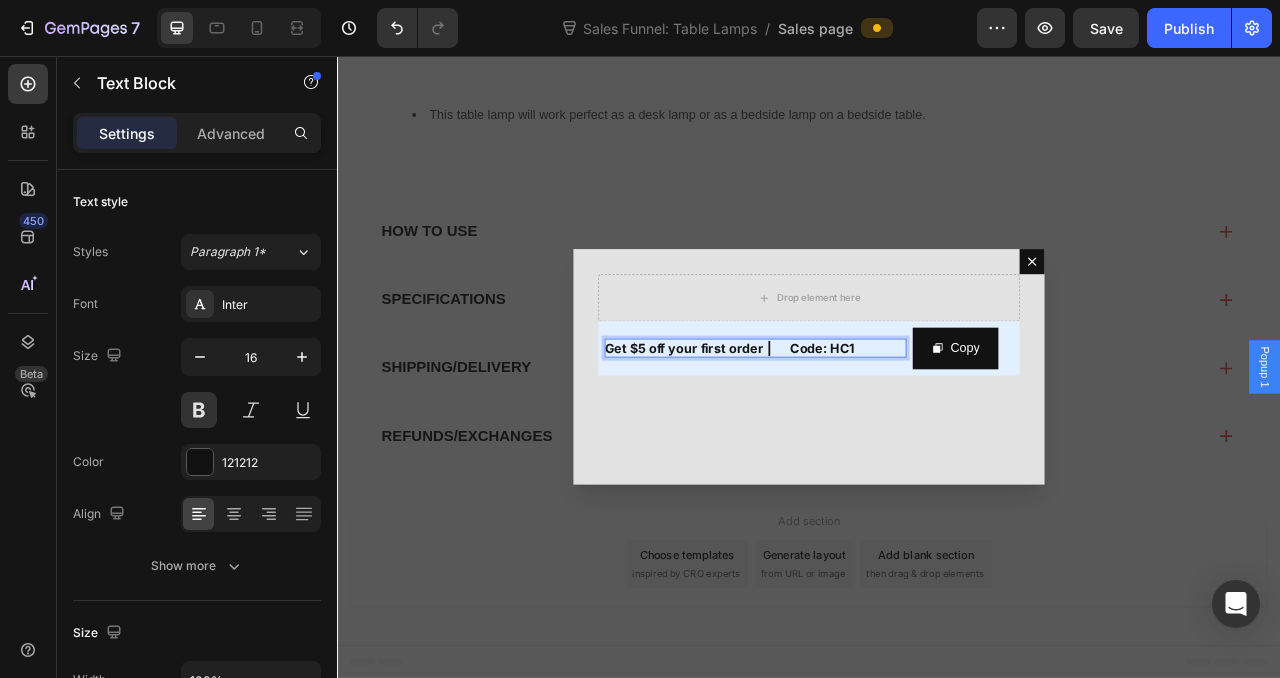 drag, startPoint x: 676, startPoint y: 427, endPoint x: 788, endPoint y: 426, distance: 112.00446 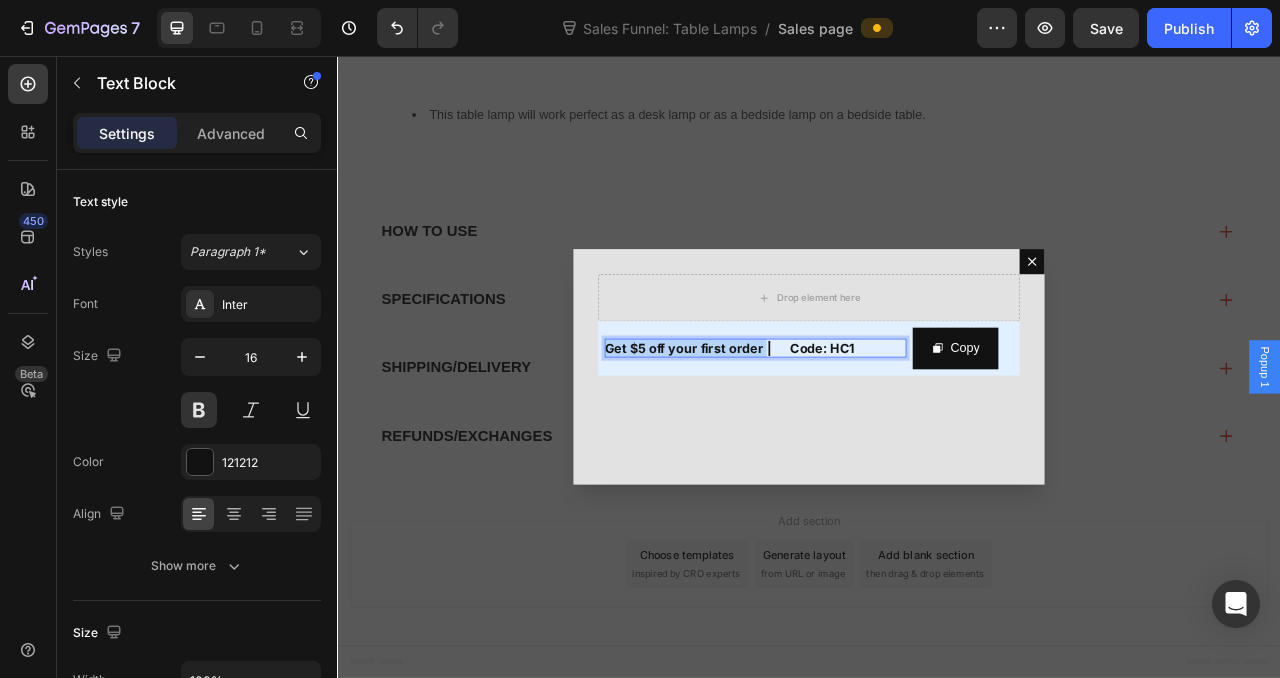 drag, startPoint x: 669, startPoint y: 427, endPoint x: 870, endPoint y: 432, distance: 201.06218 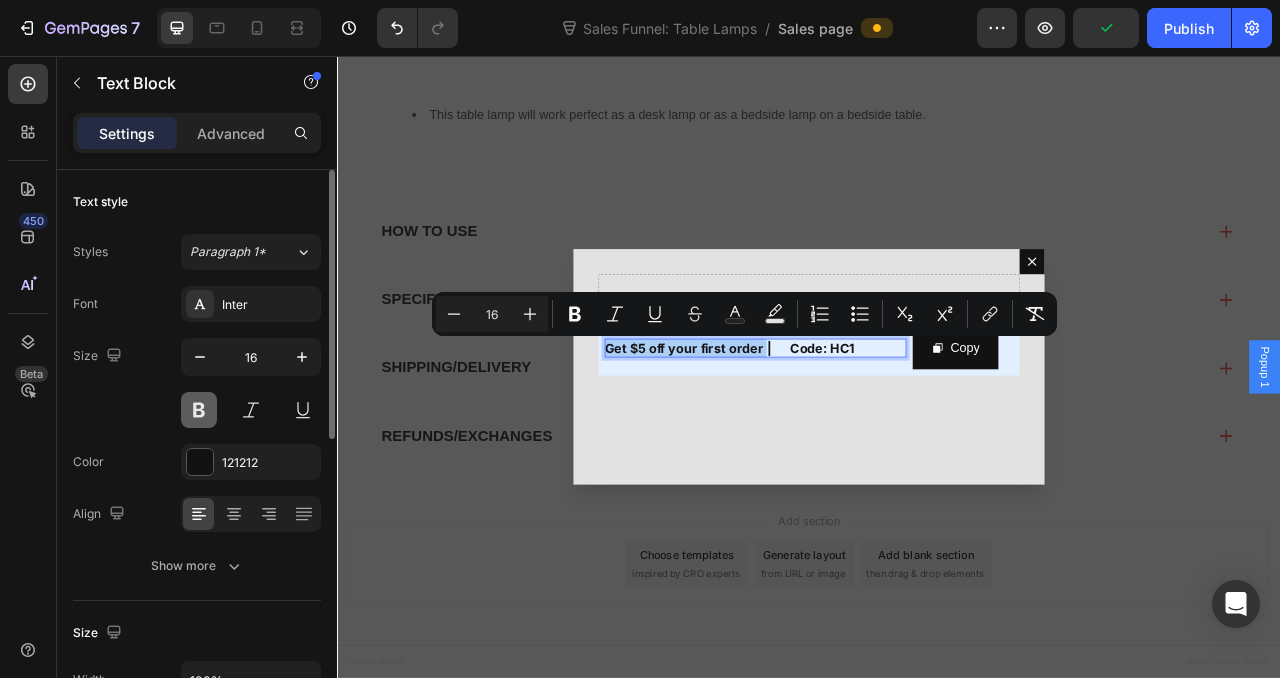 click at bounding box center (199, 410) 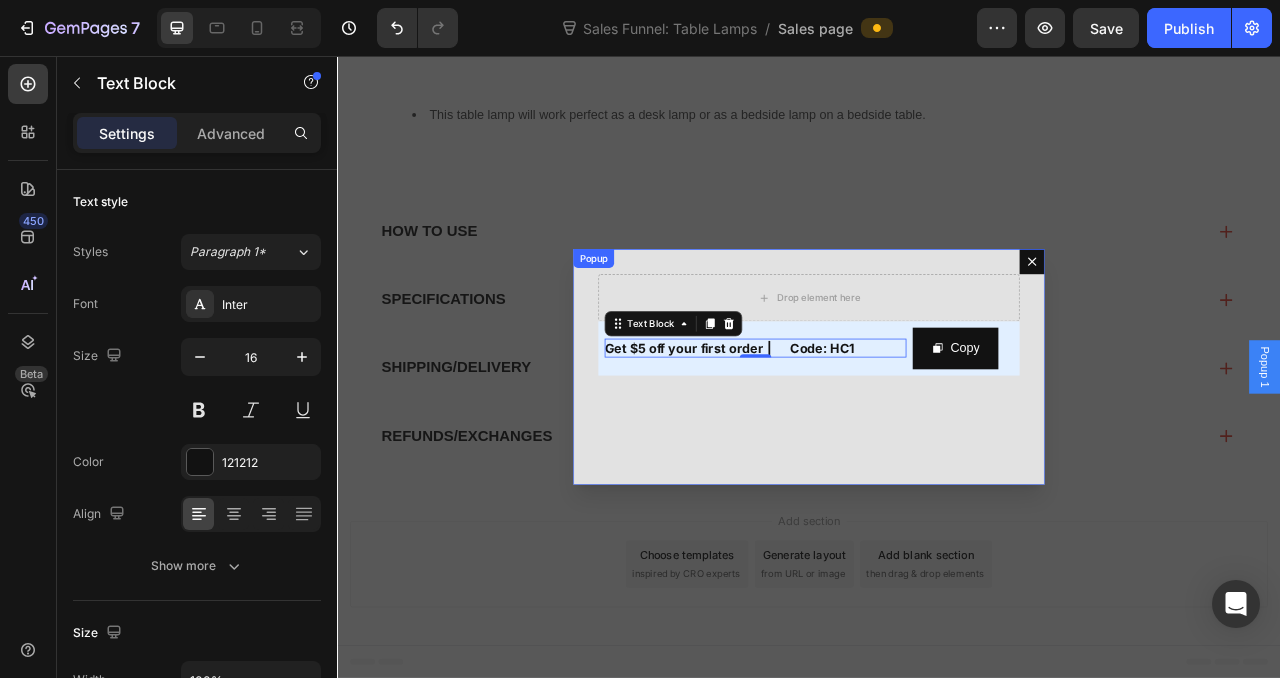 click on "Drop element here Row Get $5 off your first order |      Code: HC1 Text Block   0 Copy Copy Coupon Code Row" at bounding box center [937, 452] 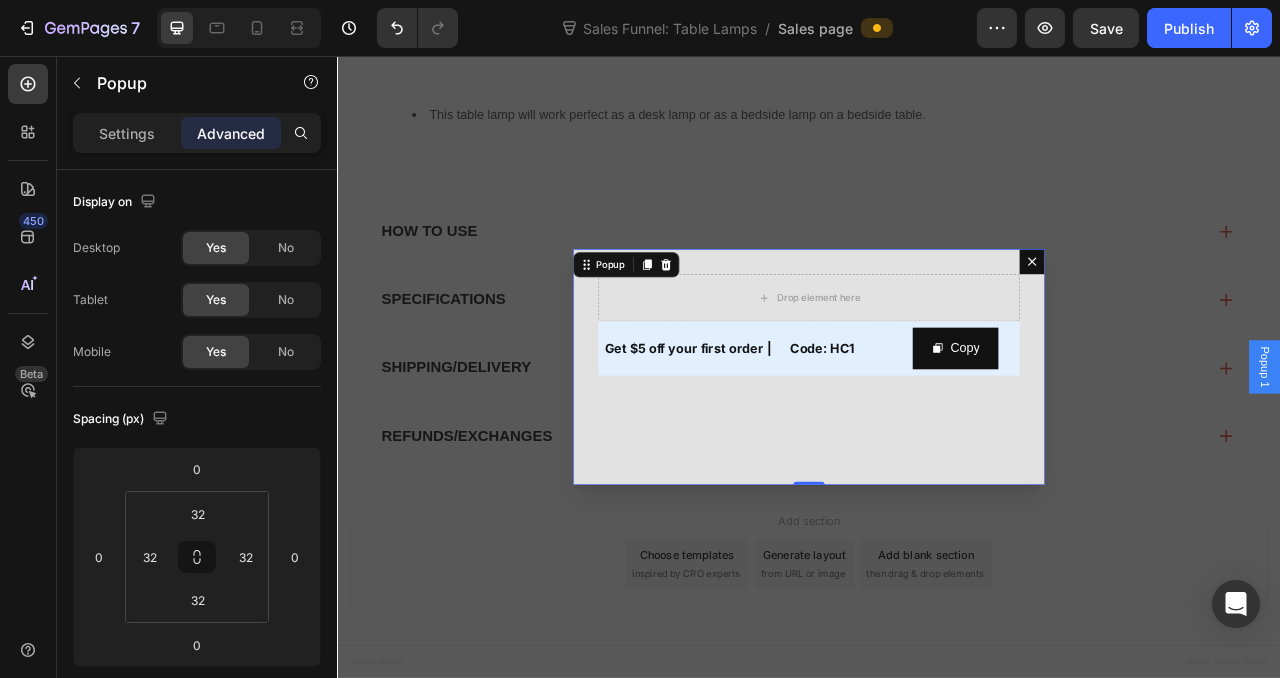 click at bounding box center [937, 452] 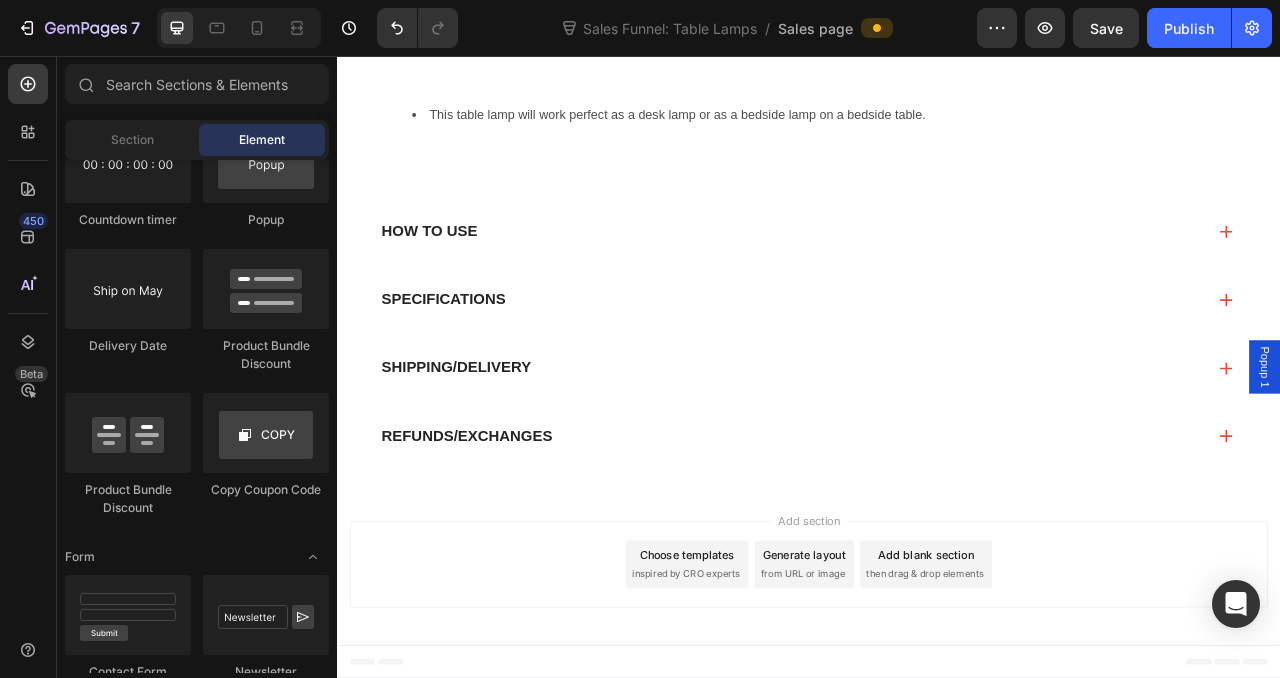 click on "Popup 1" at bounding box center (1517, 452) 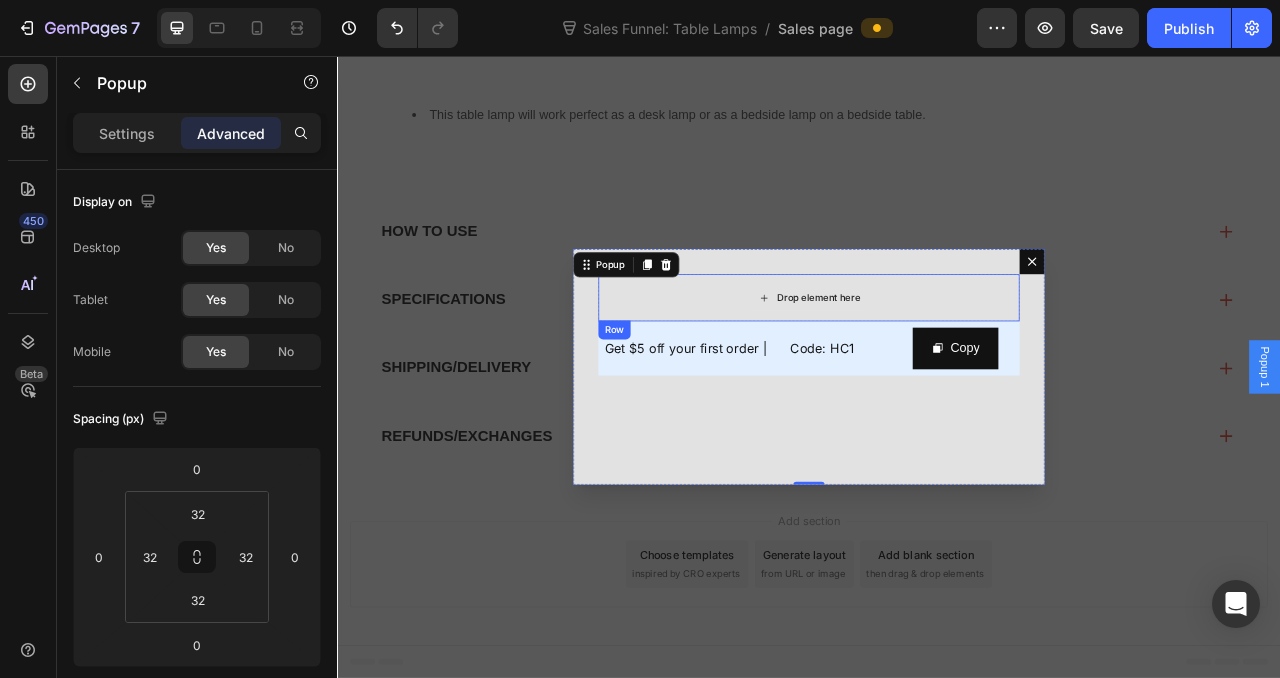 click on "Drop element here" at bounding box center [937, 364] 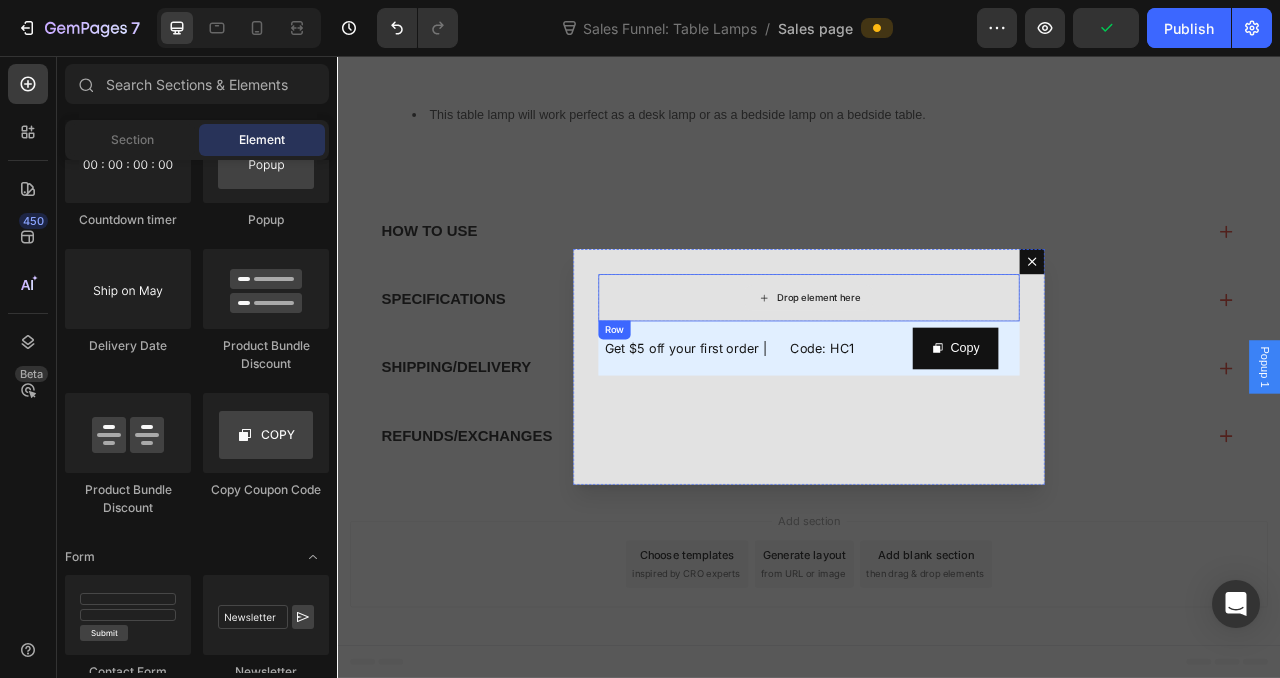 click on "Drop element here" at bounding box center (937, 364) 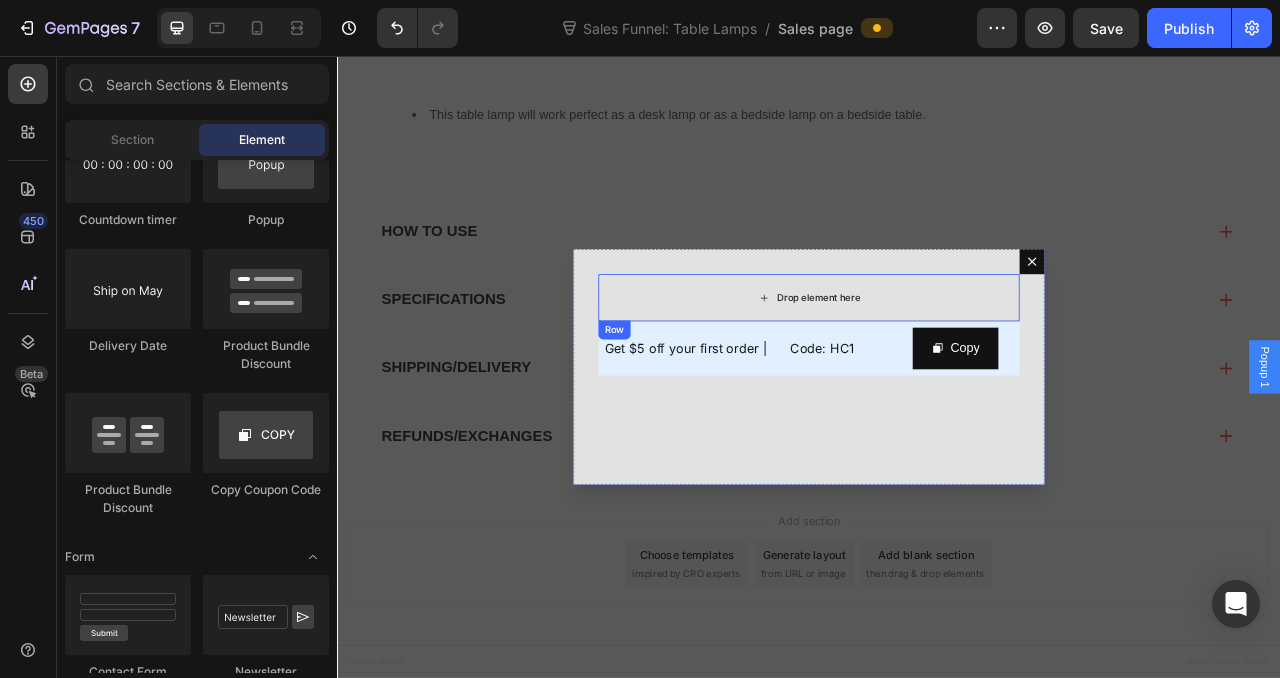 click on "Drop element here" at bounding box center [937, 364] 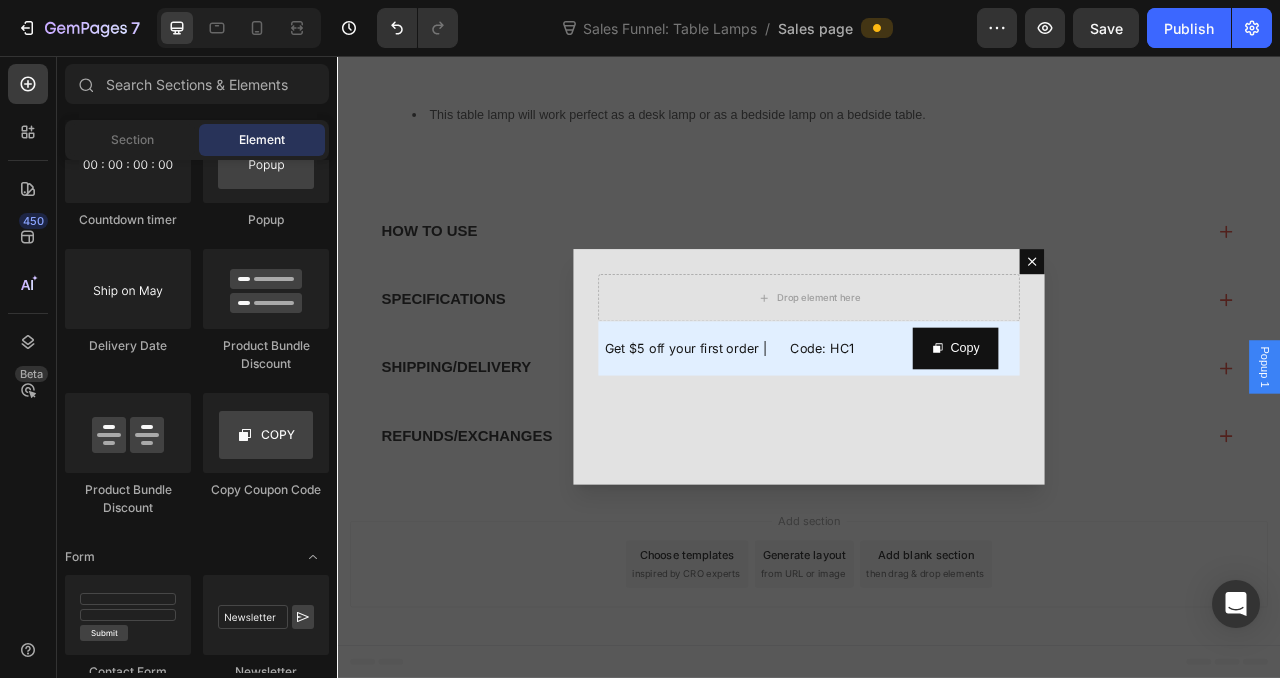 click on "Stock Counter
Stock Counter
Countdown timer
Popup
Delivery Date
Product Bundle Discount
Product Bundle Discount
Copy Coupon Code" 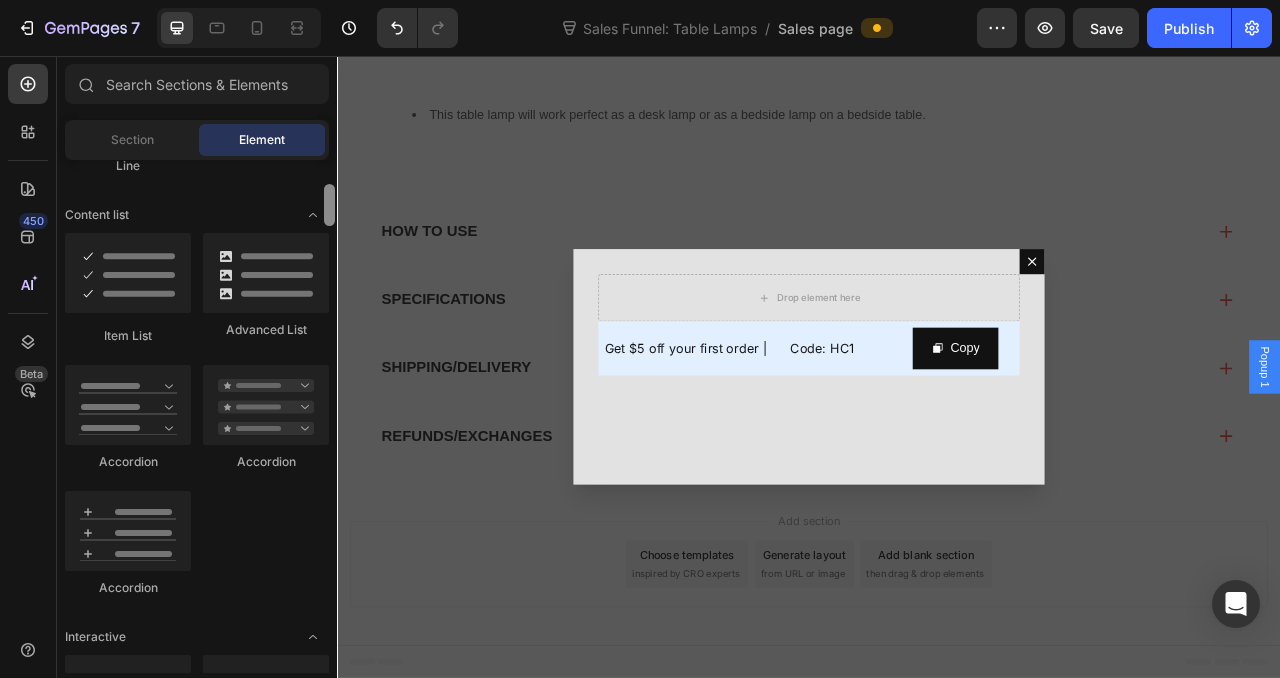 scroll, scrollTop: 1318, scrollLeft: 0, axis: vertical 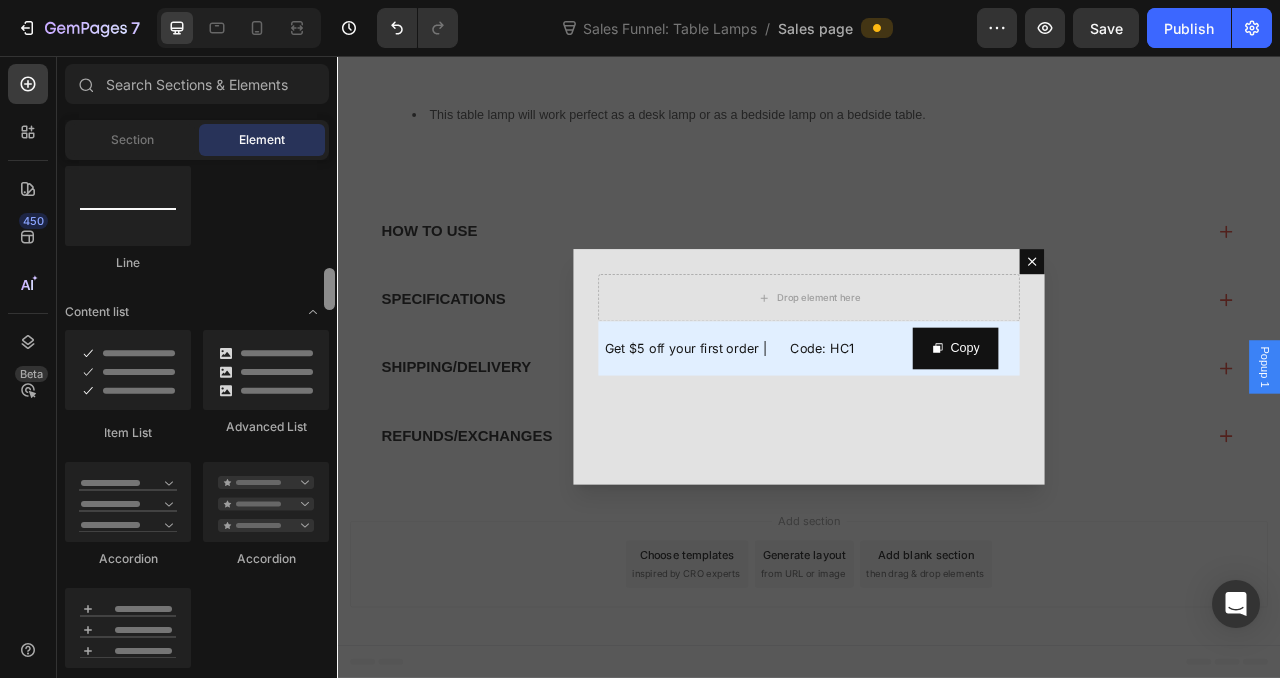 drag, startPoint x: 333, startPoint y: 516, endPoint x: 323, endPoint y: 296, distance: 220.22716 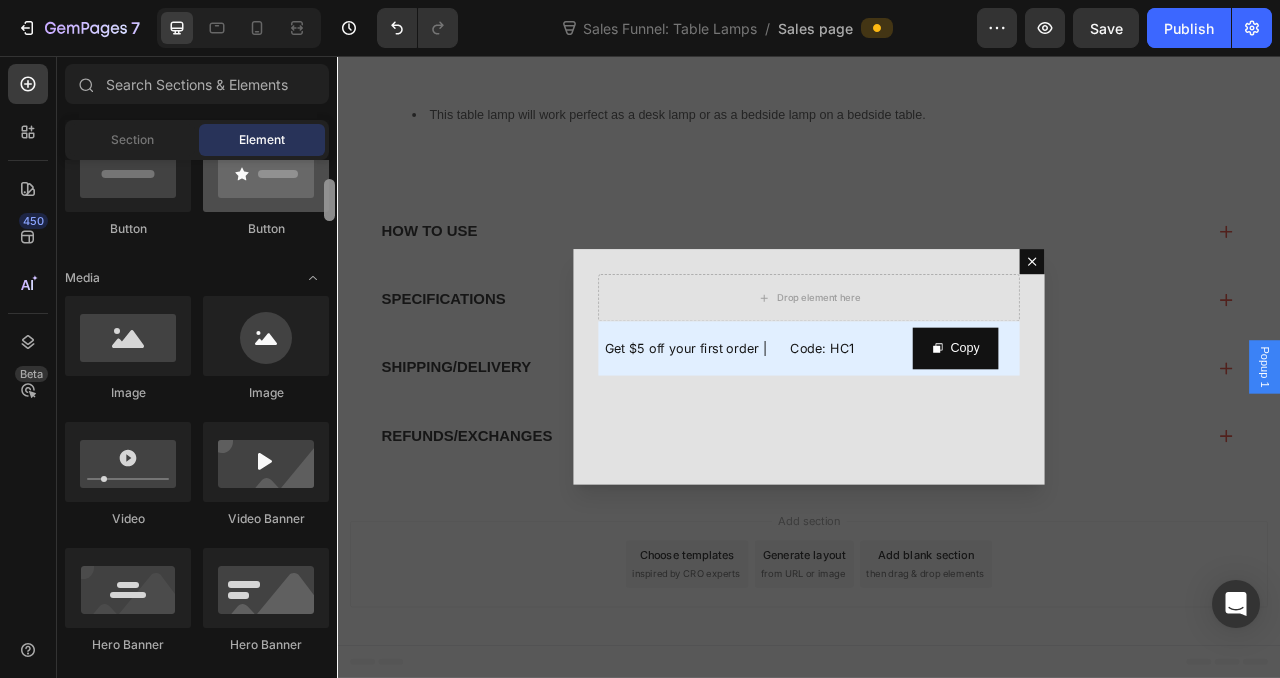 scroll, scrollTop: 382, scrollLeft: 0, axis: vertical 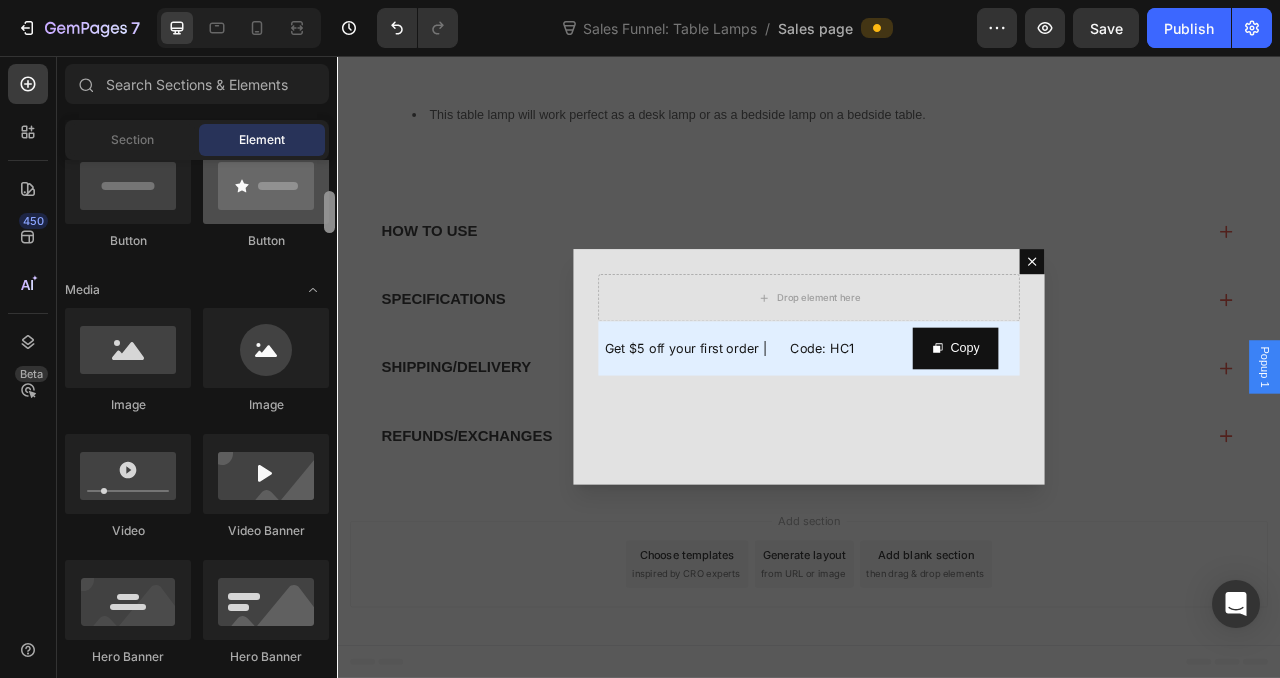 drag, startPoint x: 330, startPoint y: 295, endPoint x: 318, endPoint y: 218, distance: 77.92946 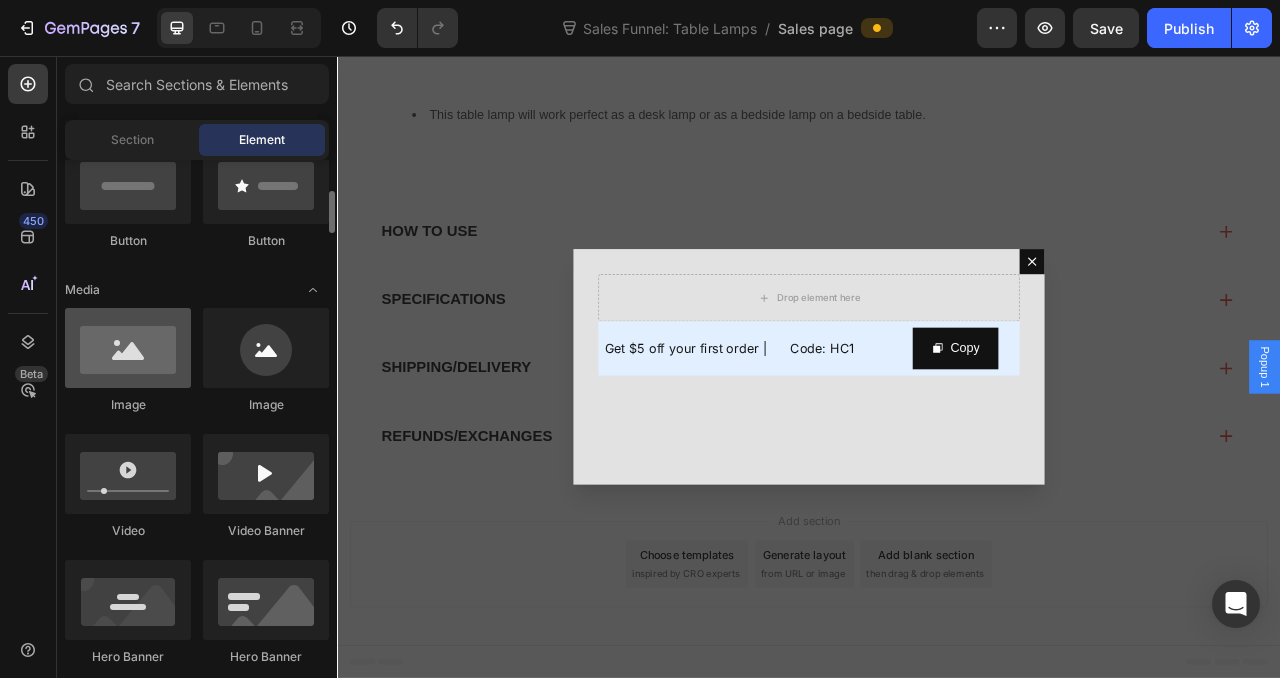 click at bounding box center [128, 348] 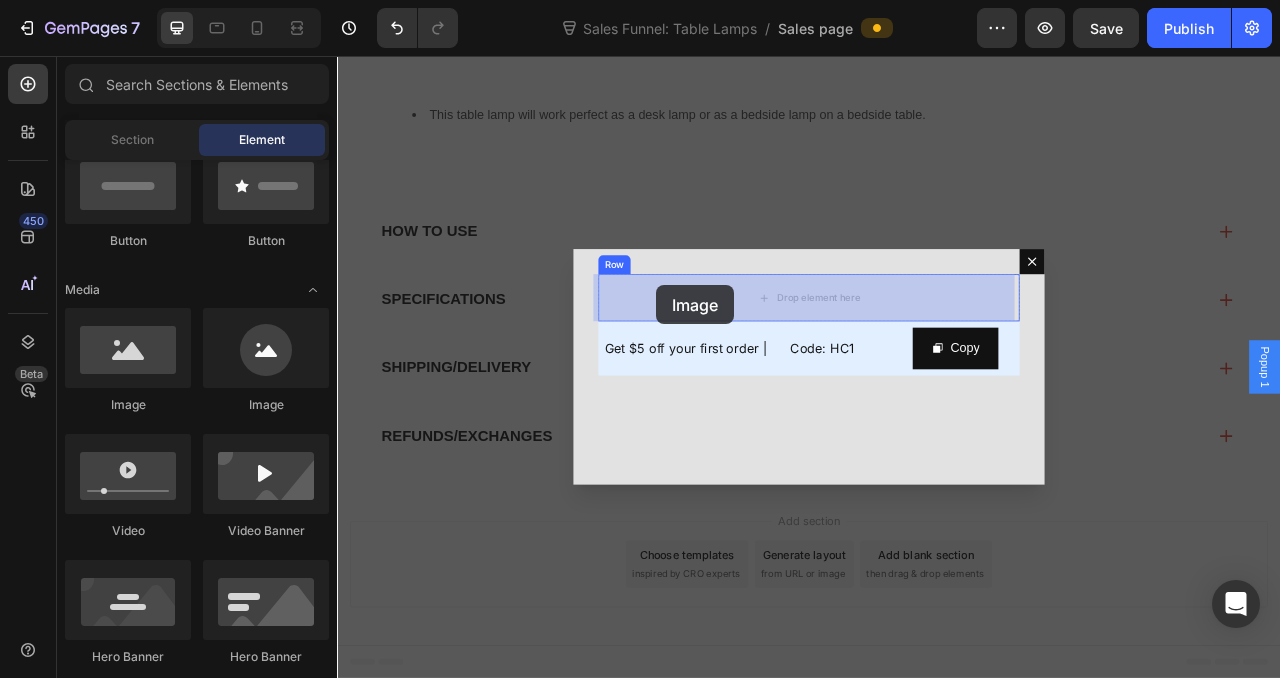 drag, startPoint x: 495, startPoint y: 393, endPoint x: 758, endPoint y: 344, distance: 267.5257 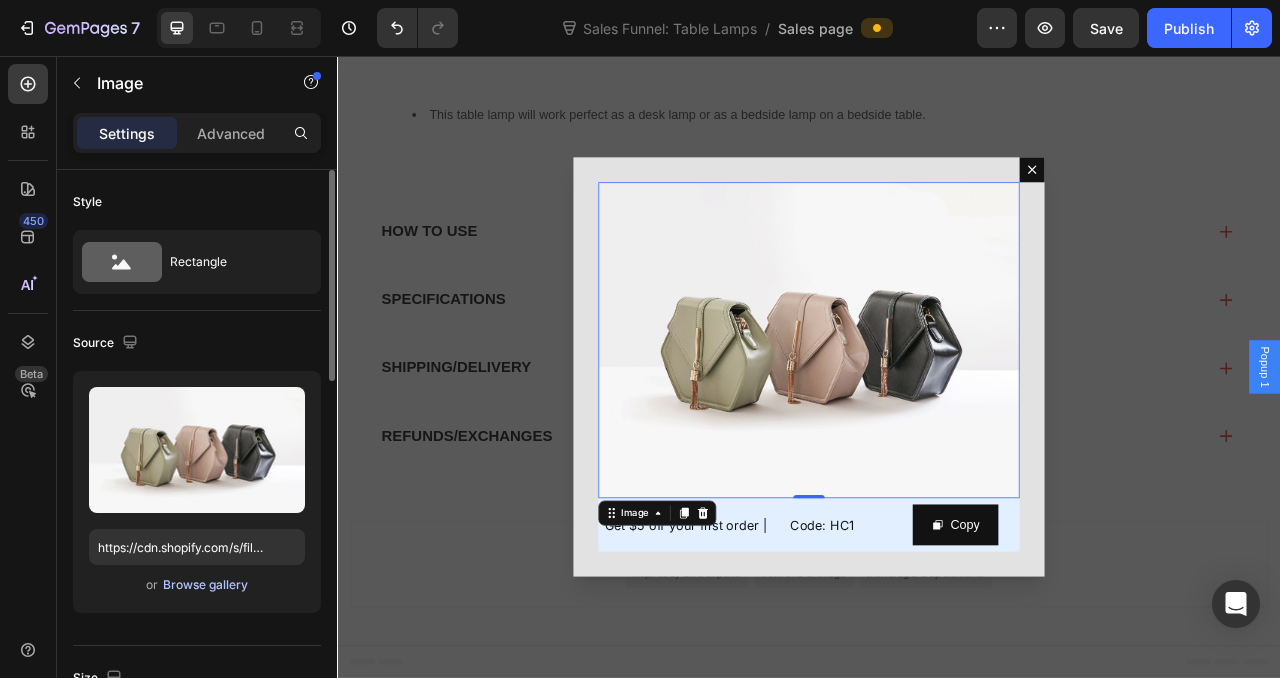click on "Browse gallery" at bounding box center (205, 585) 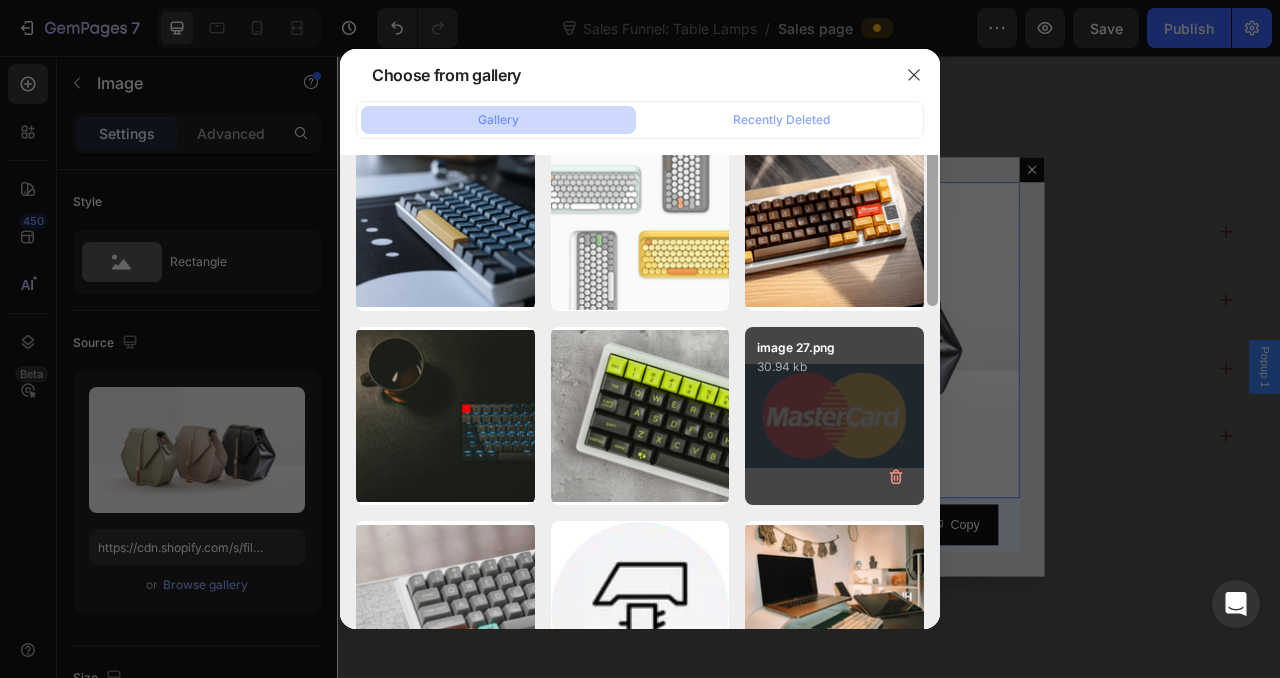 drag, startPoint x: 929, startPoint y: 175, endPoint x: 894, endPoint y: 350, distance: 178.46568 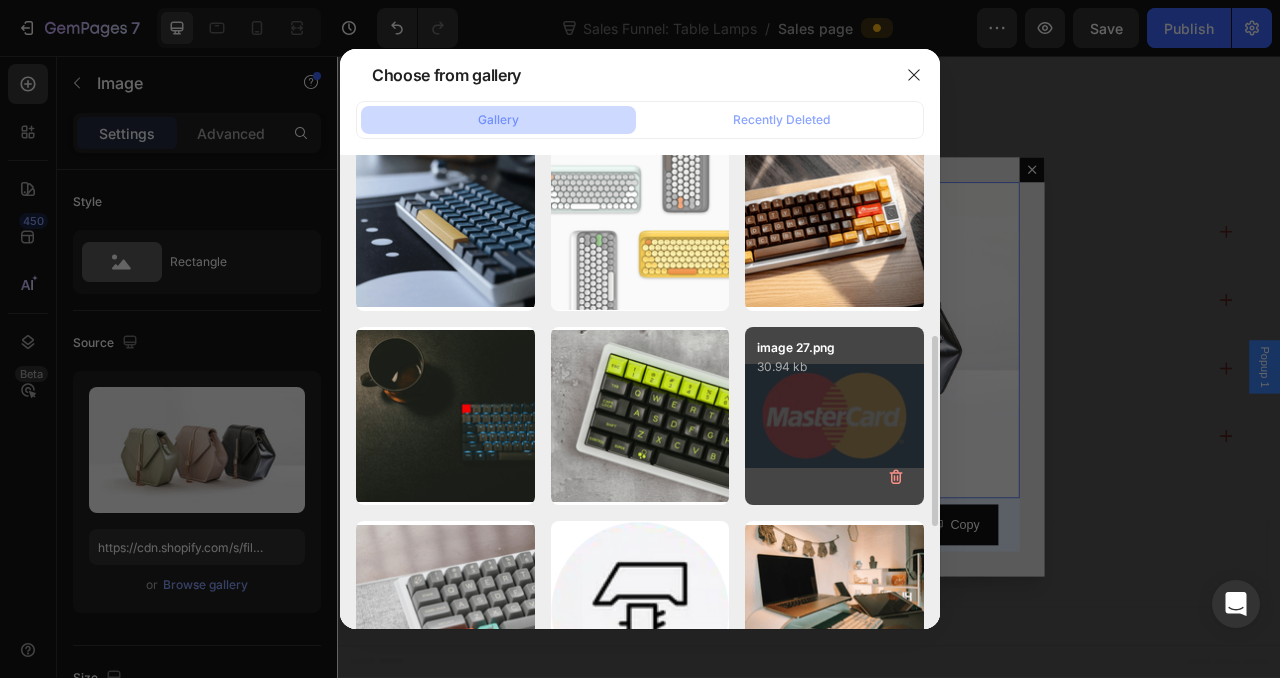 scroll, scrollTop: 435, scrollLeft: 0, axis: vertical 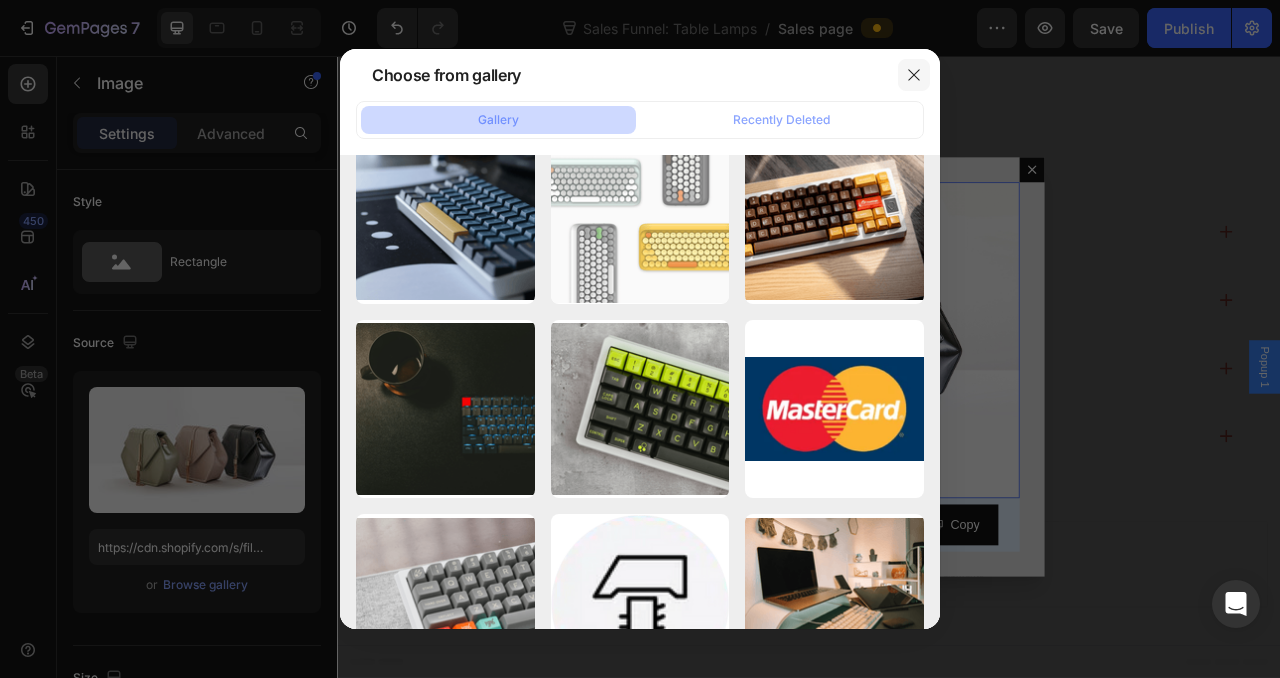 click at bounding box center [914, 75] 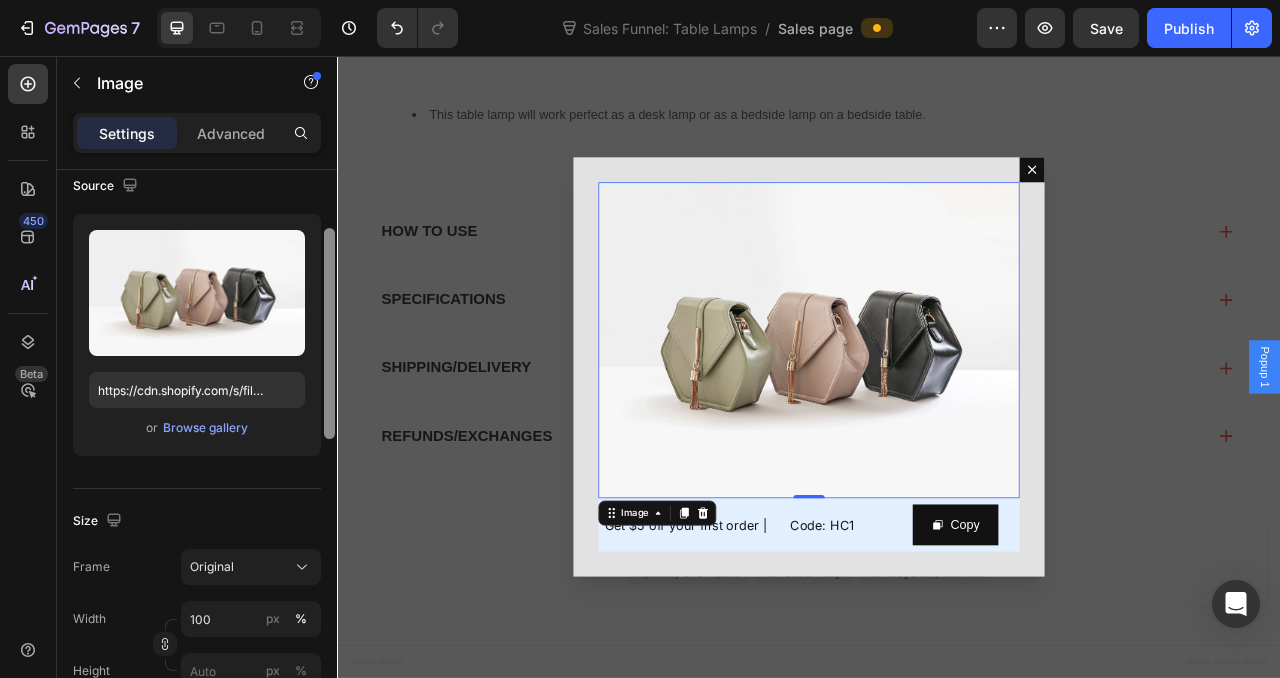 scroll, scrollTop: 0, scrollLeft: 0, axis: both 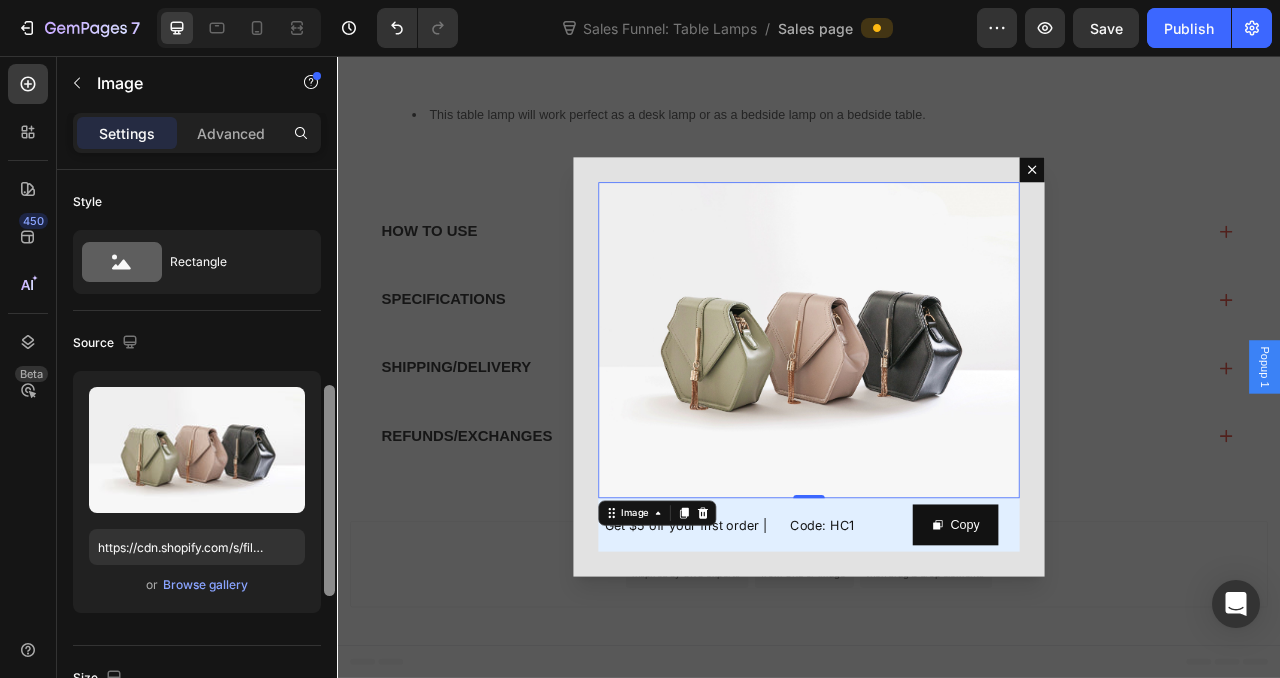 drag, startPoint x: 330, startPoint y: 357, endPoint x: 307, endPoint y: 324, distance: 40.22437 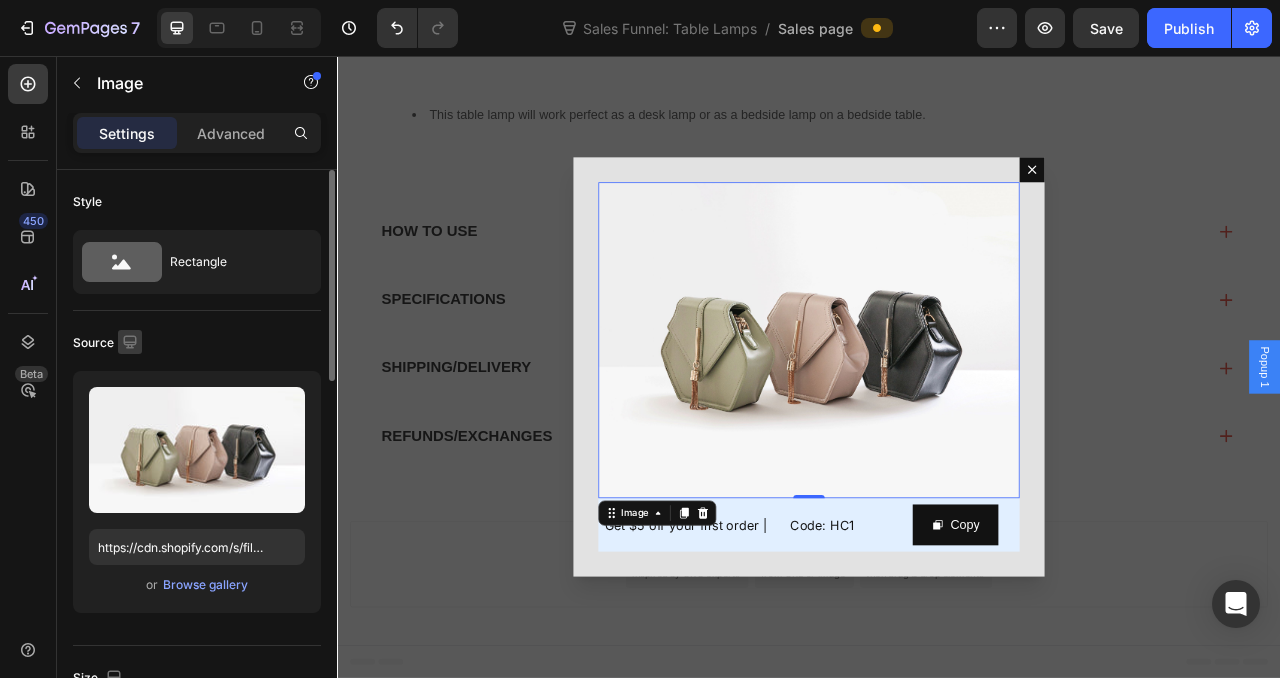 click 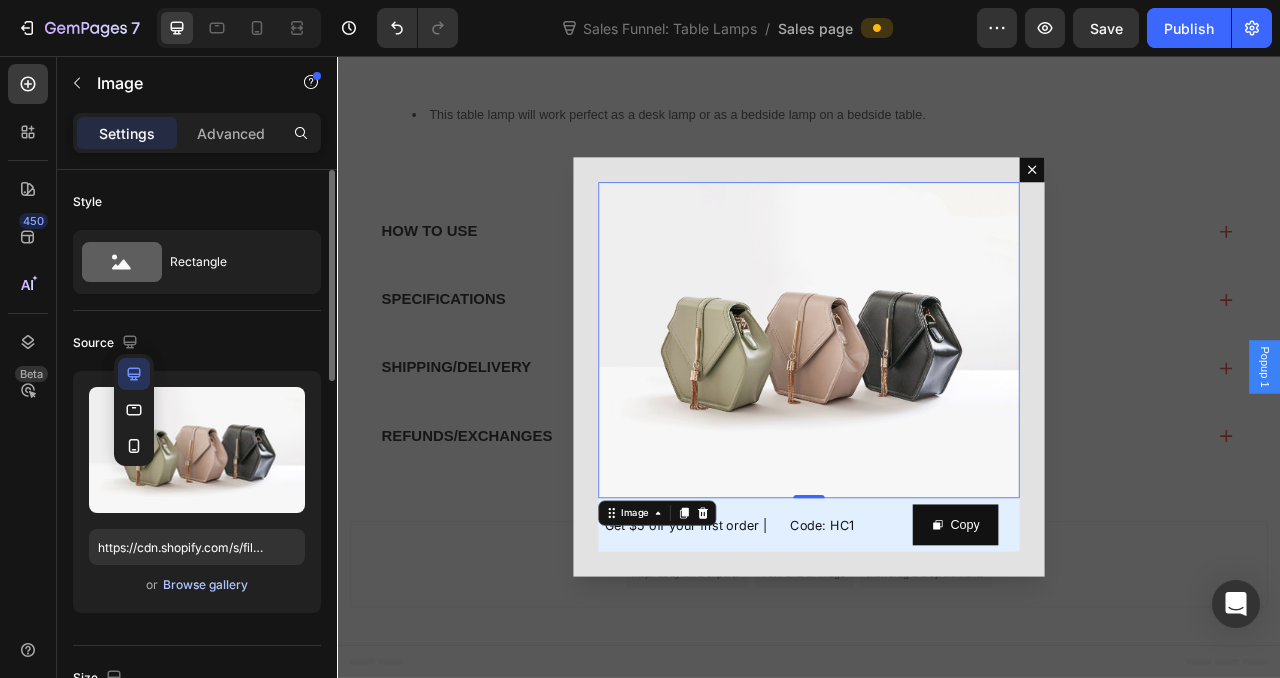 click on "Browse gallery" at bounding box center (205, 585) 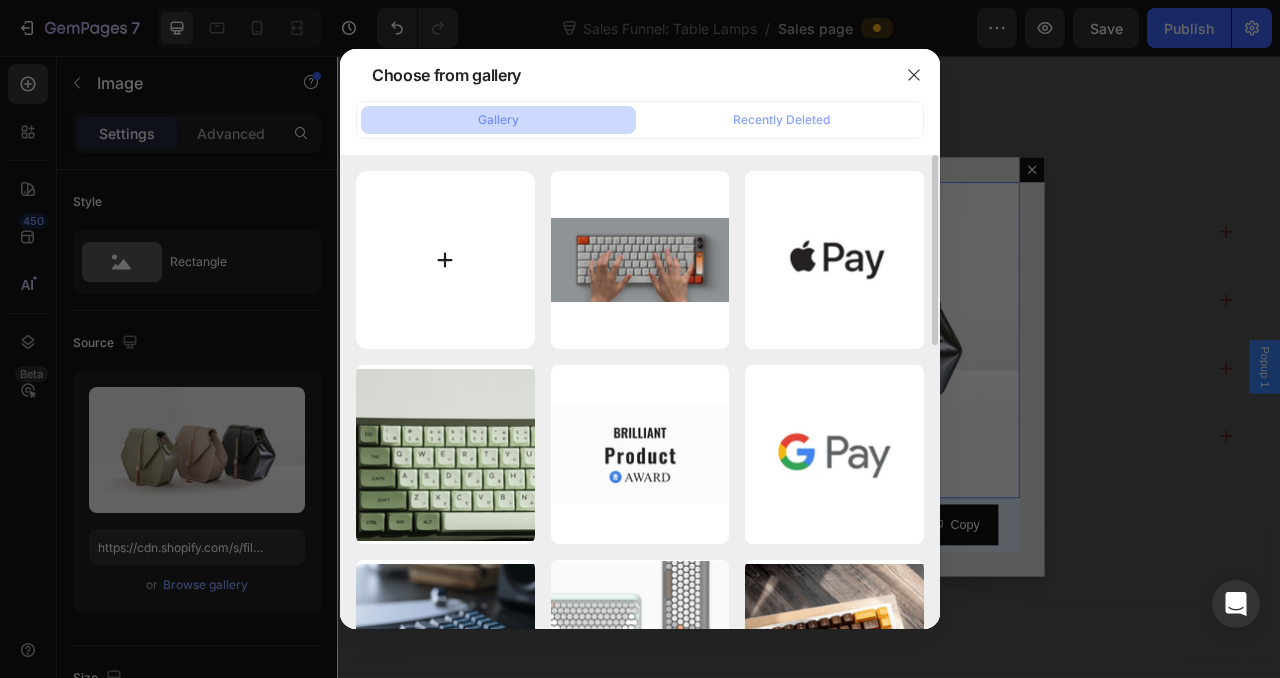 click at bounding box center (445, 260) 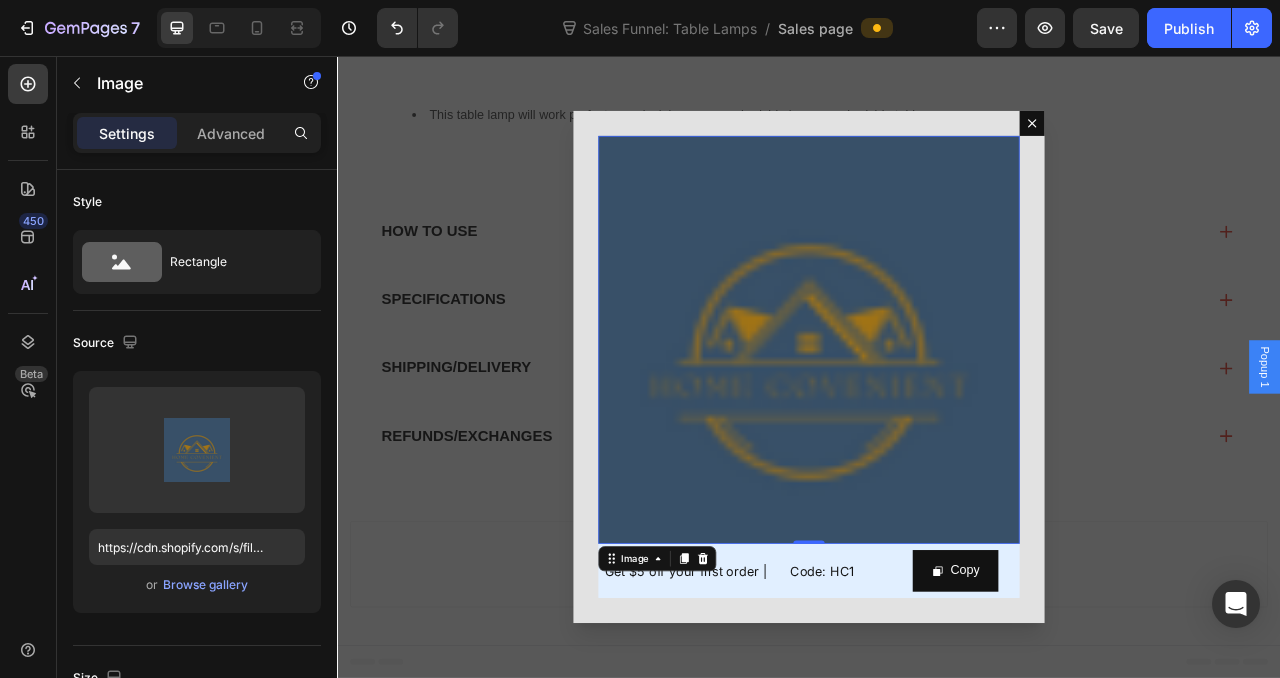 click at bounding box center [937, 418] 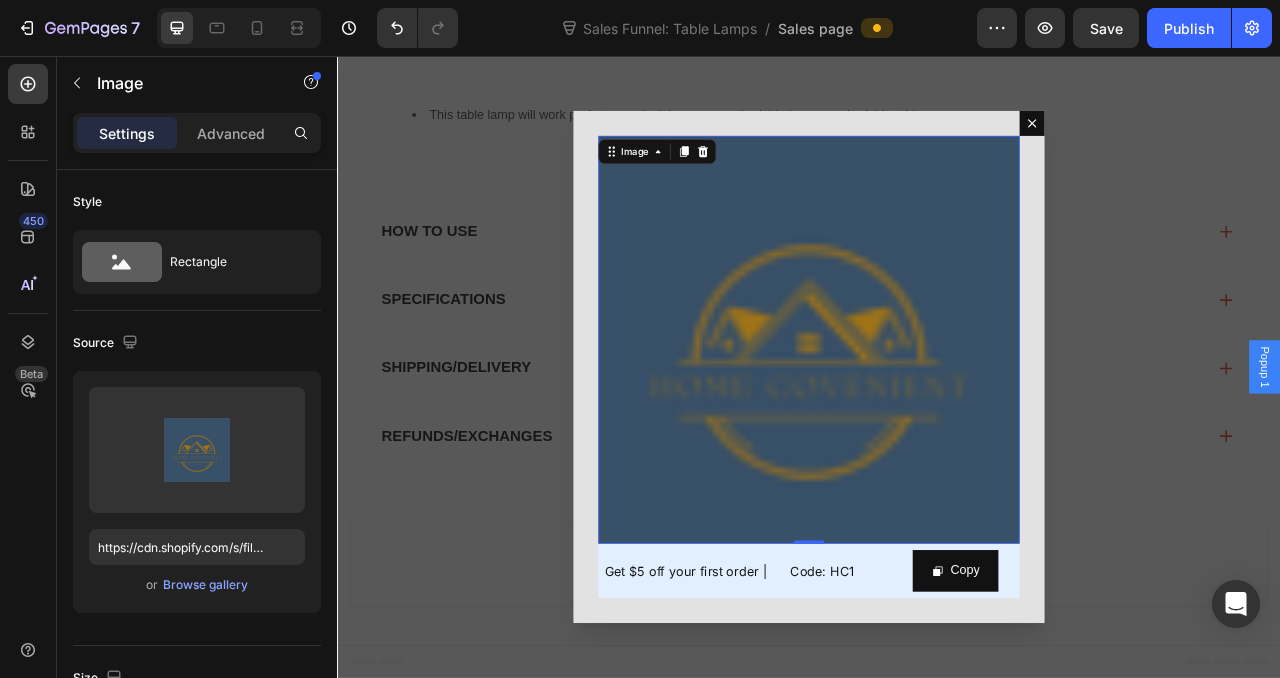 click at bounding box center [937, 418] 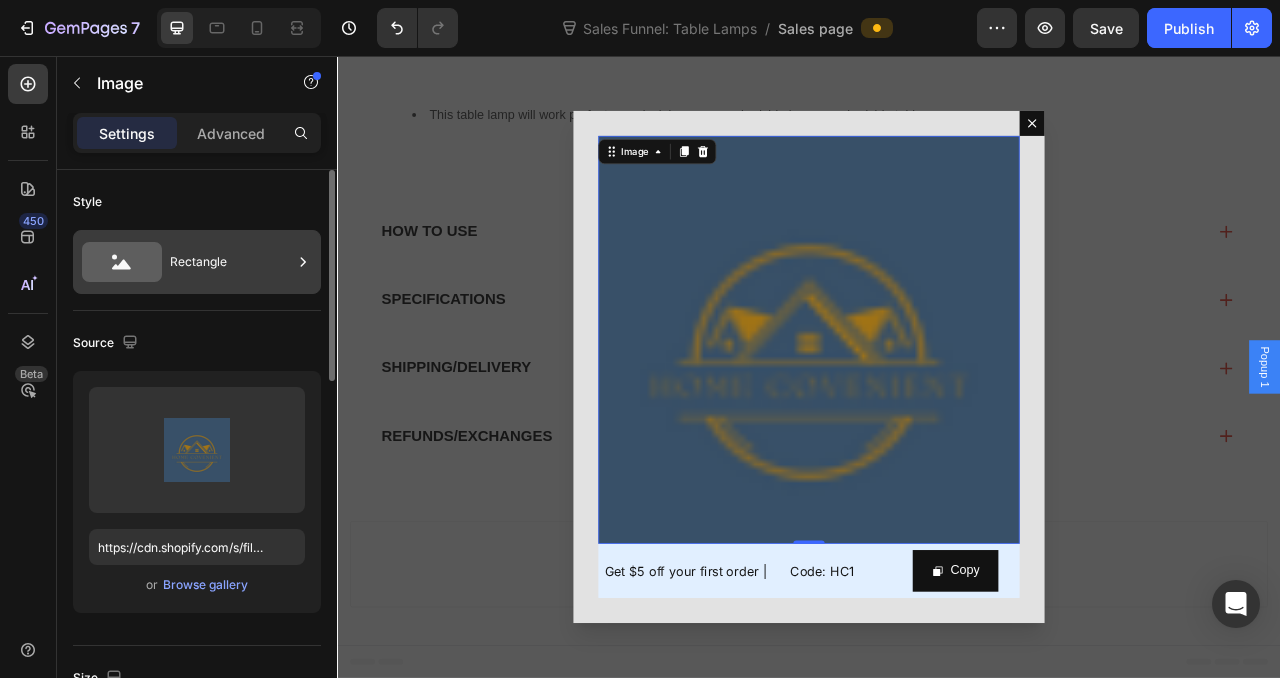 click on "Rectangle" at bounding box center [231, 262] 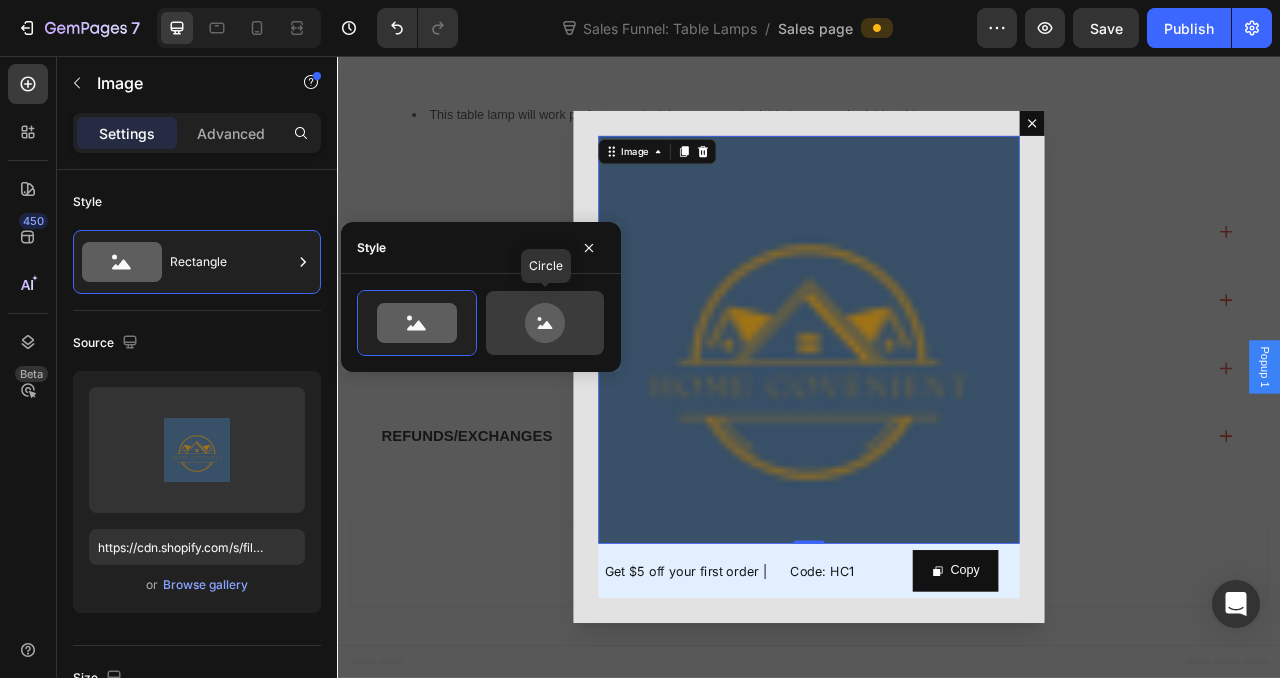 click 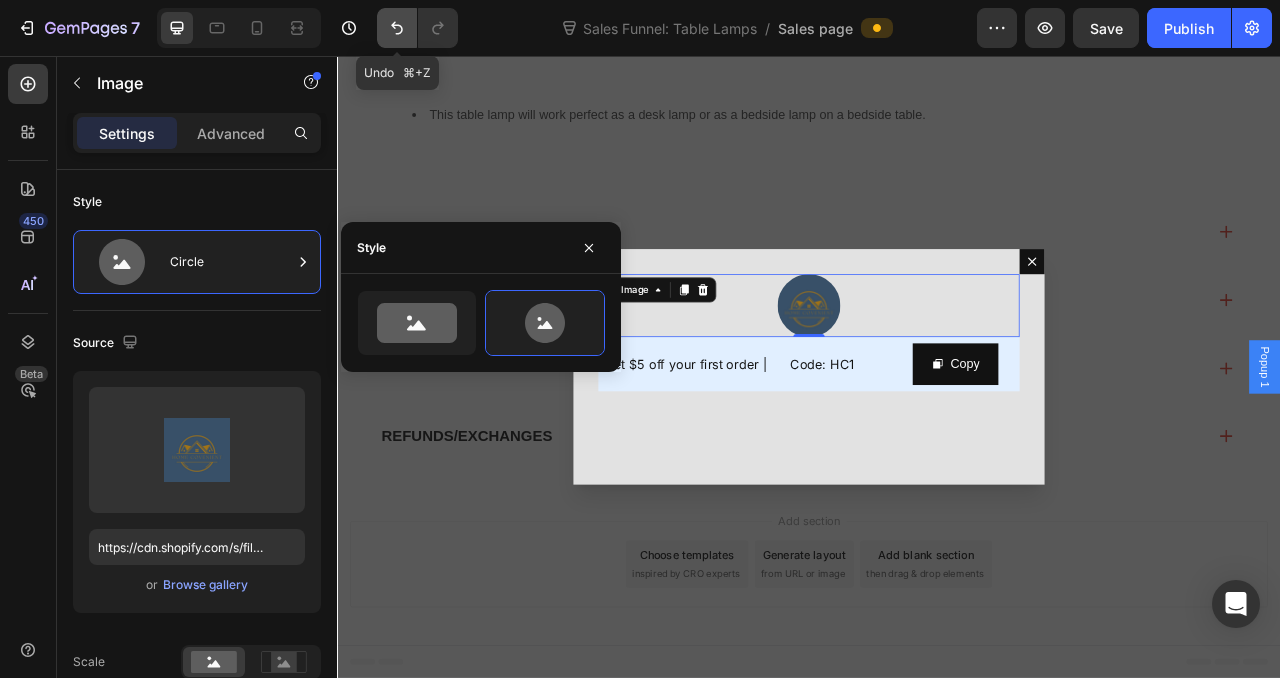 click 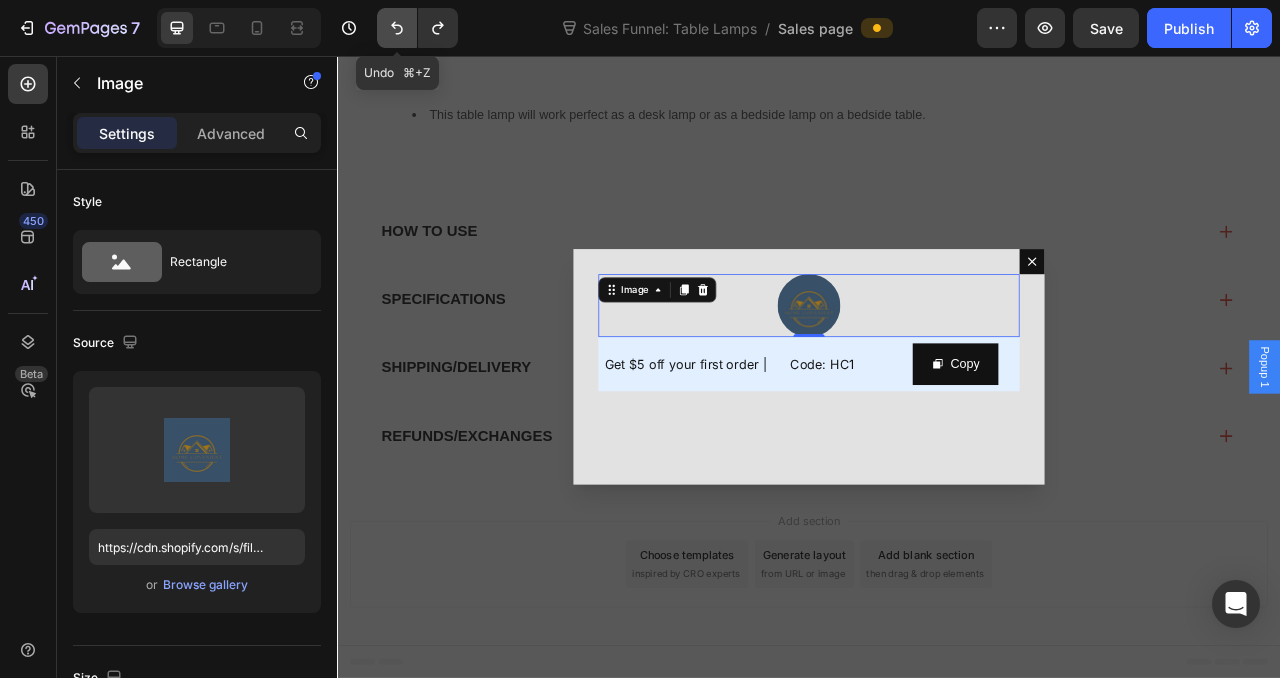 click 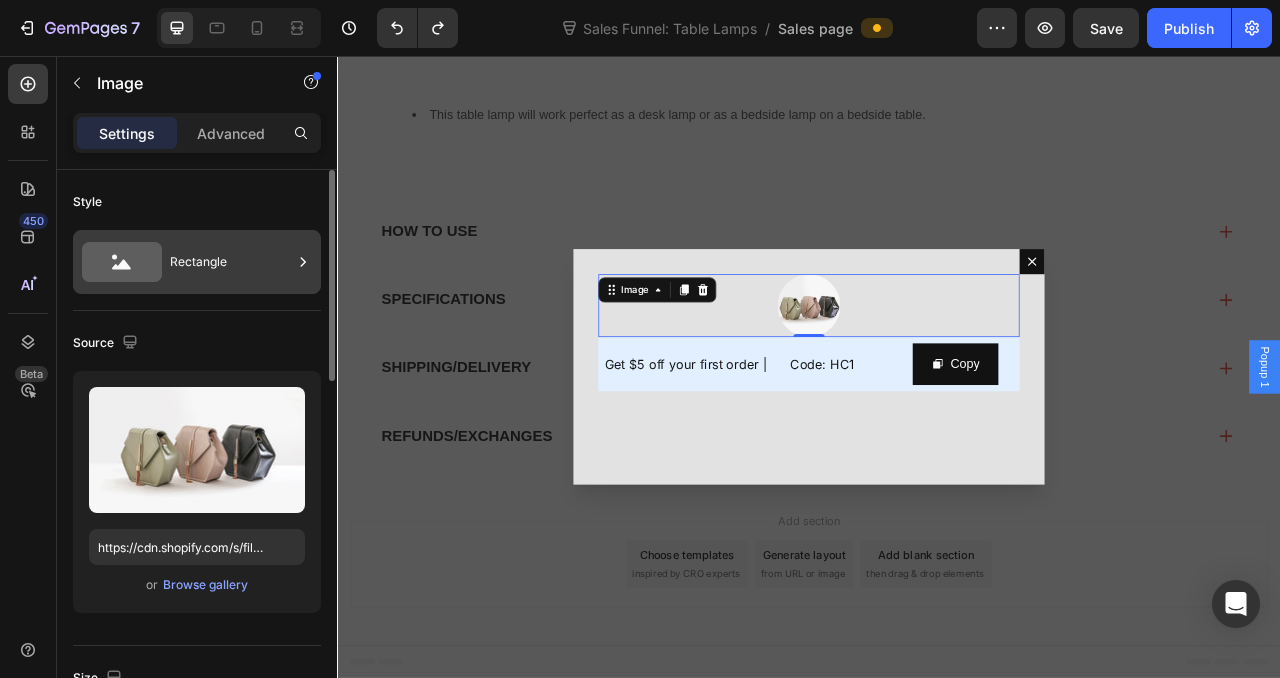 click on "Rectangle" at bounding box center (197, 262) 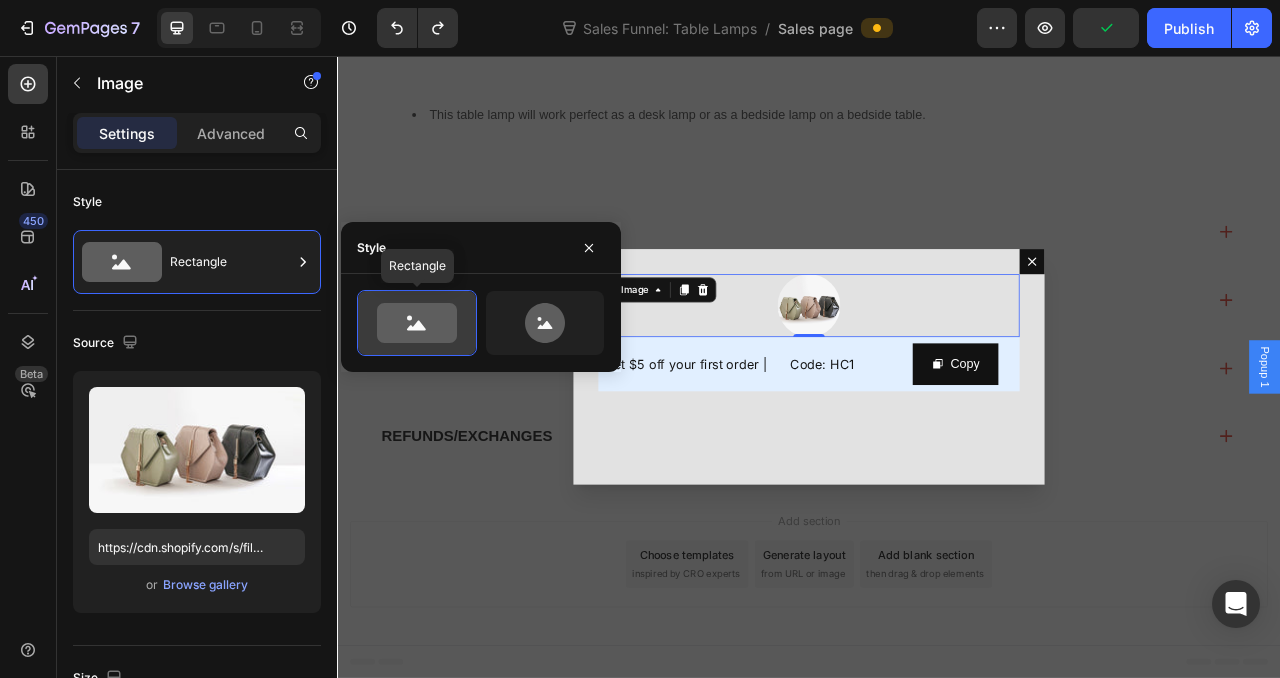 click 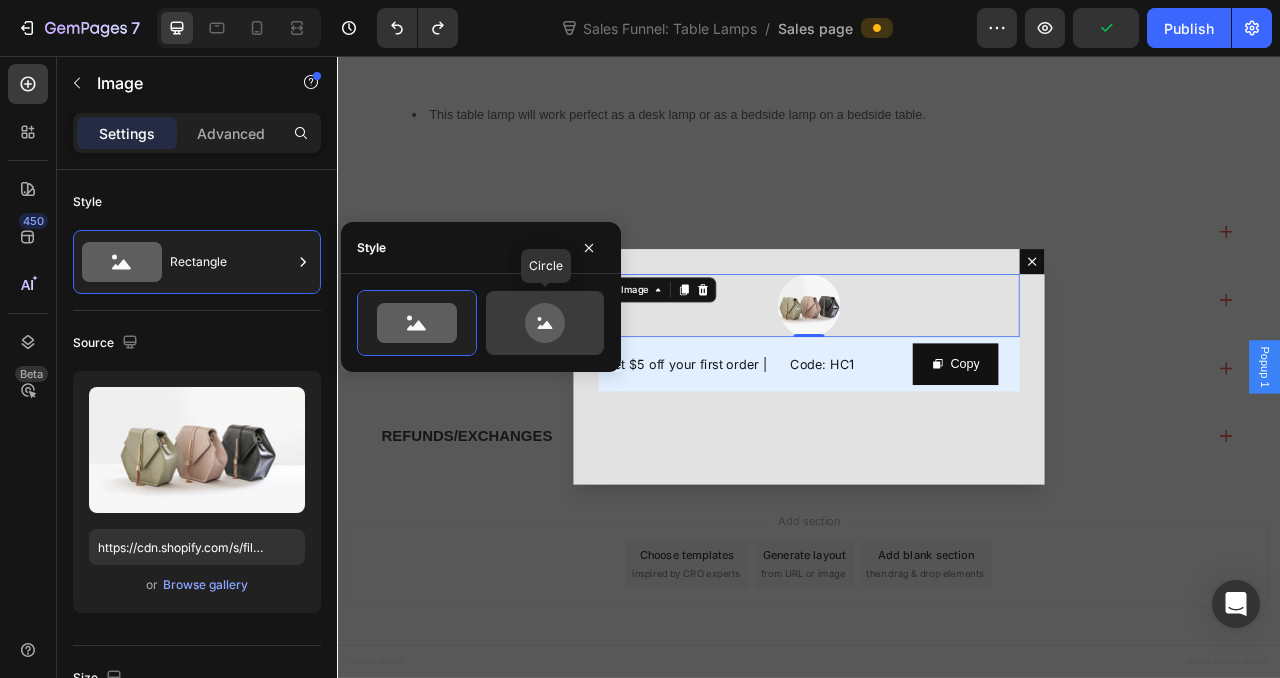 click 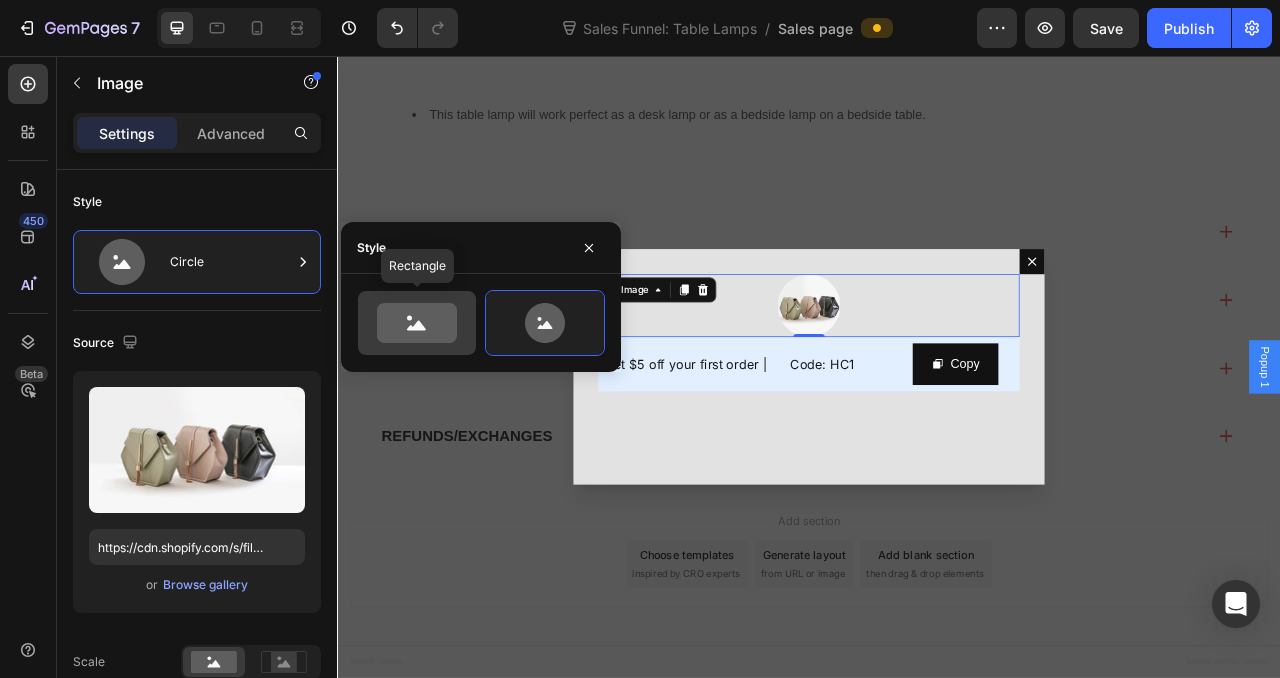click 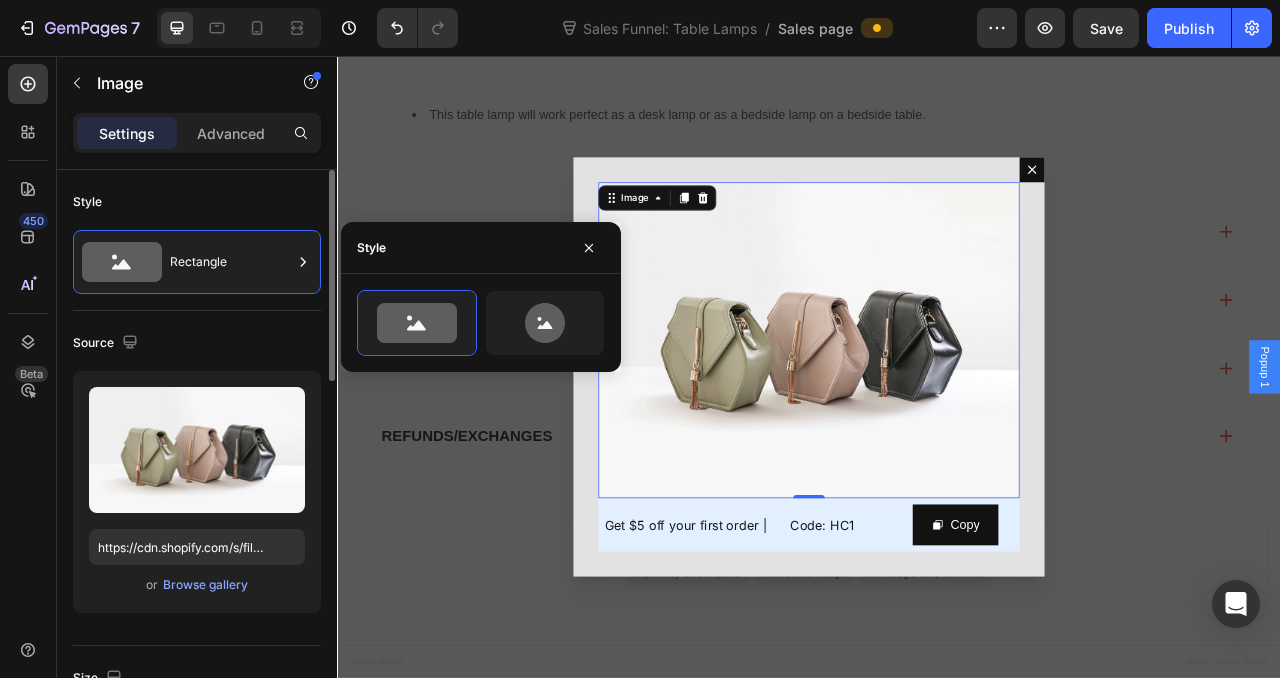 click on "Source Upload Image https://cdn.shopify.com/s/files/1/2005/9307/files/image_demo.jpg or  Browse gallery" 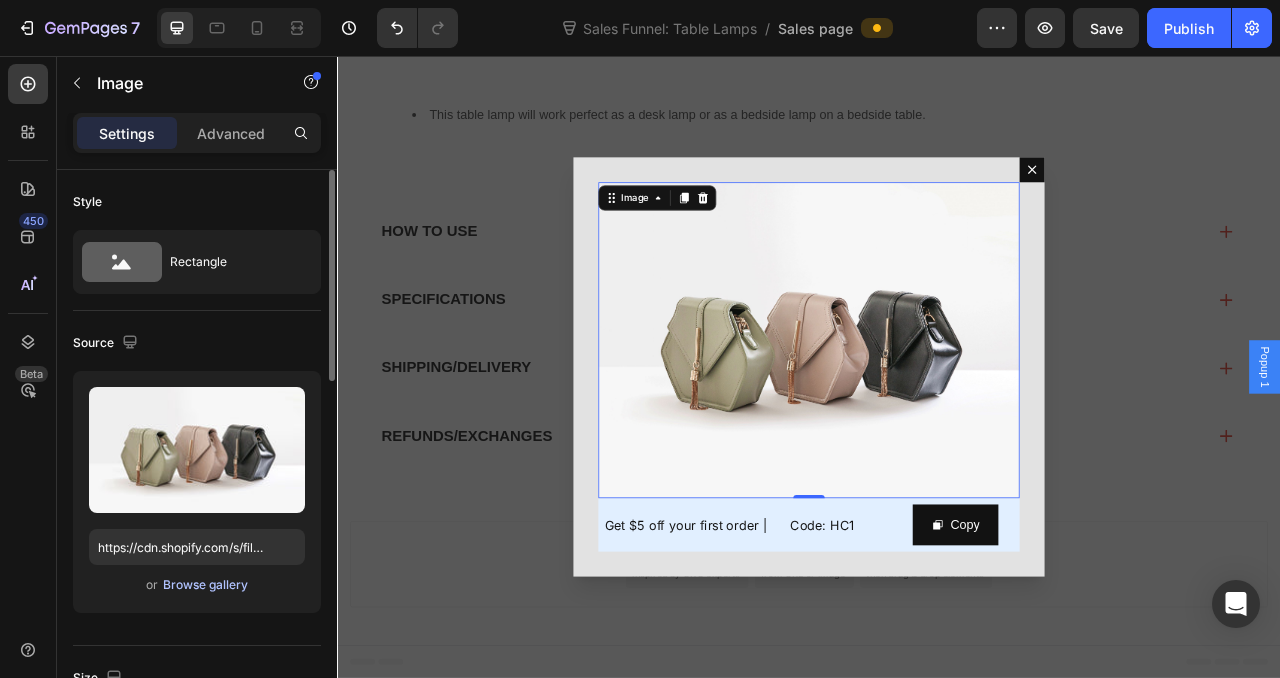 click on "Browse gallery" at bounding box center [205, 585] 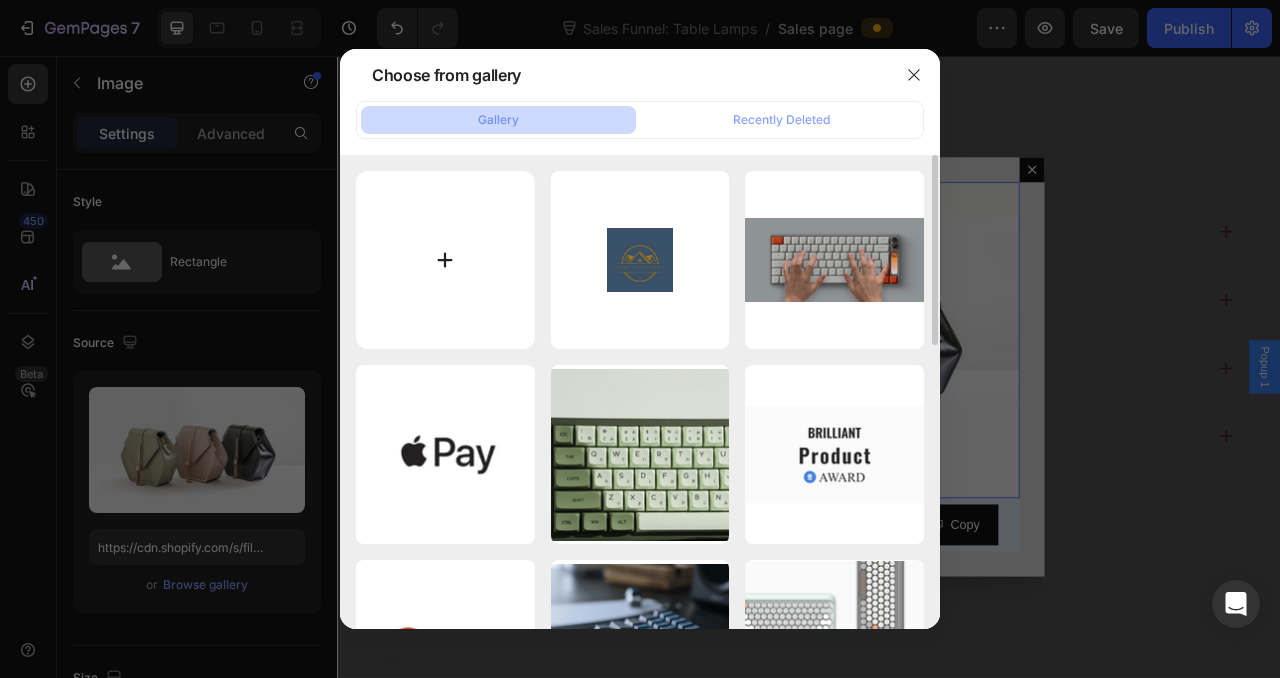 click at bounding box center [445, 260] 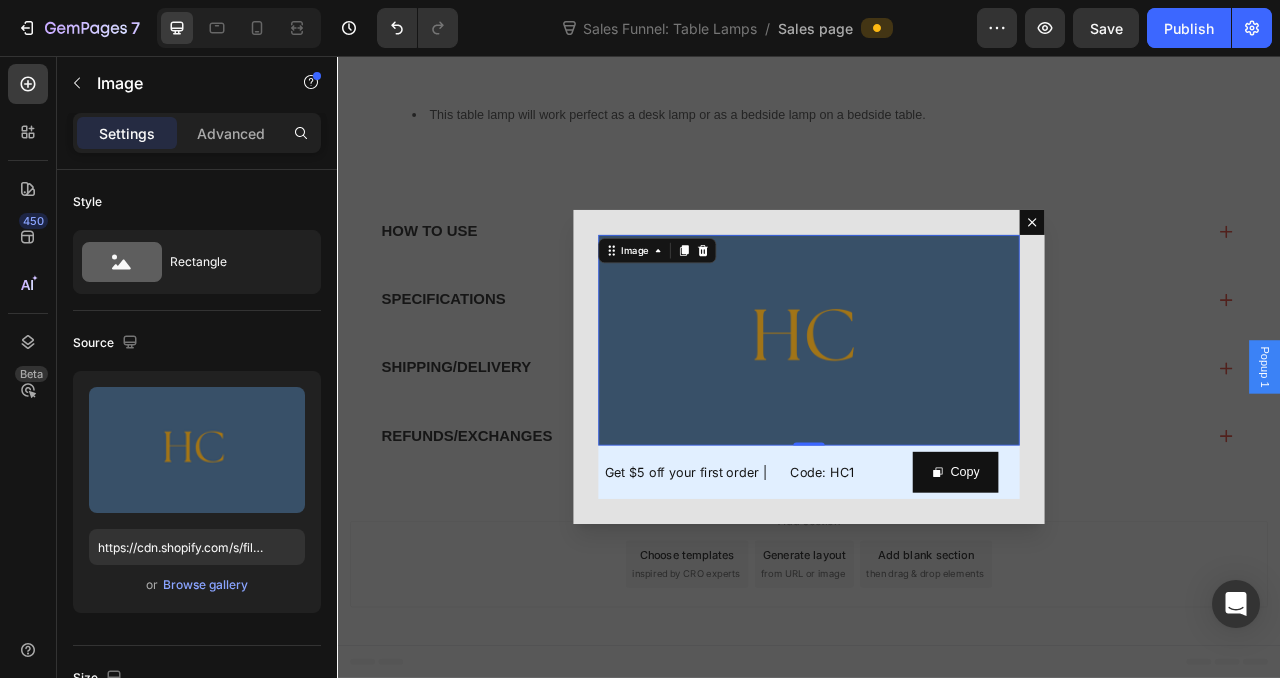 click at bounding box center (937, 452) 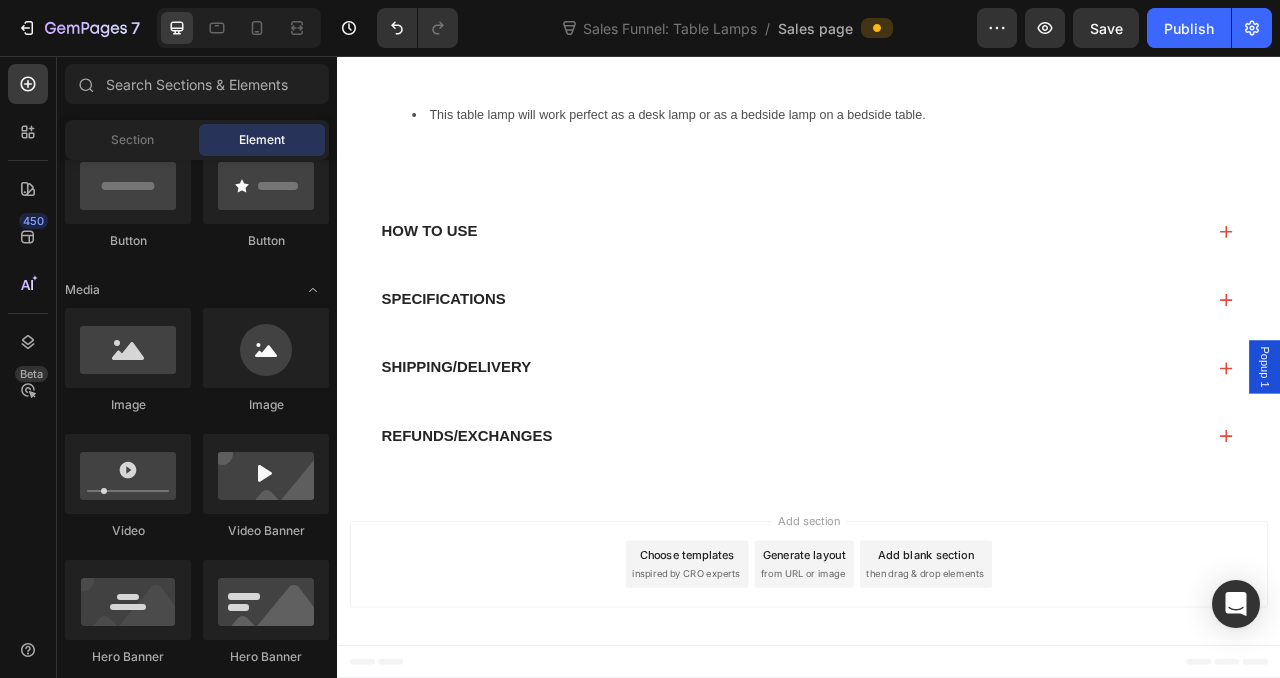 click on "Popup 1" at bounding box center (1517, 452) 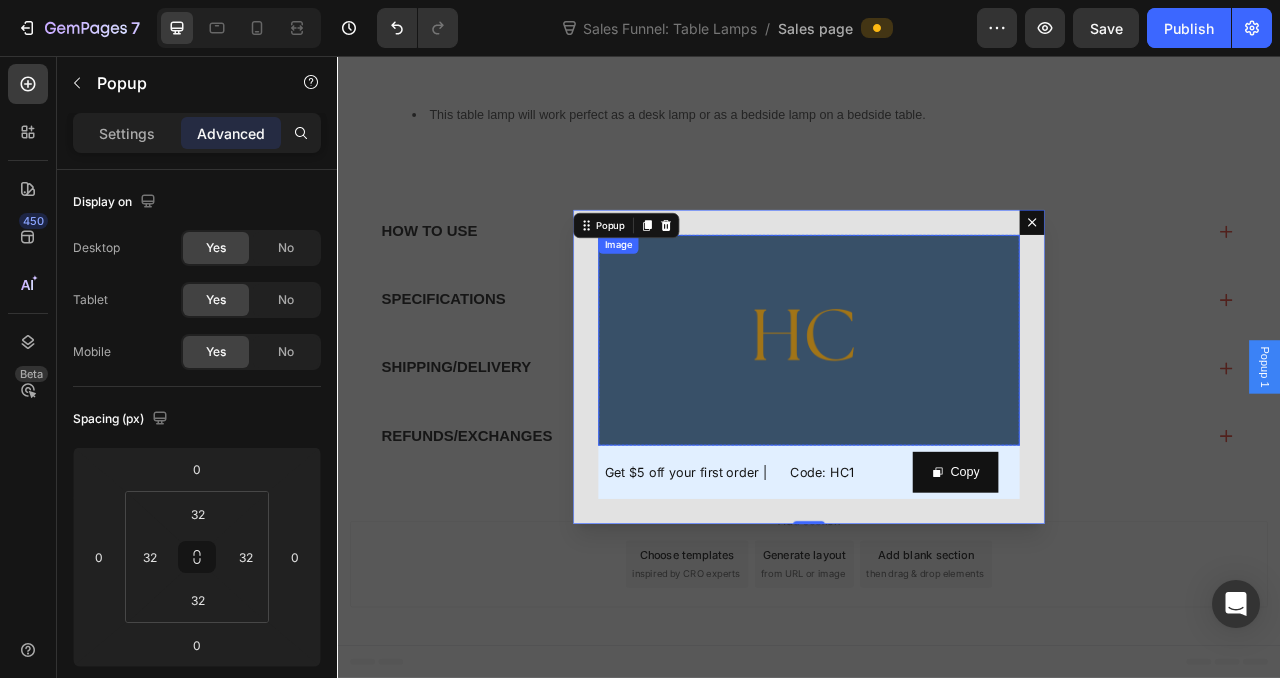 click at bounding box center (937, 418) 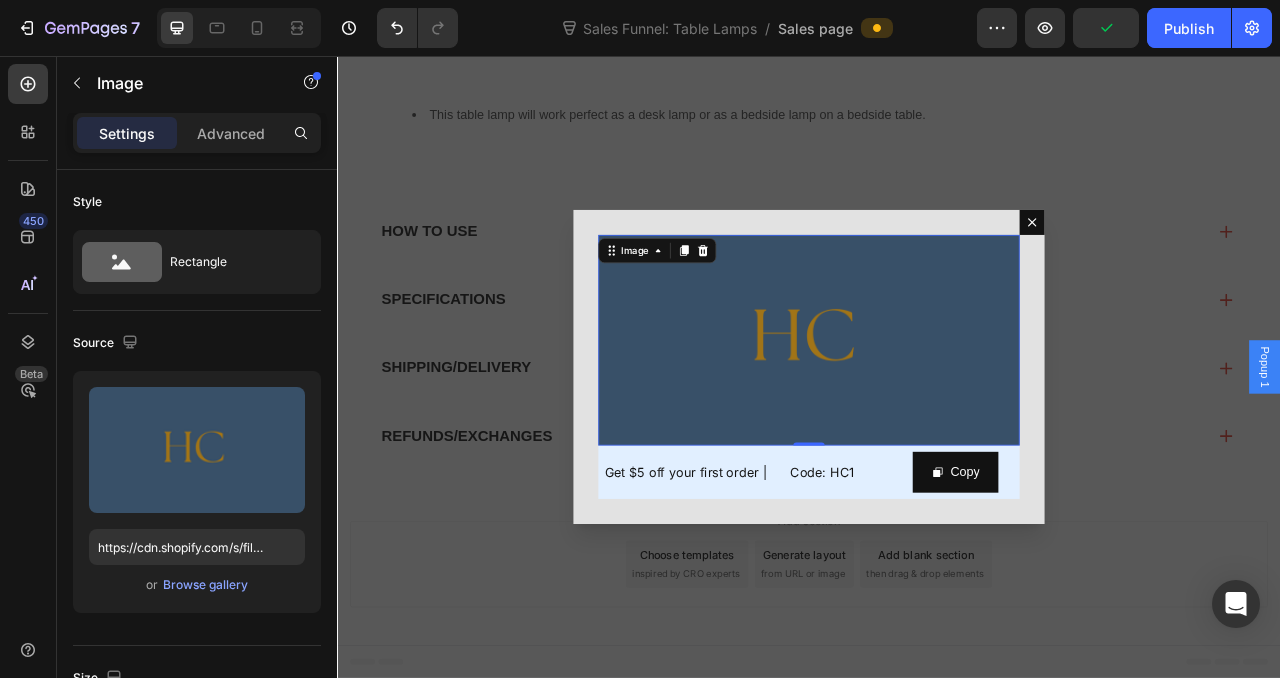 click at bounding box center (937, 418) 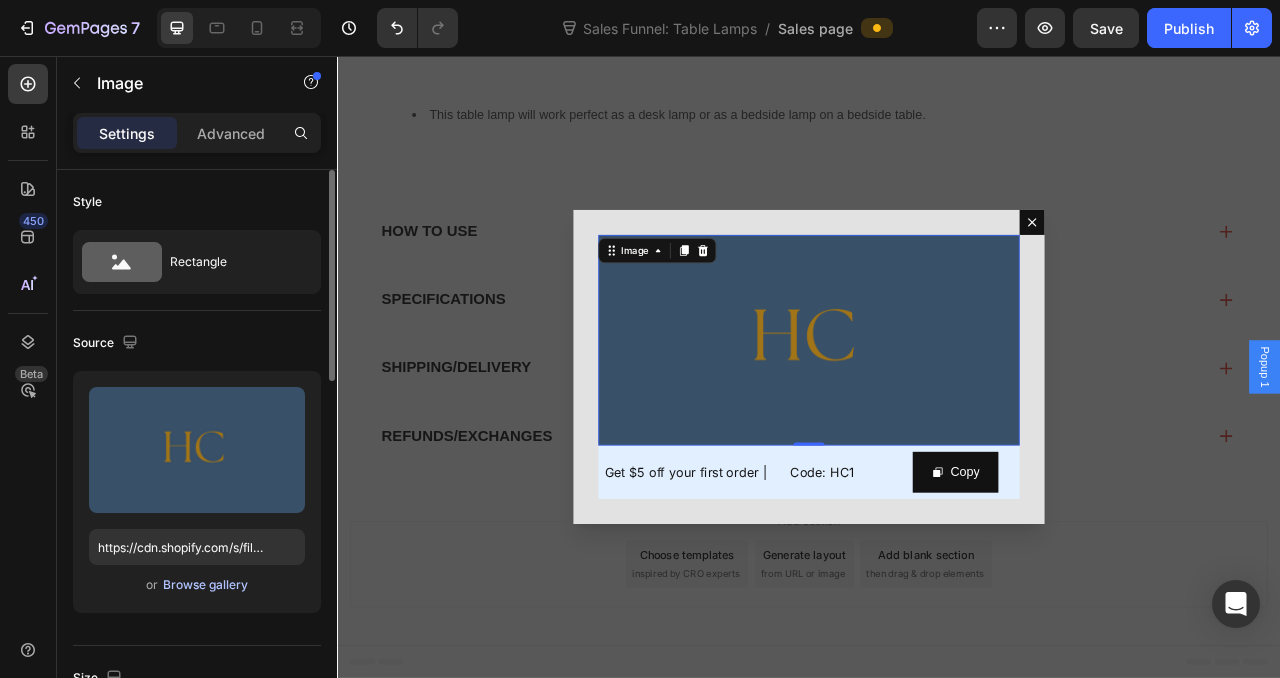 click on "Browse gallery" at bounding box center [205, 585] 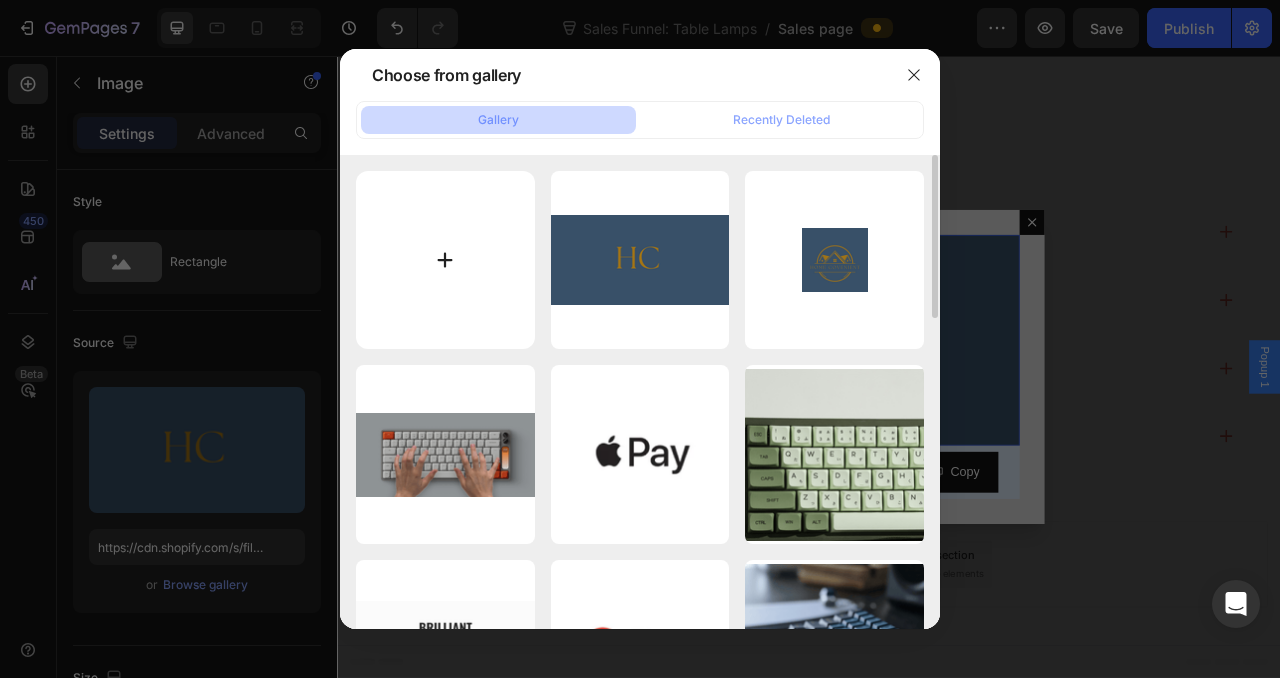 click at bounding box center [445, 260] 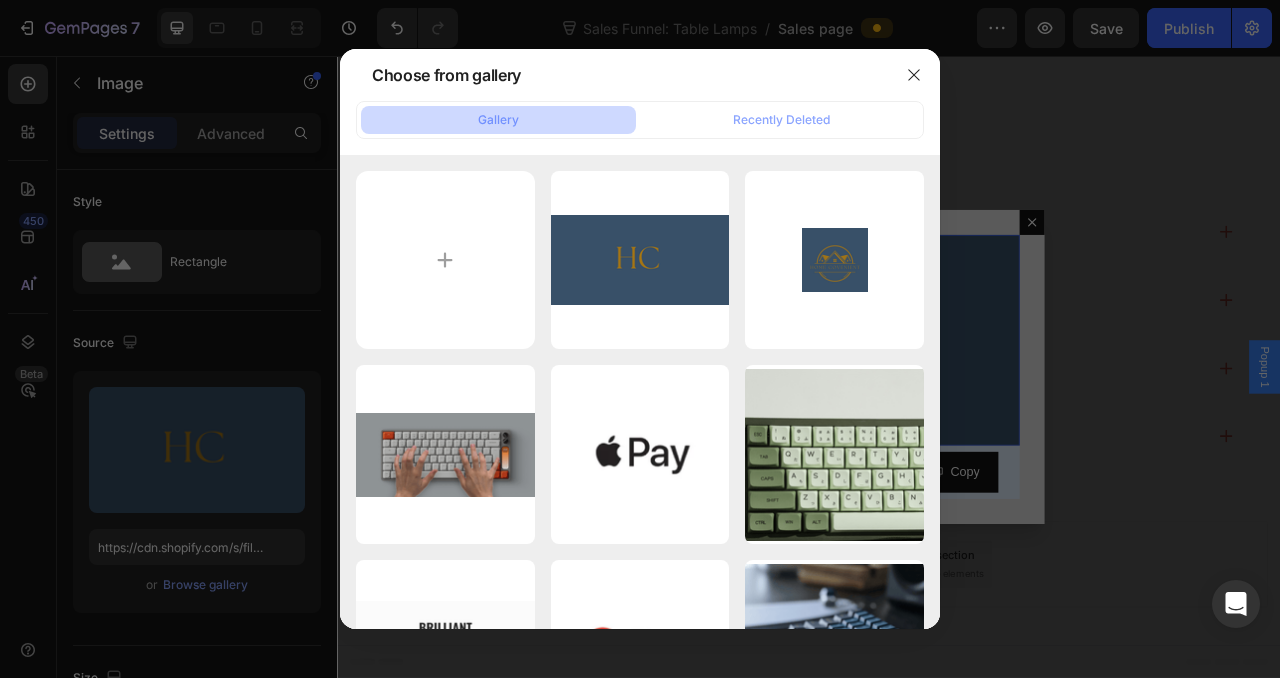 click at bounding box center [640, 339] 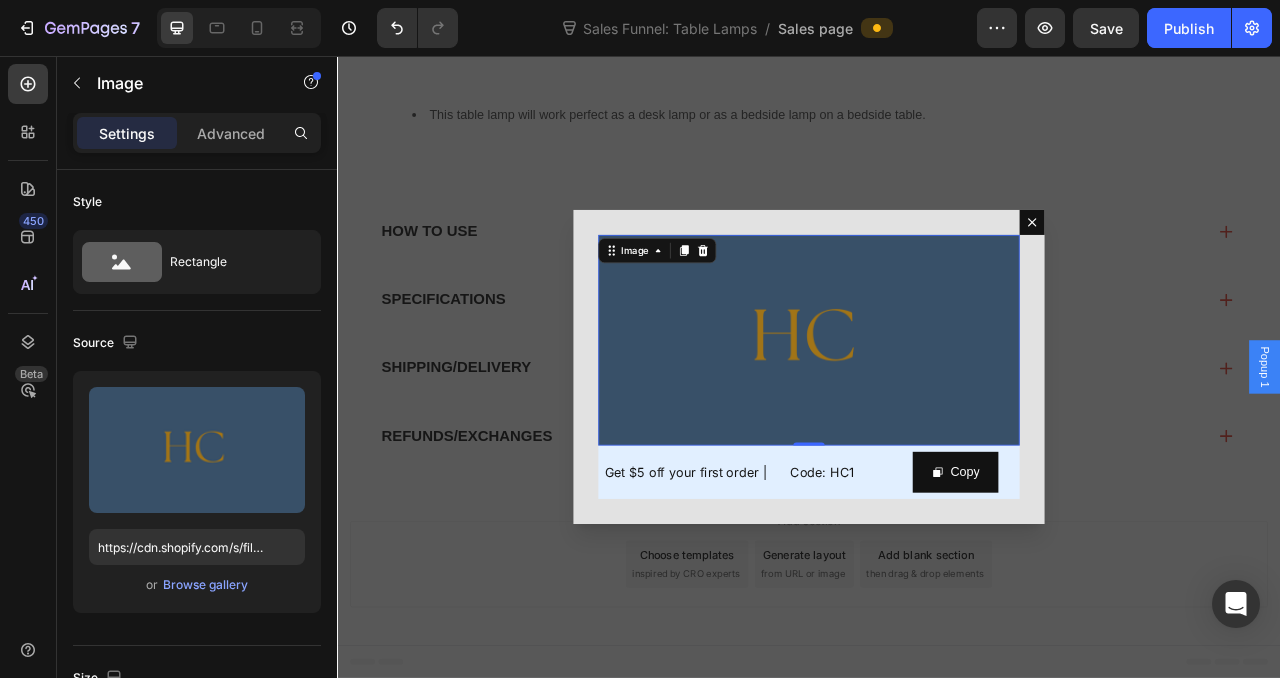 click on "Settings Advanced" at bounding box center [197, 133] 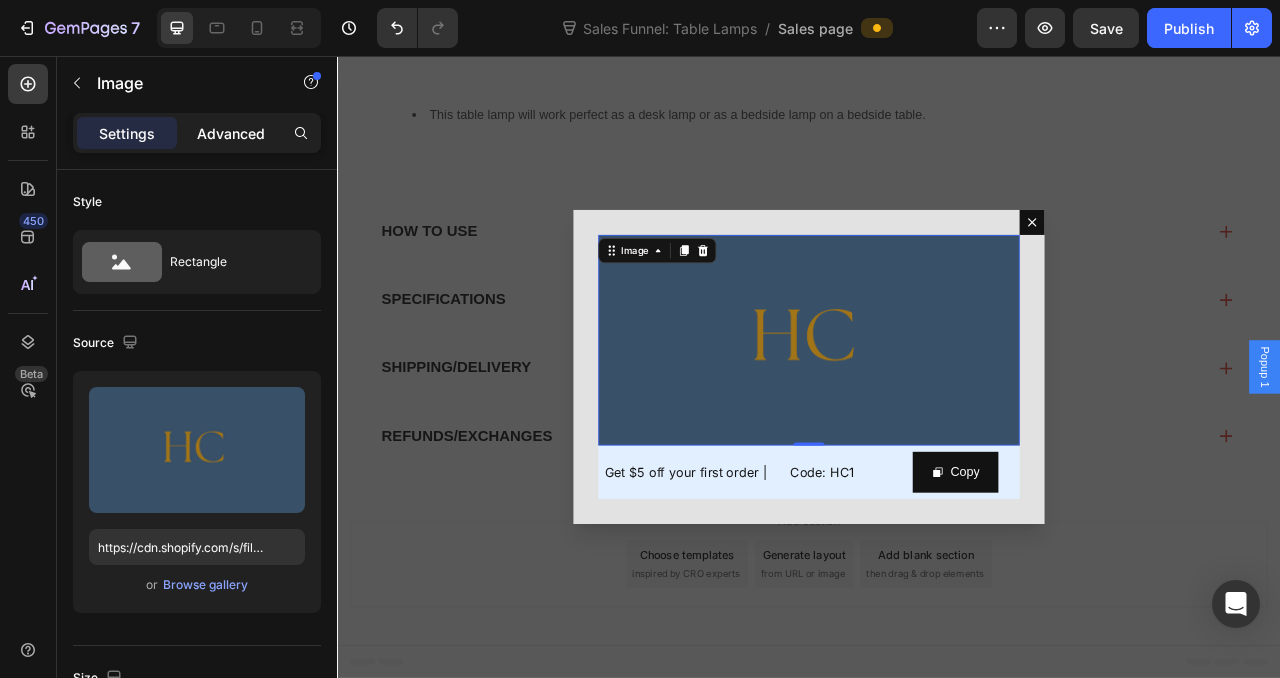 click on "Advanced" 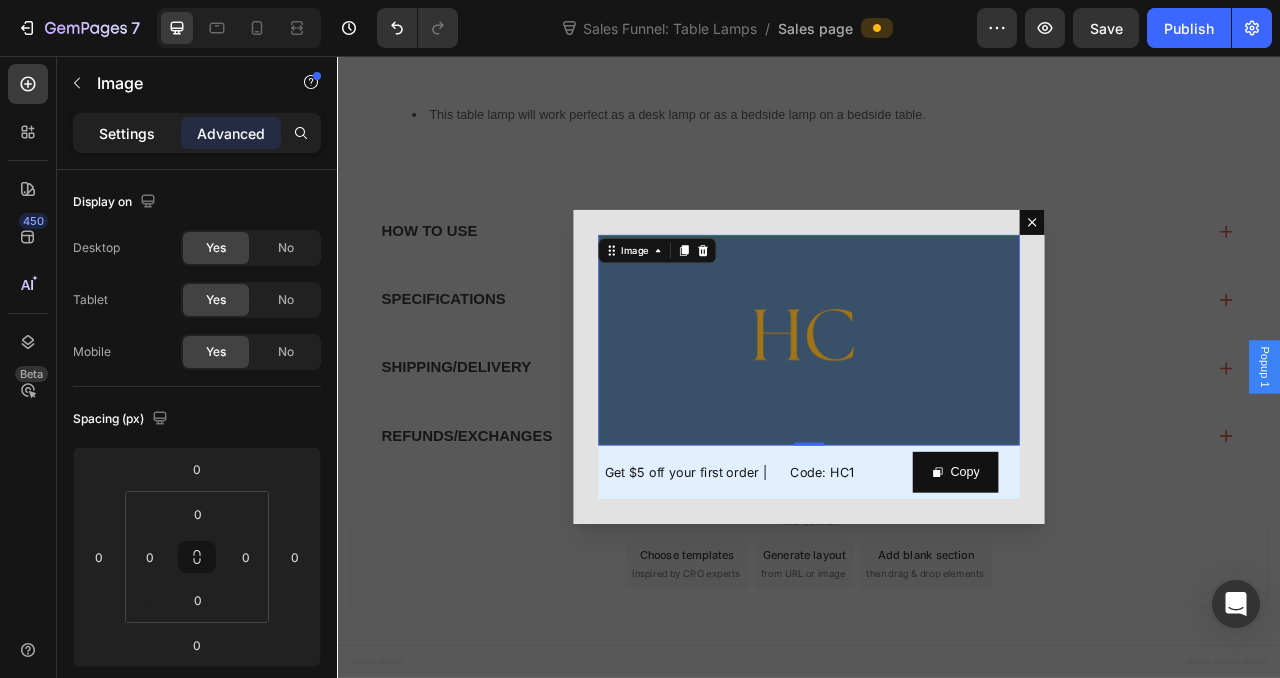 drag, startPoint x: 166, startPoint y: 127, endPoint x: 127, endPoint y: 127, distance: 39 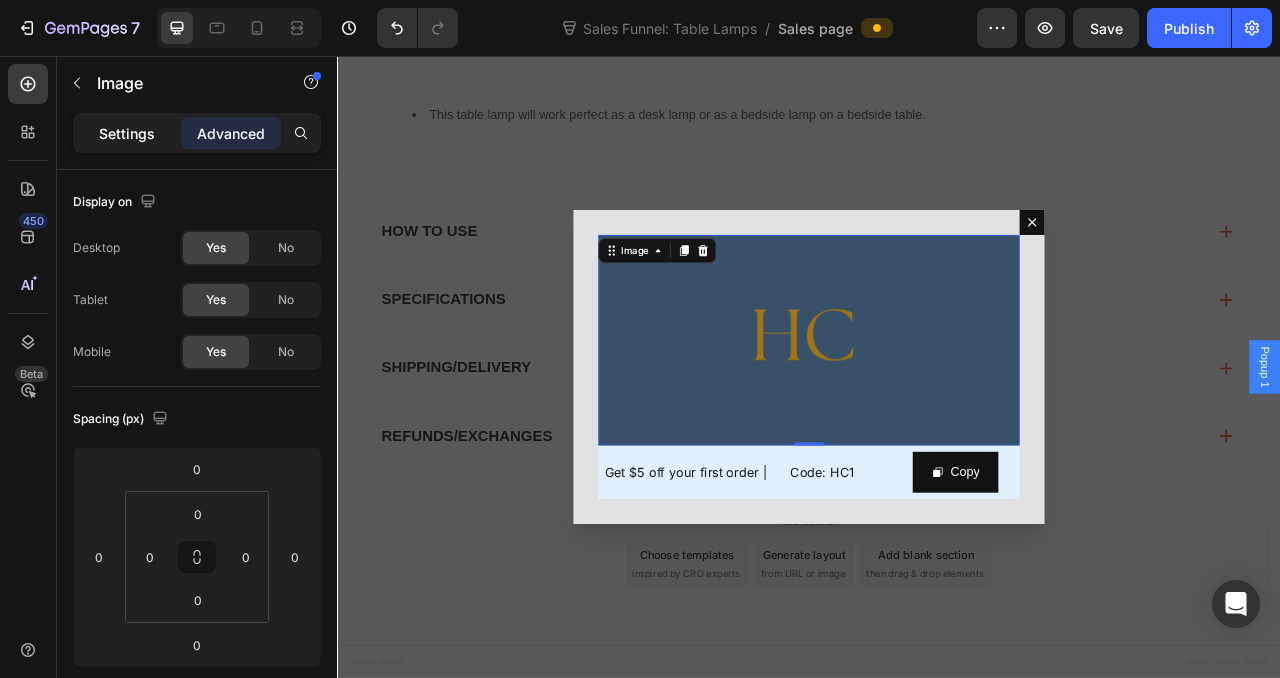 click on "Settings" 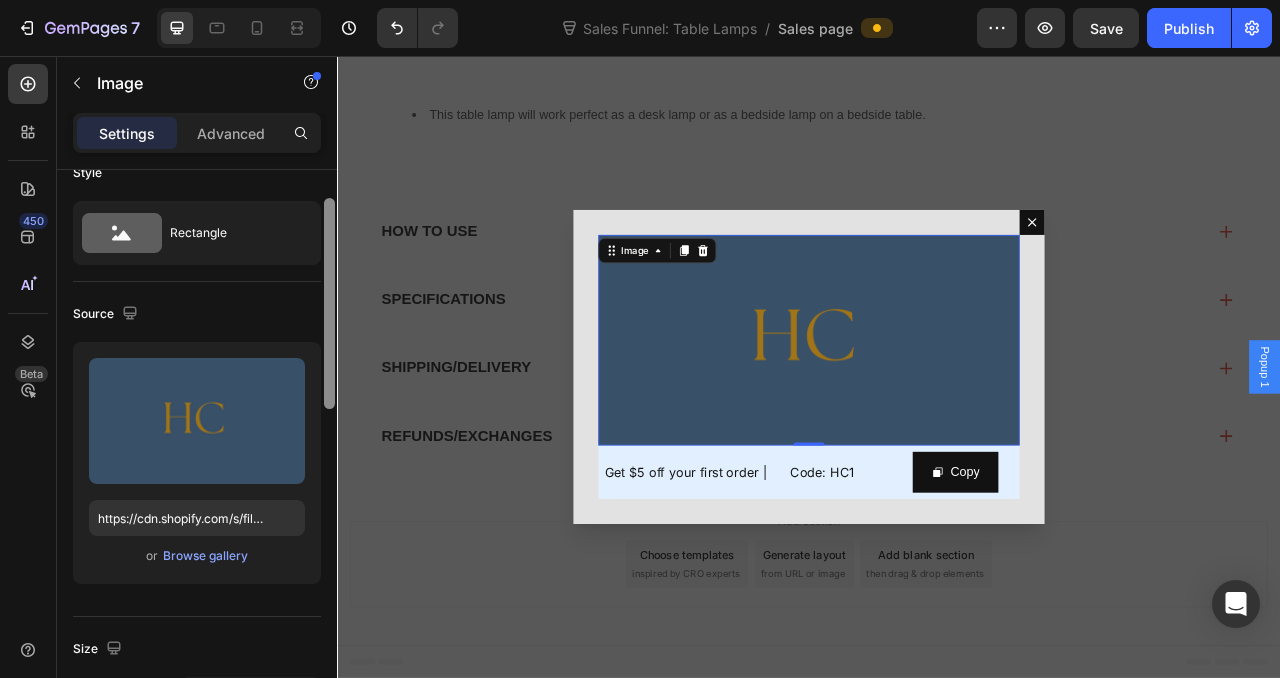 scroll, scrollTop: 58, scrollLeft: 0, axis: vertical 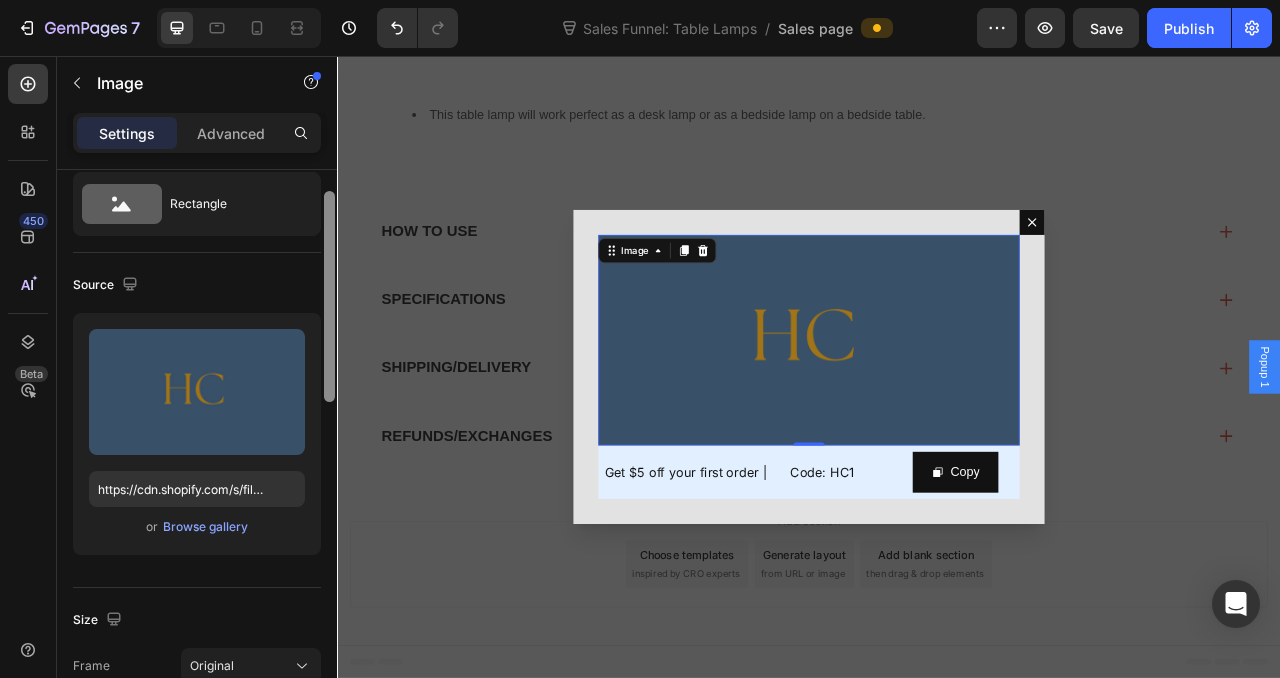 drag, startPoint x: 670, startPoint y: 417, endPoint x: 352, endPoint y: 584, distance: 359.1838 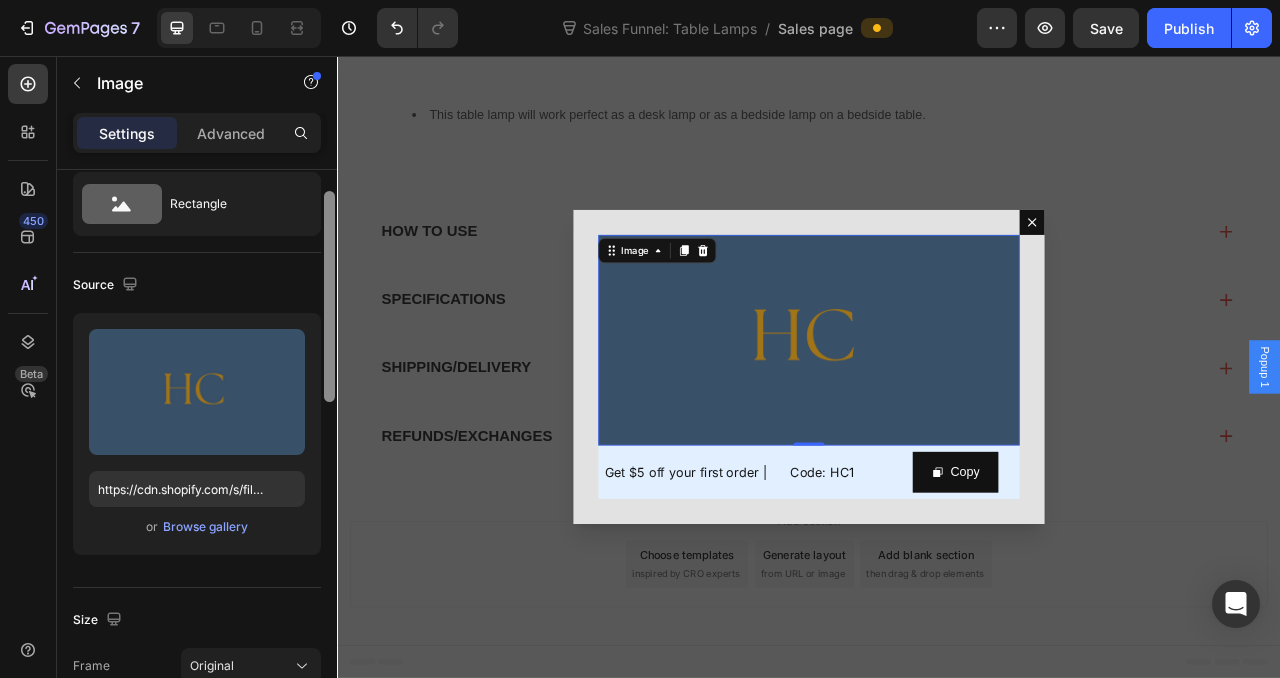 scroll, scrollTop: 0, scrollLeft: 0, axis: both 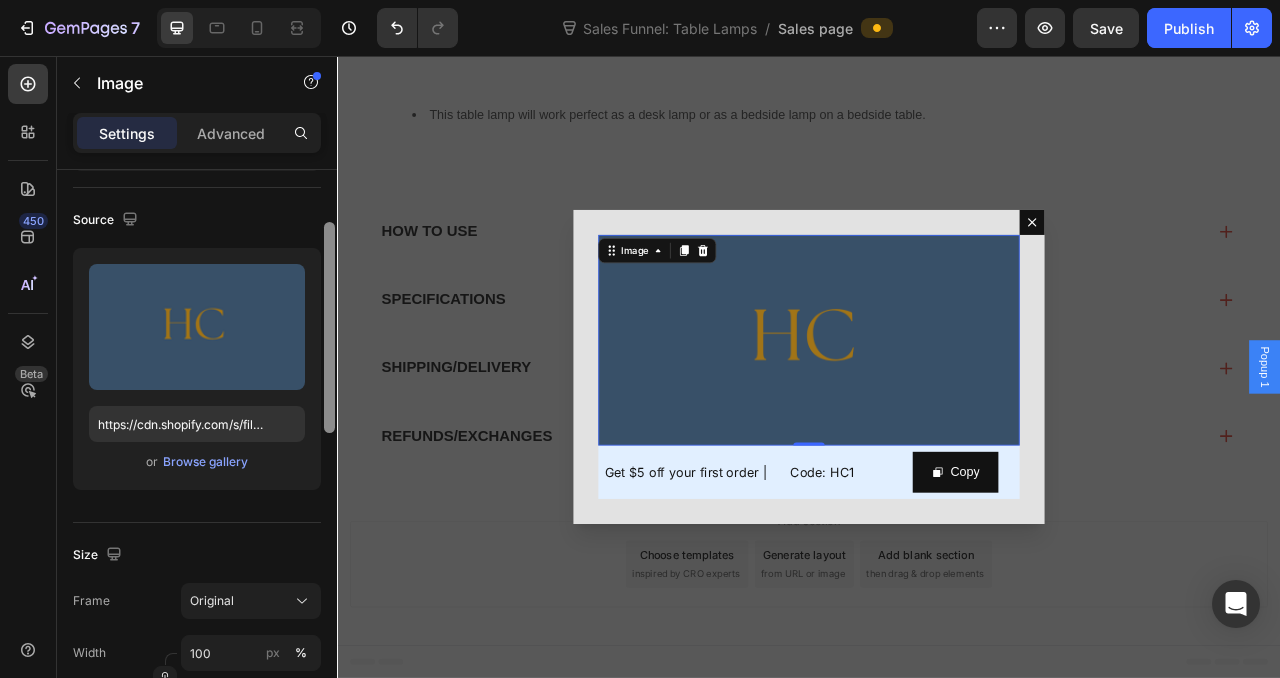 drag, startPoint x: 335, startPoint y: 356, endPoint x: 335, endPoint y: 409, distance: 53 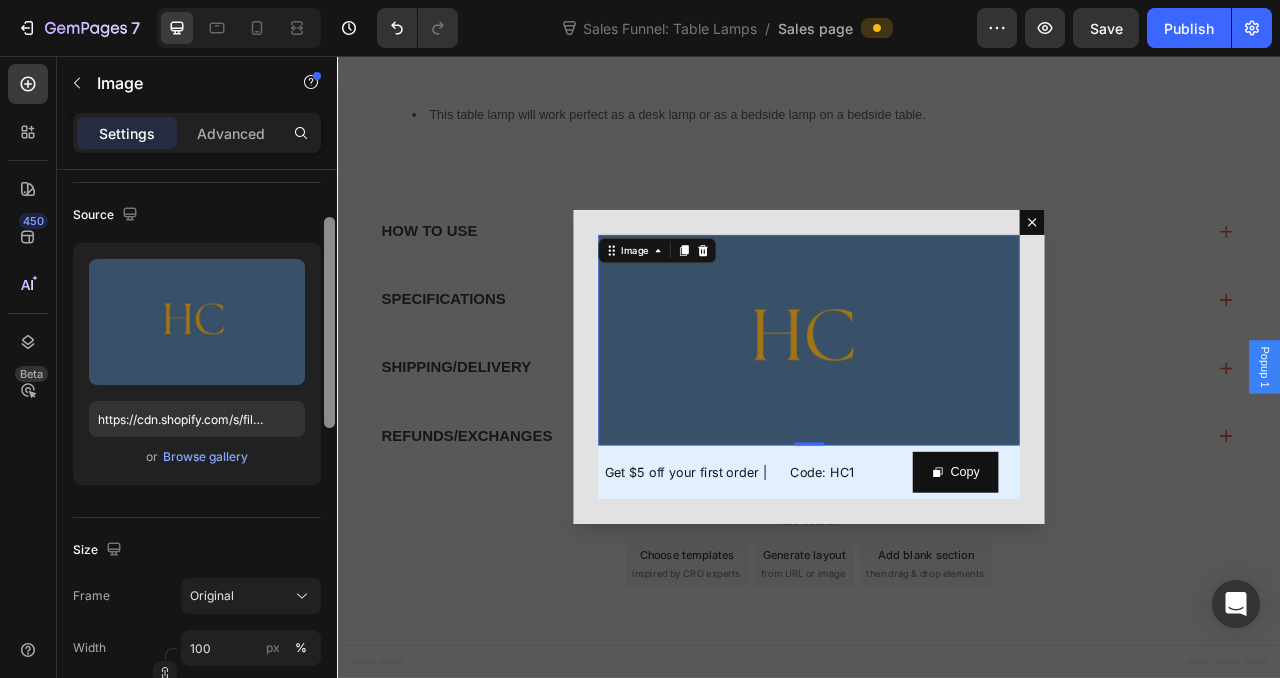 scroll, scrollTop: 693, scrollLeft: 0, axis: vertical 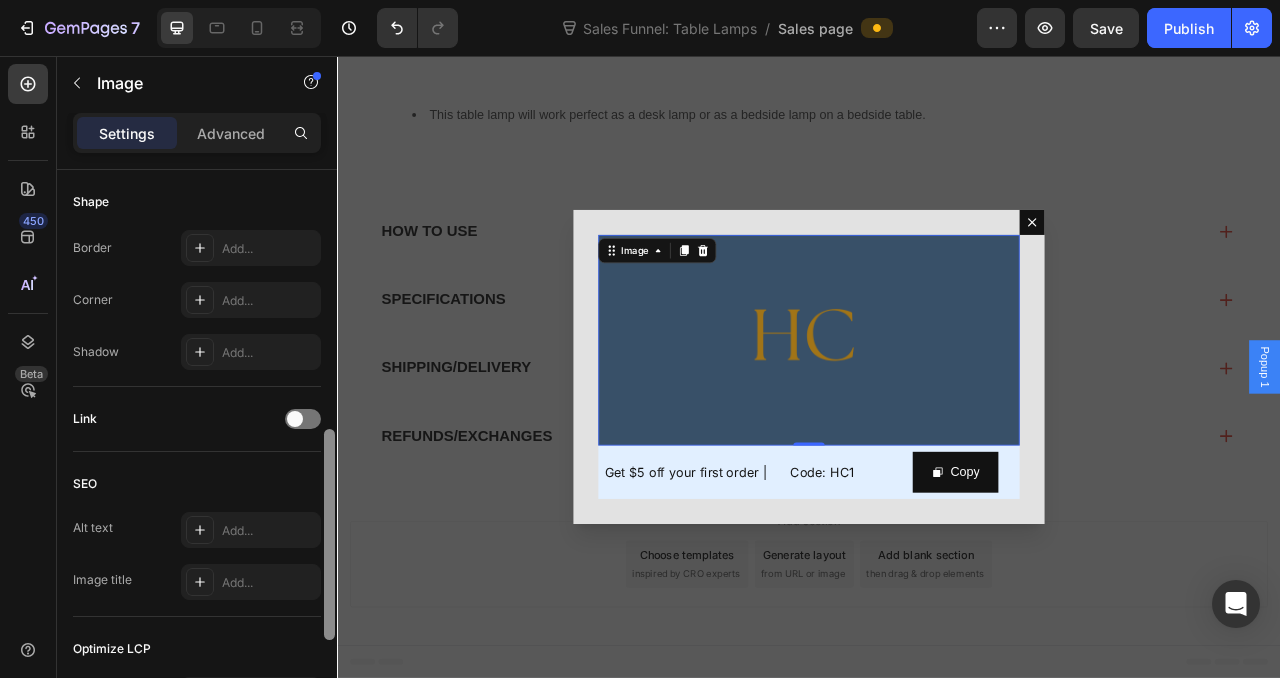 drag, startPoint x: 335, startPoint y: 410, endPoint x: 328, endPoint y: 473, distance: 63.387695 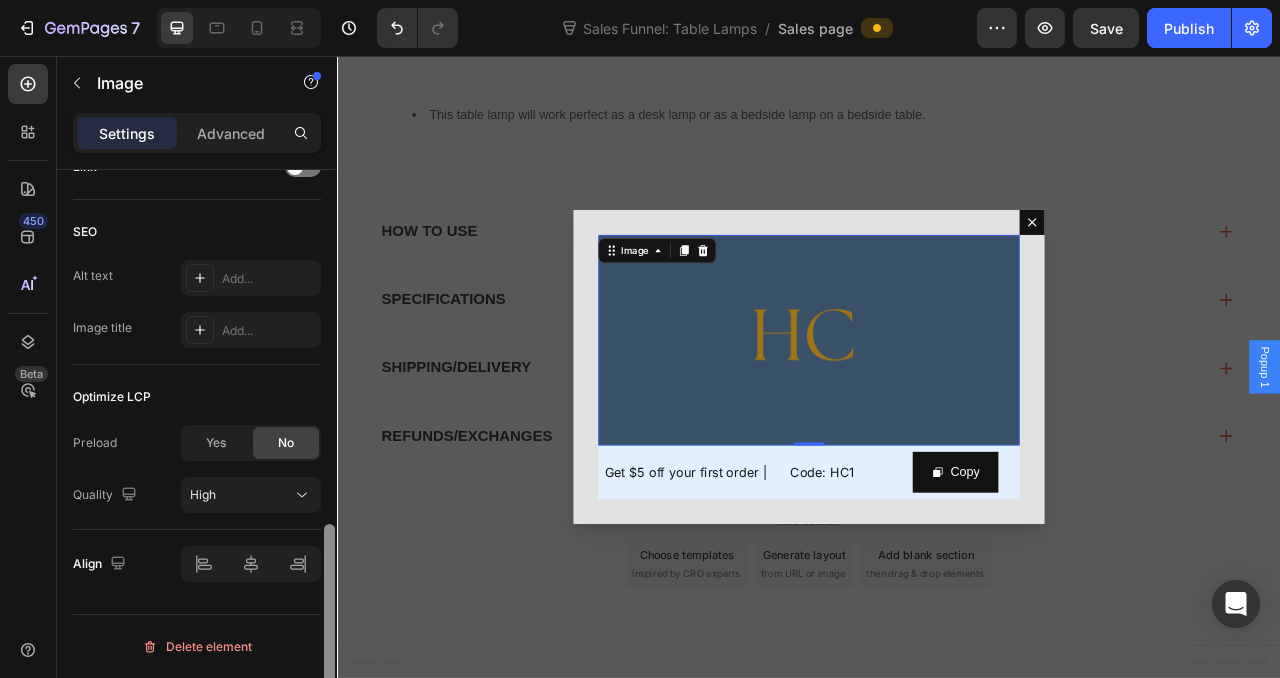 scroll, scrollTop: 797, scrollLeft: 0, axis: vertical 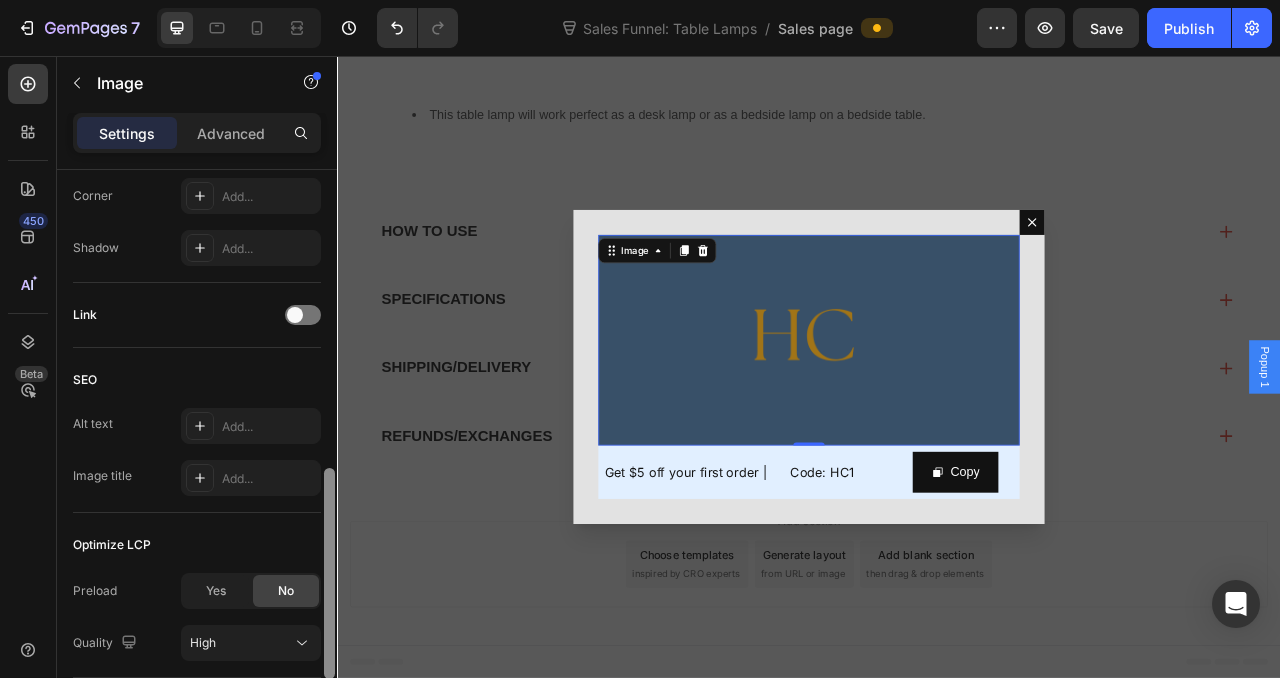 drag, startPoint x: 664, startPoint y: 562, endPoint x: 338, endPoint y: 464, distance: 340.41153 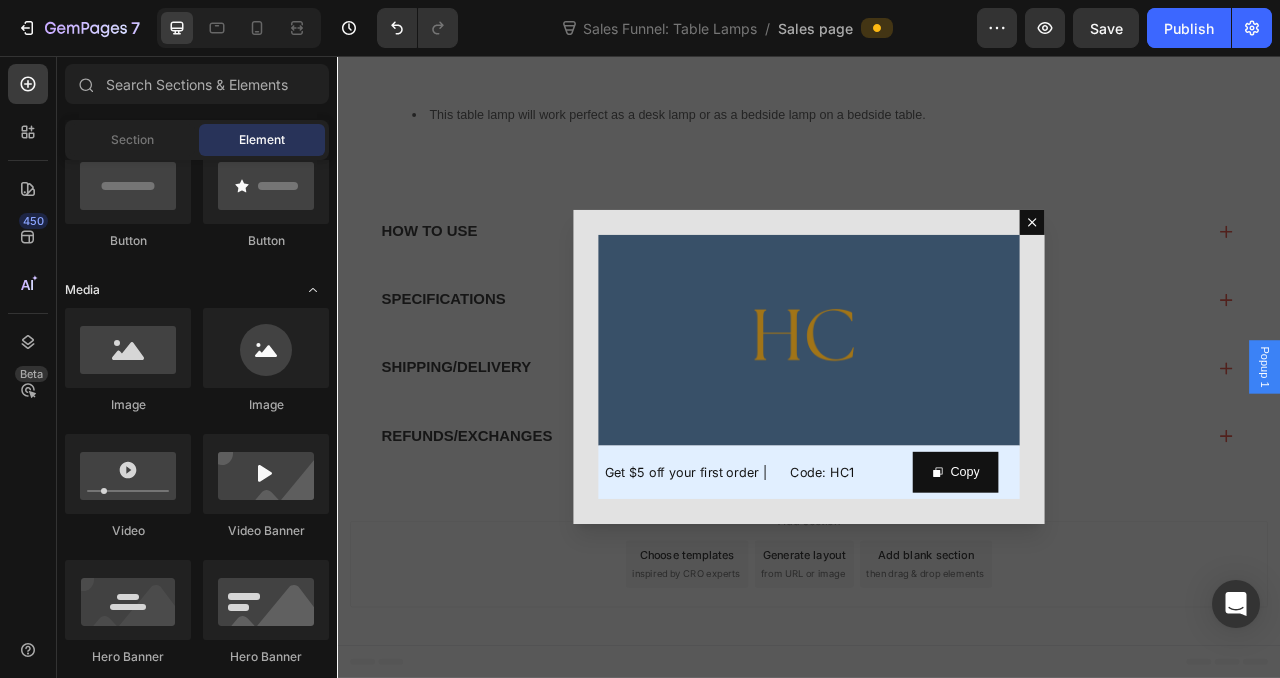 click on "Media" 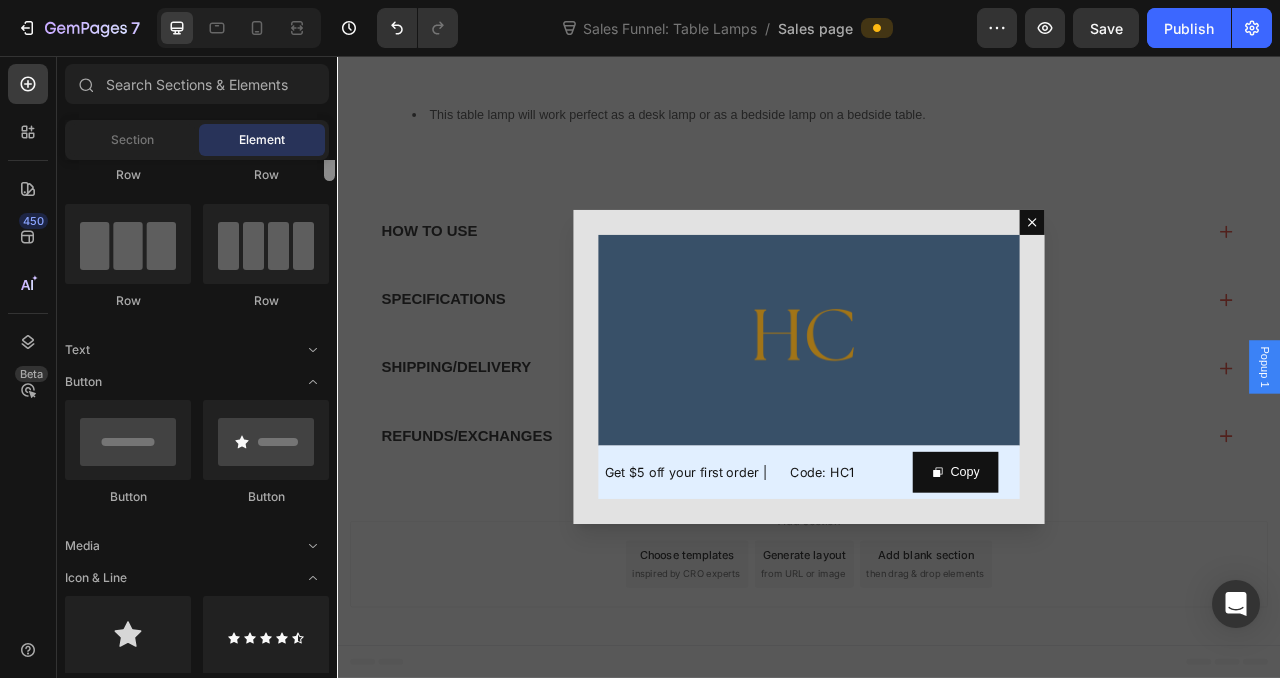 scroll, scrollTop: 0, scrollLeft: 0, axis: both 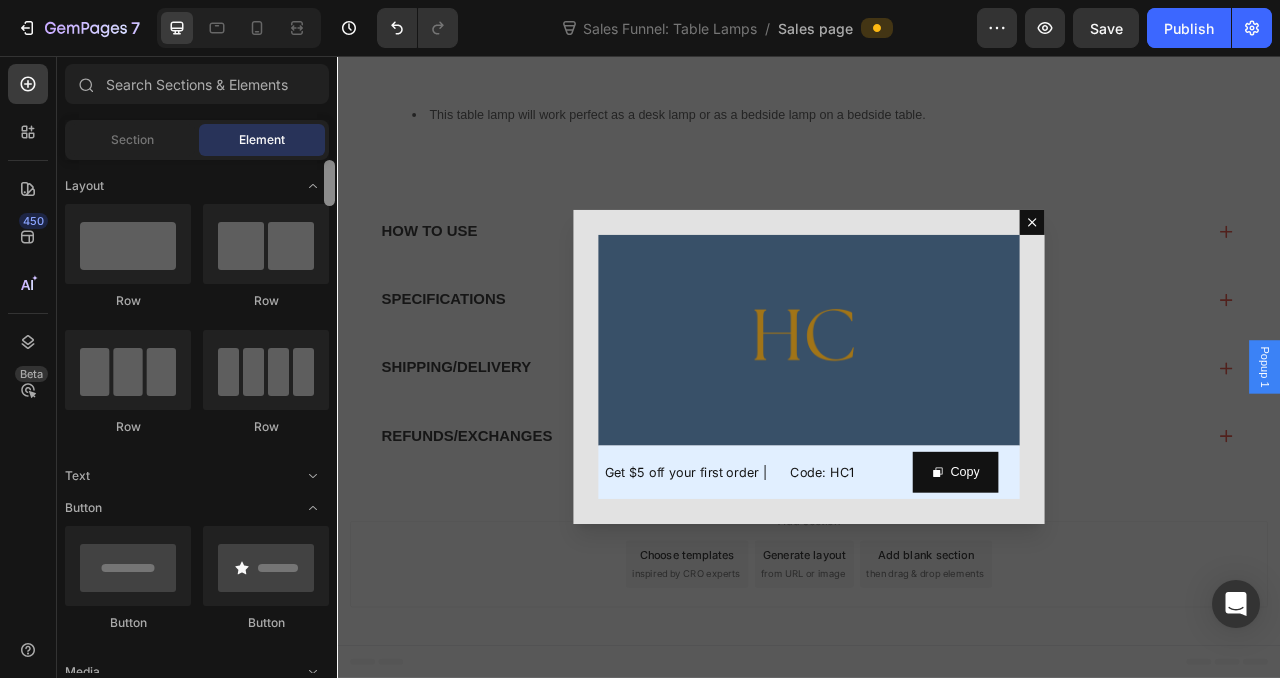drag, startPoint x: 334, startPoint y: 220, endPoint x: 328, endPoint y: 140, distance: 80.224686 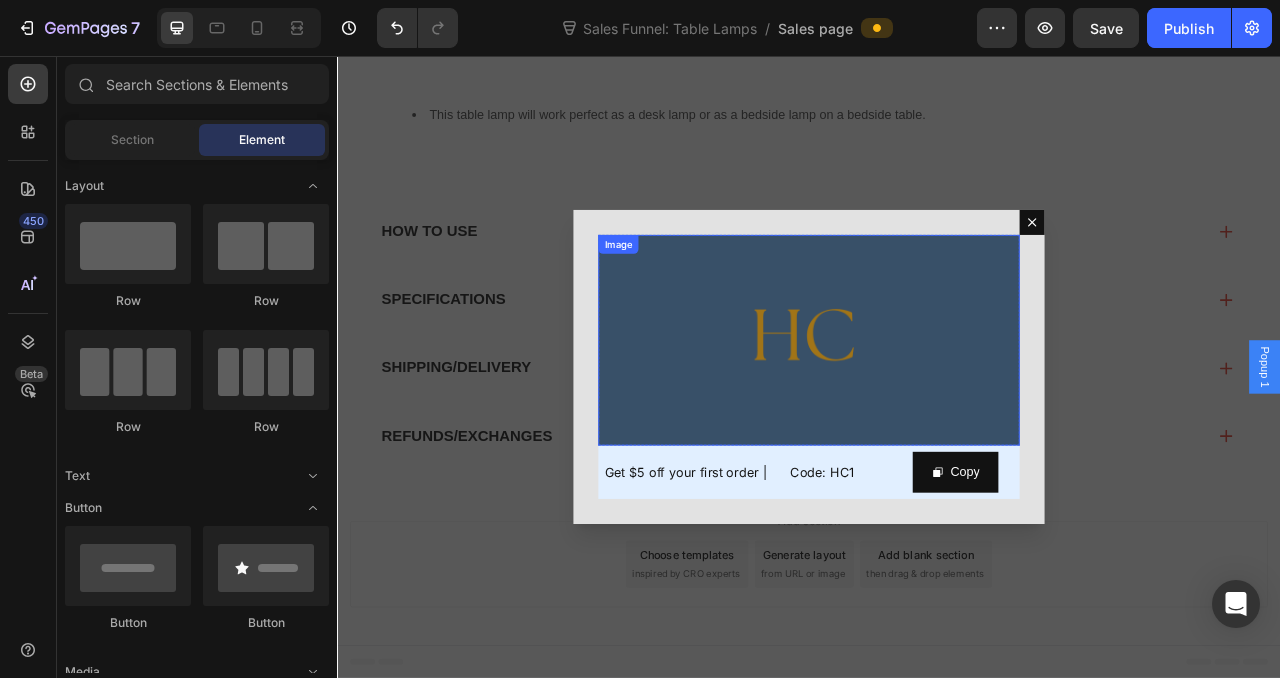 click at bounding box center [937, 418] 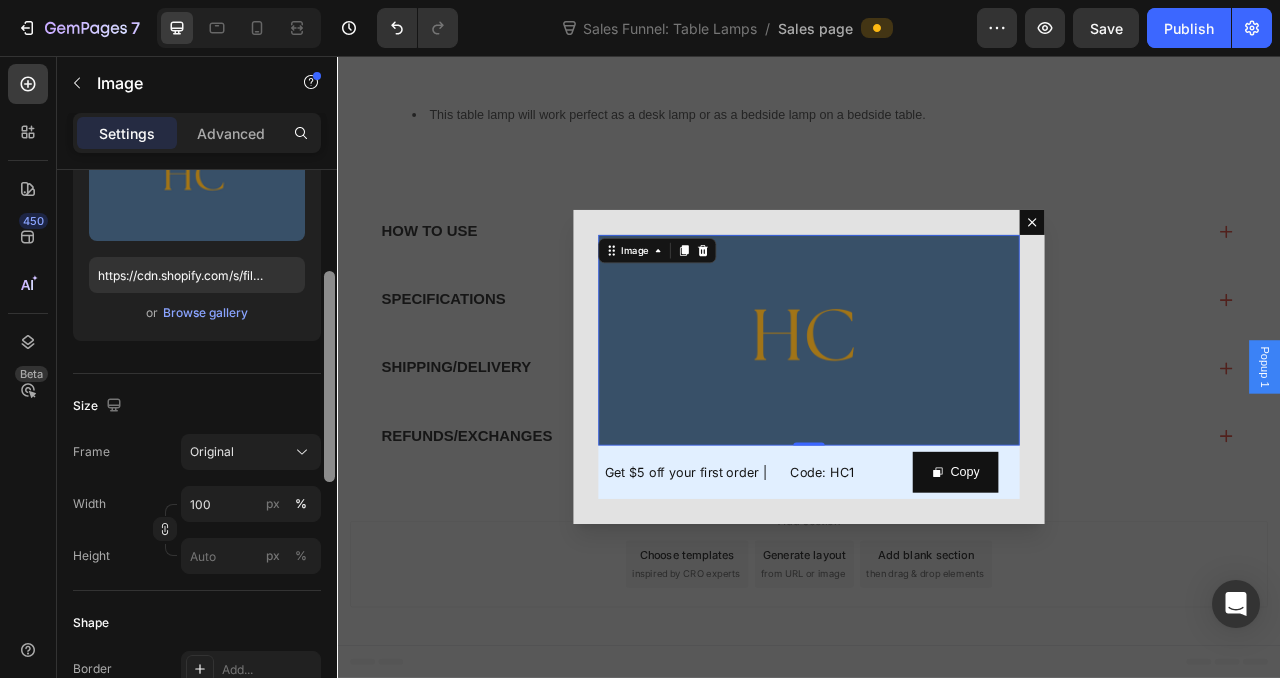drag, startPoint x: 329, startPoint y: 364, endPoint x: 333, endPoint y: 596, distance: 232.03448 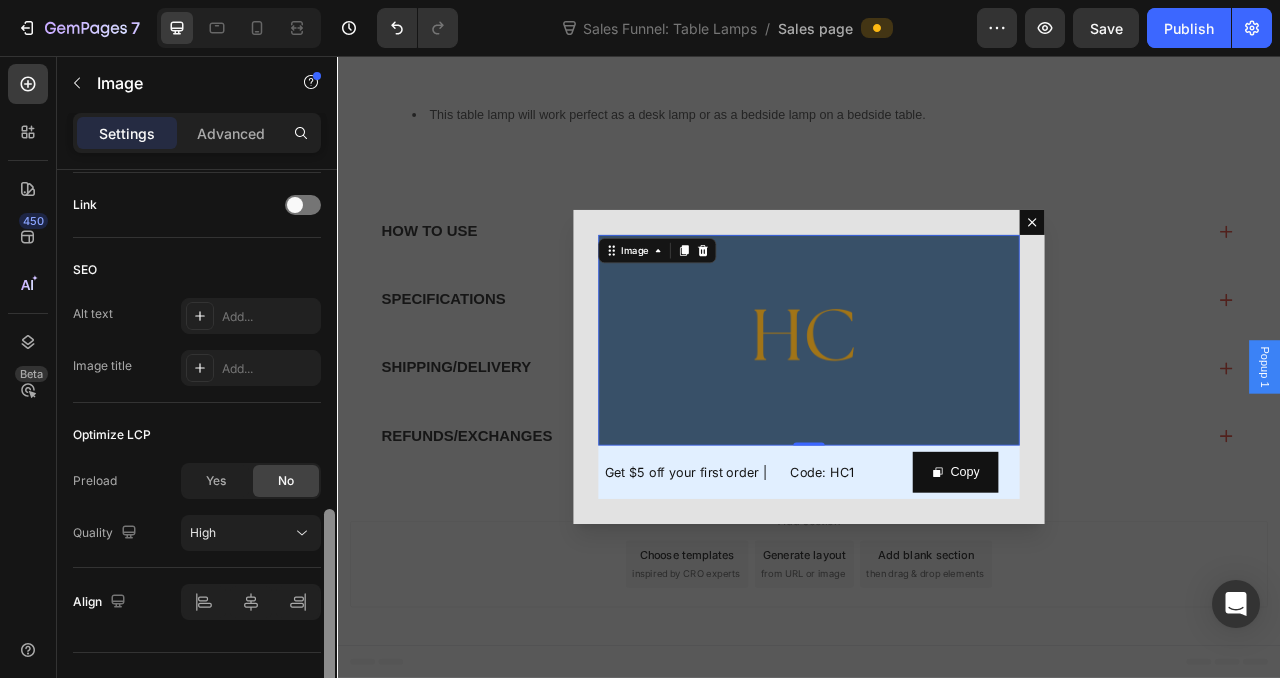 scroll, scrollTop: 918, scrollLeft: 0, axis: vertical 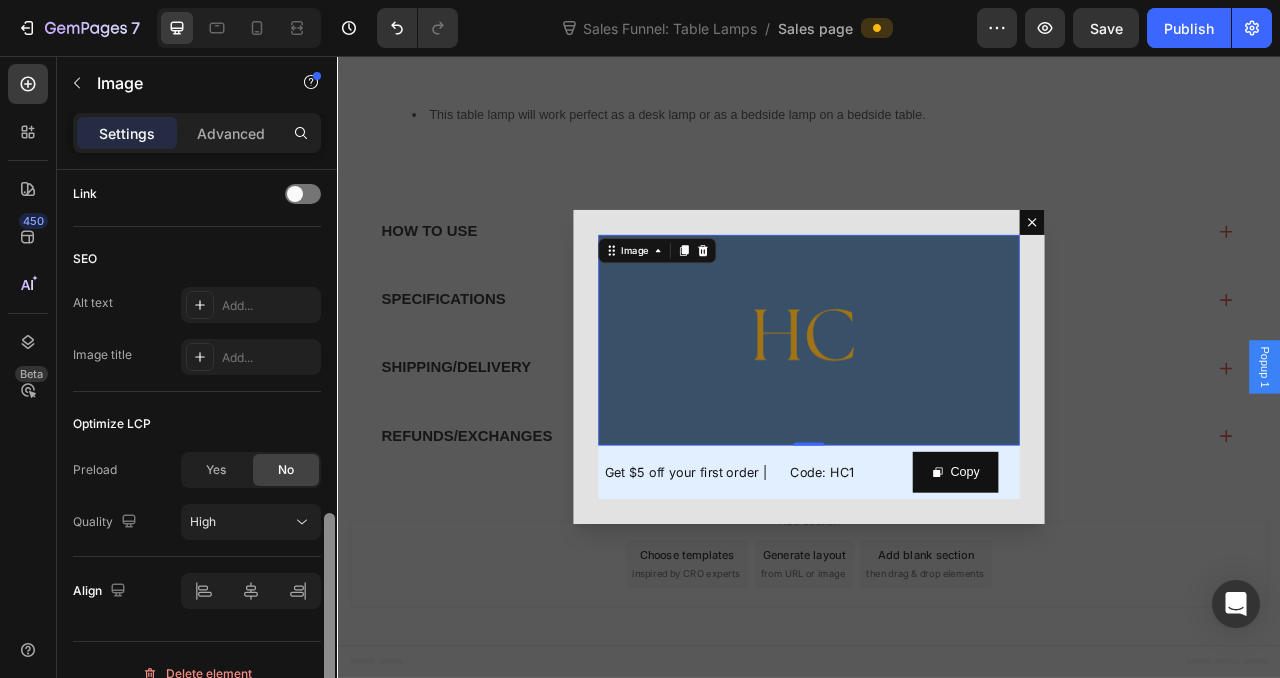 drag, startPoint x: 328, startPoint y: 519, endPoint x: 327, endPoint y: 630, distance: 111.0045 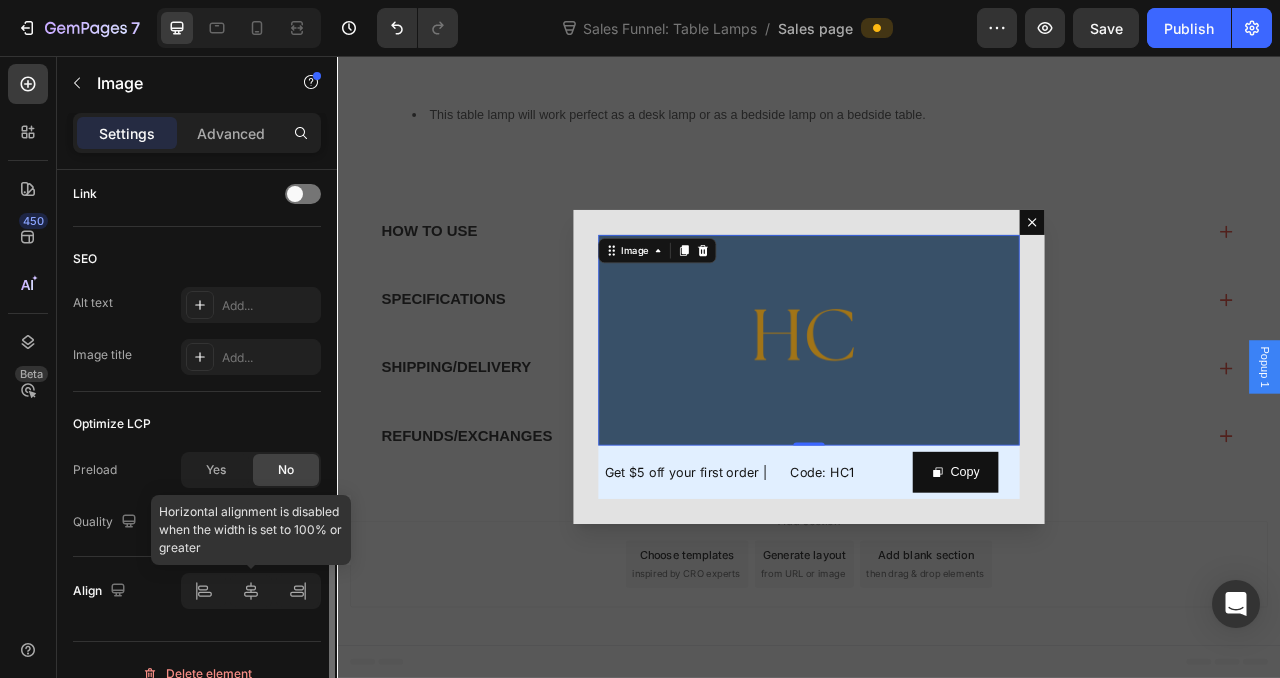 click 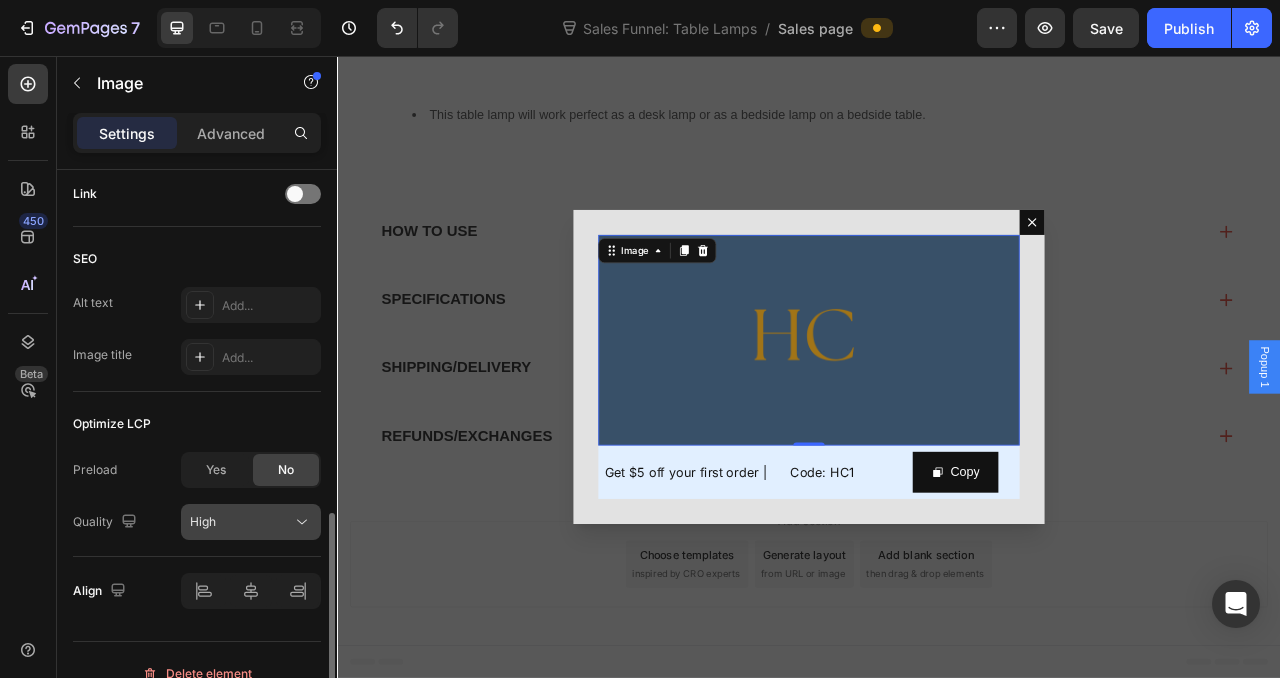 click on "High" at bounding box center [241, 522] 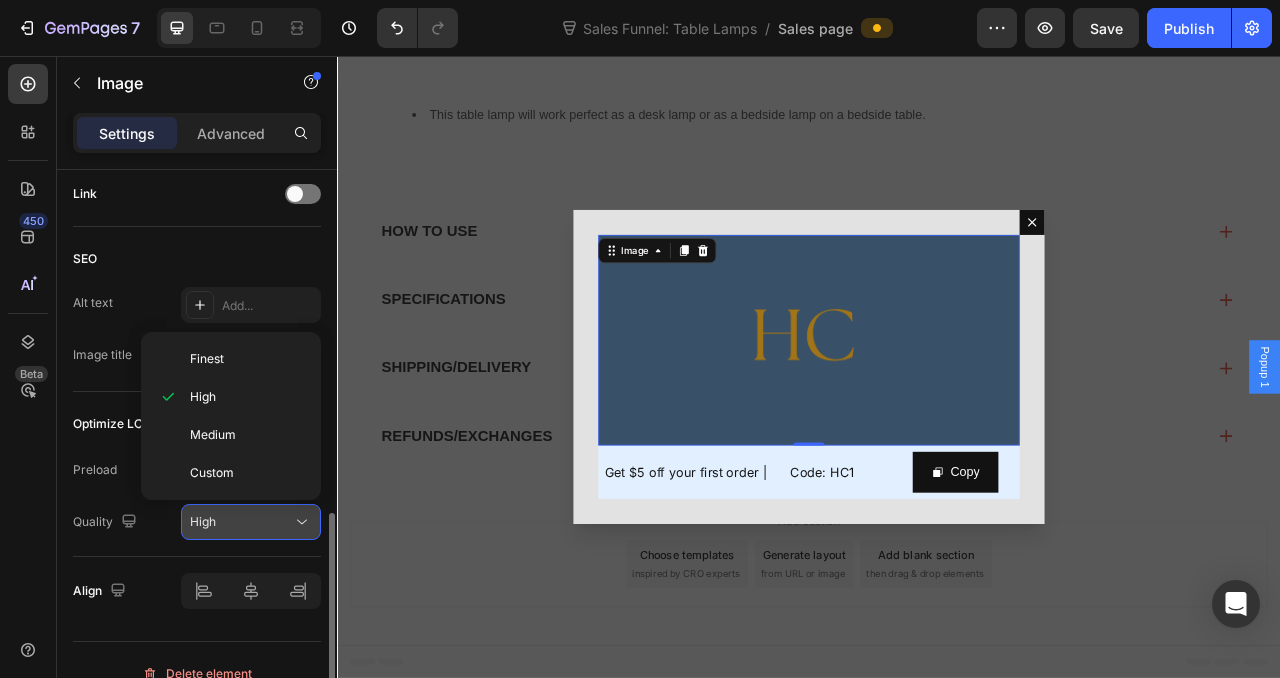 click on "High" at bounding box center [241, 522] 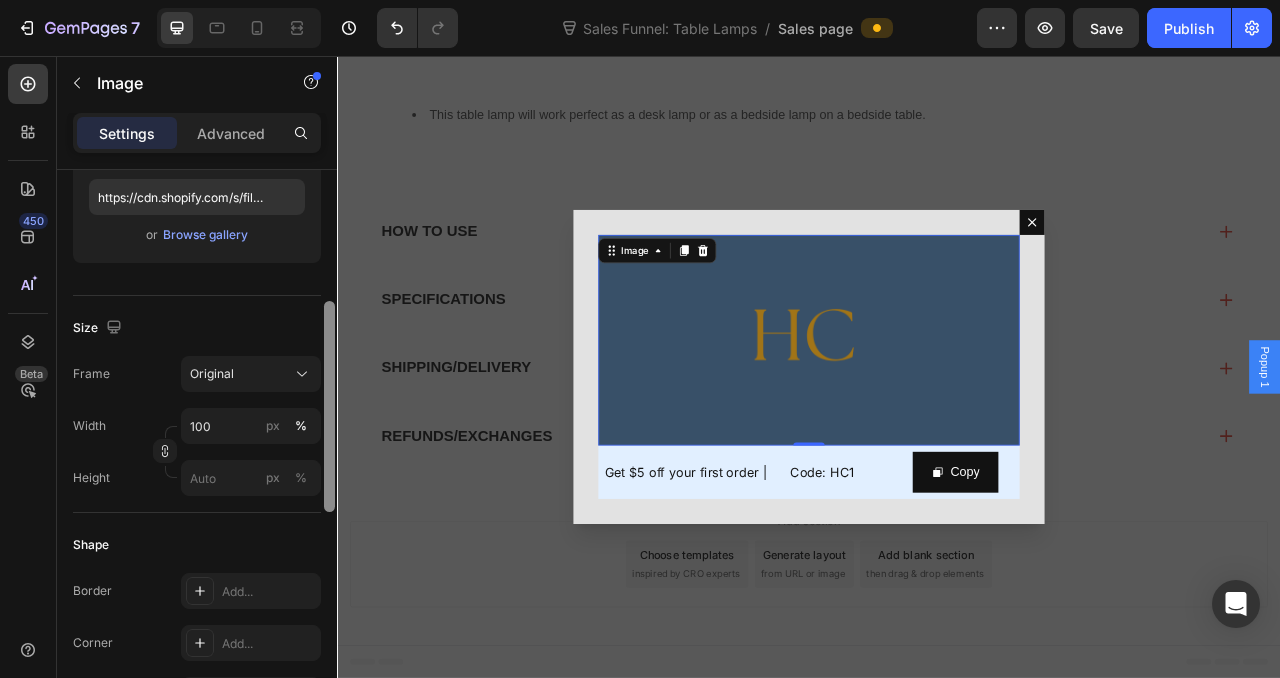 scroll, scrollTop: 339, scrollLeft: 0, axis: vertical 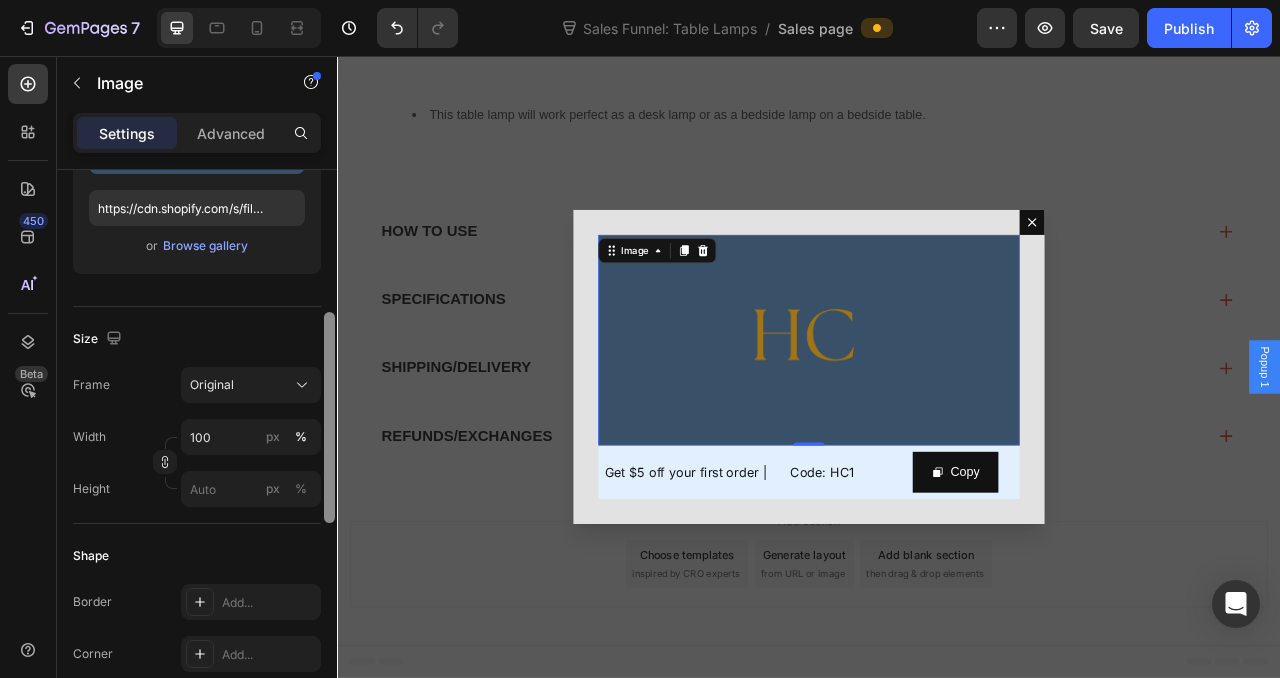 drag, startPoint x: 327, startPoint y: 561, endPoint x: 317, endPoint y: 344, distance: 217.23029 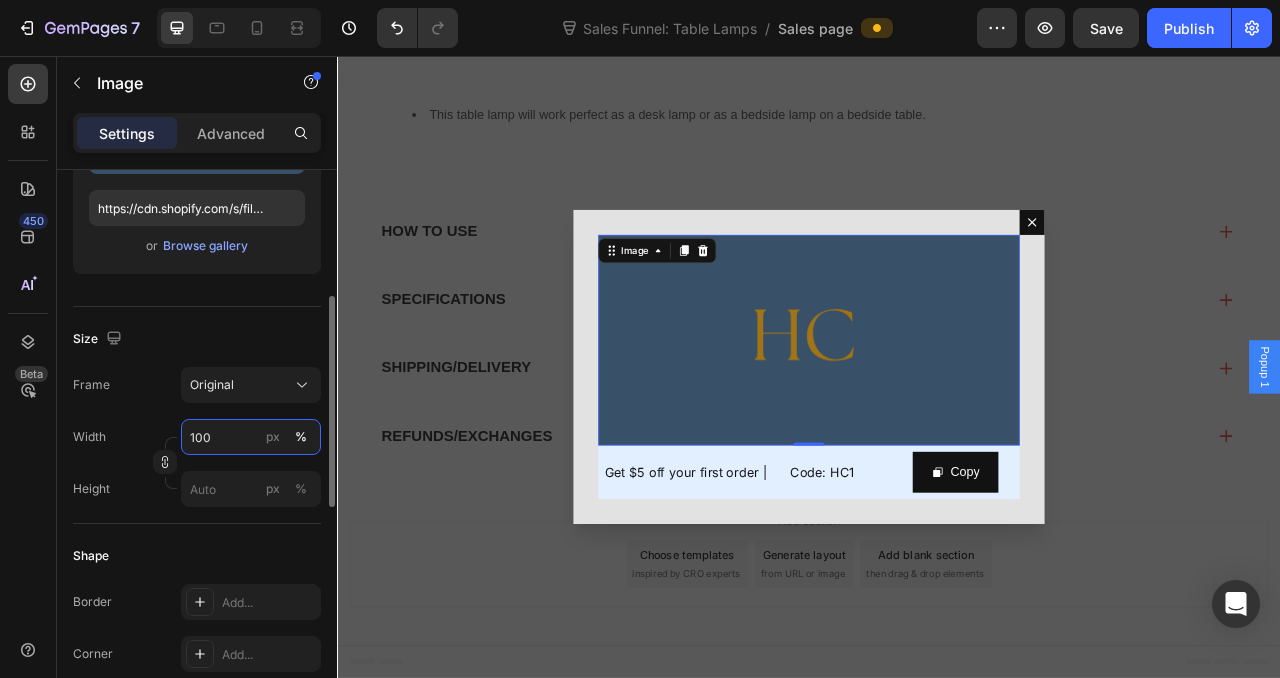 click on "100" at bounding box center [251, 437] 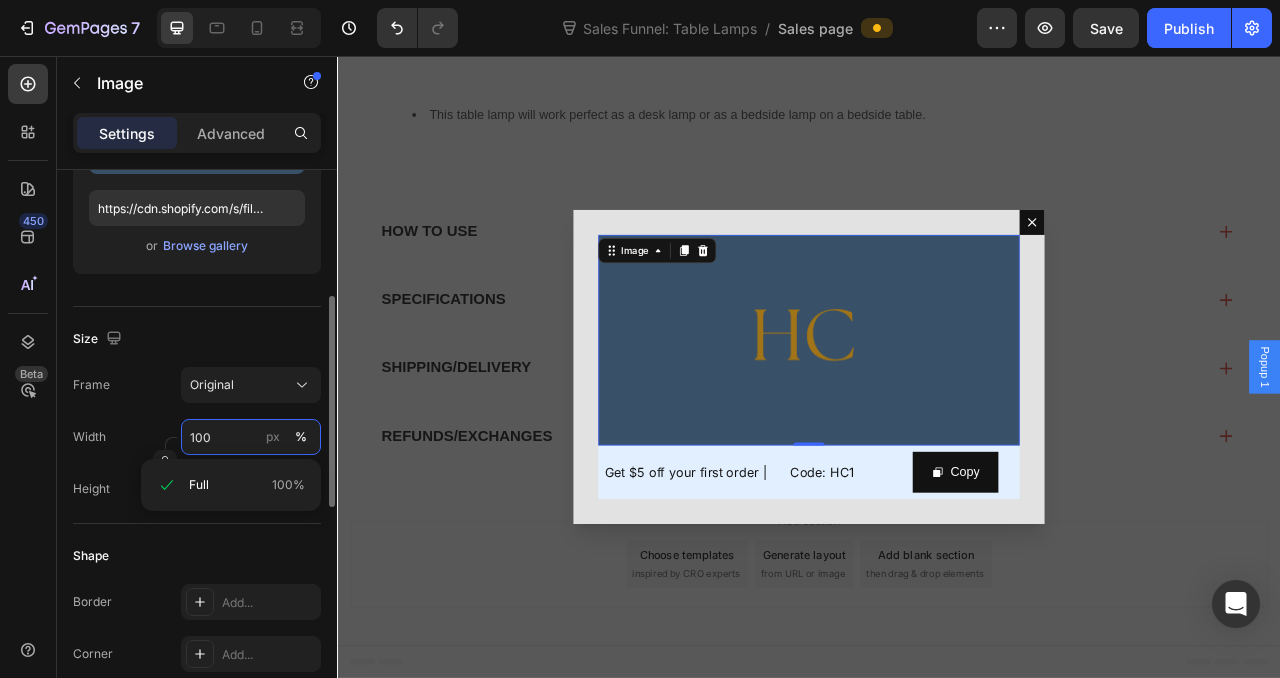 click on "100" at bounding box center (251, 437) 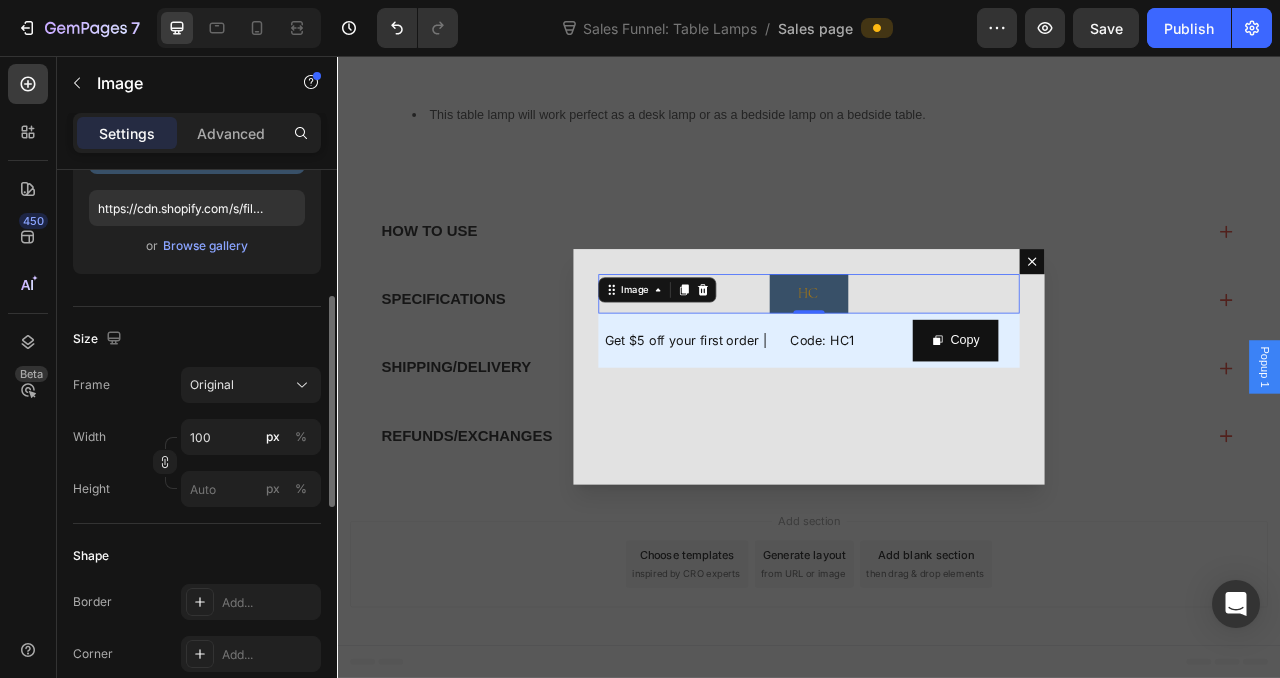 click on "Shape" at bounding box center [197, 556] 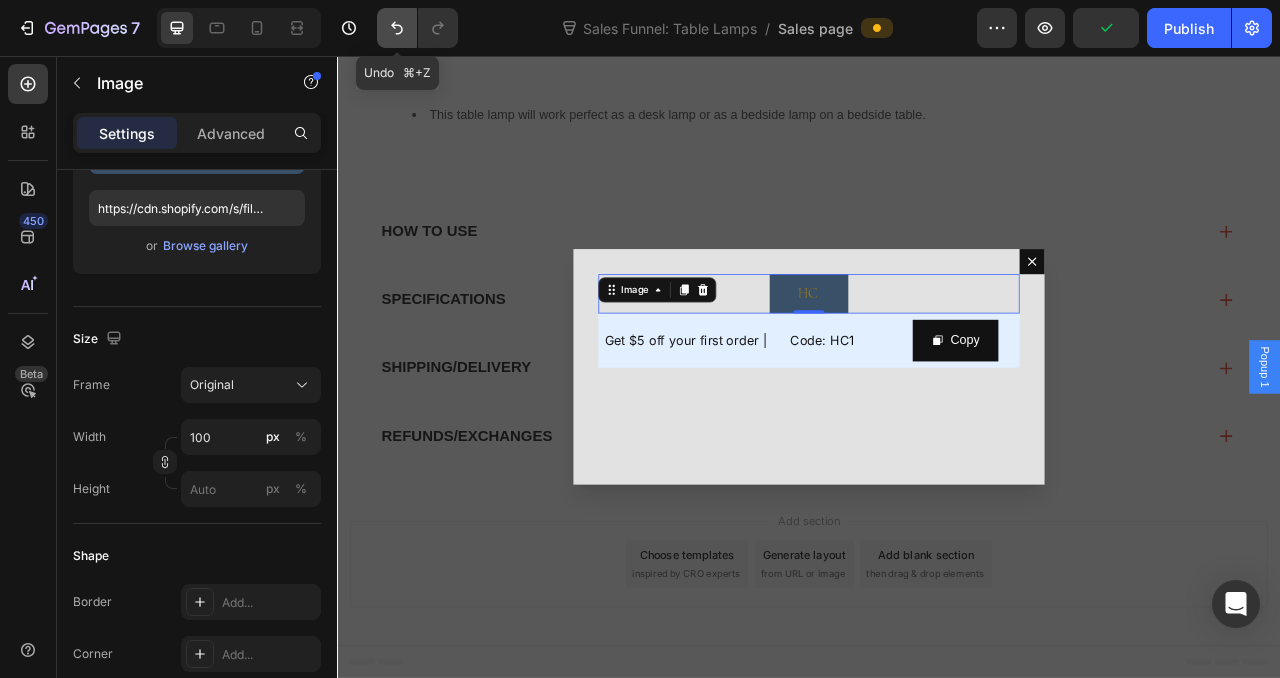 click 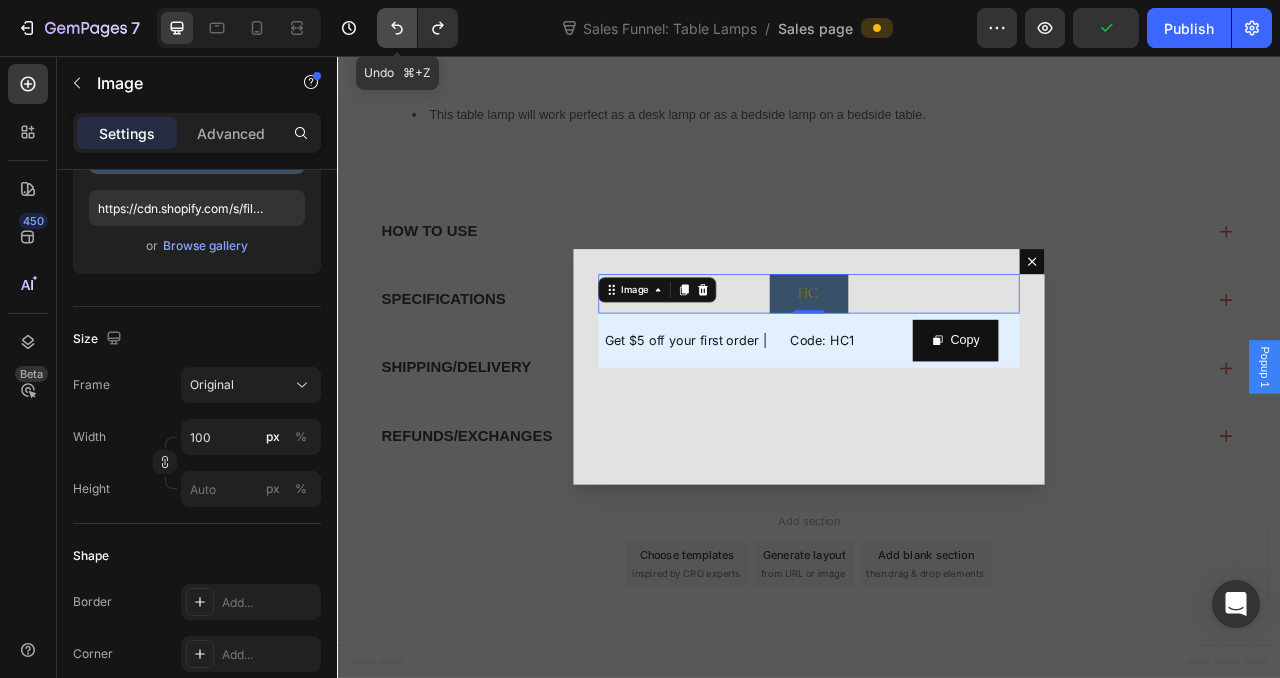 click 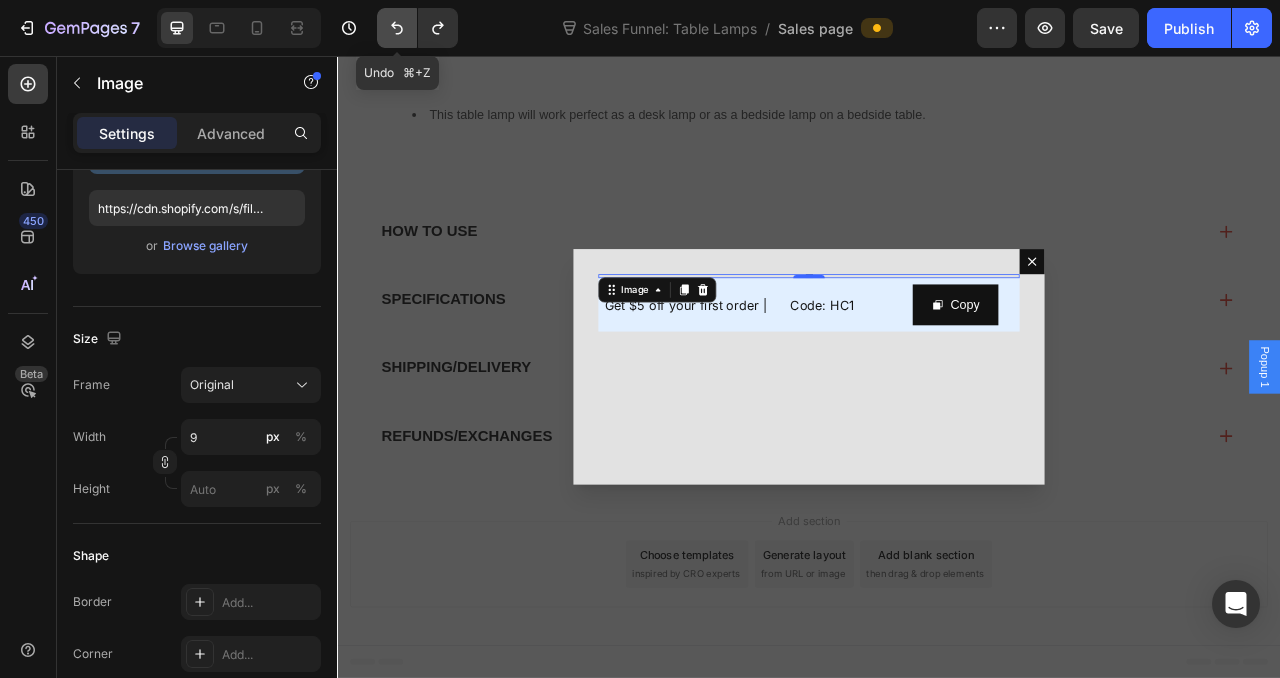 click 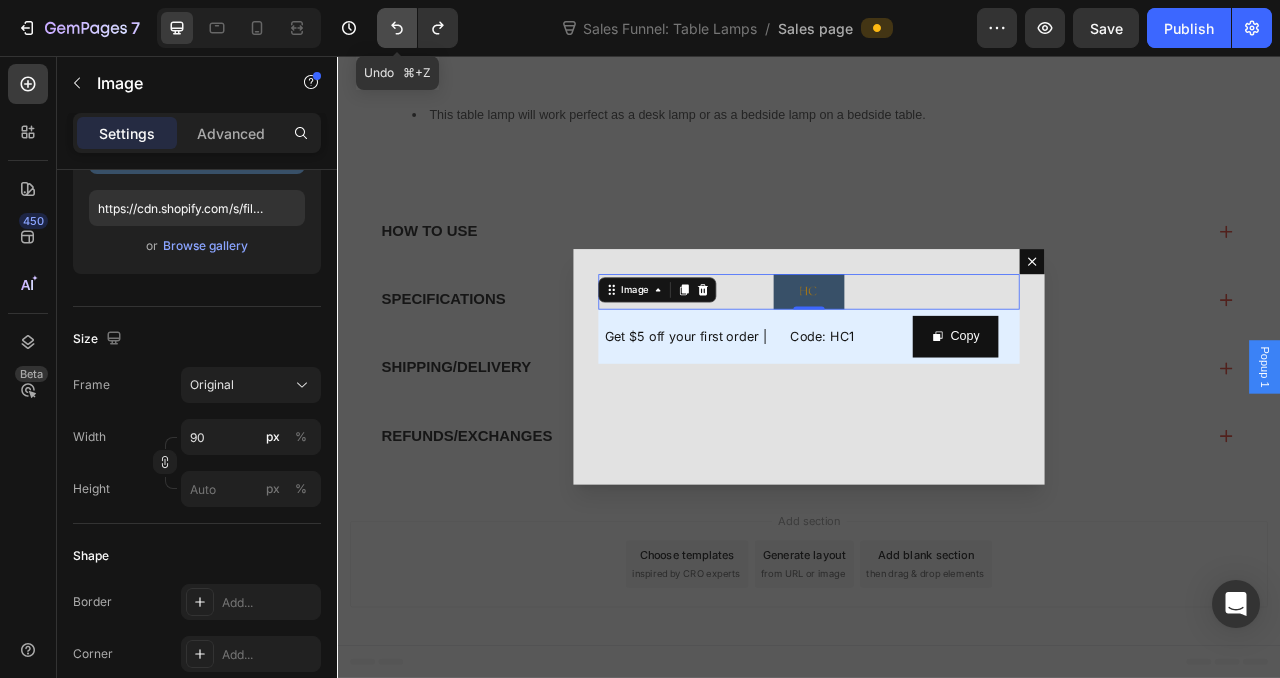 click 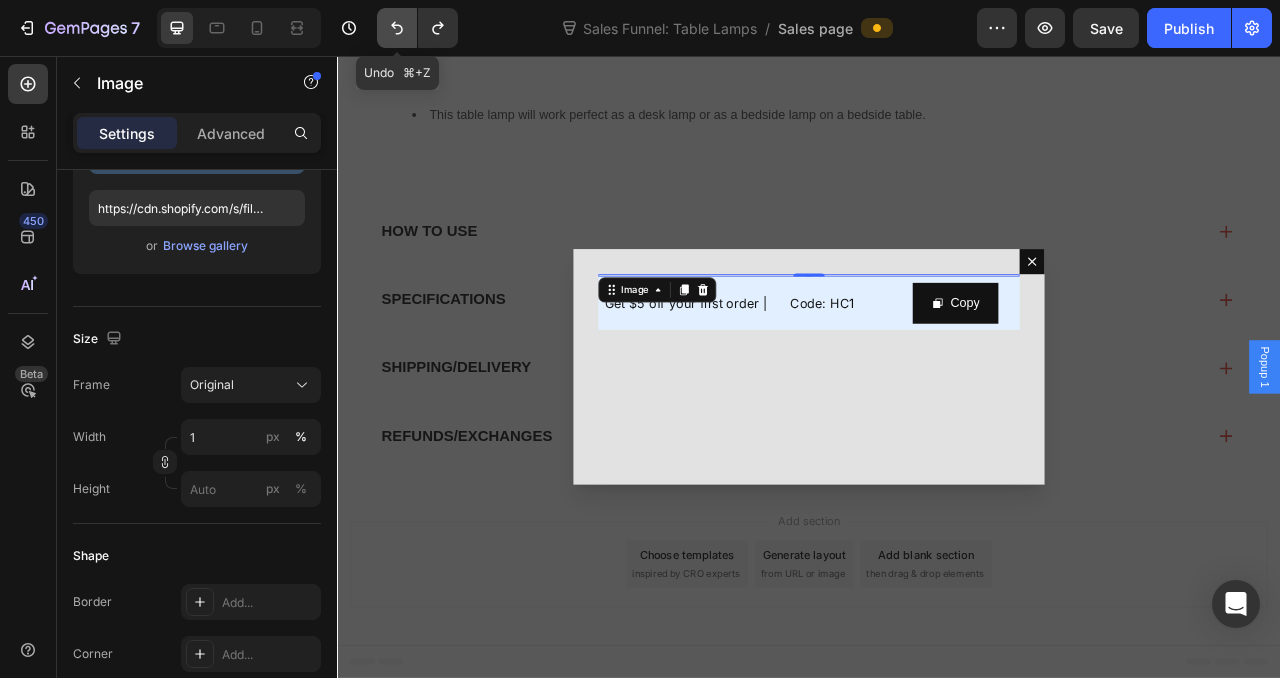 click 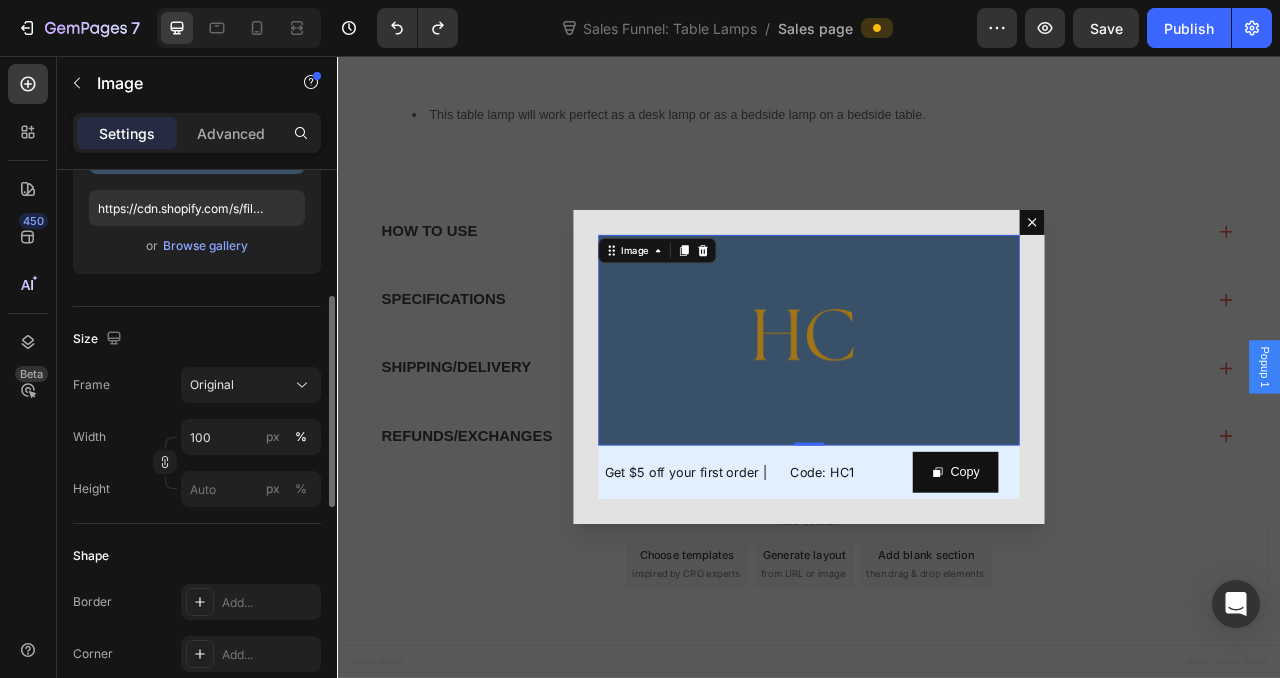 click on "Shape Border Add... Corner Add... Shadow Add..." 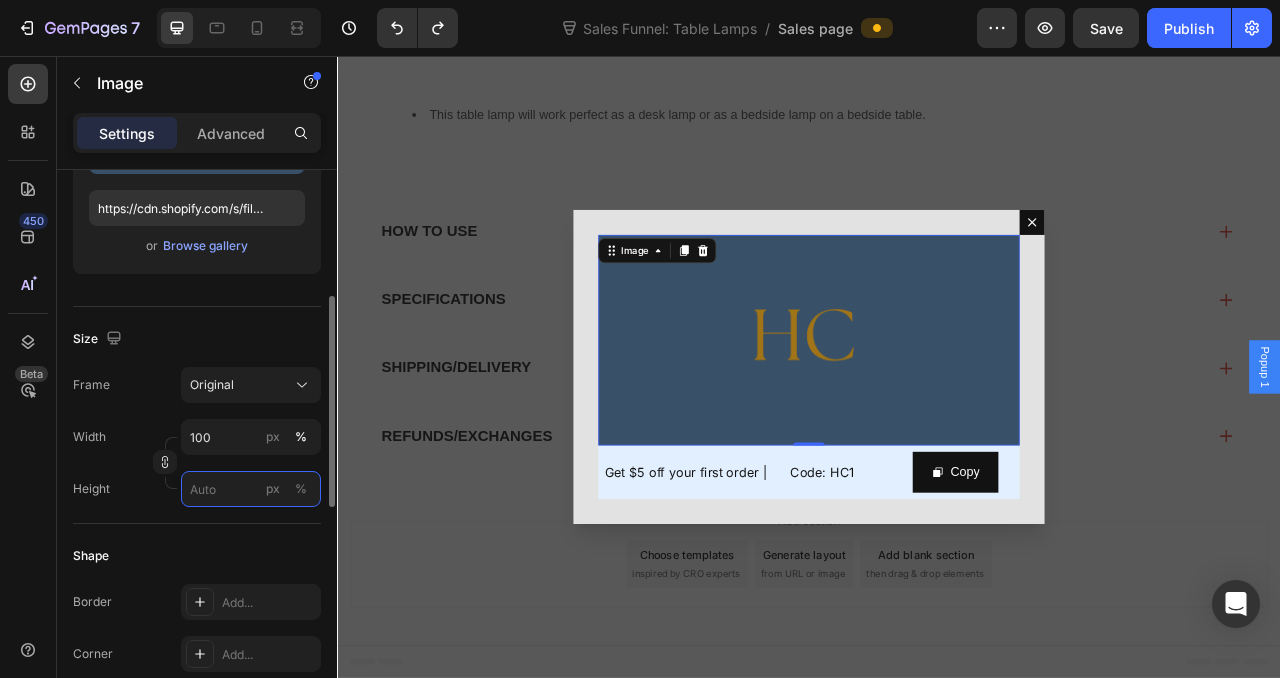 click on "px %" at bounding box center [251, 489] 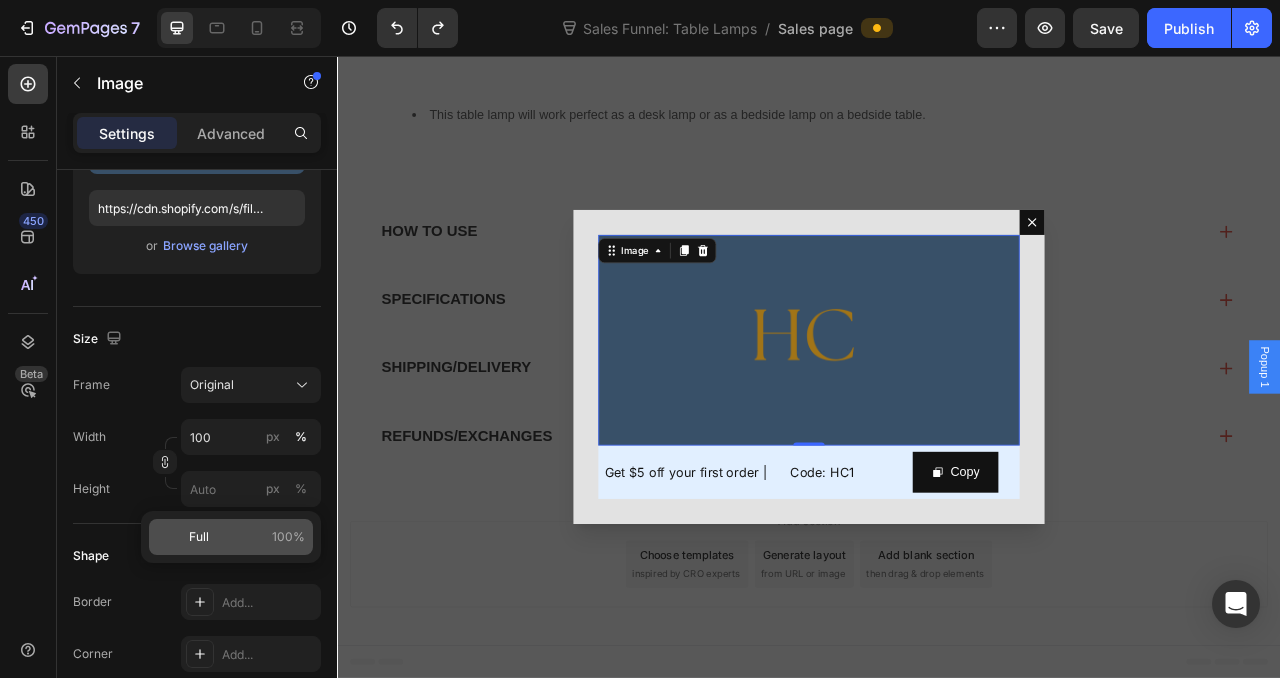 click on "100%" at bounding box center (288, 537) 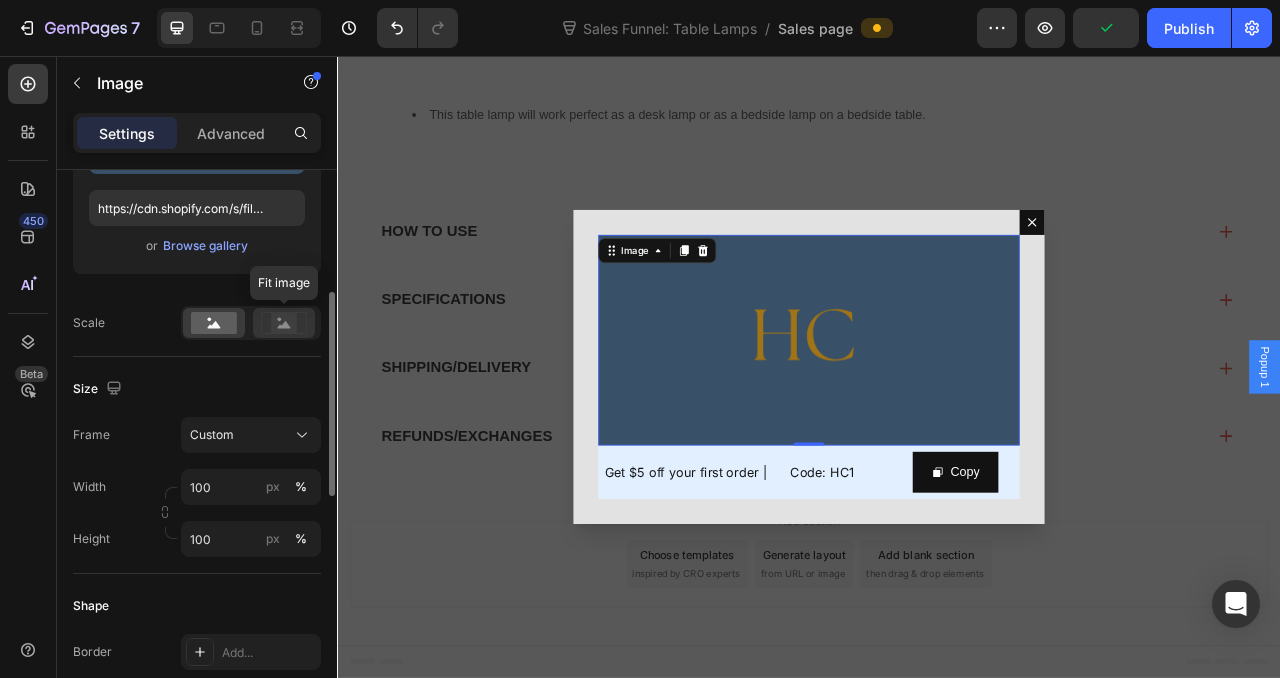 click 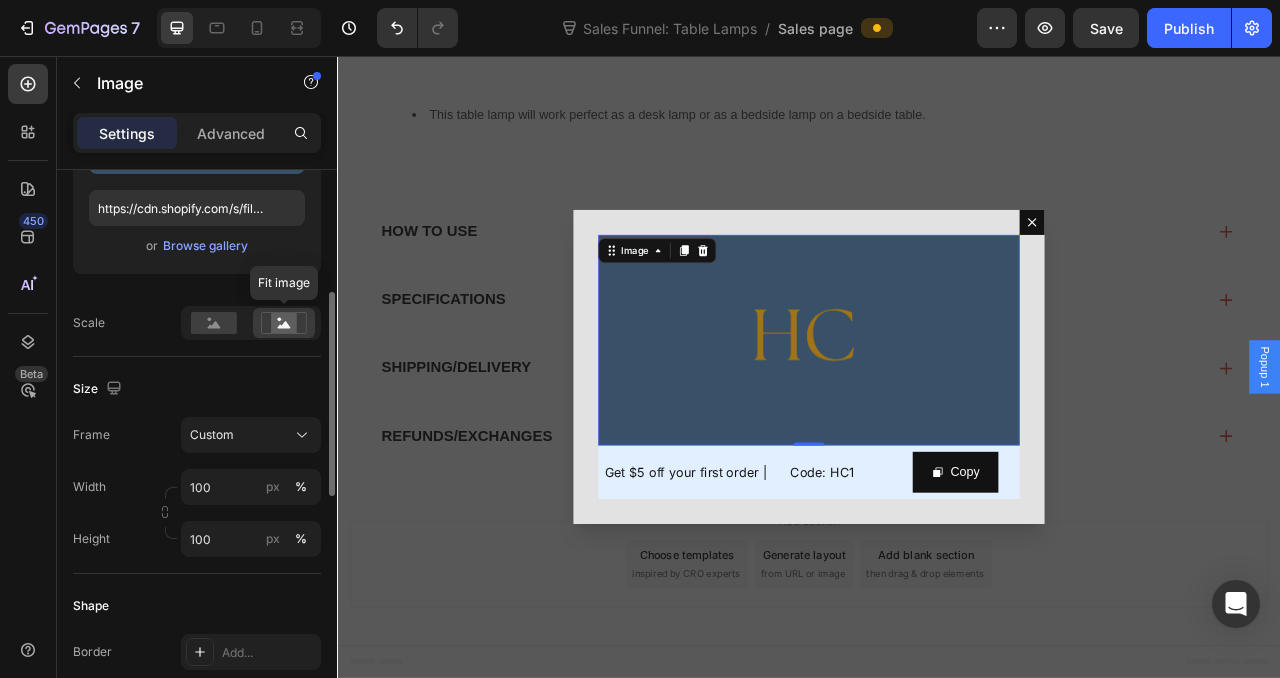 click 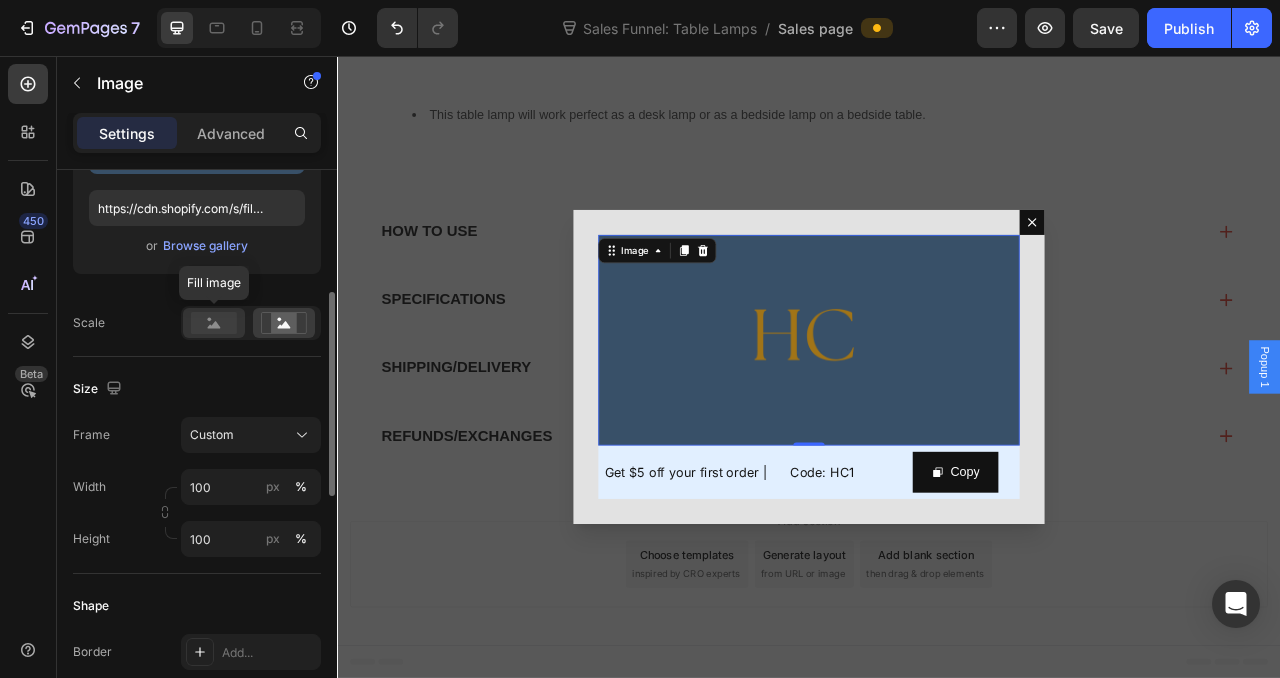 click 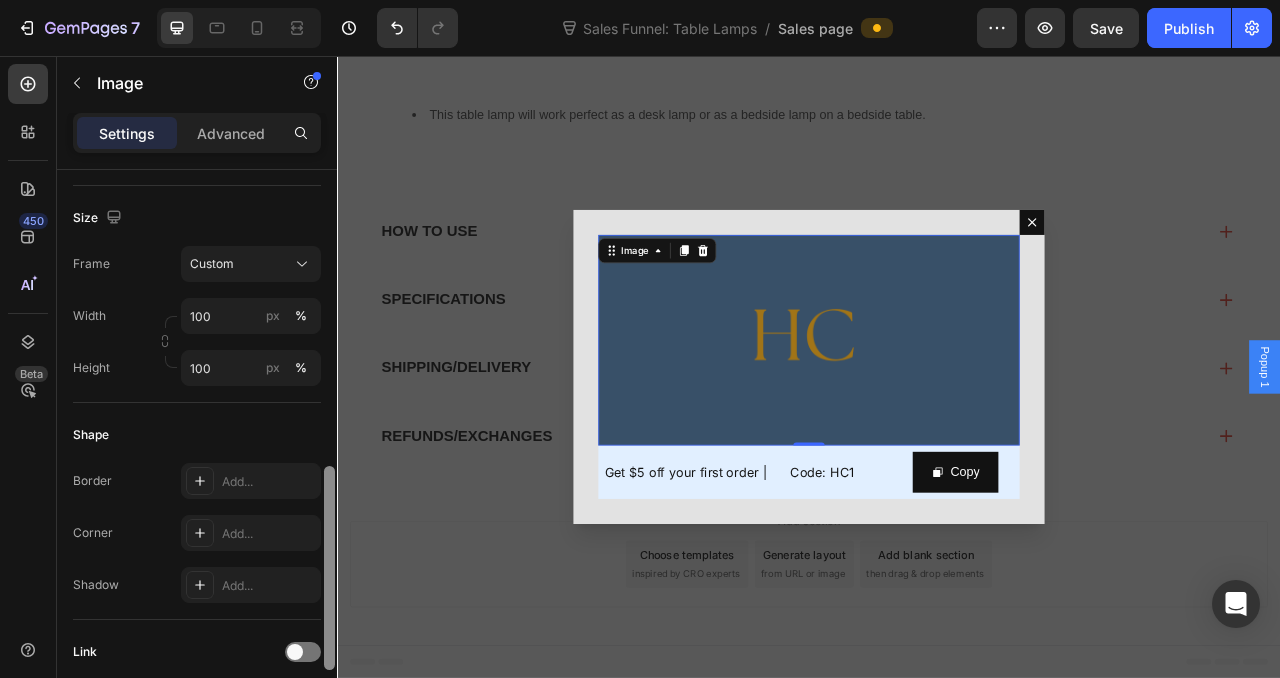 scroll, scrollTop: 592, scrollLeft: 0, axis: vertical 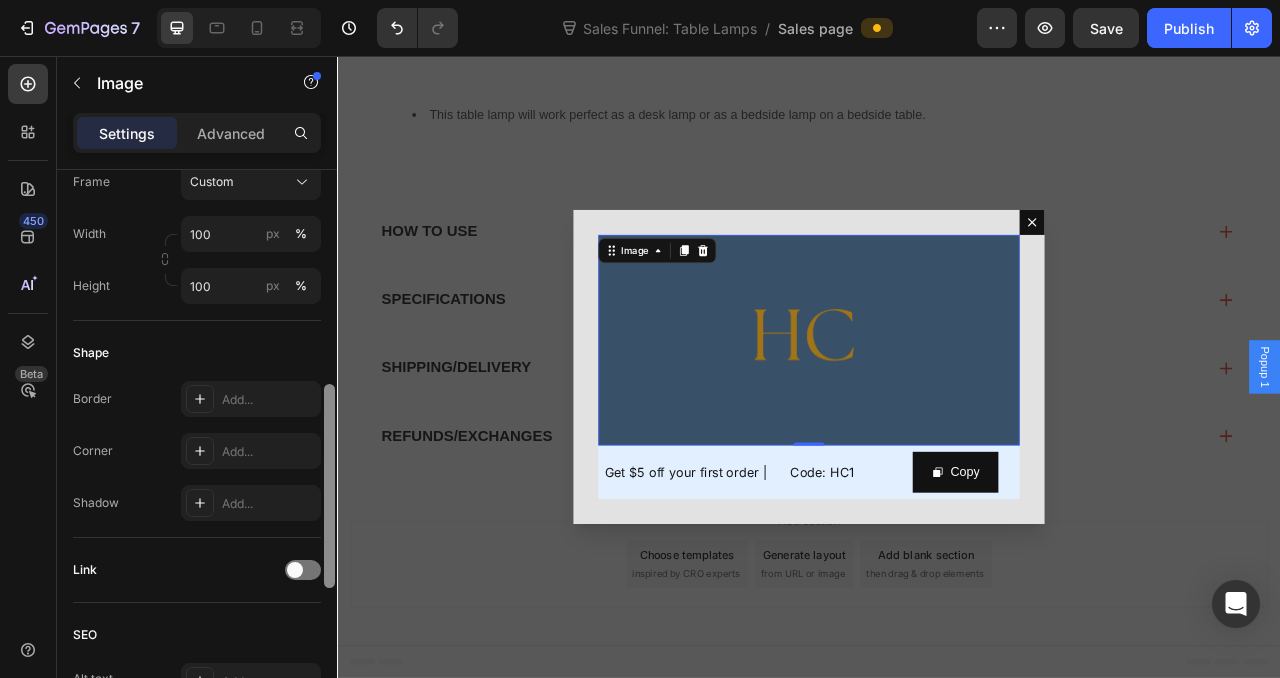 drag, startPoint x: 667, startPoint y: 499, endPoint x: 339, endPoint y: 781, distance: 432.5598 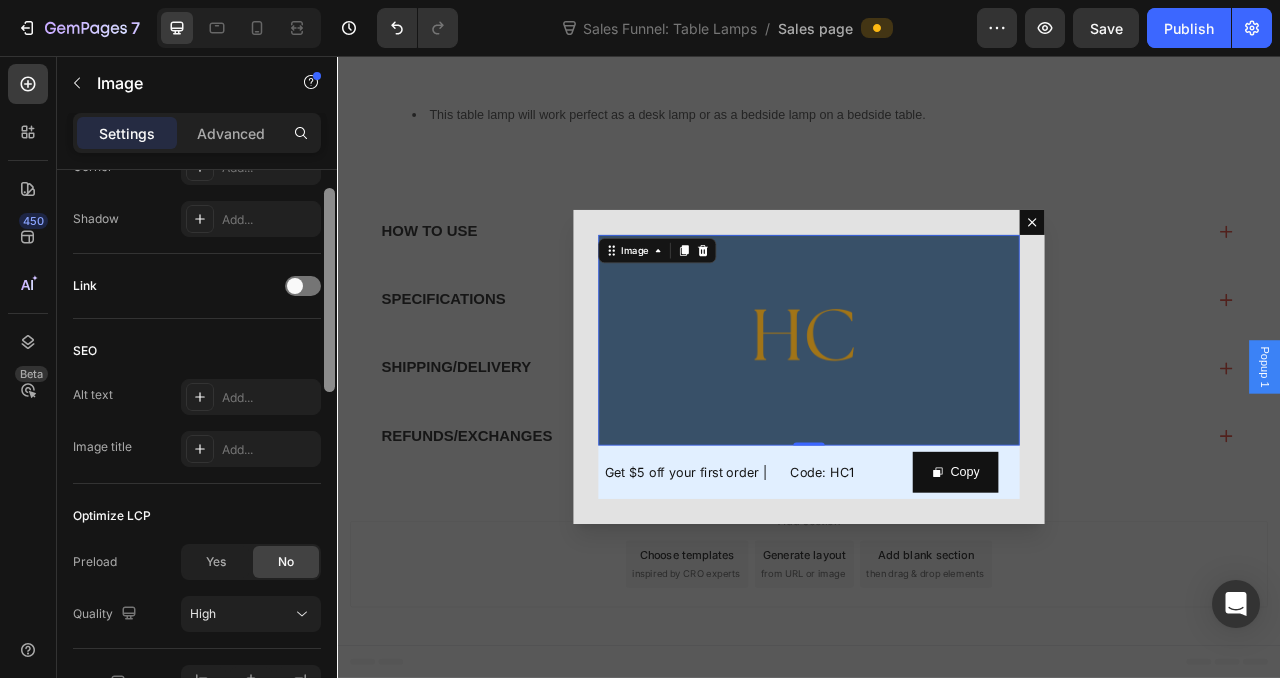 scroll, scrollTop: 983, scrollLeft: 0, axis: vertical 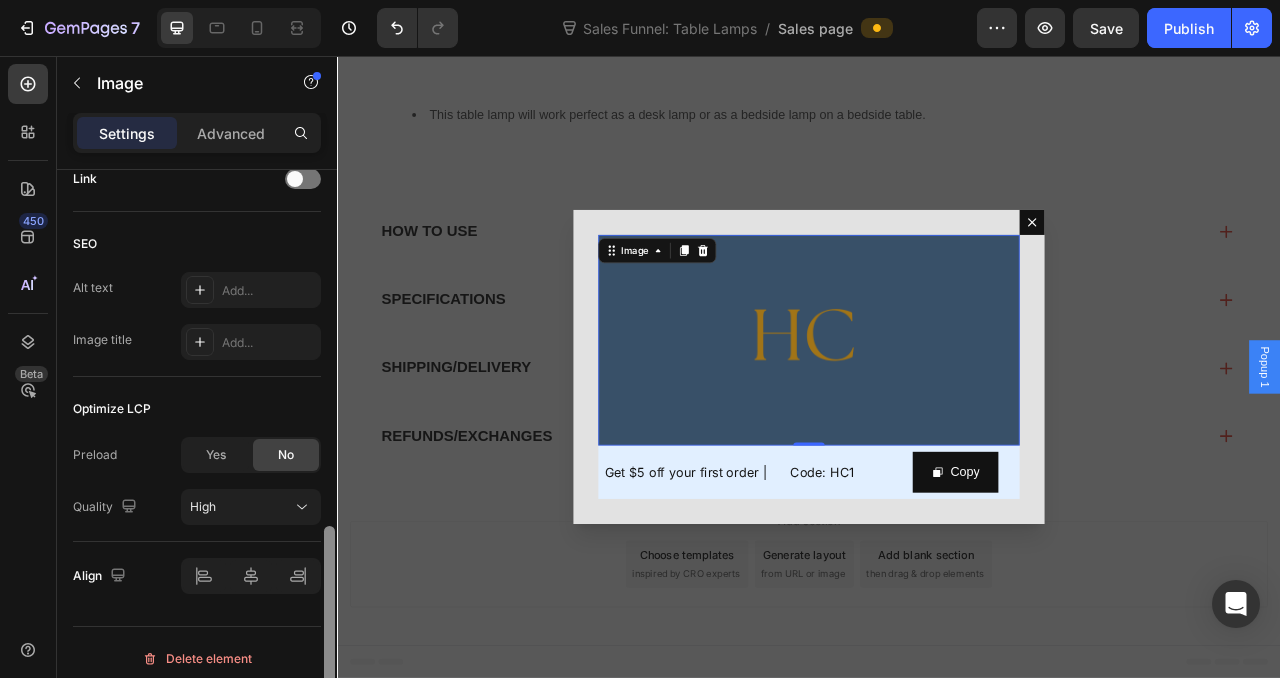 drag, startPoint x: 329, startPoint y: 557, endPoint x: 330, endPoint y: 677, distance: 120.004166 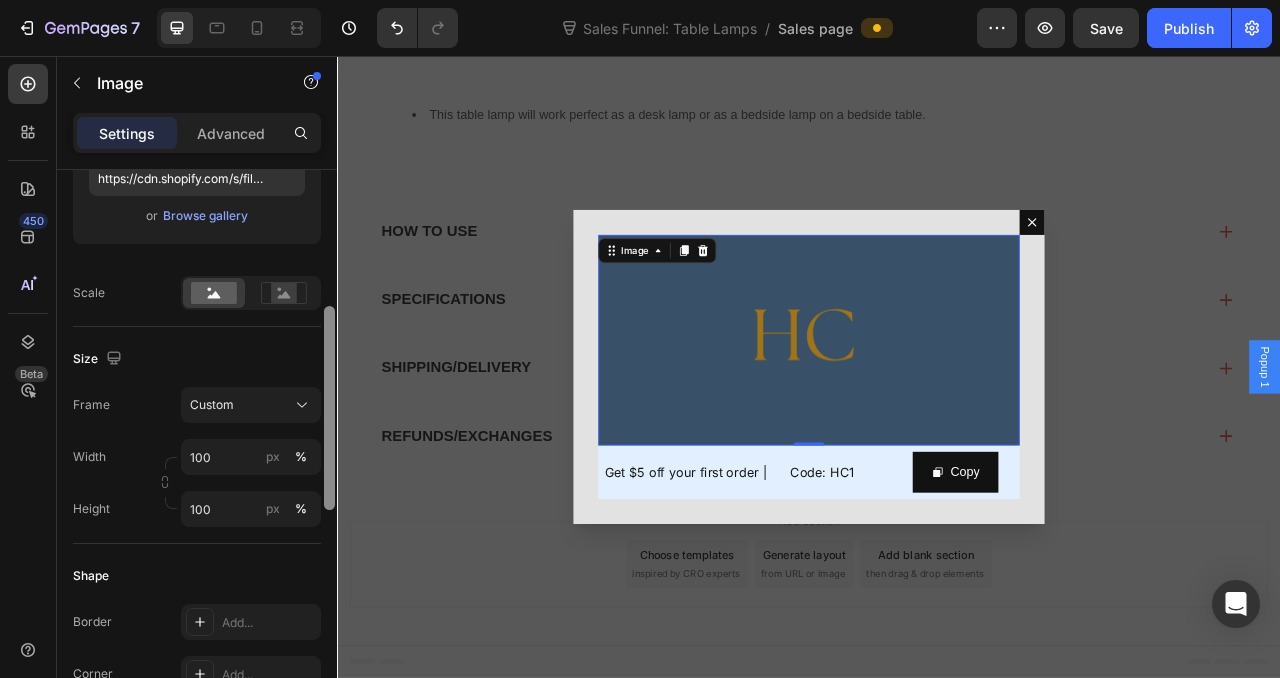 scroll, scrollTop: 371, scrollLeft: 0, axis: vertical 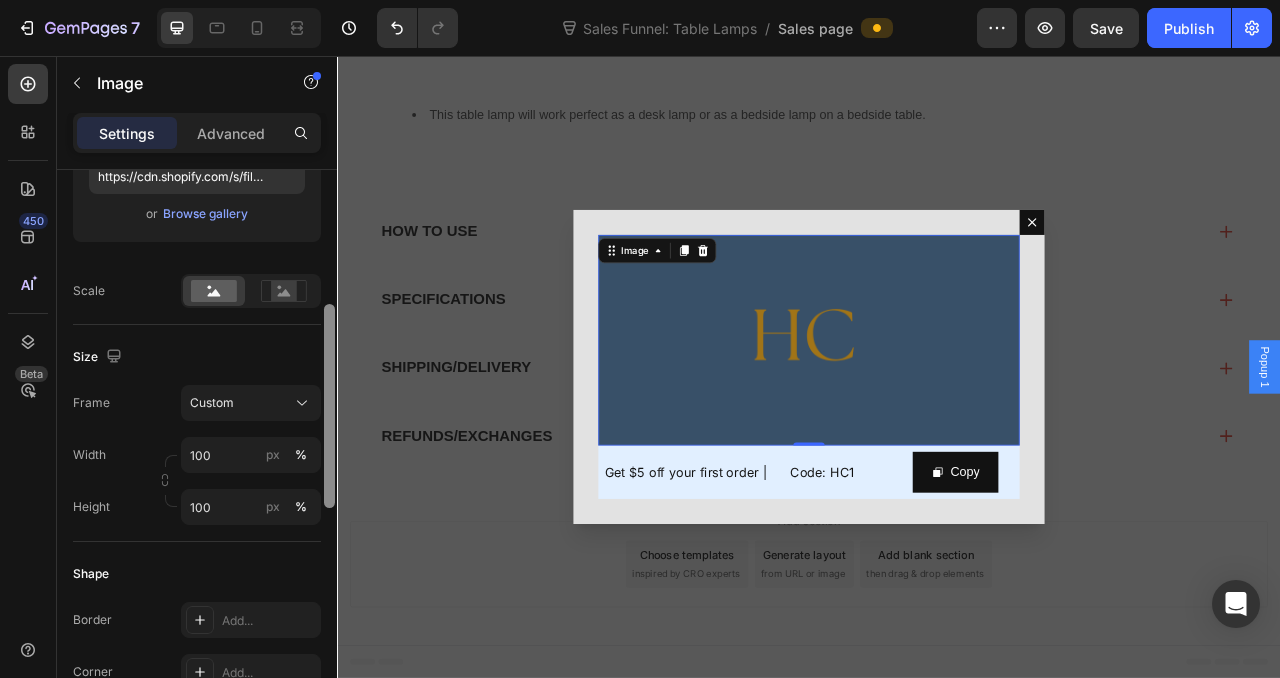 drag, startPoint x: 329, startPoint y: 588, endPoint x: 316, endPoint y: 367, distance: 221.38202 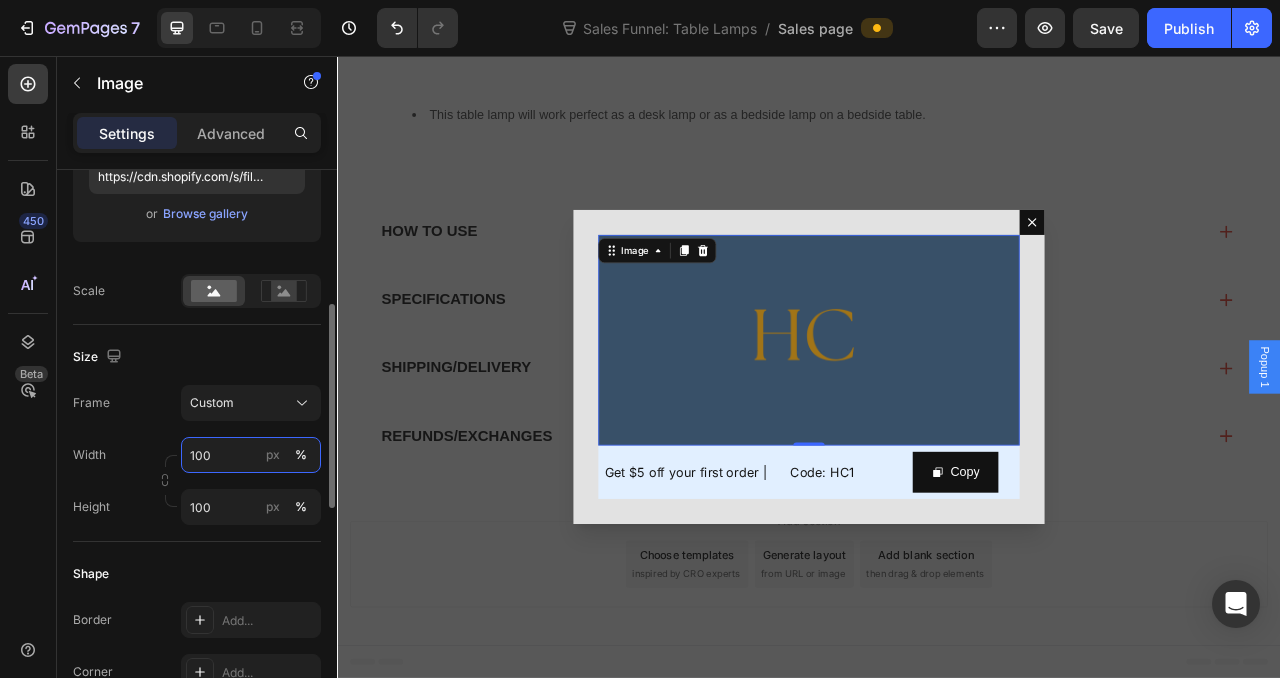 click on "100" at bounding box center (251, 455) 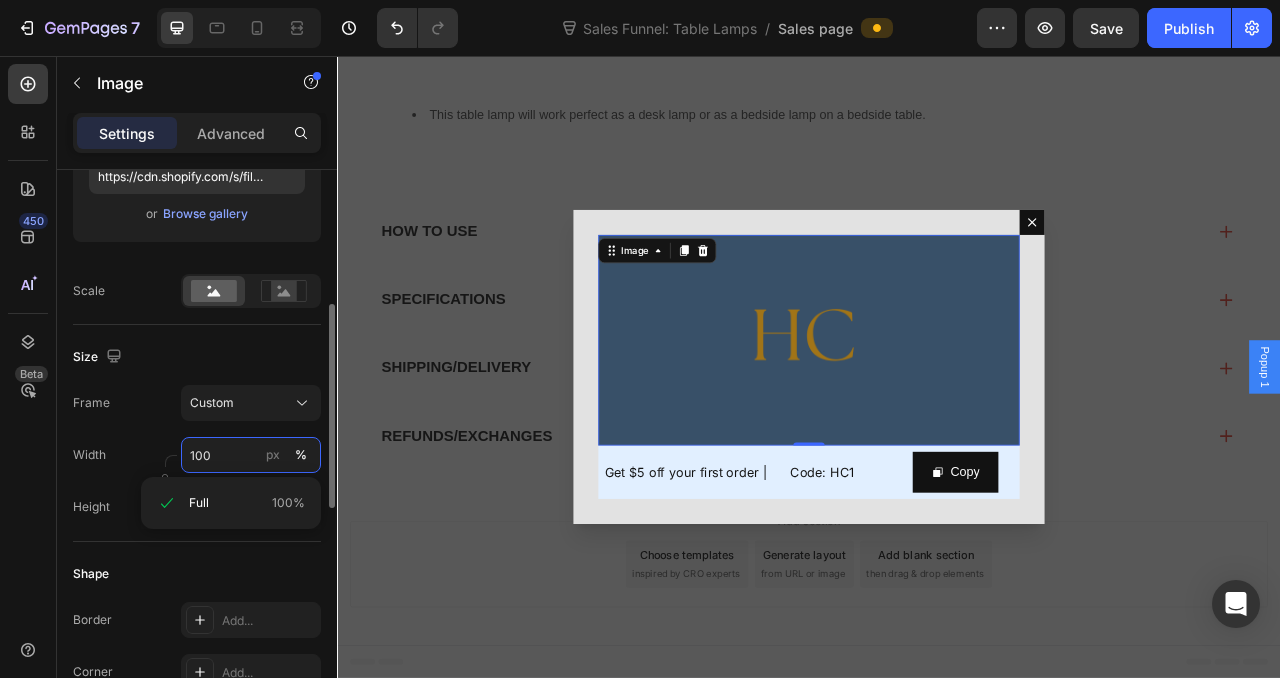 click on "100" at bounding box center (251, 455) 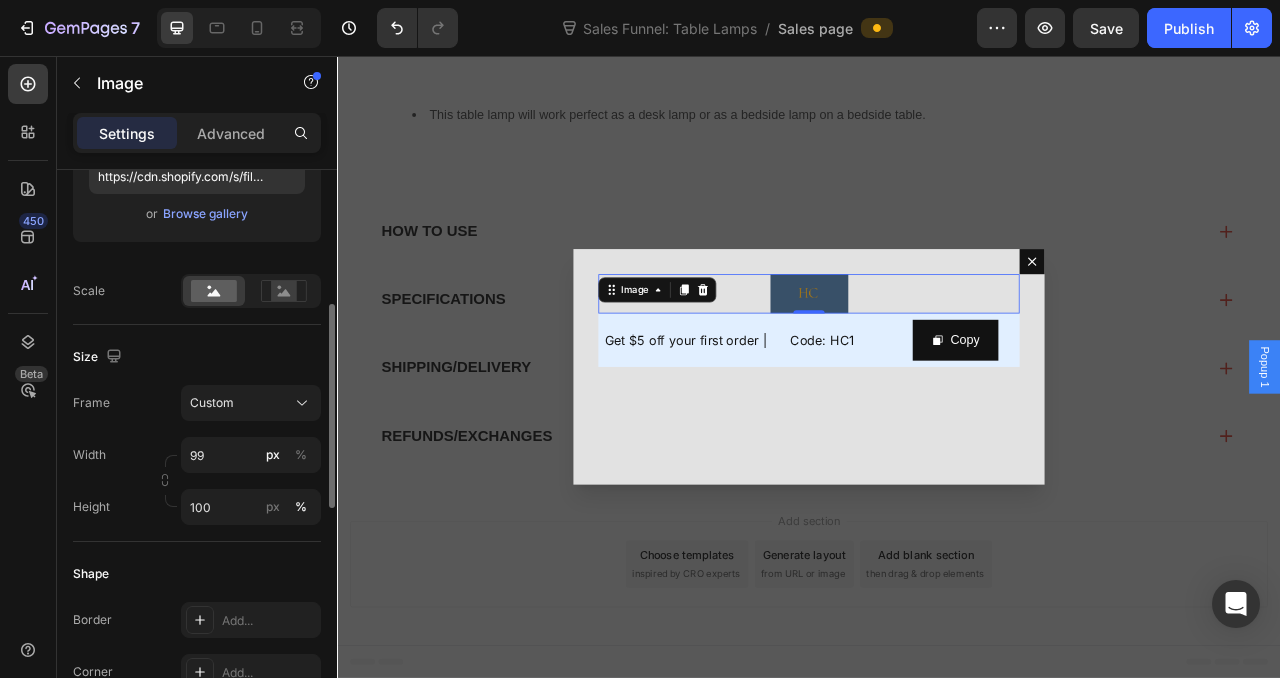 click on "Shape" at bounding box center (197, 574) 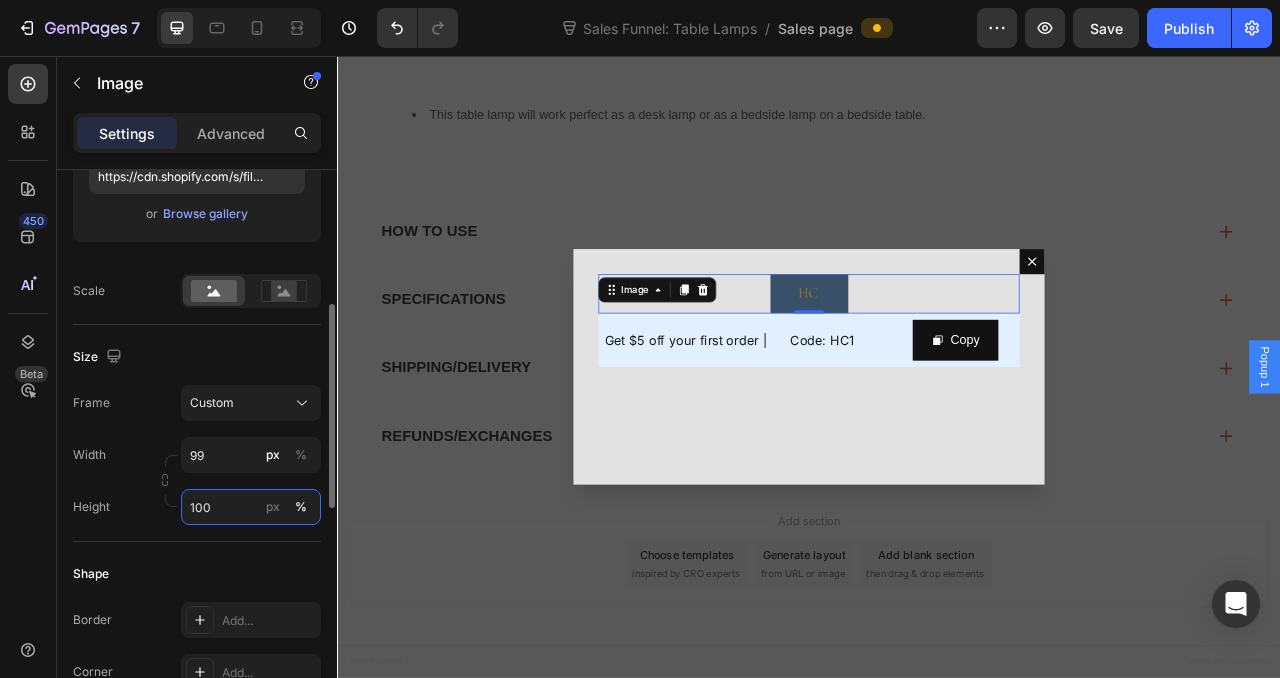 click on "100" at bounding box center [251, 507] 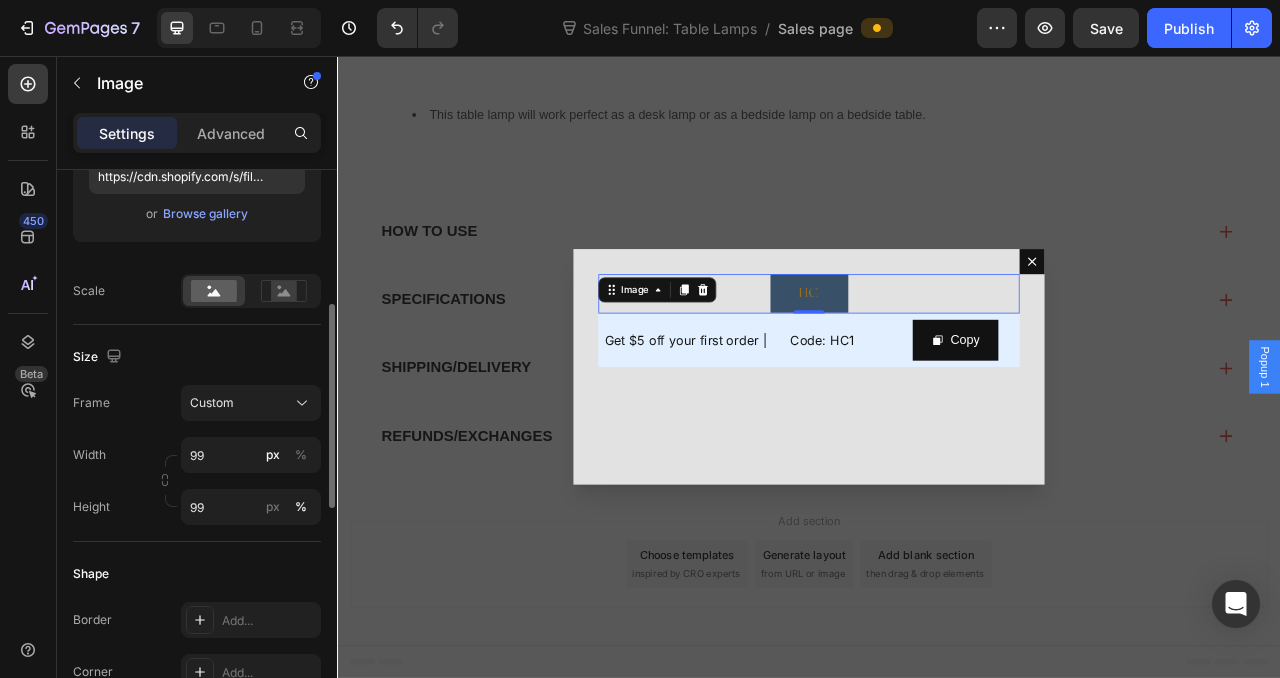 click on "Shape Border Add... Corner Add... Shadow Add..." 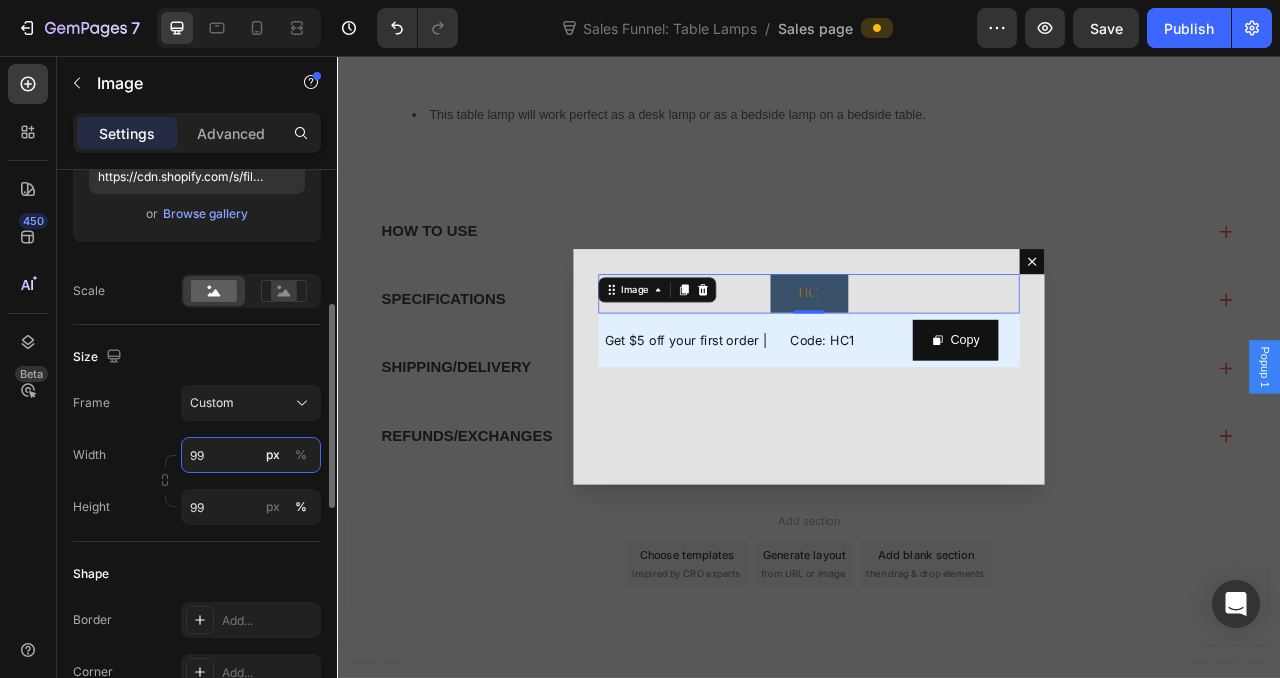 click on "99" at bounding box center (251, 455) 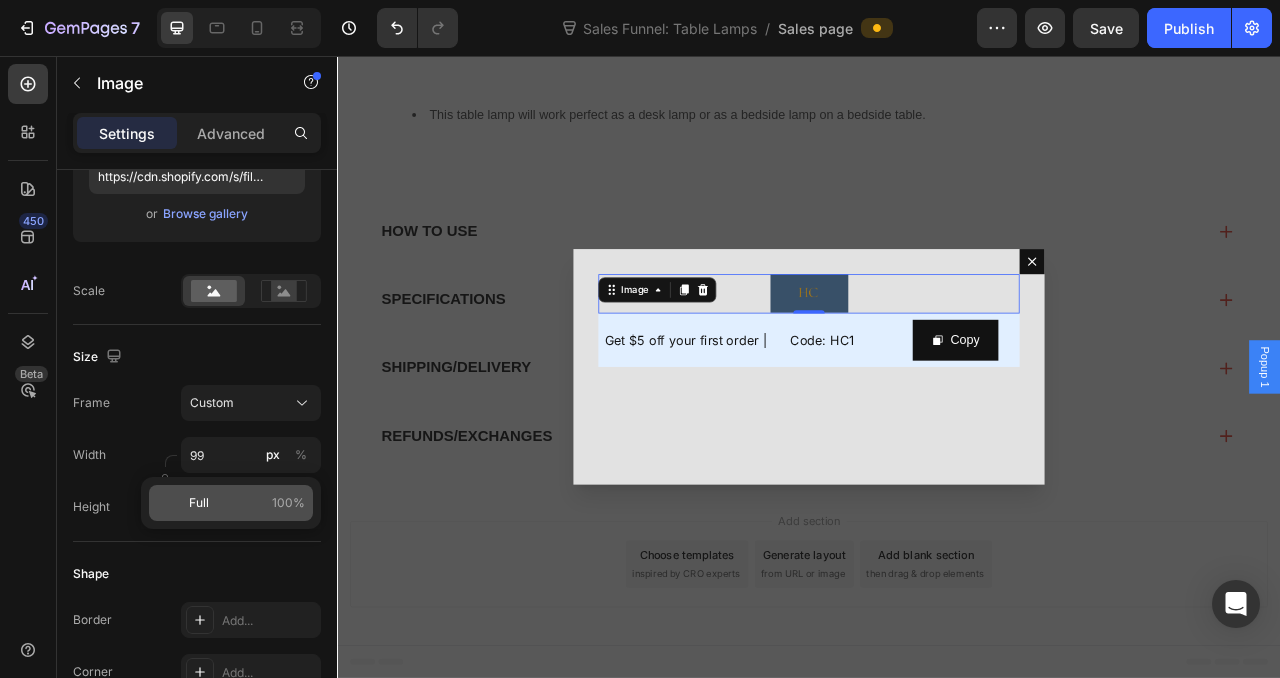 click on "Full 100%" 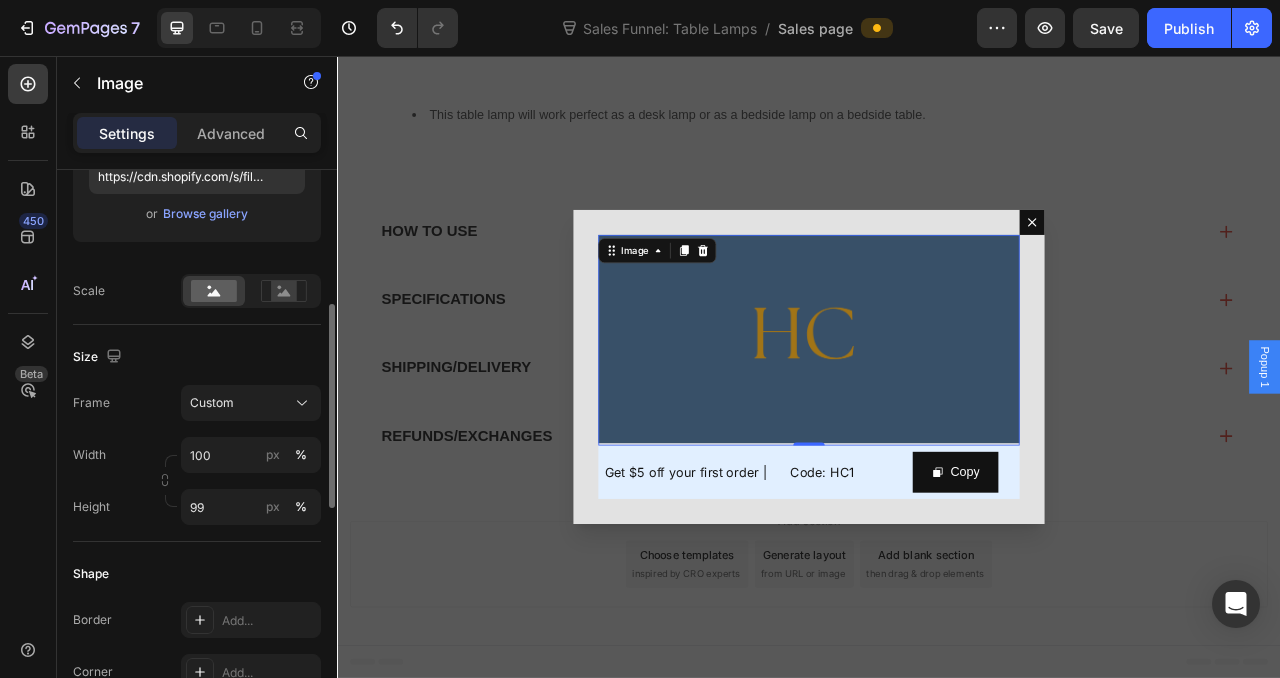 click on "Shape Border Add... Corner Add... Shadow Add..." 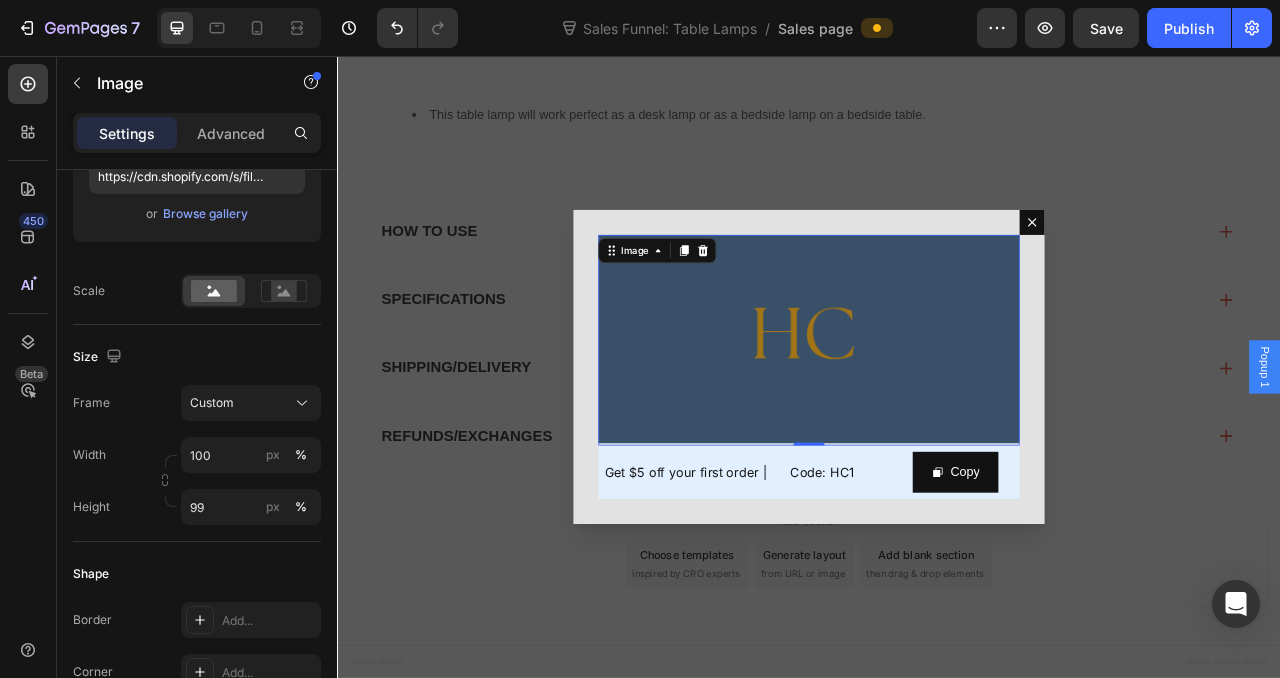 click at bounding box center (937, 452) 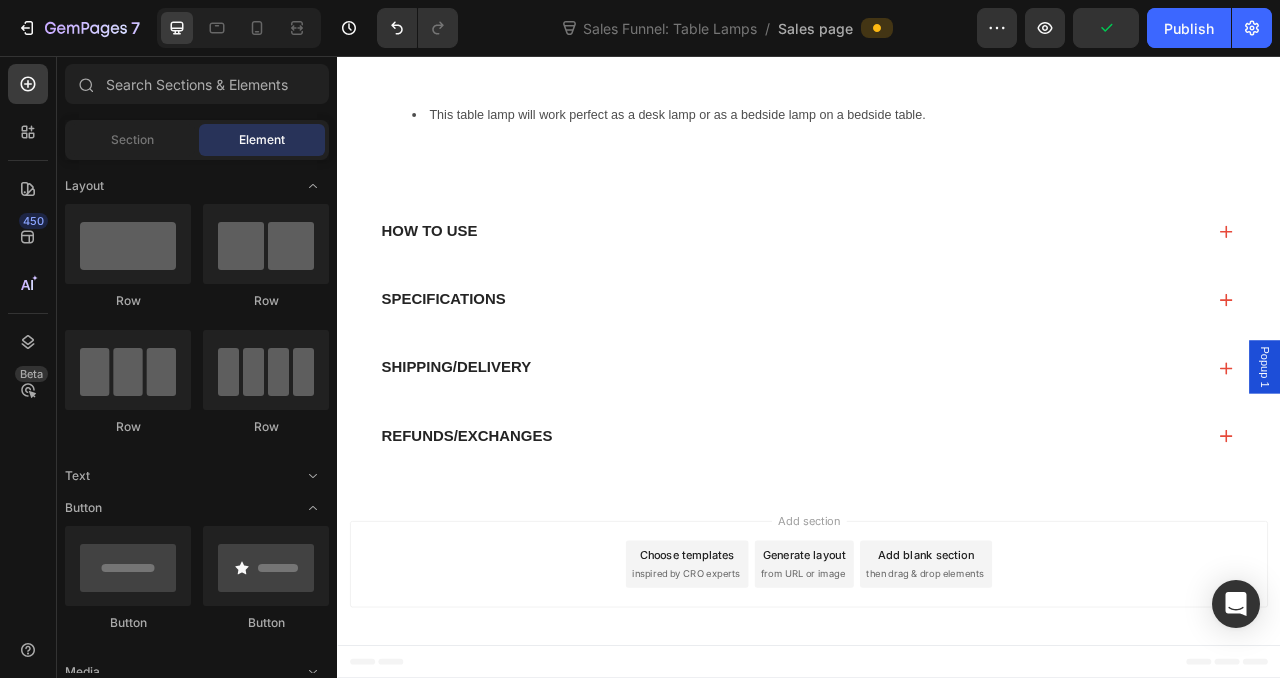 click on "Popup 1" at bounding box center [1517, 452] 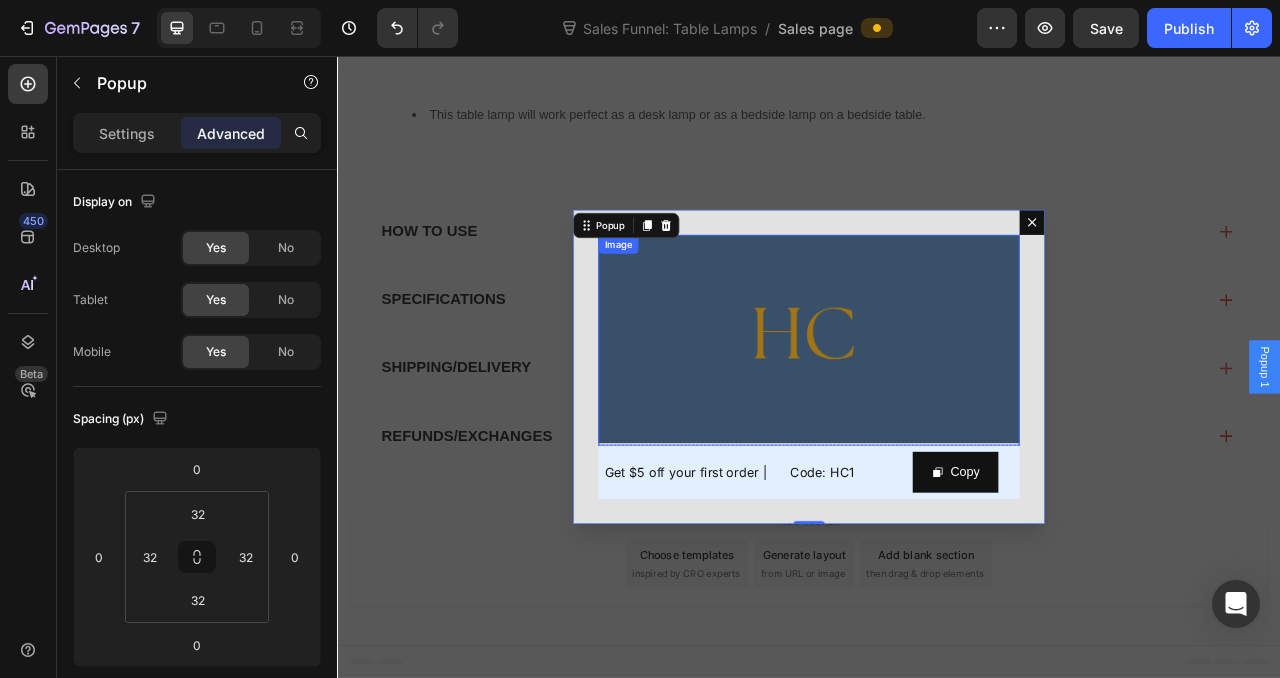 click at bounding box center (937, 416) 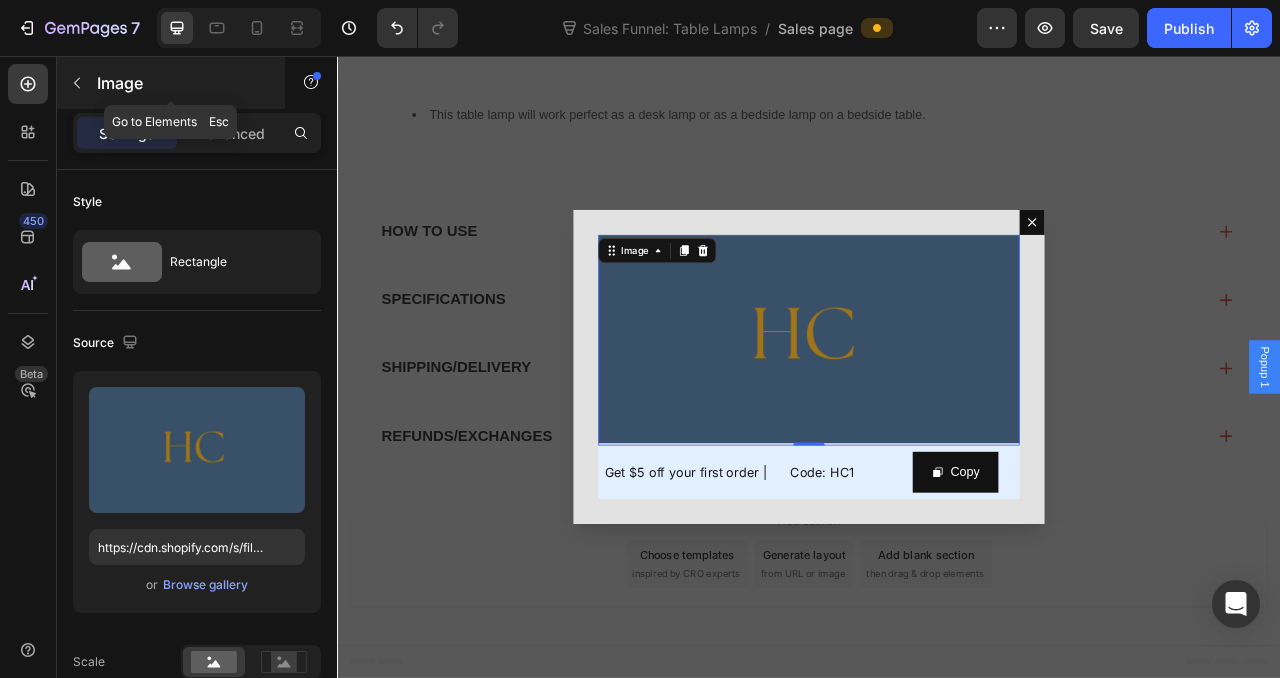 click 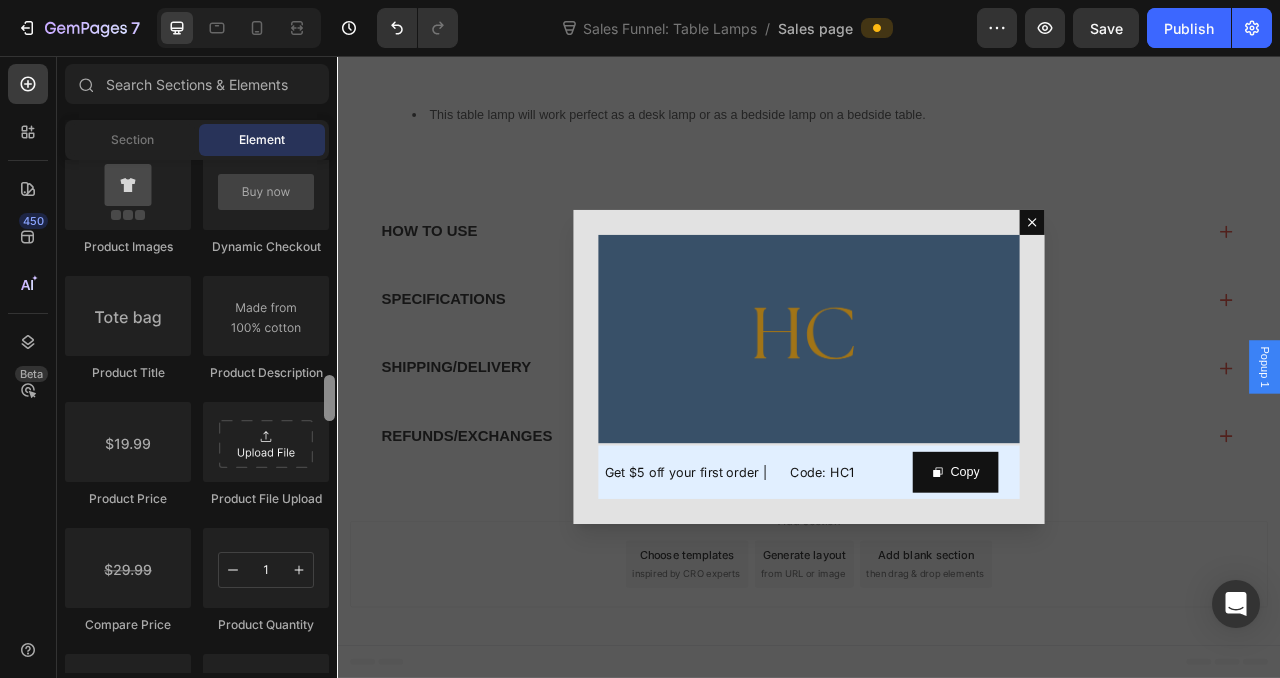scroll, scrollTop: 2429, scrollLeft: 0, axis: vertical 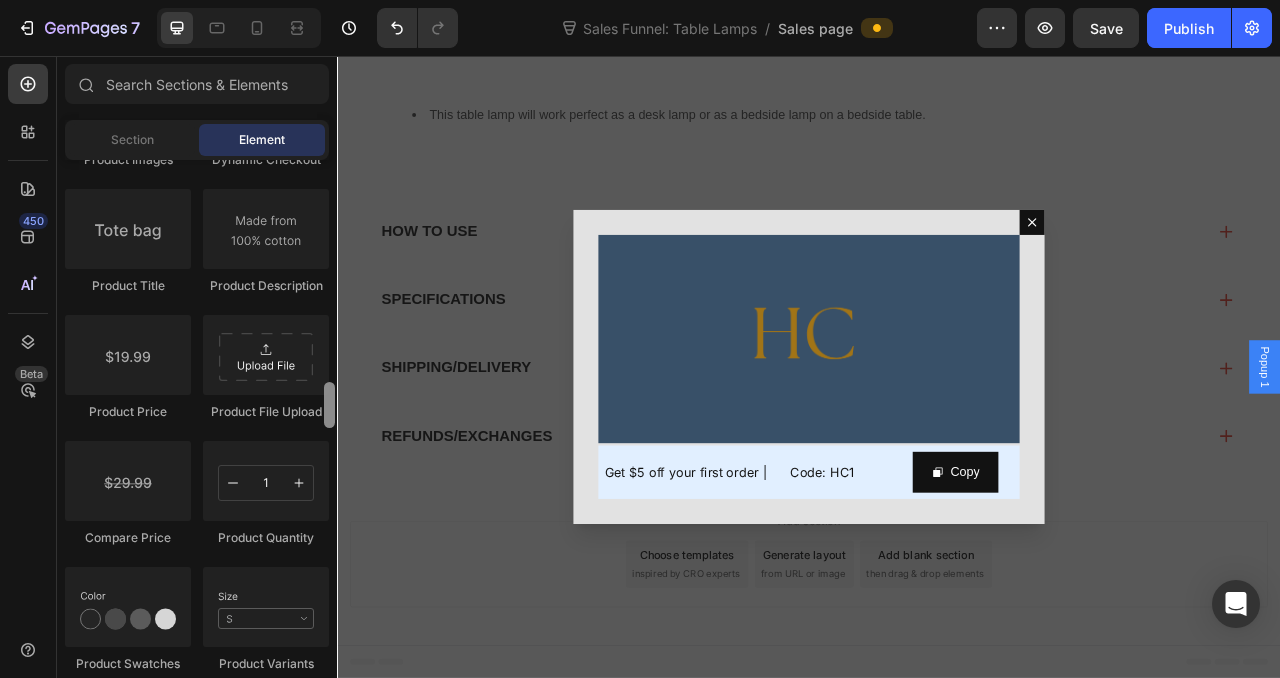 drag, startPoint x: 664, startPoint y: 251, endPoint x: 341, endPoint y: 601, distance: 476.2657 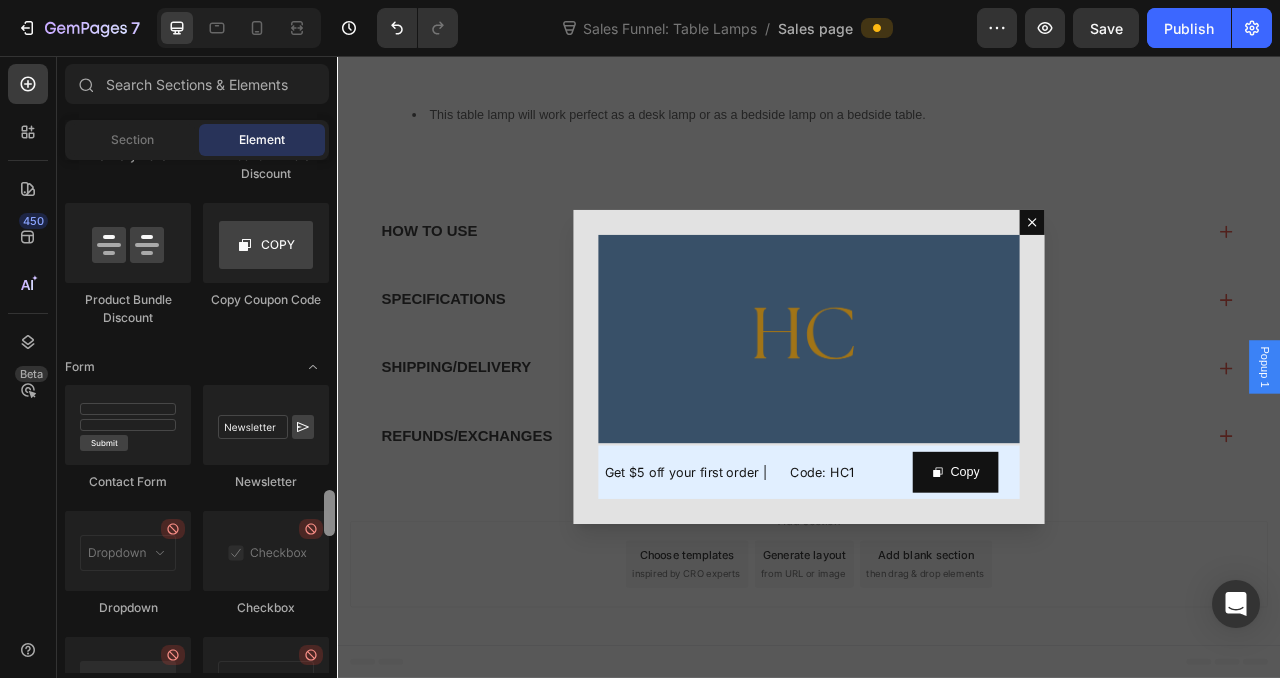 drag, startPoint x: 669, startPoint y: 563, endPoint x: 339, endPoint y: 661, distance: 344.2441 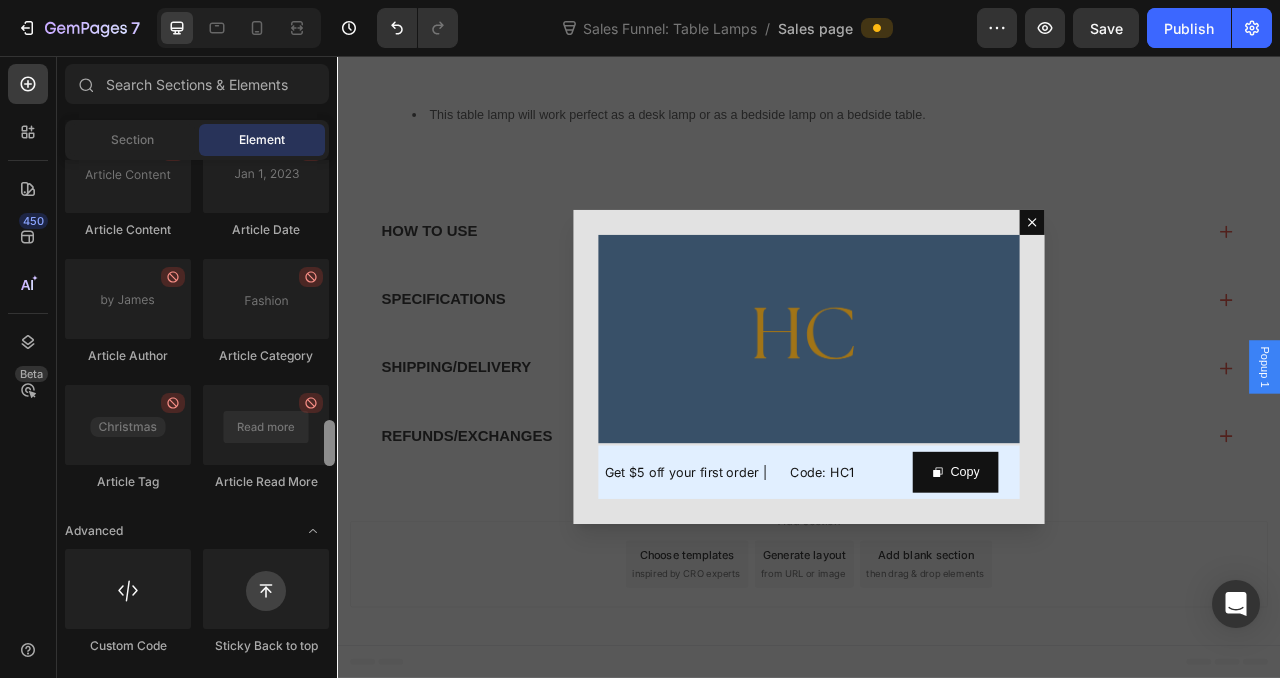 scroll, scrollTop: 4858, scrollLeft: 0, axis: vertical 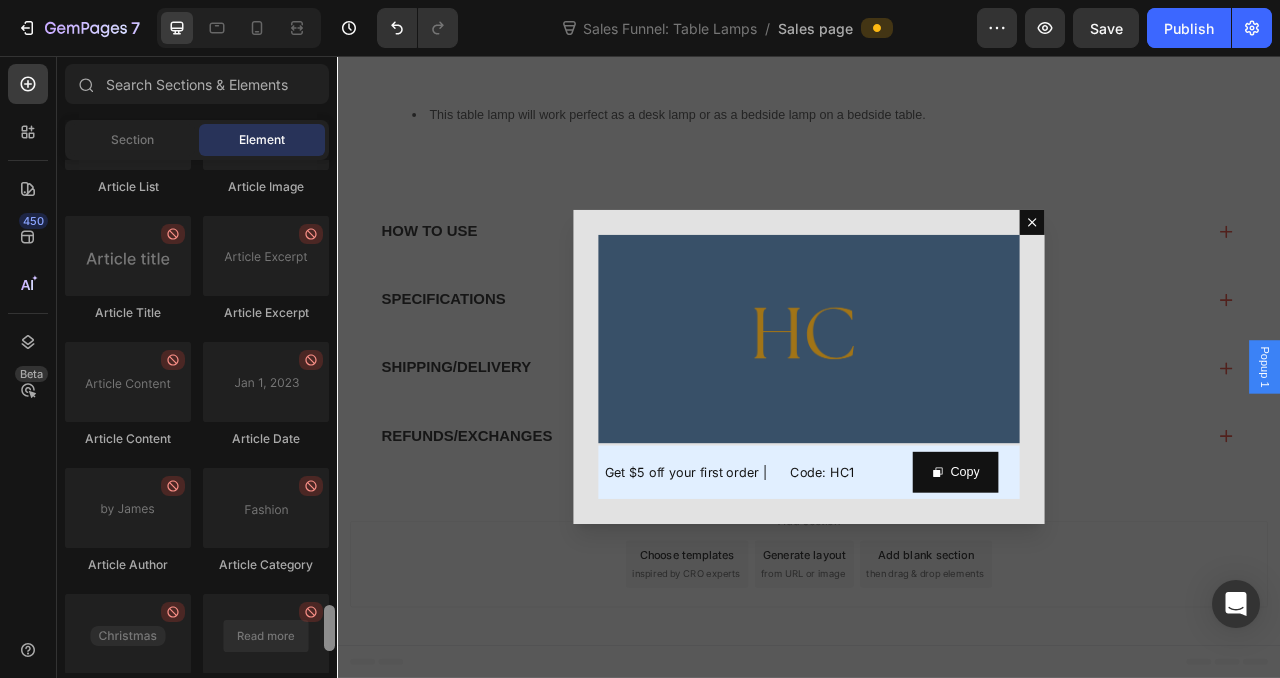click at bounding box center [329, 628] 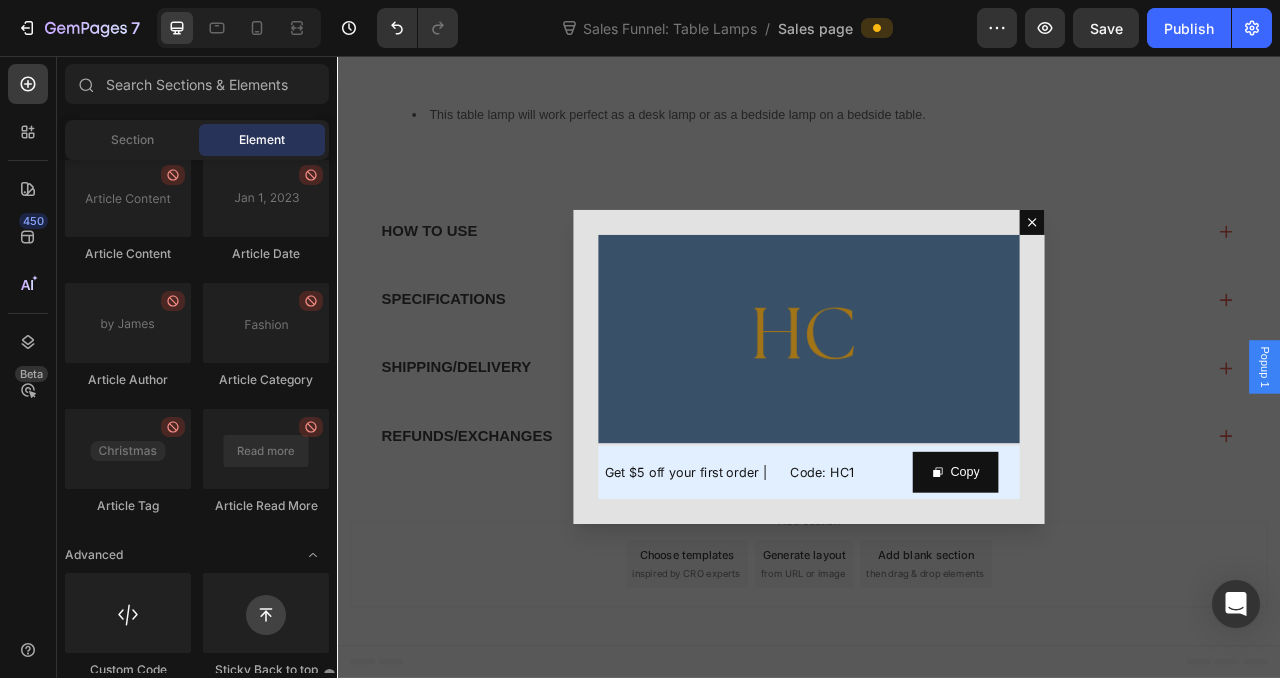 scroll, scrollTop: 5086, scrollLeft: 0, axis: vertical 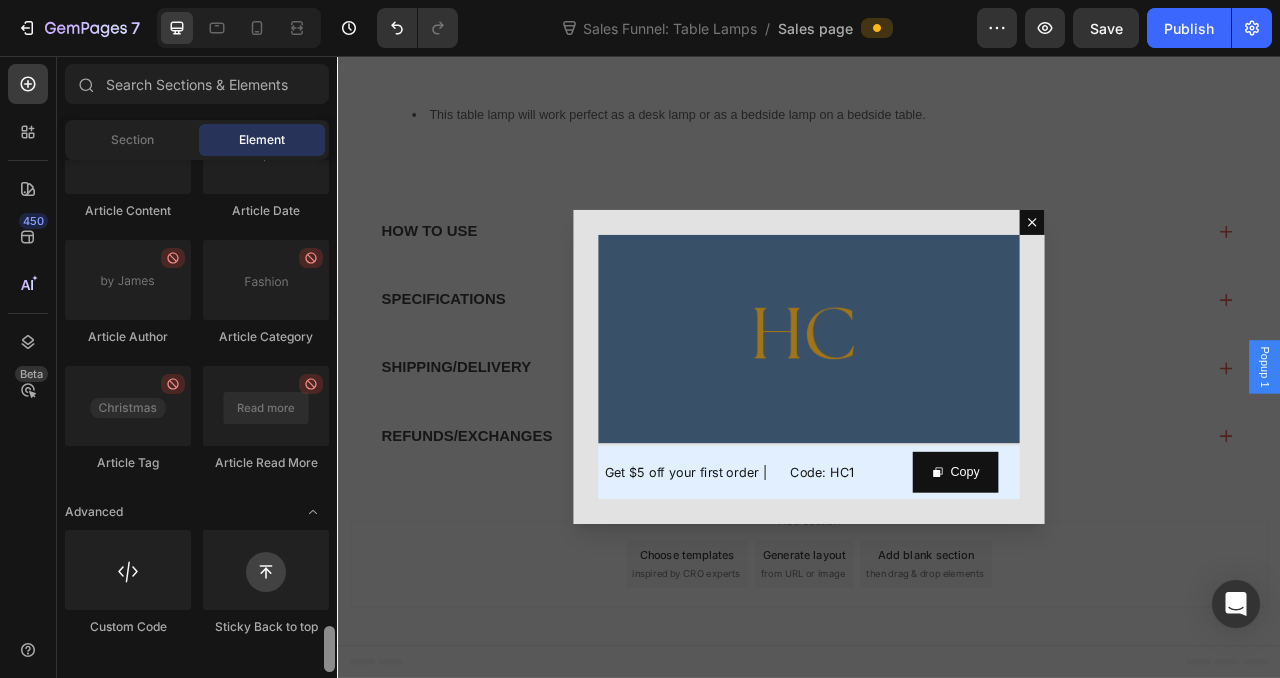 drag, startPoint x: 670, startPoint y: 684, endPoint x: 339, endPoint y: 823, distance: 359.0014 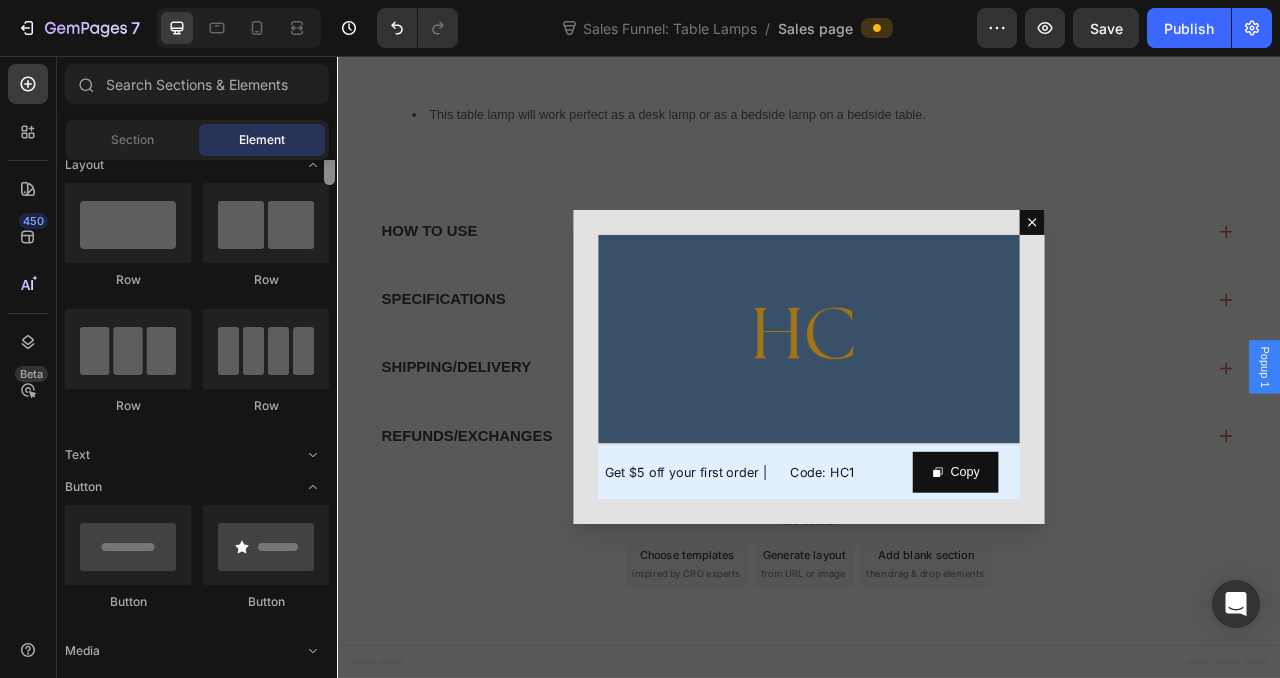 scroll, scrollTop: 0, scrollLeft: 0, axis: both 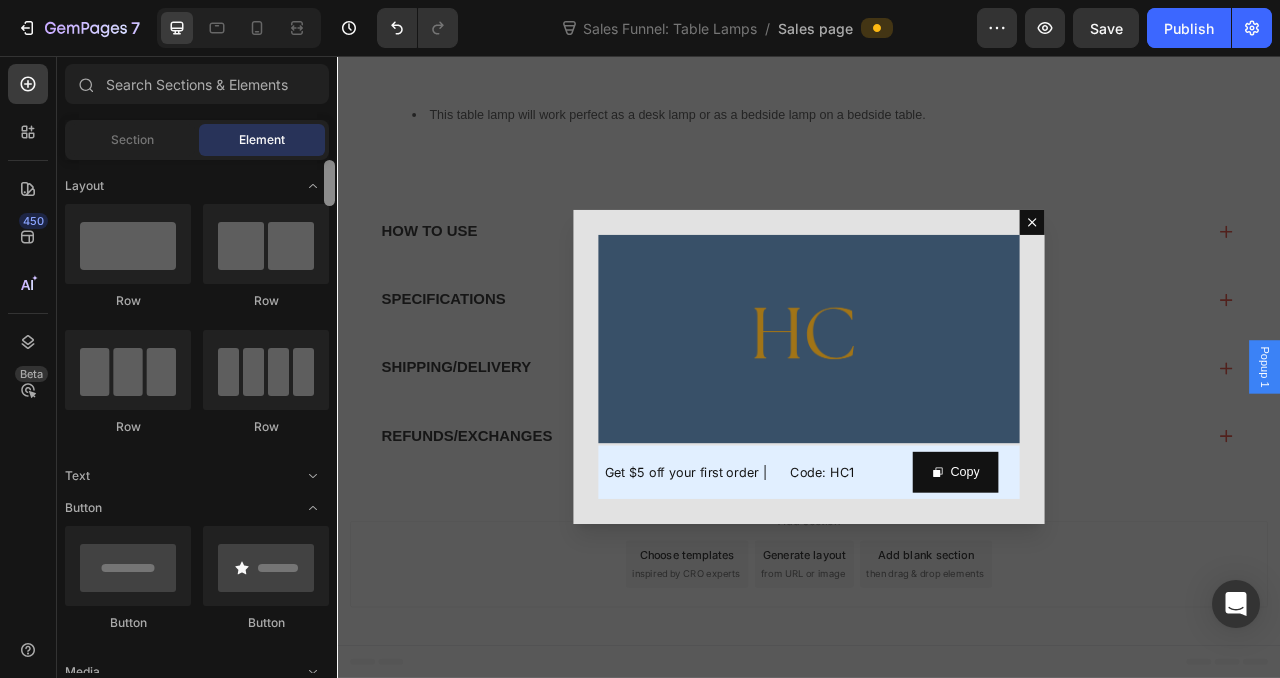 drag, startPoint x: 327, startPoint y: 649, endPoint x: 290, endPoint y: 146, distance: 504.359 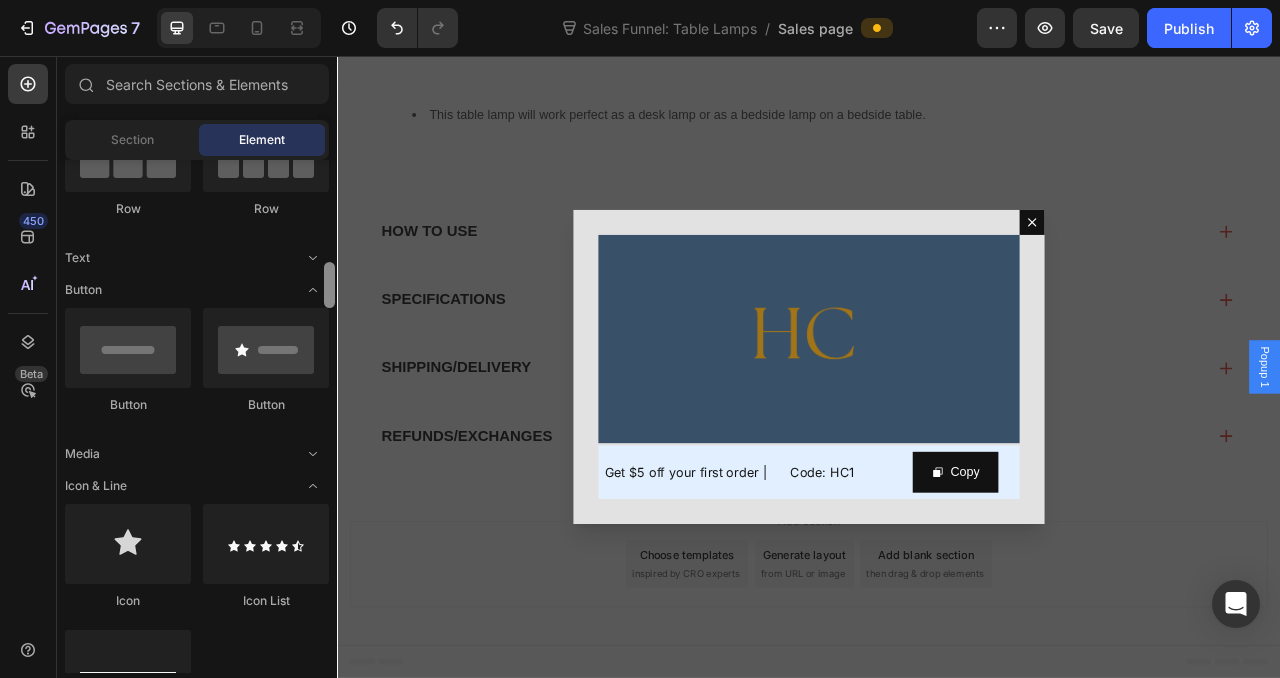 scroll, scrollTop: 294, scrollLeft: 0, axis: vertical 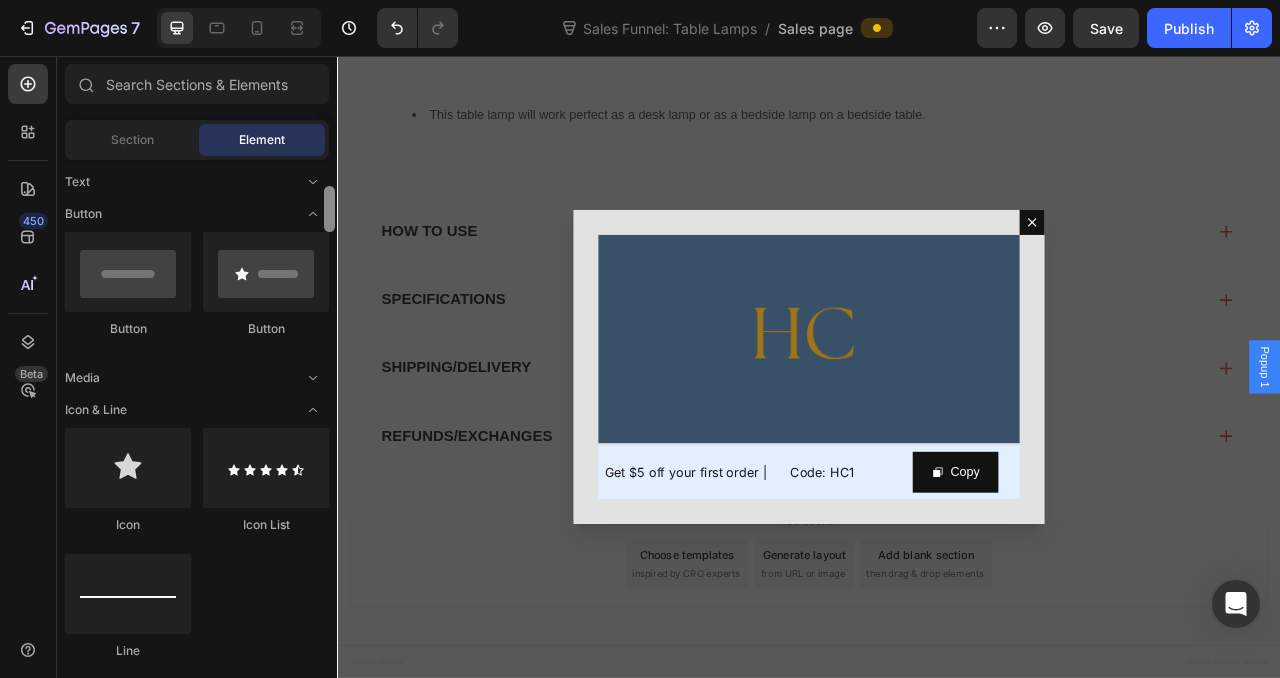 drag, startPoint x: 669, startPoint y: 237, endPoint x: 342, endPoint y: 246, distance: 327.12384 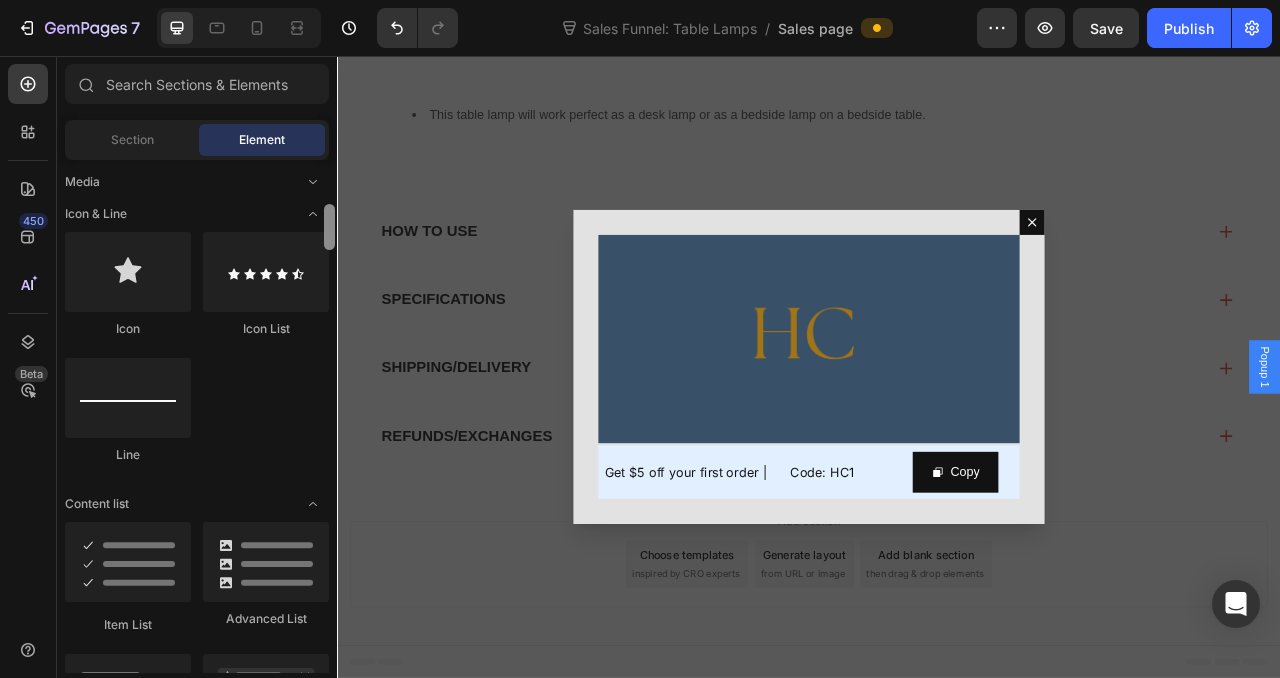 scroll, scrollTop: 512, scrollLeft: 0, axis: vertical 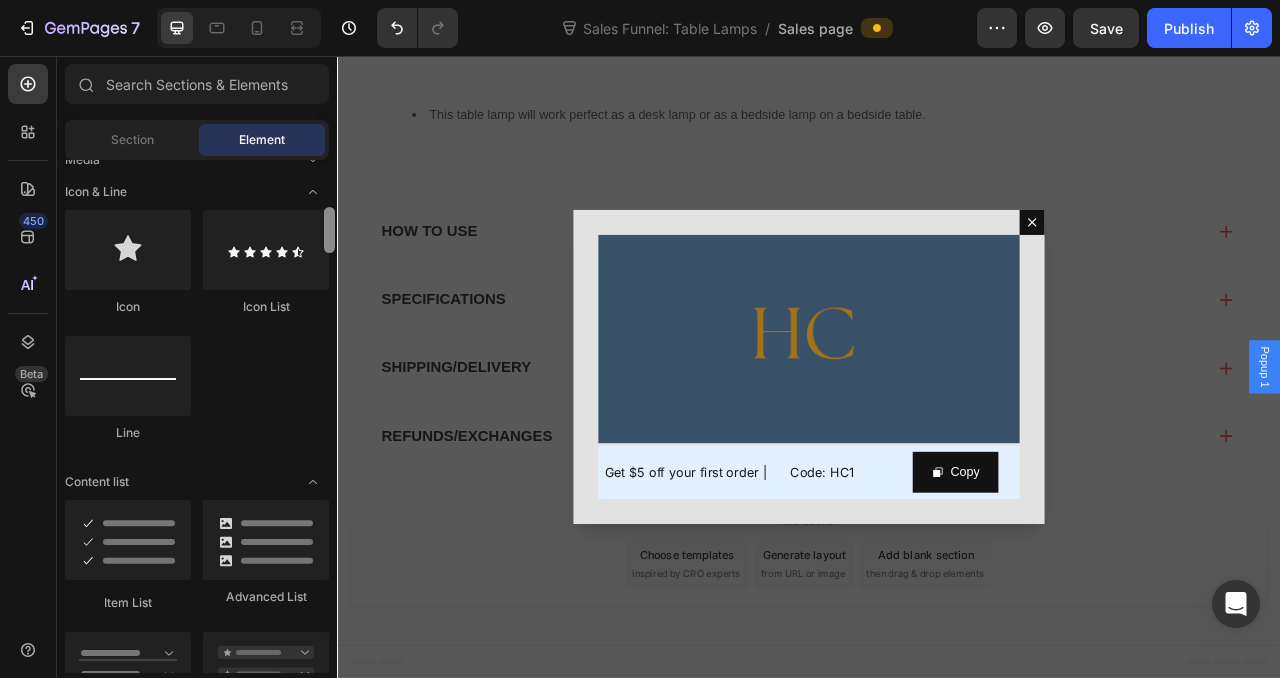 click at bounding box center [329, 230] 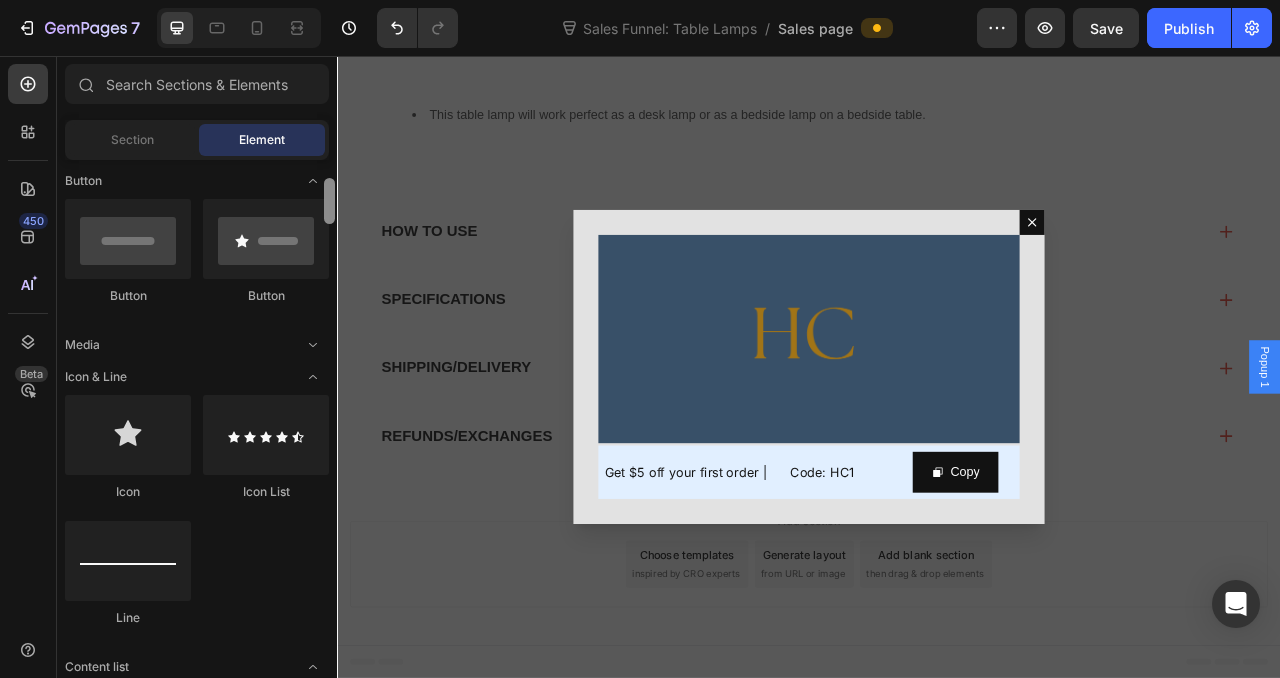 scroll, scrollTop: 316, scrollLeft: 0, axis: vertical 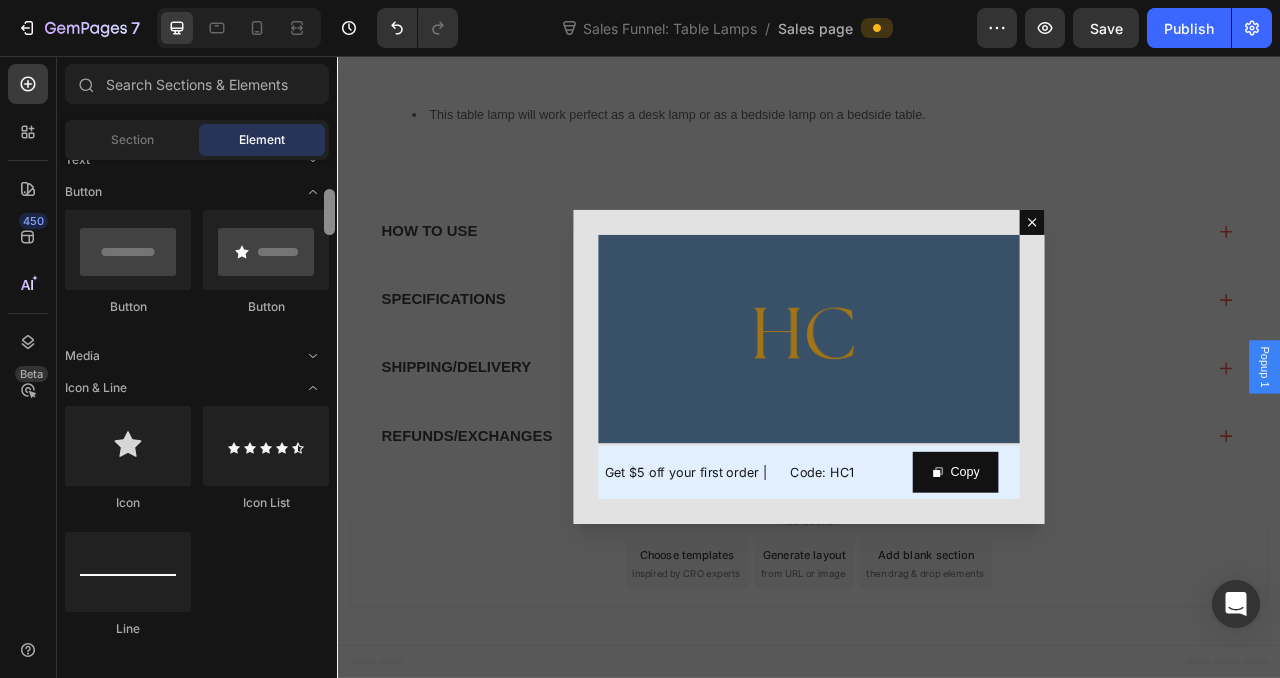 drag, startPoint x: 333, startPoint y: 228, endPoint x: 333, endPoint y: 210, distance: 18 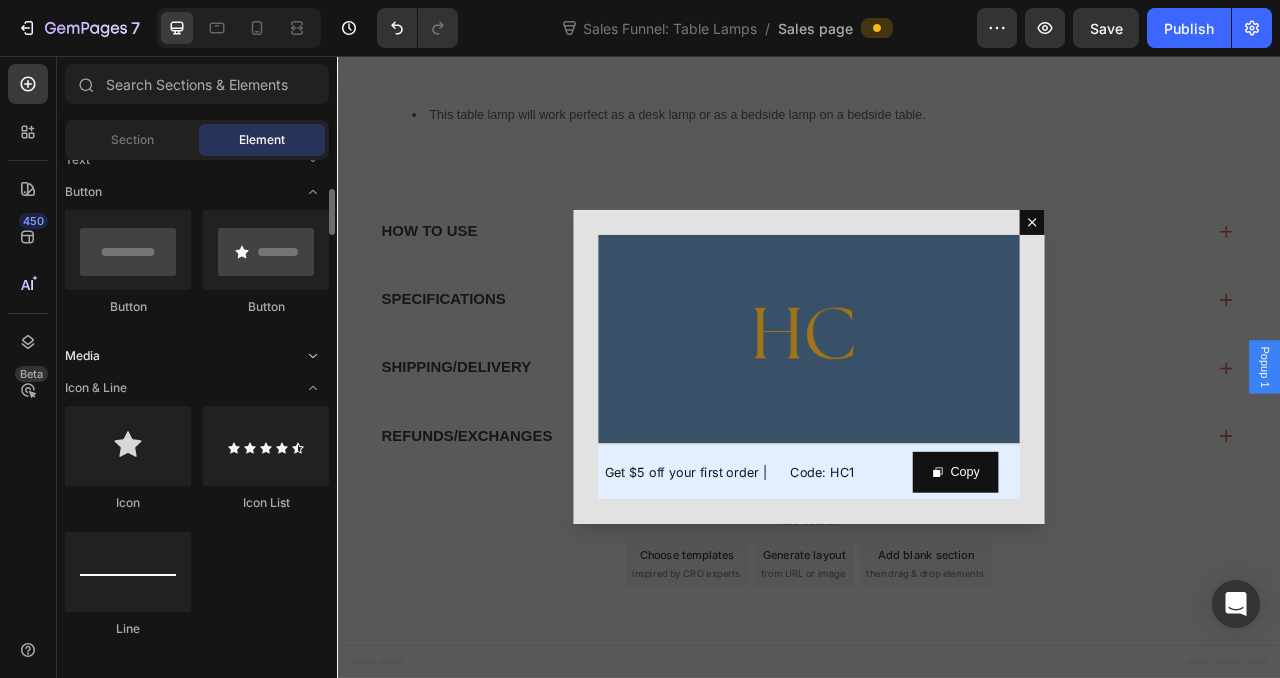 click 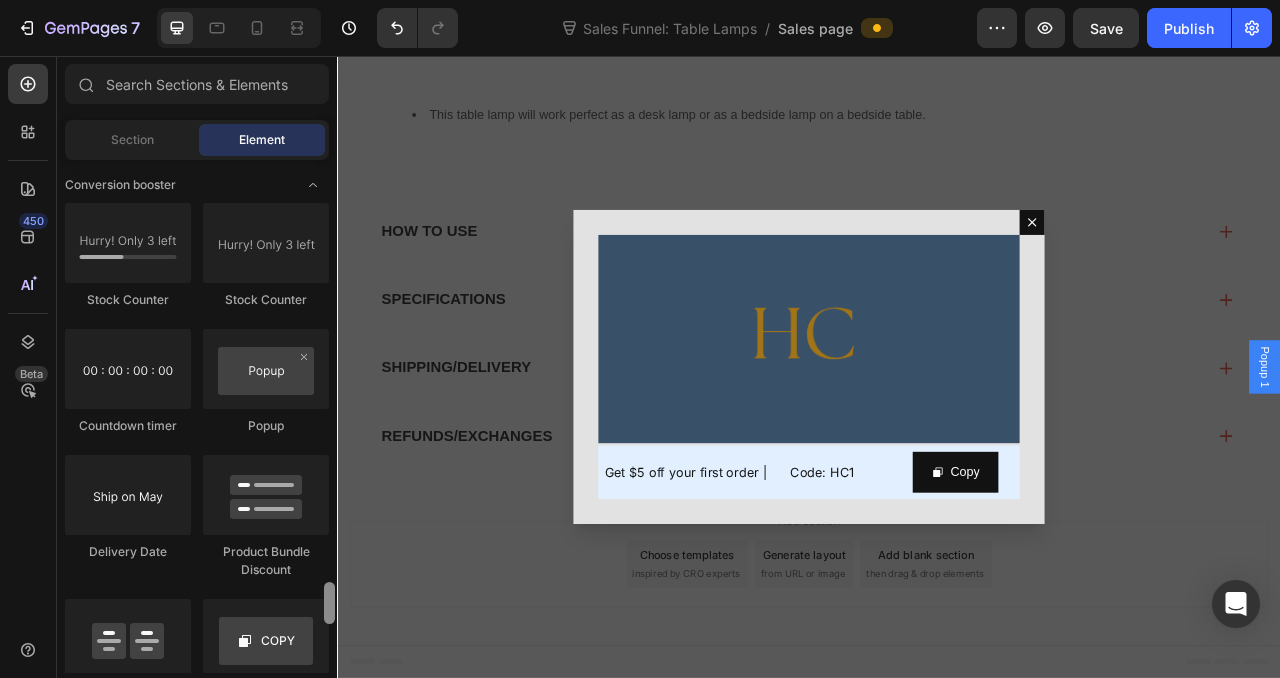 scroll, scrollTop: 3943, scrollLeft: 0, axis: vertical 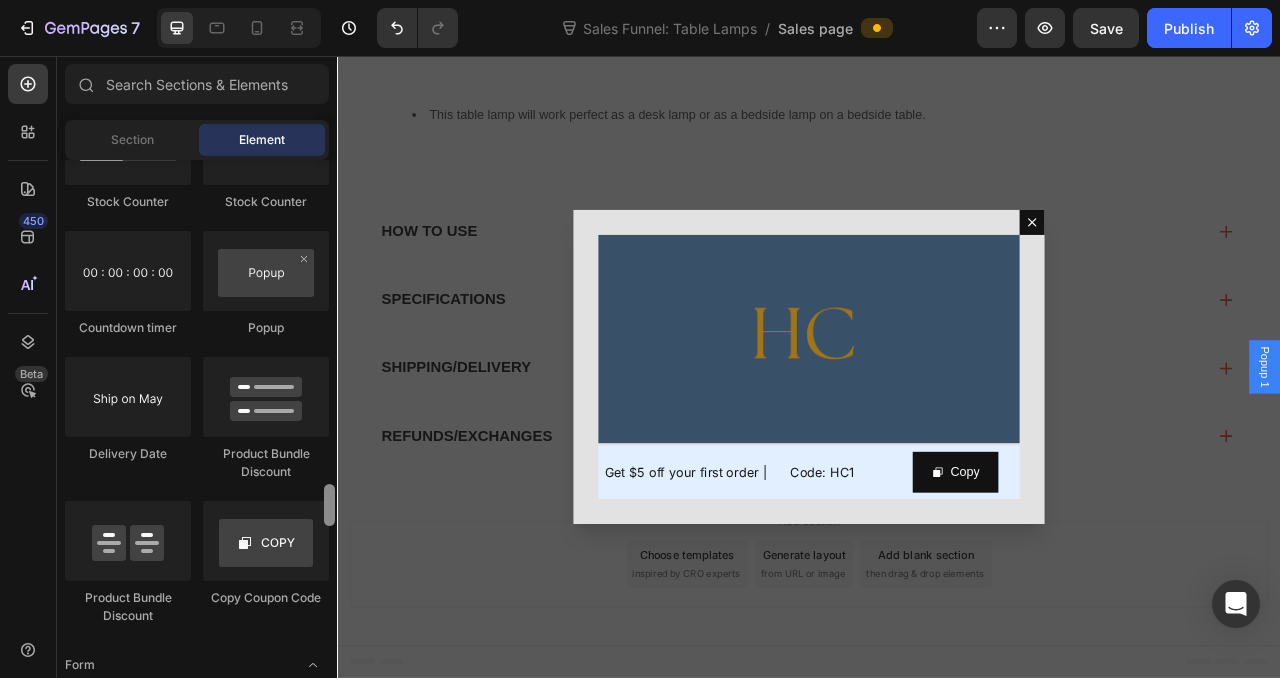 drag, startPoint x: 667, startPoint y: 278, endPoint x: 338, endPoint y: 776, distance: 596.8626 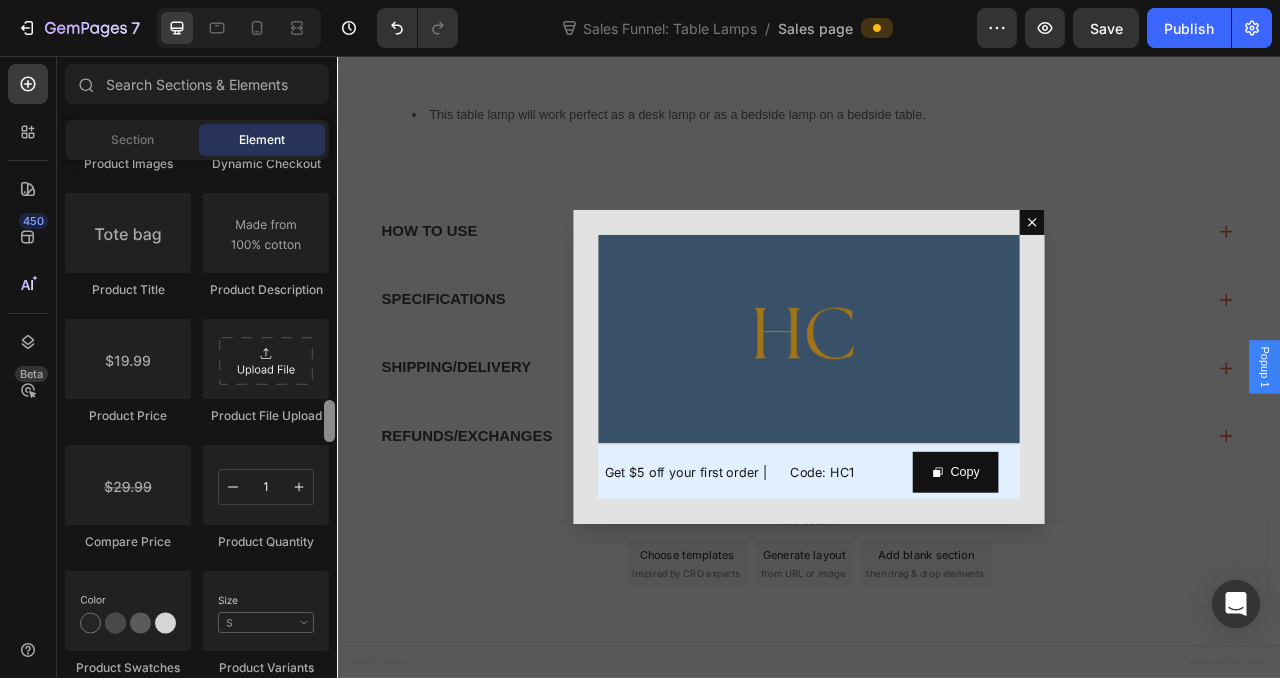 scroll, scrollTop: 3563, scrollLeft: 0, axis: vertical 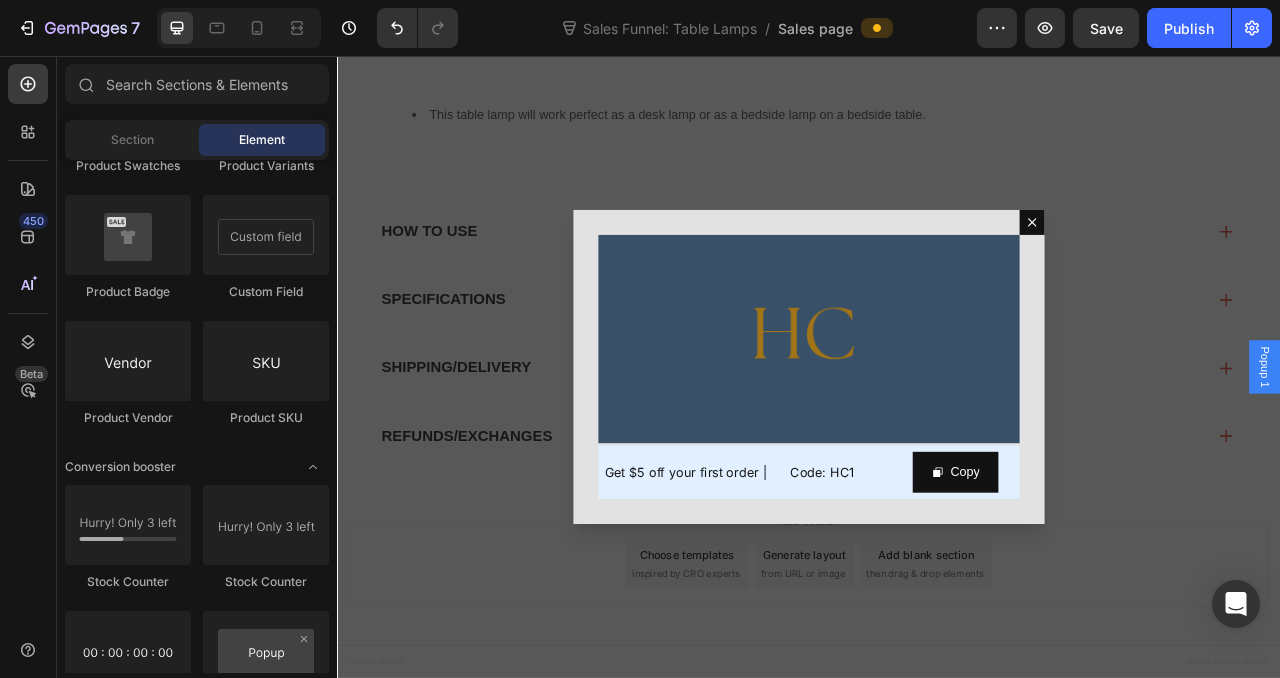 click at bounding box center [329, -97] 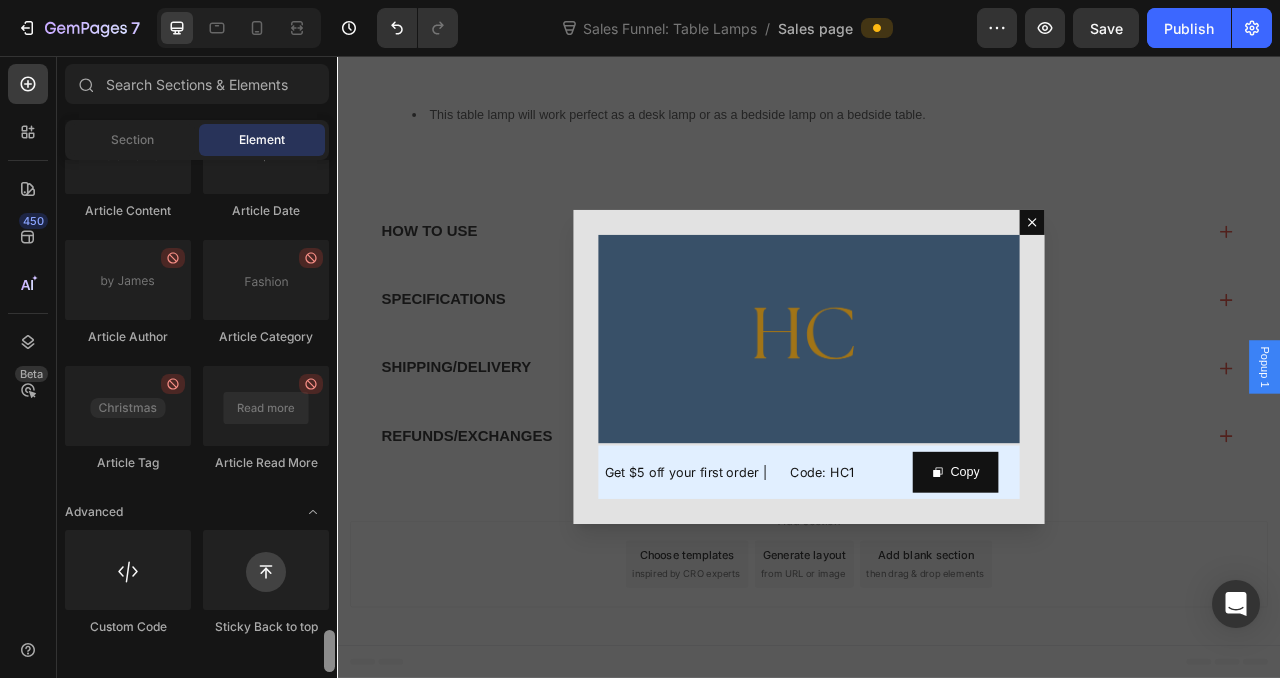 scroll, scrollTop: 3830, scrollLeft: 0, axis: vertical 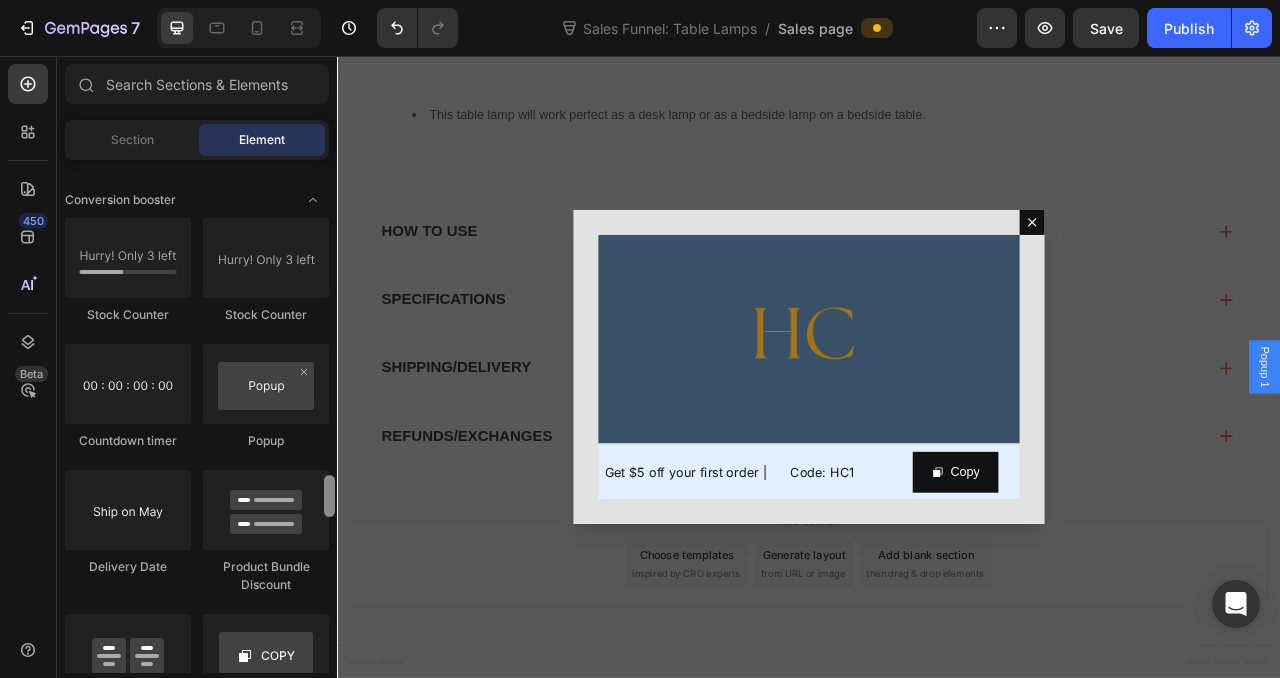 drag, startPoint x: 667, startPoint y: 529, endPoint x: 337, endPoint y: 347, distance: 376.86072 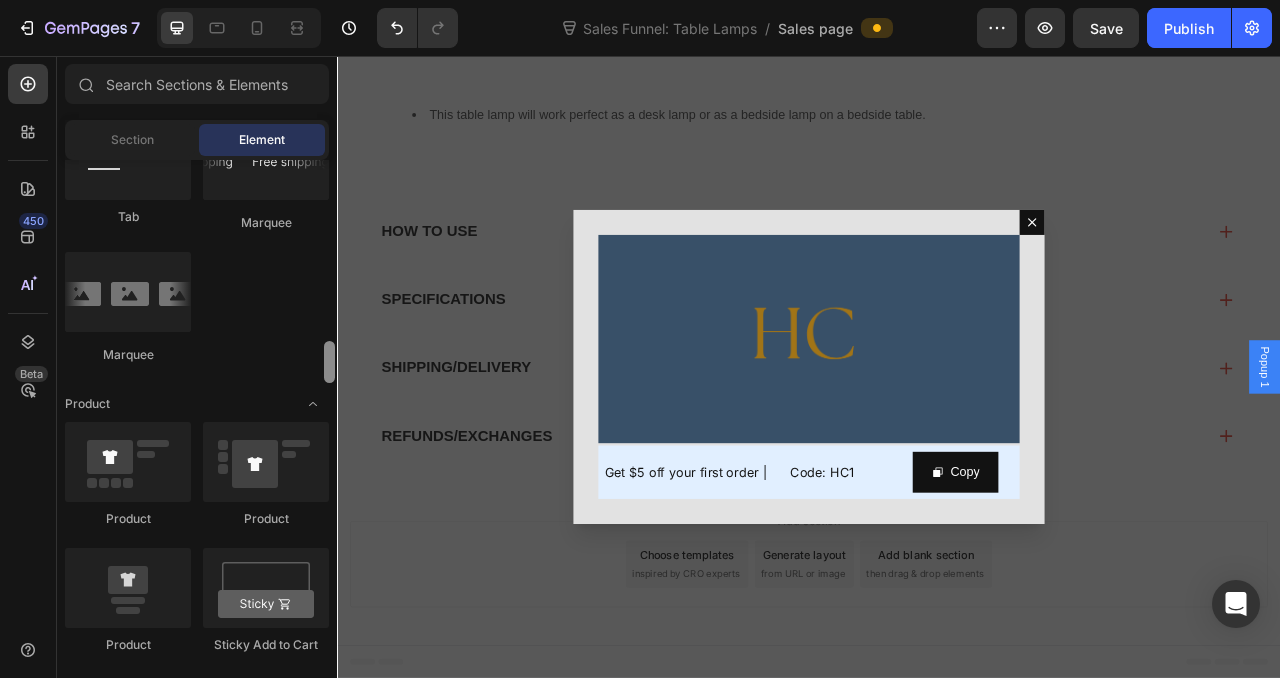 click at bounding box center [329, 362] 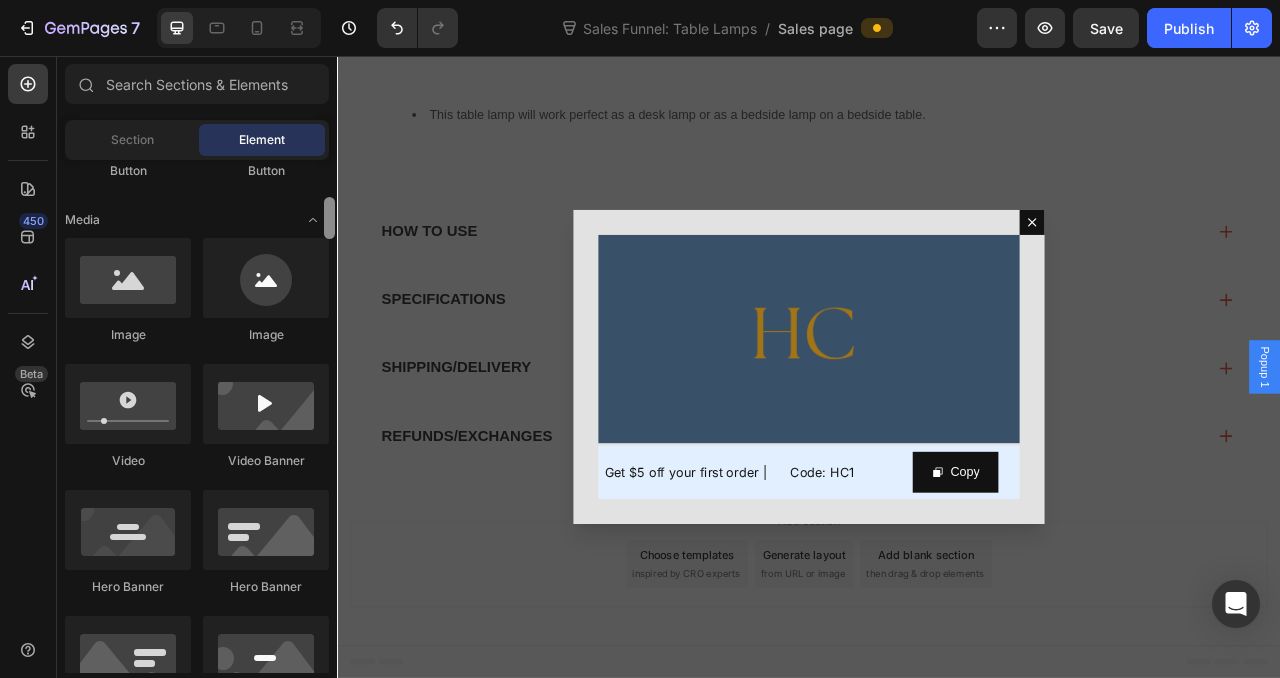 drag, startPoint x: 669, startPoint y: 417, endPoint x: 338, endPoint y: 161, distance: 418.44592 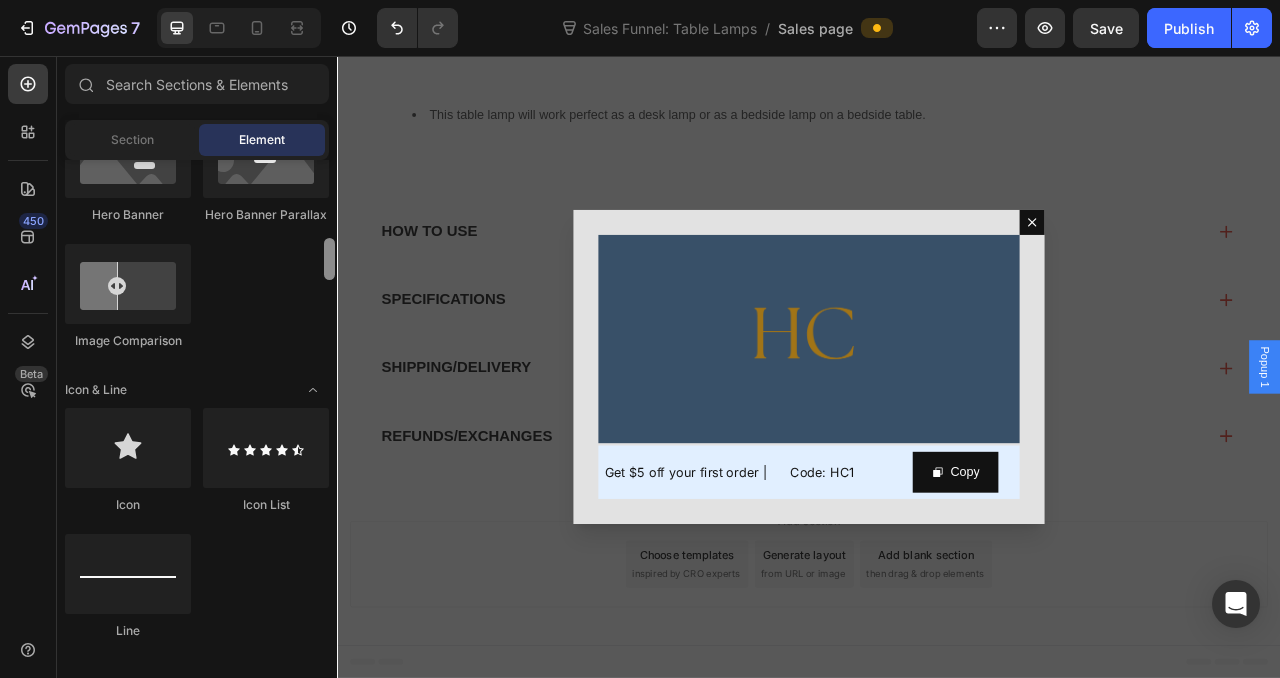 scroll, scrollTop: 962, scrollLeft: 0, axis: vertical 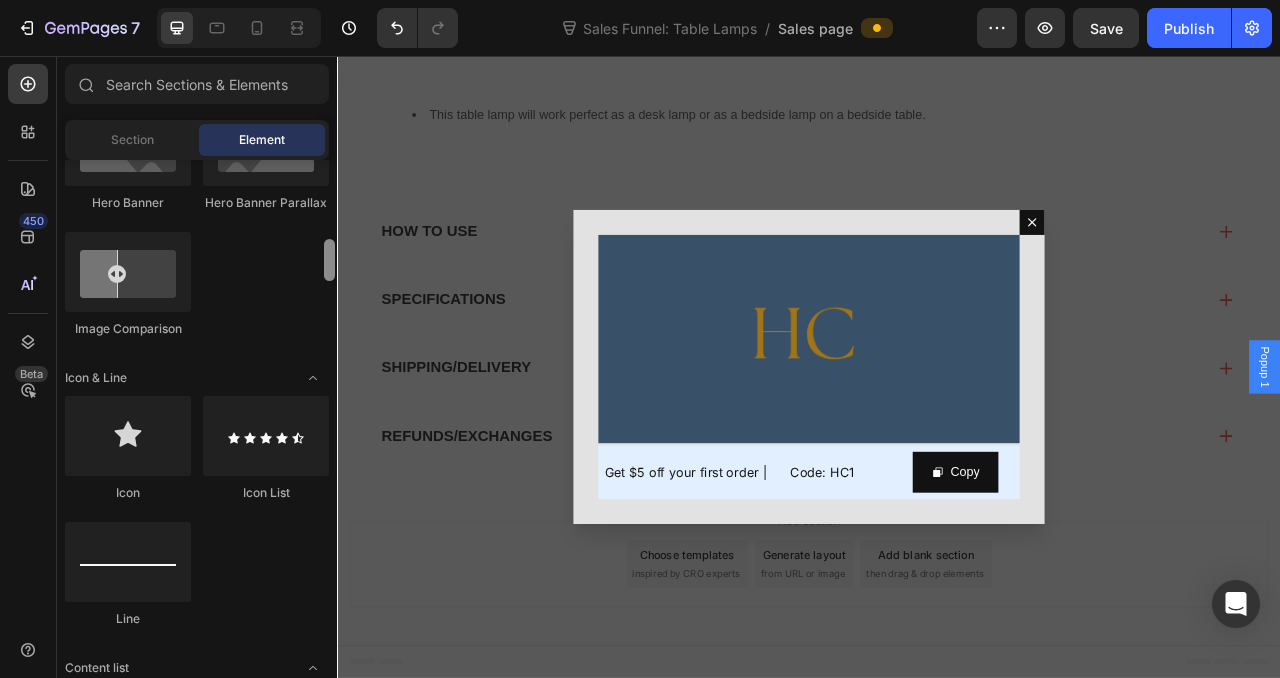 click at bounding box center [329, 260] 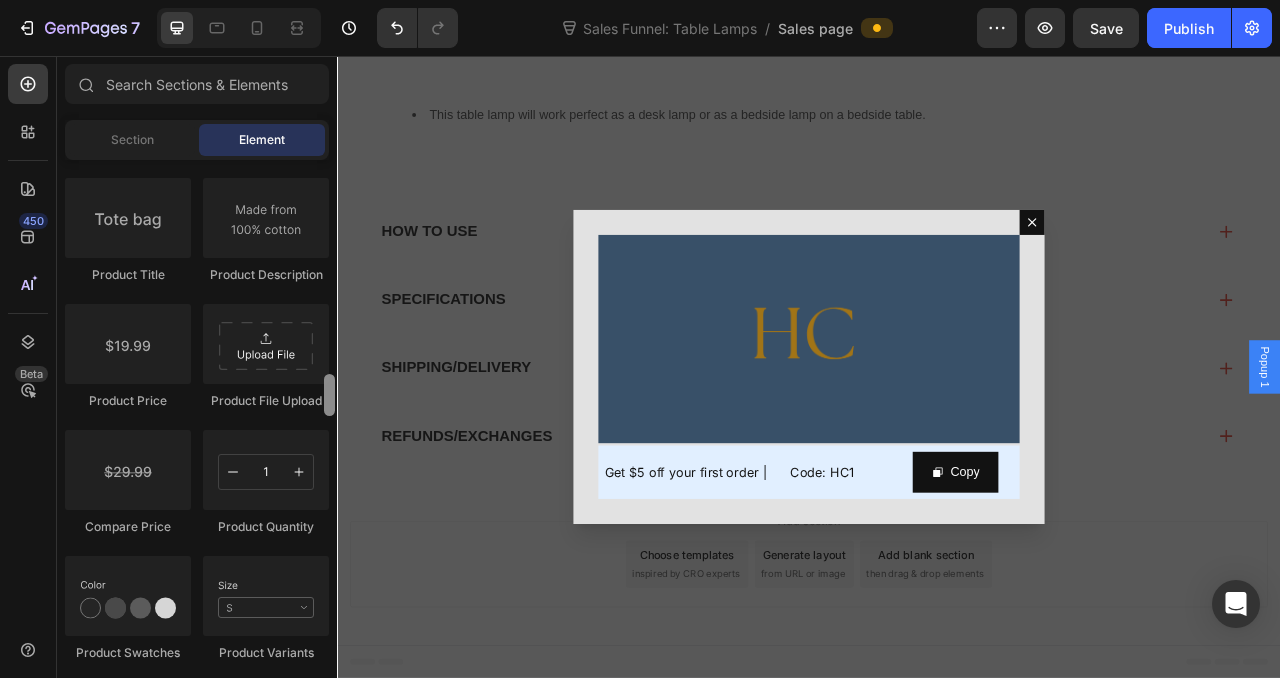 scroll, scrollTop: 3137, scrollLeft: 0, axis: vertical 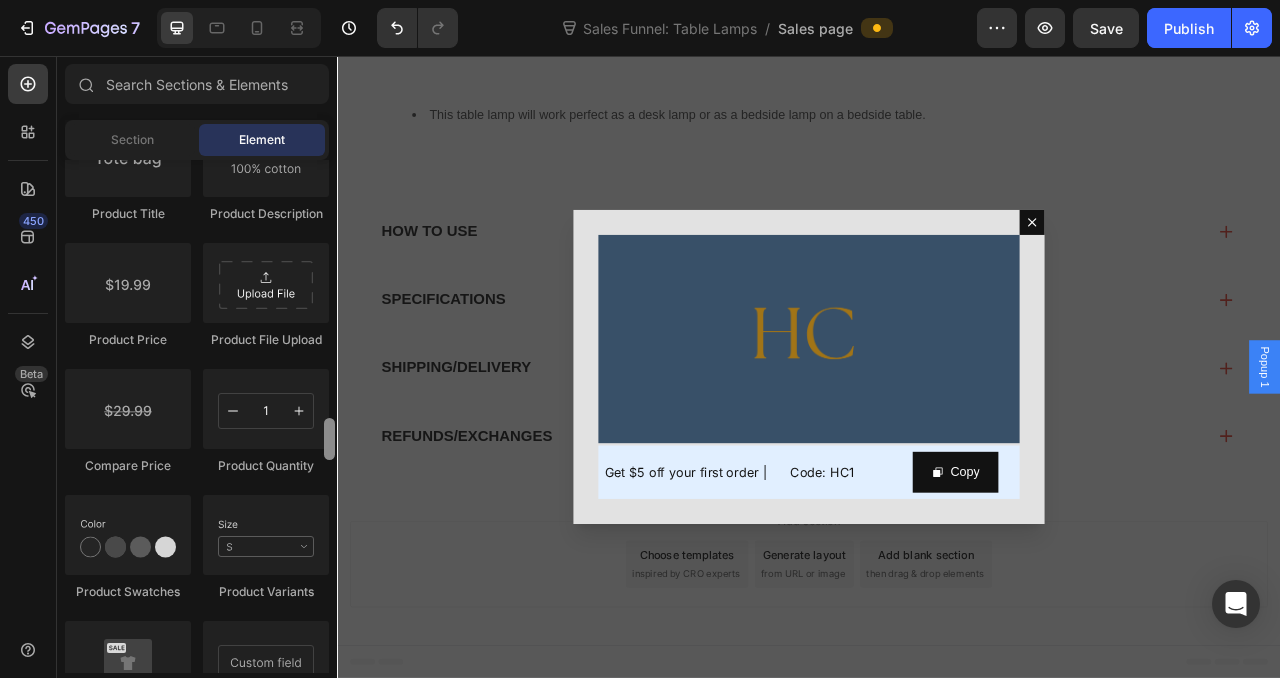 drag, startPoint x: 331, startPoint y: 259, endPoint x: 330, endPoint y: 438, distance: 179.00279 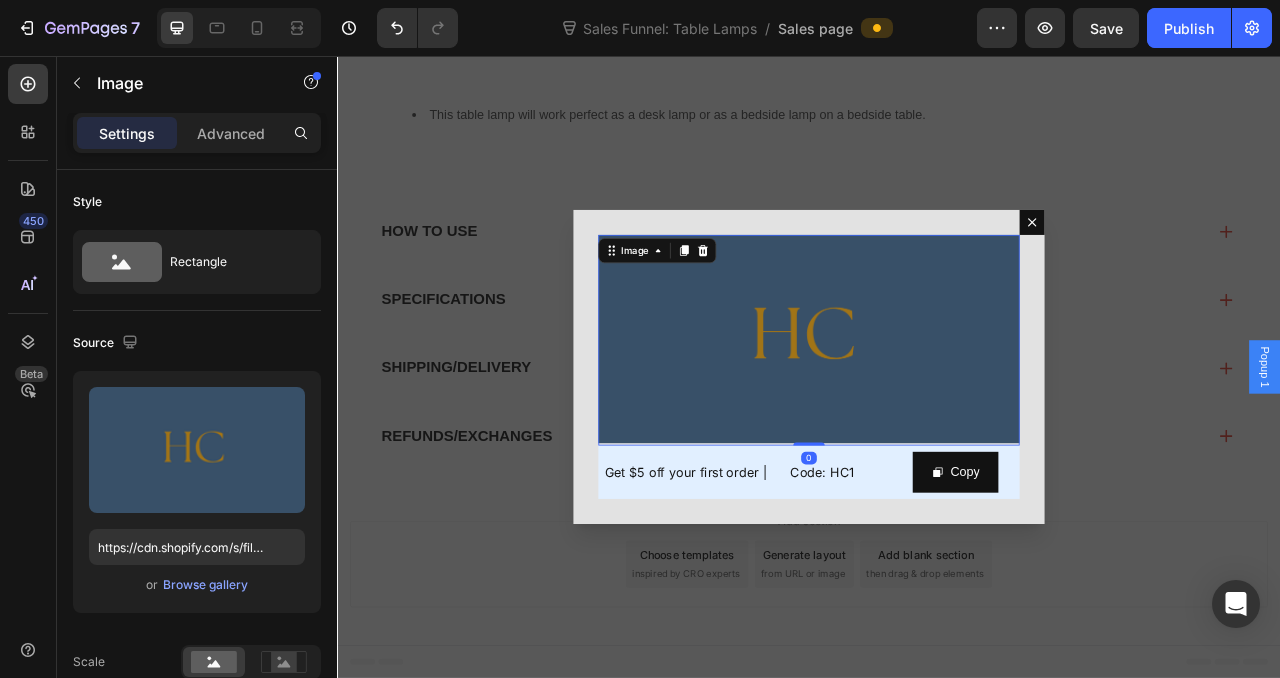 click at bounding box center (937, 416) 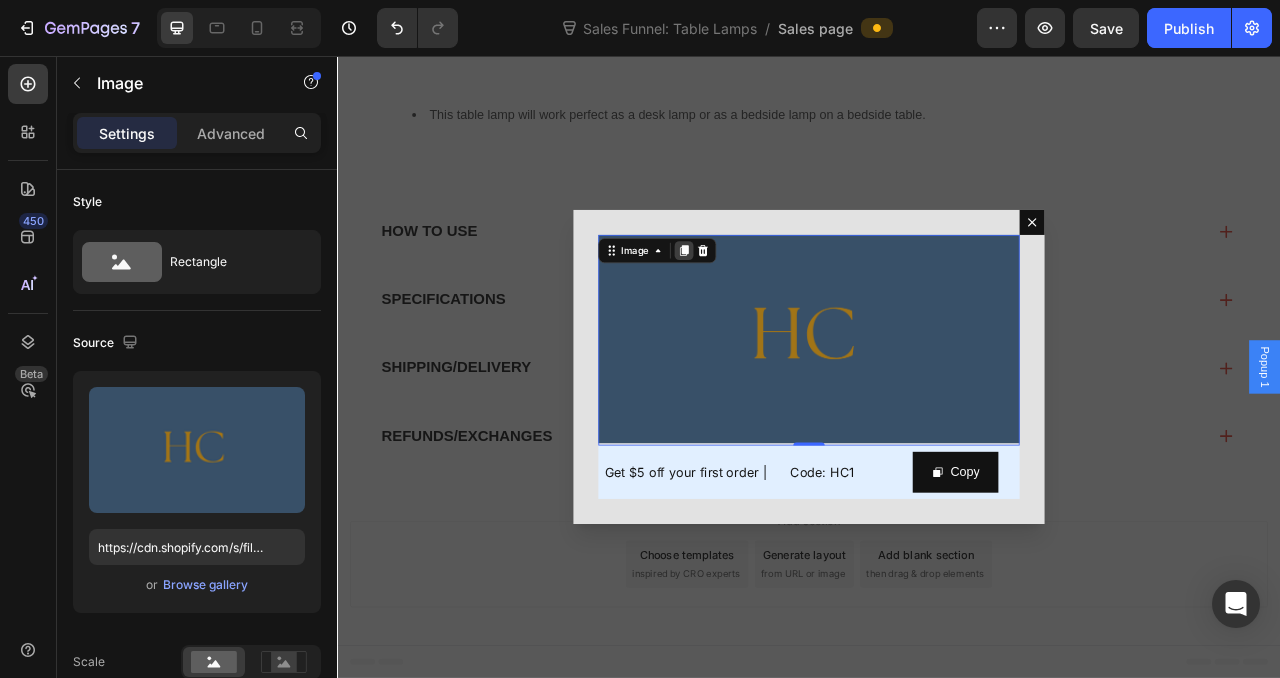 click 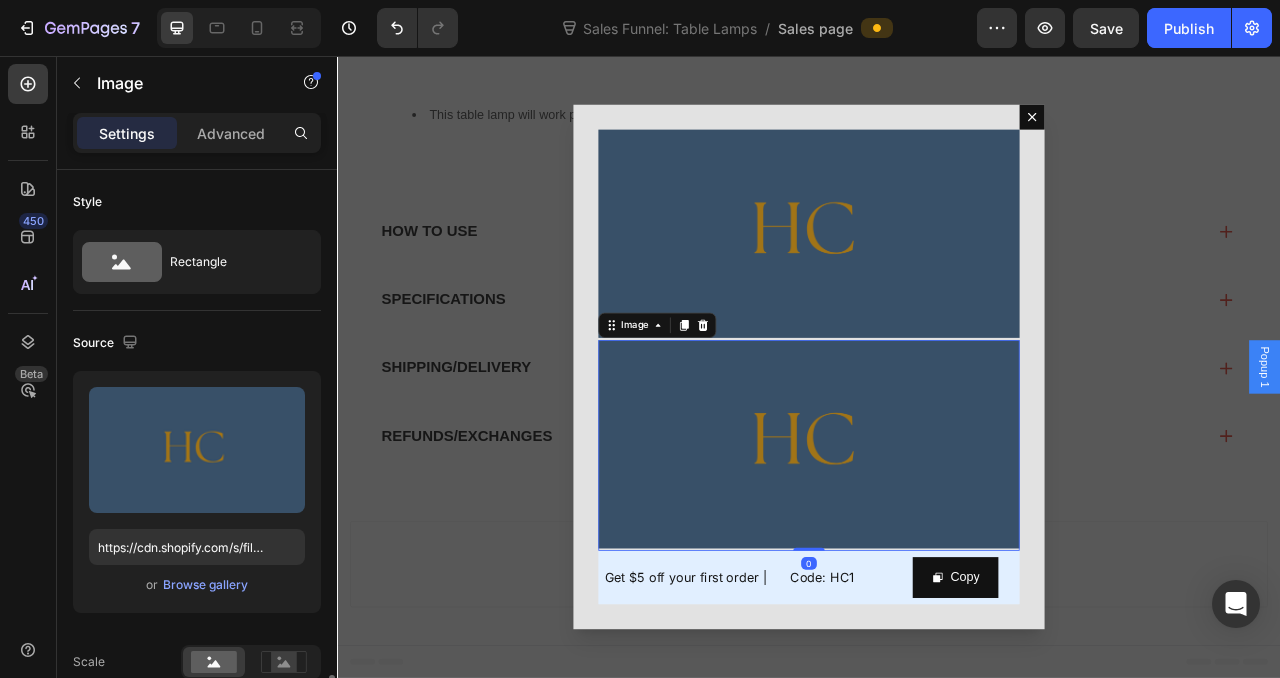 scroll, scrollTop: 371, scrollLeft: 0, axis: vertical 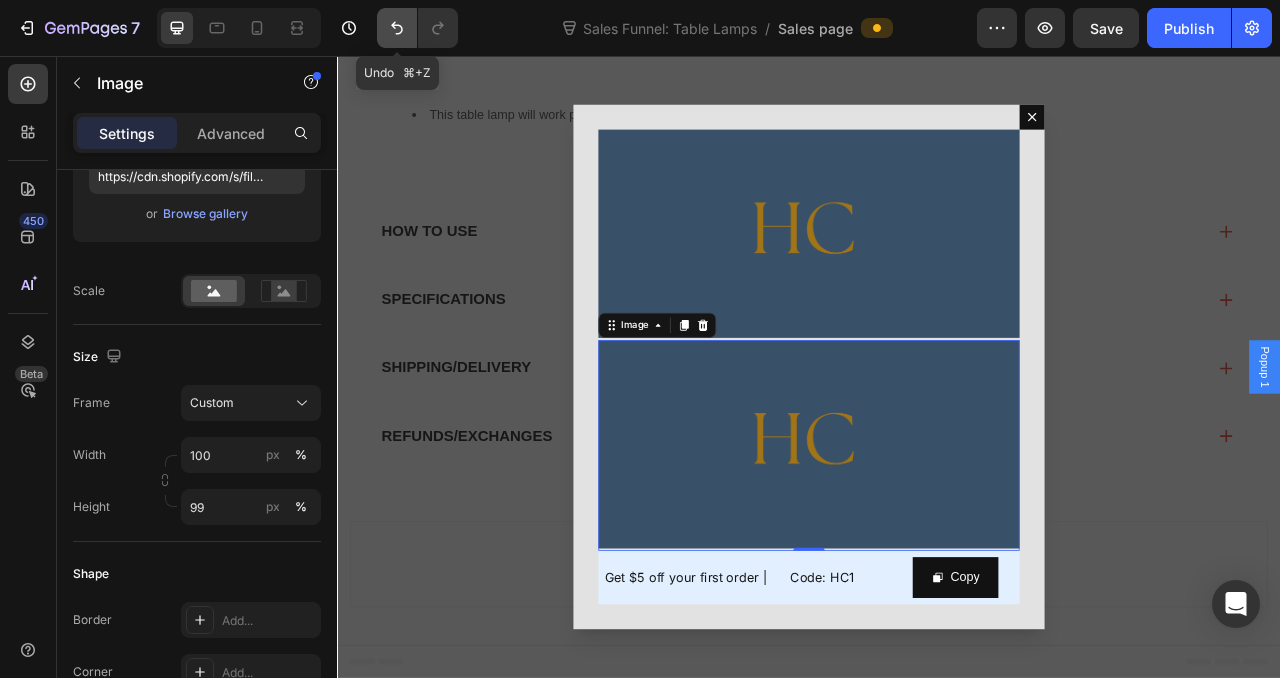 click 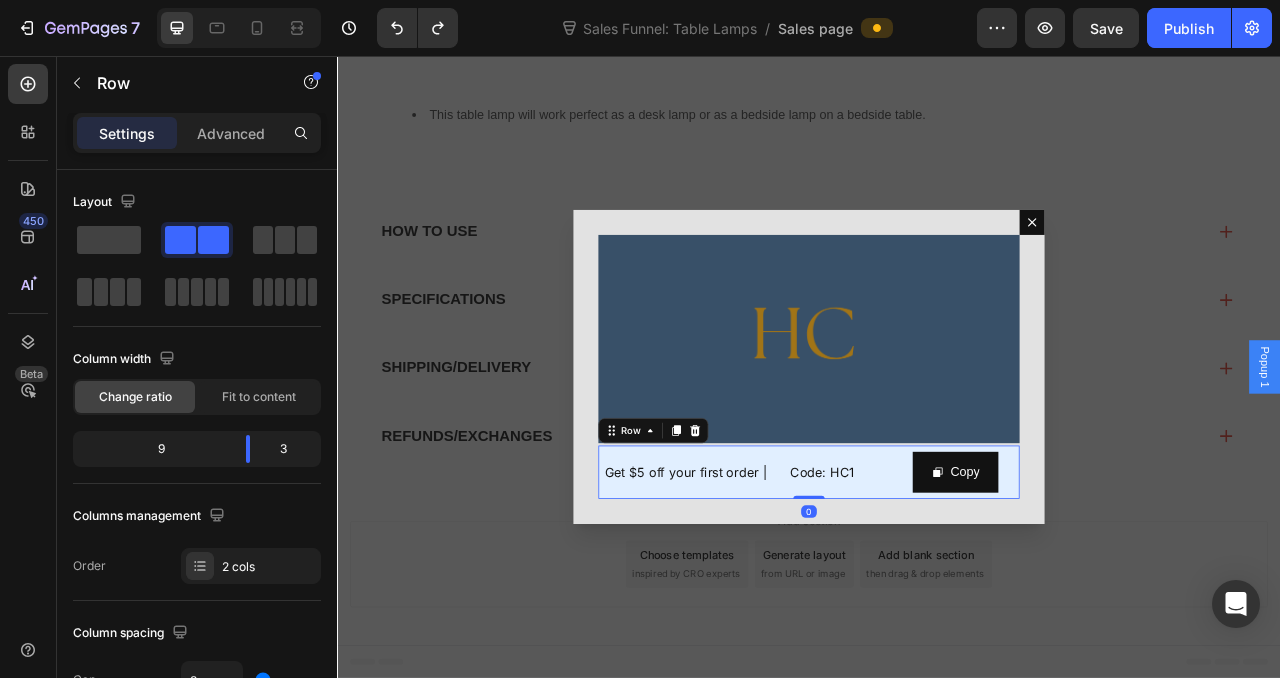 click on "Get $5 off your first order |      Code: HC1 Text Block" at bounding box center [869, 586] 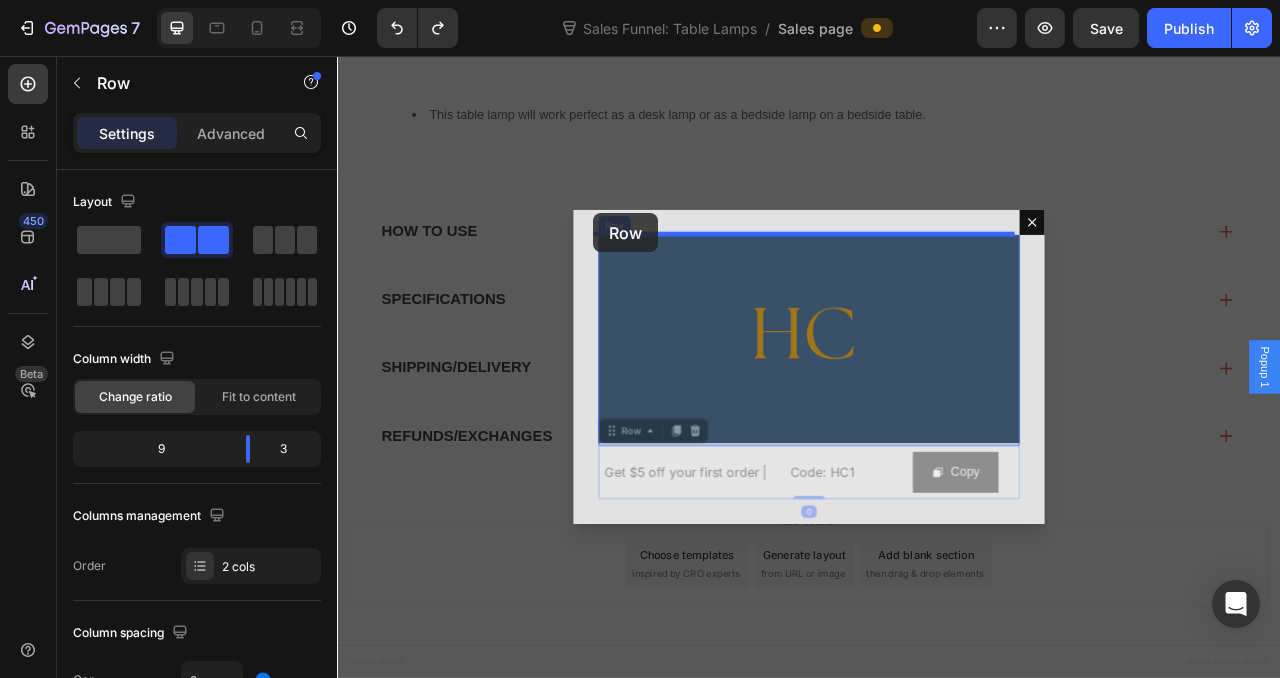 drag, startPoint x: 680, startPoint y: 538, endPoint x: 663, endPoint y: 256, distance: 282.51193 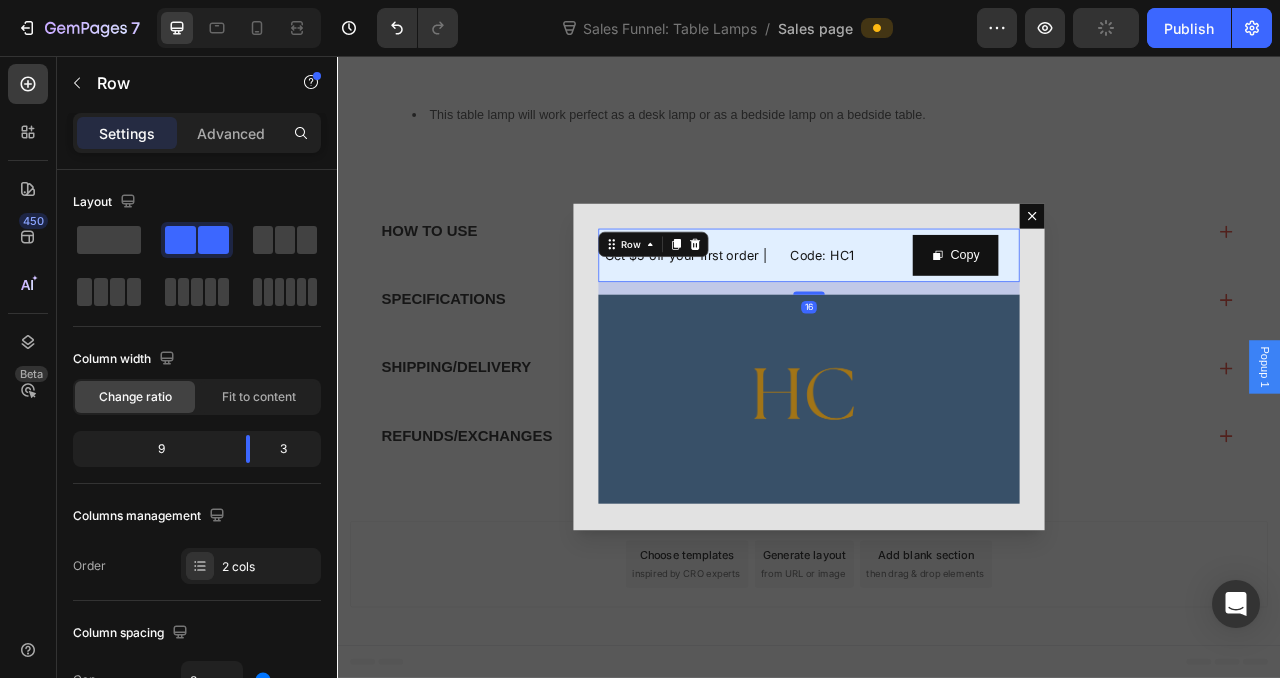 click at bounding box center [937, 452] 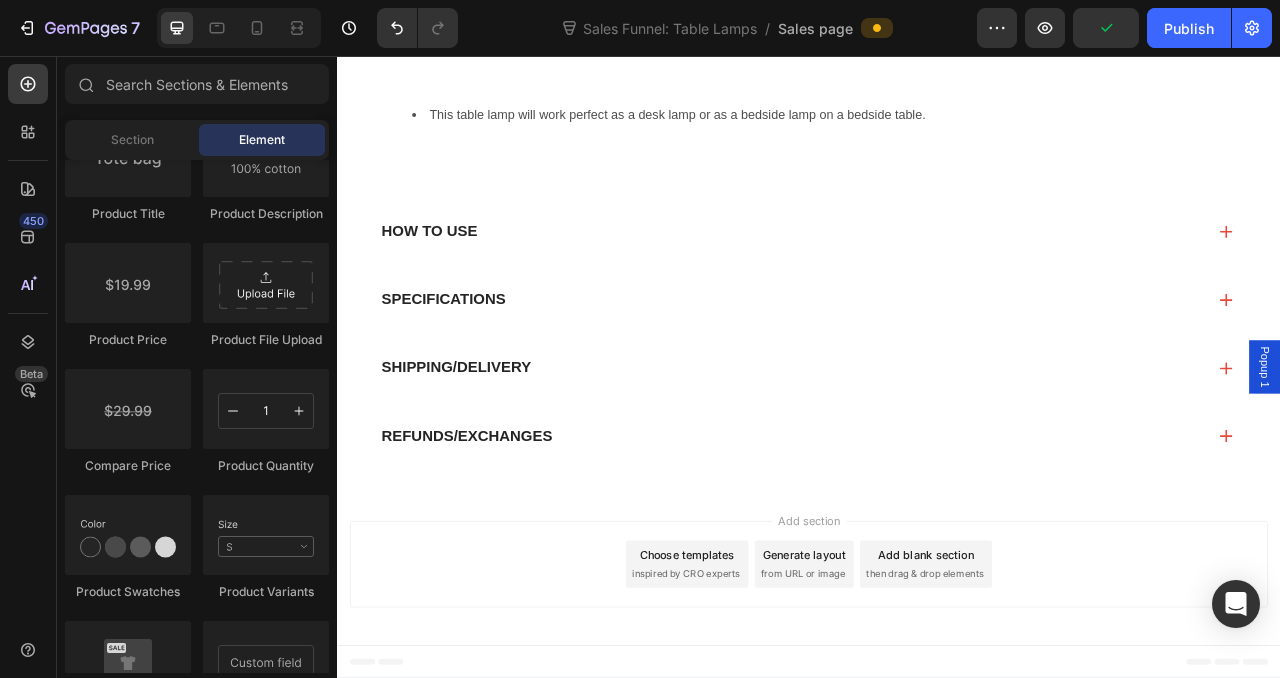 click on "Popup 1" at bounding box center [1517, 452] 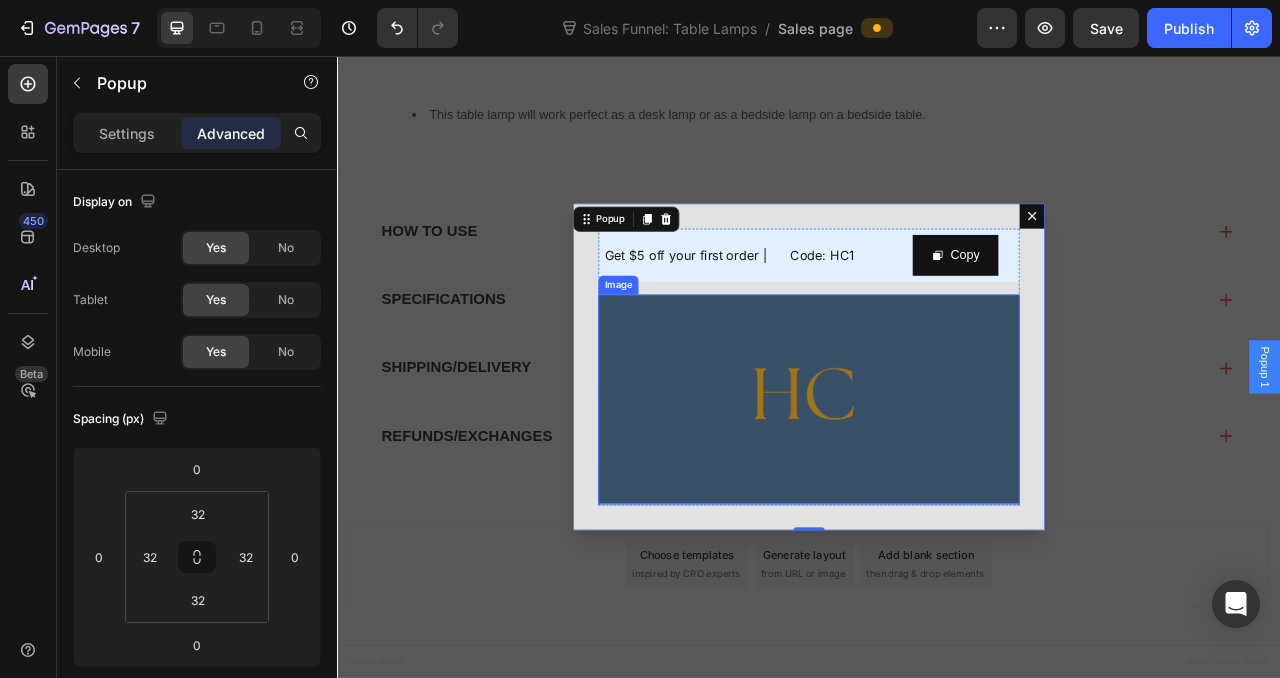 click at bounding box center [937, 492] 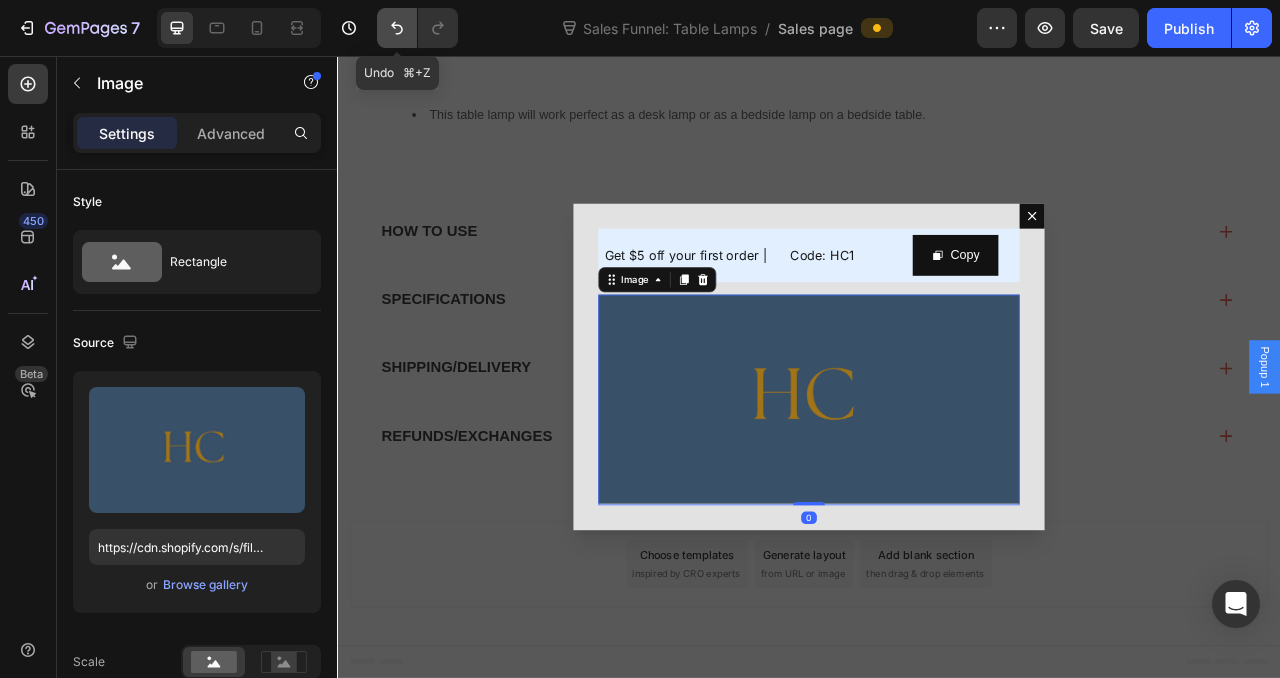 click 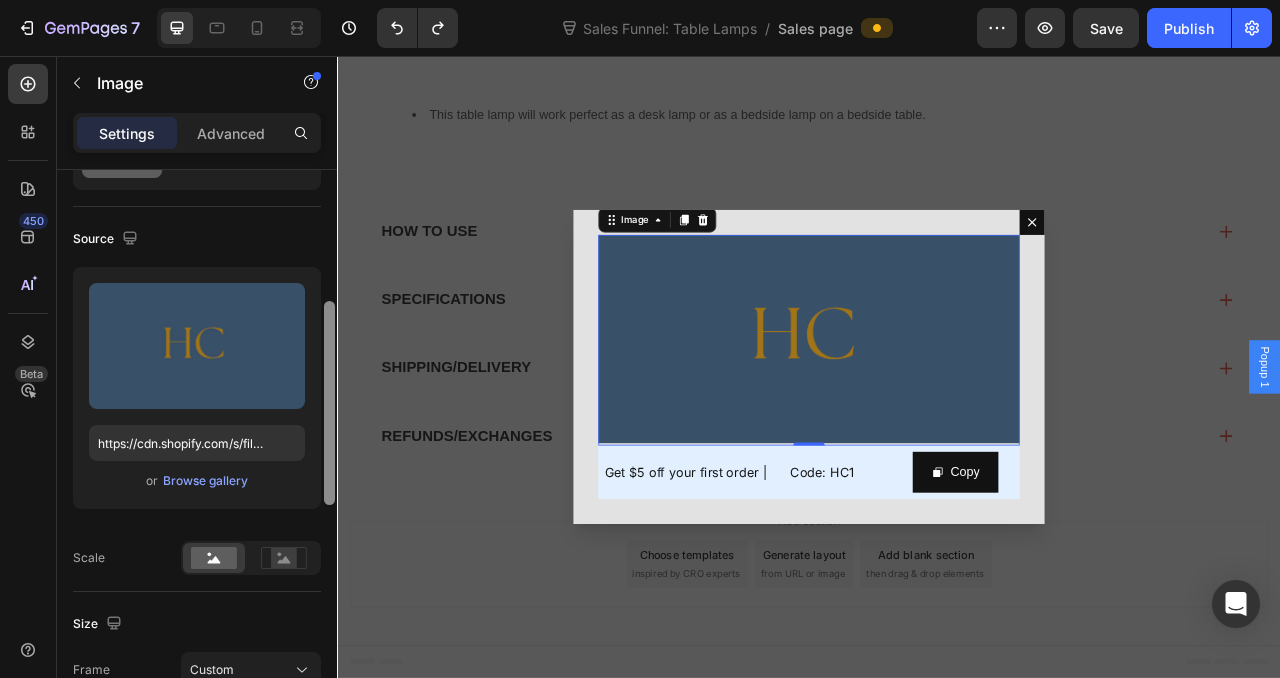 scroll, scrollTop: 173, scrollLeft: 0, axis: vertical 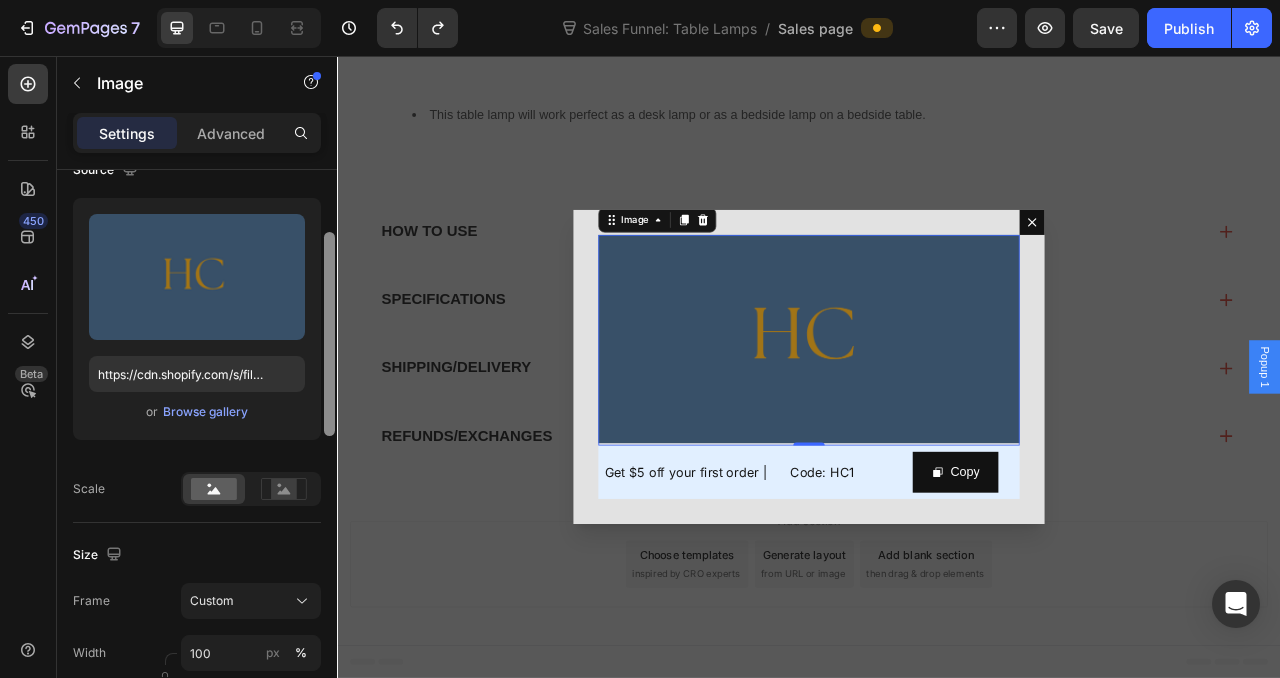 drag, startPoint x: 667, startPoint y: 347, endPoint x: 341, endPoint y: 494, distance: 357.61014 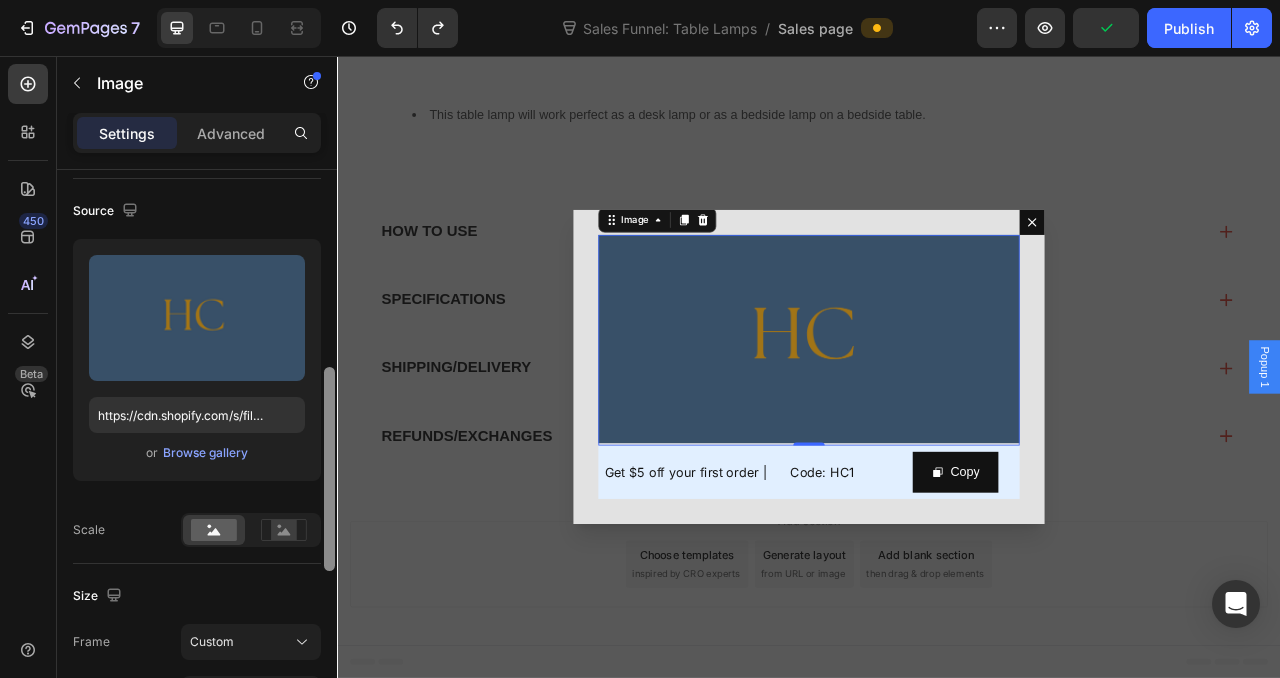scroll, scrollTop: 0, scrollLeft: 0, axis: both 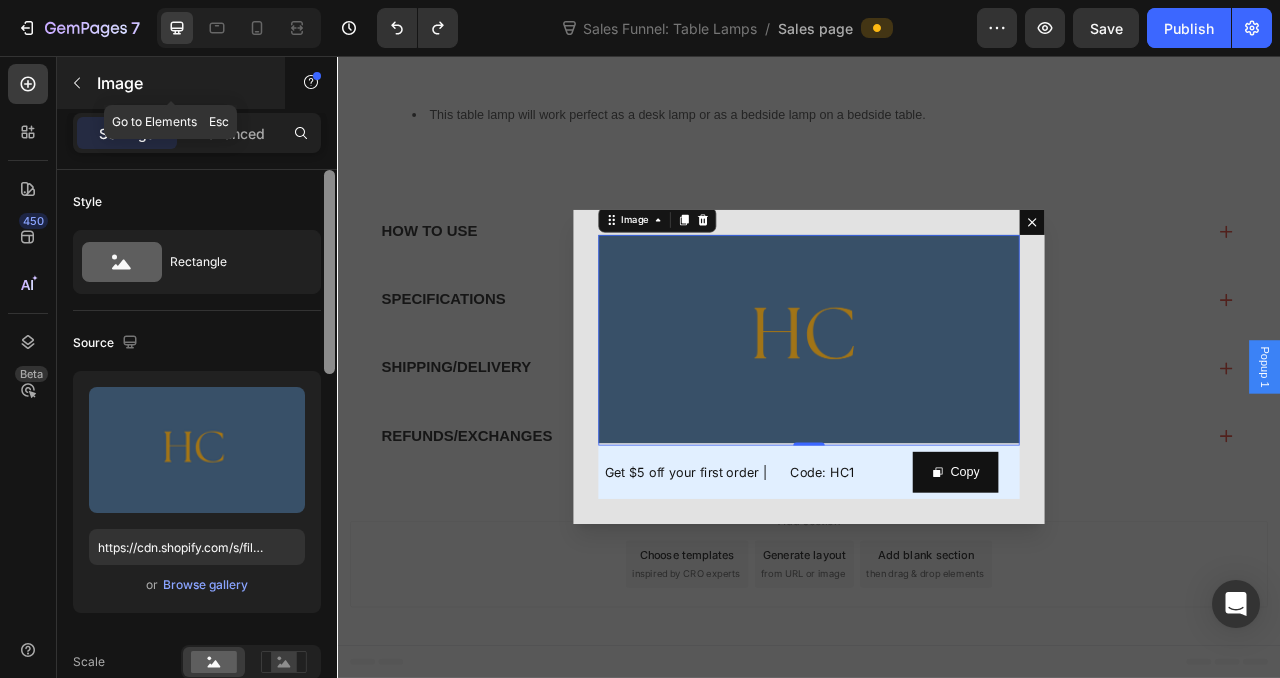 click 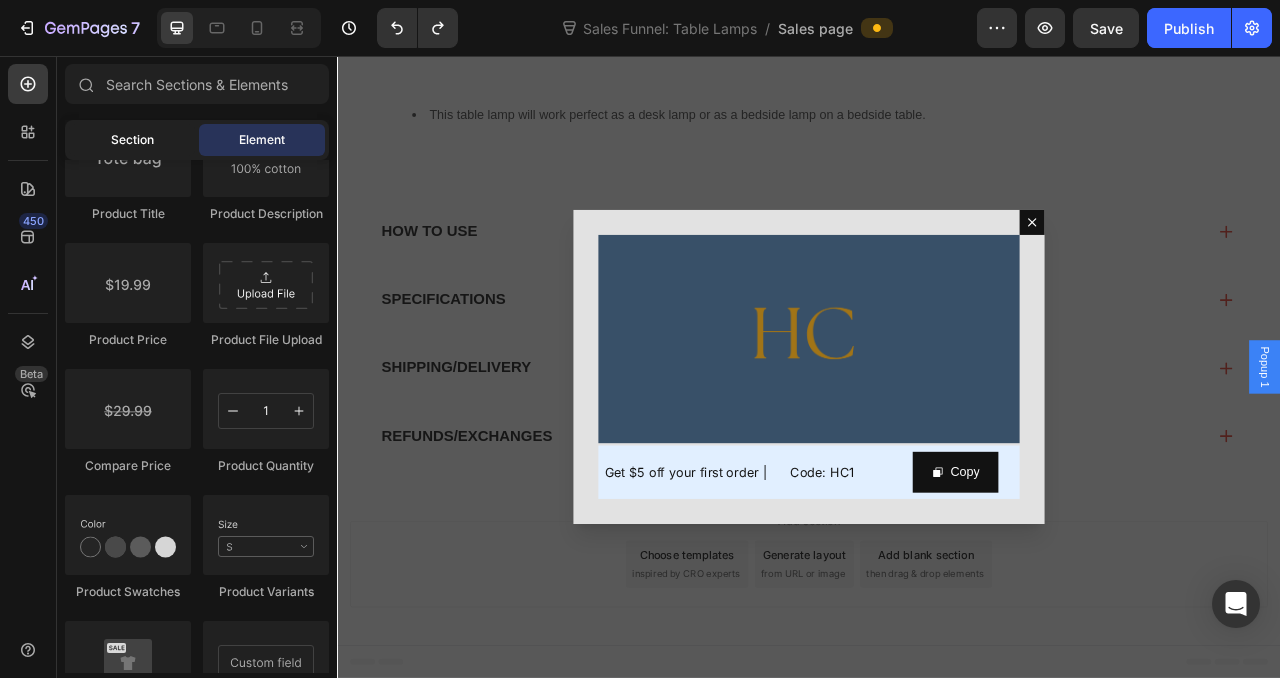 click on "Section" 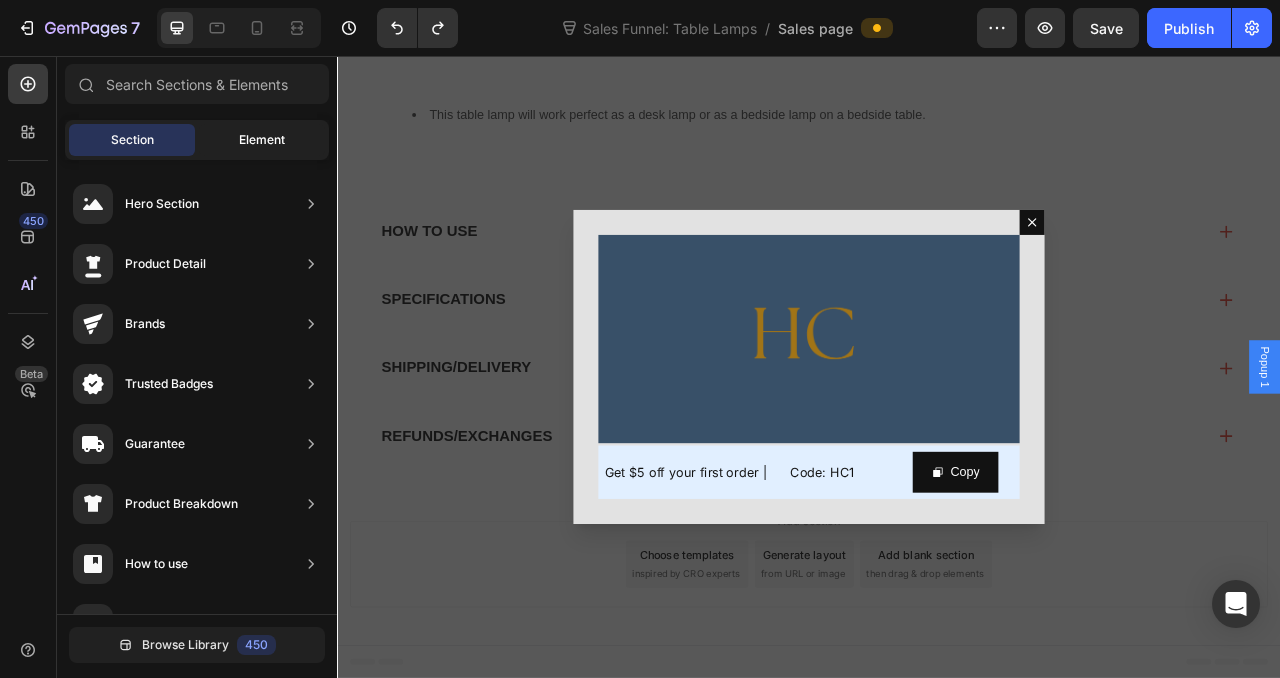 click on "Element" 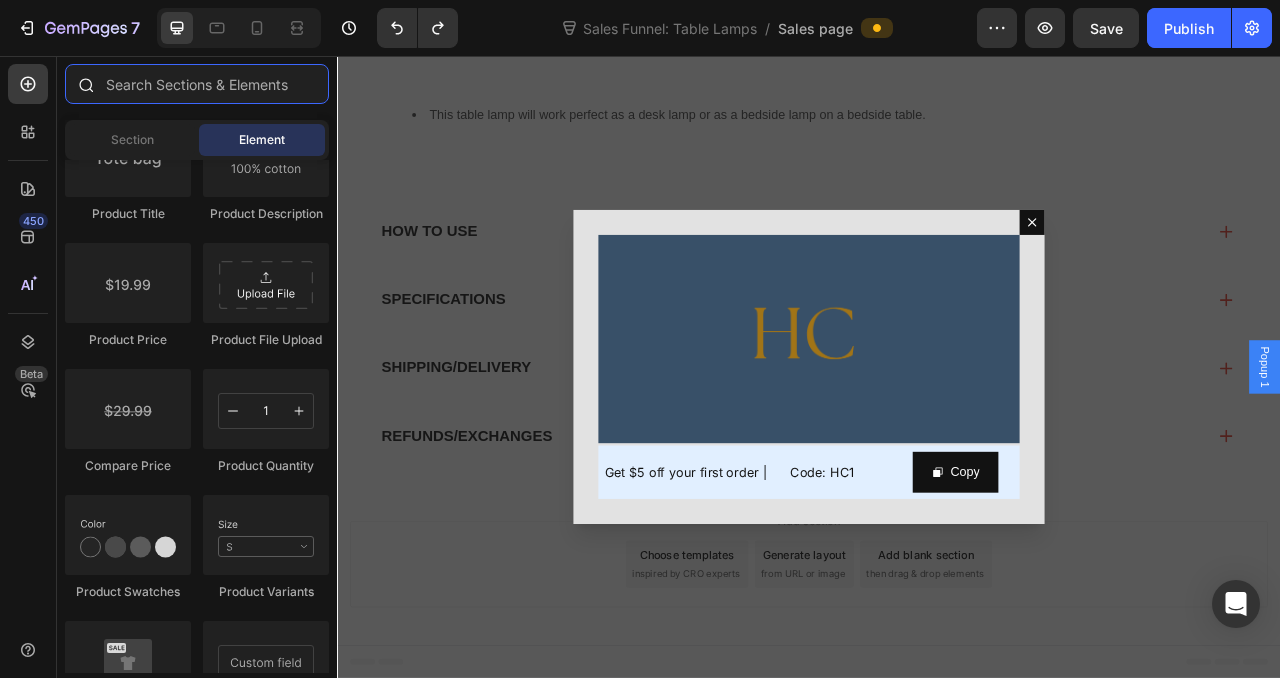 click at bounding box center [197, 84] 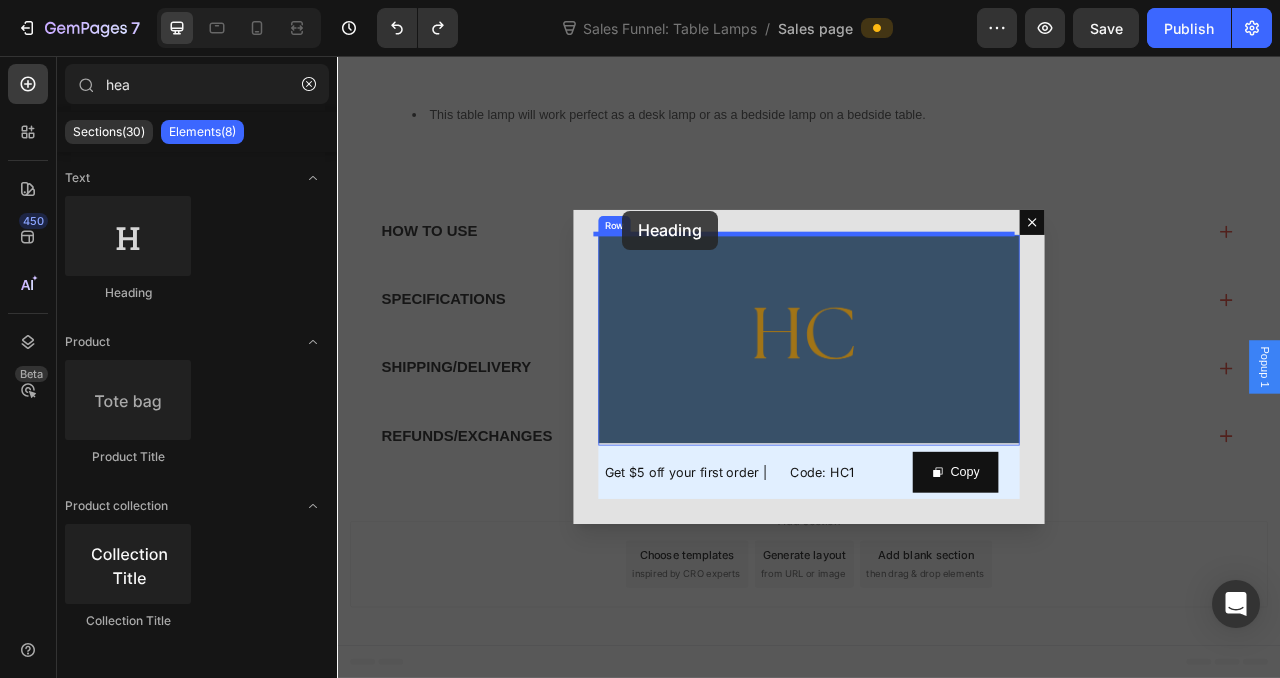 drag, startPoint x: 484, startPoint y: 313, endPoint x: 700, endPoint y: 252, distance: 224.44821 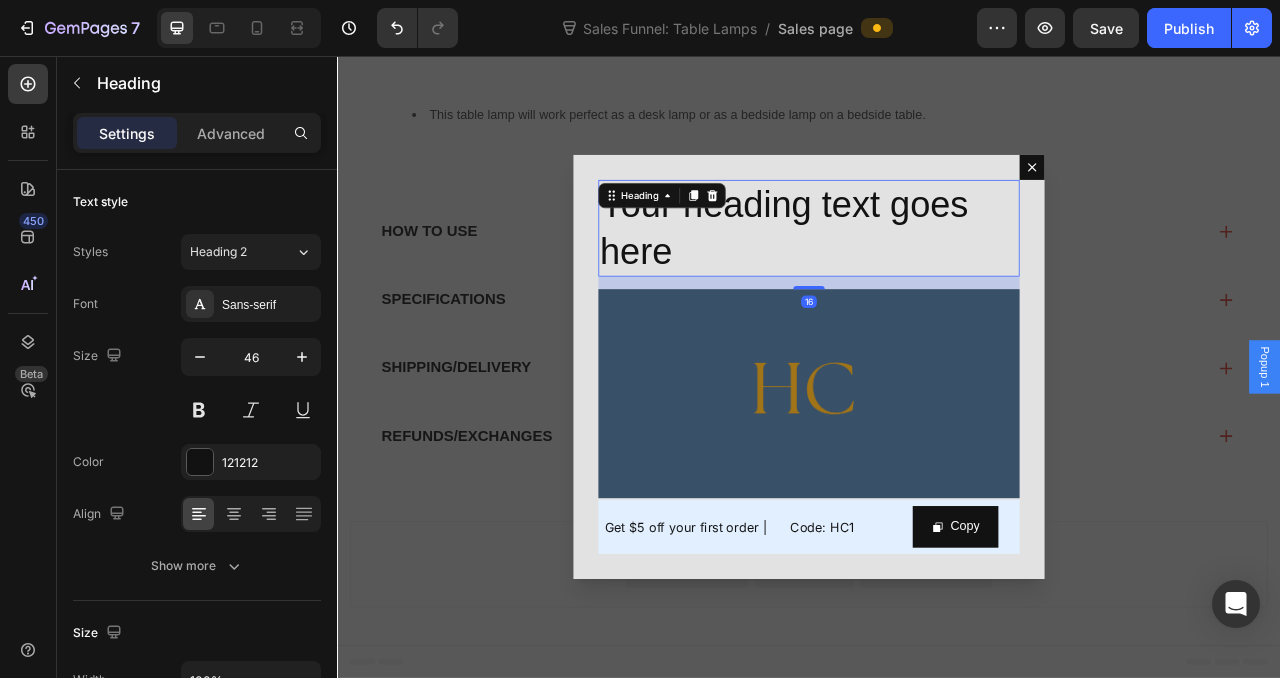 click on "Your heading text goes here" at bounding box center [937, 276] 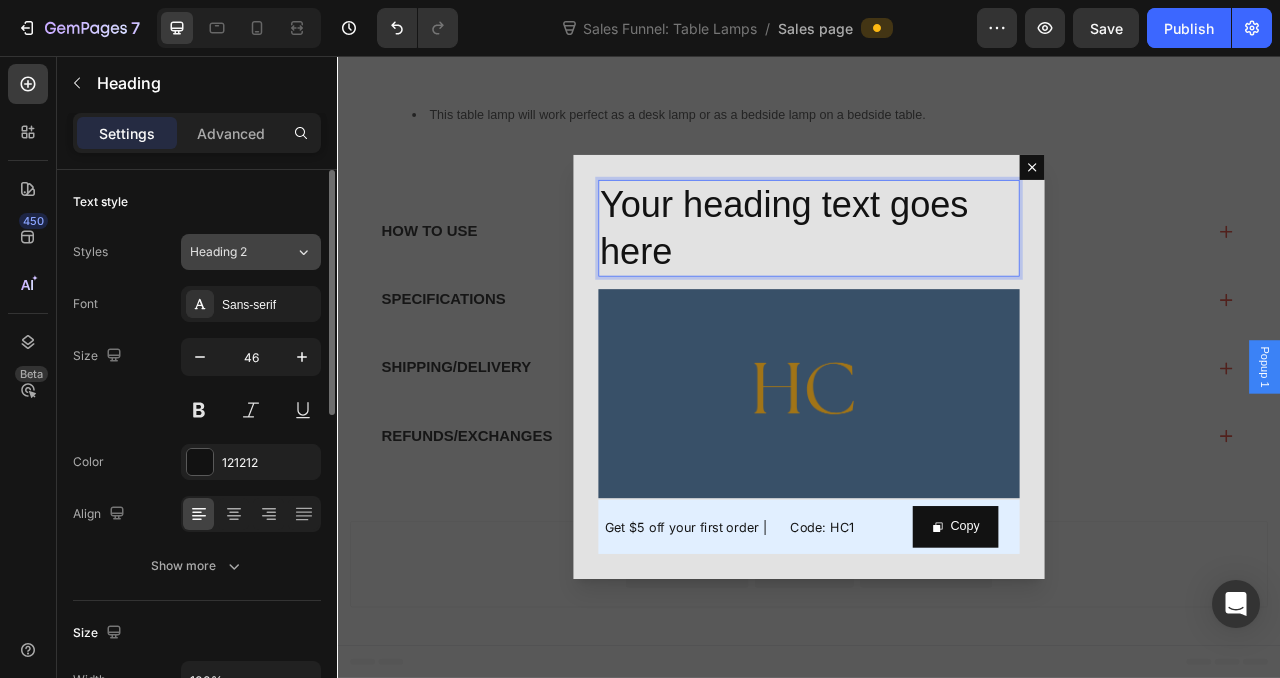 click on "Heading 2" at bounding box center (242, 252) 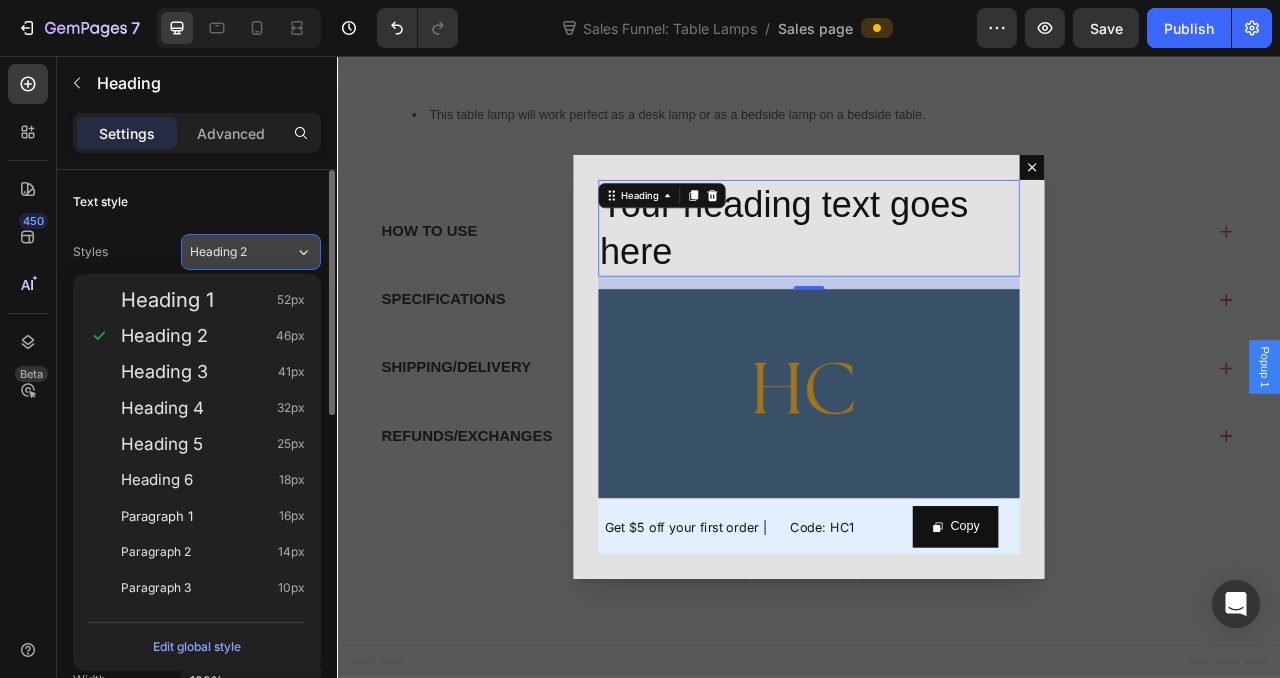 click on "Heading 2" at bounding box center (242, 252) 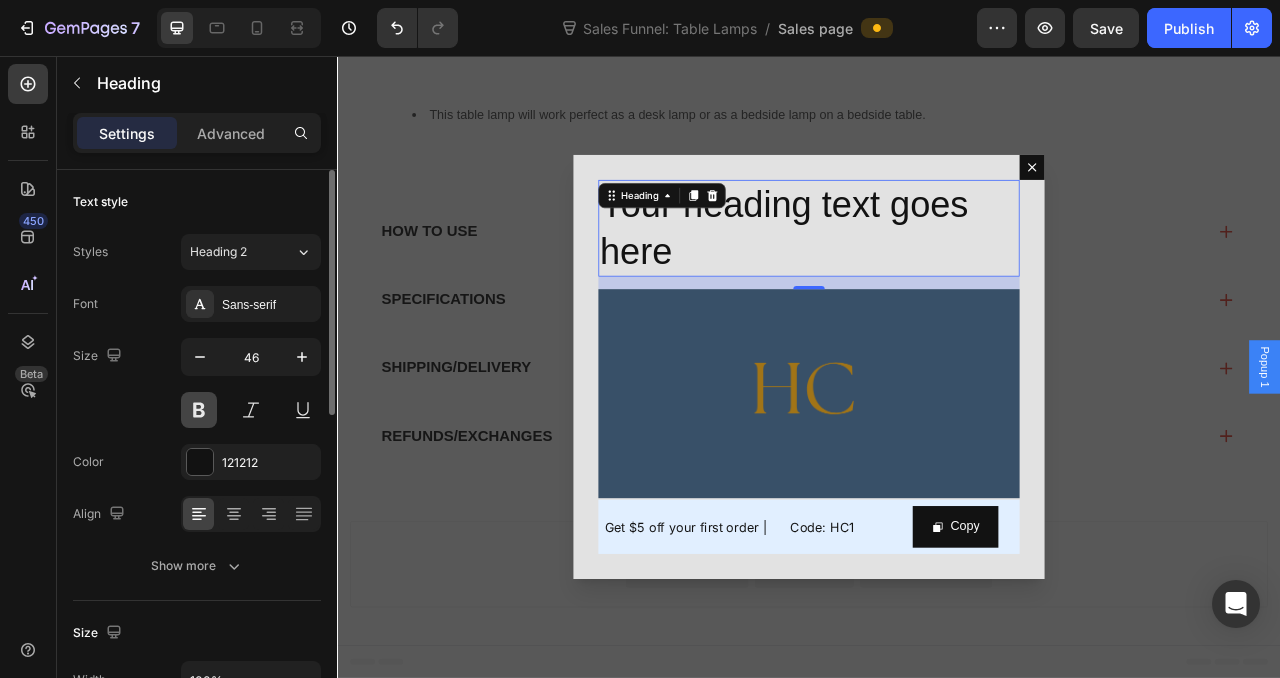click at bounding box center [199, 410] 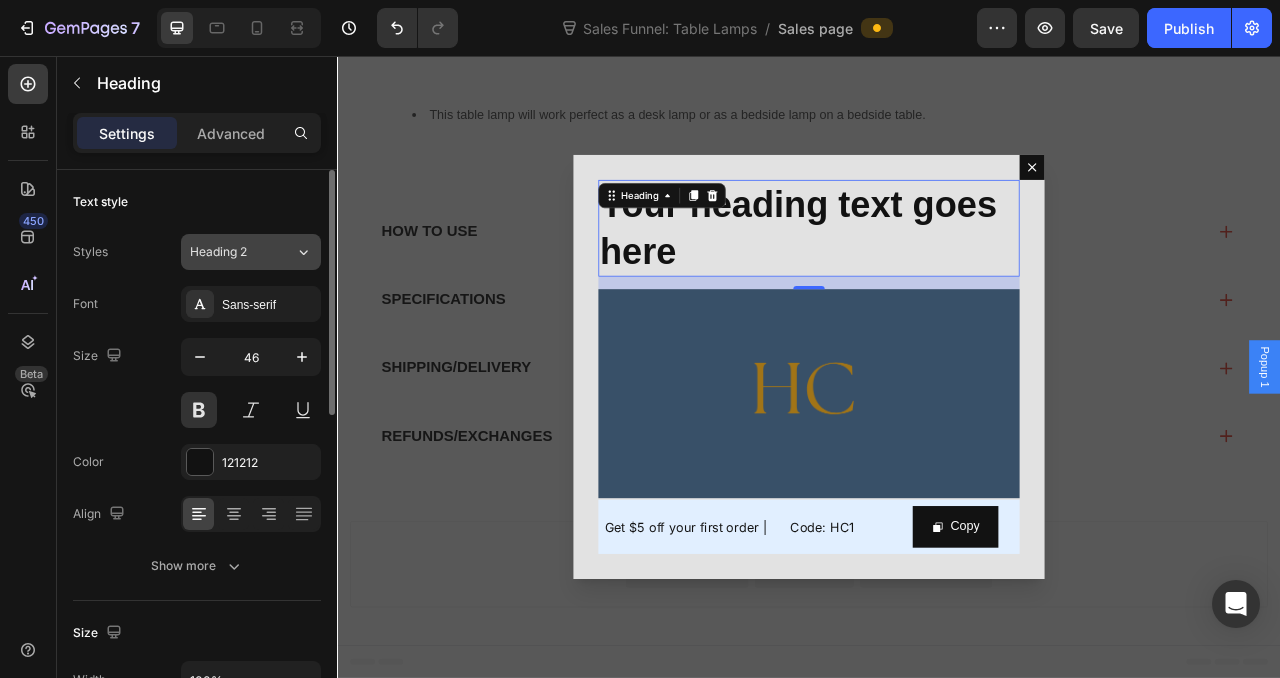 click 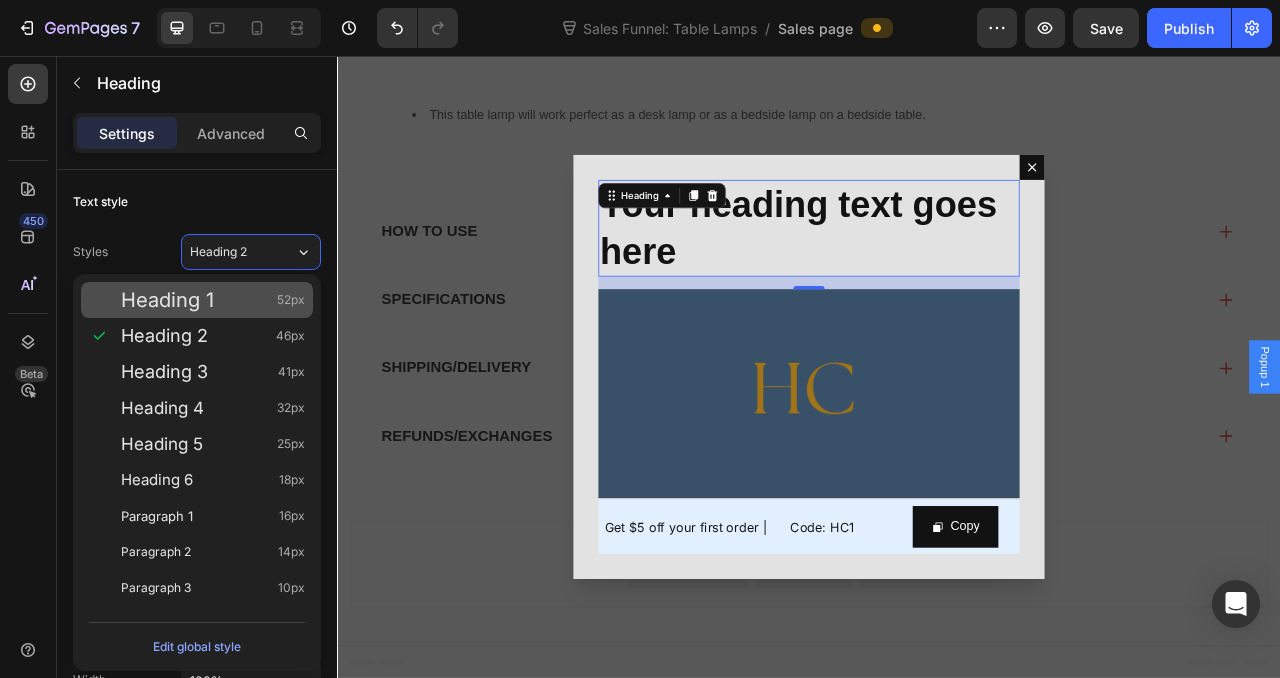 click on "Heading 1 52px" at bounding box center [197, 300] 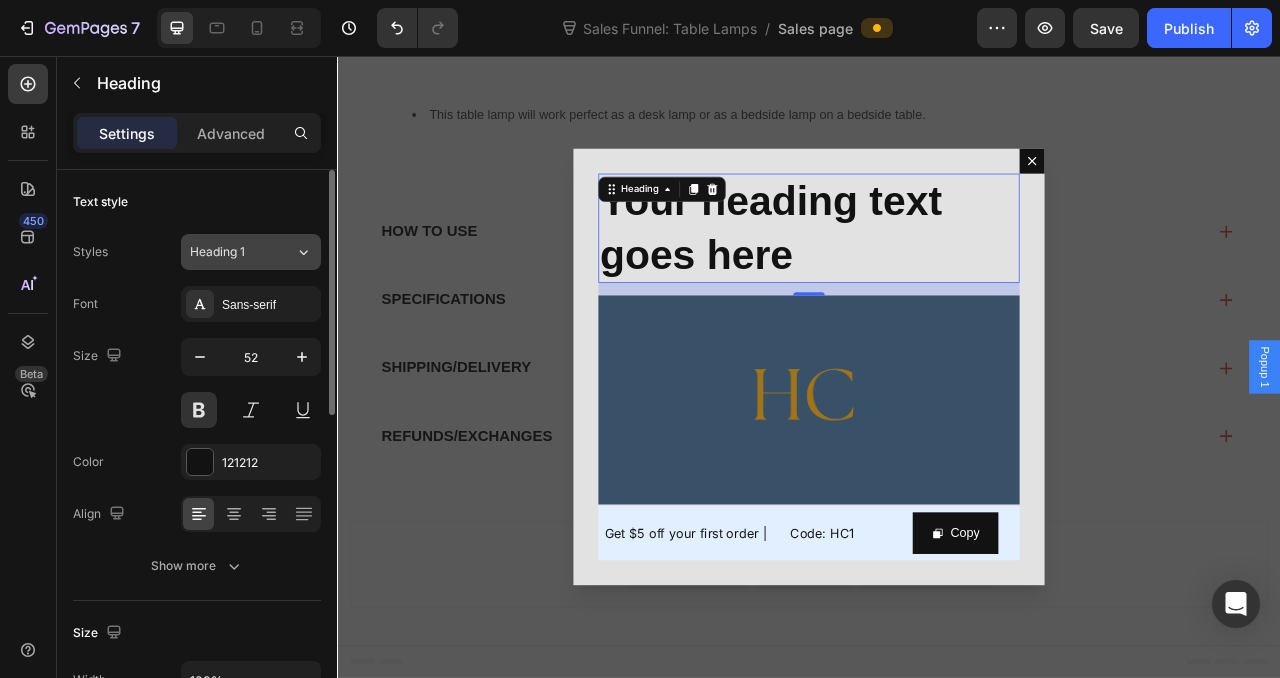 click on "Heading 1" at bounding box center (242, 252) 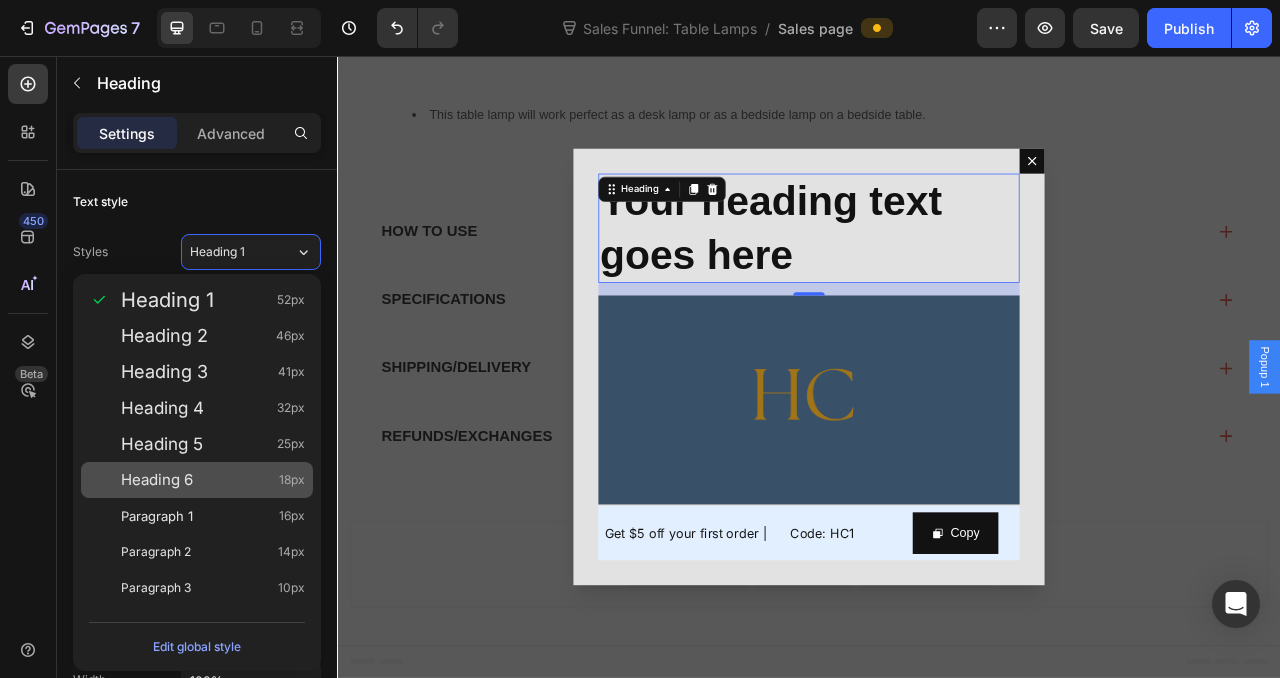 click on "Heading 6 18px" at bounding box center [213, 480] 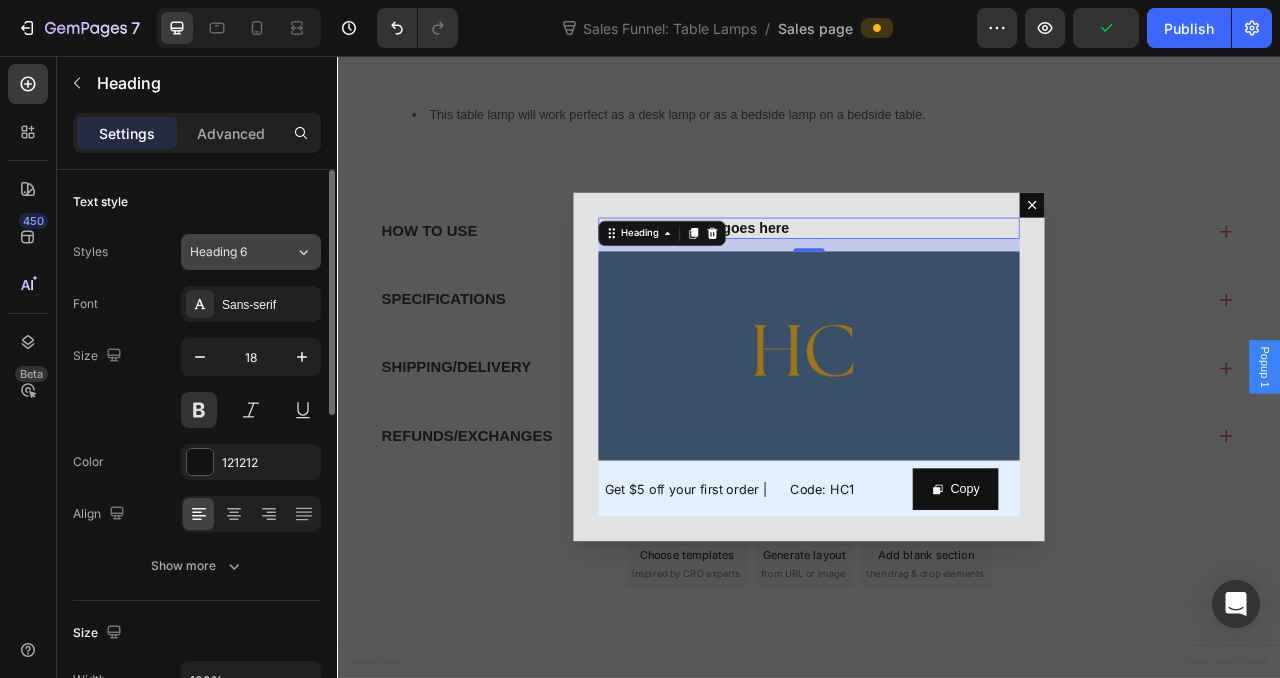 click on "Heading 6" 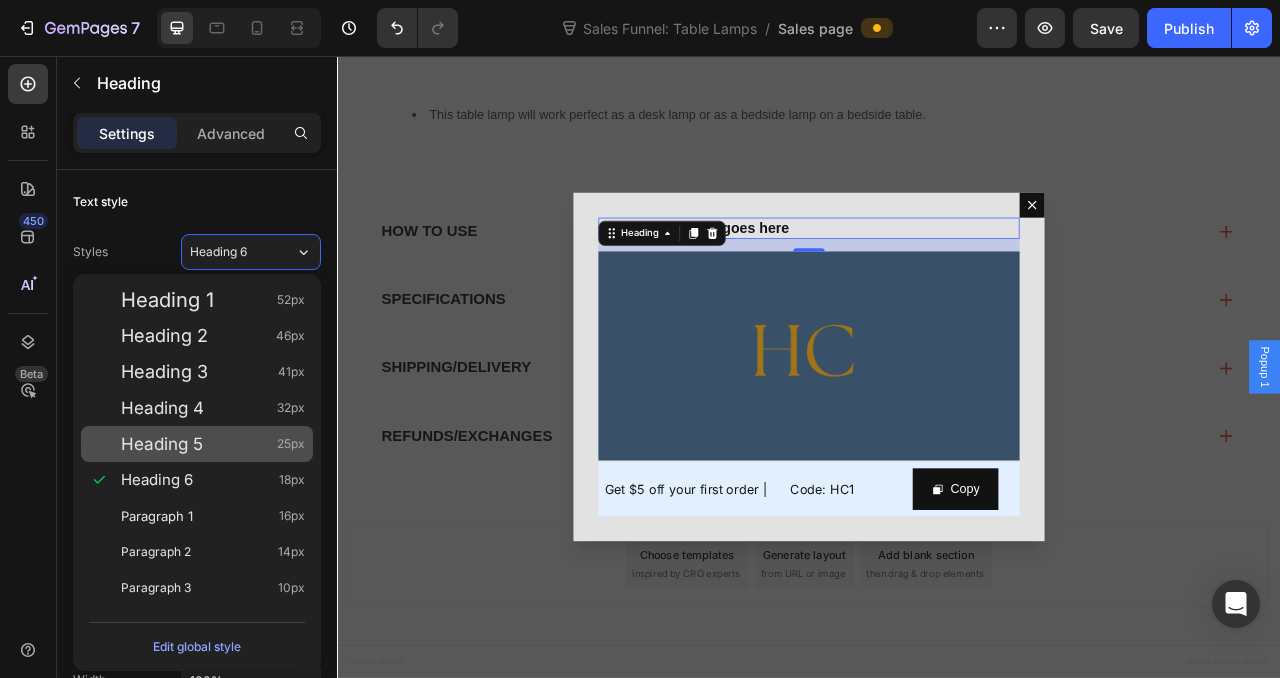 click on "25px" at bounding box center [291, 444] 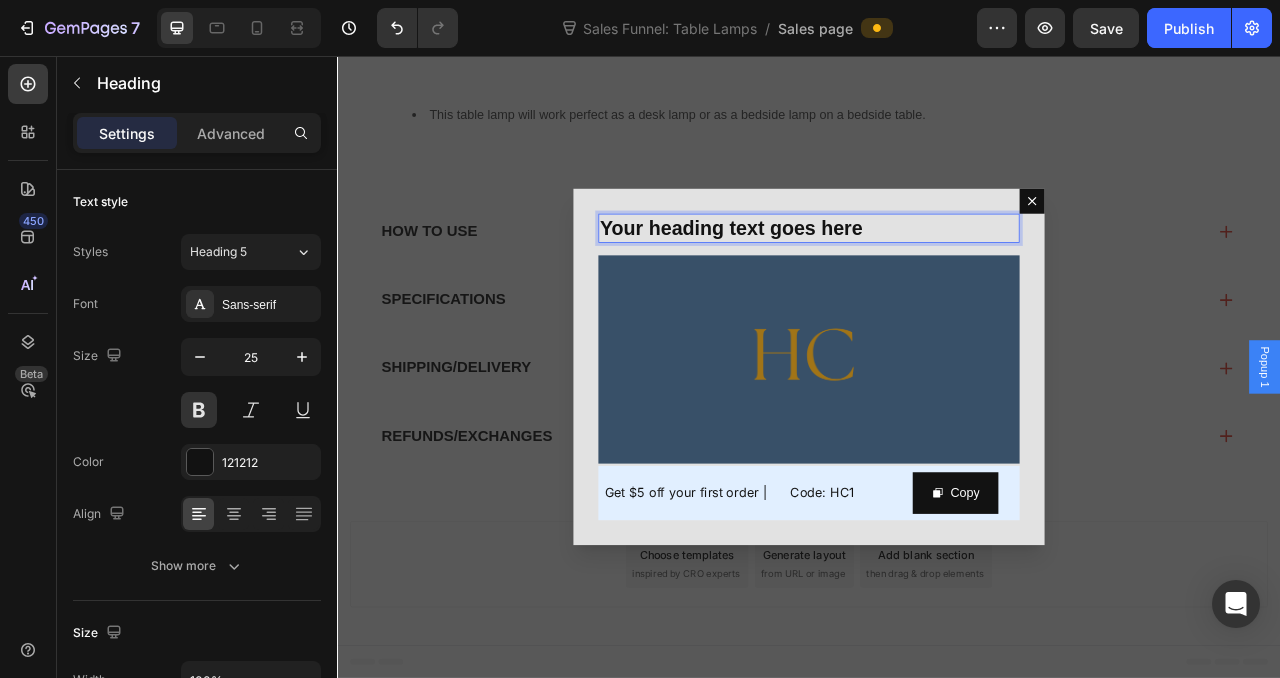 click on "Your heading text goes here" at bounding box center (937, 275) 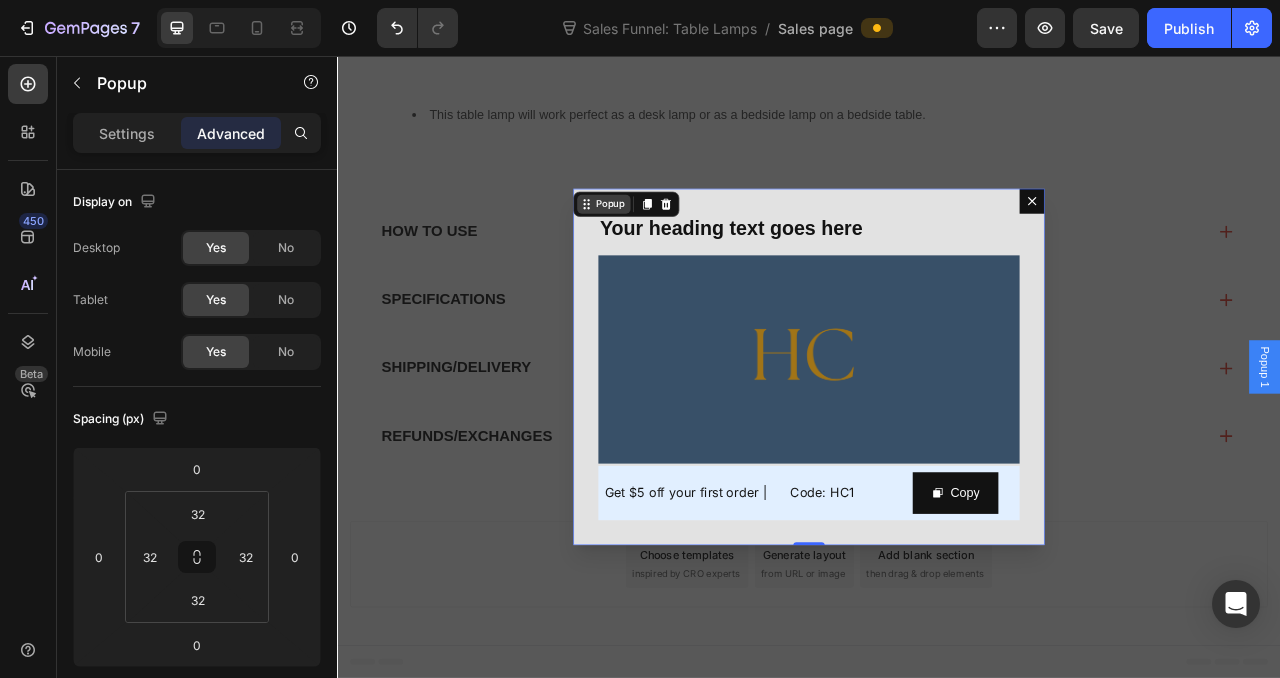 click on "Your heading text goes here Heading Image Row Get $5 off your first order |      Code: HC1 Text Block Copy Copy Coupon Code Row Popup   0" at bounding box center (937, 451) 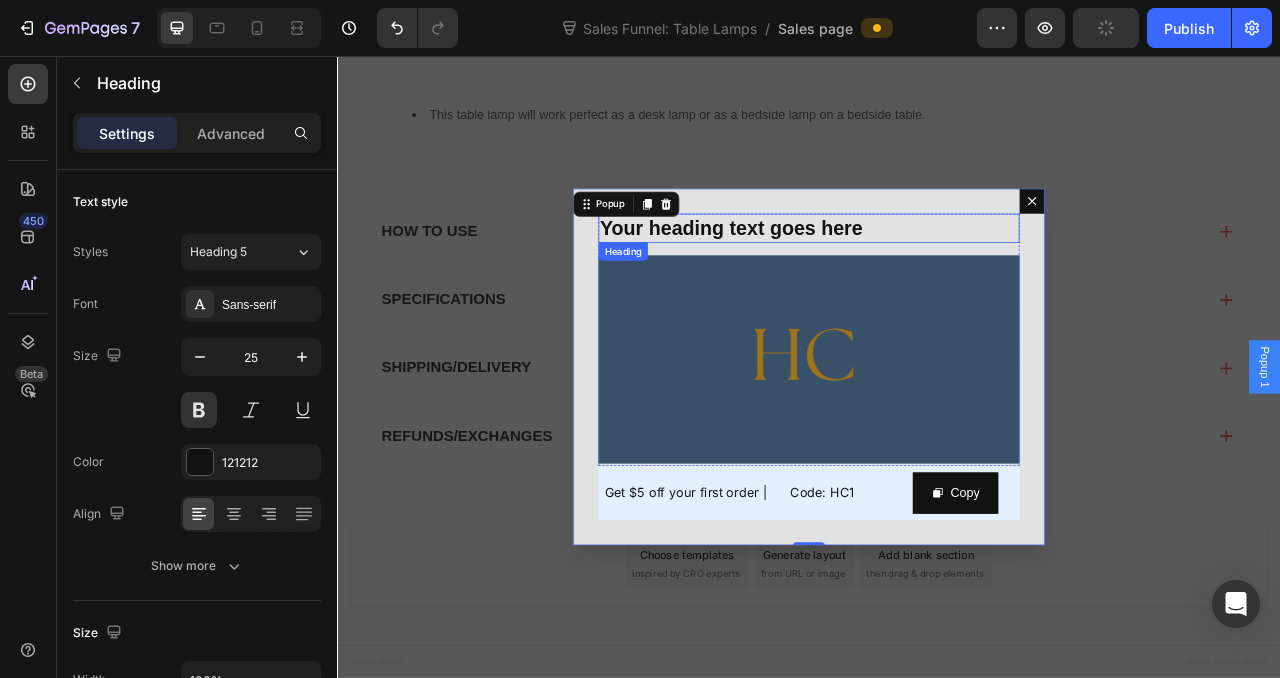 click on "Your heading text goes here" at bounding box center [937, 275] 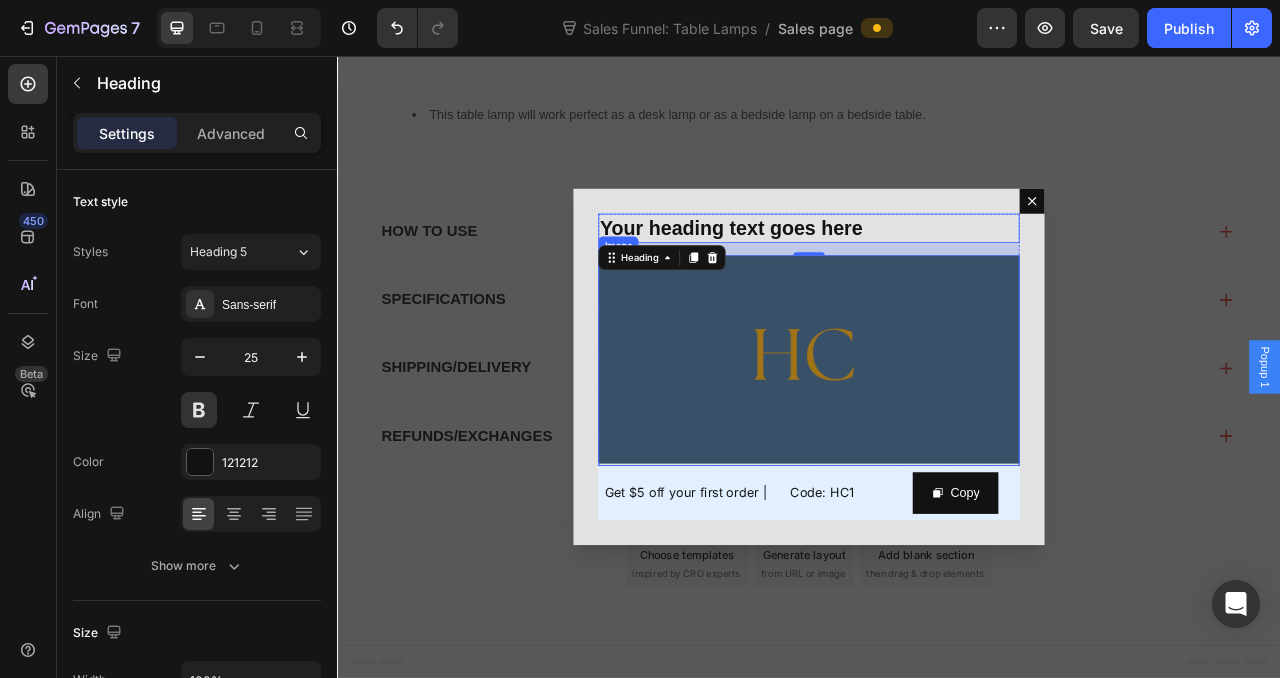 drag, startPoint x: 809, startPoint y: 311, endPoint x: 741, endPoint y: 392, distance: 105.75916 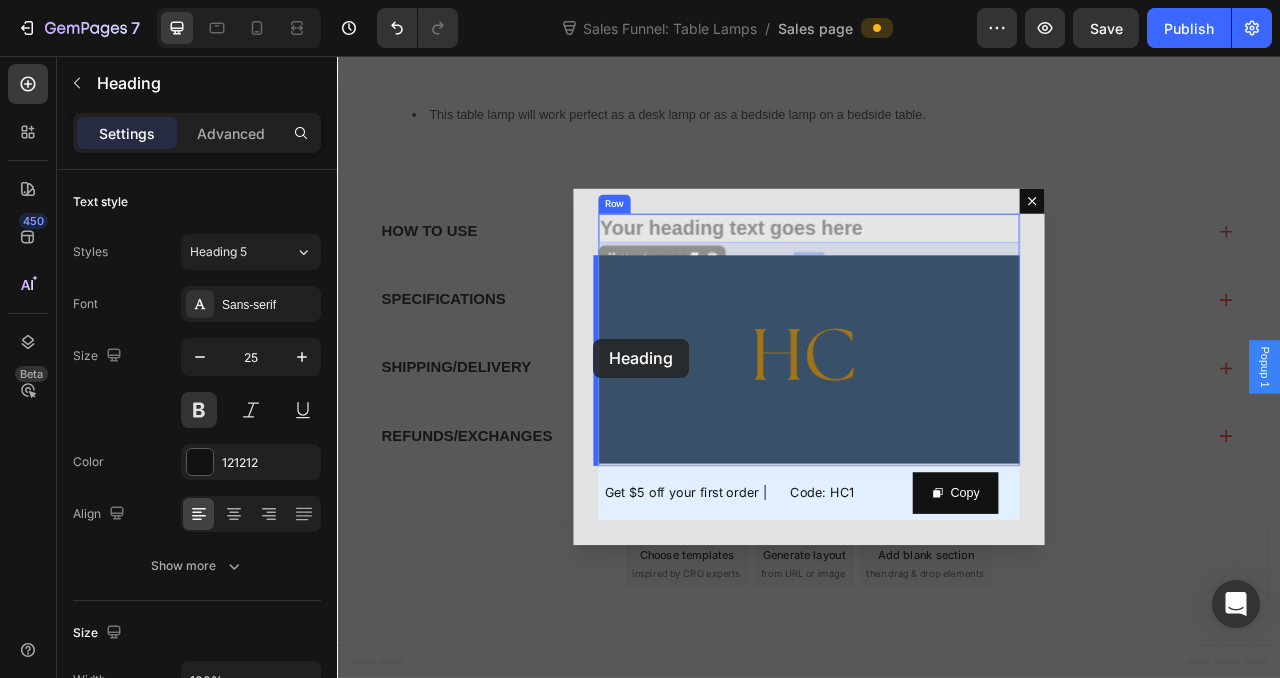 drag, startPoint x: 678, startPoint y: 318, endPoint x: 662, endPoint y: 416, distance: 99.29753 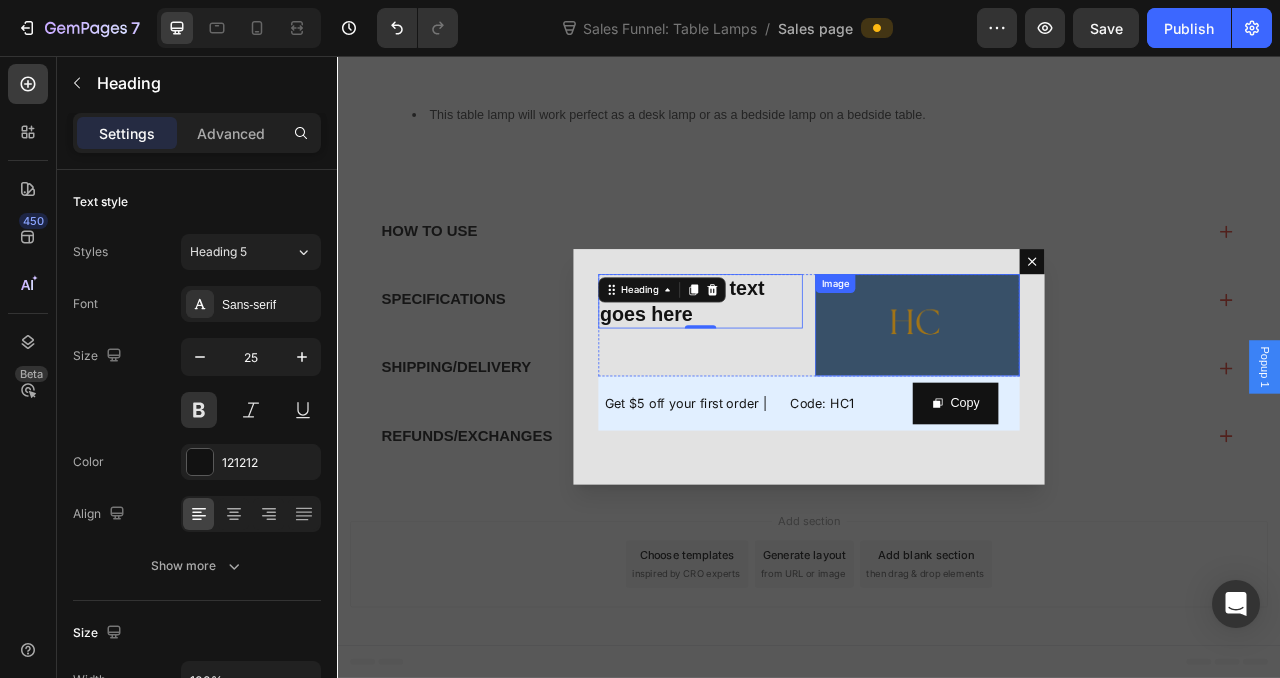 click at bounding box center [1075, 398] 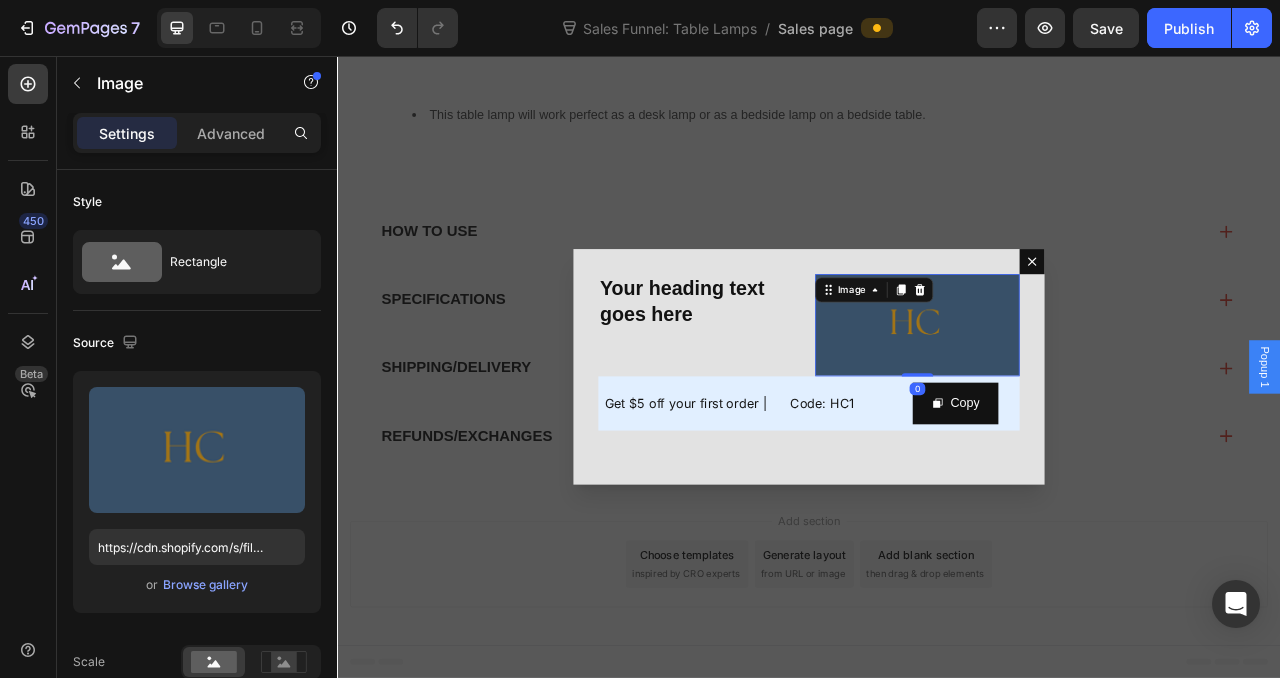 click at bounding box center [1075, 398] 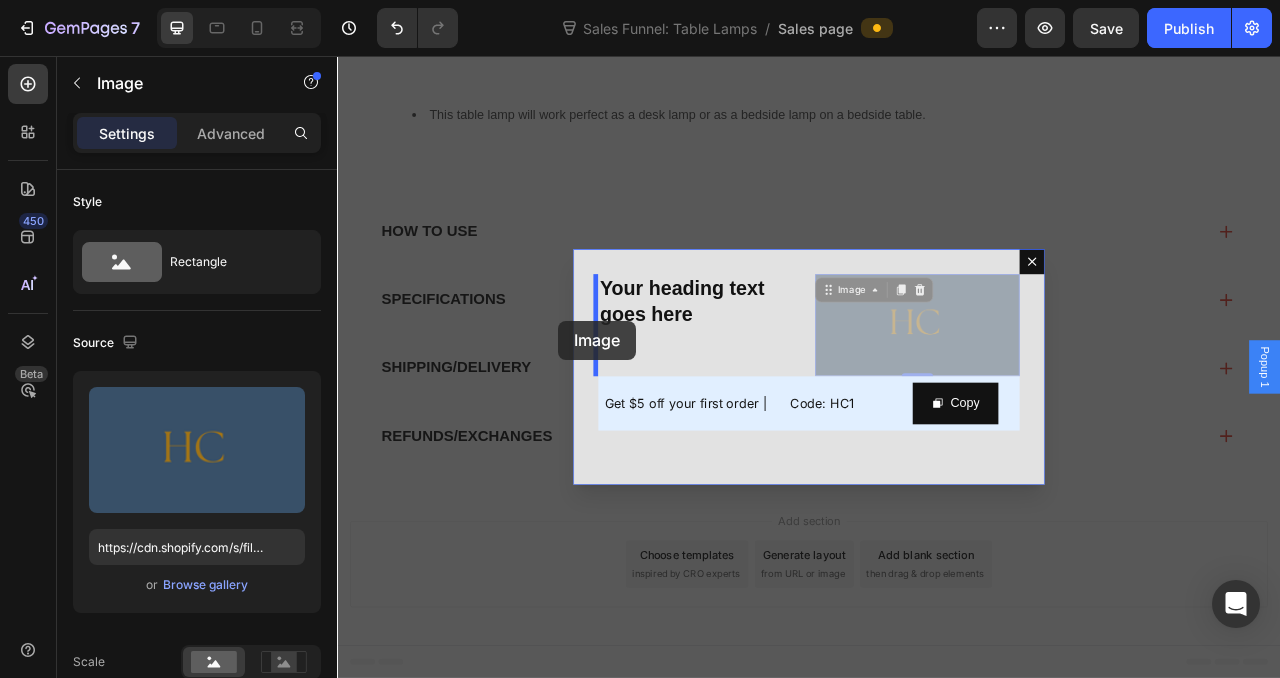 drag, startPoint x: 954, startPoint y: 360, endPoint x: 619, endPoint y: 393, distance: 336.62146 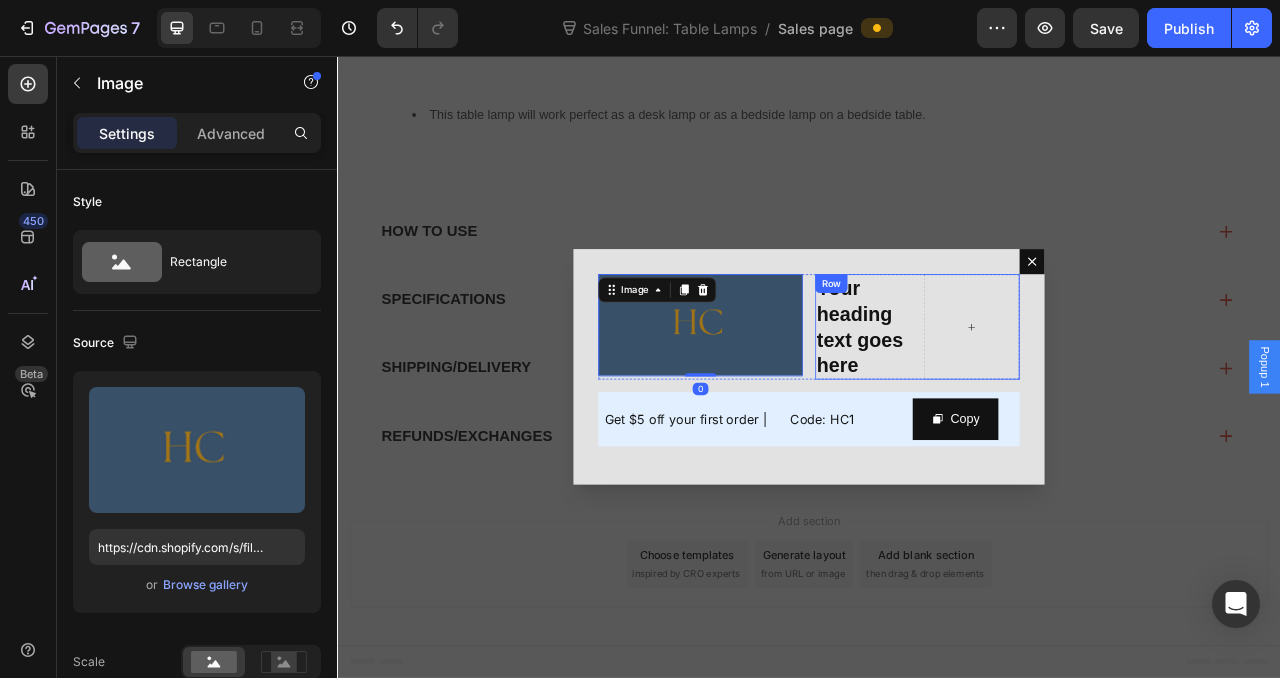 click at bounding box center [1144, 401] 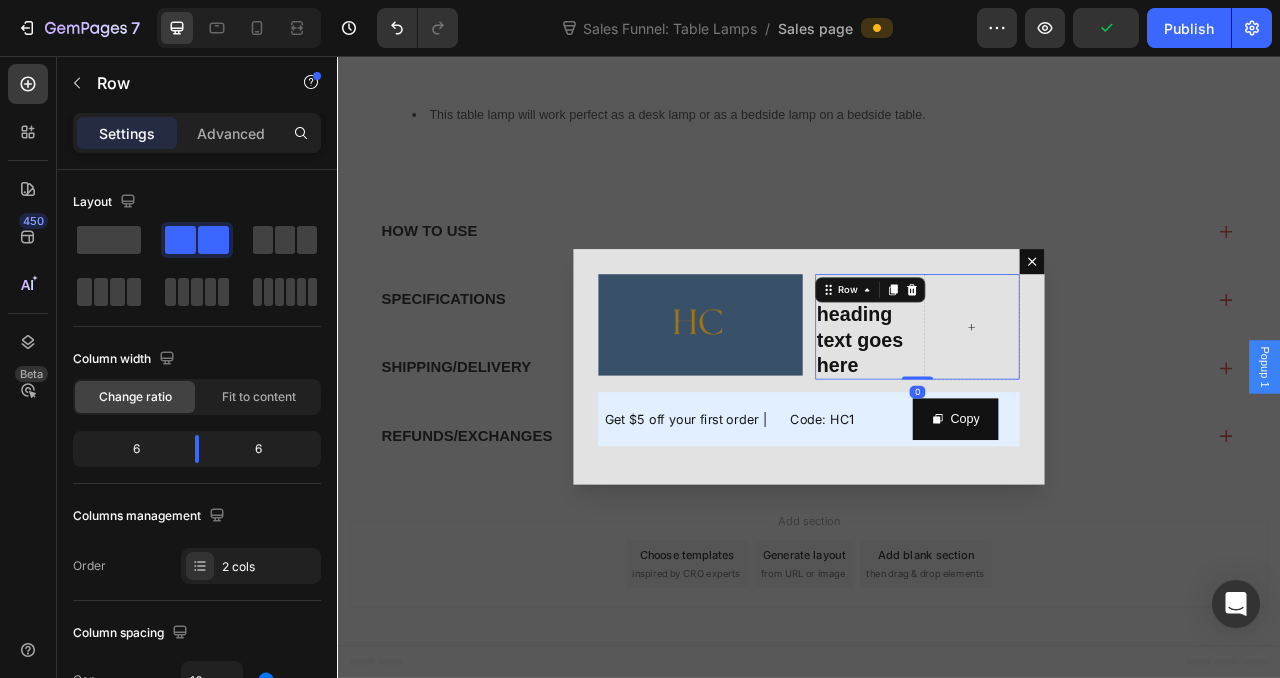 click at bounding box center [1144, 401] 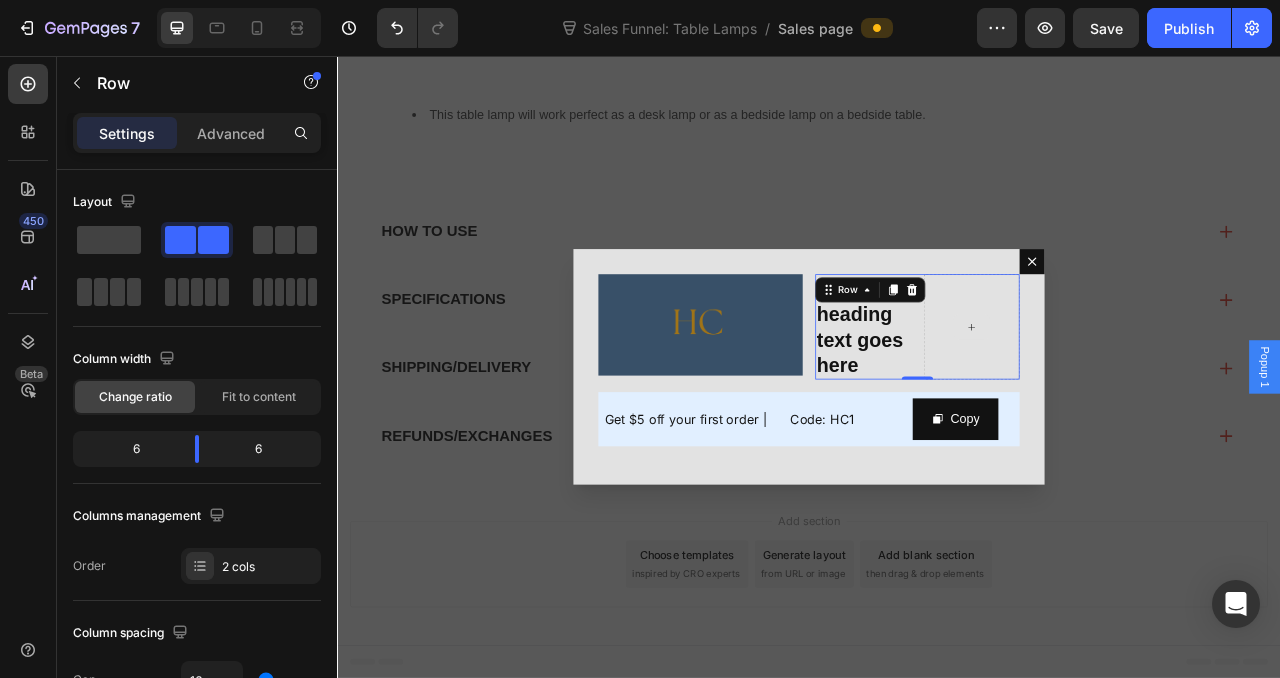 click at bounding box center [1144, 401] 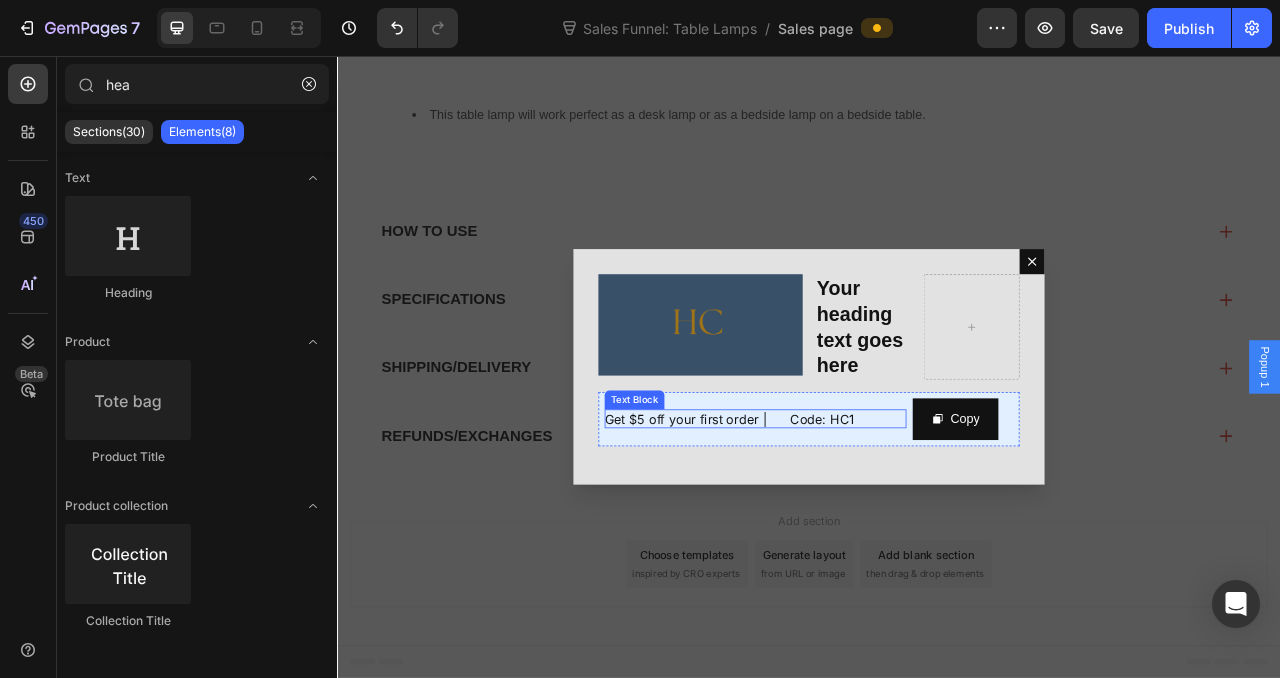 click on "Get $5 off your first order |      Code: HC1" at bounding box center (836, 518) 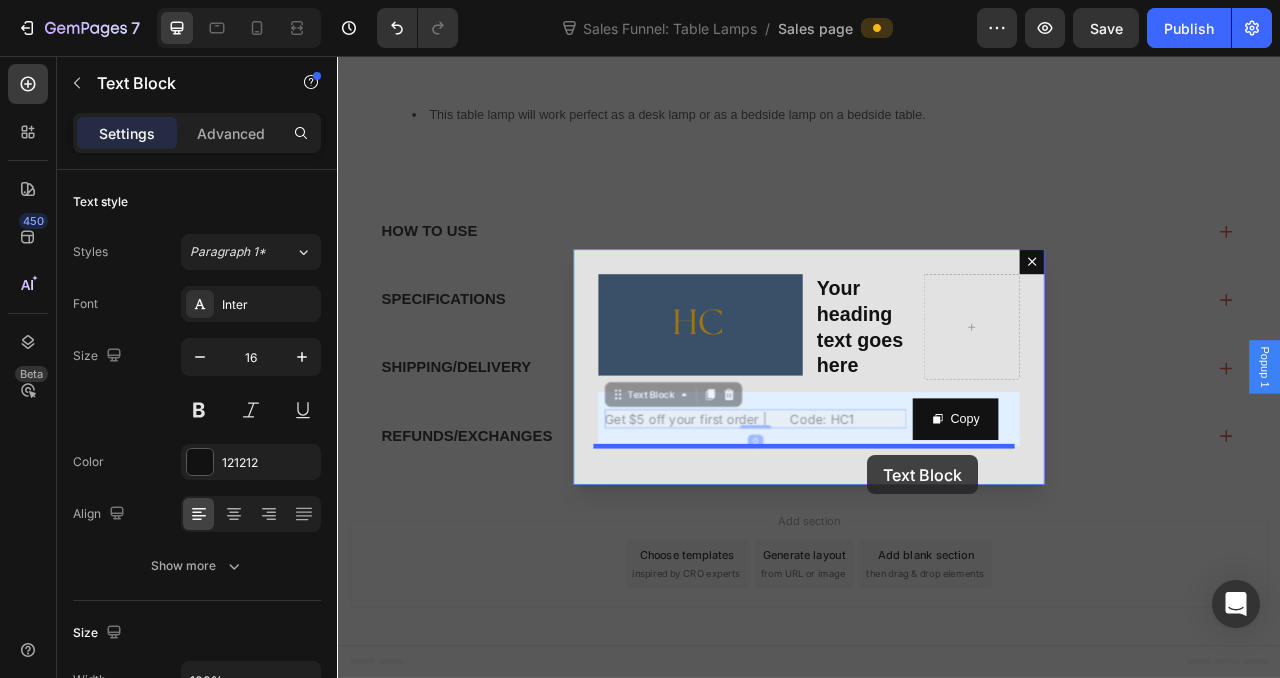 drag, startPoint x: 686, startPoint y: 493, endPoint x: 1004, endPoint y: 562, distance: 325.39975 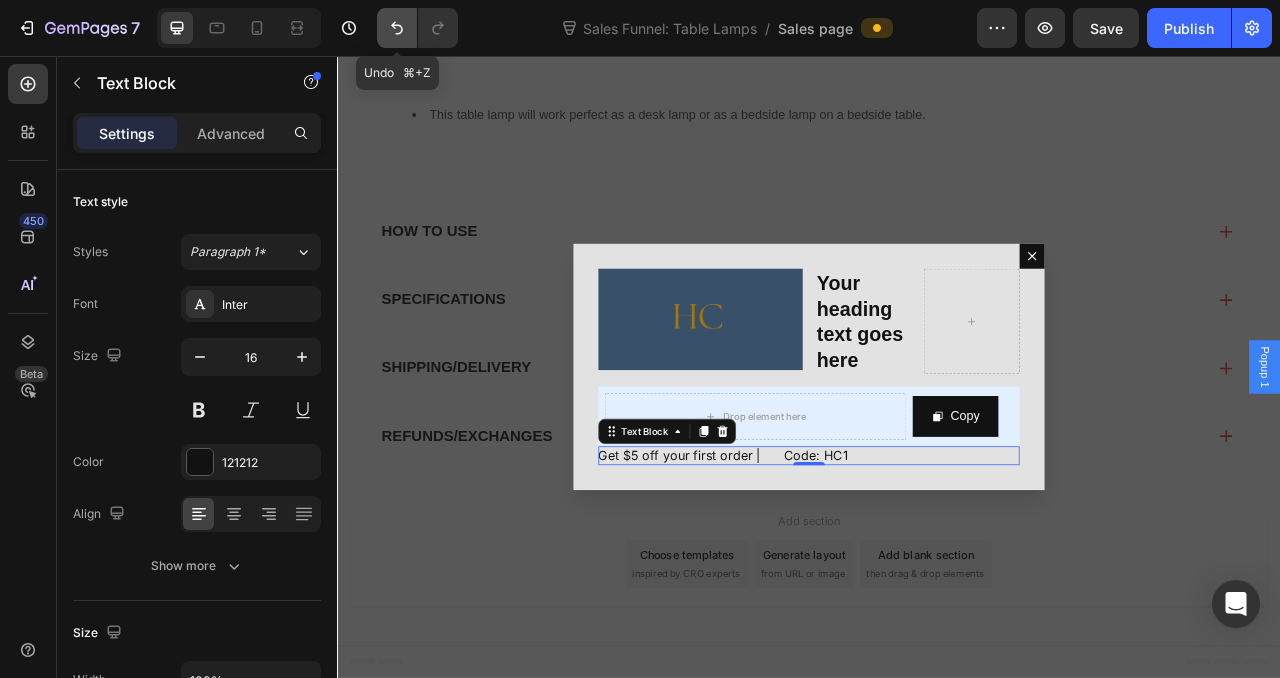 click 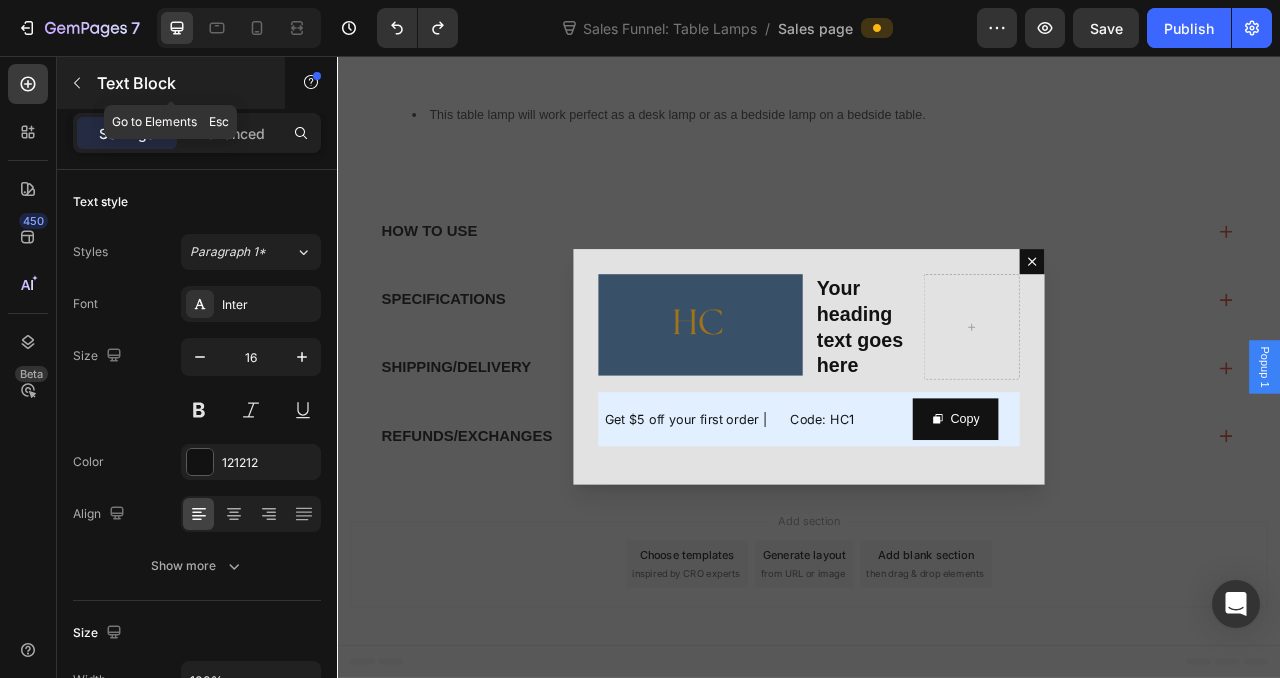 click 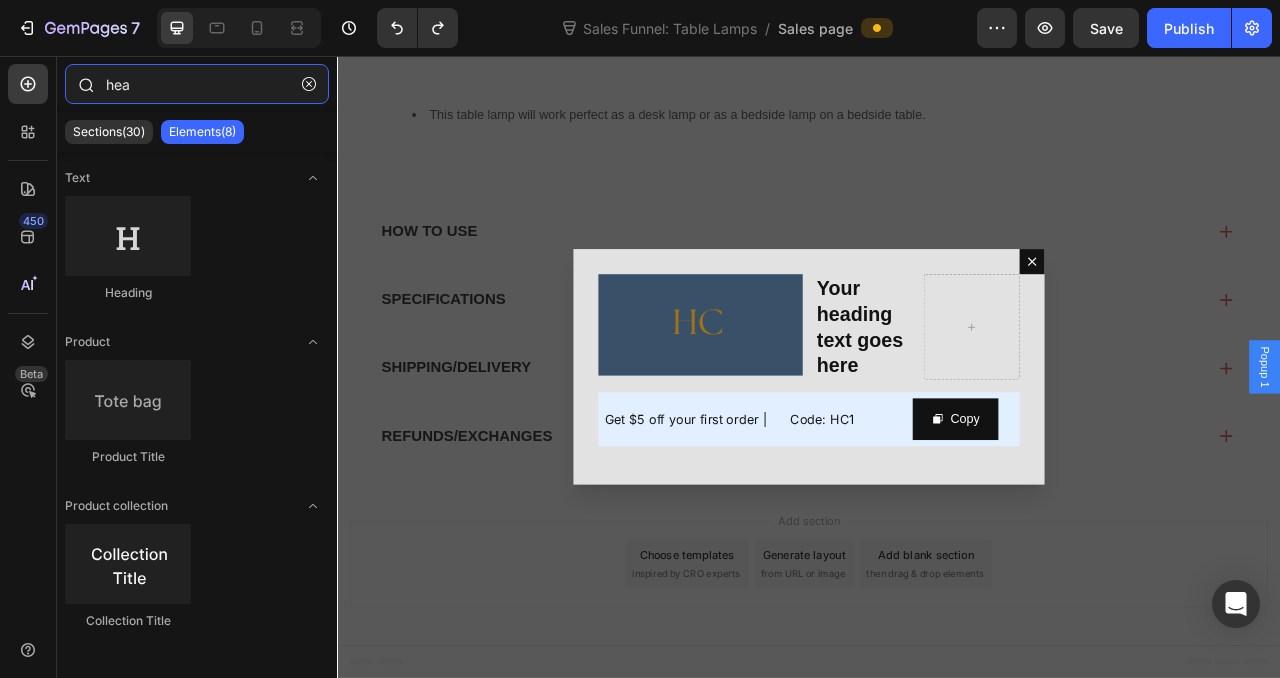 click on "hea" at bounding box center [197, 84] 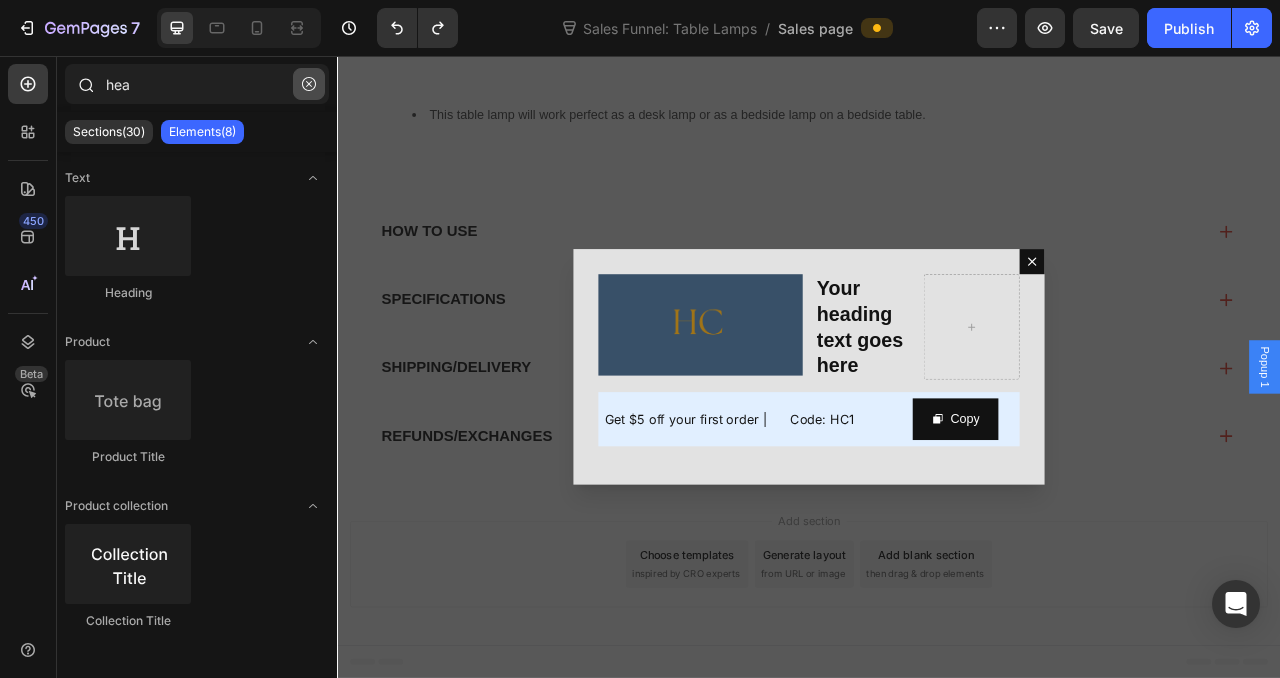 click 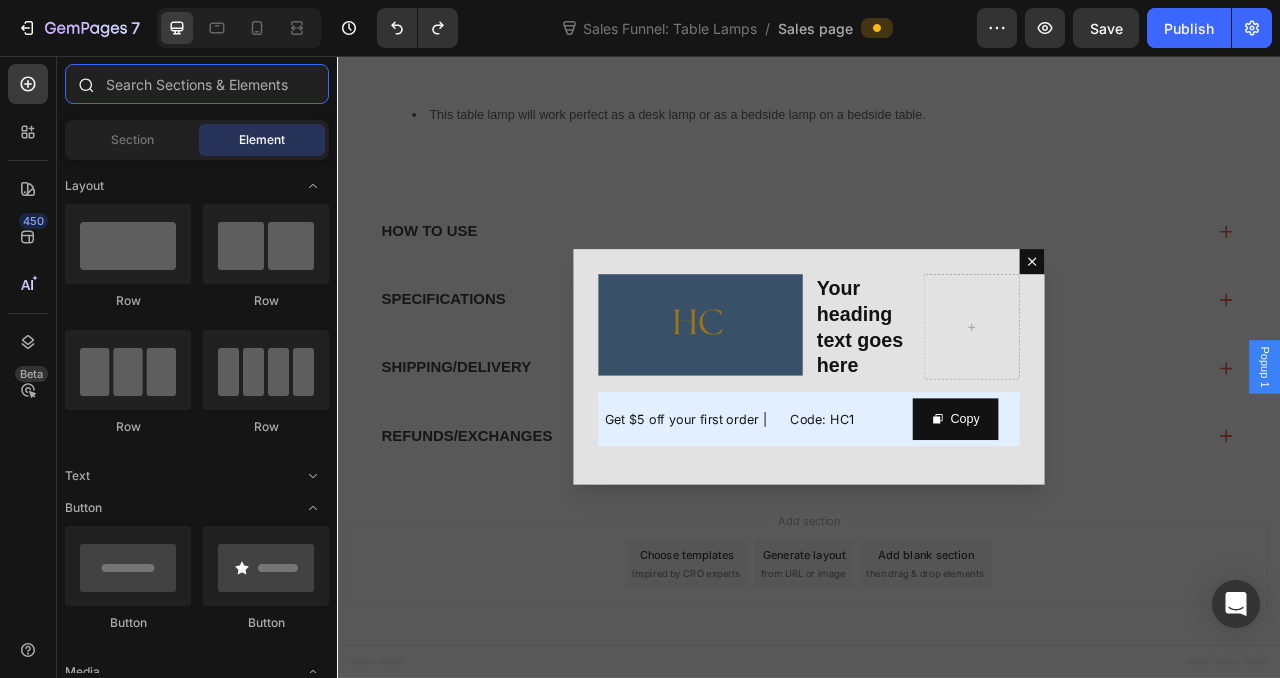 click at bounding box center (197, 84) 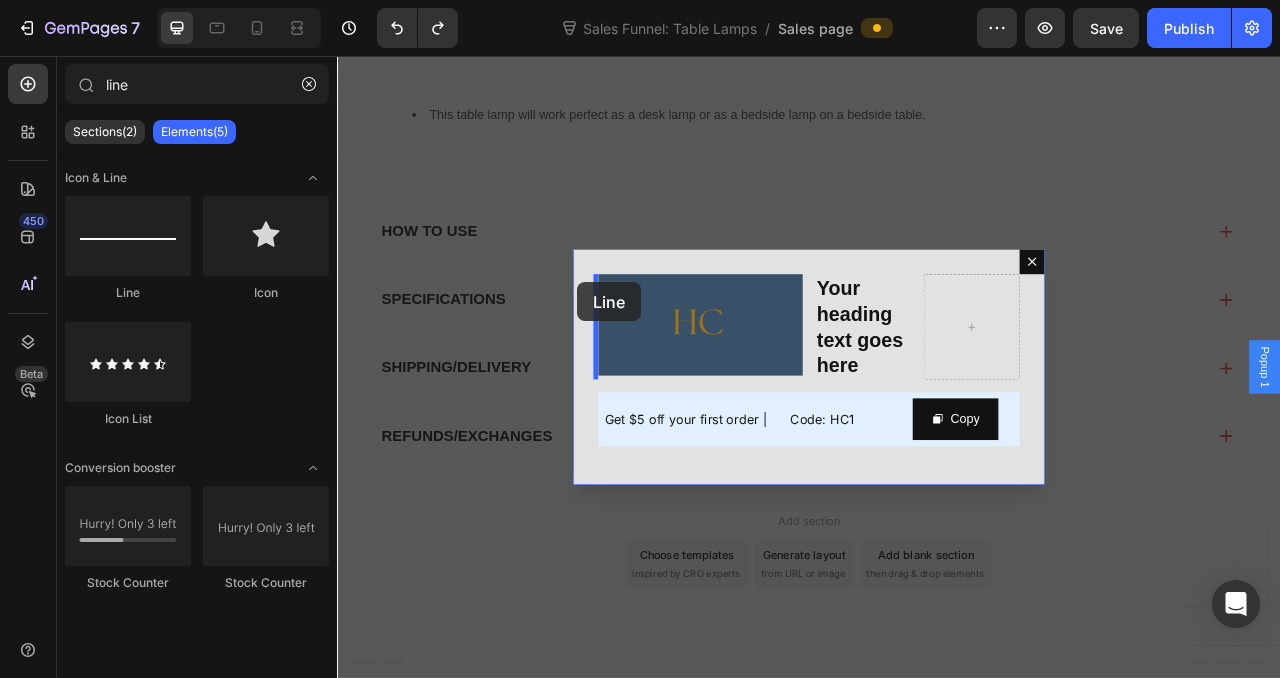 drag, startPoint x: 488, startPoint y: 311, endPoint x: 693, endPoint y: 371, distance: 213.6001 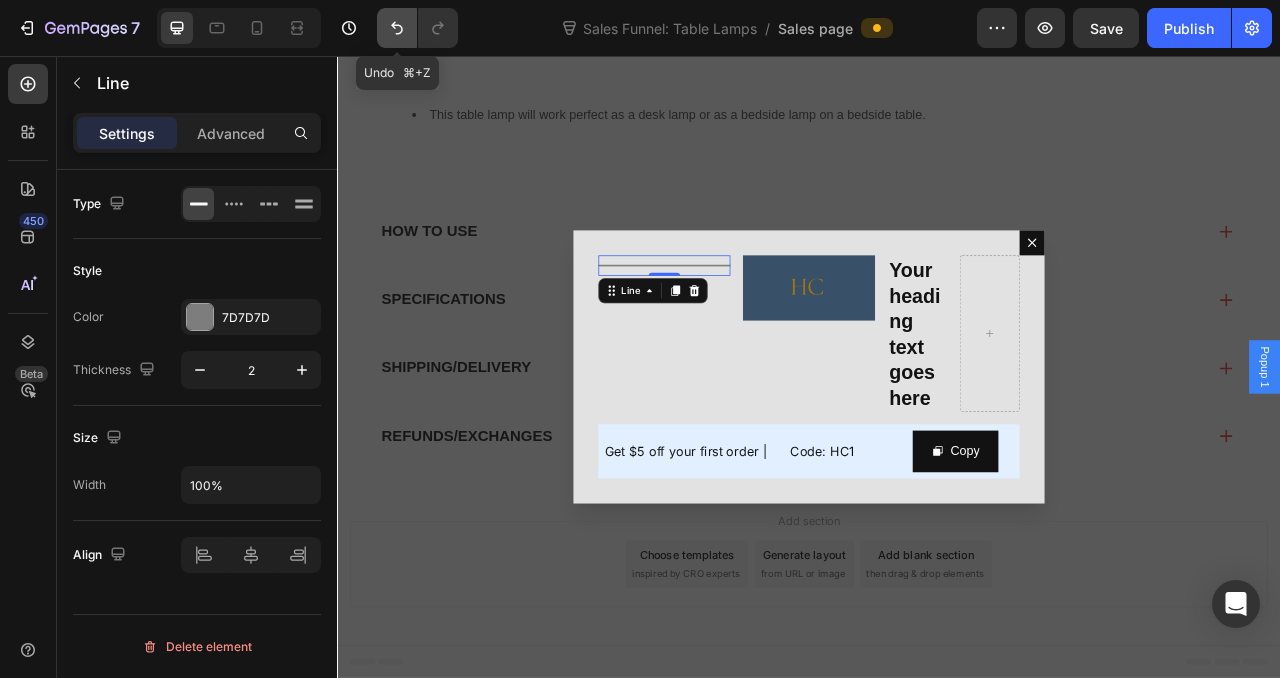 click 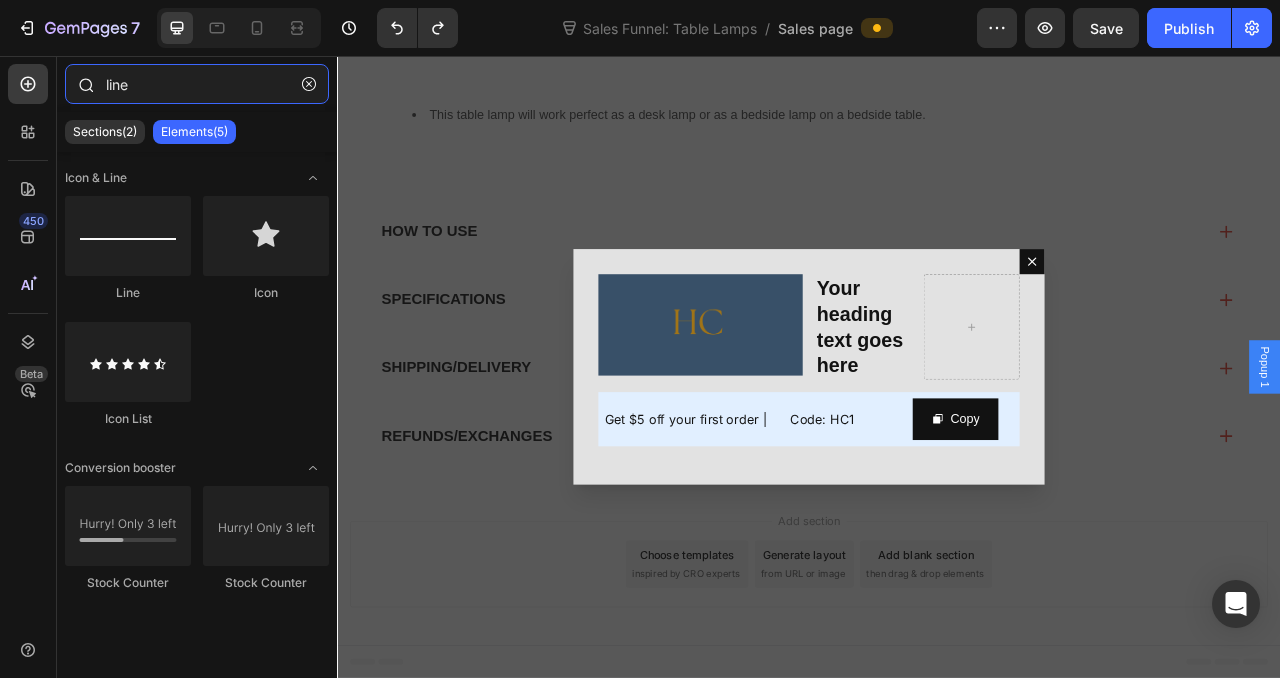 click on "line" at bounding box center (197, 84) 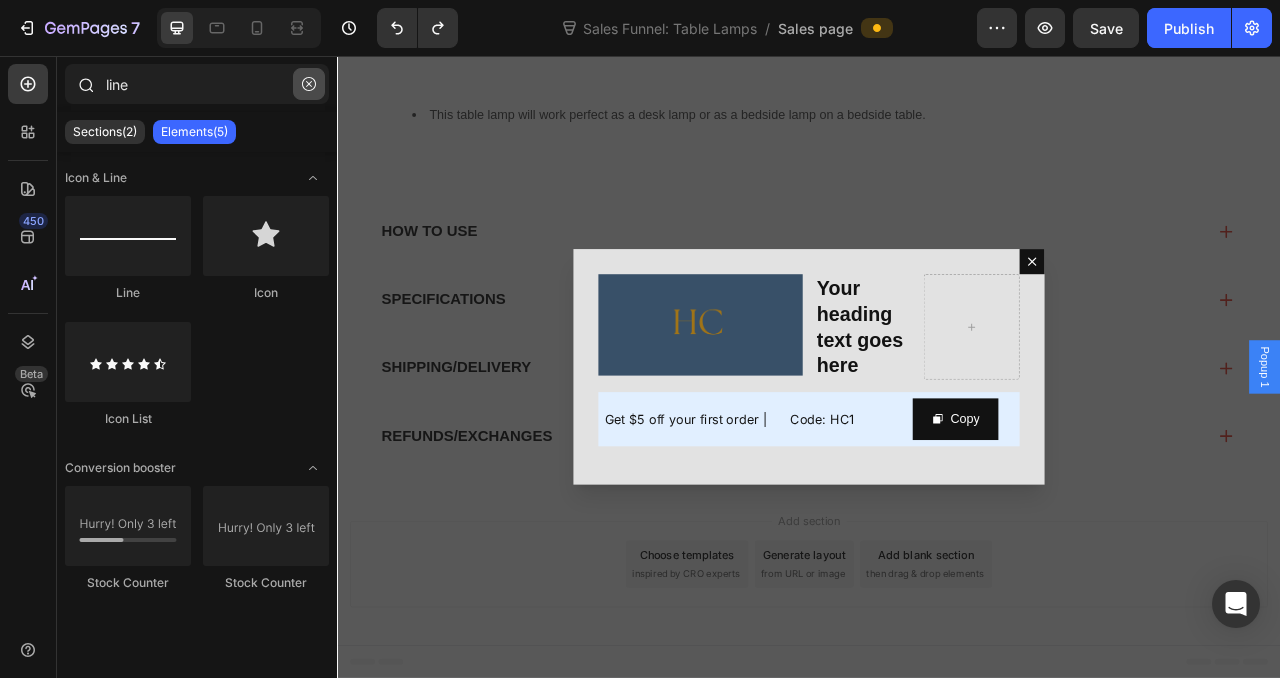 click 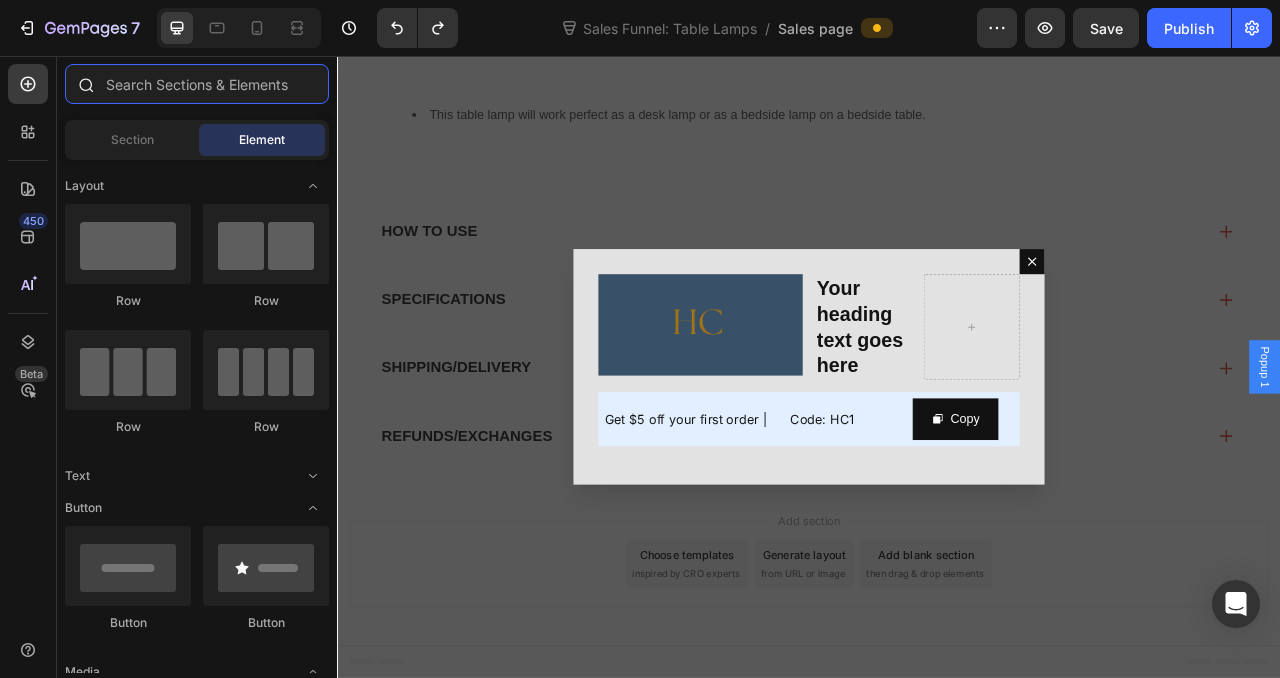 click at bounding box center [197, 84] 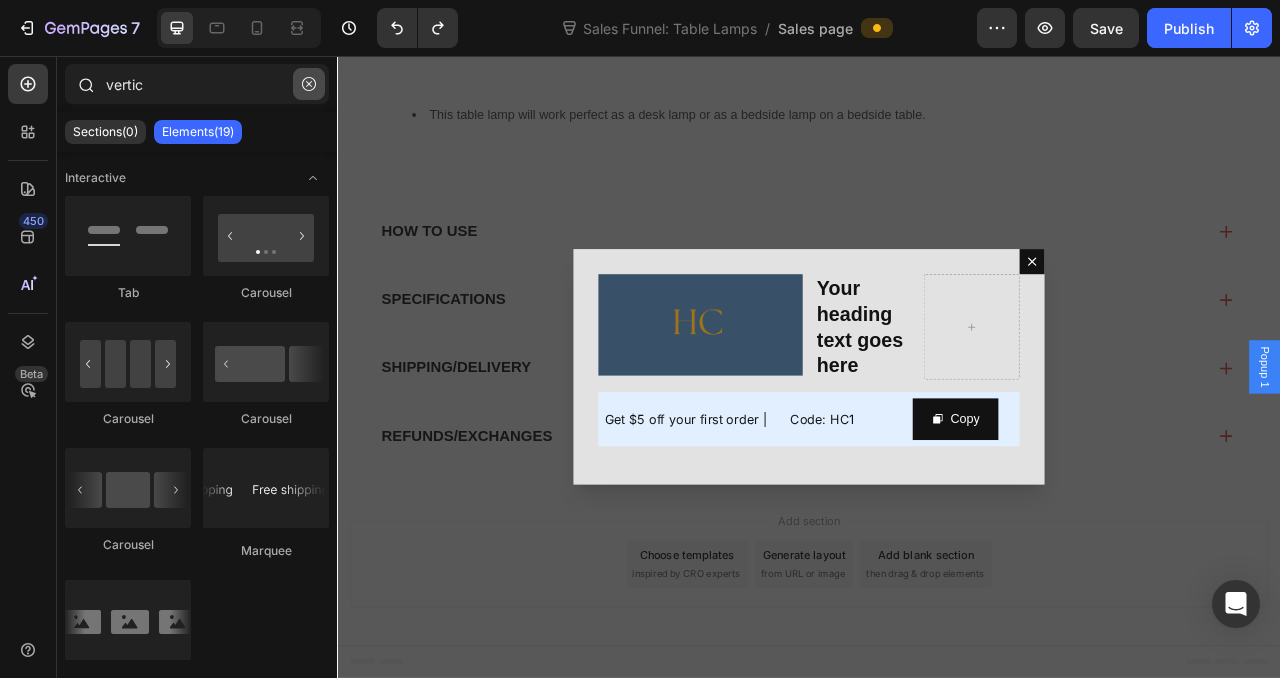 click 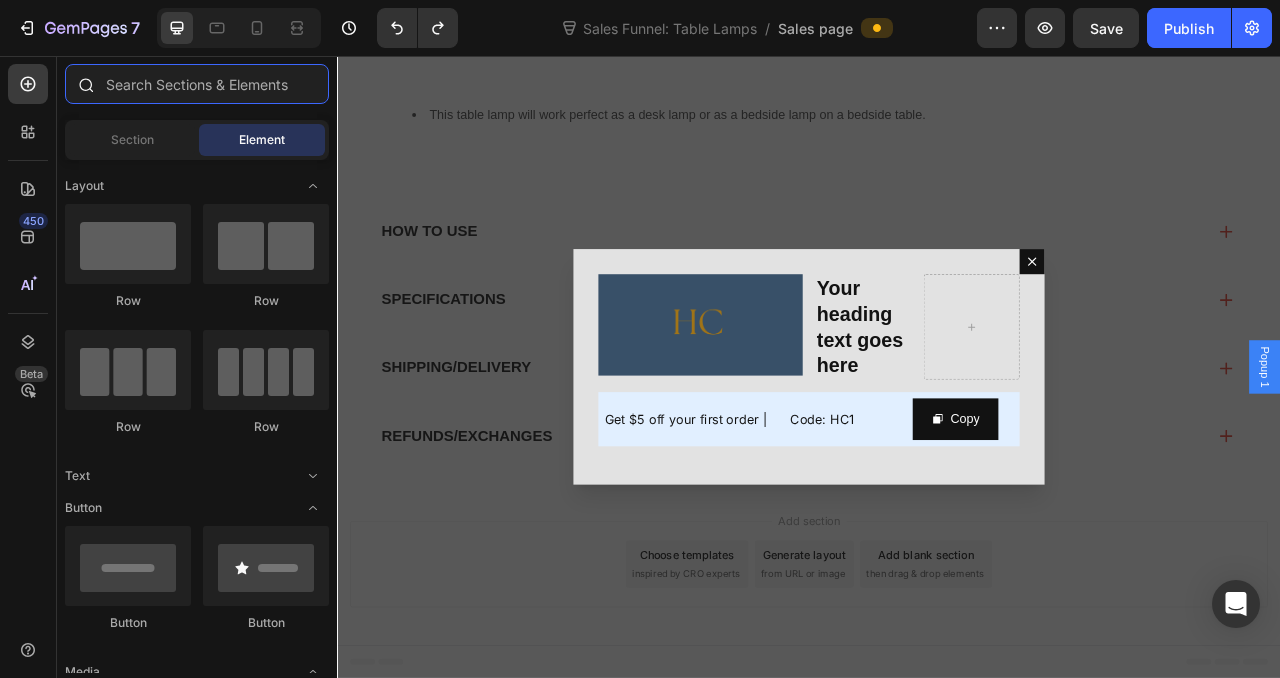 click at bounding box center (197, 84) 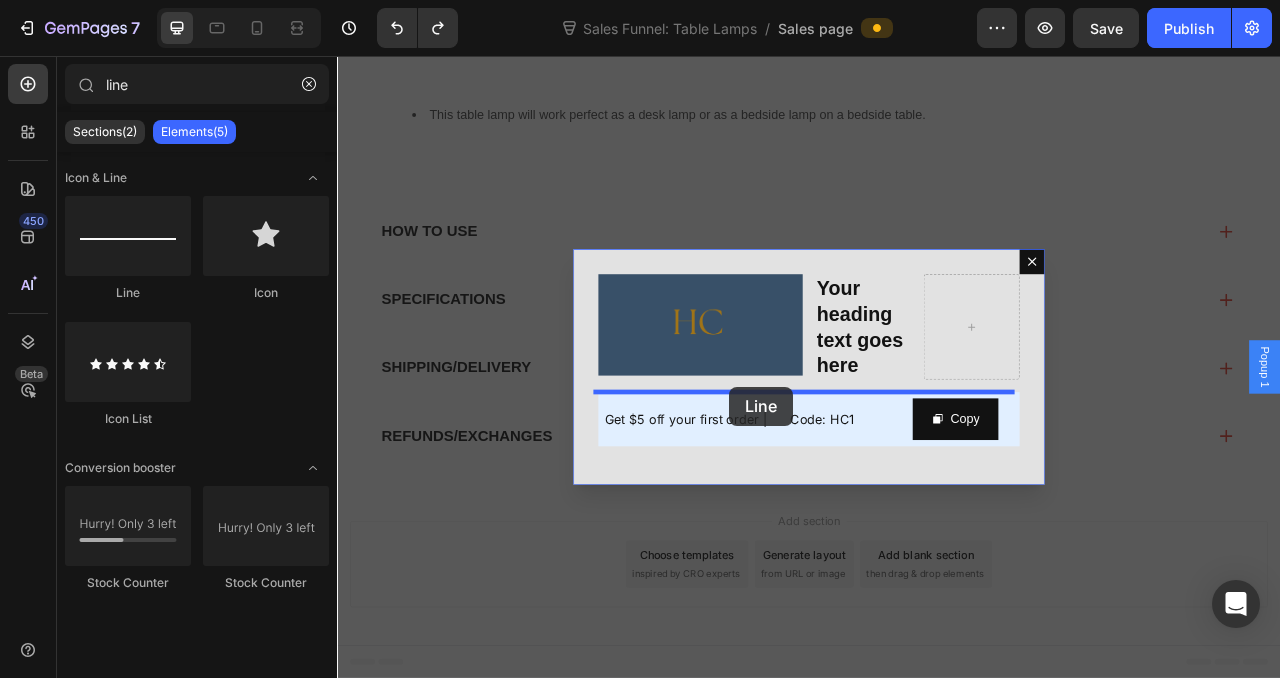 drag, startPoint x: 458, startPoint y: 276, endPoint x: 833, endPoint y: 476, distance: 425 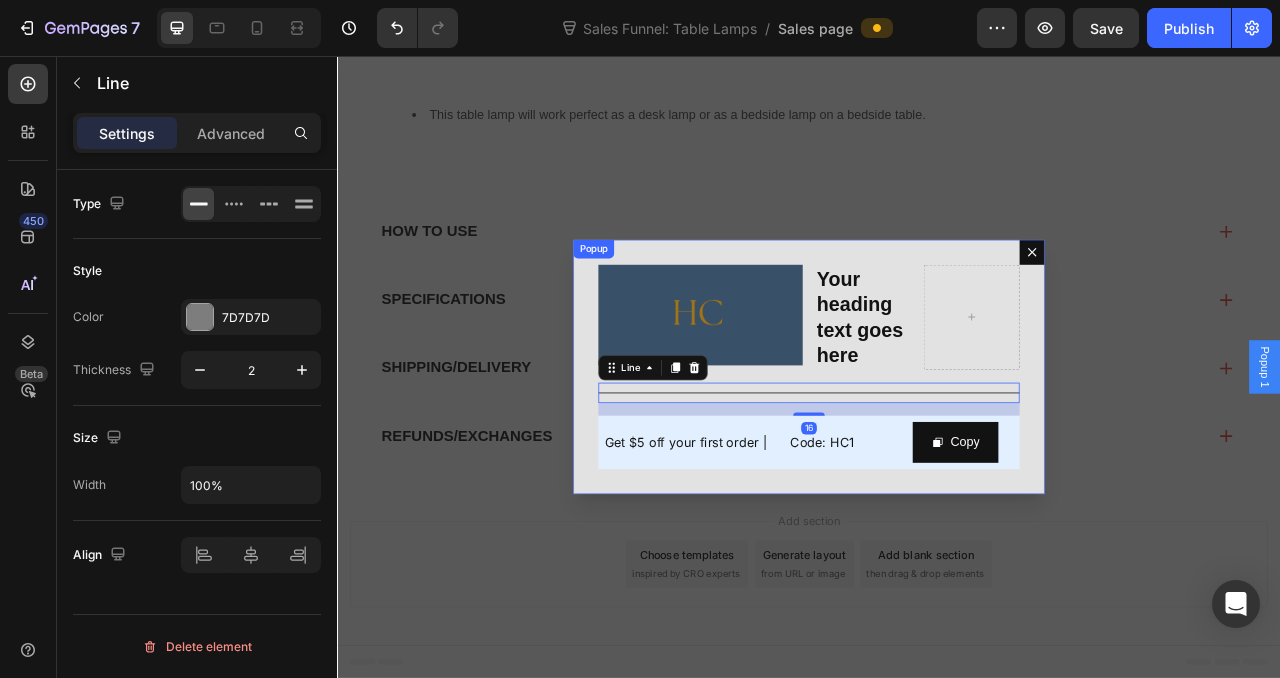 click on "Image Your heading text goes here Heading
Row Row                Title Line   16 Get $5 off your first order |      Code: HC1 Text Block Copy Copy Coupon Code Row" at bounding box center [937, 452] 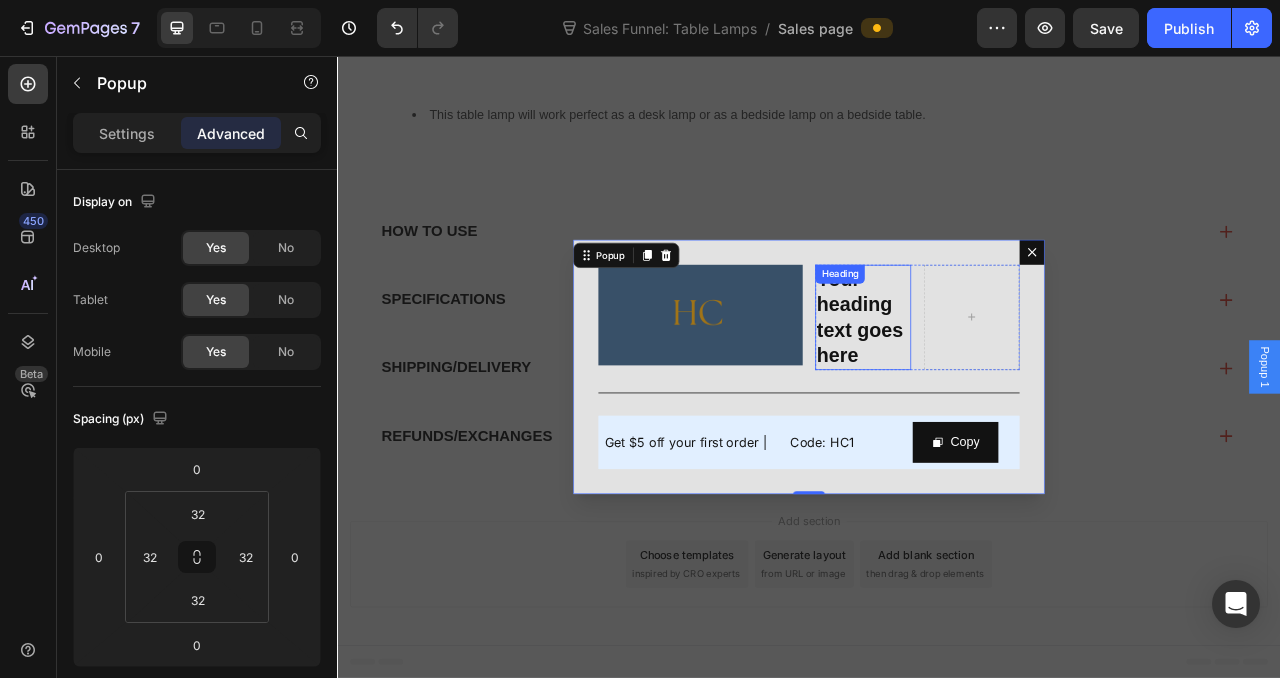 click on "Your heading text goes here" at bounding box center [1006, 389] 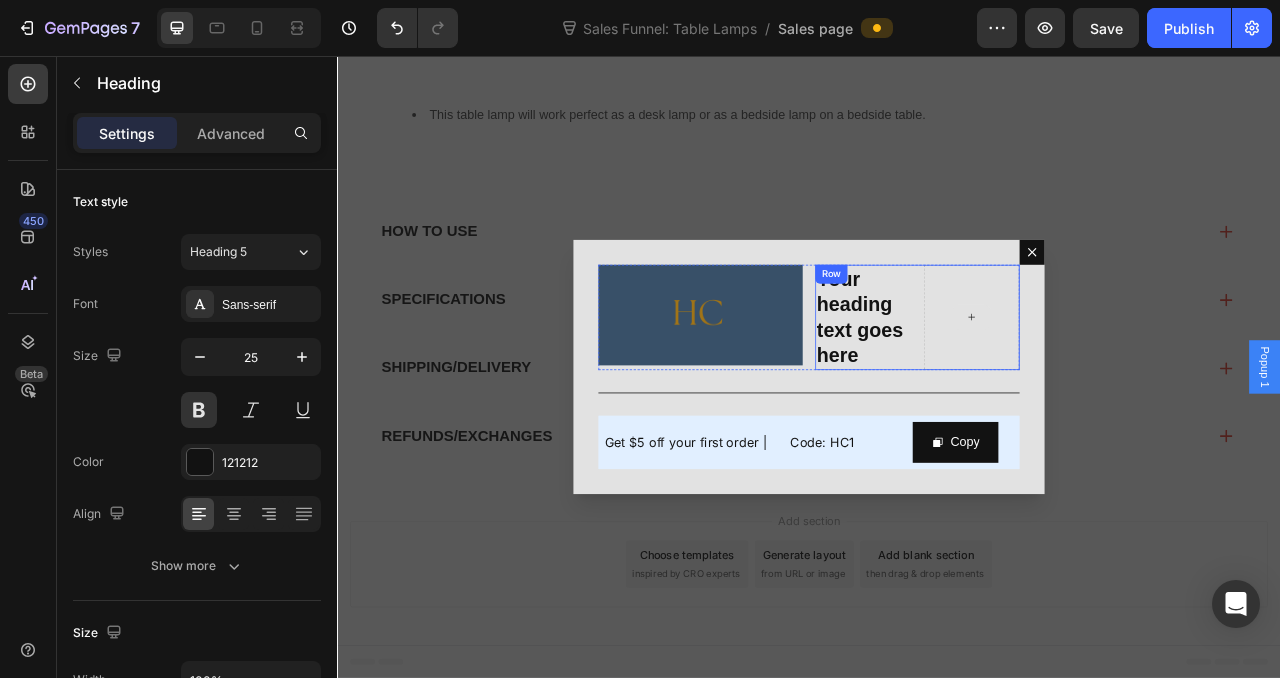 click at bounding box center (1144, 389) 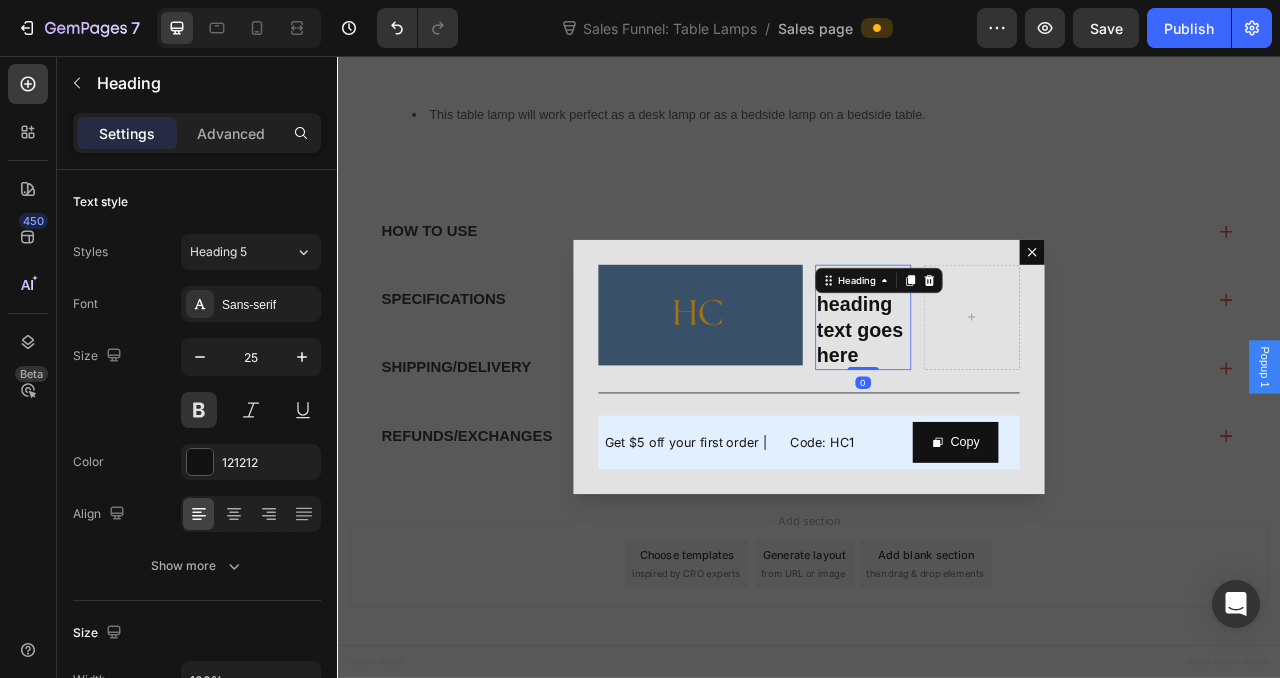 click on "Your heading text goes here" at bounding box center [1006, 389] 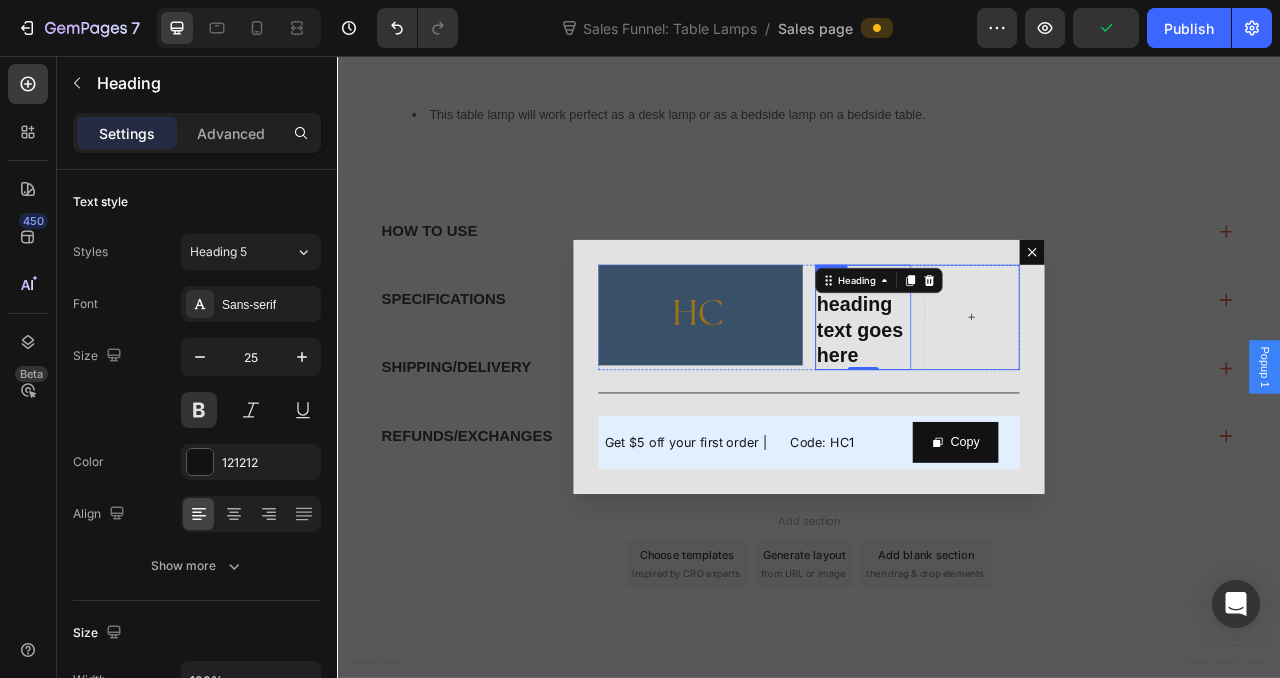 click at bounding box center (1144, 389) 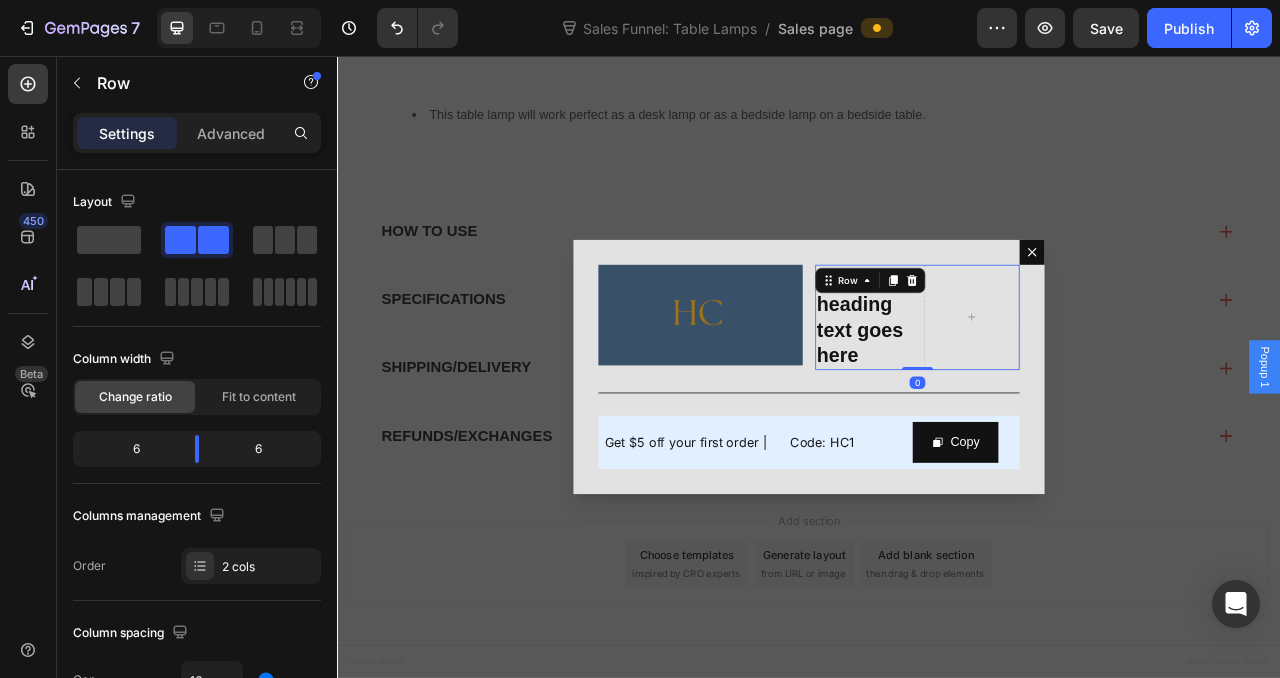 click on "Row" at bounding box center [1015, 342] 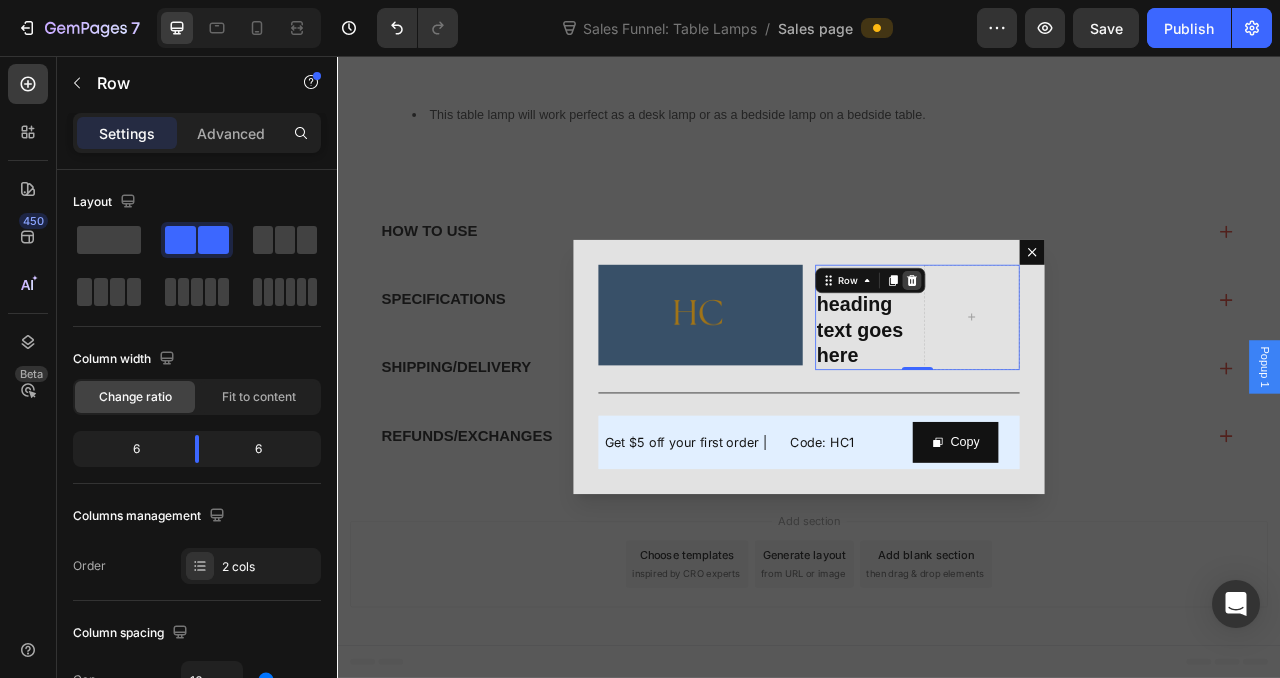 click 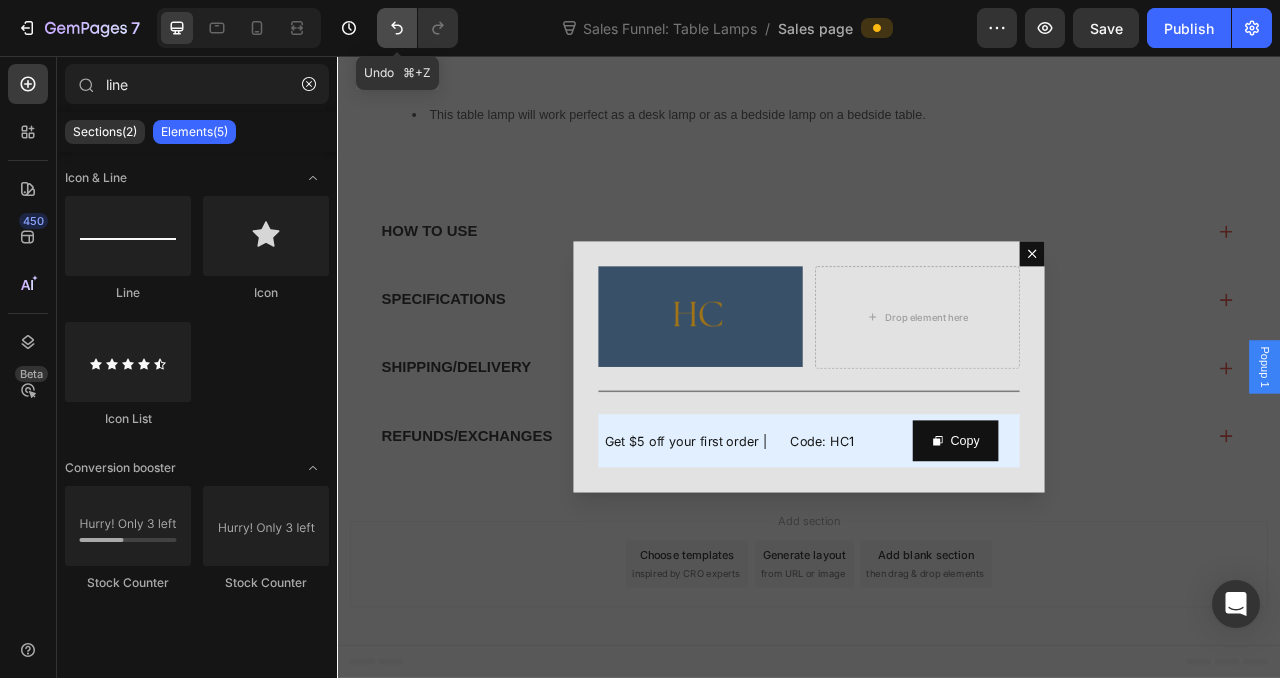 click 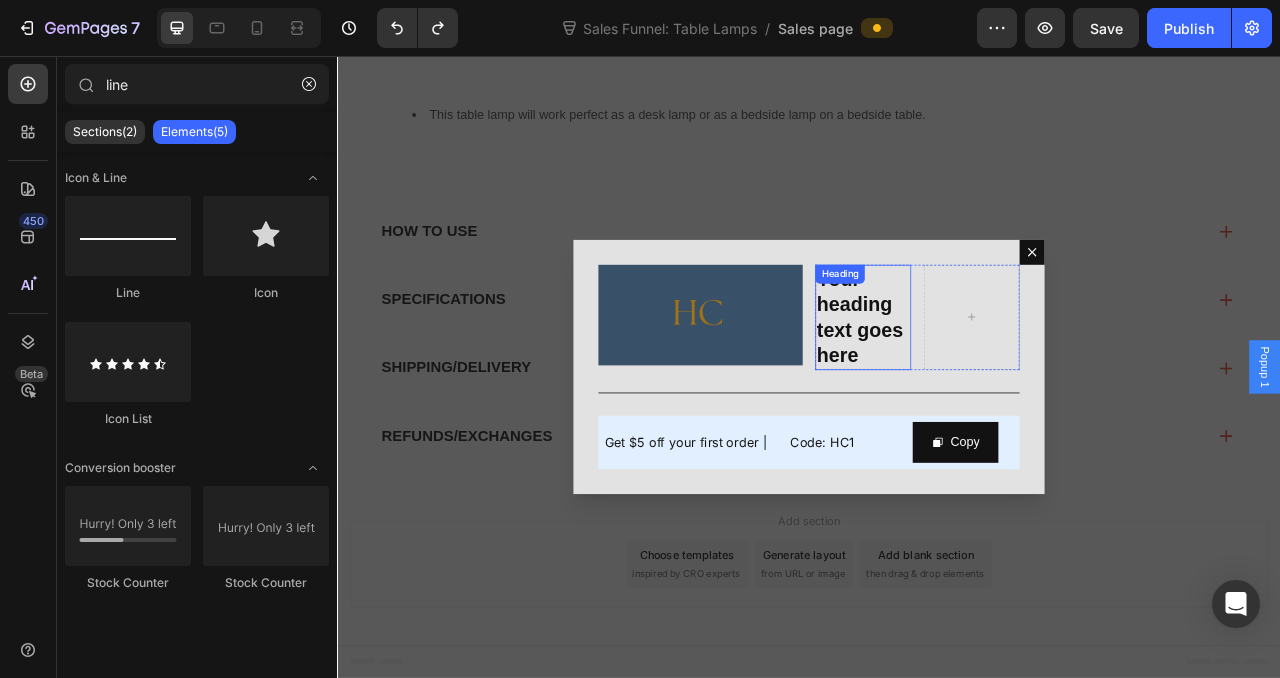 click on "Your heading text goes here" at bounding box center (1006, 389) 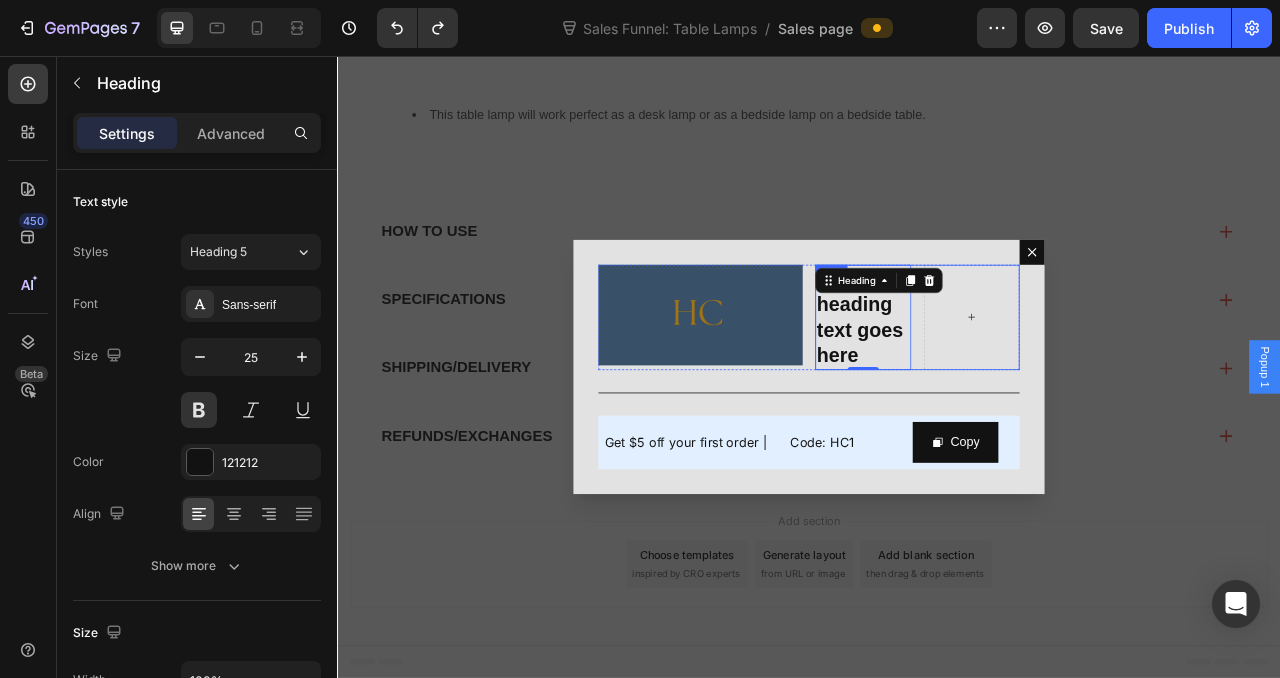 drag, startPoint x: 1057, startPoint y: 391, endPoint x: 1090, endPoint y: 394, distance: 33.13608 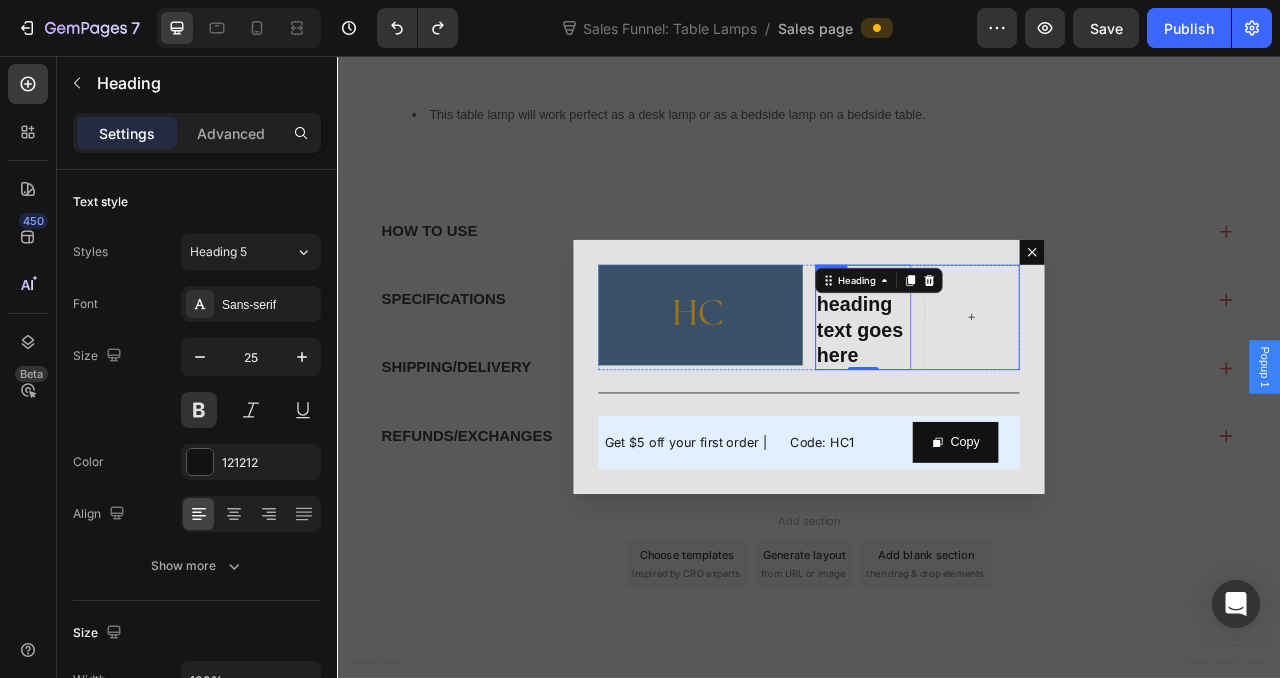 click on "Your heading text goes here Heading   0
Row" at bounding box center [1075, 389] 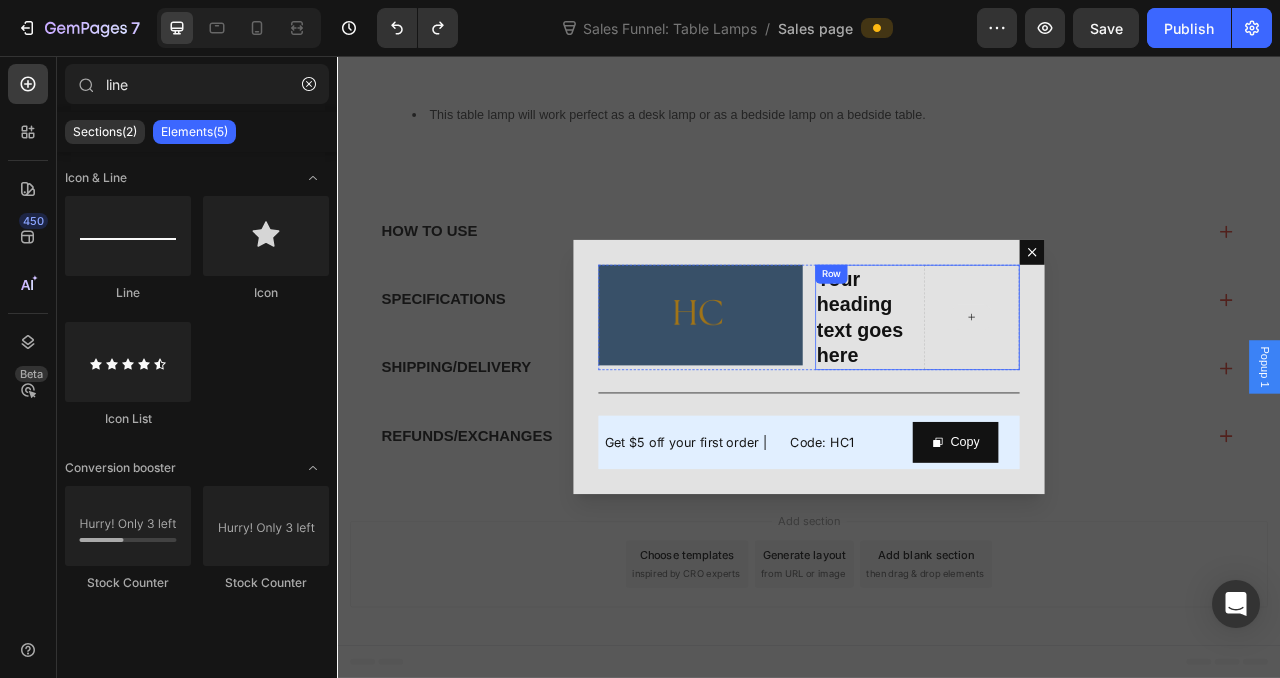 click at bounding box center [1144, 389] 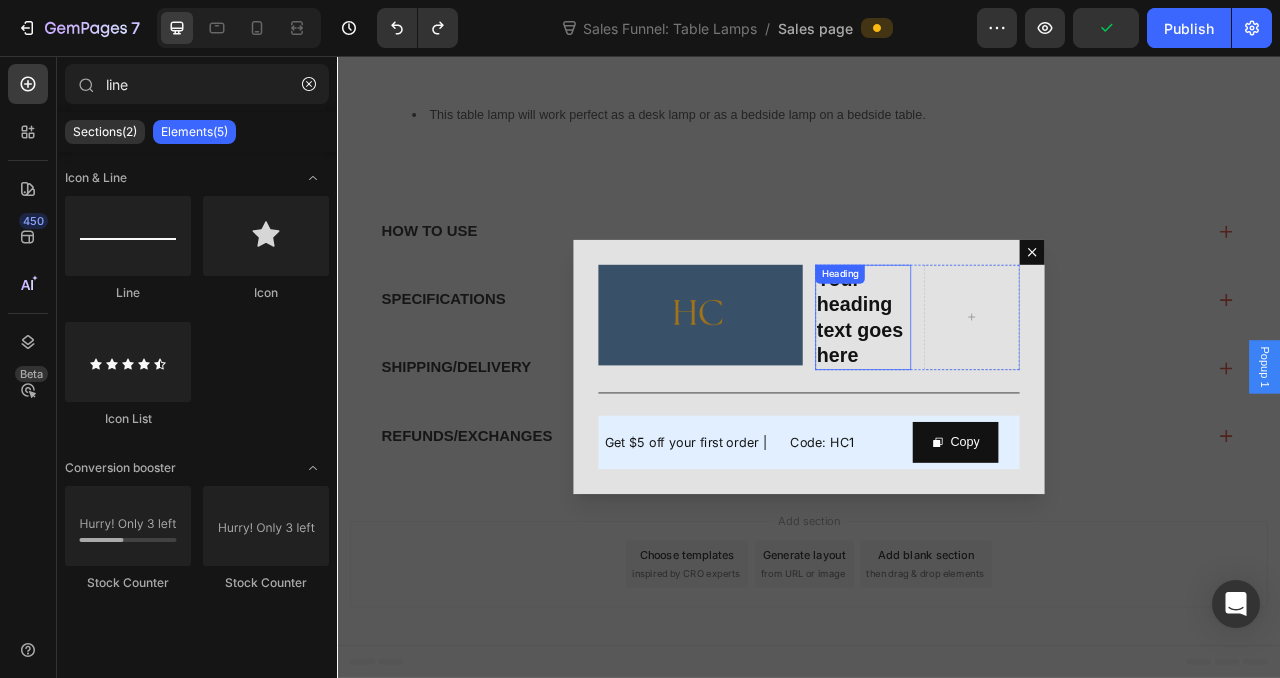 click on "Your heading text goes here Heading" at bounding box center (1006, 389) 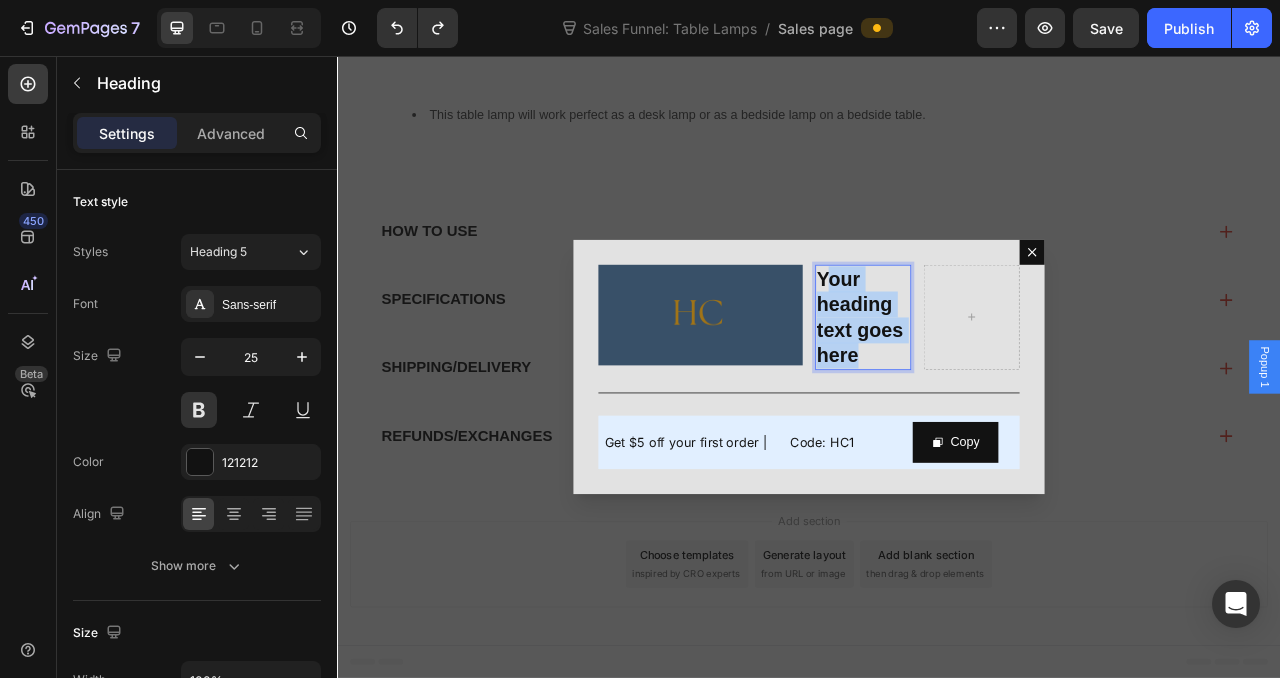 drag, startPoint x: 947, startPoint y: 336, endPoint x: 1019, endPoint y: 446, distance: 131.46863 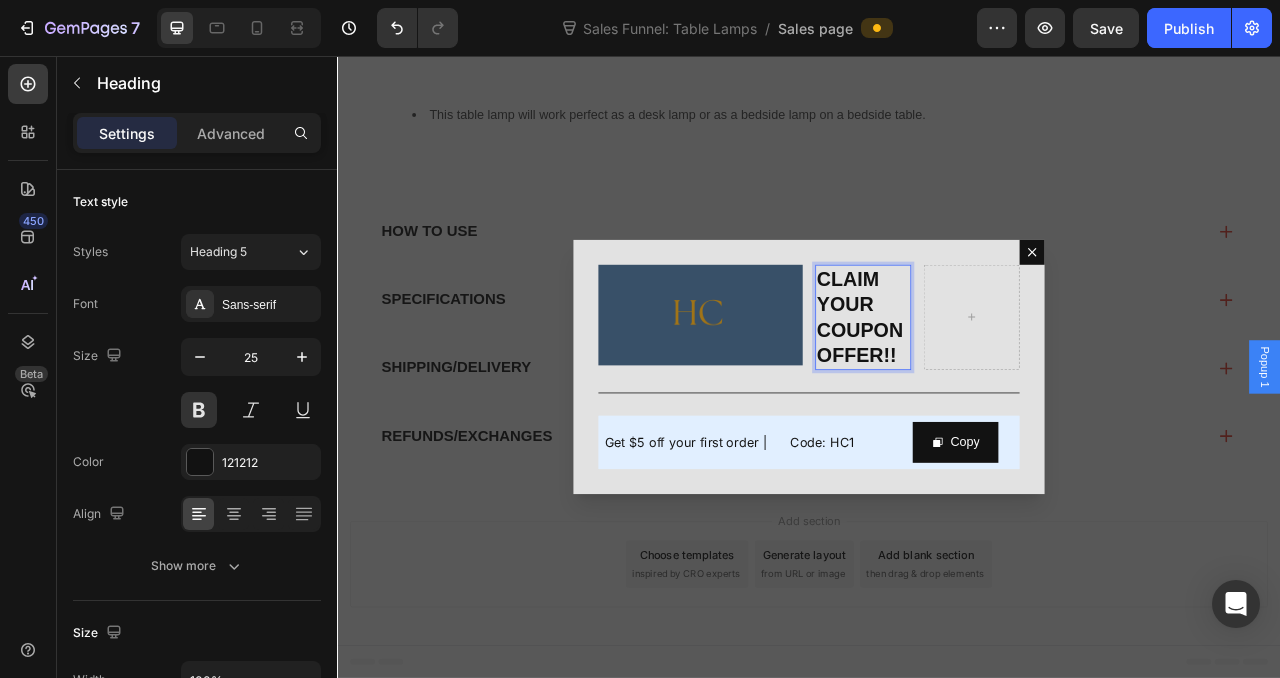 click at bounding box center (937, 452) 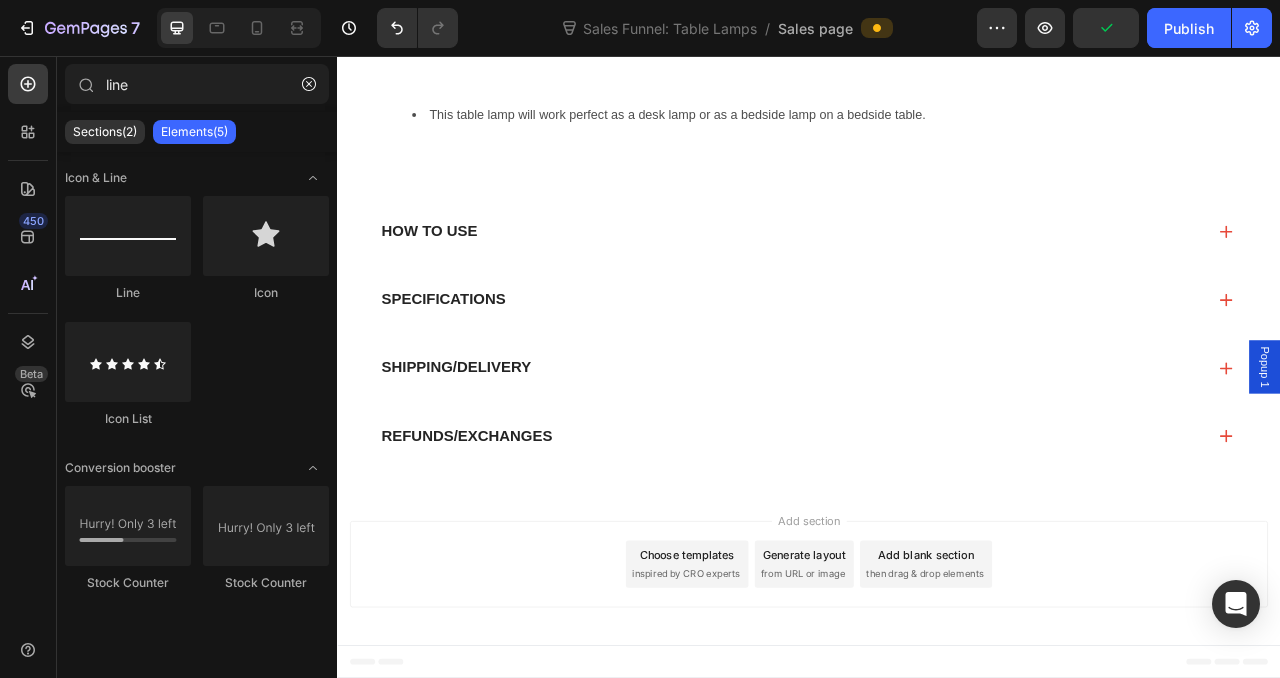 click on "Popup 1" at bounding box center [1517, 452] 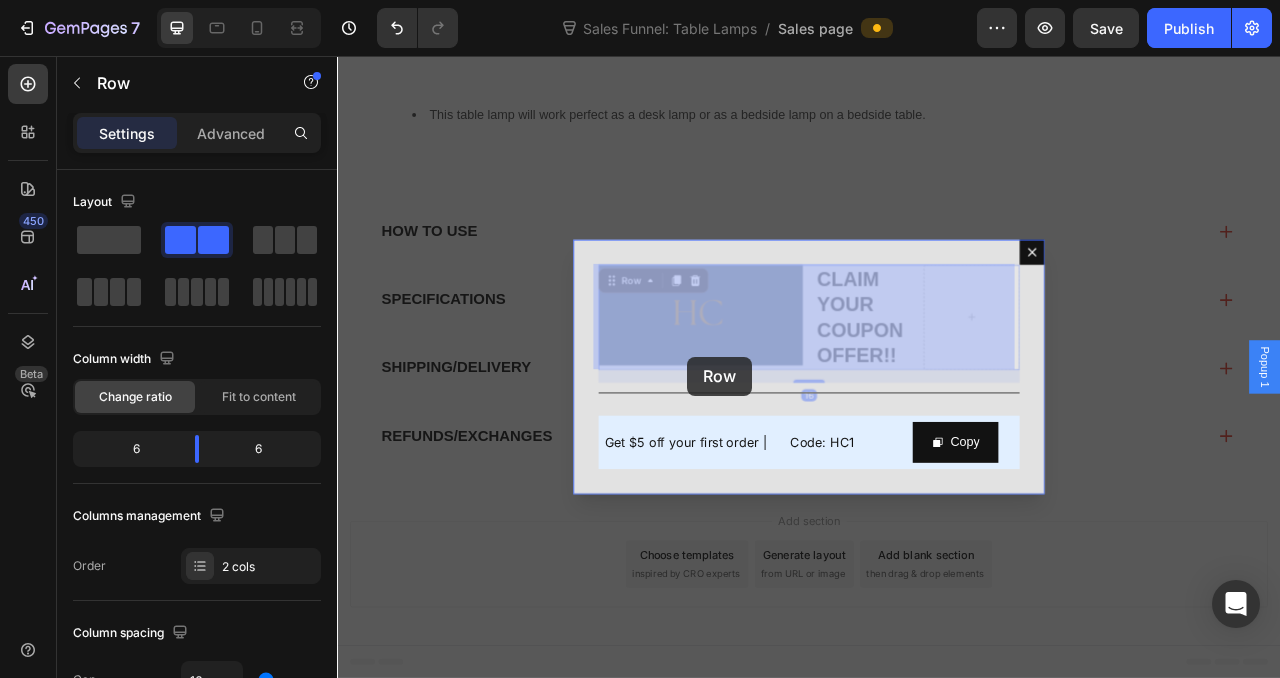 drag, startPoint x: 799, startPoint y: 451, endPoint x: 780, endPoint y: 437, distance: 23.600847 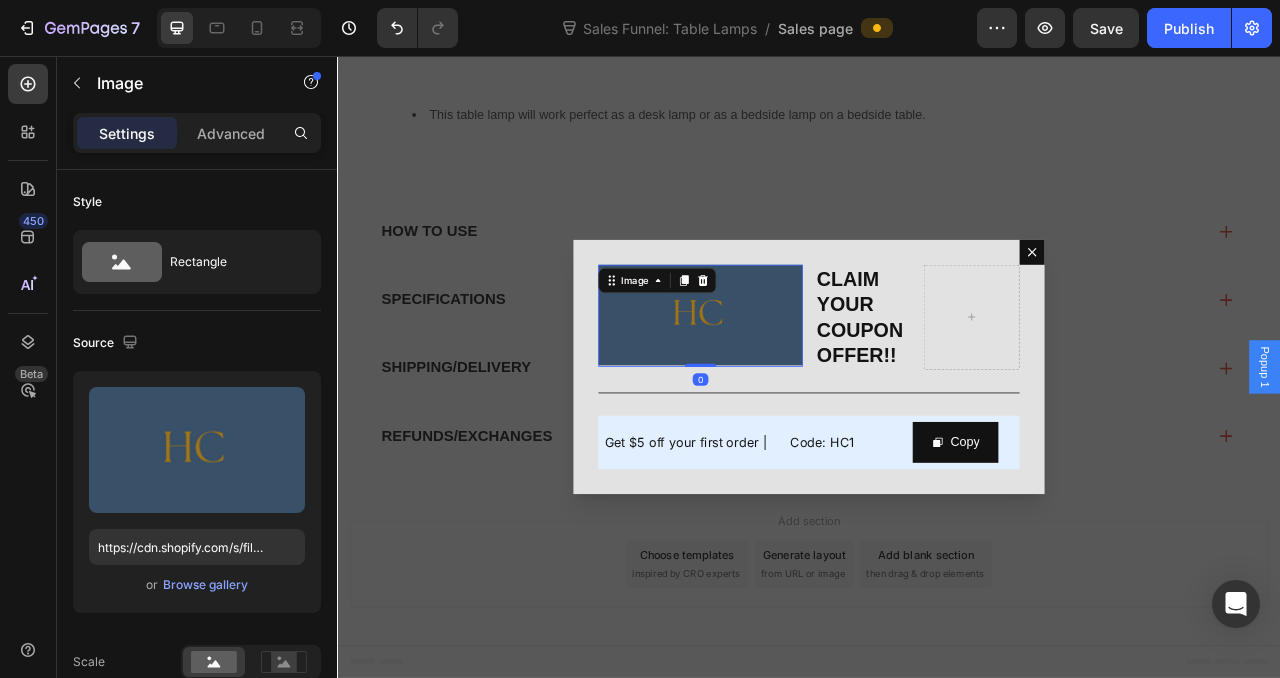 click at bounding box center [799, 386] 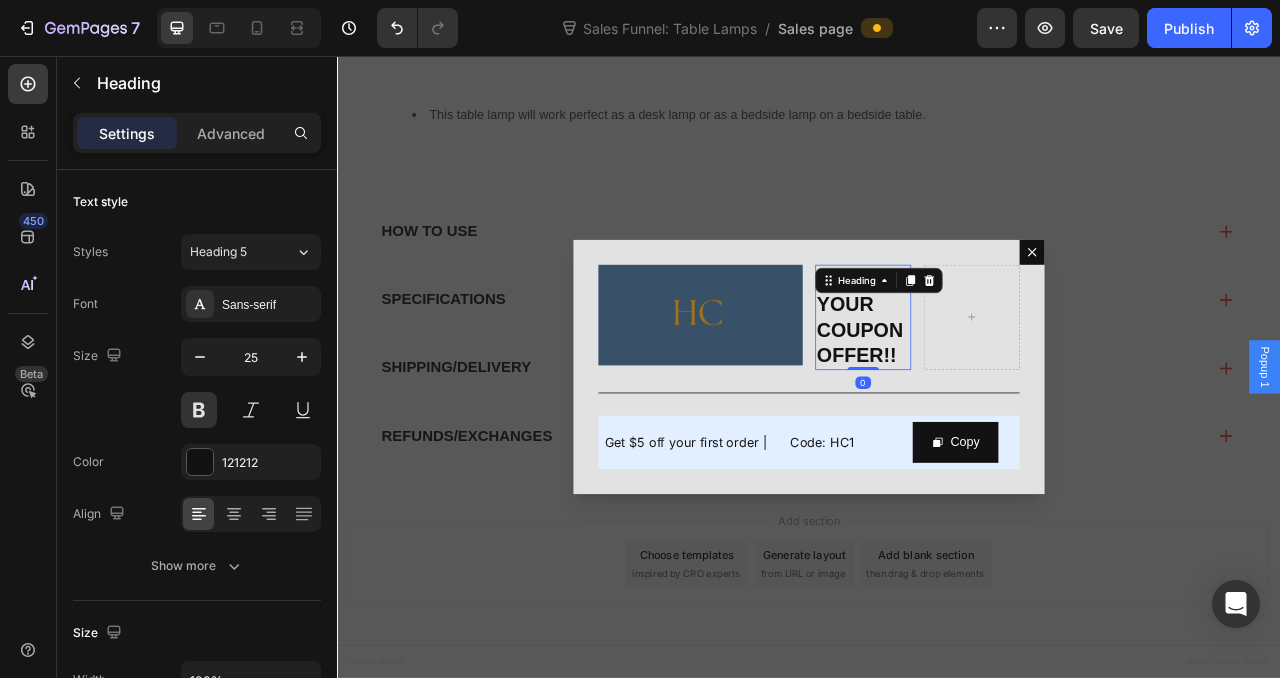 click on "CLAIM YOUR COUPON OFFER!!" at bounding box center [1006, 389] 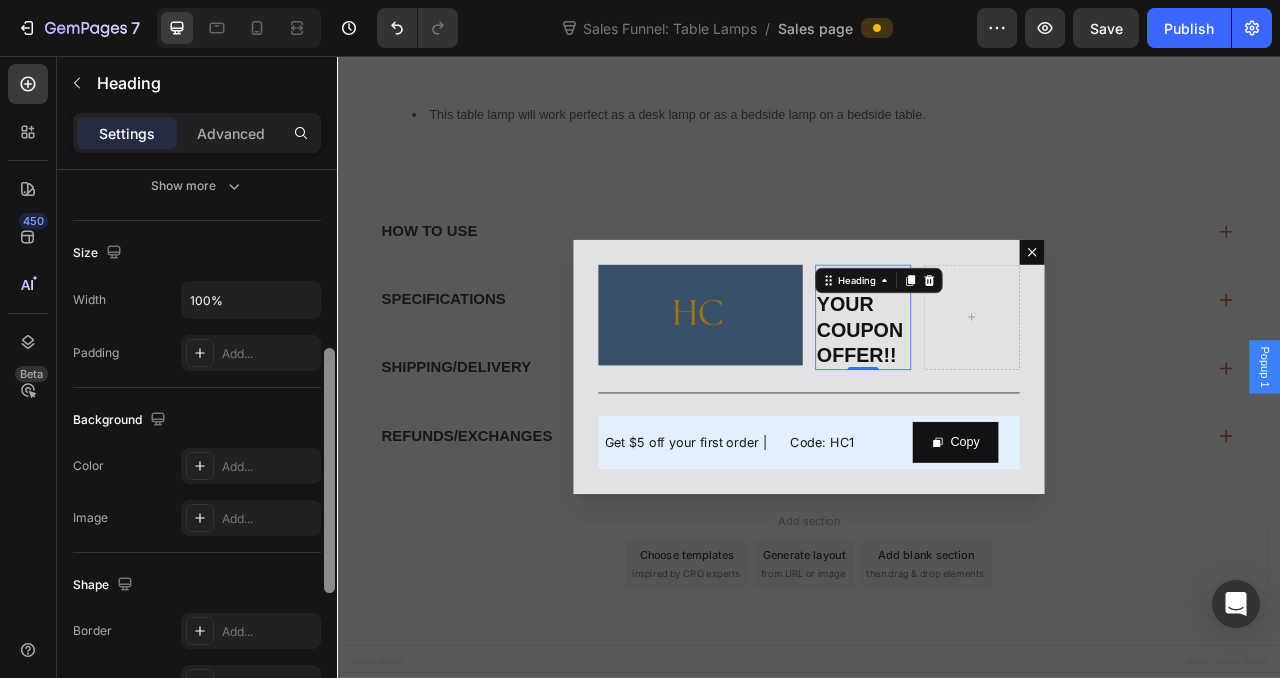 scroll, scrollTop: 389, scrollLeft: 0, axis: vertical 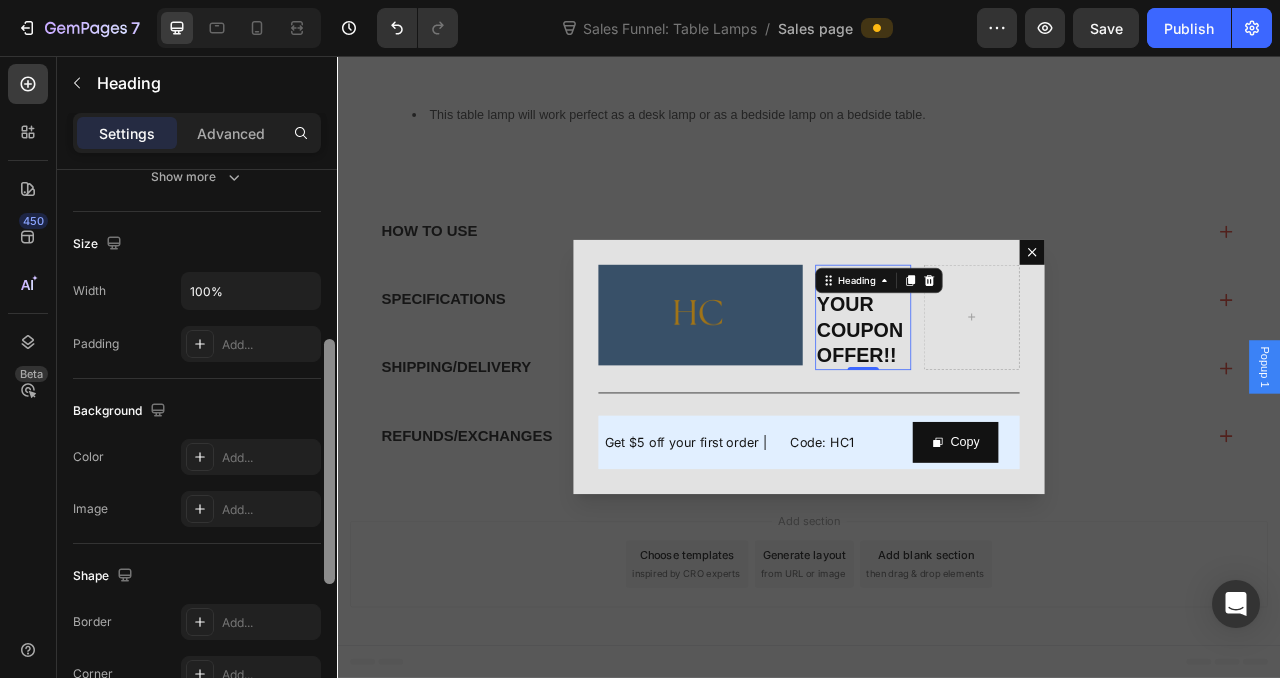 drag, startPoint x: 668, startPoint y: 307, endPoint x: 359, endPoint y: 676, distance: 481.29202 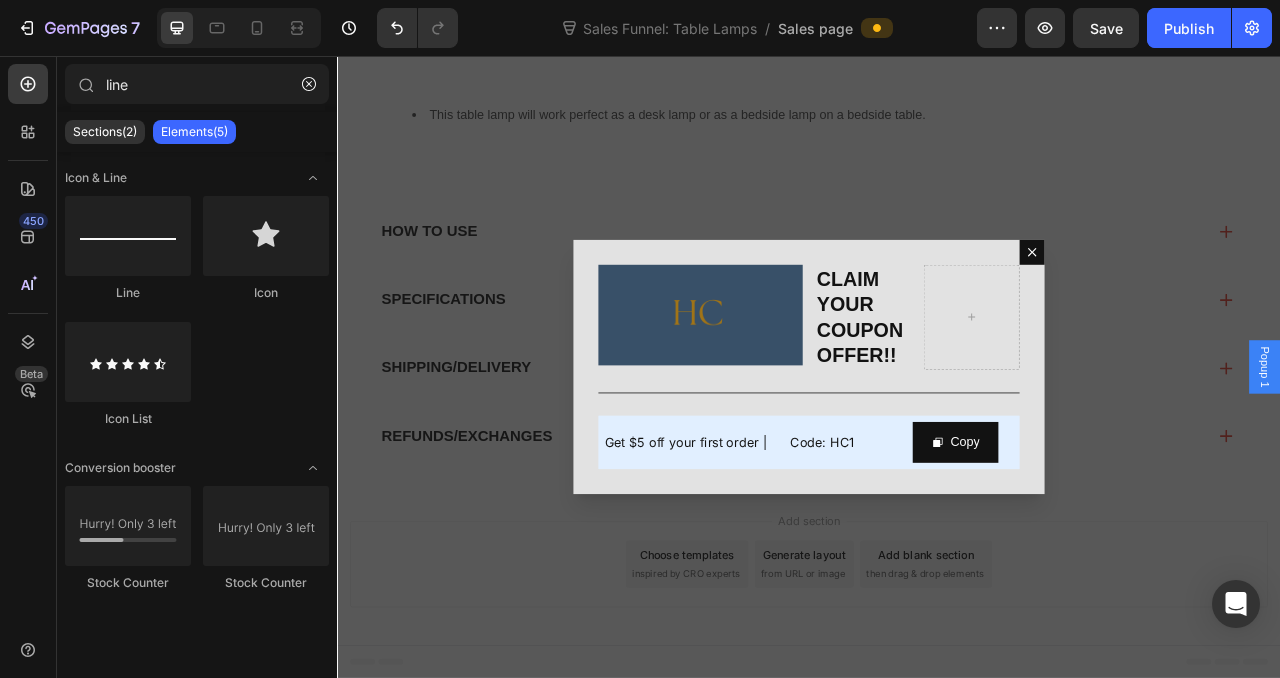 click on "Line
Icon
Icon List" 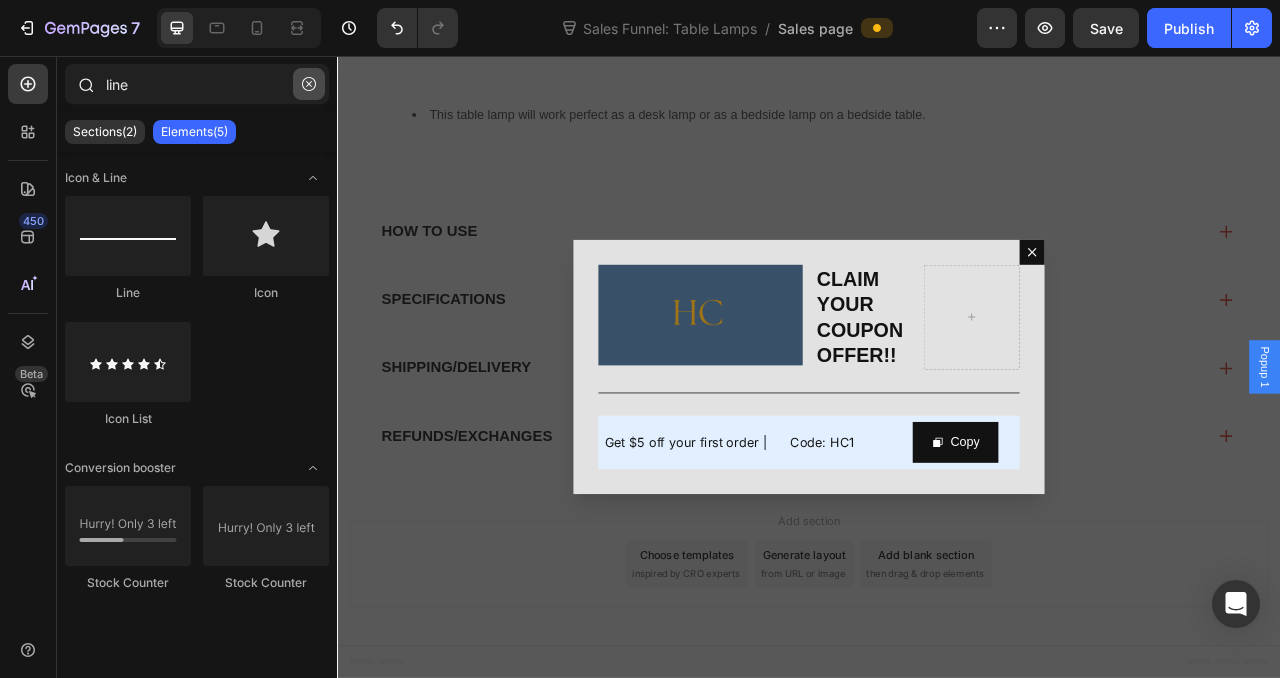 click at bounding box center [309, 84] 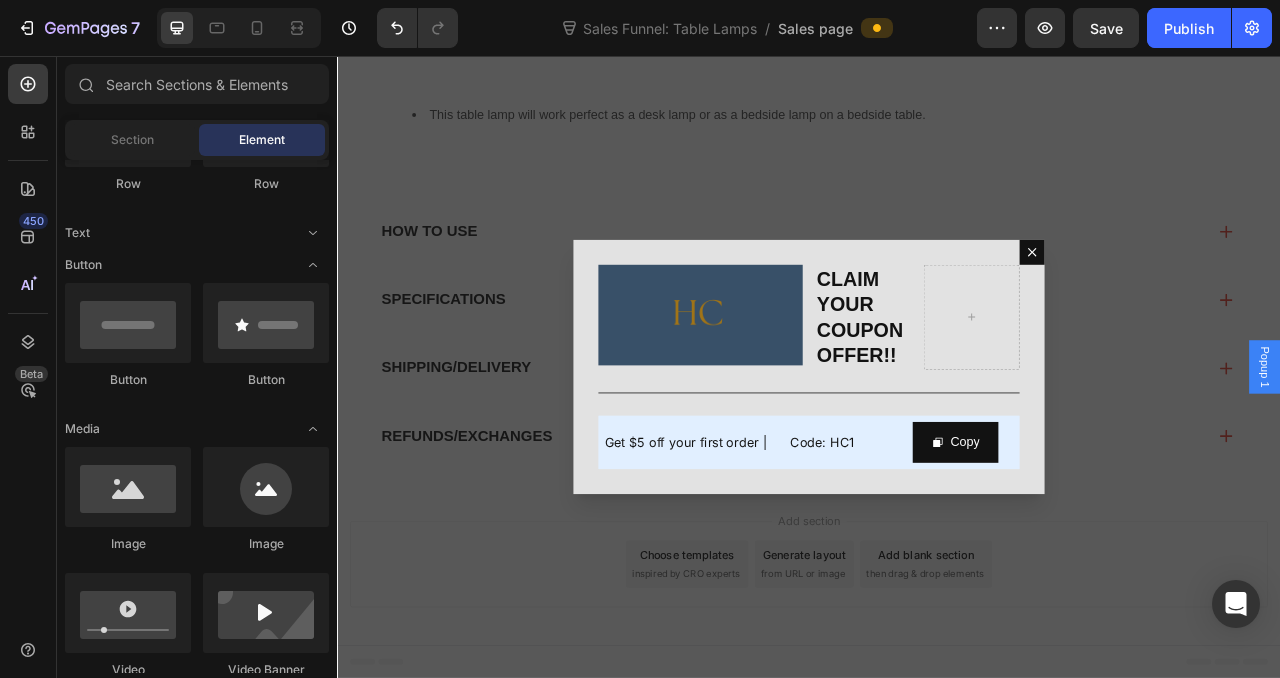 scroll, scrollTop: 0, scrollLeft: 0, axis: both 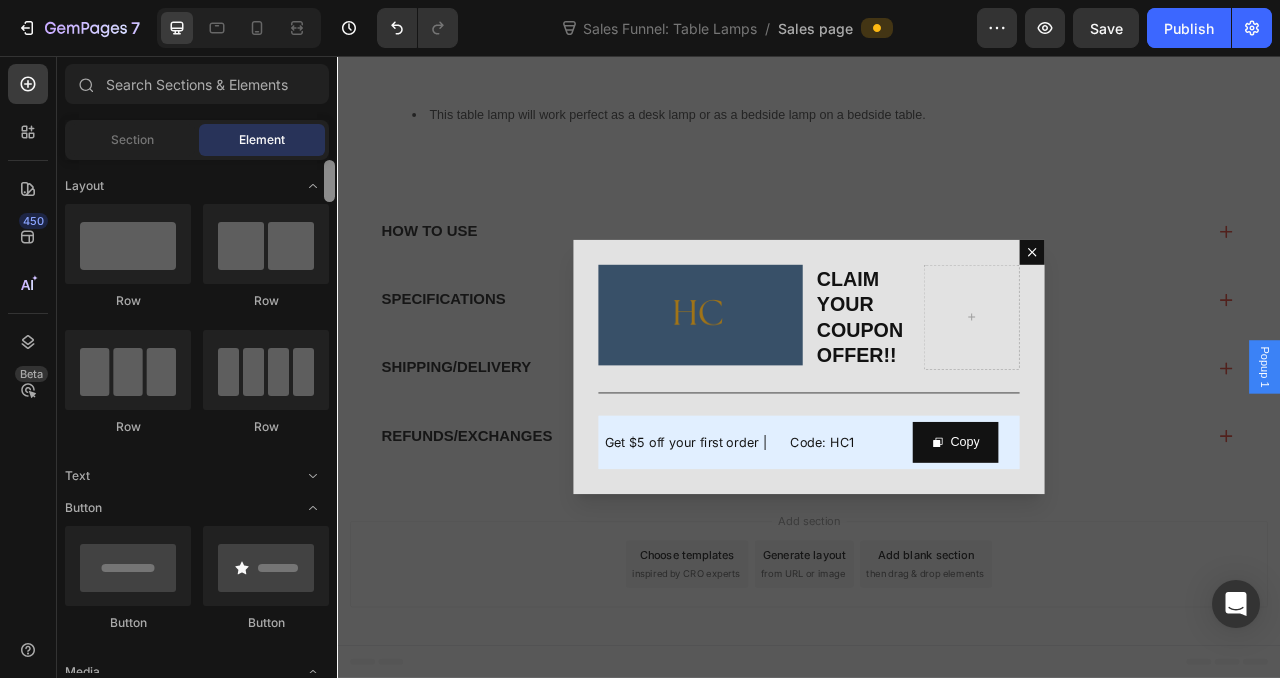 drag, startPoint x: 332, startPoint y: 182, endPoint x: 320, endPoint y: 132, distance: 51.41984 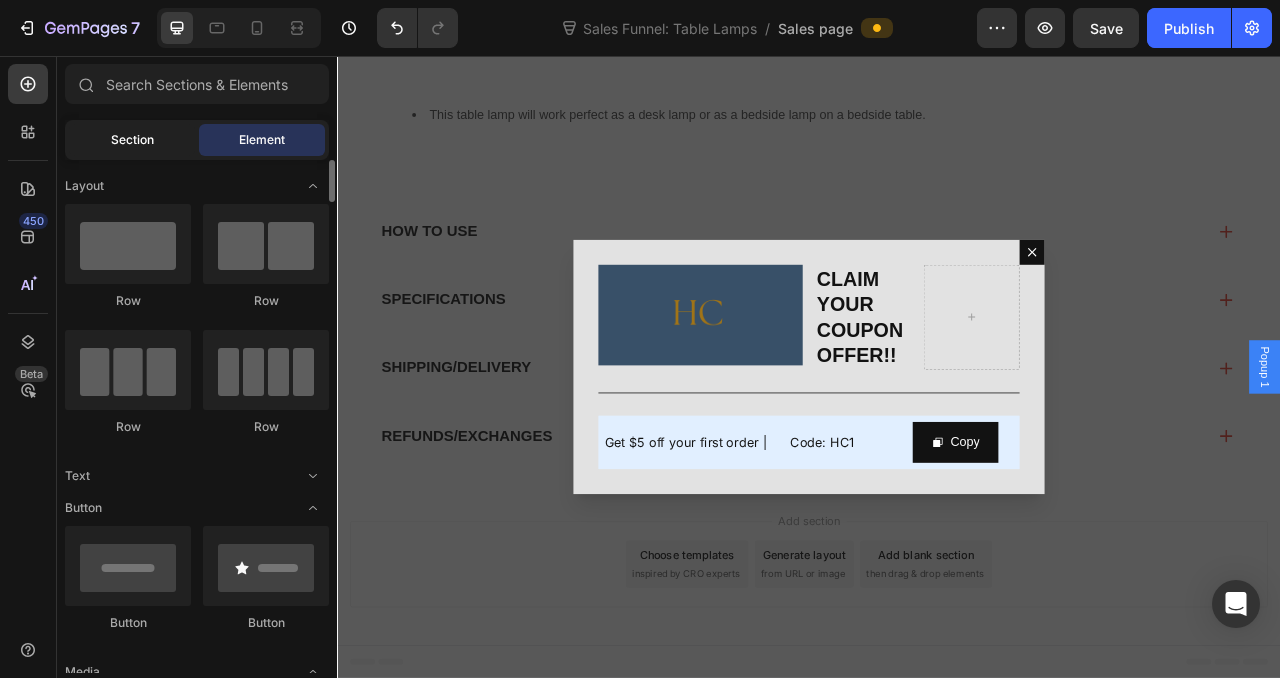 click on "Section" at bounding box center (132, 140) 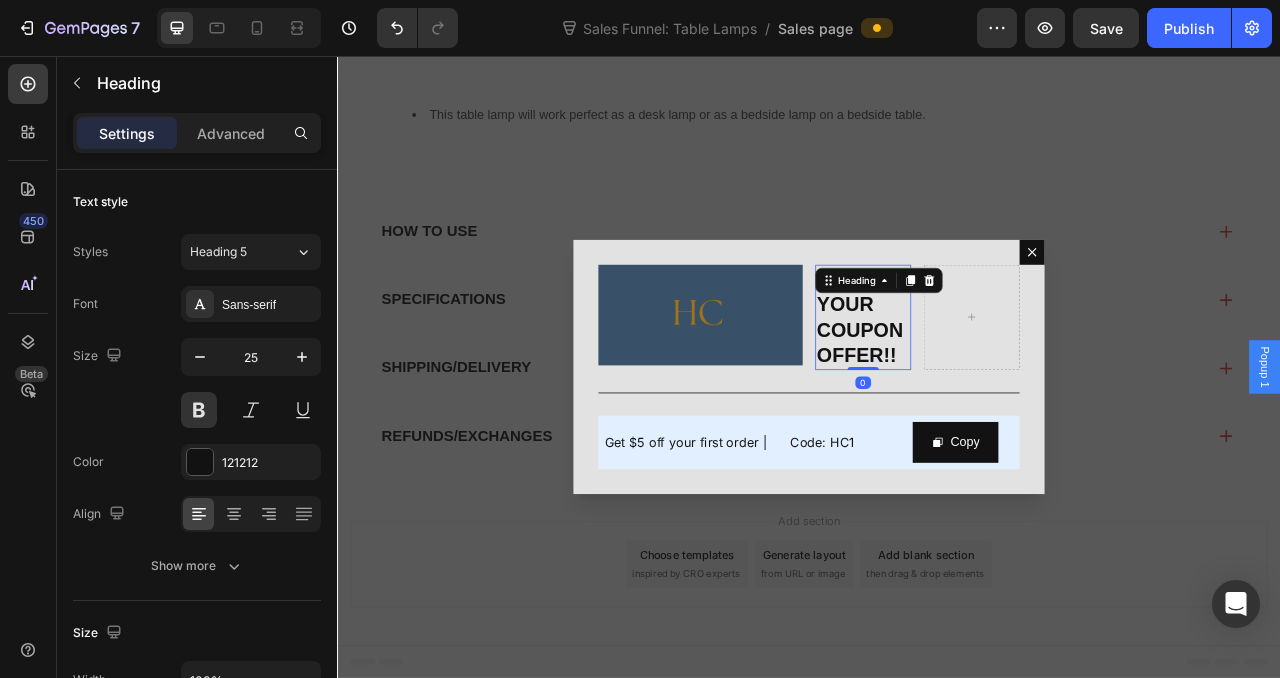 click on "CLAIM YOUR COUPON OFFER!!" at bounding box center [1006, 389] 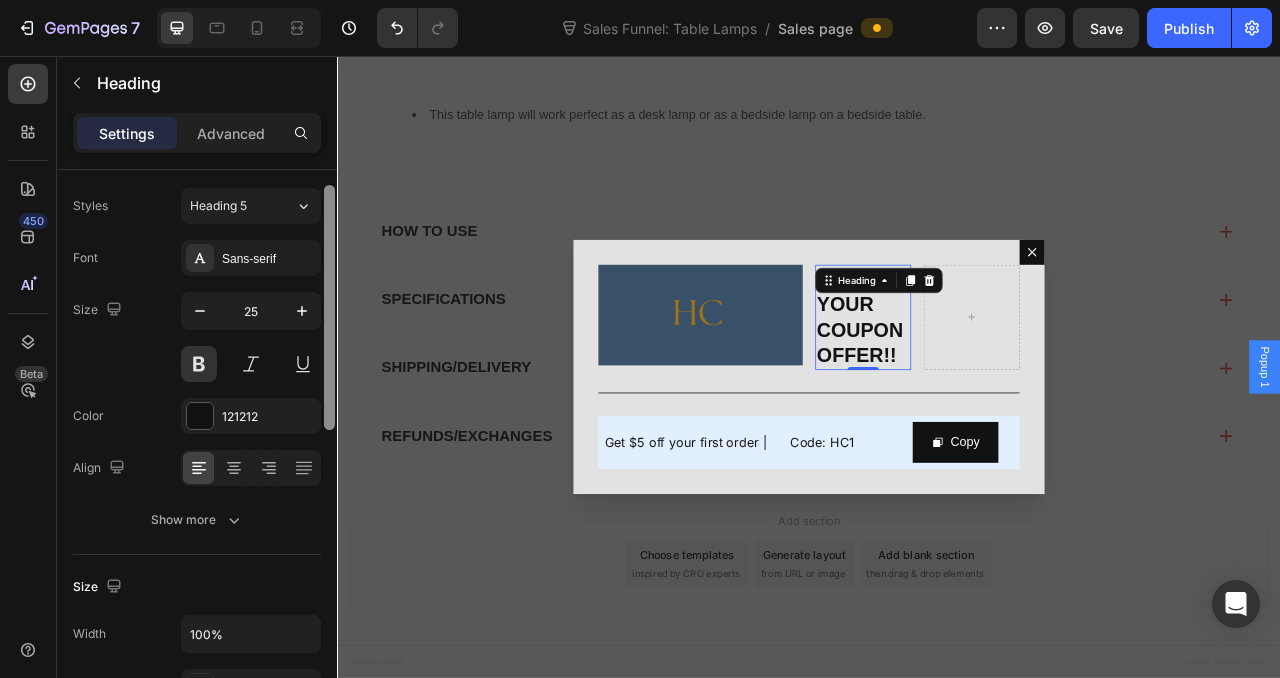 scroll, scrollTop: 50, scrollLeft: 0, axis: vertical 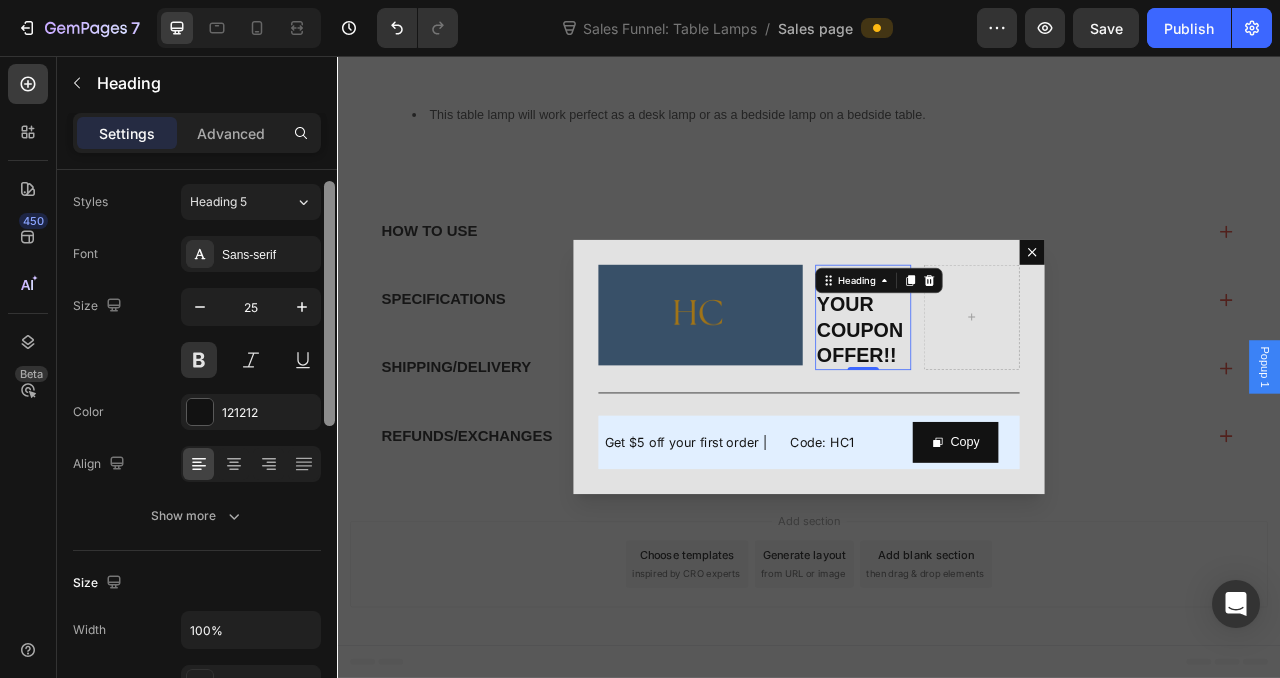 drag, startPoint x: 666, startPoint y: 318, endPoint x: 341, endPoint y: 361, distance: 327.83228 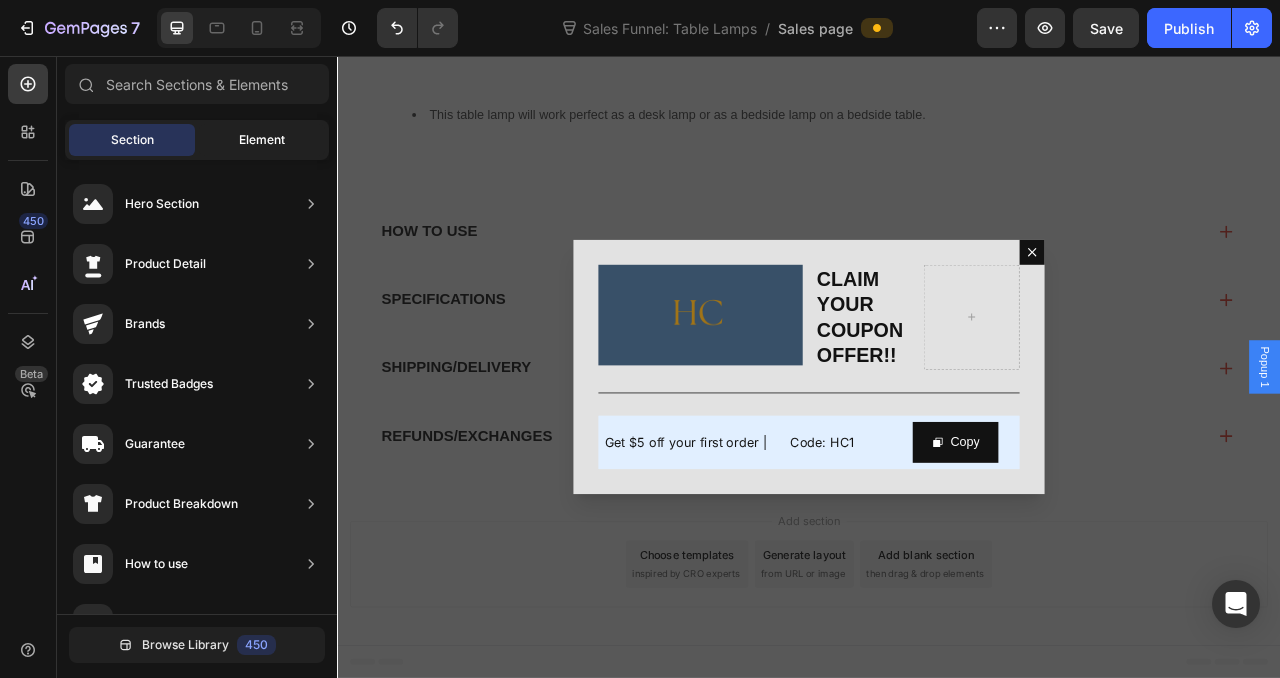 click on "Element" at bounding box center (262, 140) 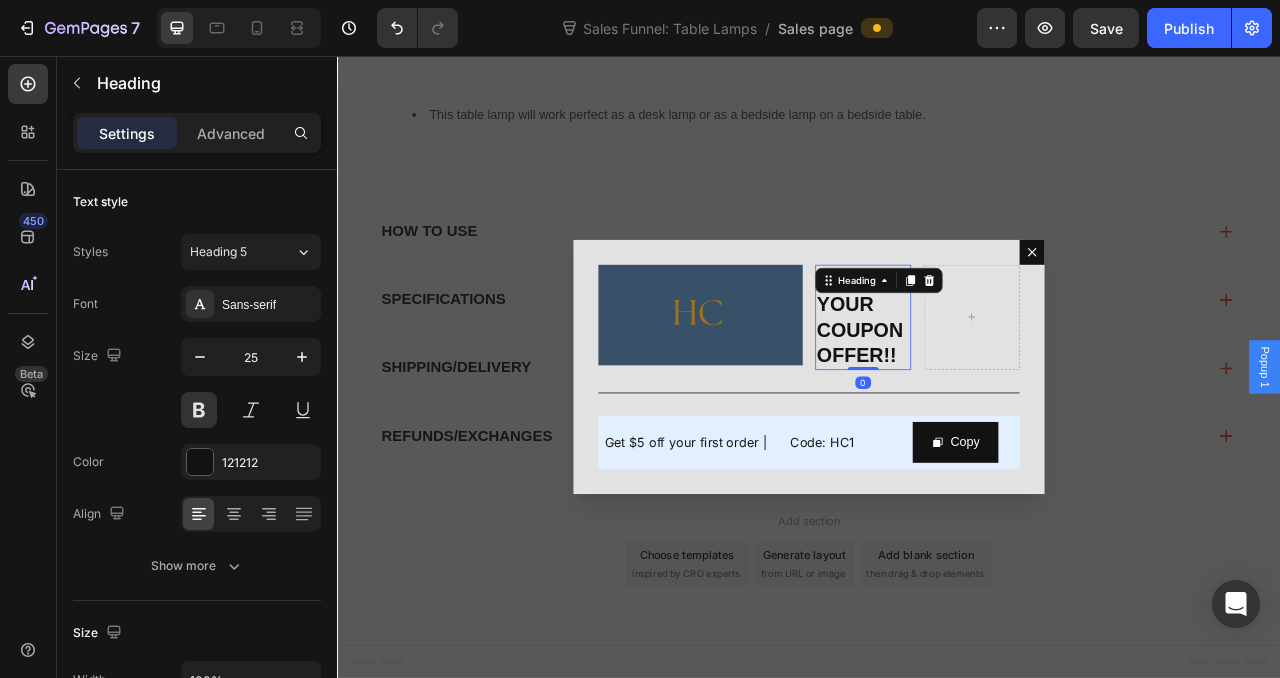 click on "CLAIM YOUR COUPON OFFER!!" at bounding box center [1006, 389] 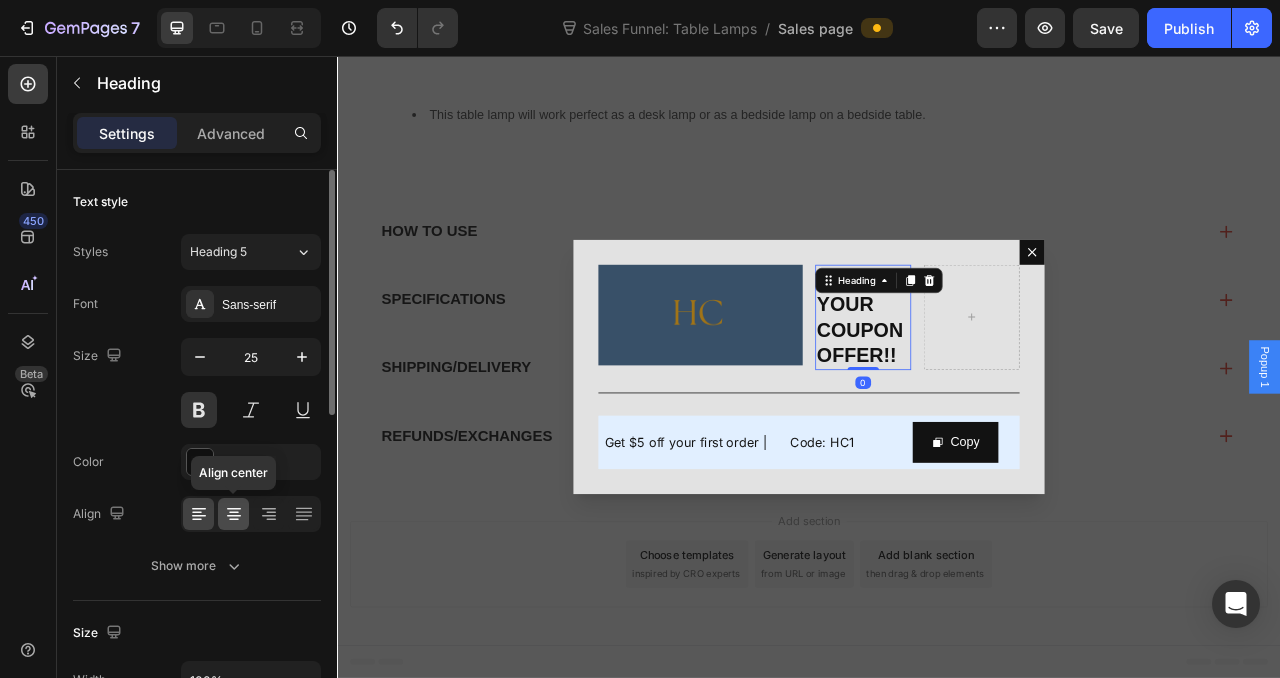 click 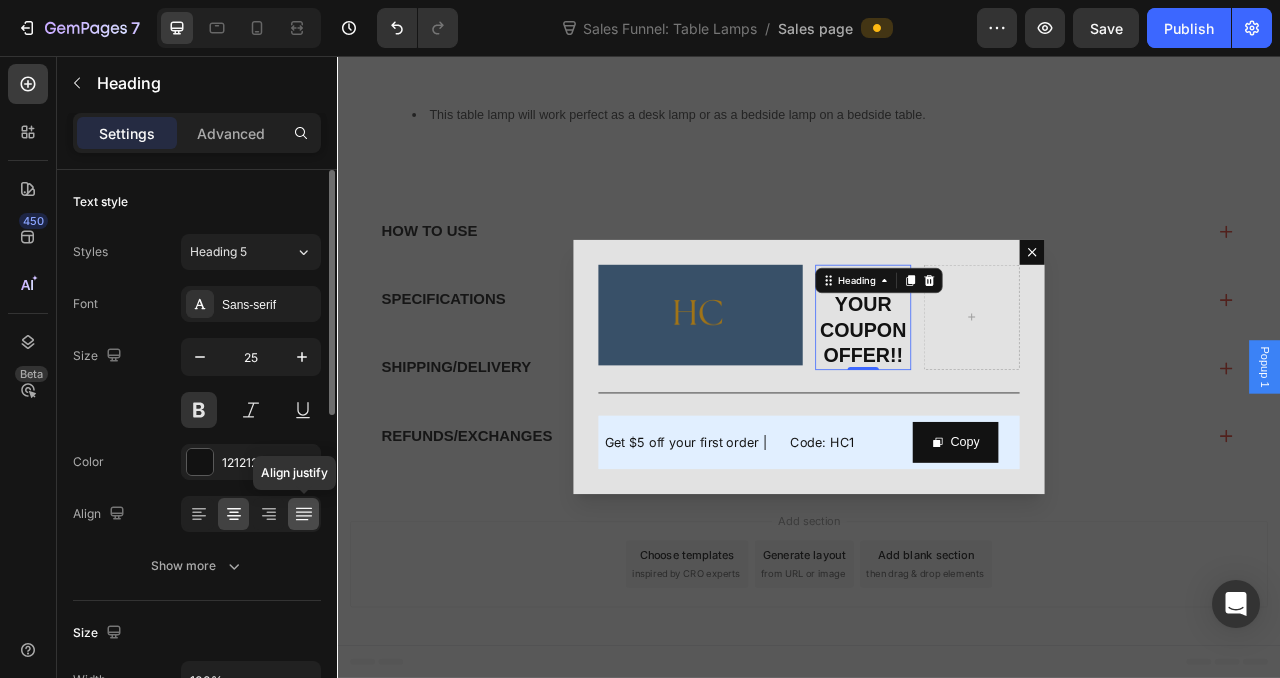 click 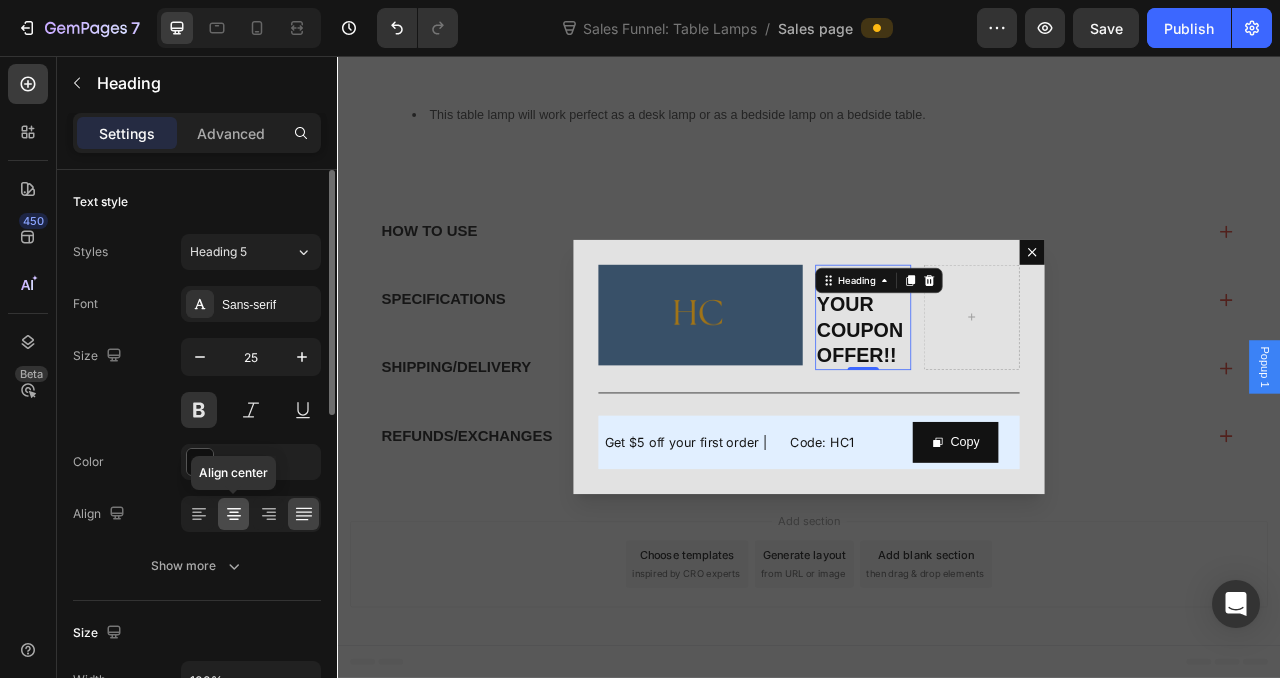 click 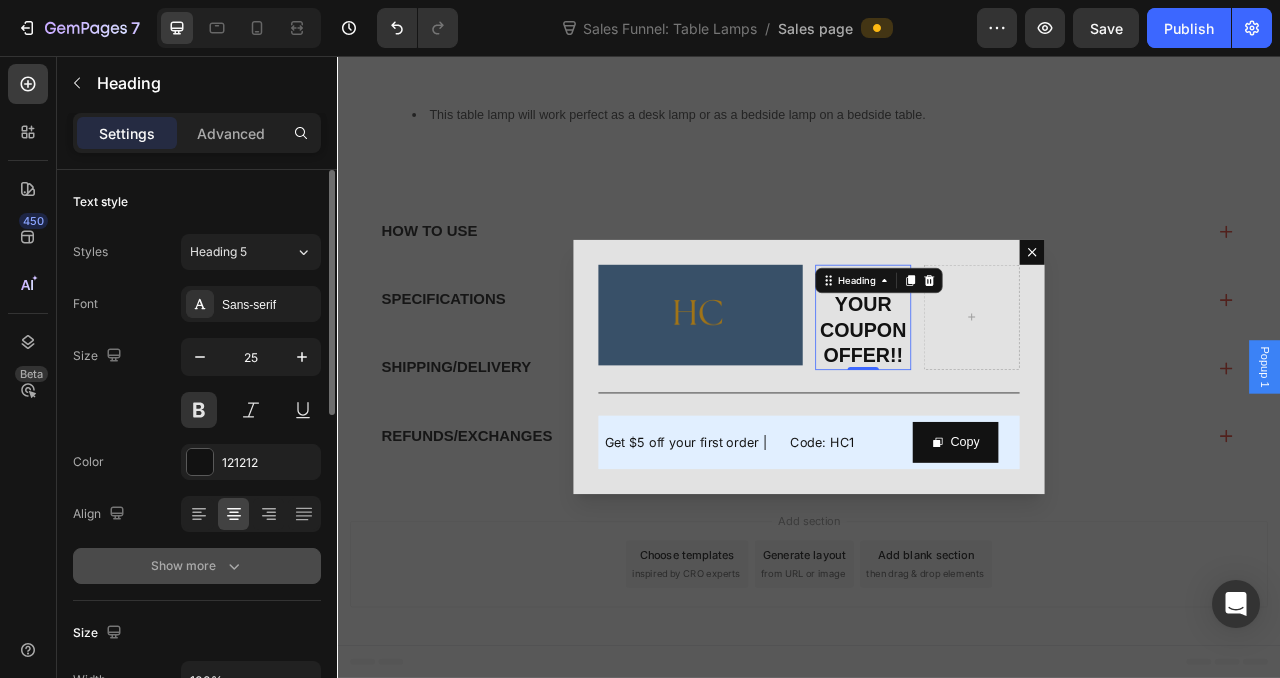 click 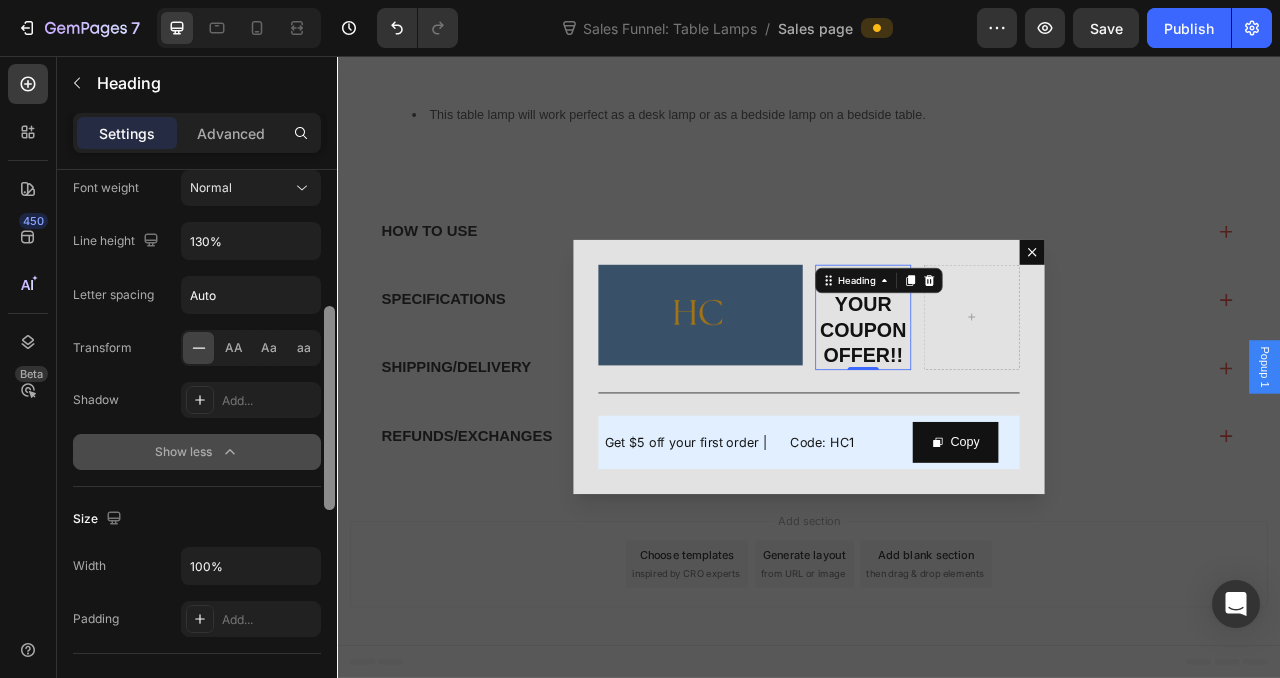 drag, startPoint x: 332, startPoint y: 365, endPoint x: 315, endPoint y: 529, distance: 164.87874 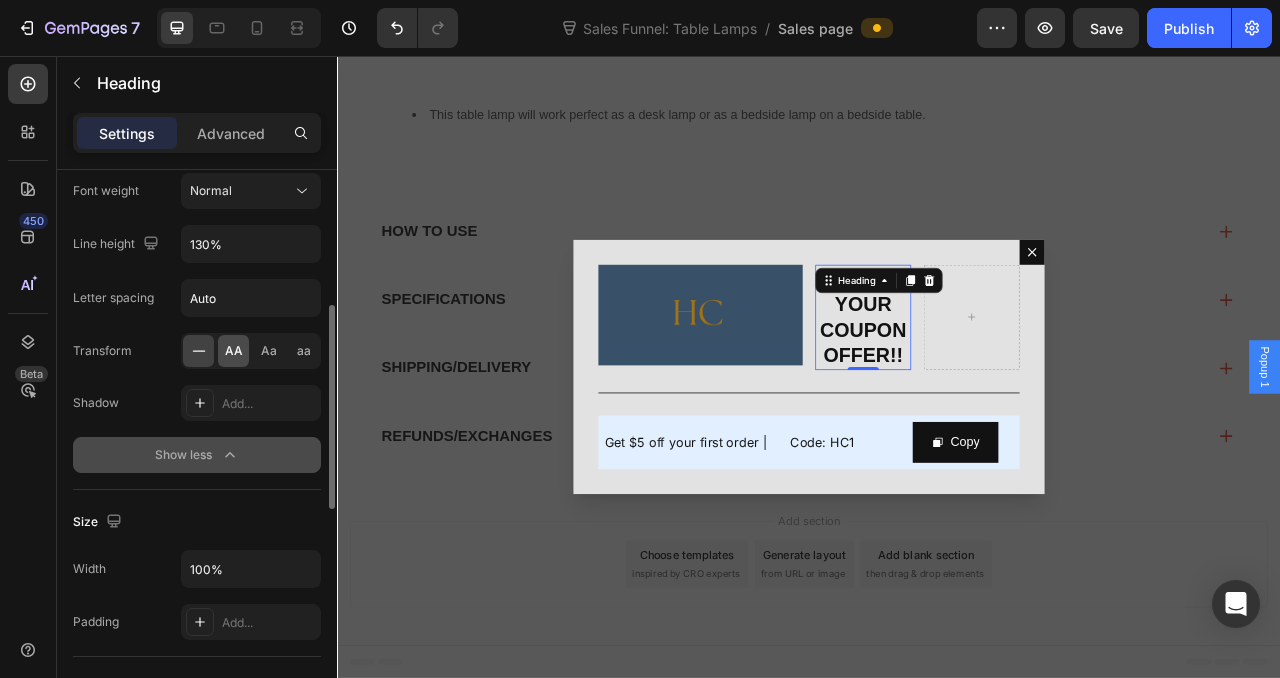 click on "AA" 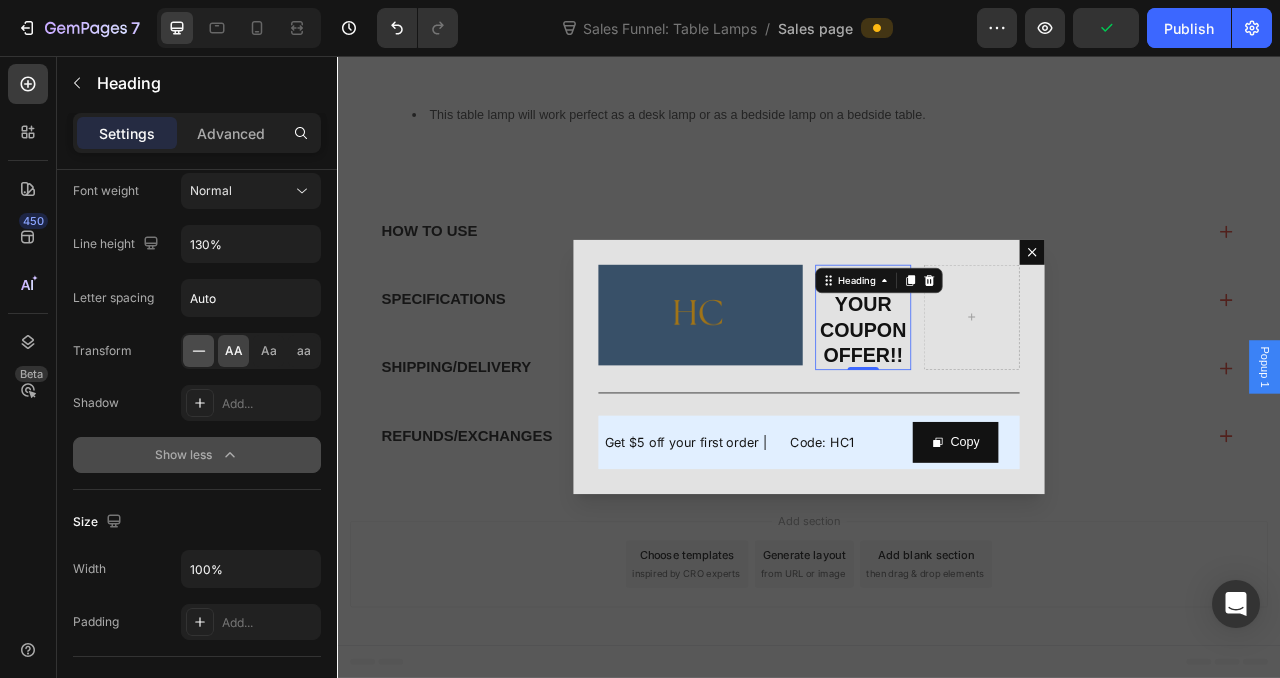 click 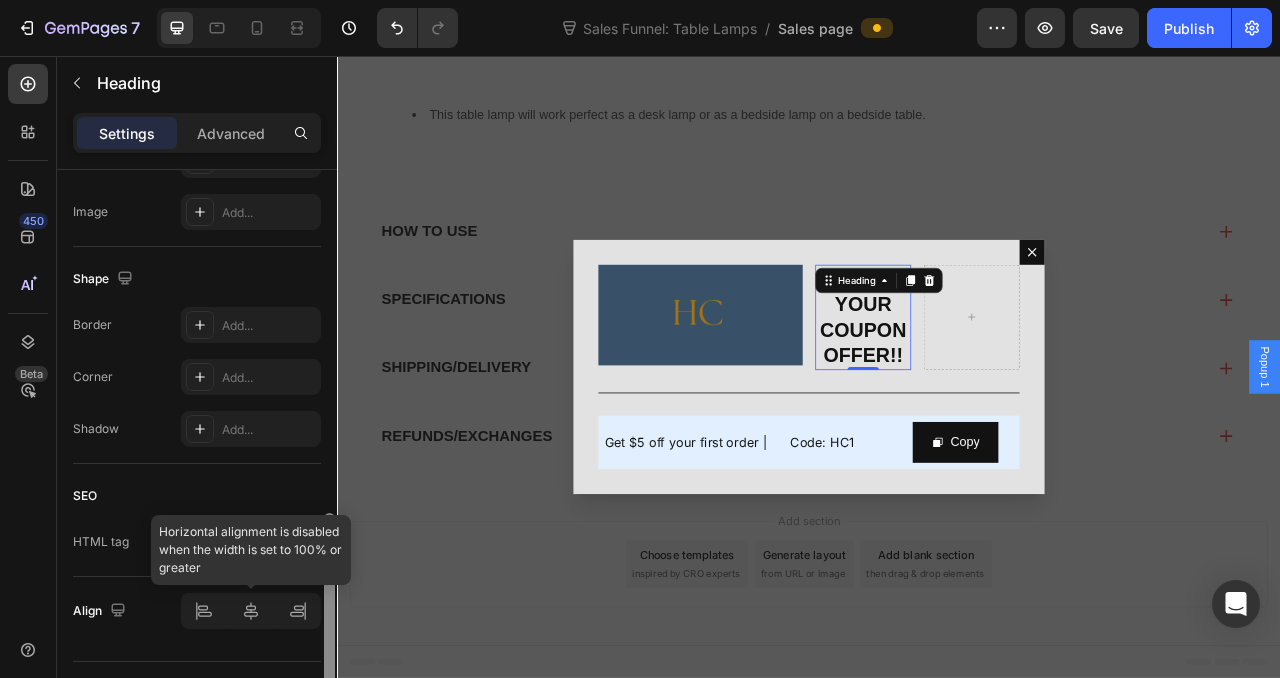 scroll, scrollTop: 952, scrollLeft: 0, axis: vertical 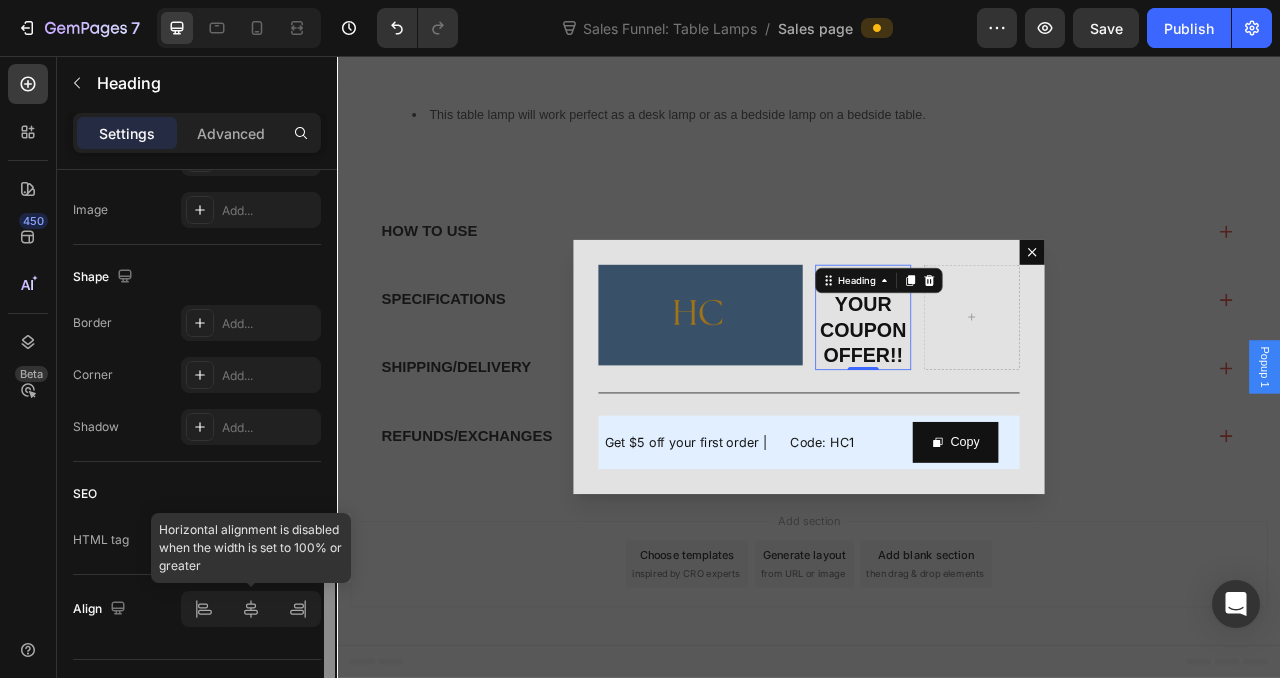 drag, startPoint x: 332, startPoint y: 408, endPoint x: 319, endPoint y: 616, distance: 208.40585 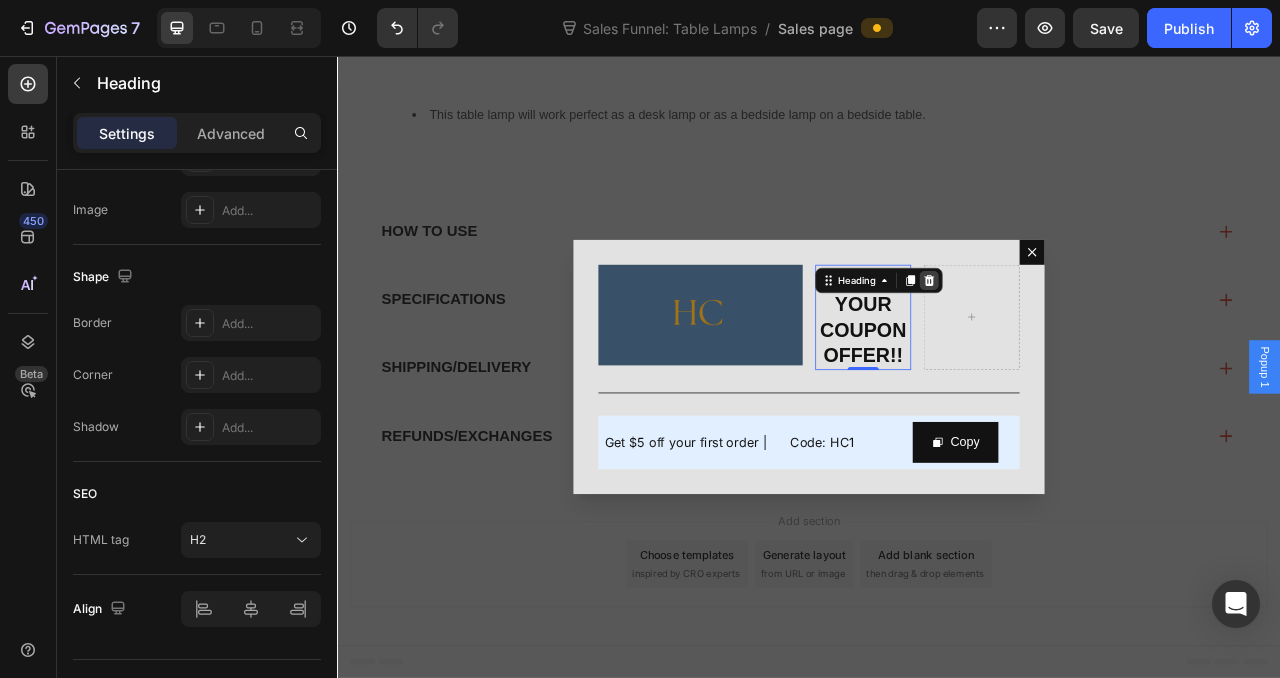 click 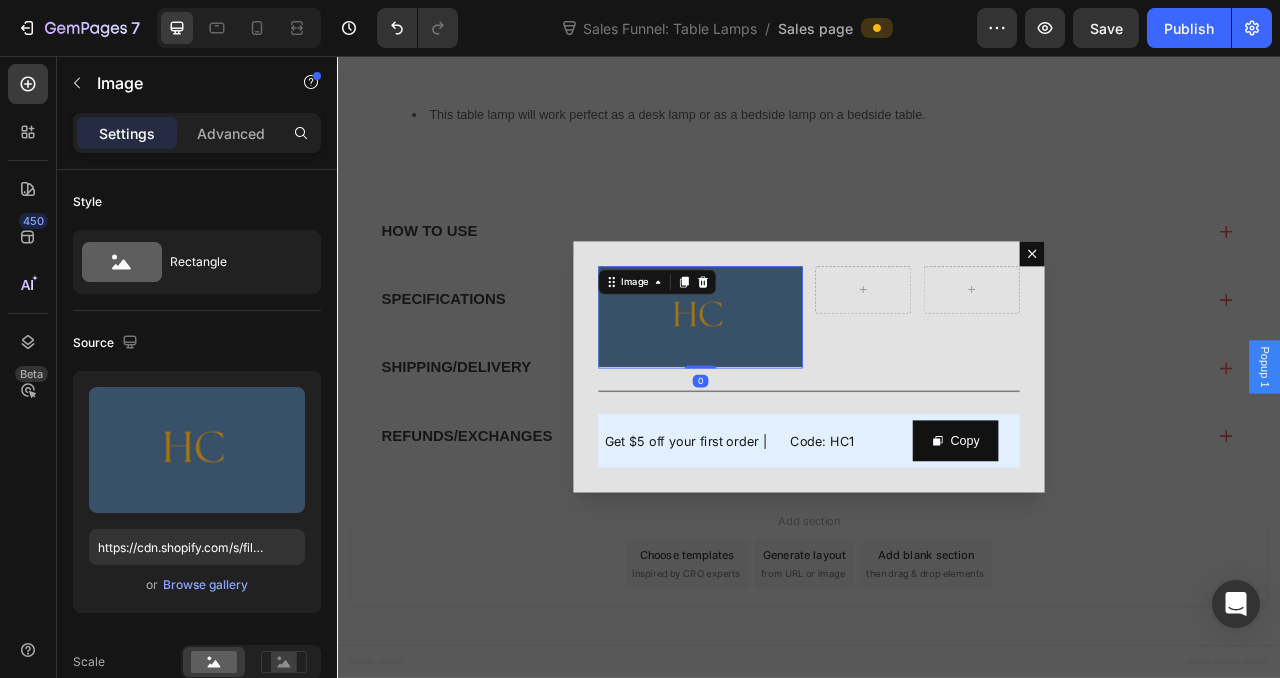 click at bounding box center [799, 388] 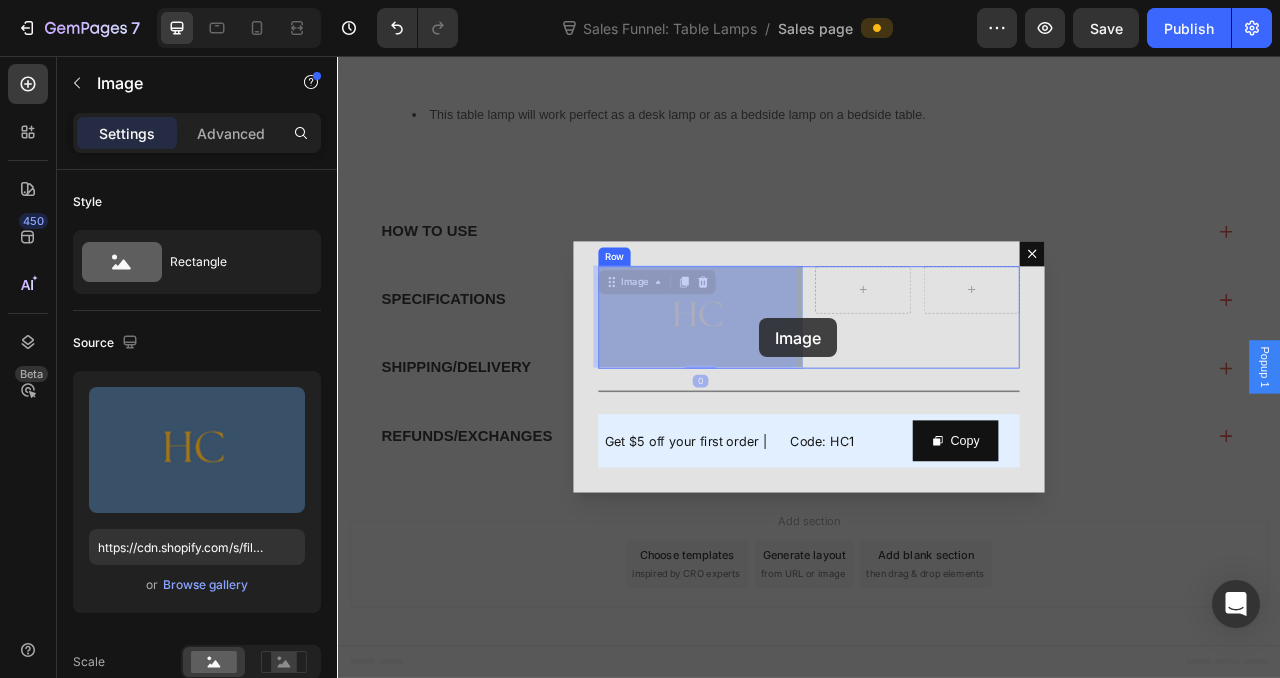 drag, startPoint x: 917, startPoint y: 380, endPoint x: 874, endPoint y: 390, distance: 44.14748 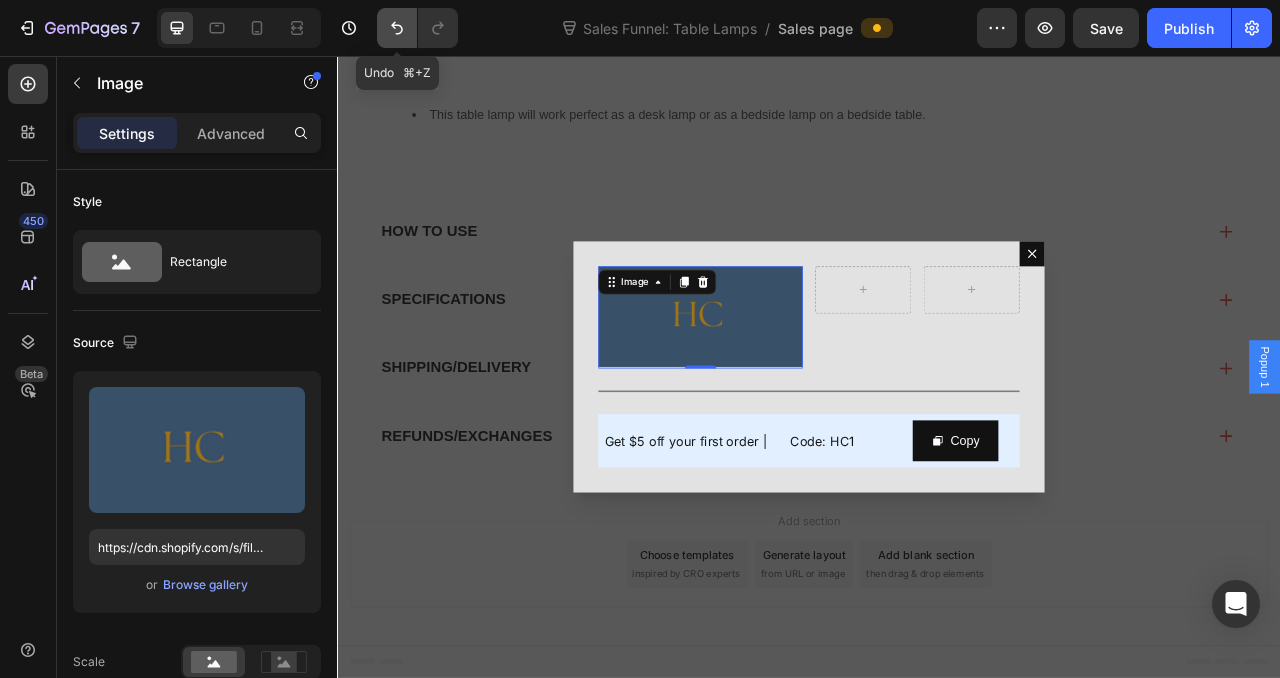 click 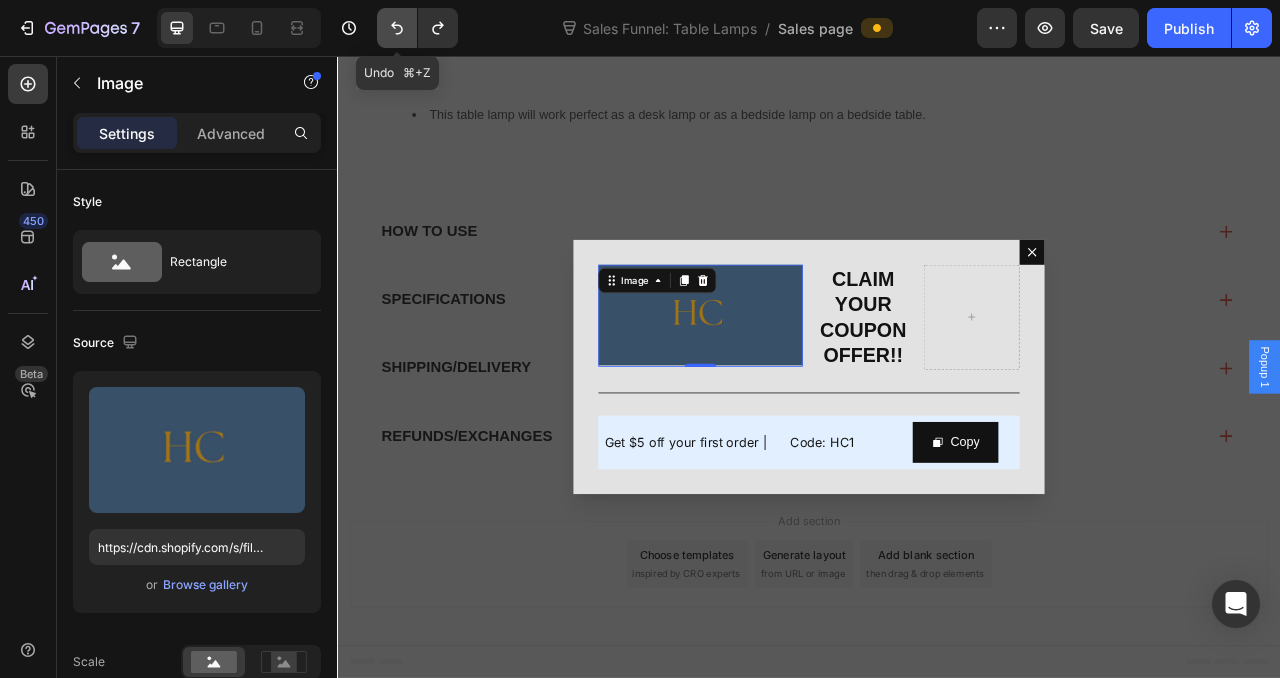 click 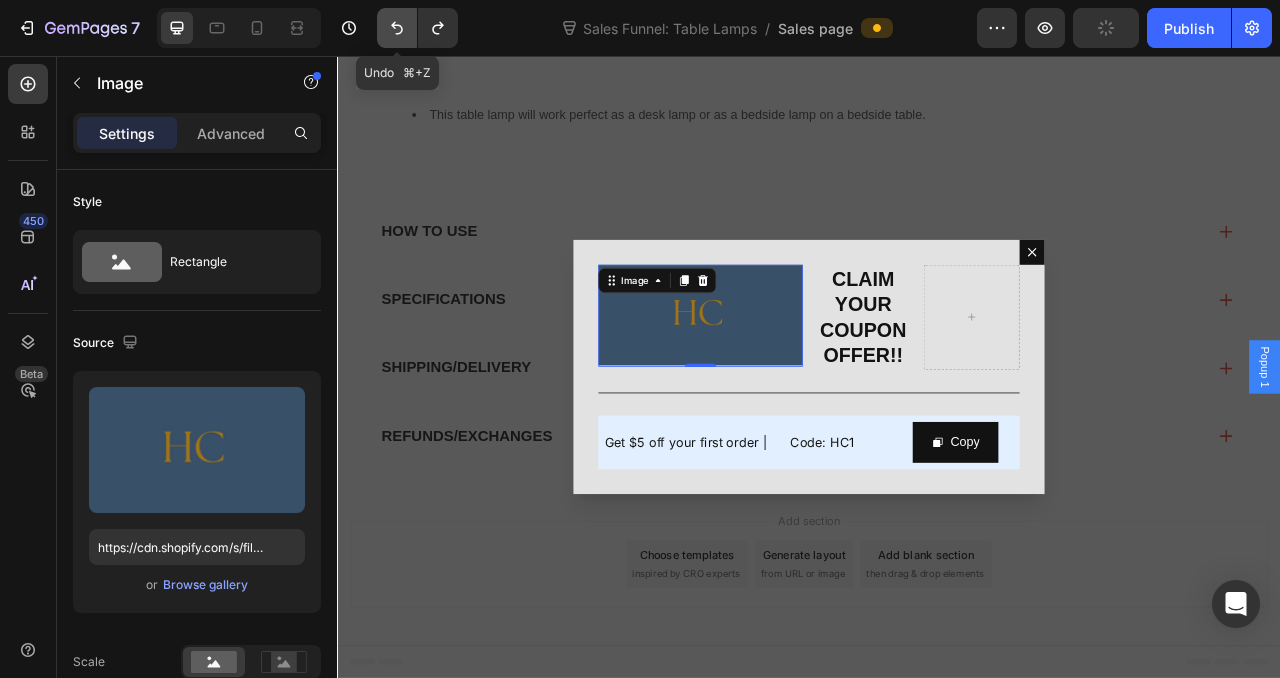 click 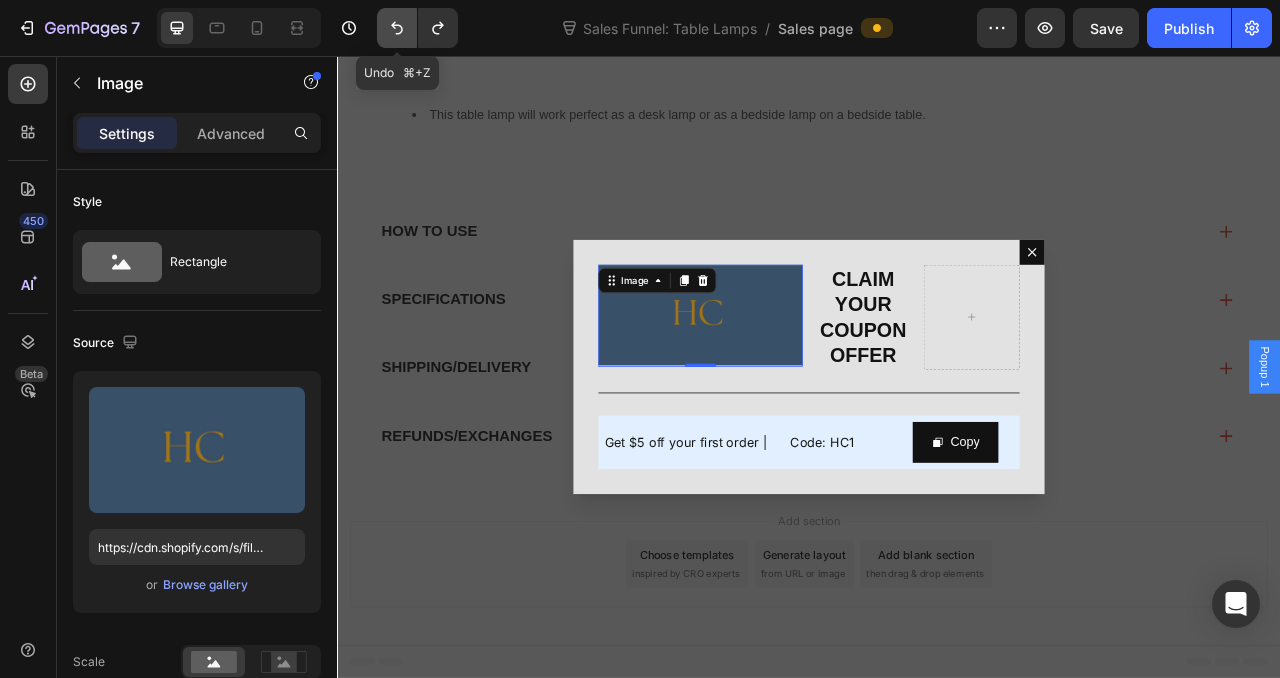 click 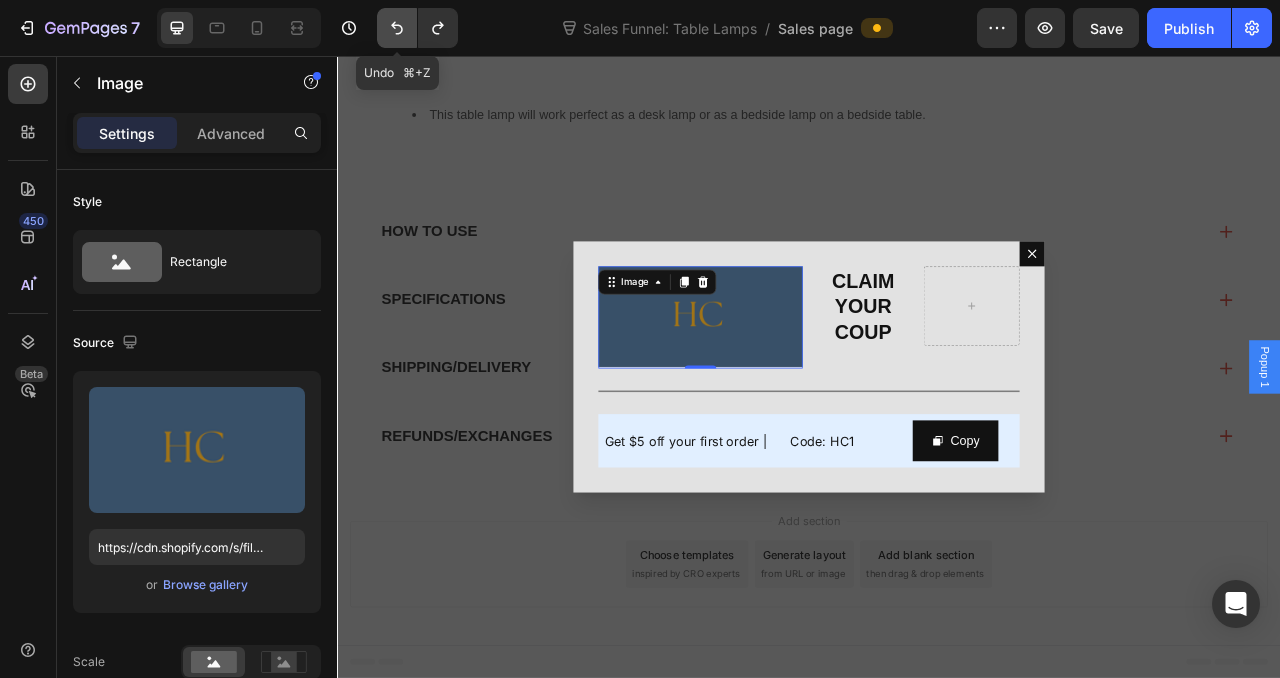 click 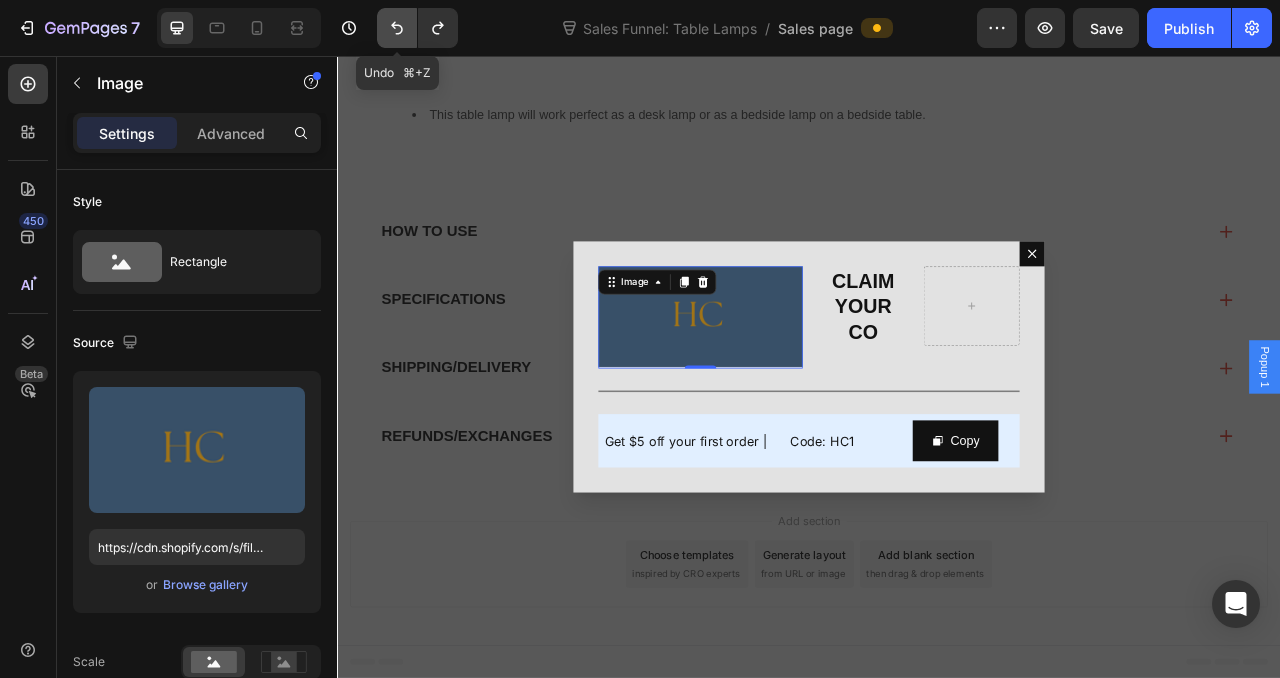 click 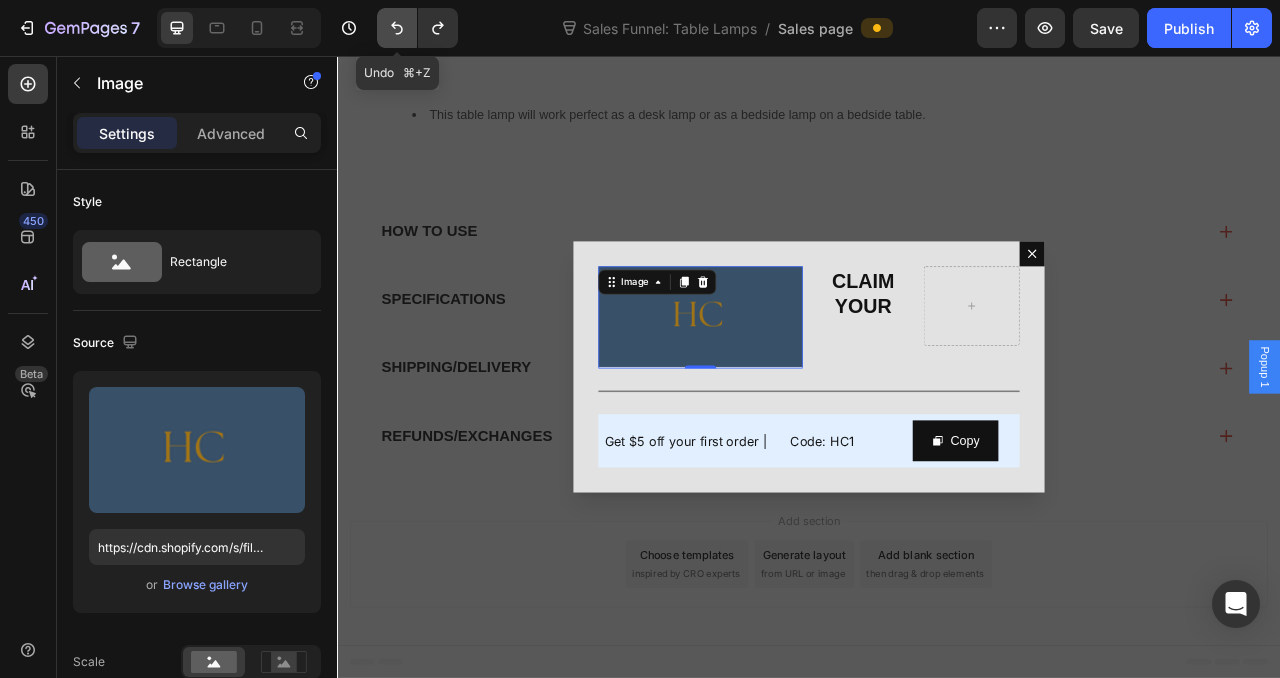 click 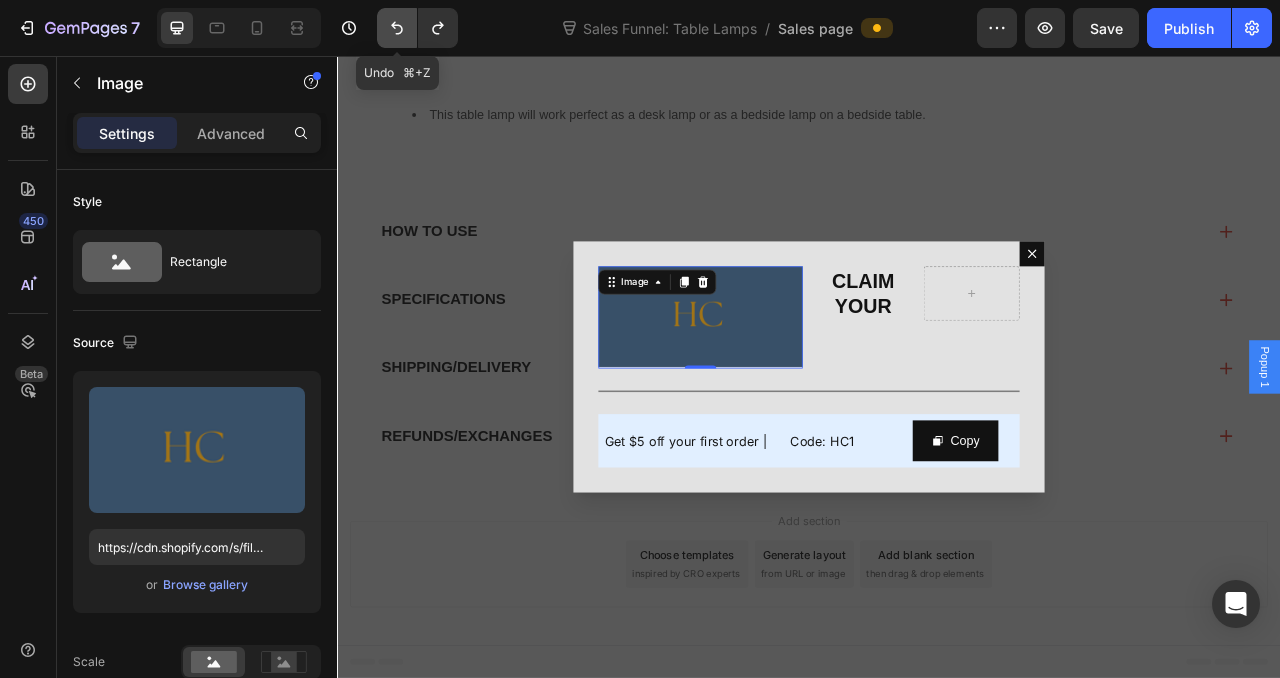click 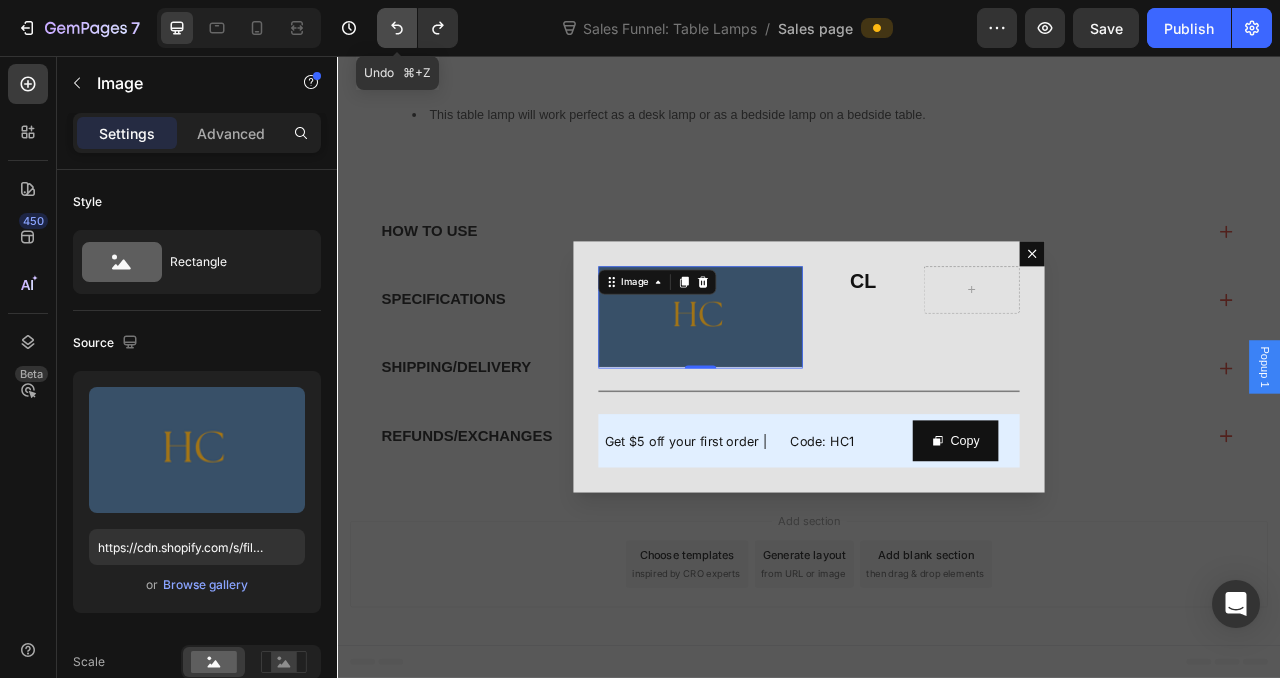 click 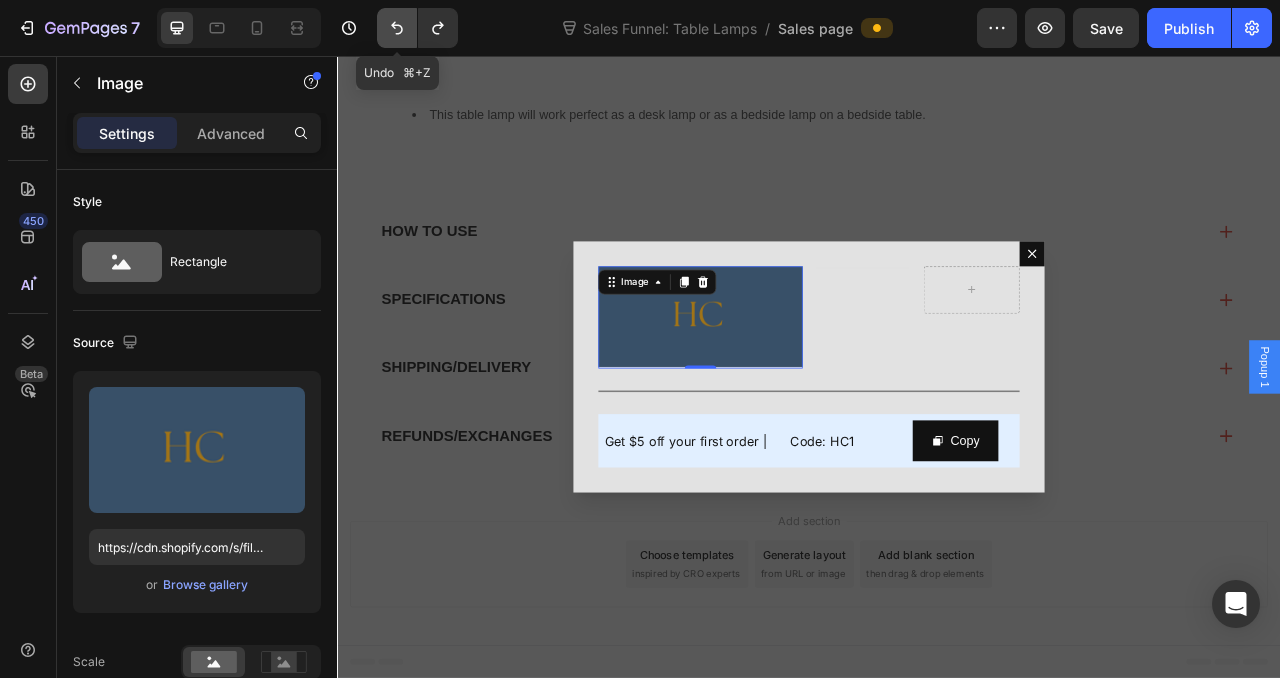 click 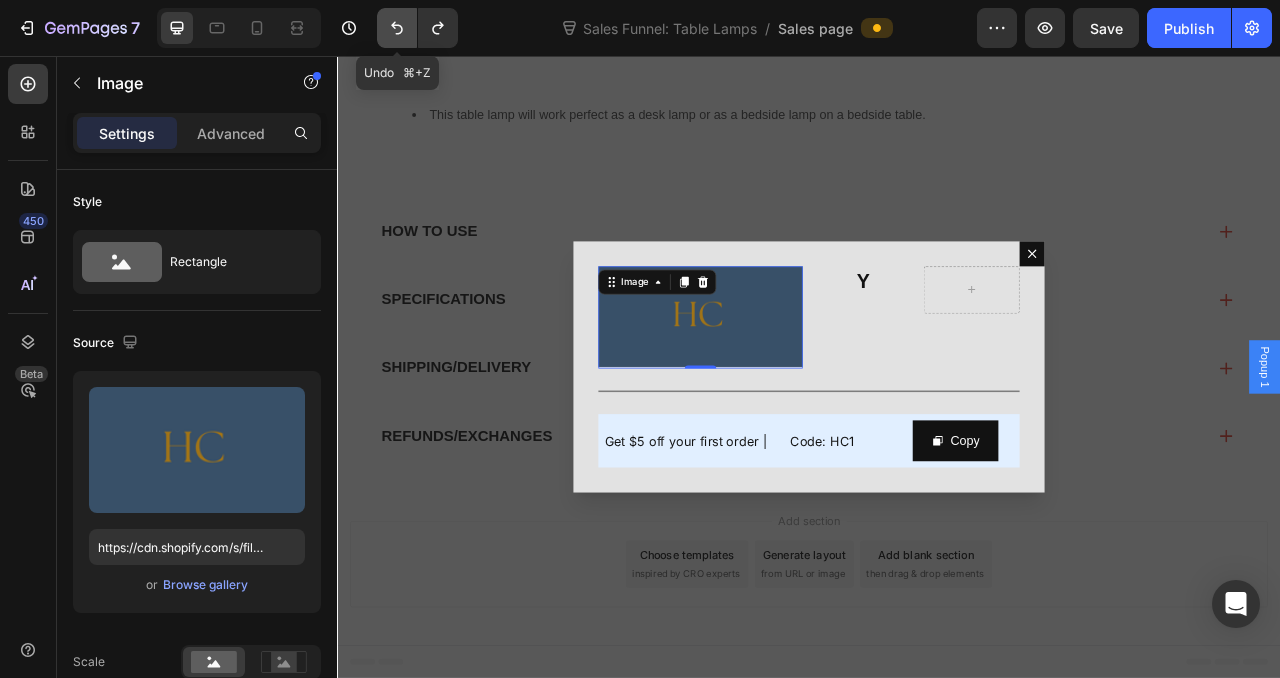 click 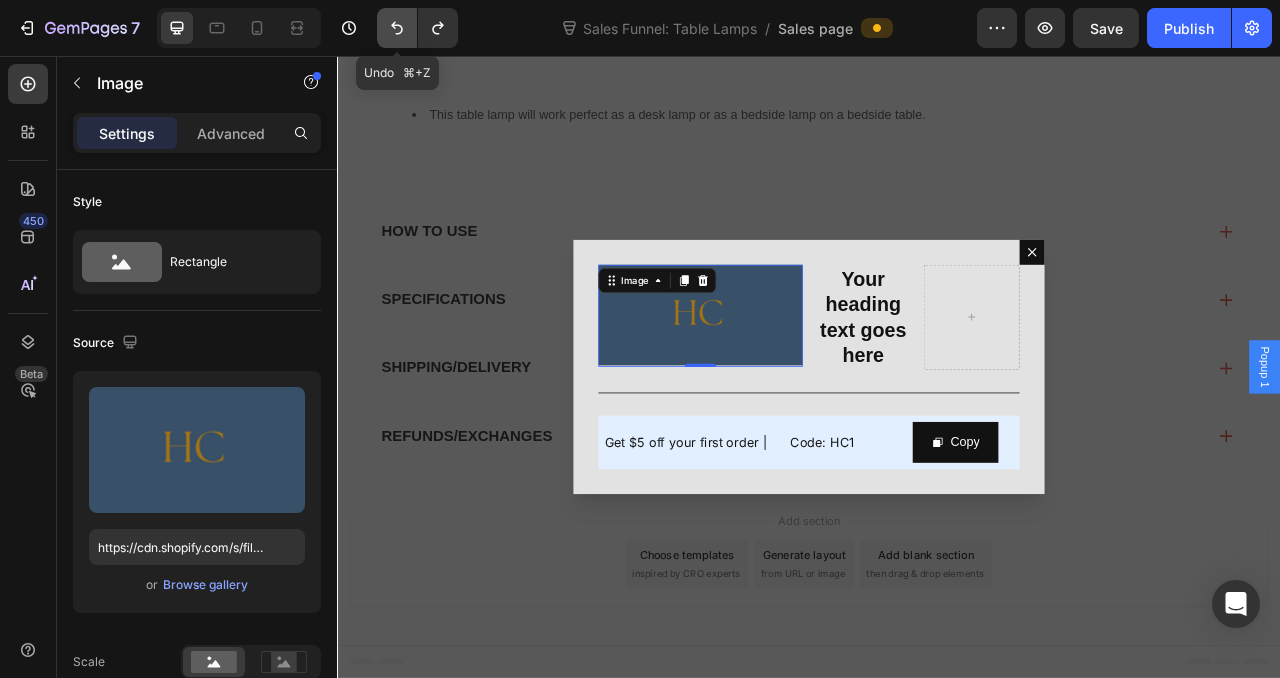 click 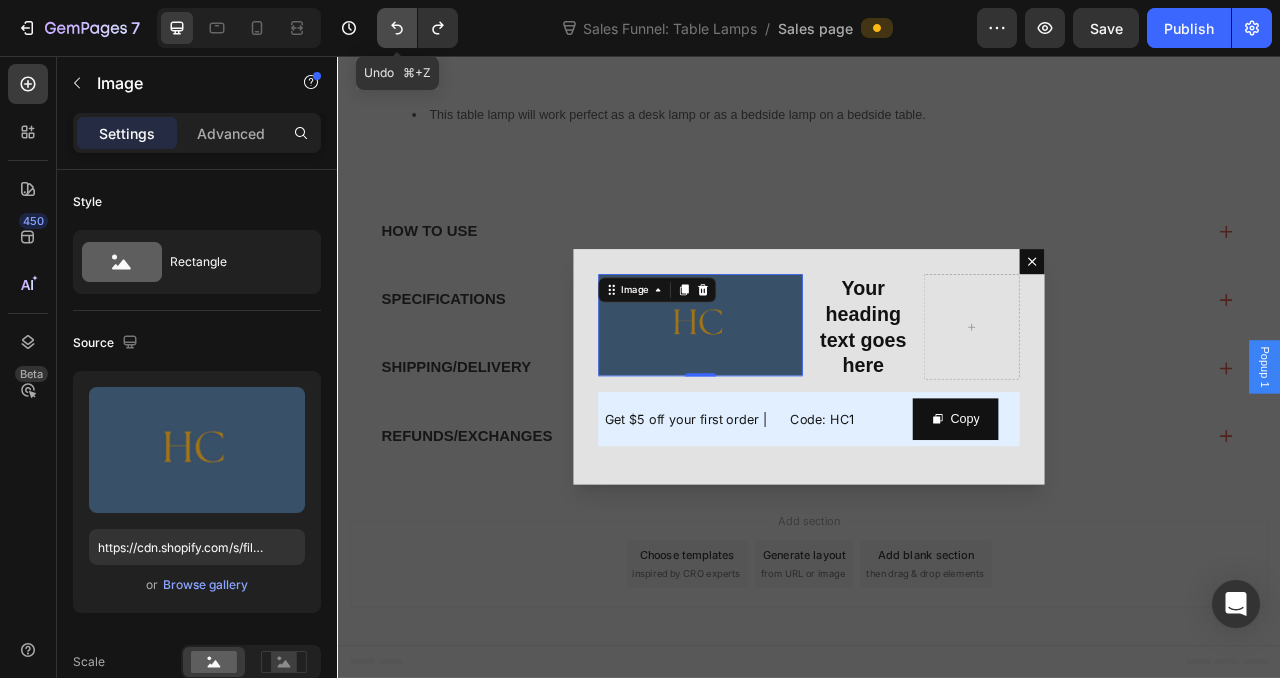 click 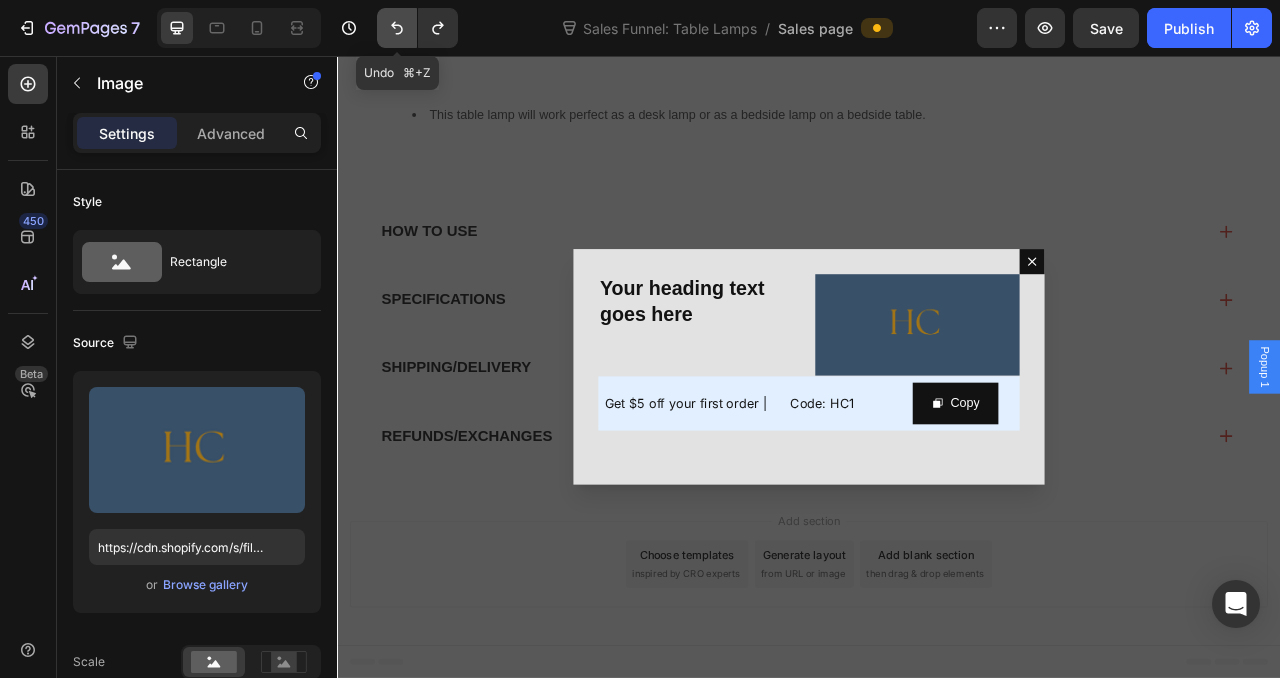 click 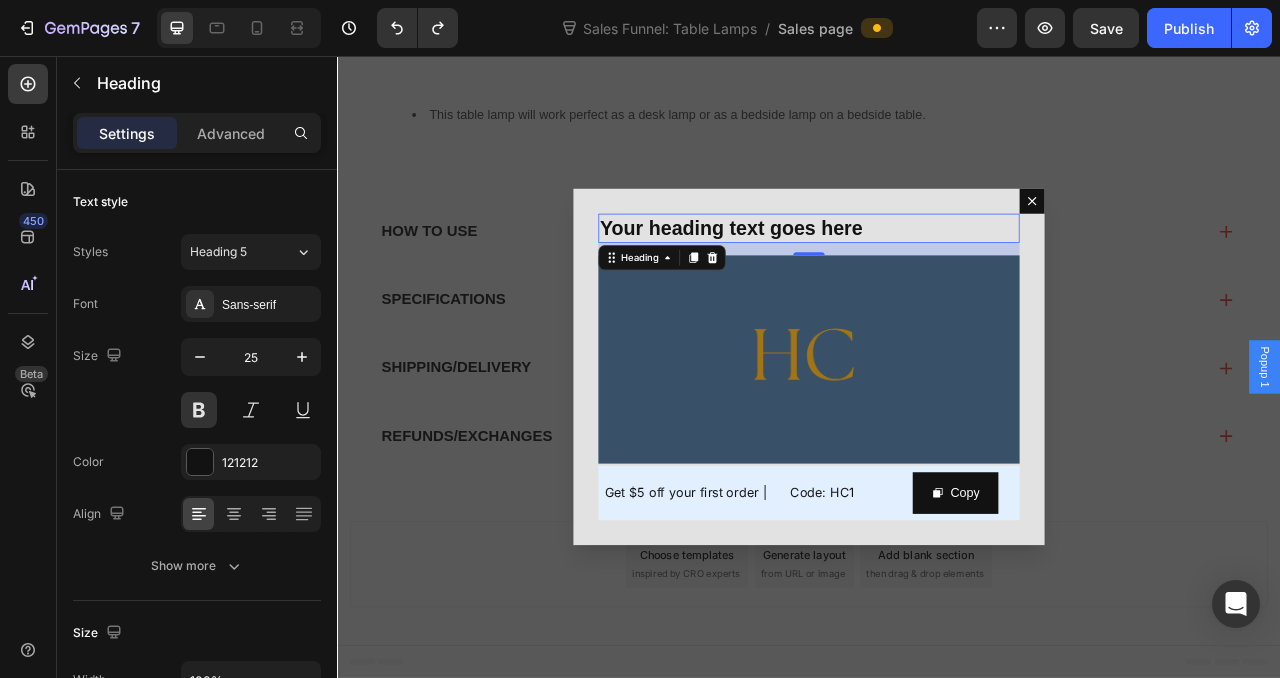click on "Your heading text goes here" at bounding box center [937, 275] 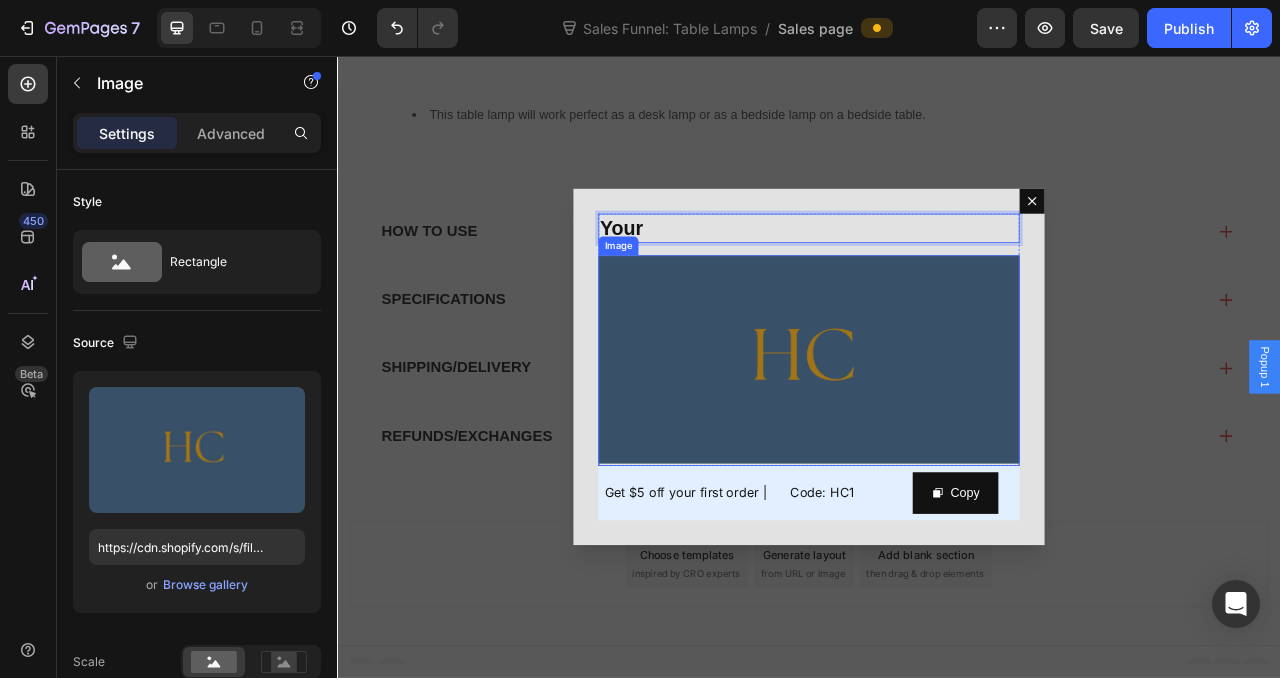 click at bounding box center [937, 442] 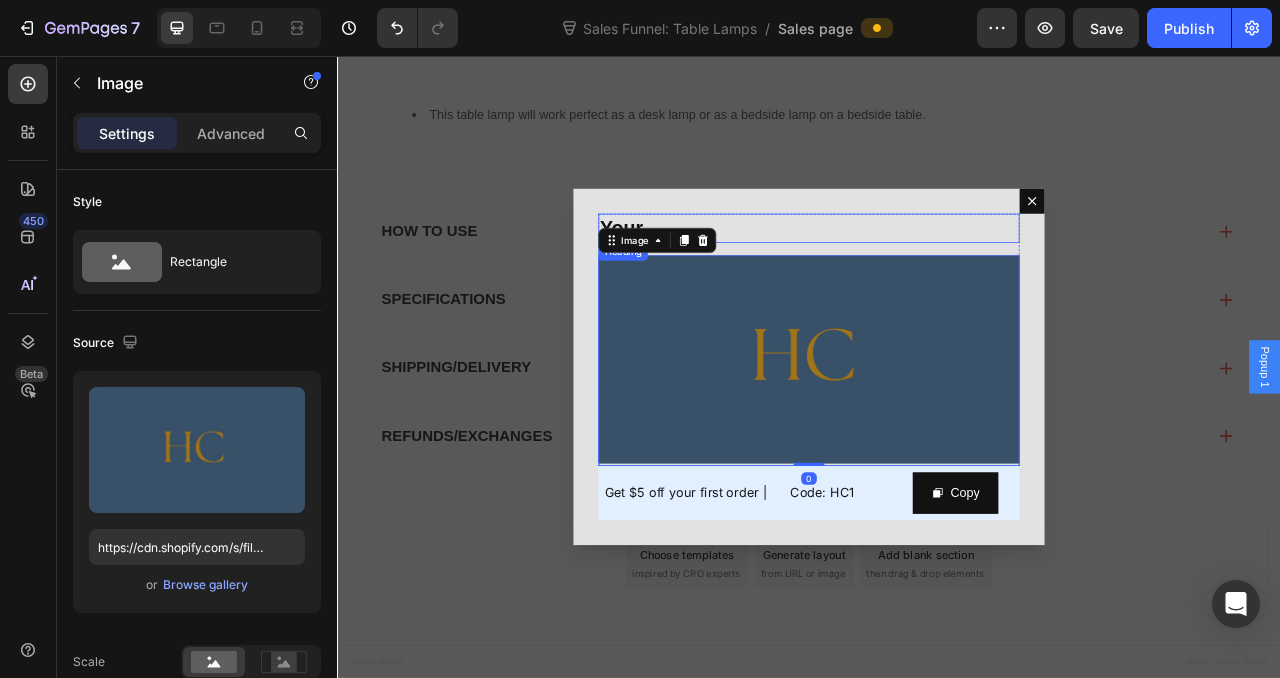 click on "Your" at bounding box center (937, 275) 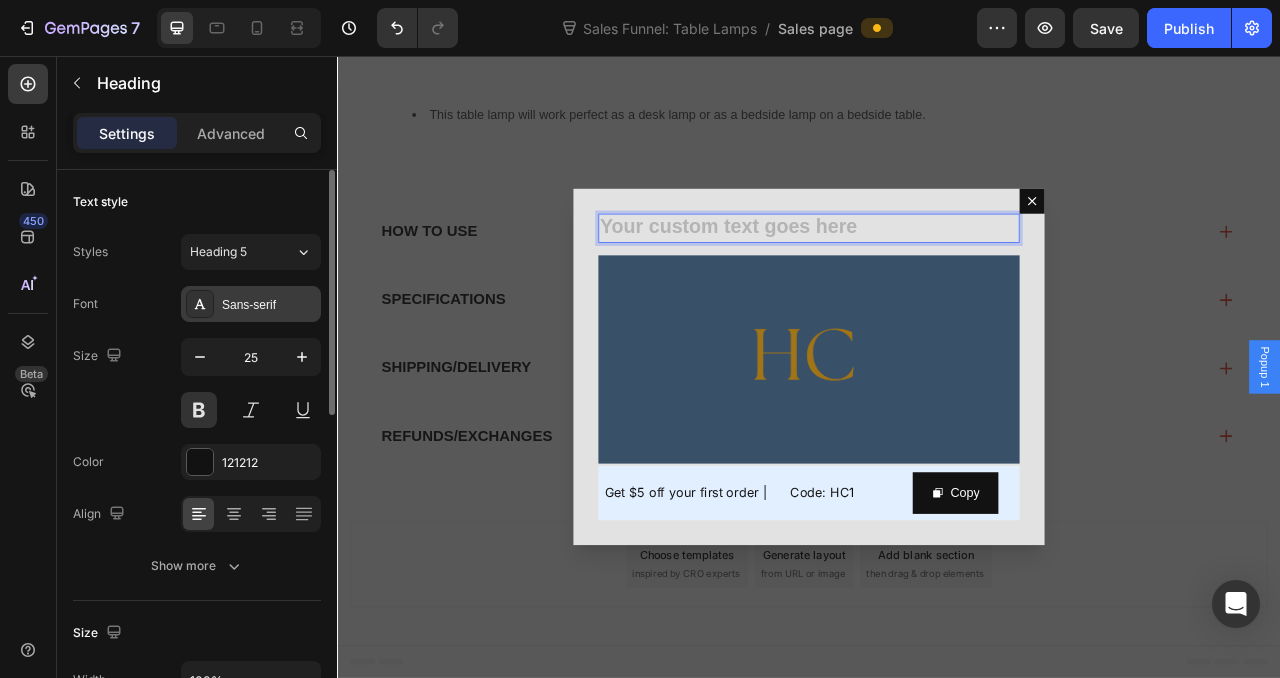 click on "Sans-serif" at bounding box center [269, 305] 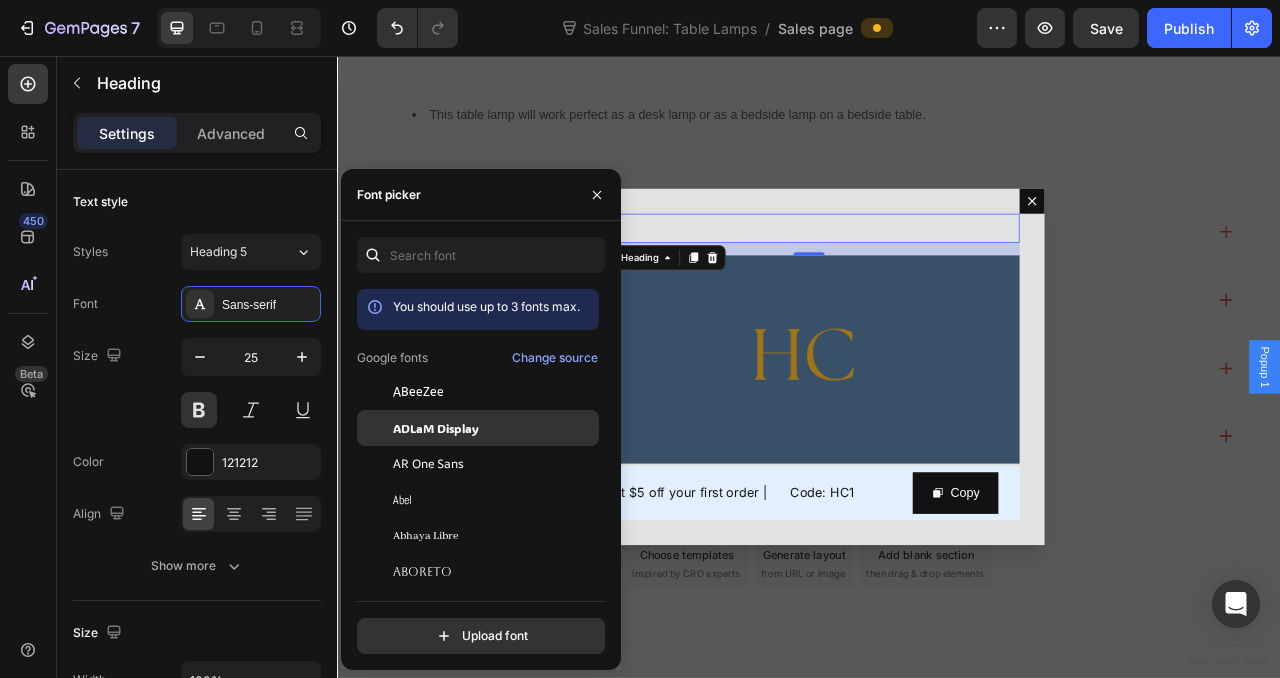 click on "ADLaM Display" at bounding box center (436, 428) 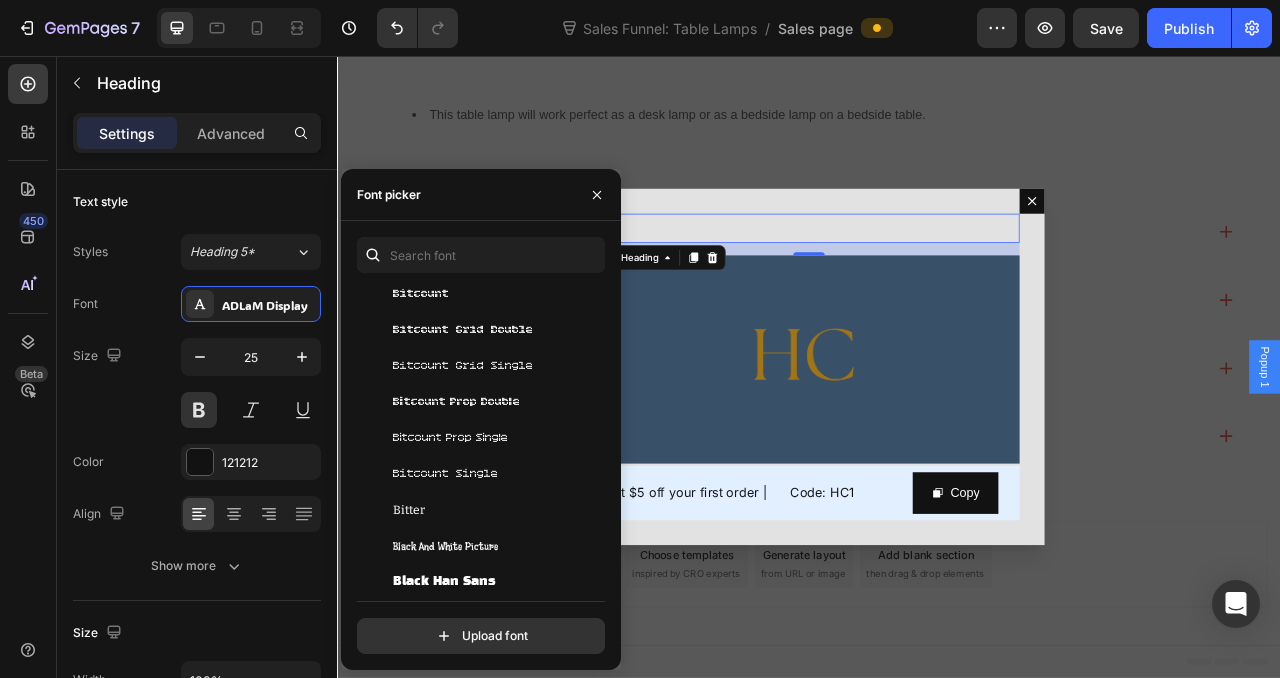 scroll, scrollTop: 7293, scrollLeft: 0, axis: vertical 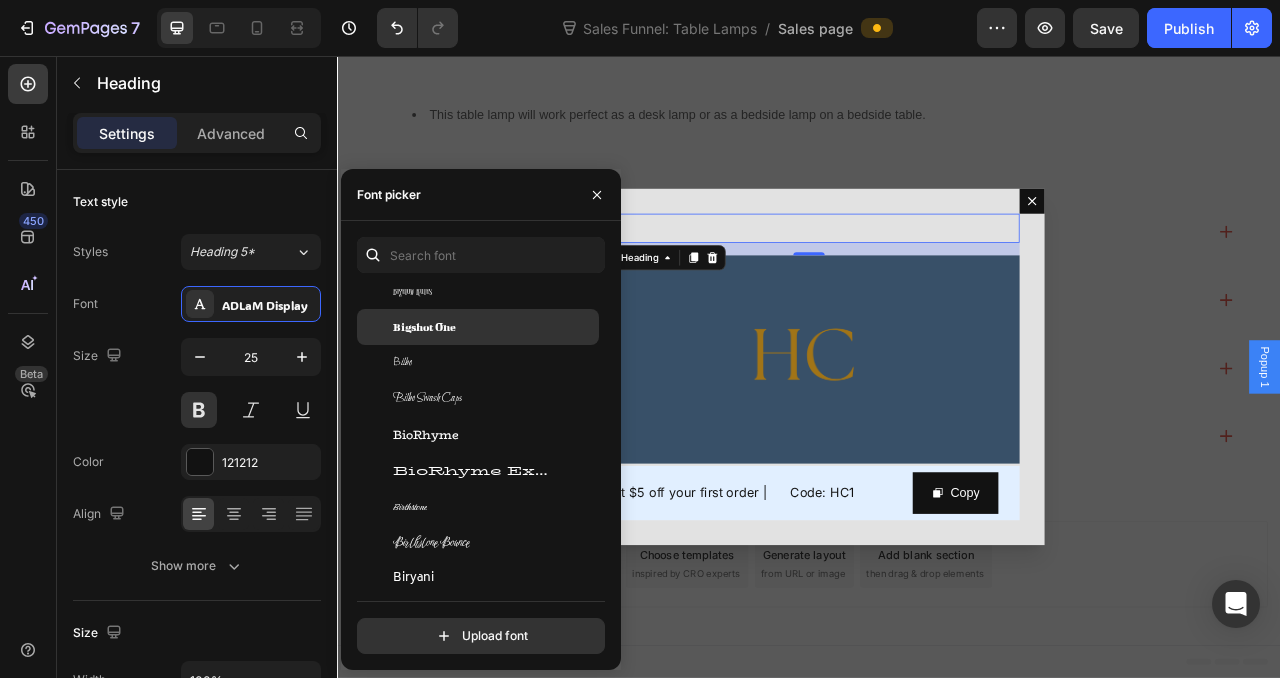 click on "Bigshot One" at bounding box center (494, 327) 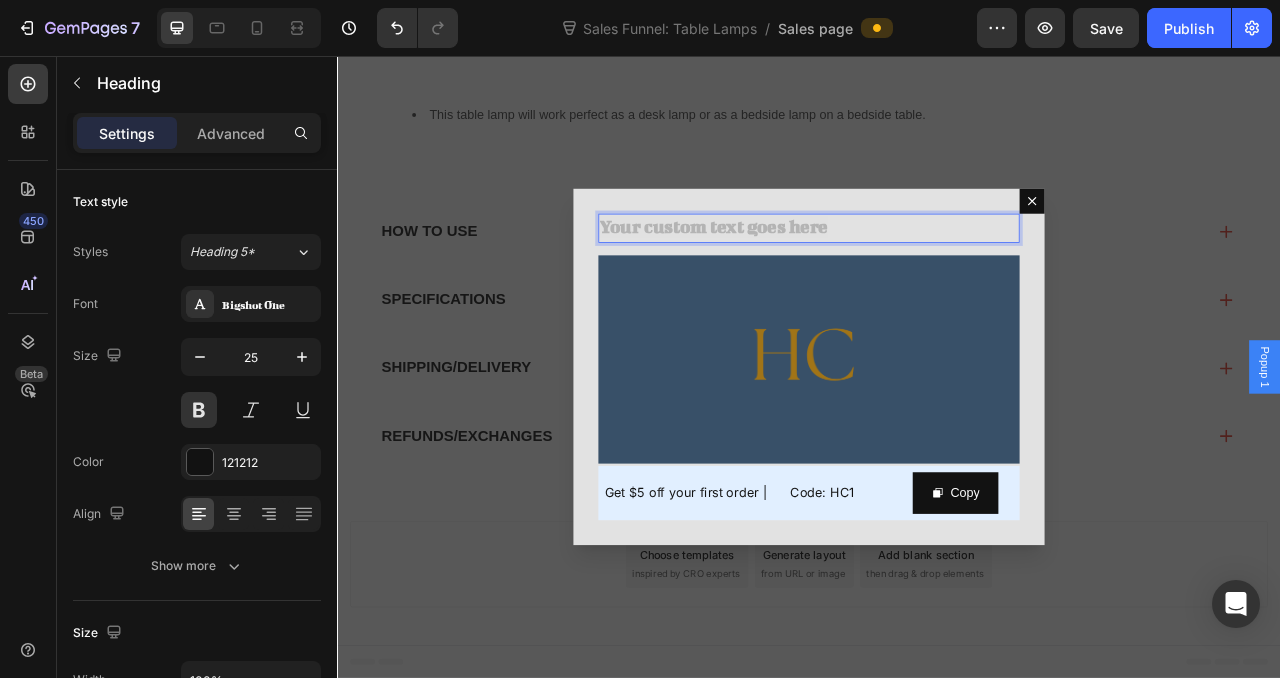click at bounding box center [937, 275] 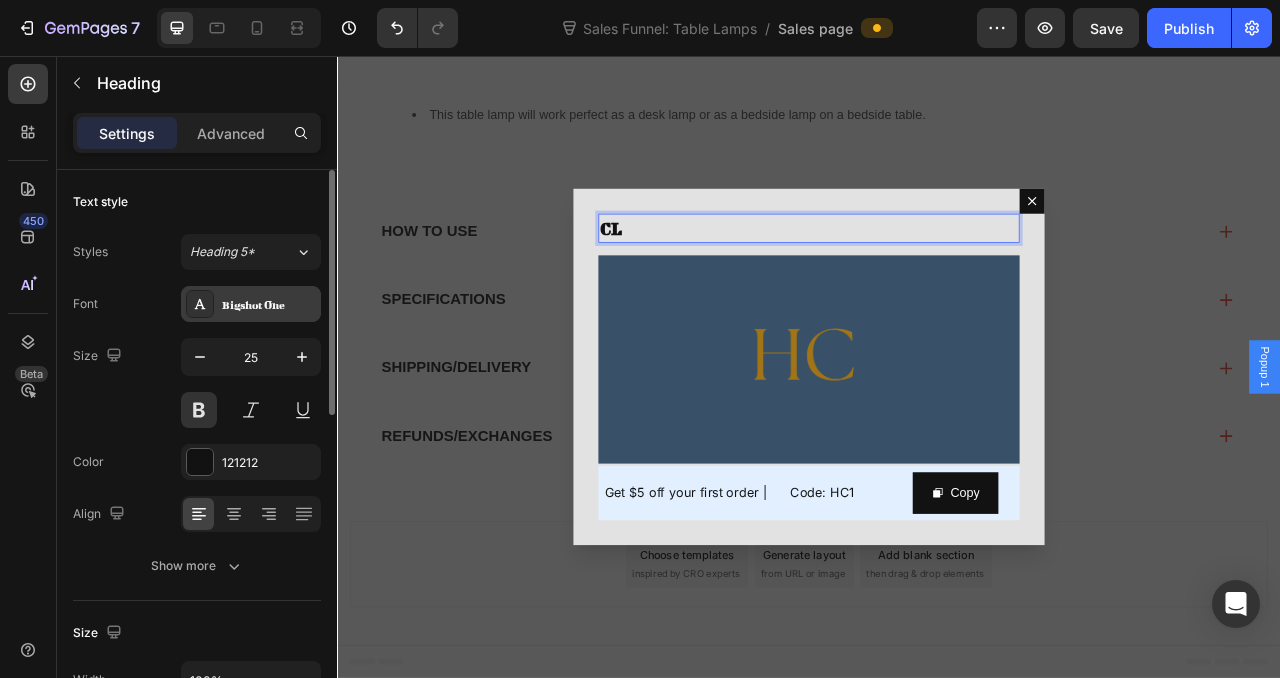 click on "Bigshot One" at bounding box center [251, 304] 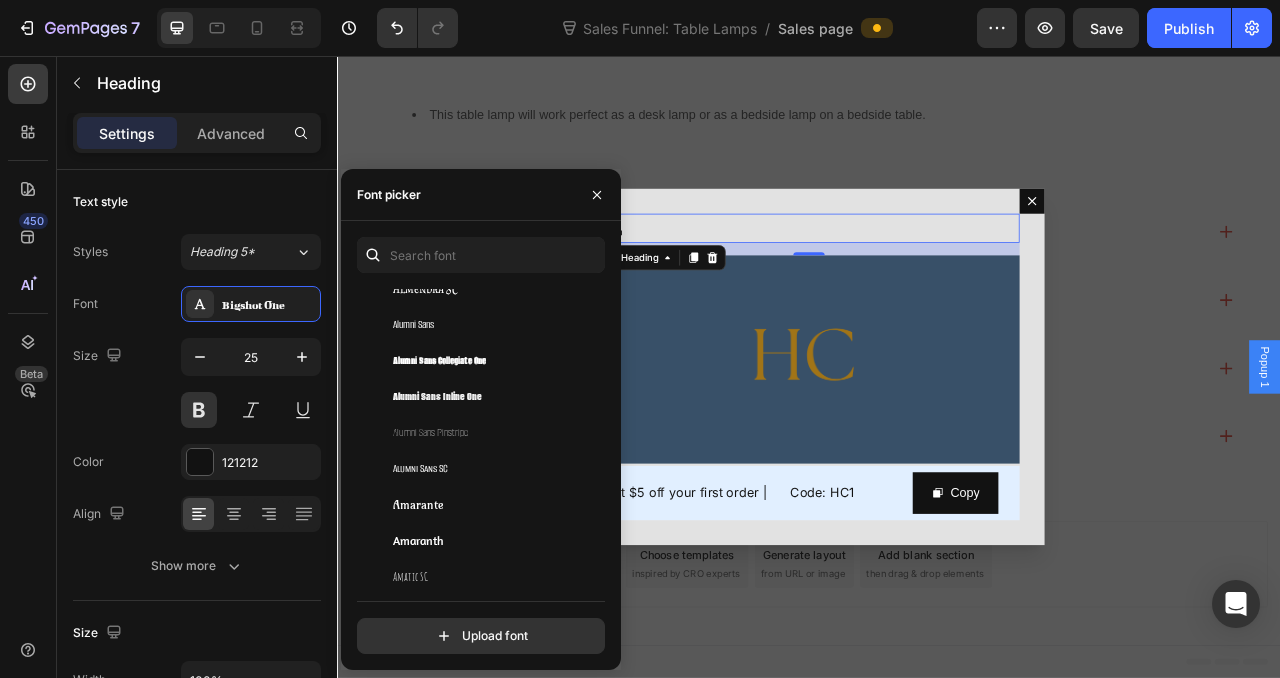 scroll, scrollTop: 1824, scrollLeft: 0, axis: vertical 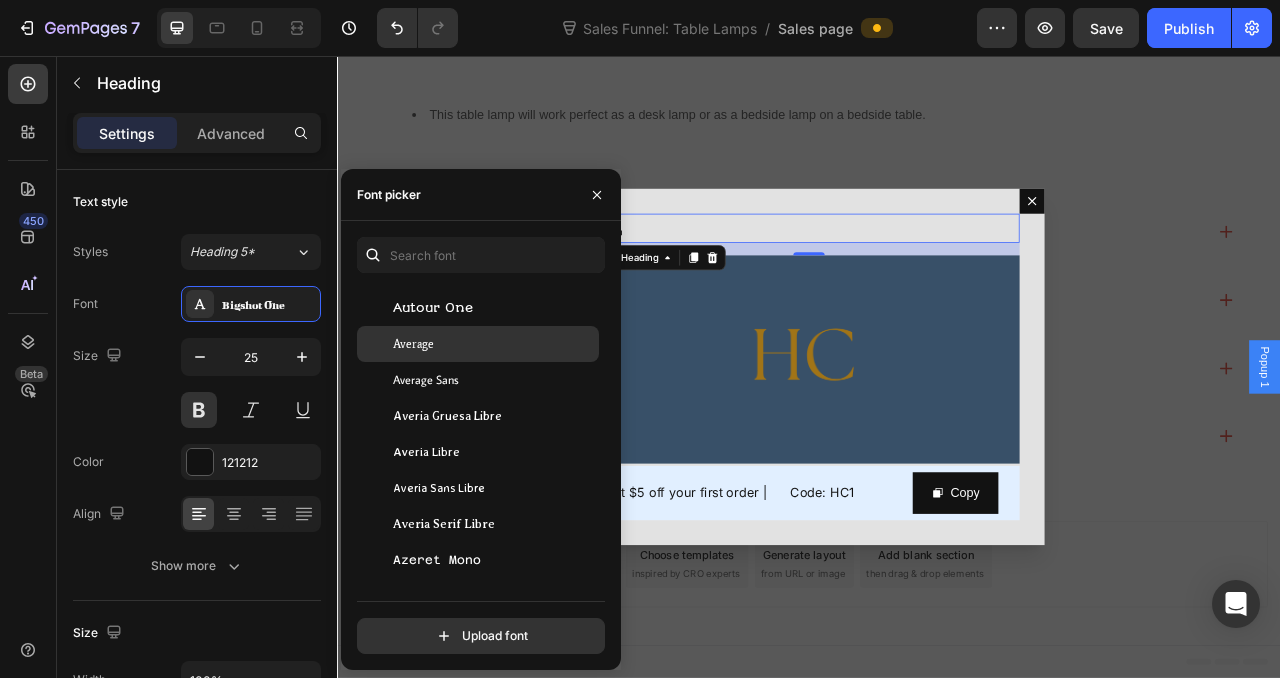 click on "Average" at bounding box center (494, 344) 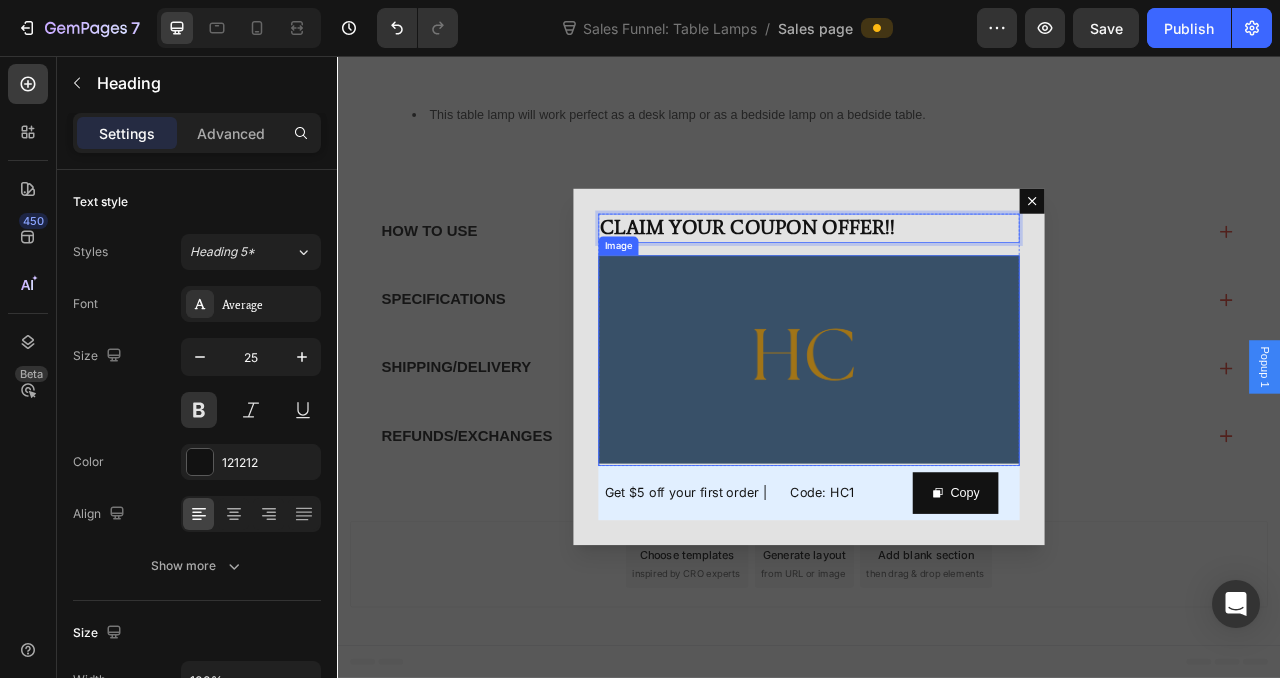click at bounding box center [937, 442] 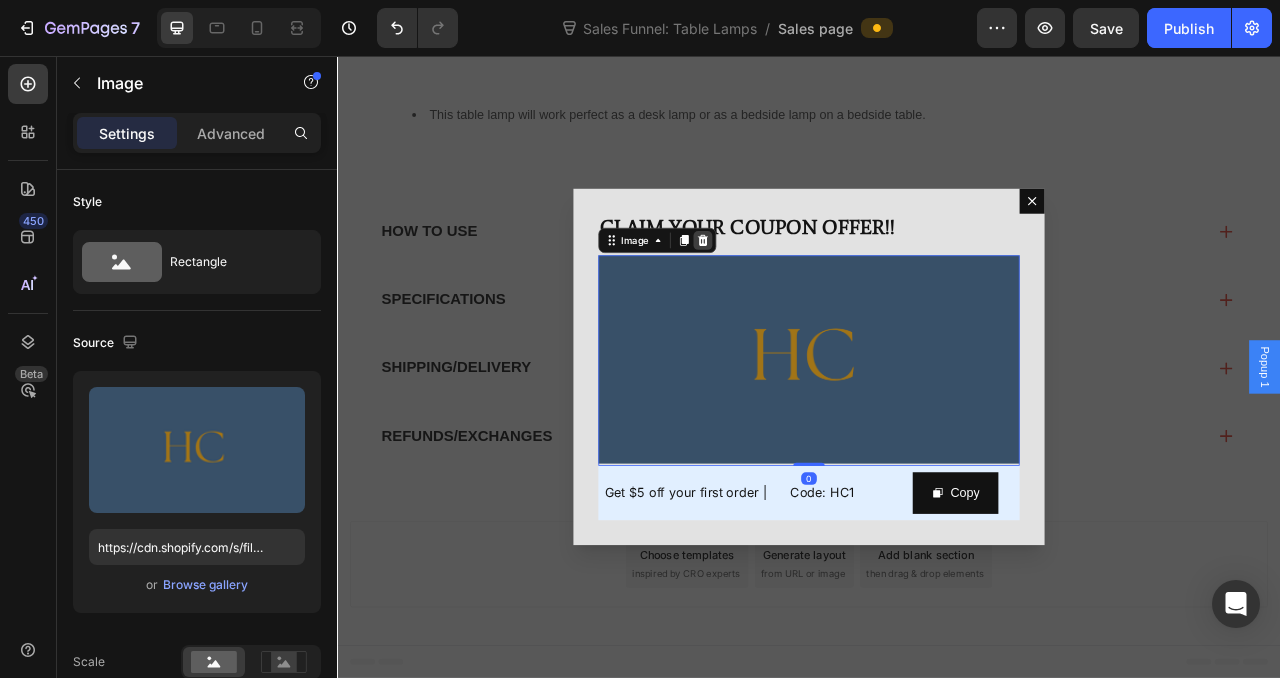 click 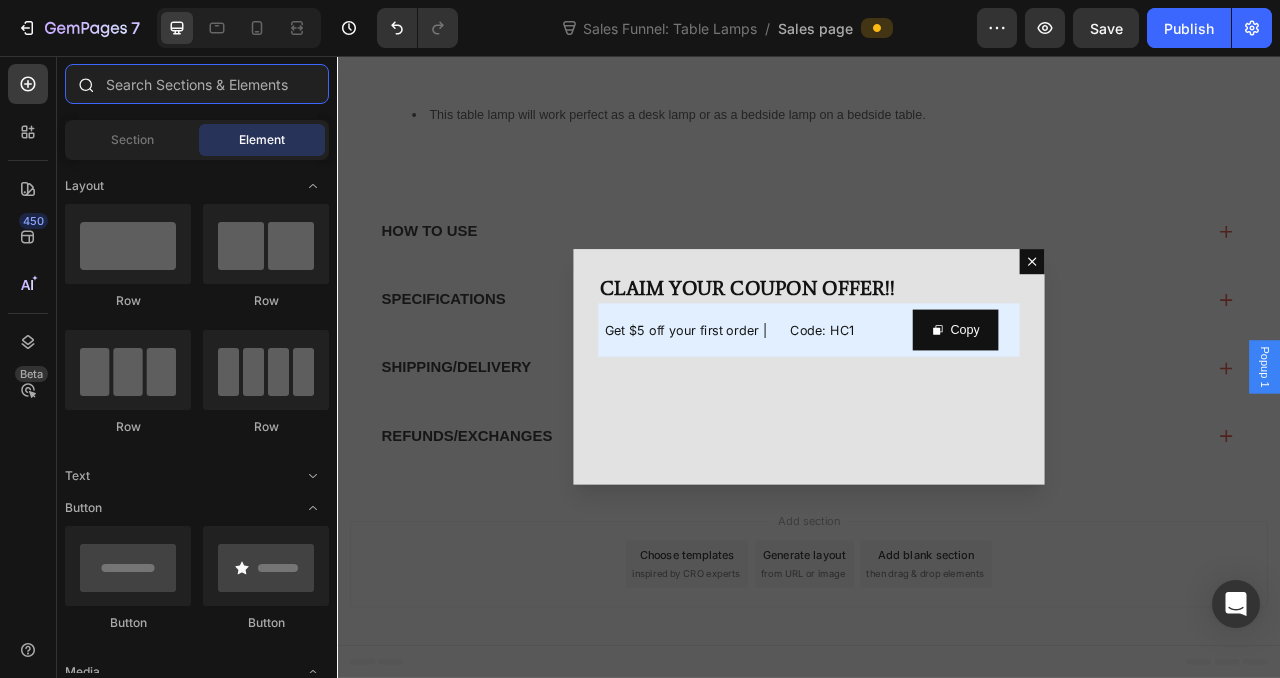 click at bounding box center (197, 84) 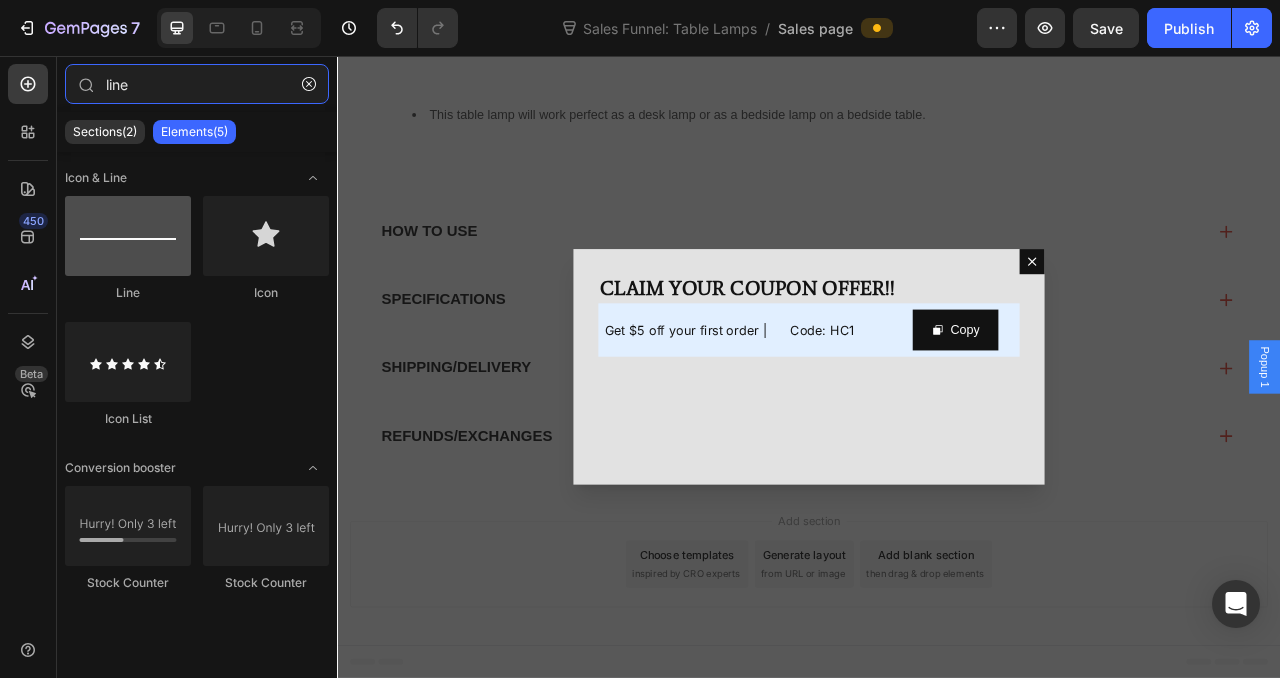 type on "line" 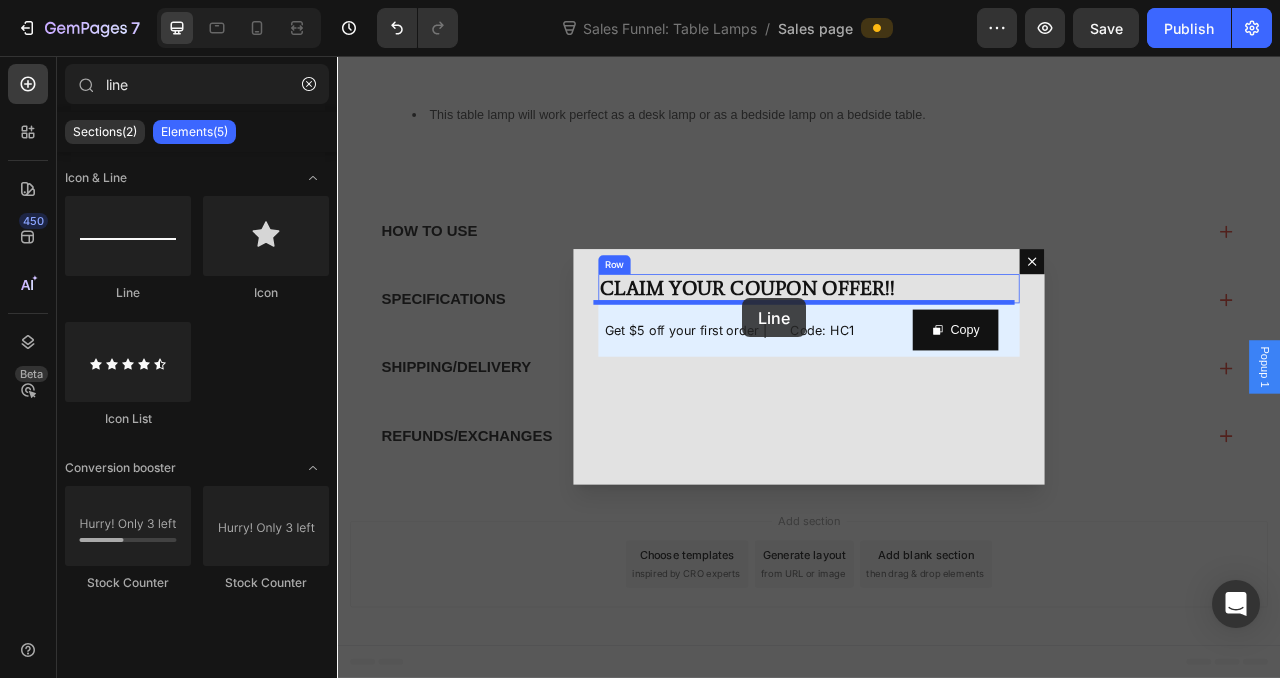 drag, startPoint x: 487, startPoint y: 298, endPoint x: 853, endPoint y: 364, distance: 371.9032 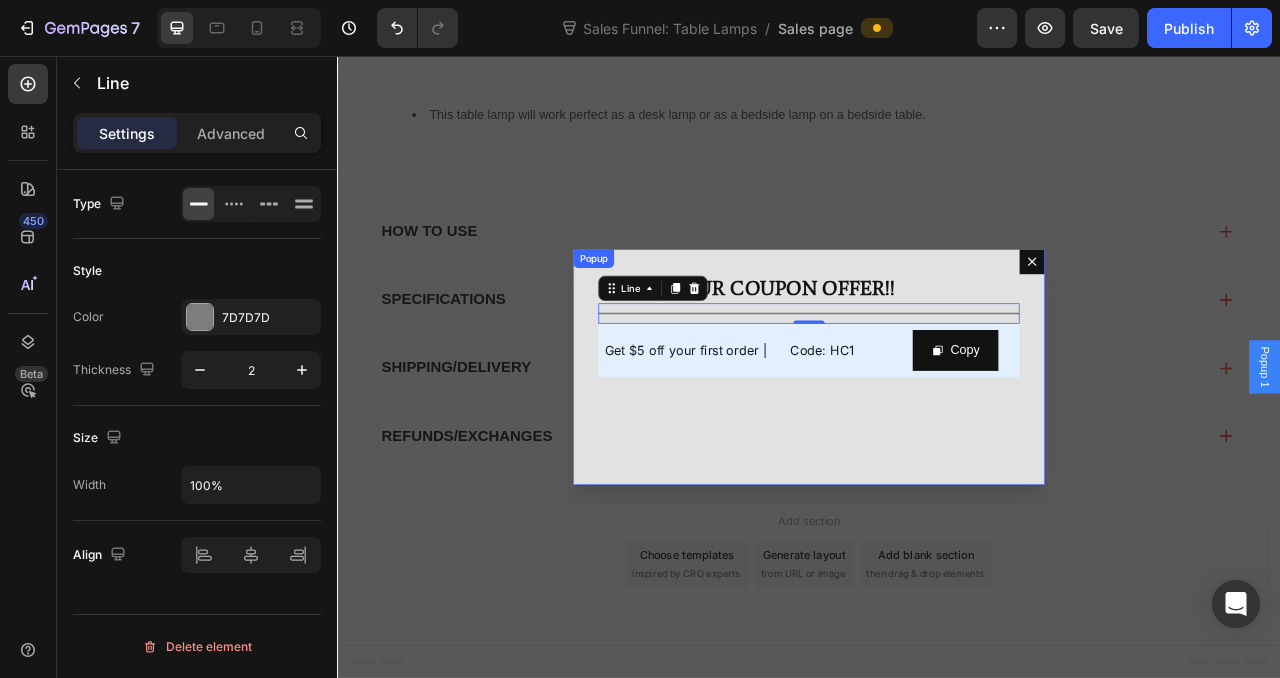 click on "CLAIM YOUR COUPON OFFER!! Heading                Title Line   0 Row Get $5 off your first order |      Code: HC1 Text Block Copy Copy Coupon Code Row" at bounding box center [937, 452] 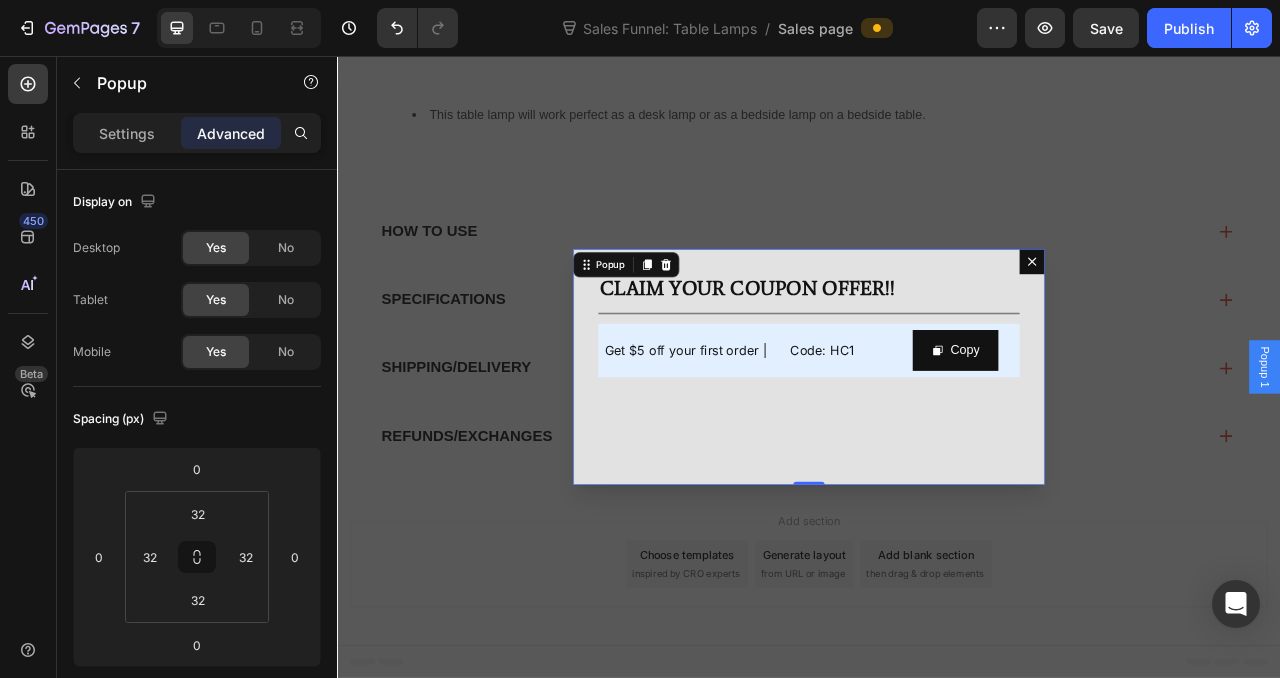 click at bounding box center (937, 452) 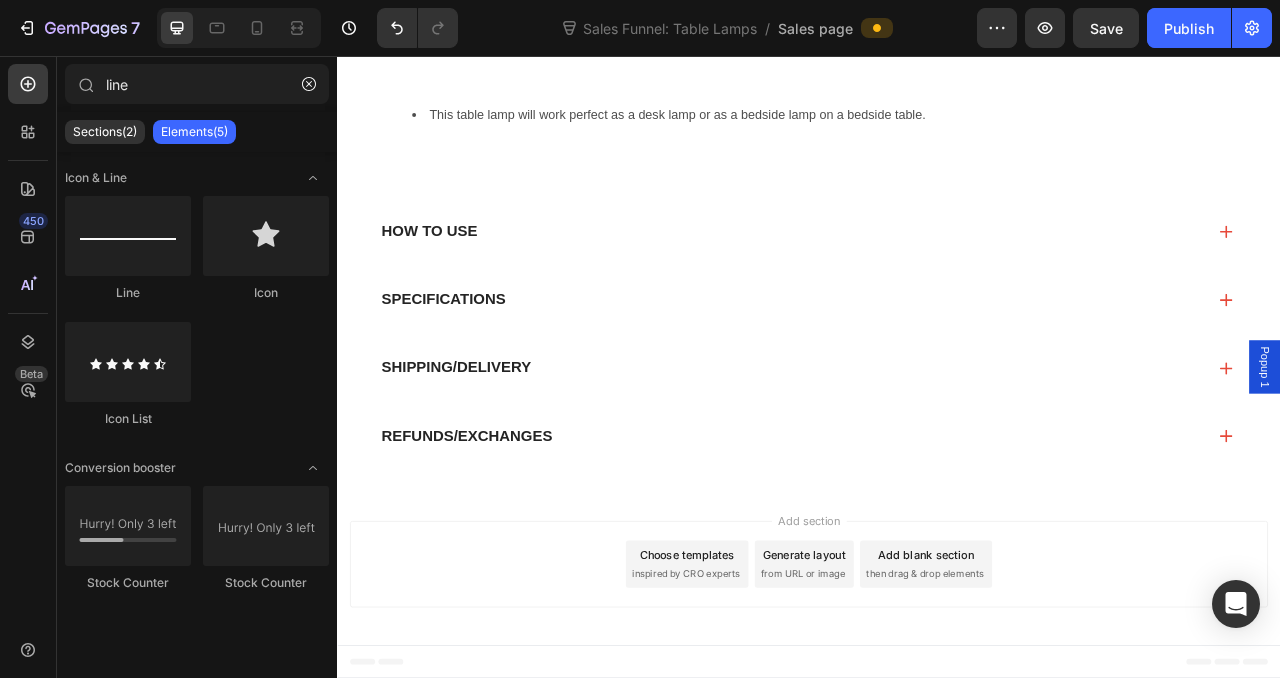 click on "Popup 1" at bounding box center [1517, 452] 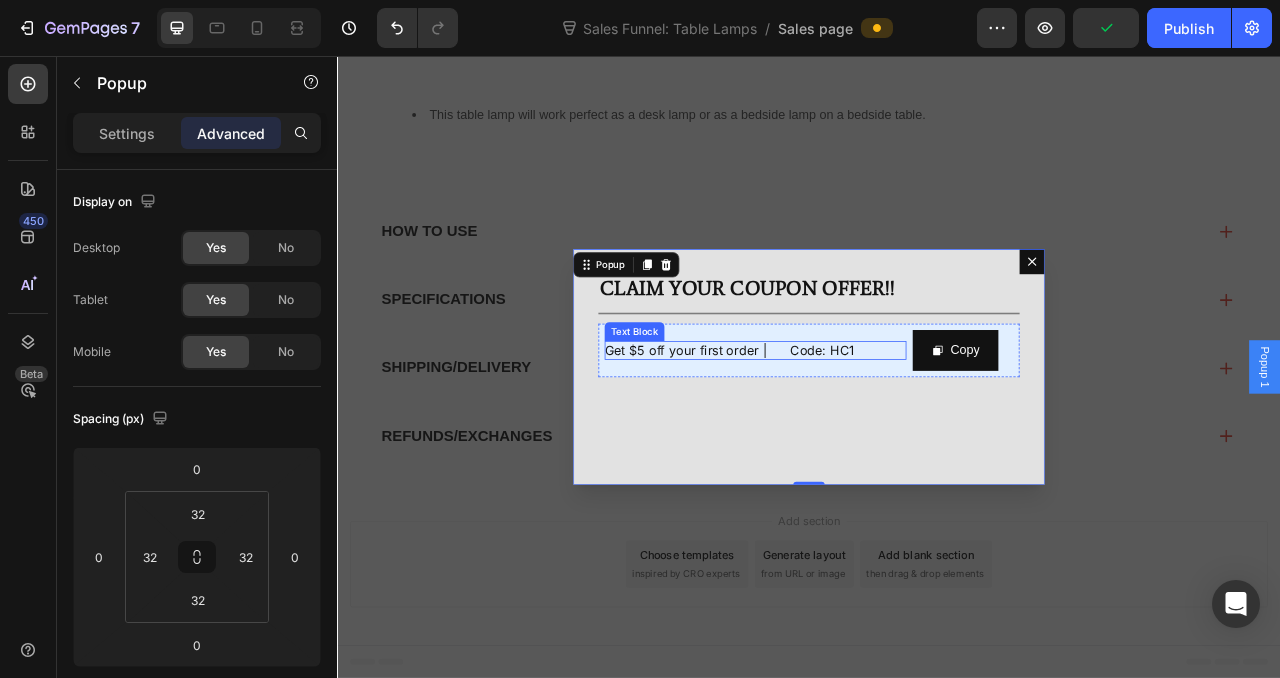 click on "Get $5 off your first order |      Code: HC1" at bounding box center [836, 431] 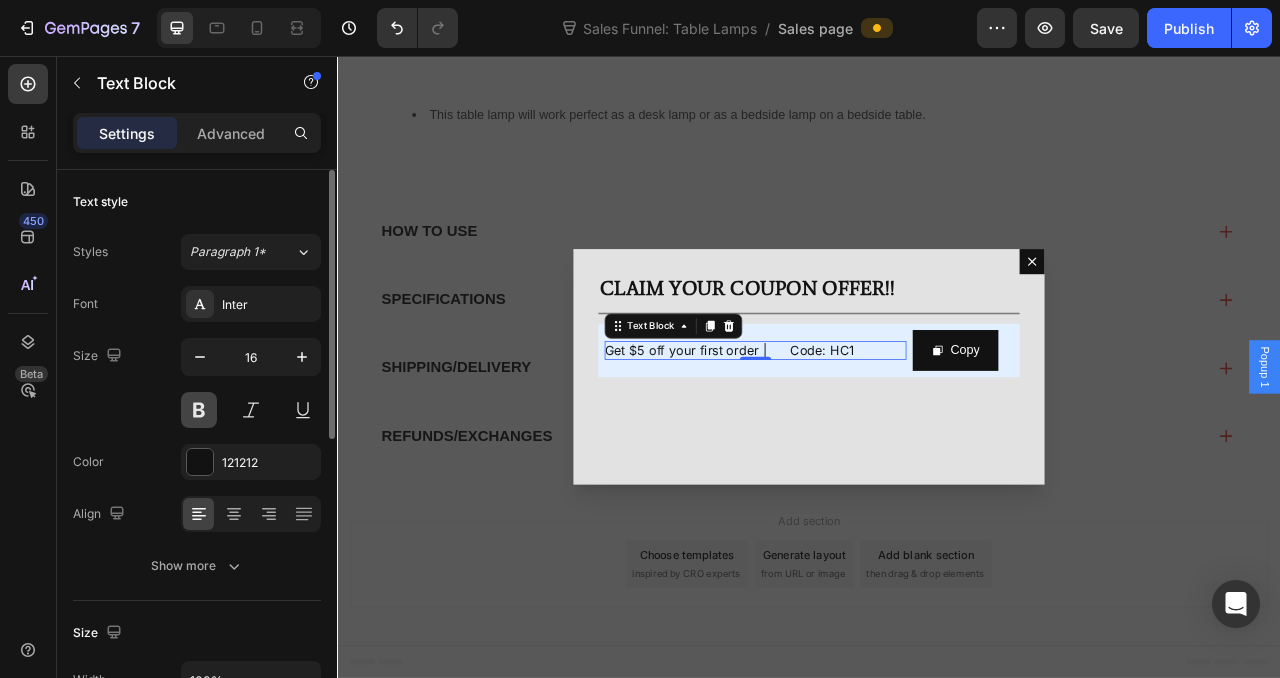 click at bounding box center (199, 410) 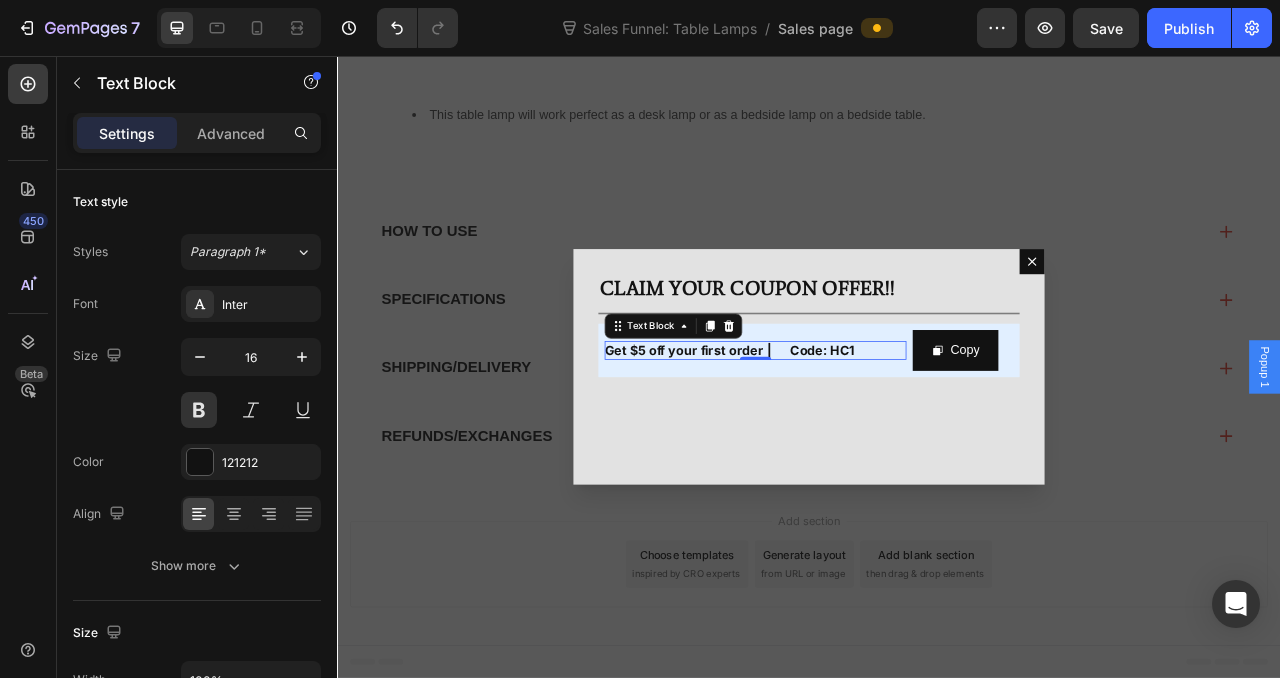 click at bounding box center (937, 452) 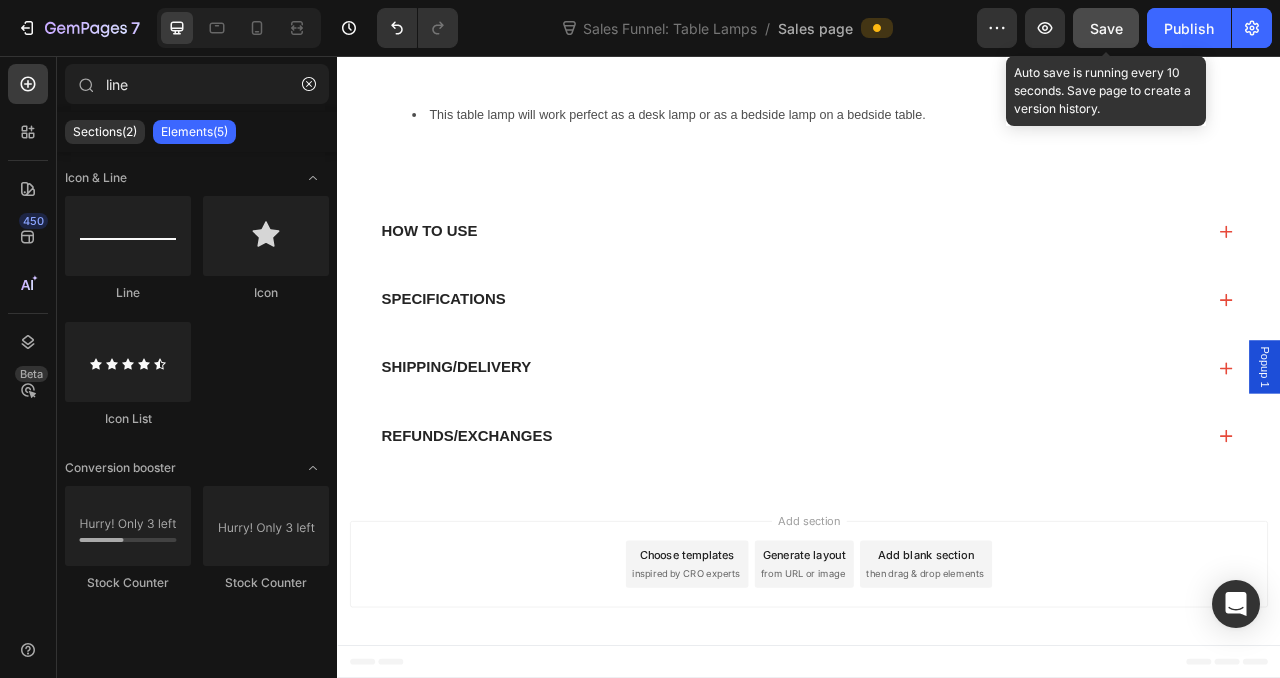 click on "Save" at bounding box center (1106, 28) 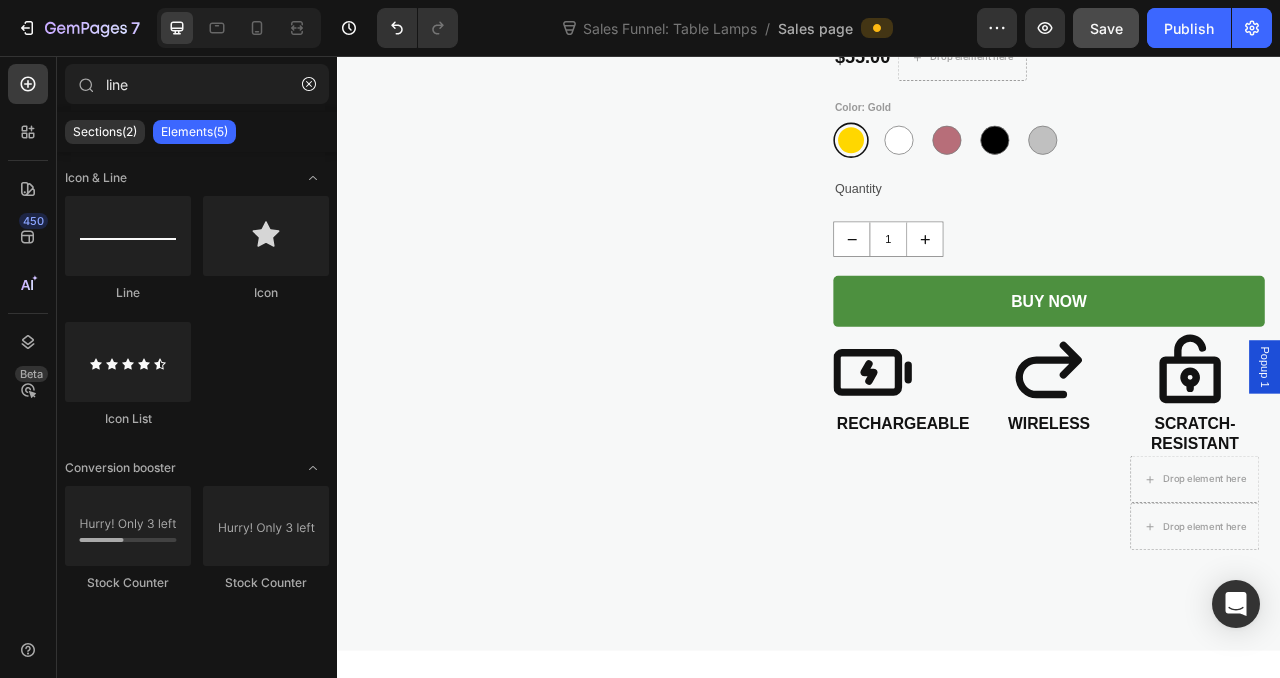 scroll, scrollTop: 123, scrollLeft: 0, axis: vertical 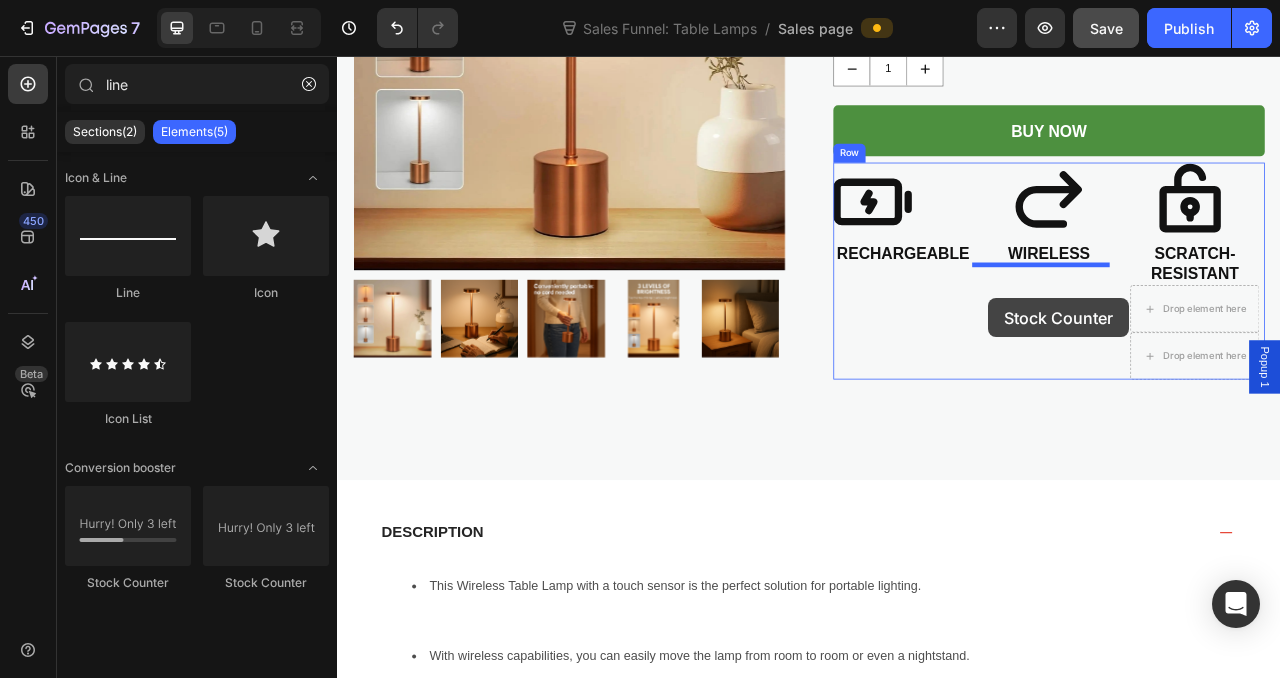 drag, startPoint x: 633, startPoint y: 570, endPoint x: 1164, endPoint y: 361, distance: 570.6505 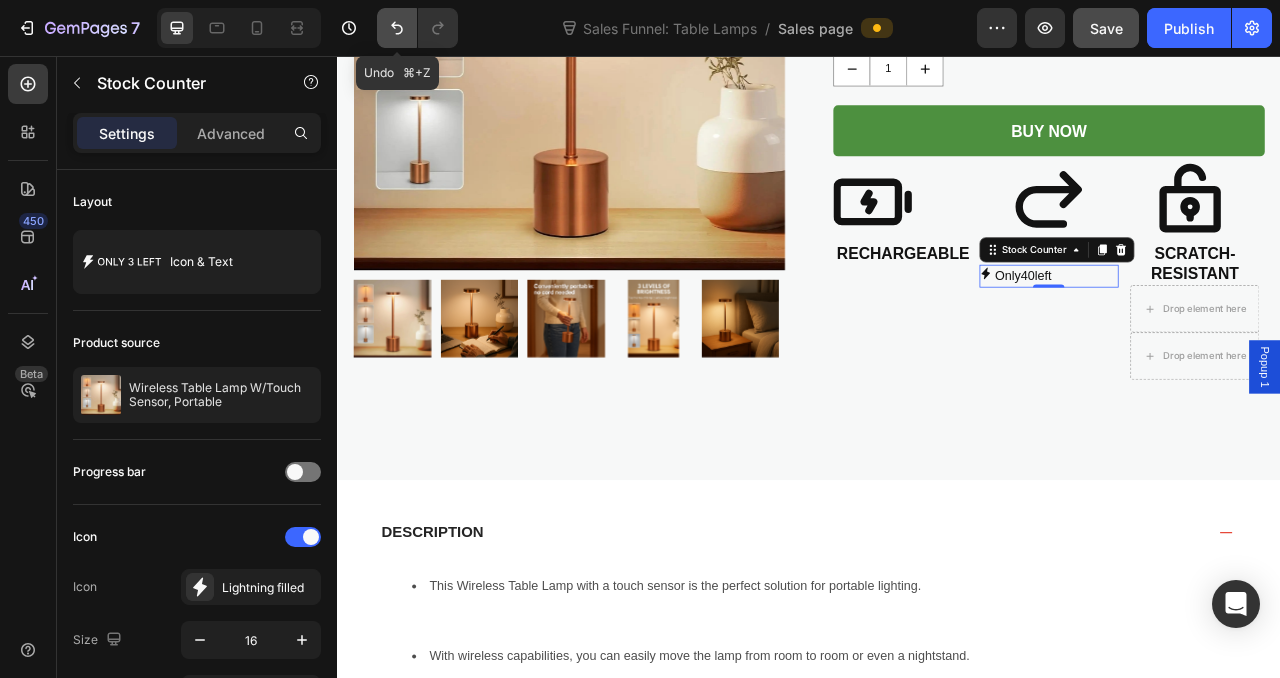 click 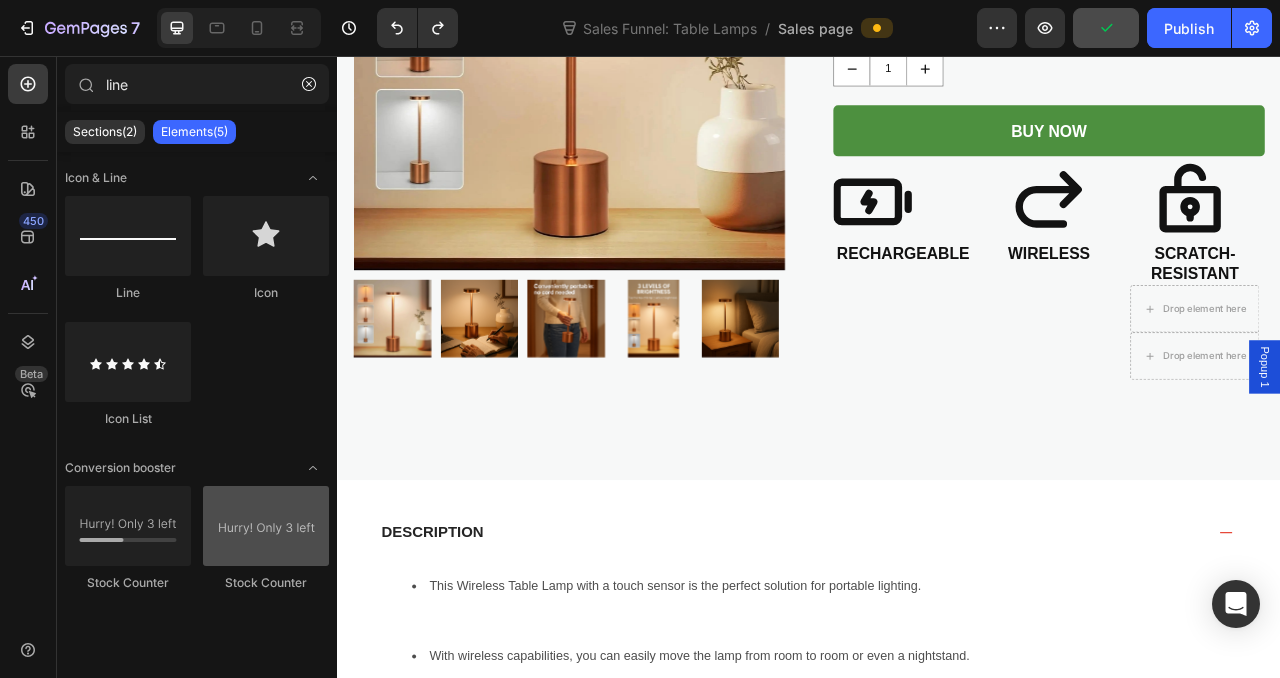 click at bounding box center (266, 526) 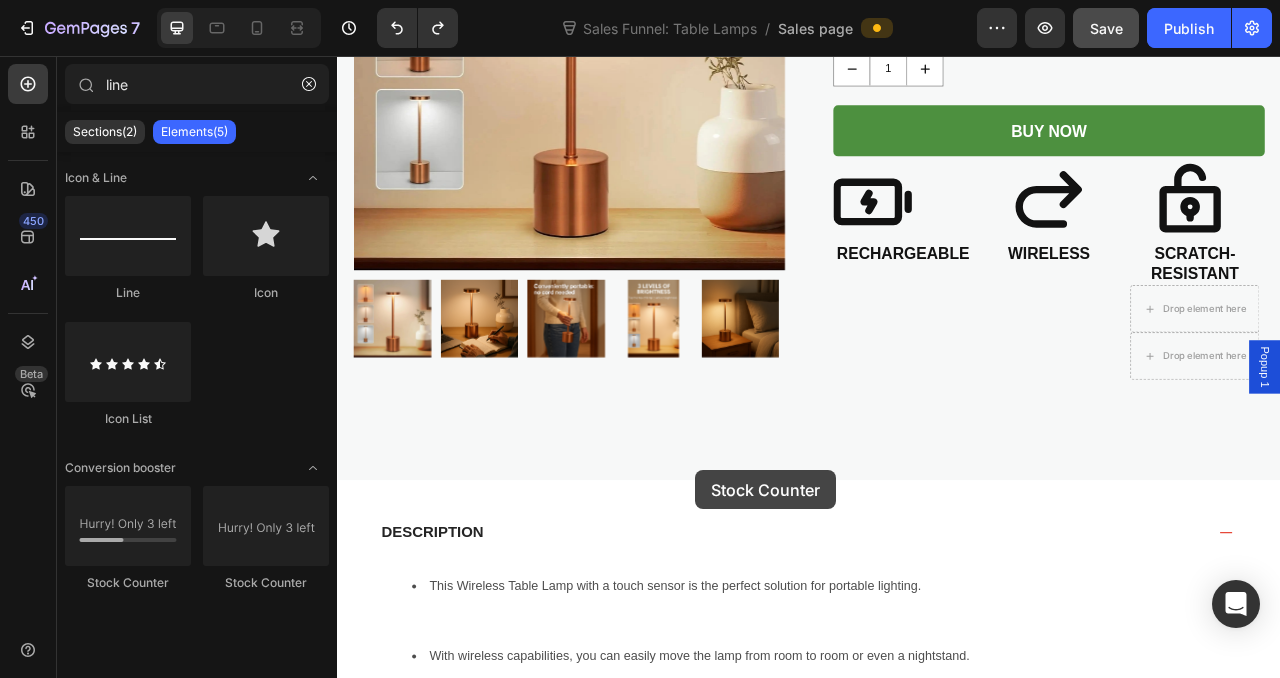 scroll, scrollTop: 392, scrollLeft: 0, axis: vertical 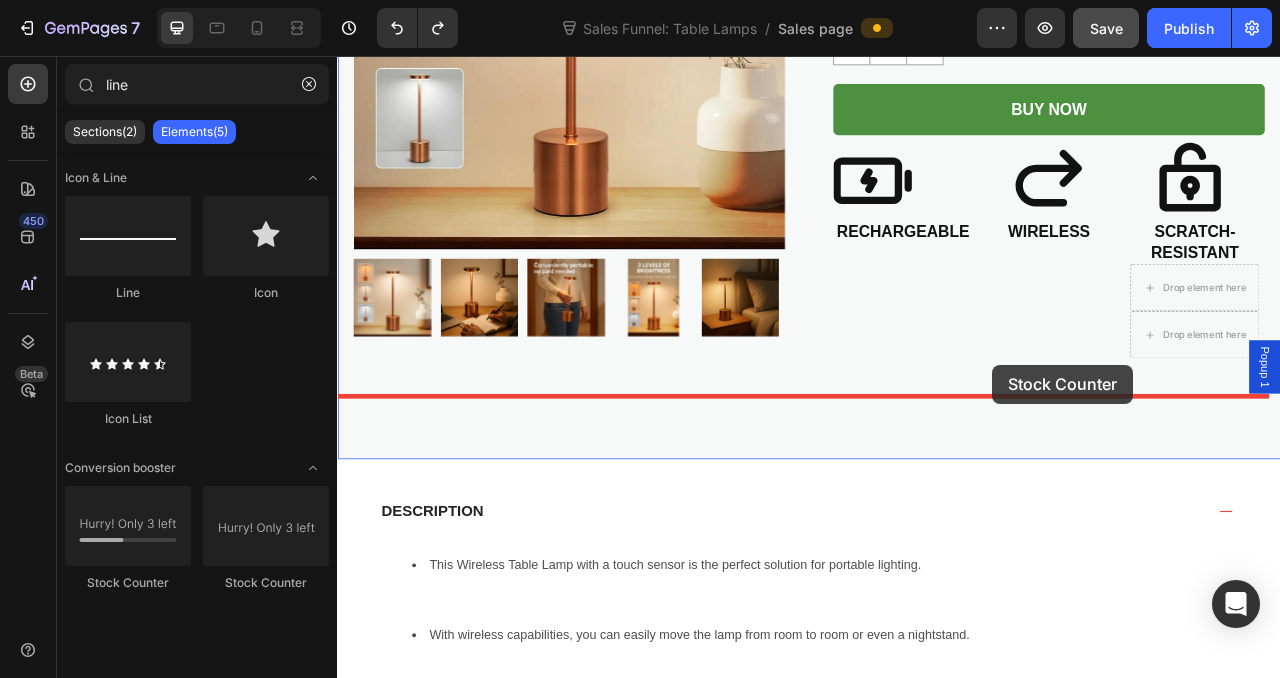 drag, startPoint x: 617, startPoint y: 595, endPoint x: 1170, endPoint y: 449, distance: 571.9484 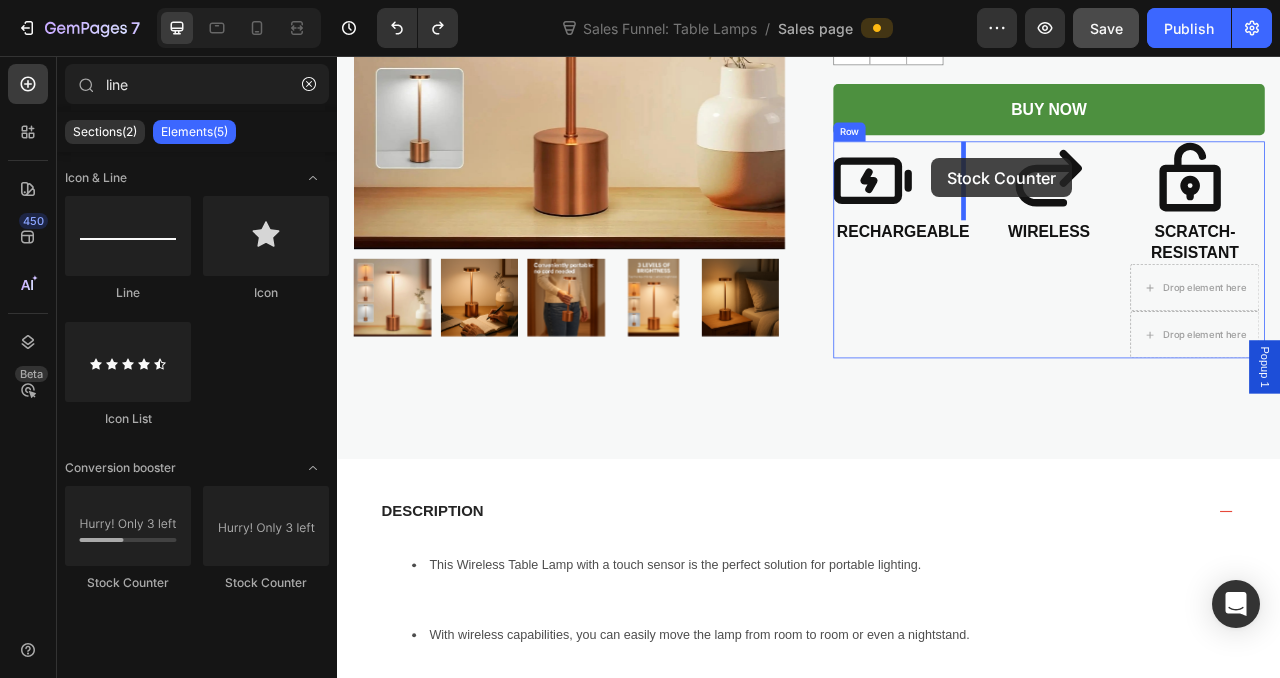 drag, startPoint x: 487, startPoint y: 609, endPoint x: 1144, endPoint y: 181, distance: 784.11285 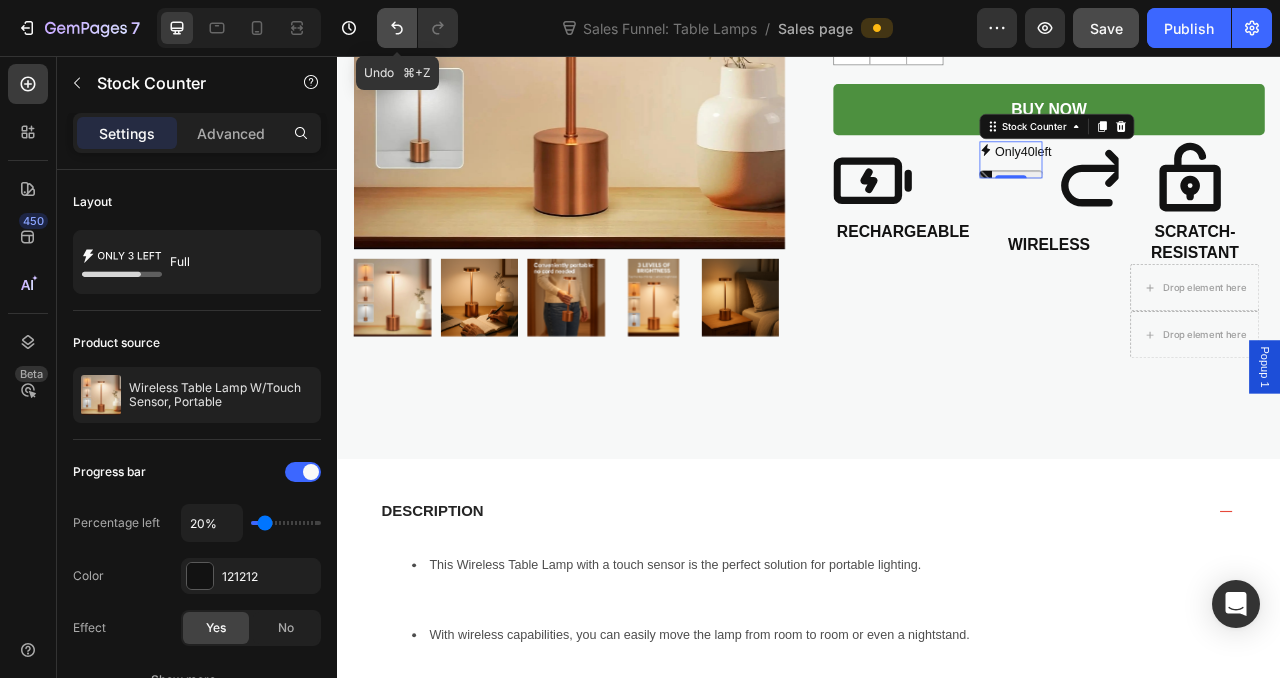click 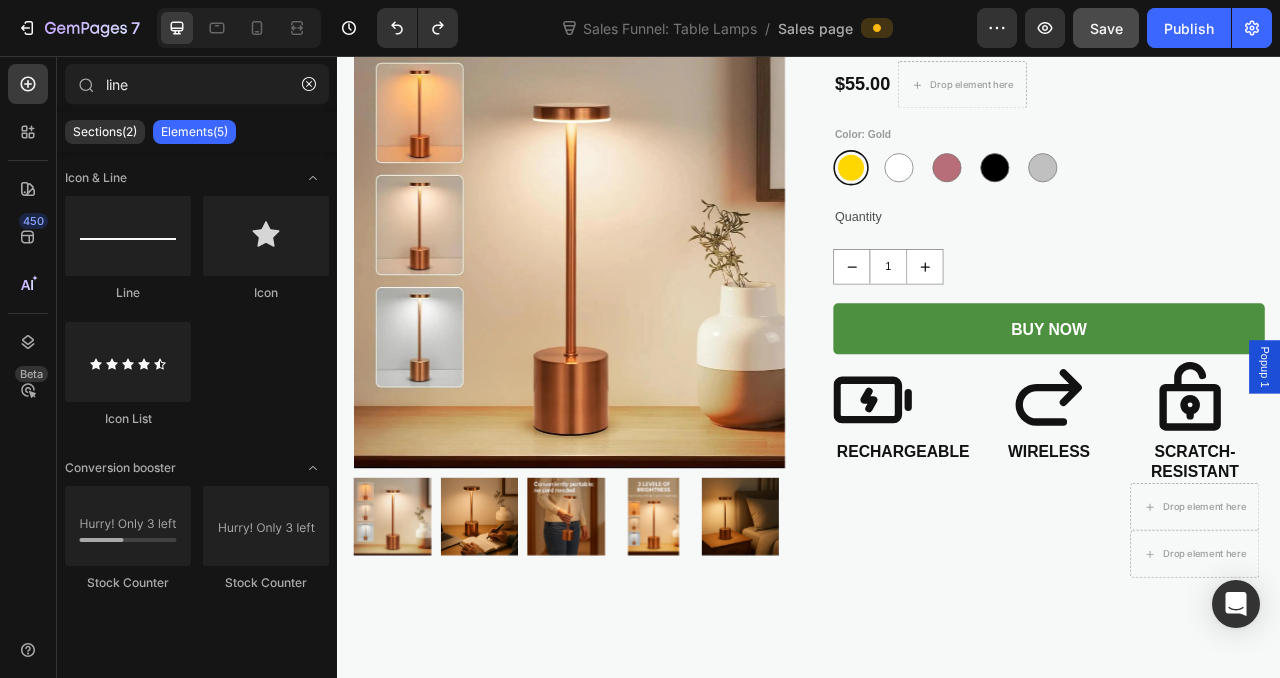 scroll, scrollTop: 114, scrollLeft: 0, axis: vertical 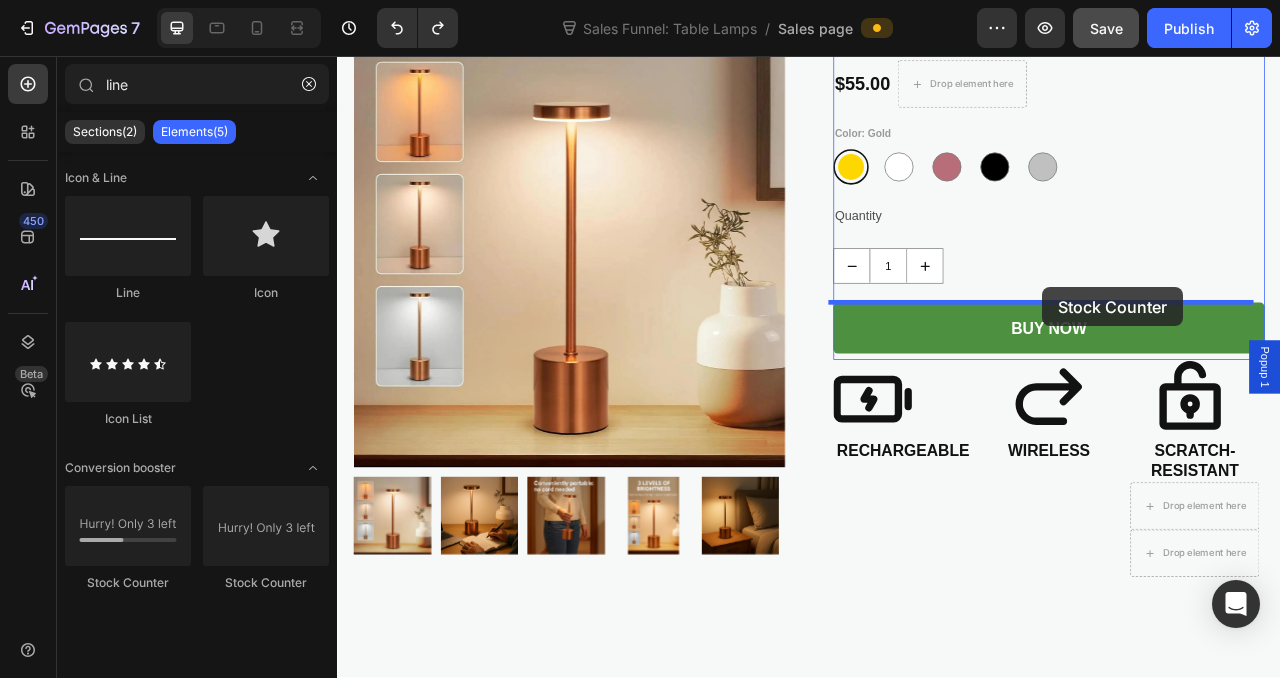 drag, startPoint x: 482, startPoint y: 580, endPoint x: 1234, endPoint y: 349, distance: 786.67975 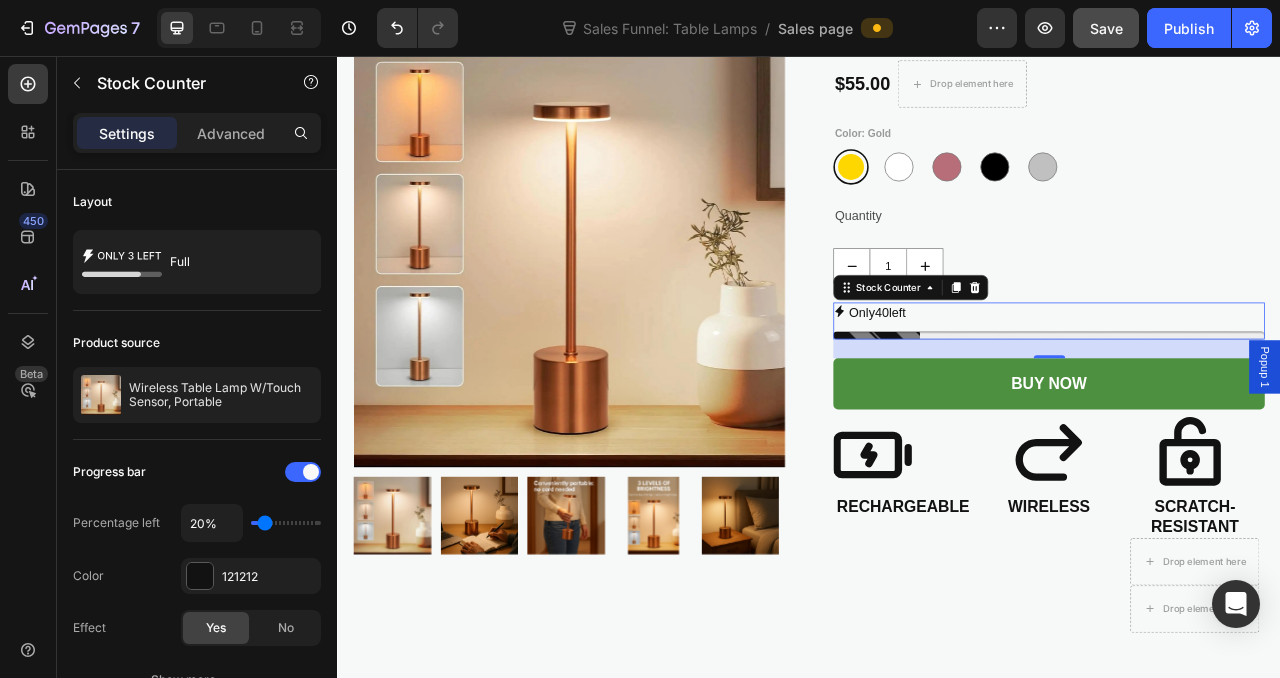 click on "40" at bounding box center [1030, 383] 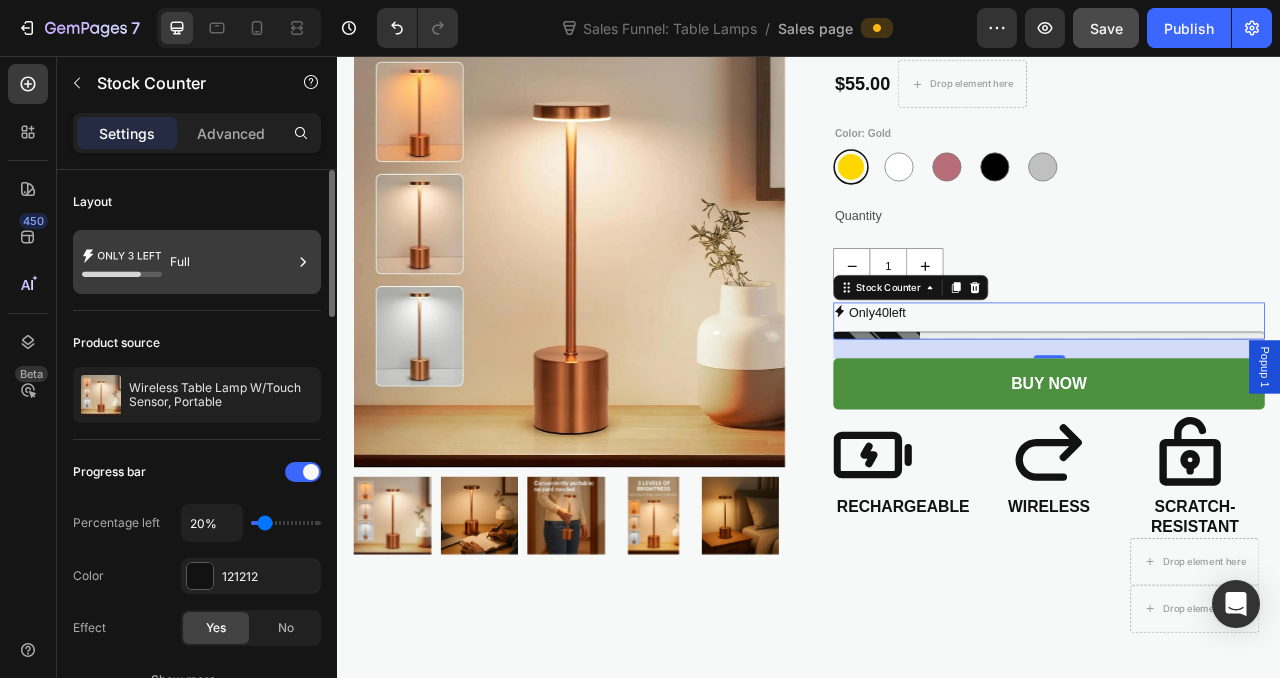 click on "Full" at bounding box center (231, 262) 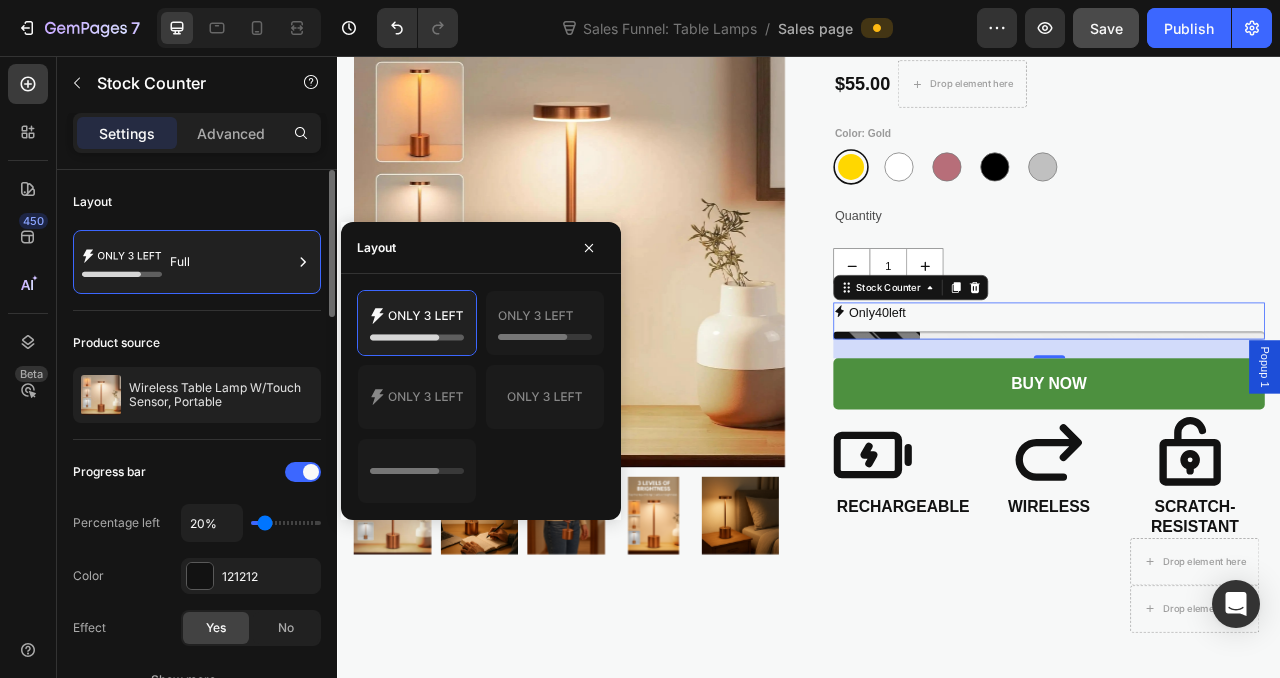 click on "Layout" at bounding box center [197, 202] 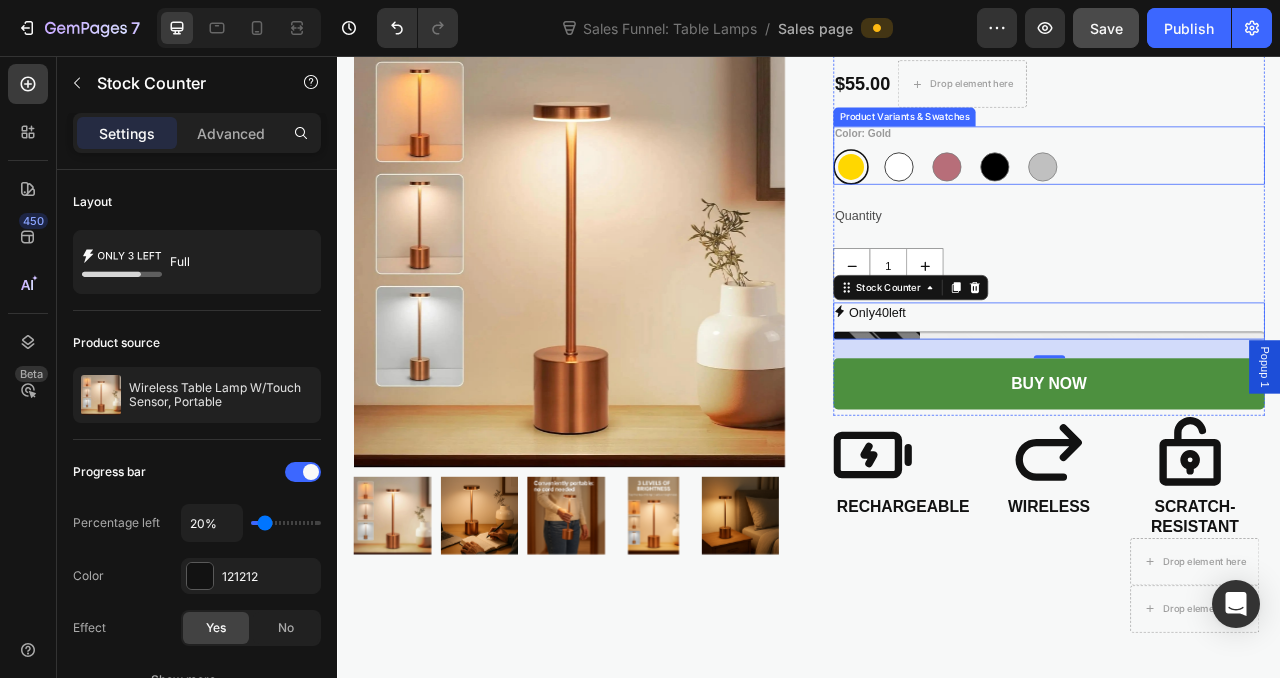 click at bounding box center (1051, 197) 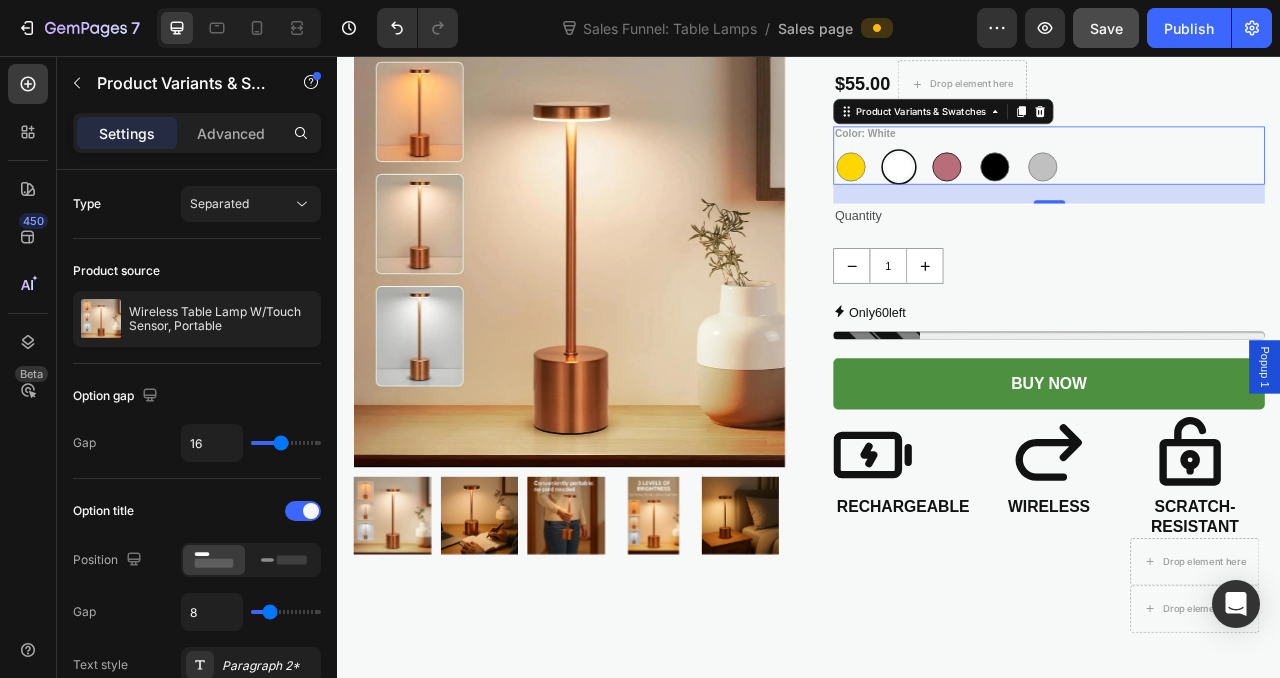 click at bounding box center (1112, 197) 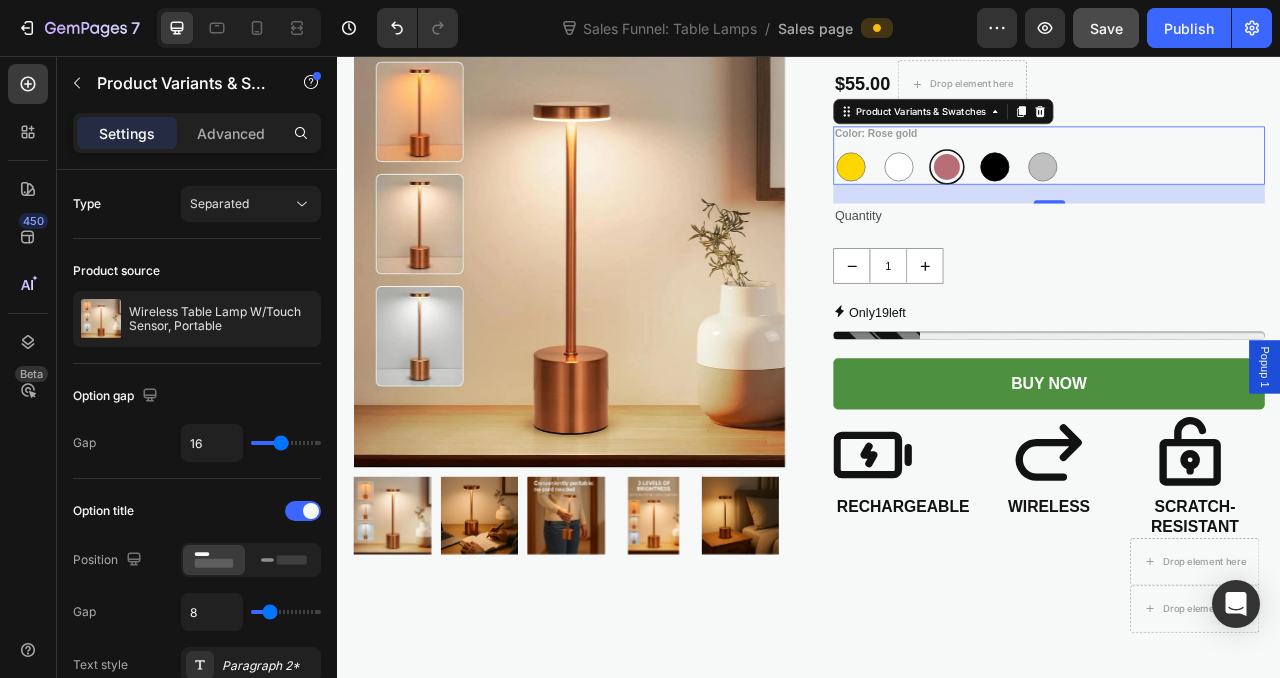click at bounding box center [1173, 197] 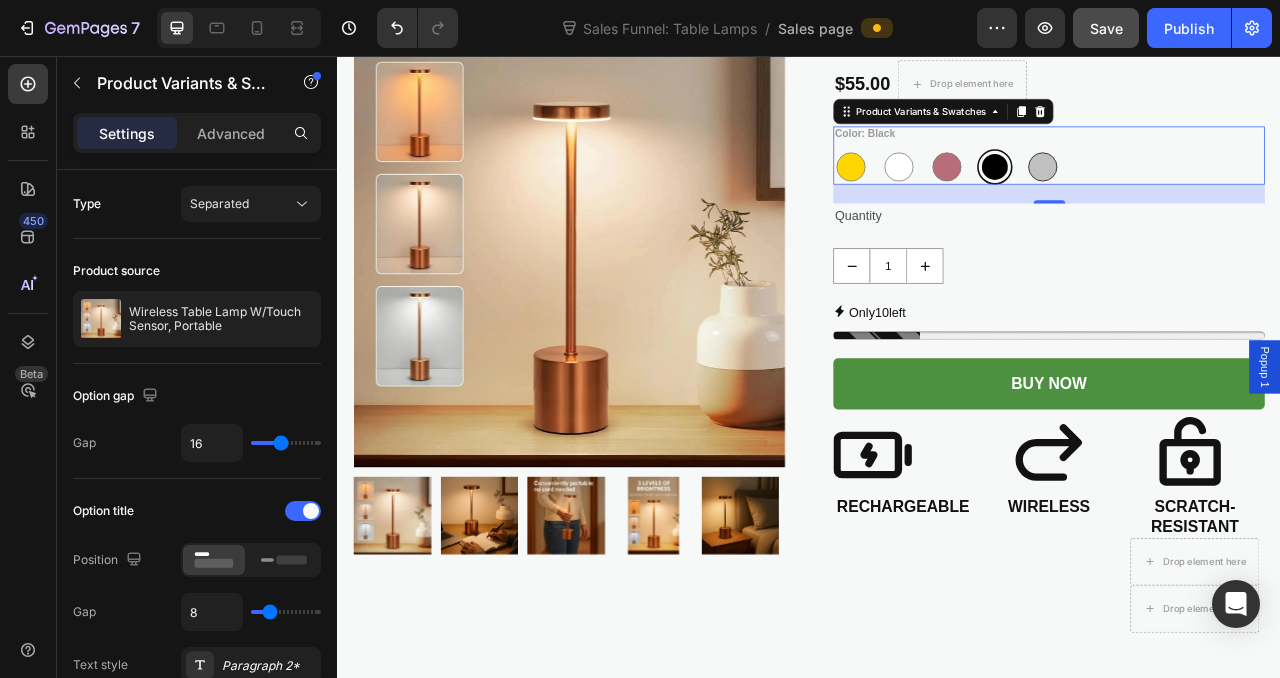 click at bounding box center (1234, 197) 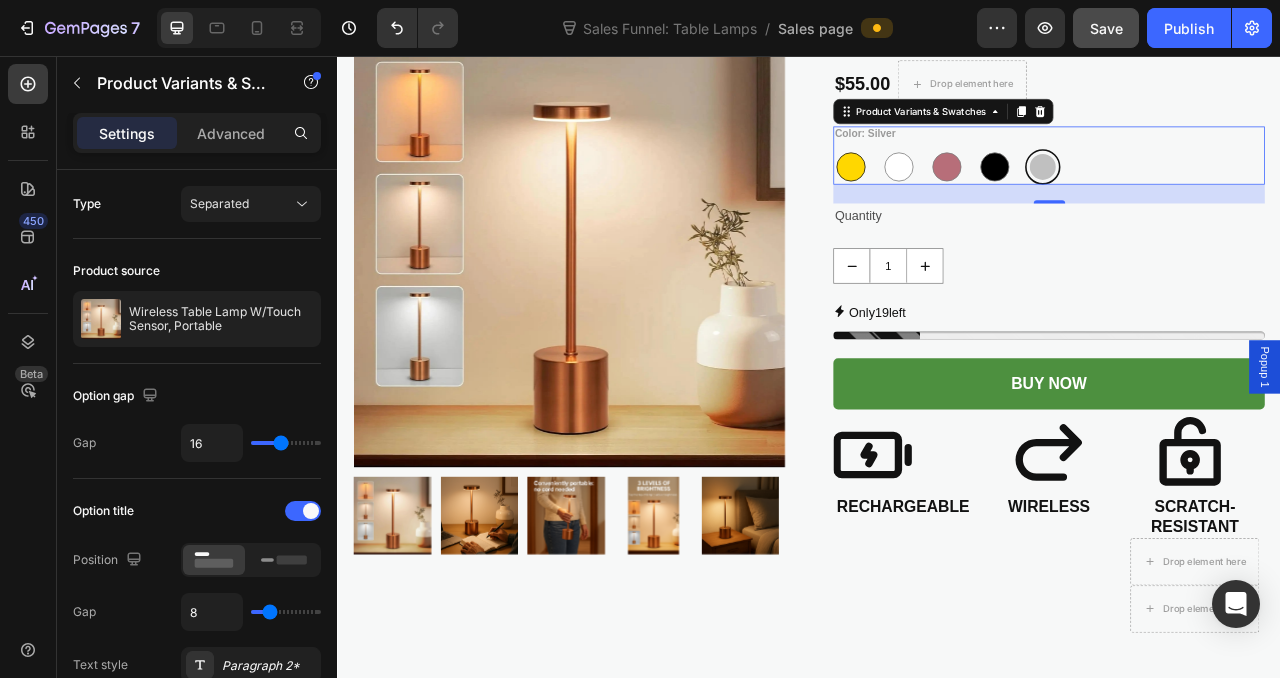click at bounding box center (990, 197) 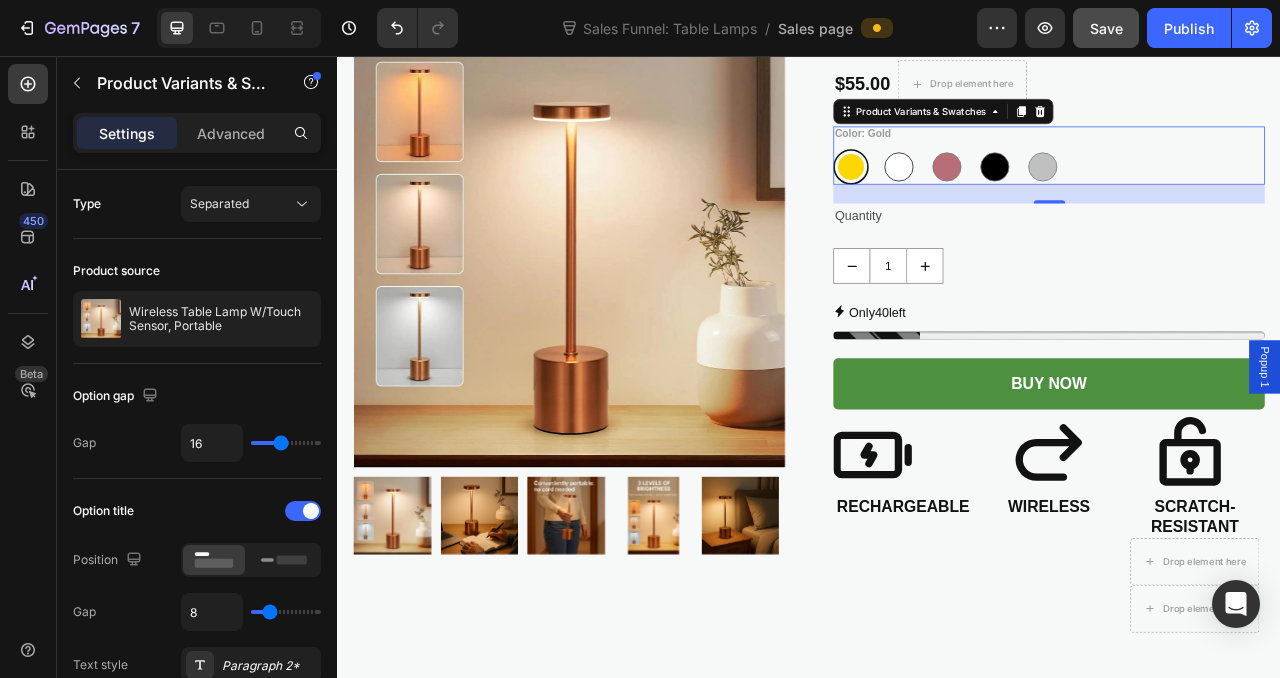 click at bounding box center (1051, 197) 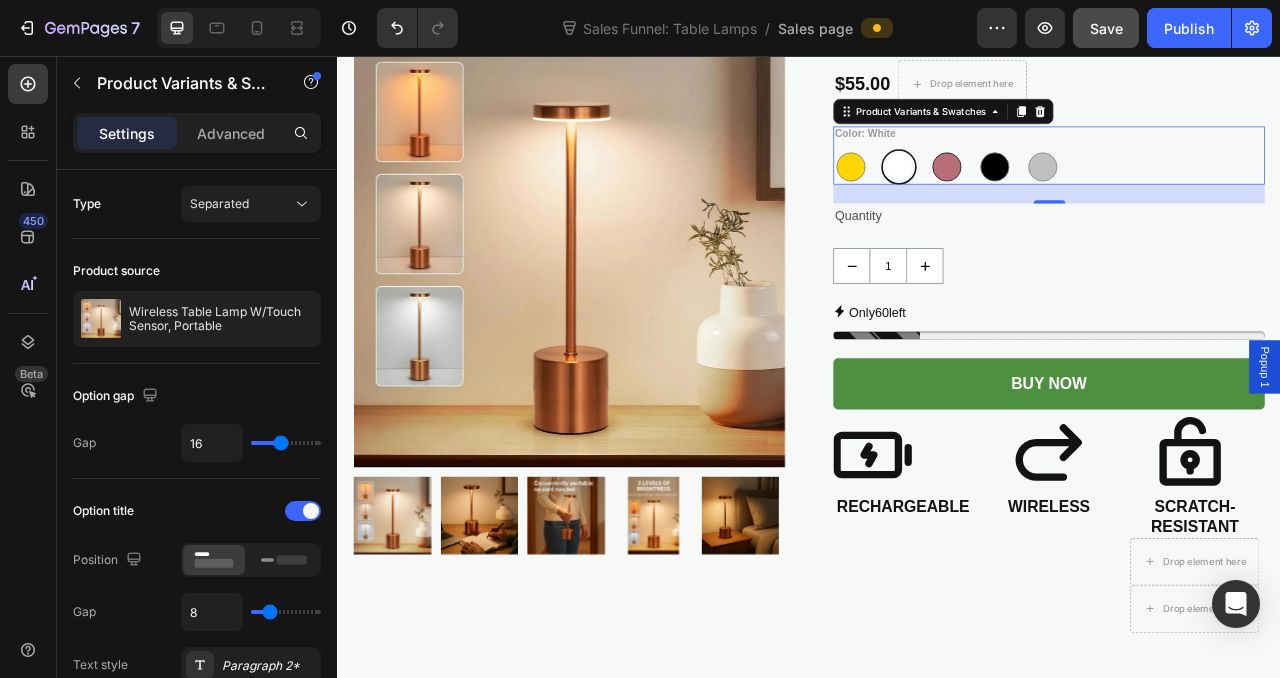 click at bounding box center [1112, 197] 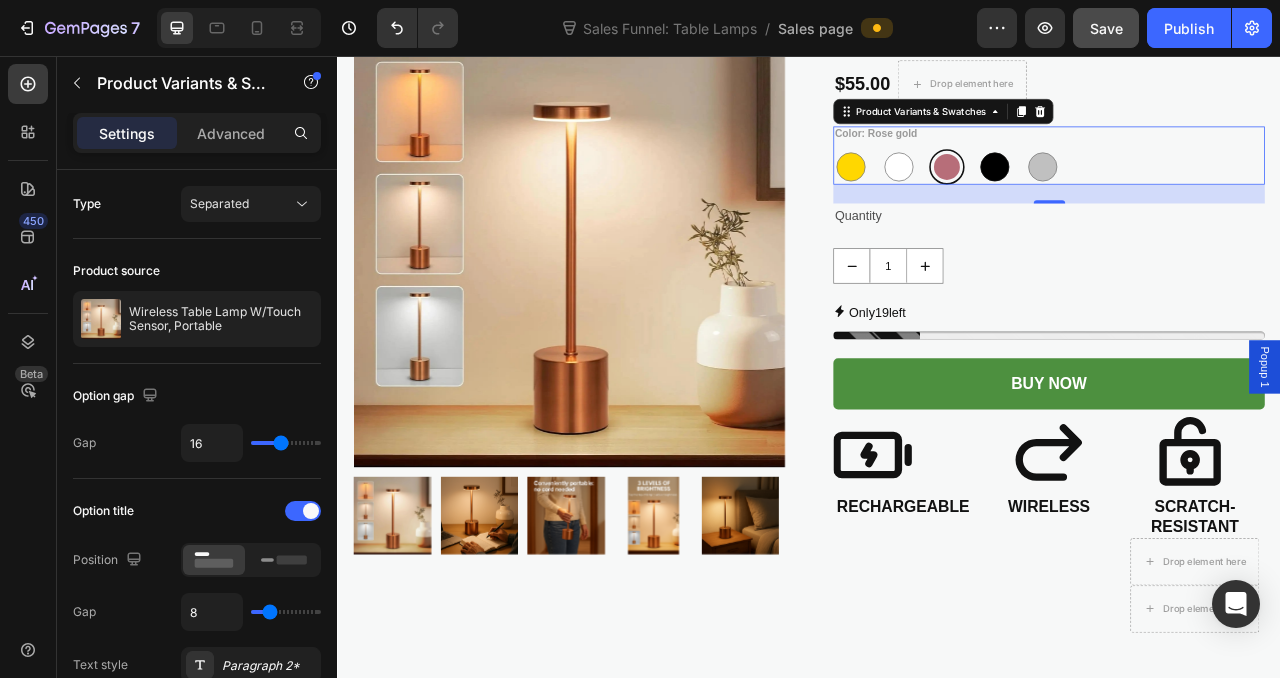 click at bounding box center (1173, 197) 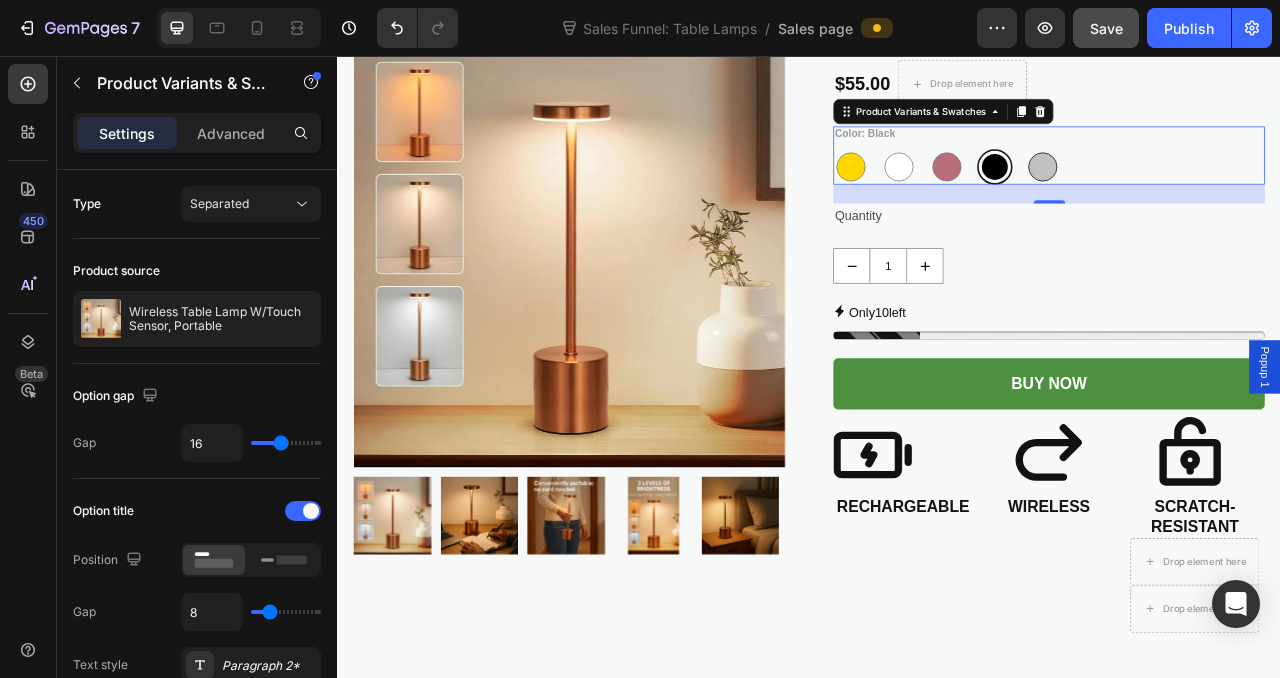 click at bounding box center [1234, 197] 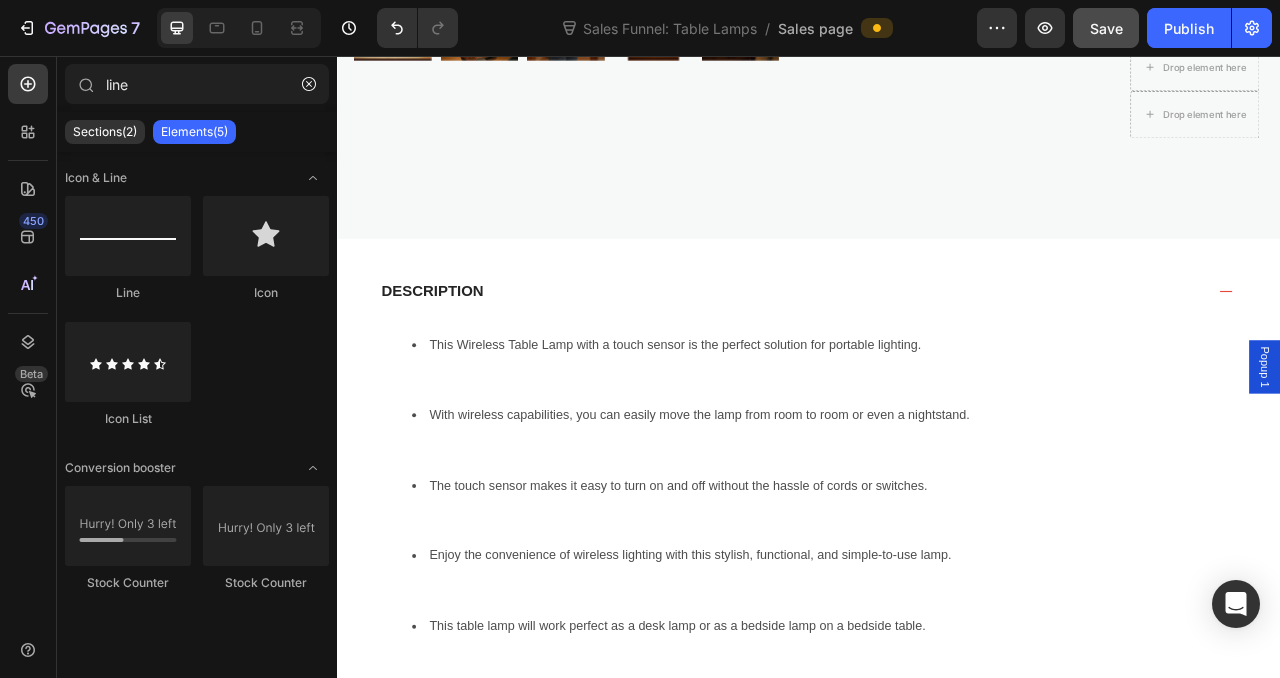 scroll, scrollTop: 745, scrollLeft: 0, axis: vertical 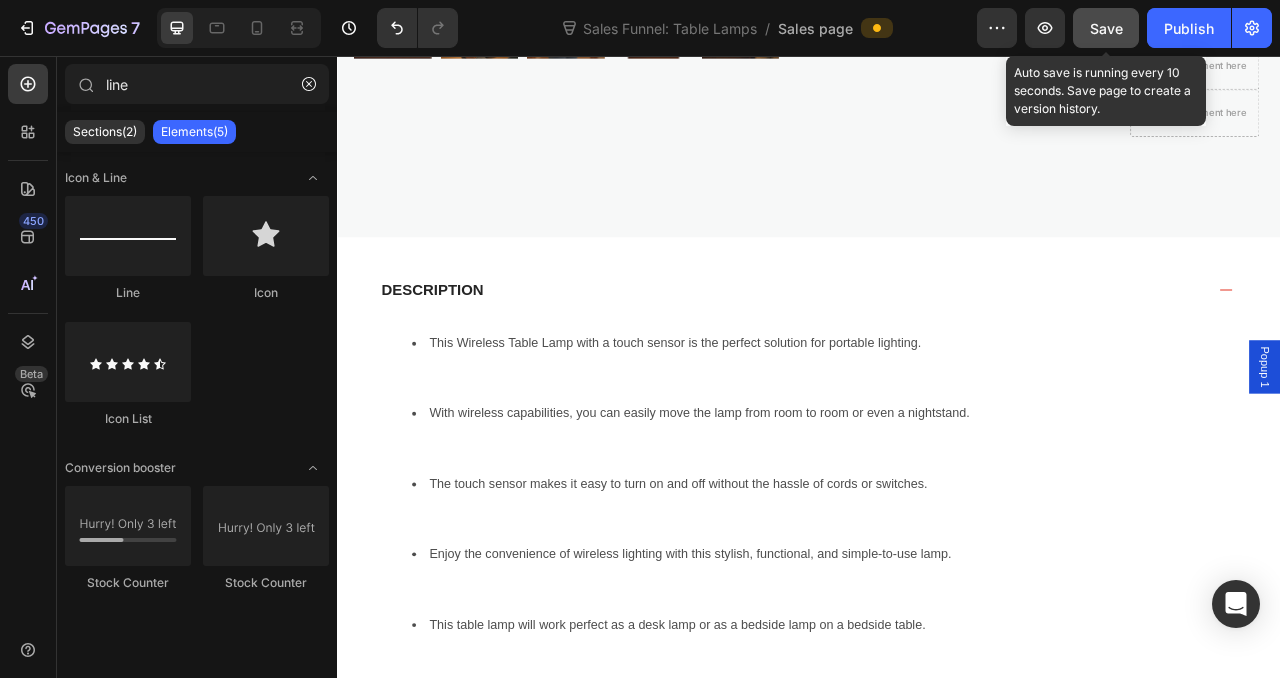 click on "Save" 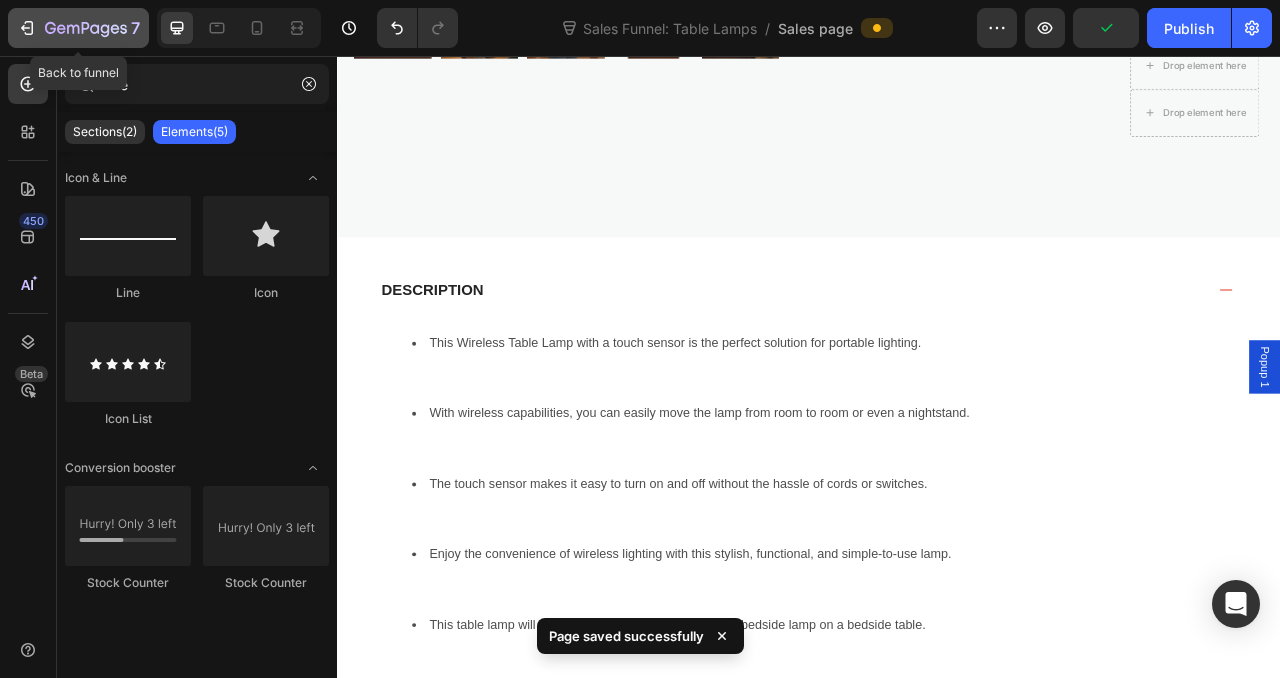 click 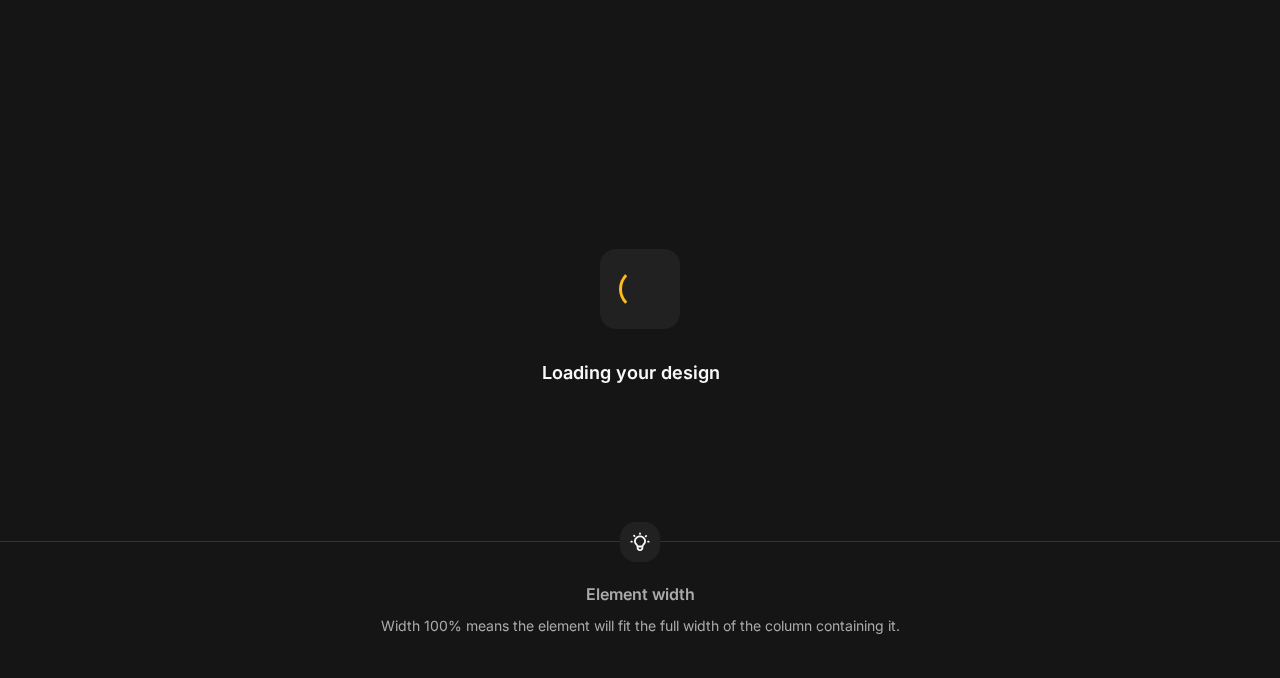scroll, scrollTop: 0, scrollLeft: 0, axis: both 